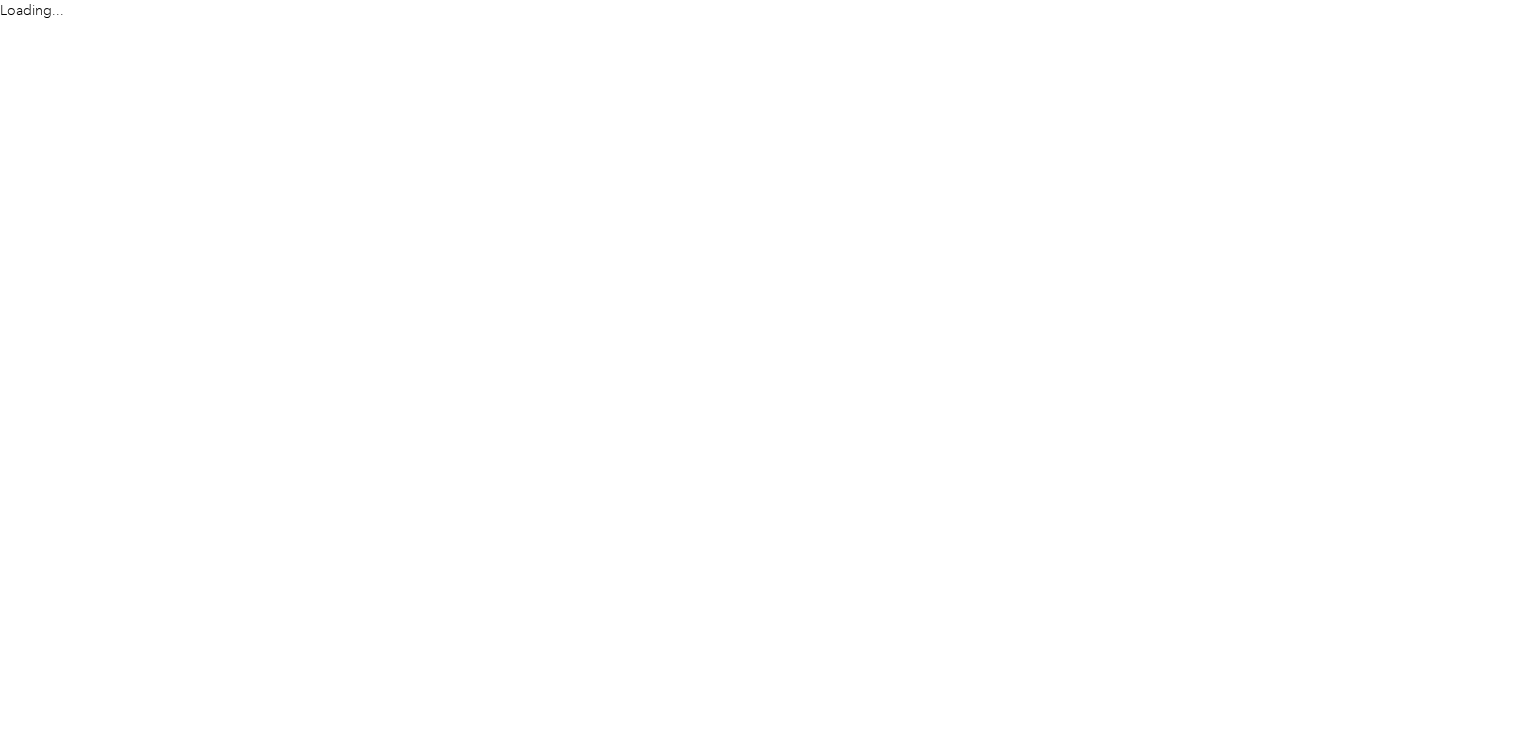 scroll, scrollTop: 0, scrollLeft: 0, axis: both 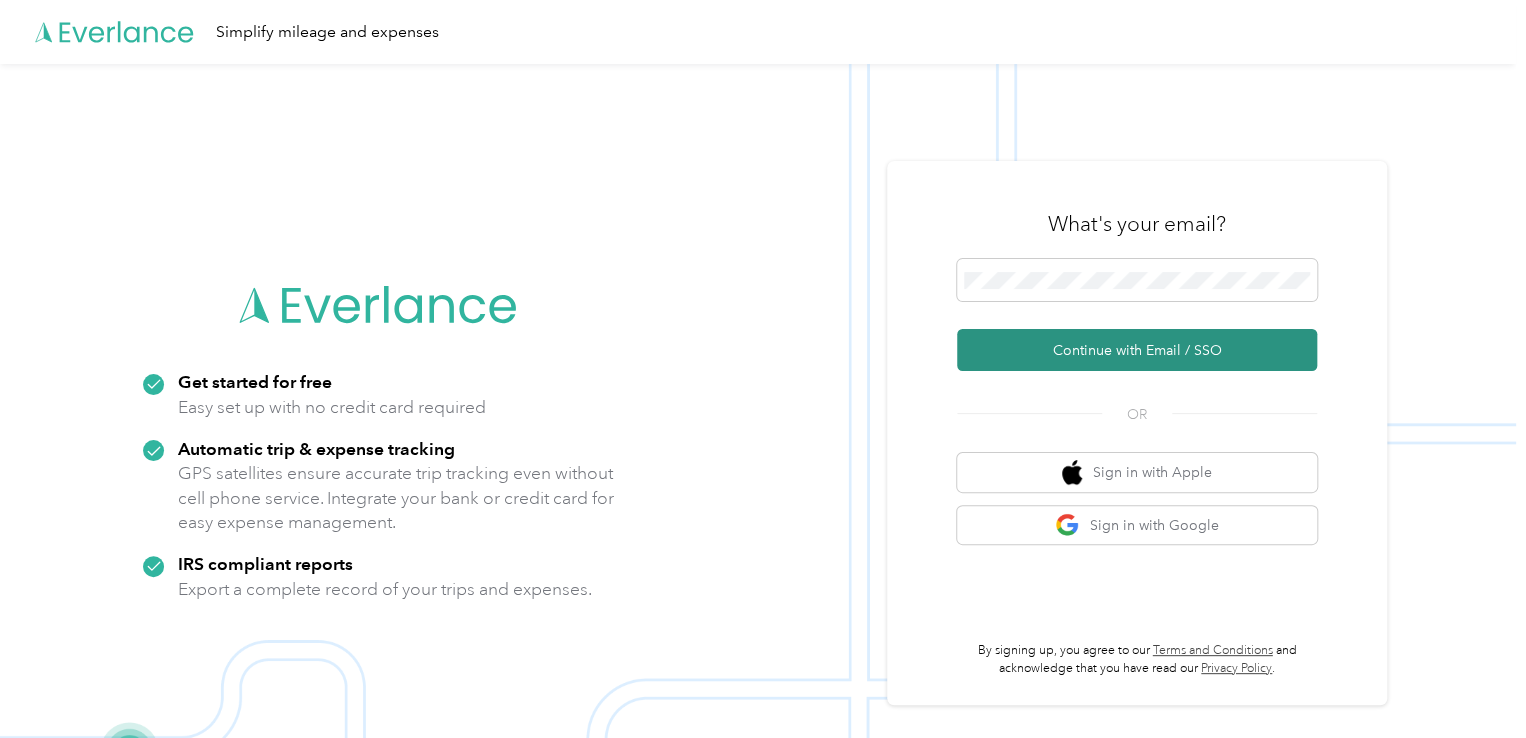 click on "Continue with Email / SSO" at bounding box center (1137, 350) 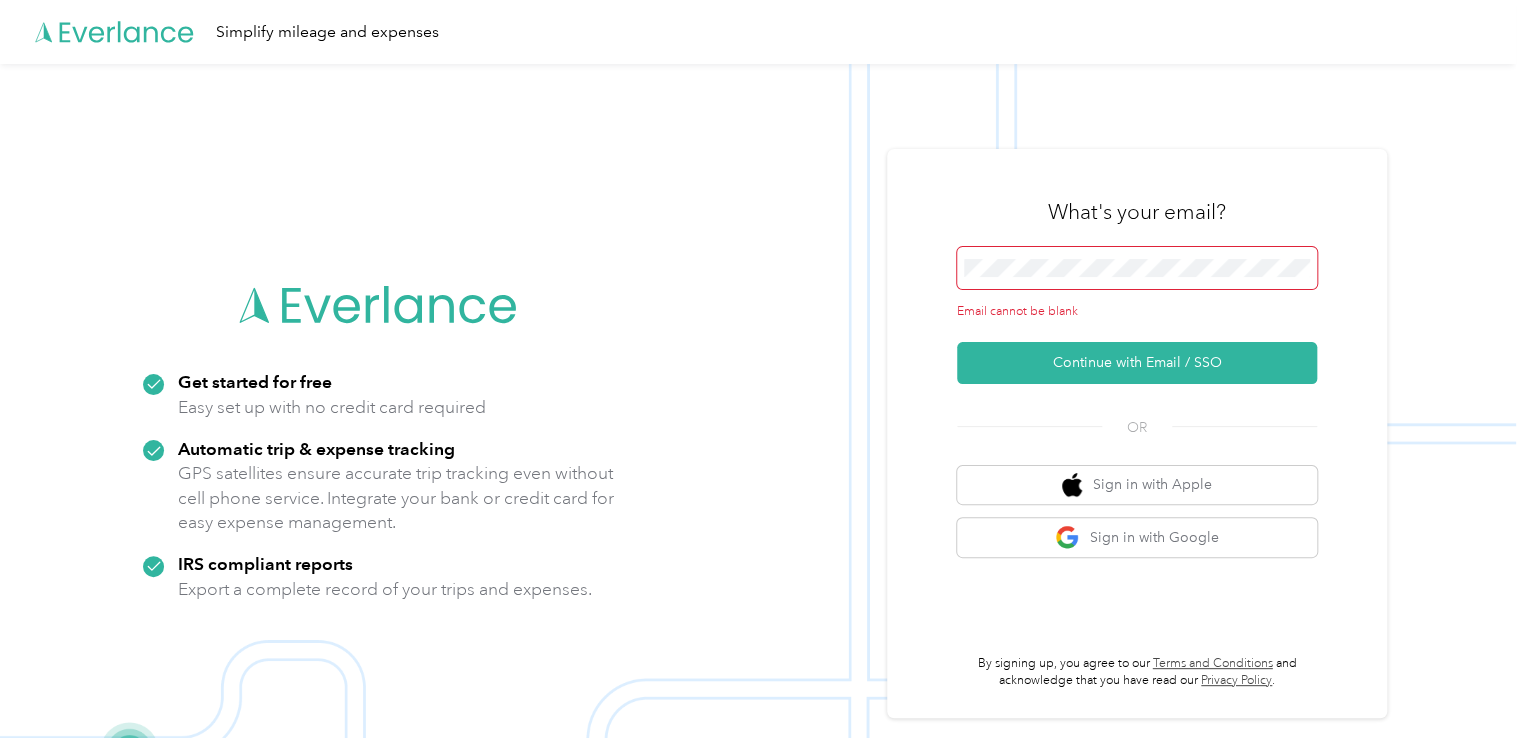 click on "Email cannot be blank" at bounding box center (1137, 312) 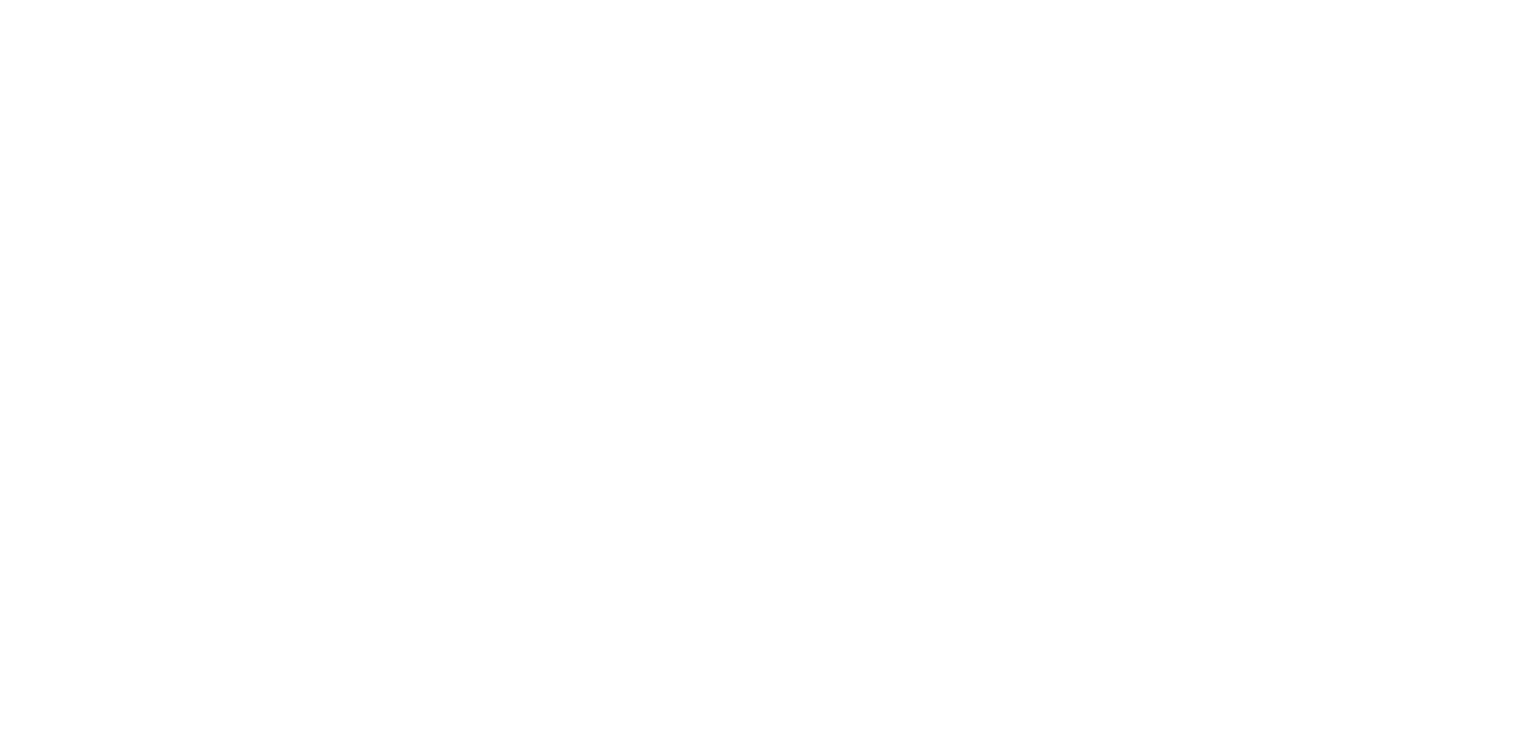 scroll, scrollTop: 0, scrollLeft: 0, axis: both 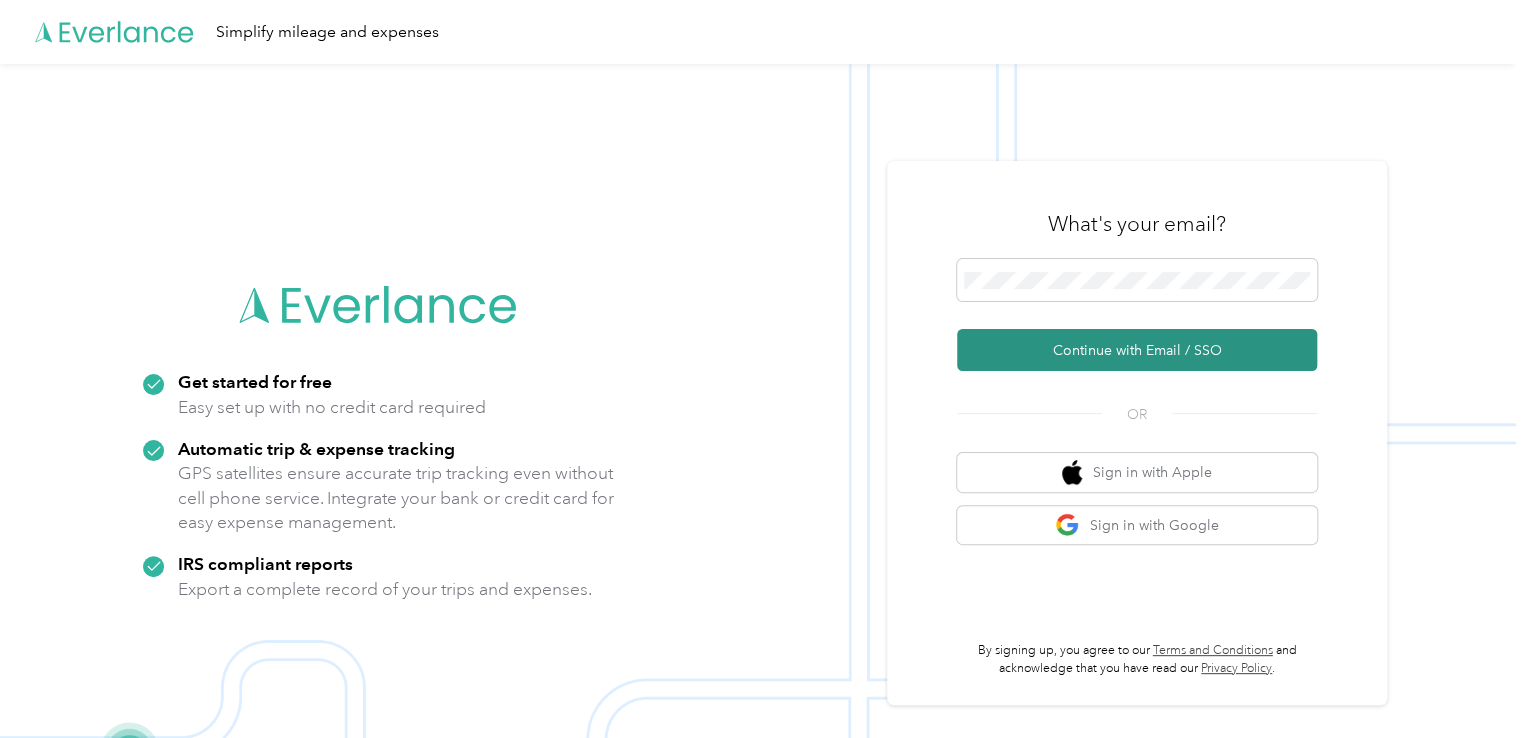 click on "Continue with Email / SSO" at bounding box center [1137, 350] 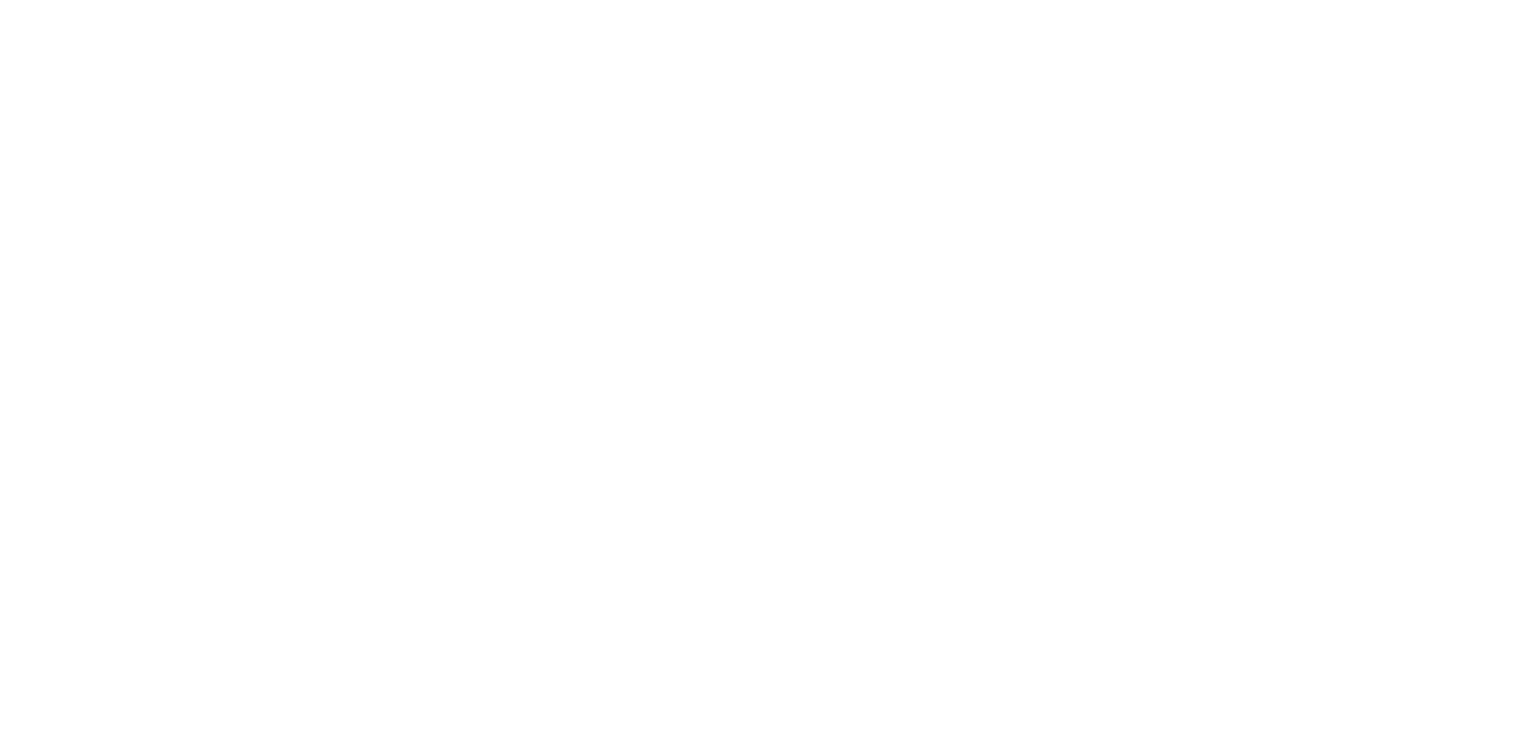 scroll, scrollTop: 0, scrollLeft: 0, axis: both 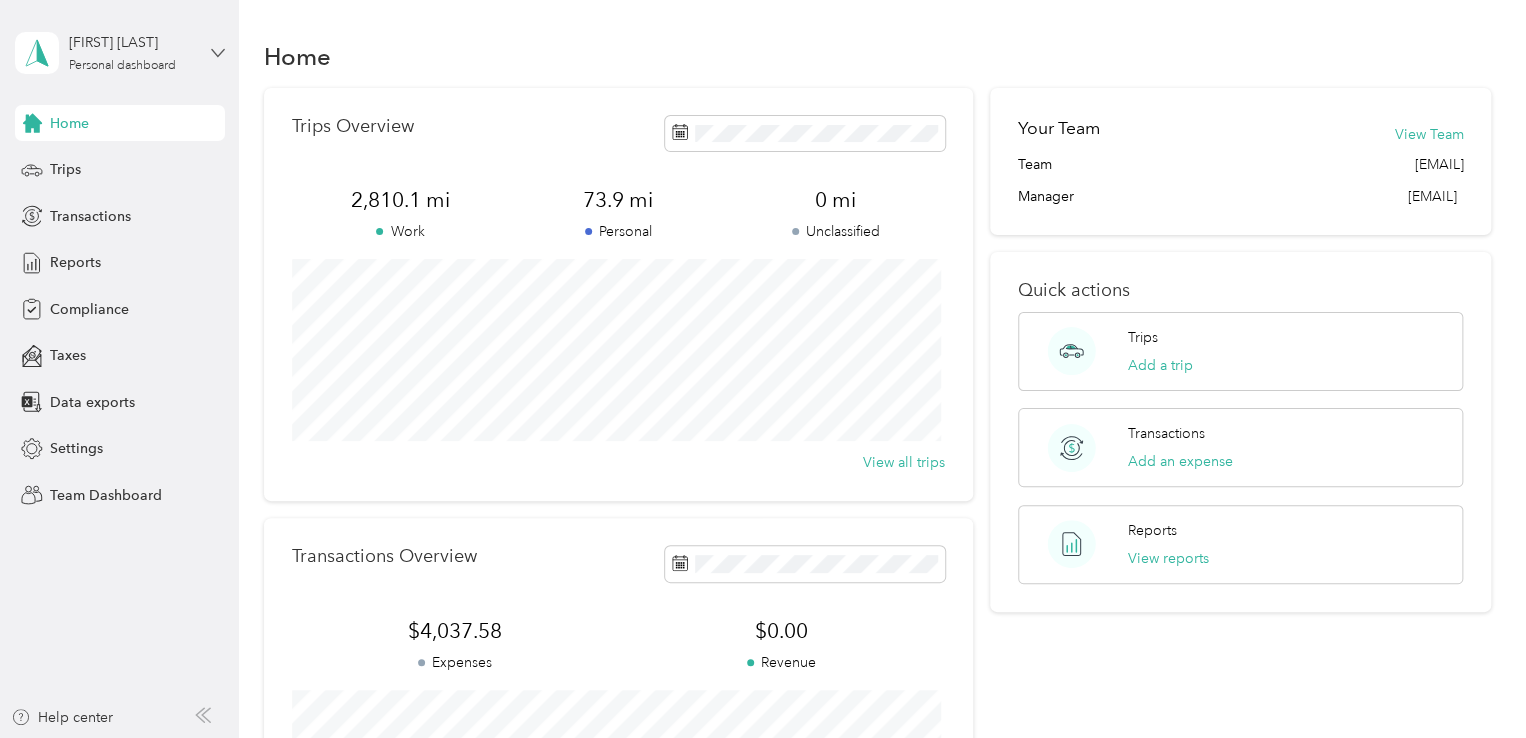 click 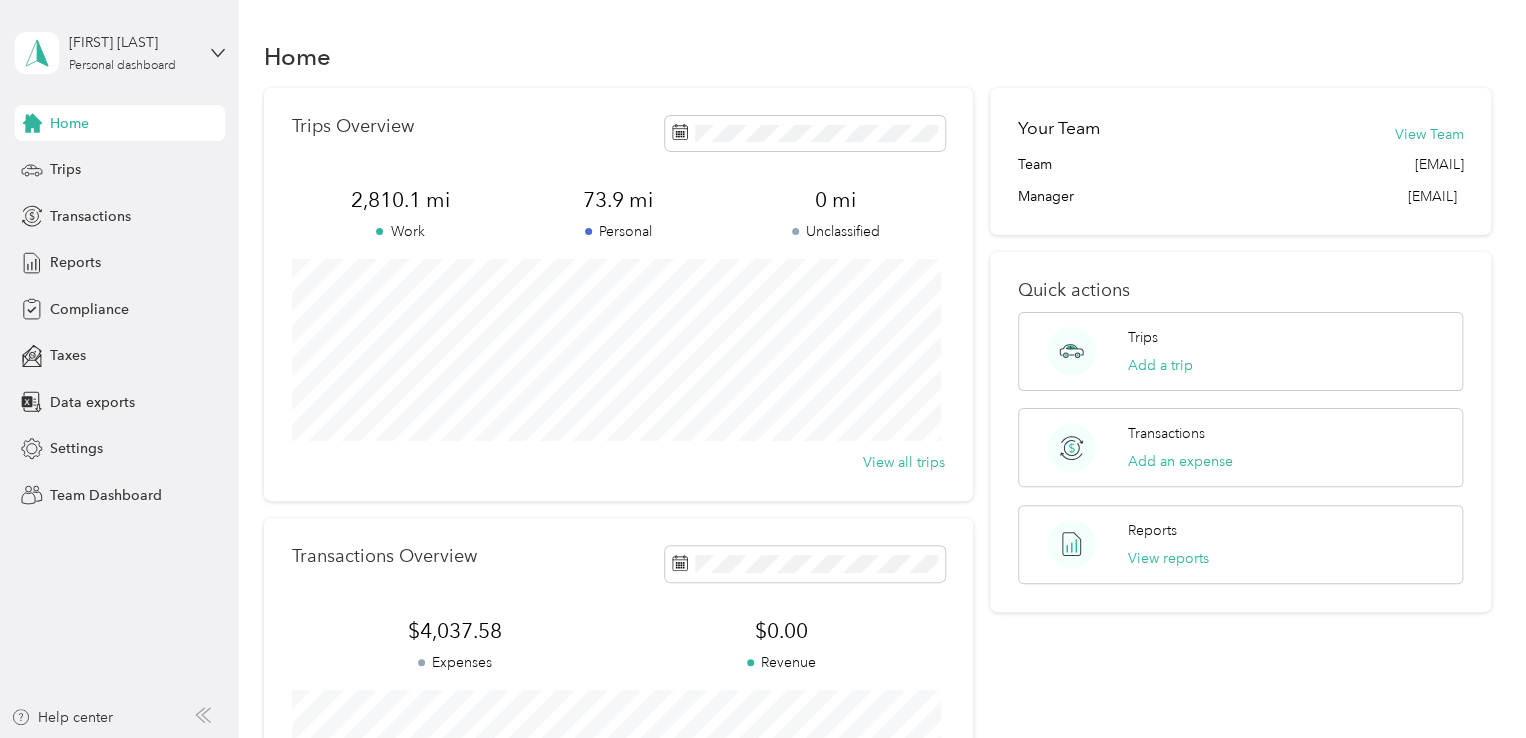 click on "Team dashboard" at bounding box center [167, 164] 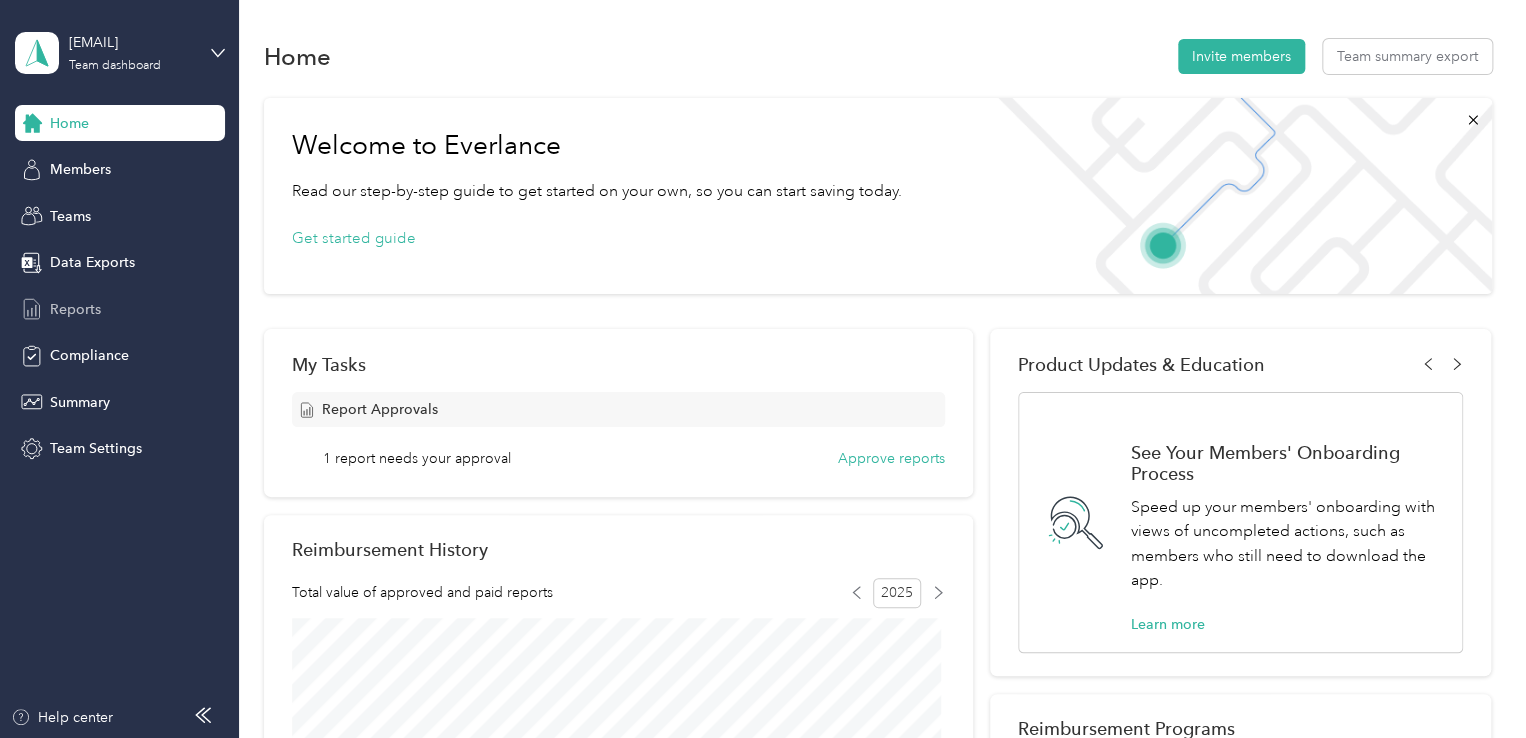 click on "Reports" at bounding box center [120, 309] 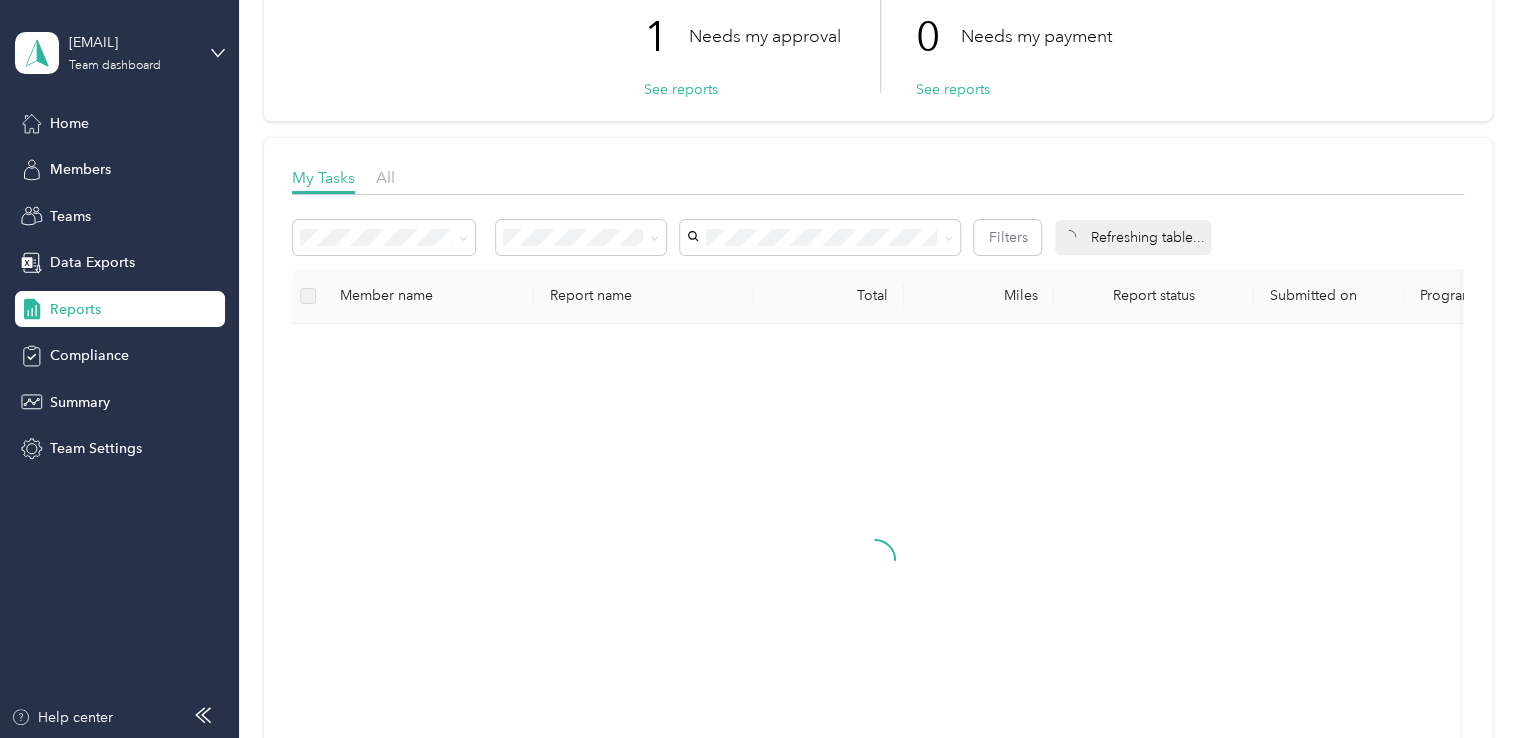 scroll, scrollTop: 200, scrollLeft: 0, axis: vertical 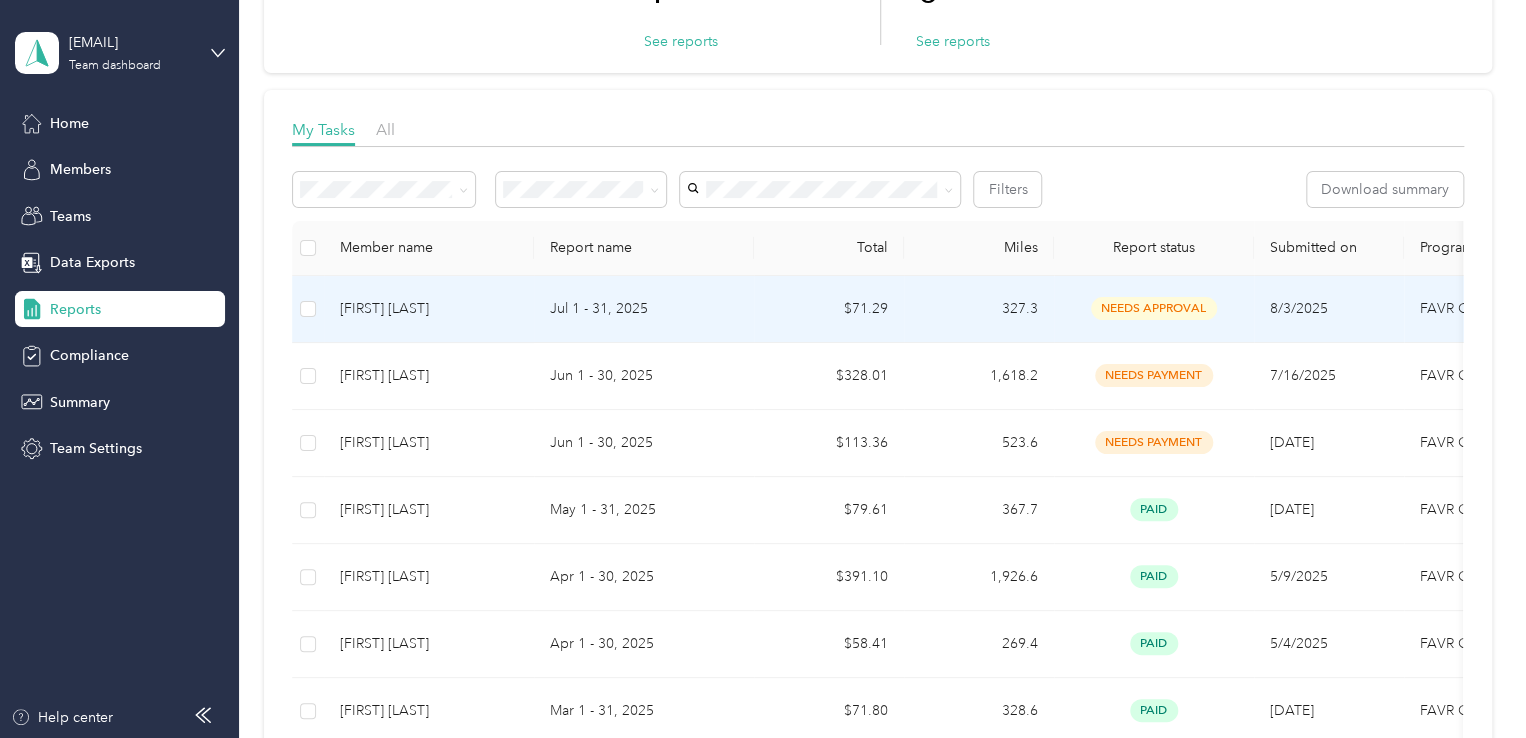 click on "needs approval" at bounding box center (1154, 308) 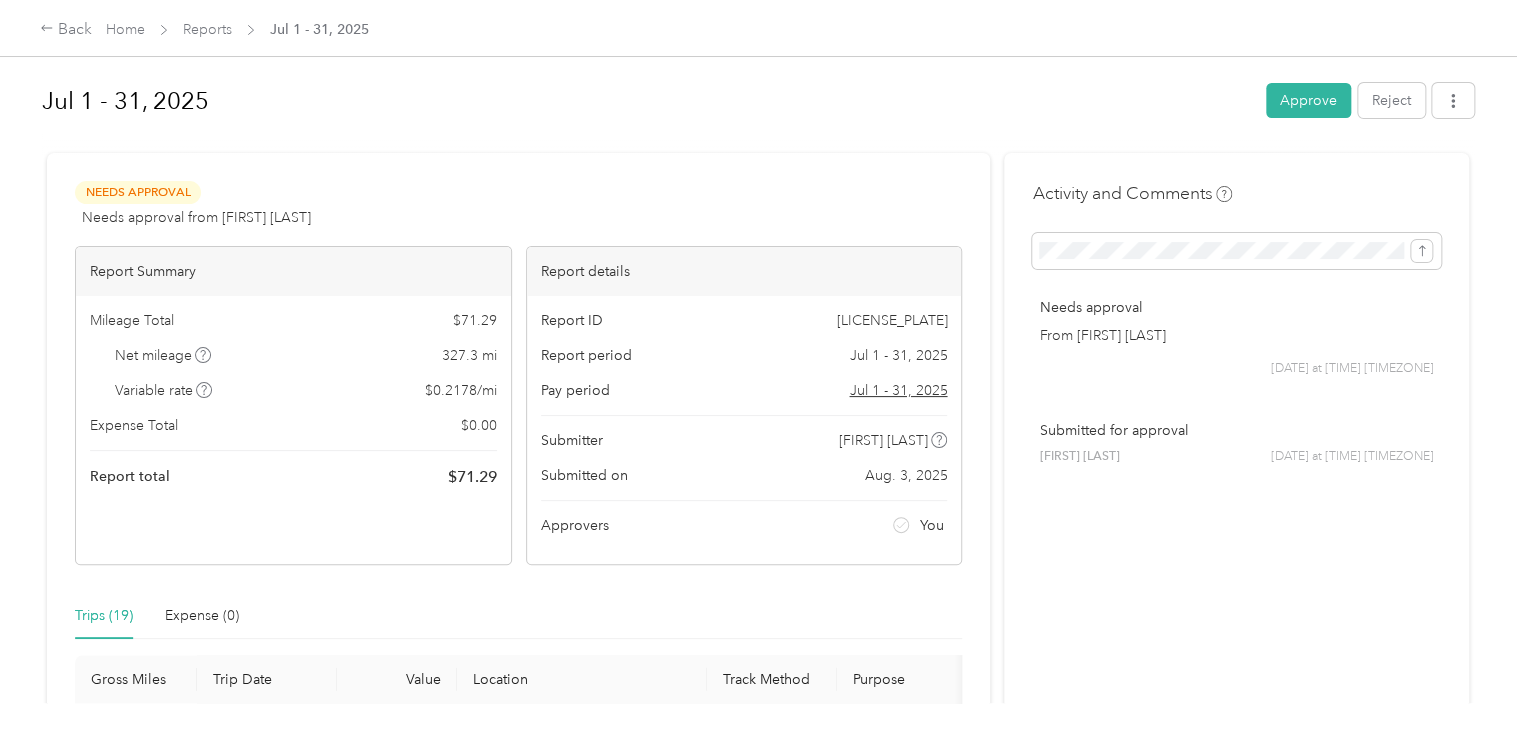 click on "Approve" at bounding box center [1308, 100] 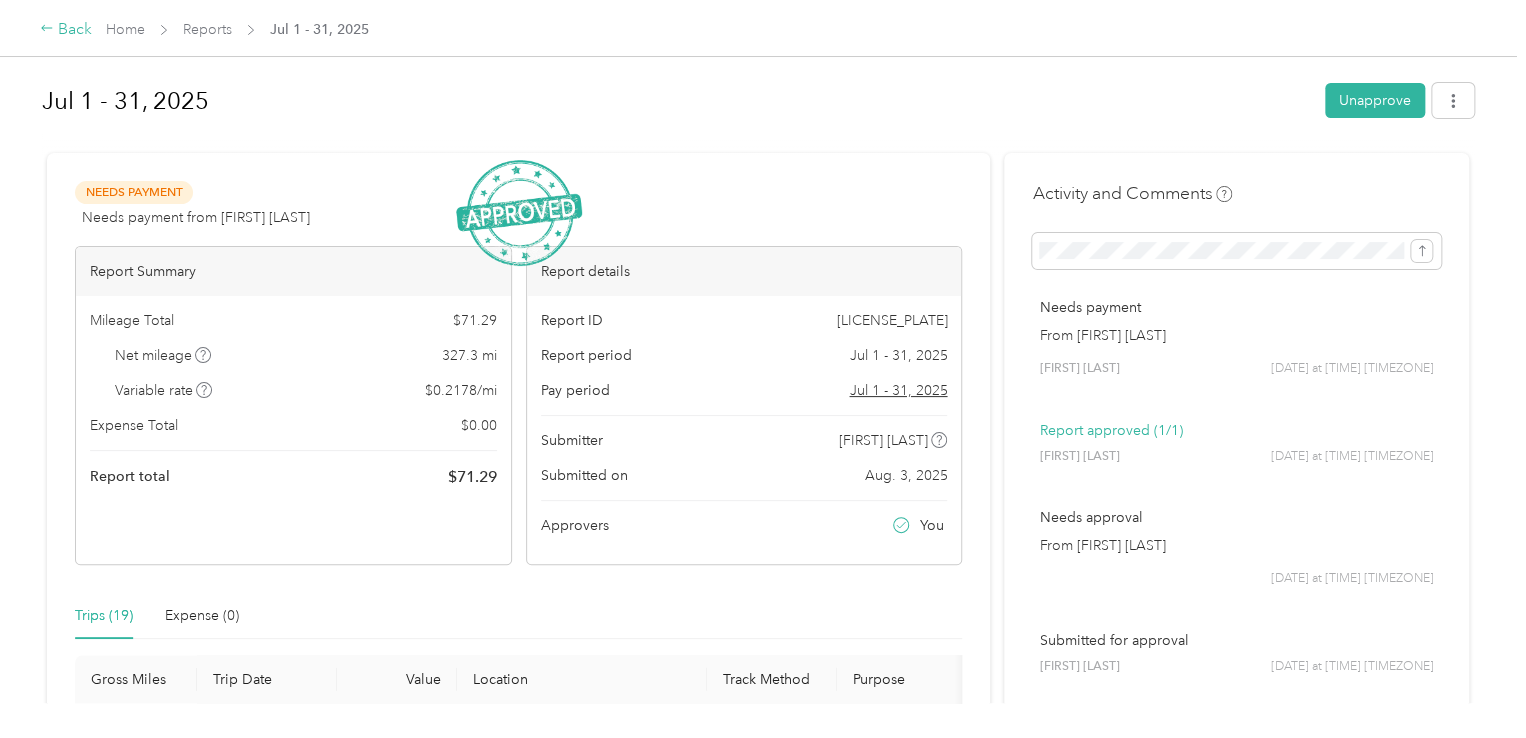 click 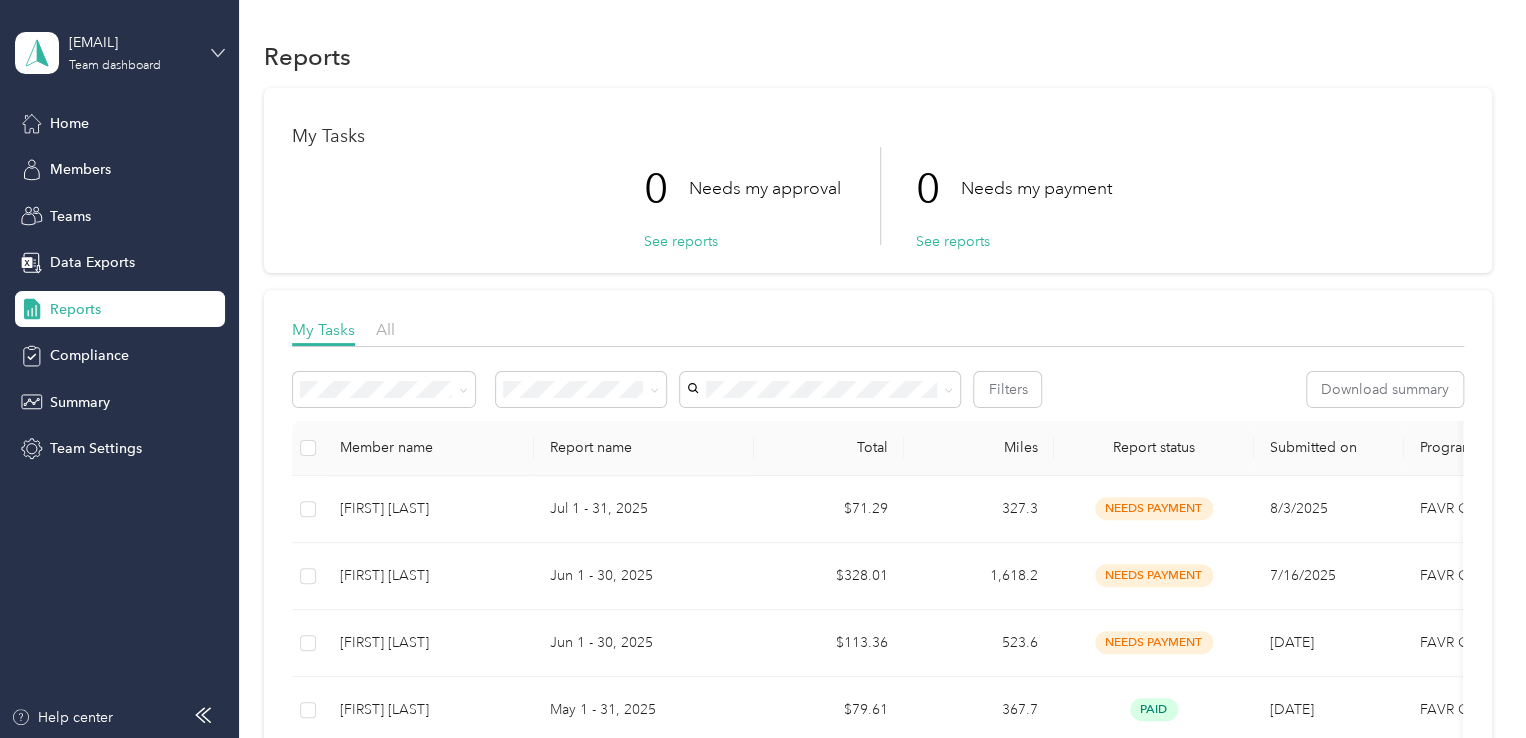 click 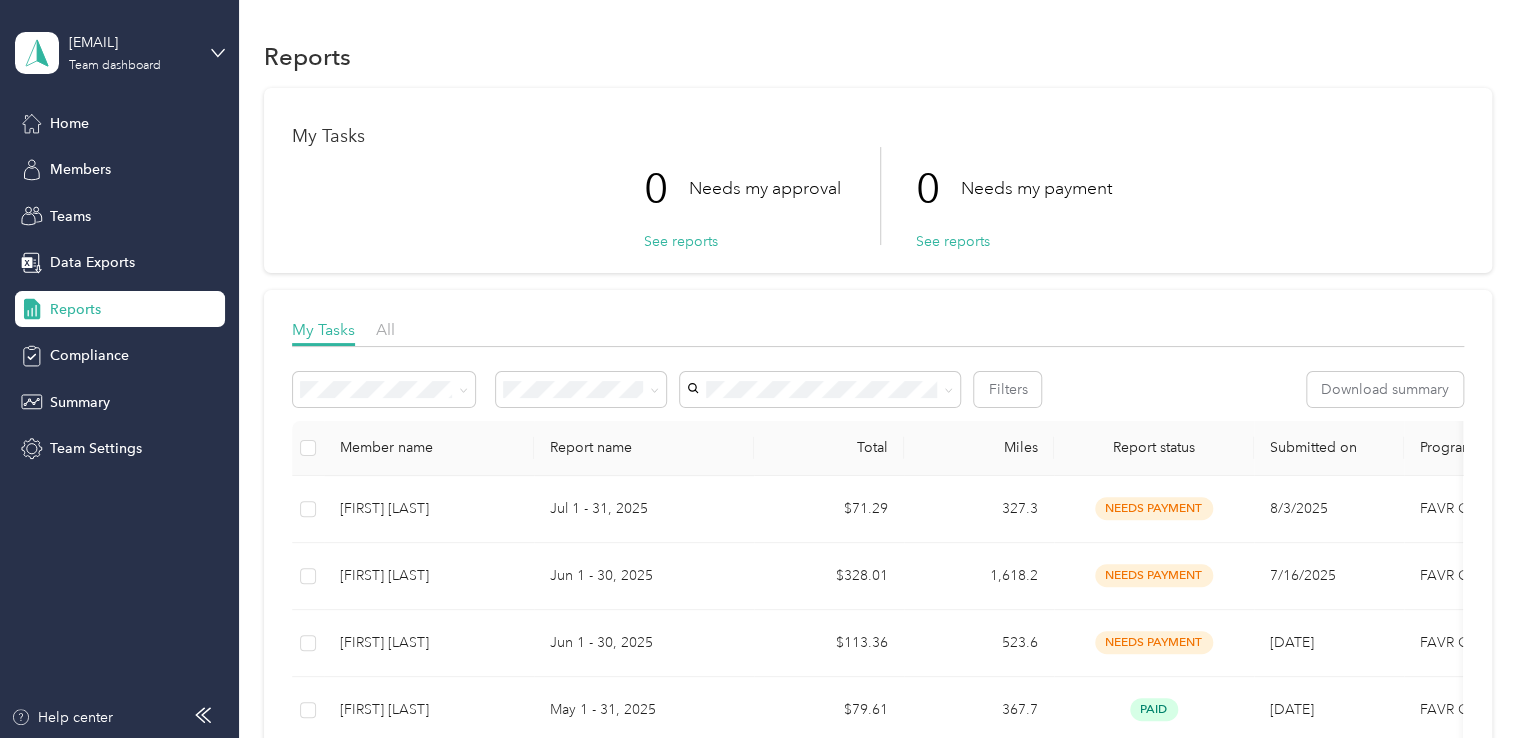 click on "Personal dashboard" at bounding box center (95, 209) 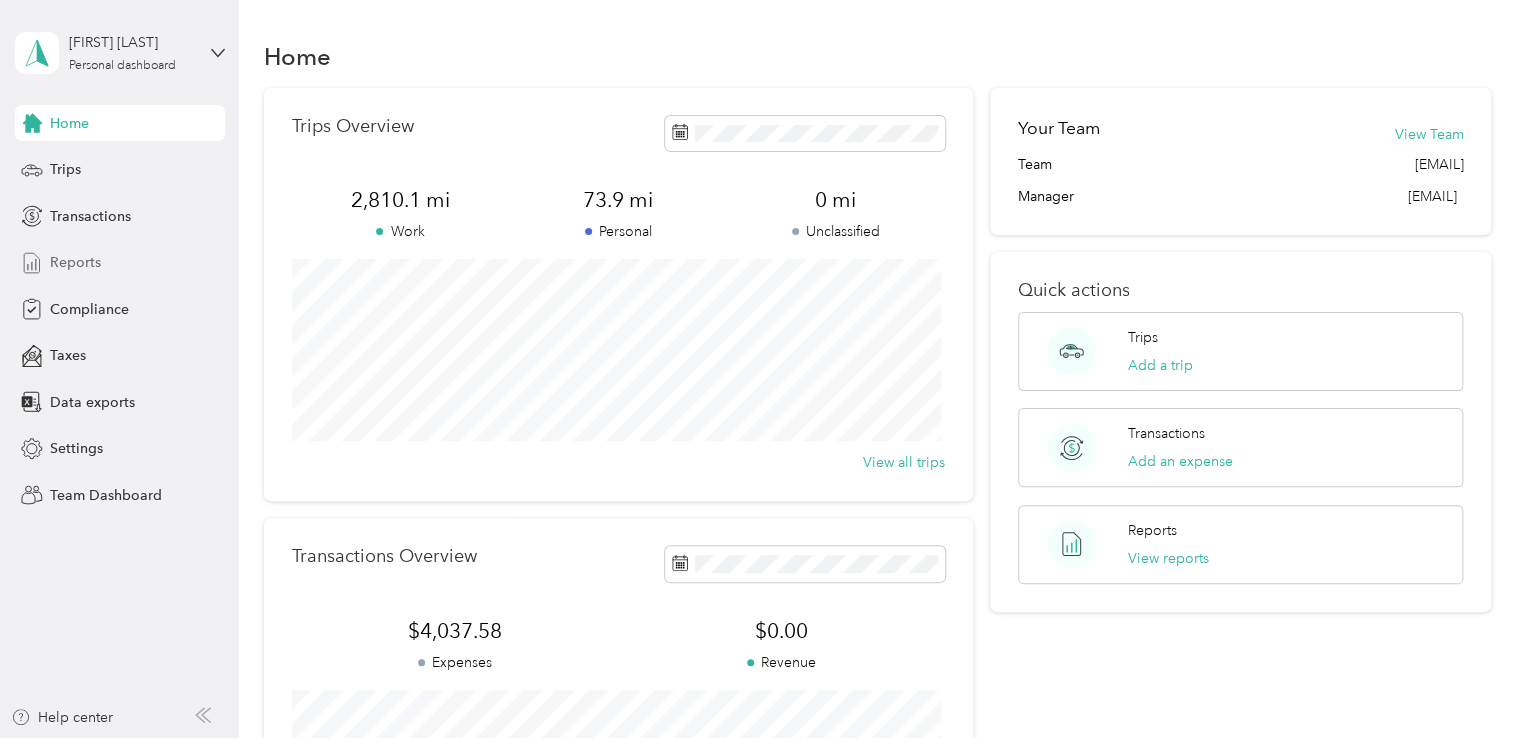 click on "Reports" at bounding box center [120, 263] 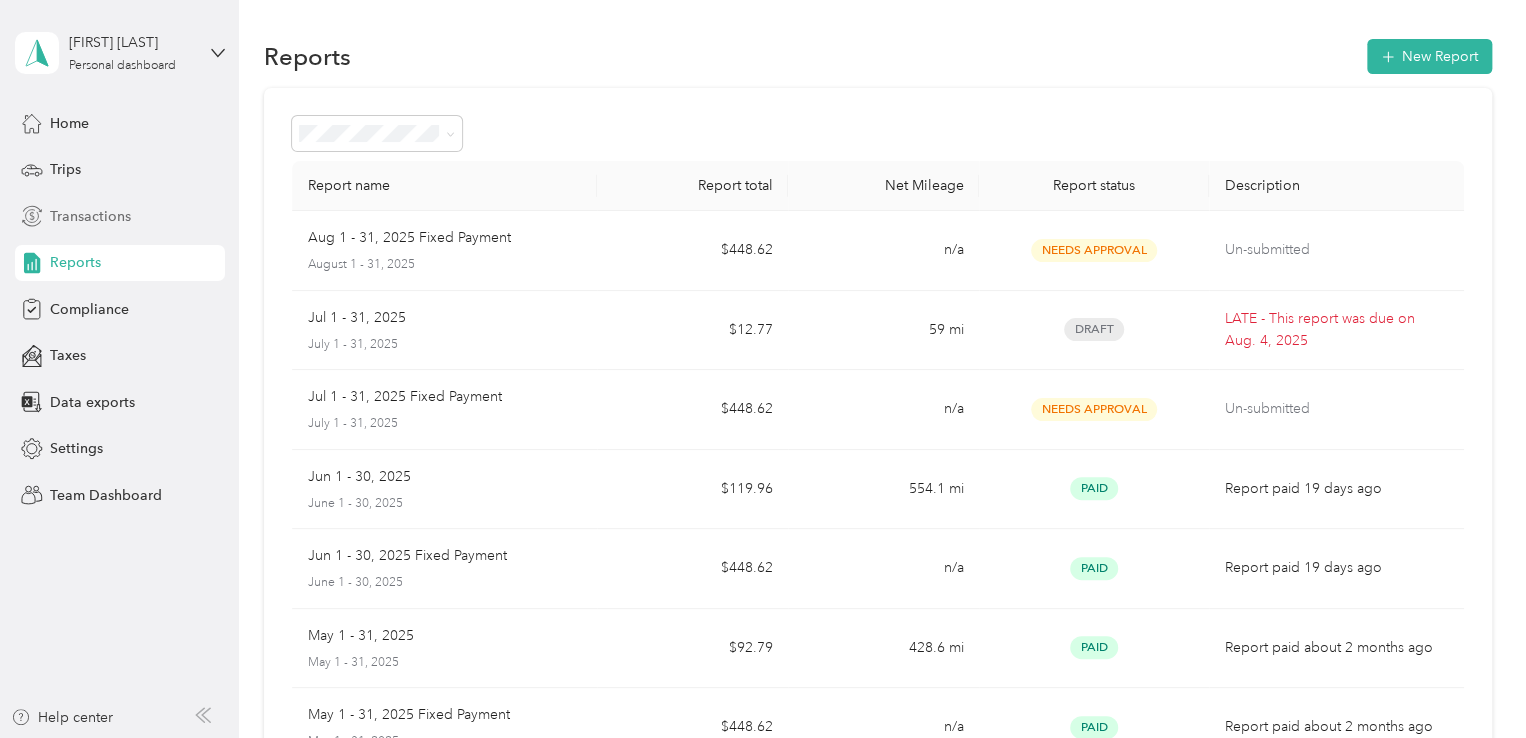 click on "Transactions" at bounding box center [90, 216] 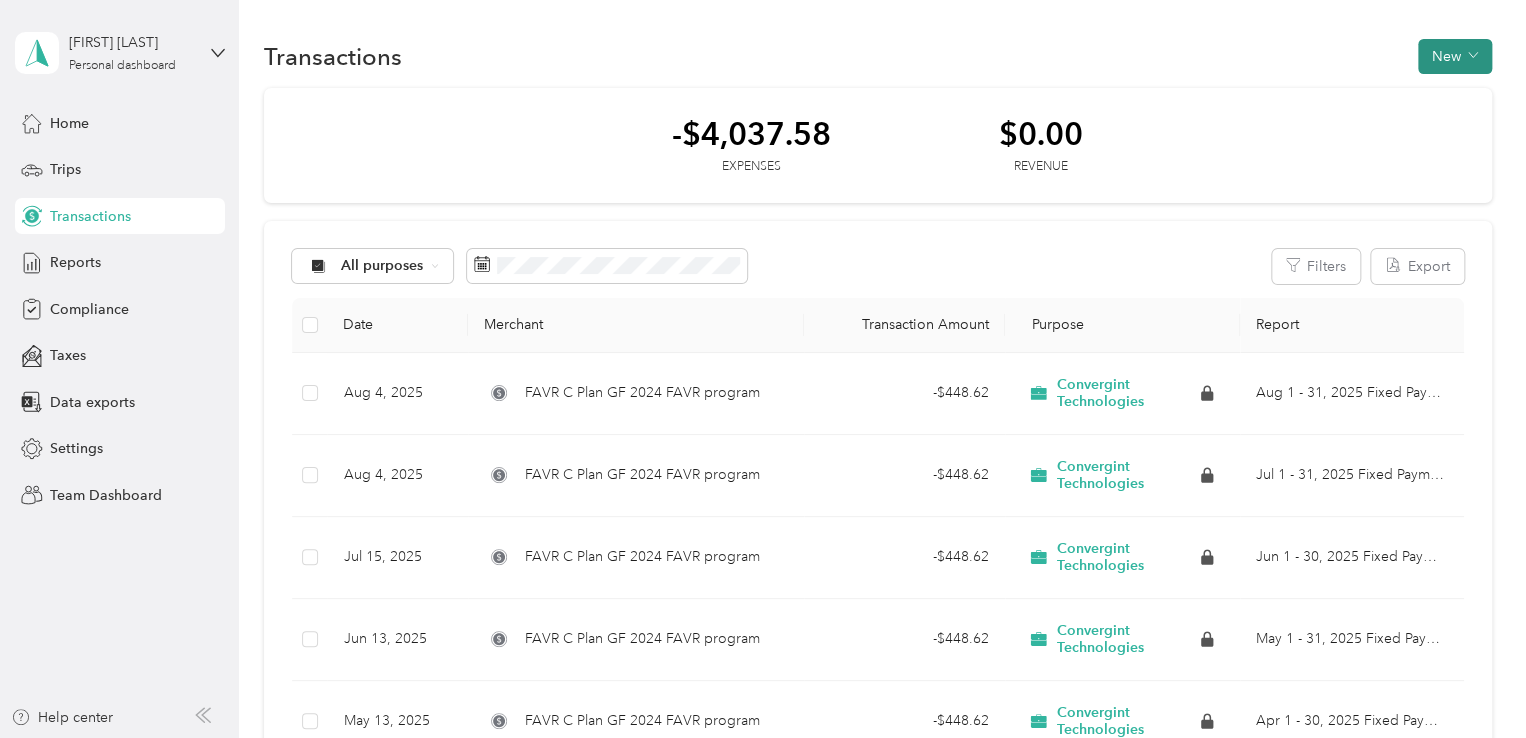 click on "New" at bounding box center [1455, 56] 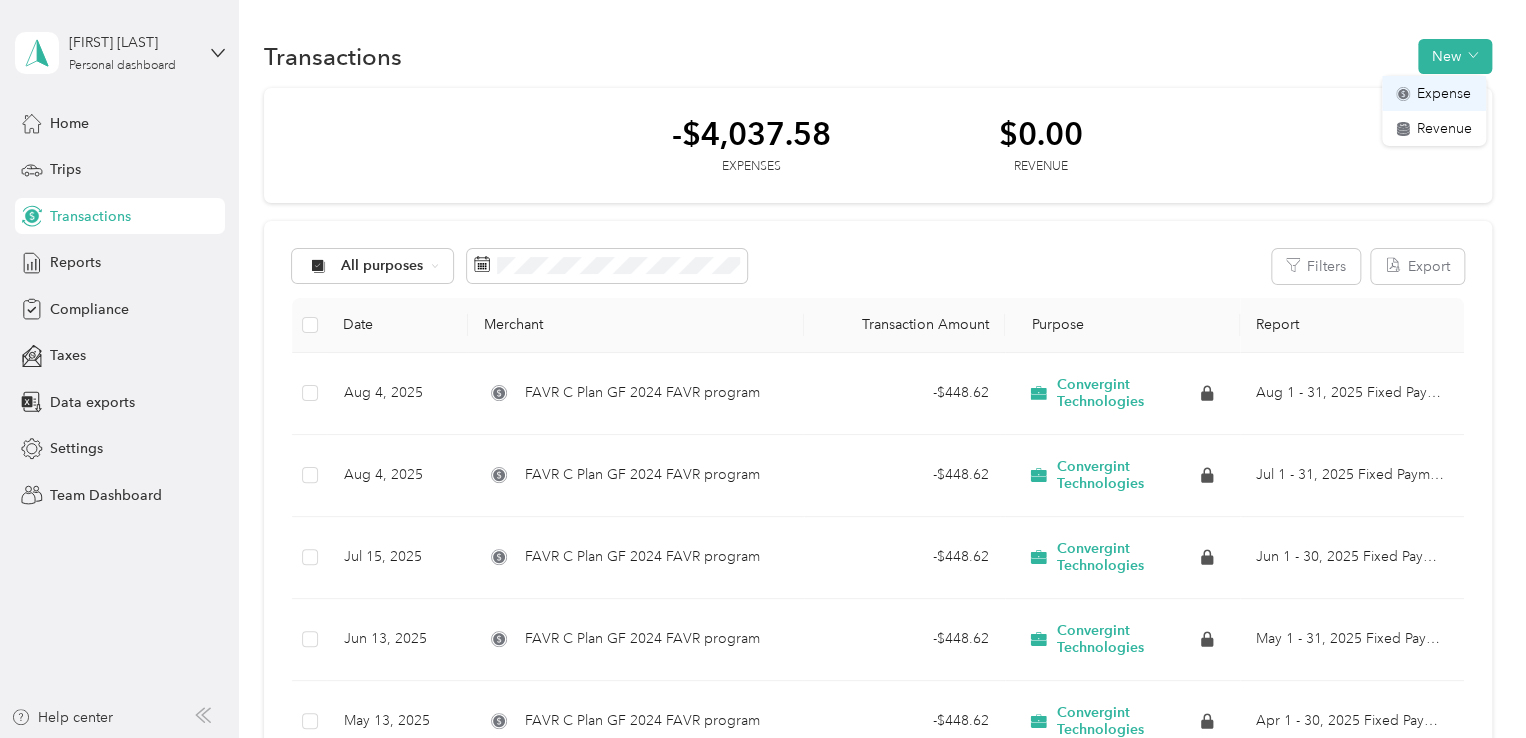 click on "Expense" at bounding box center [1444, 93] 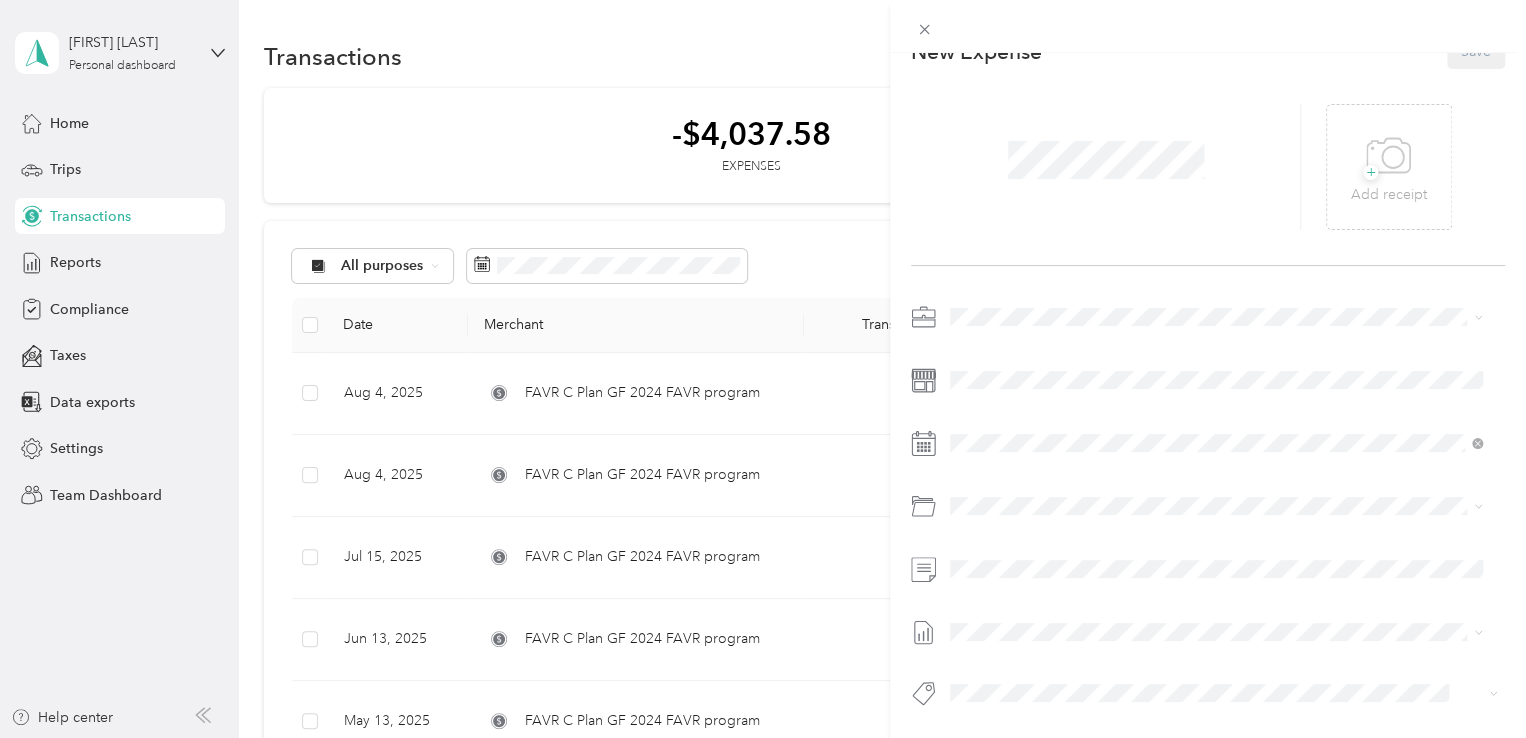 scroll, scrollTop: 0, scrollLeft: 0, axis: both 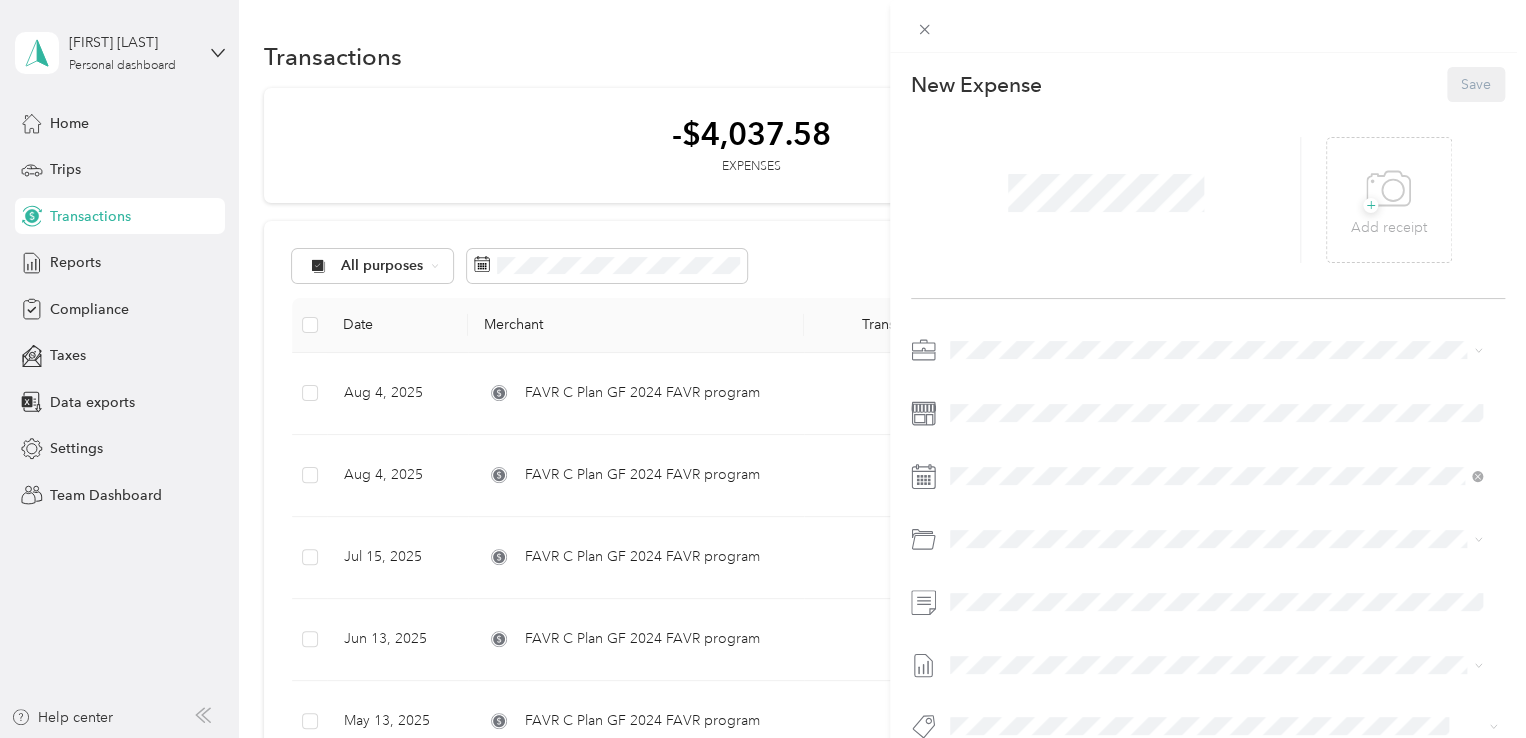 drag, startPoint x: 60, startPoint y: 261, endPoint x: 70, endPoint y: 260, distance: 10.049875 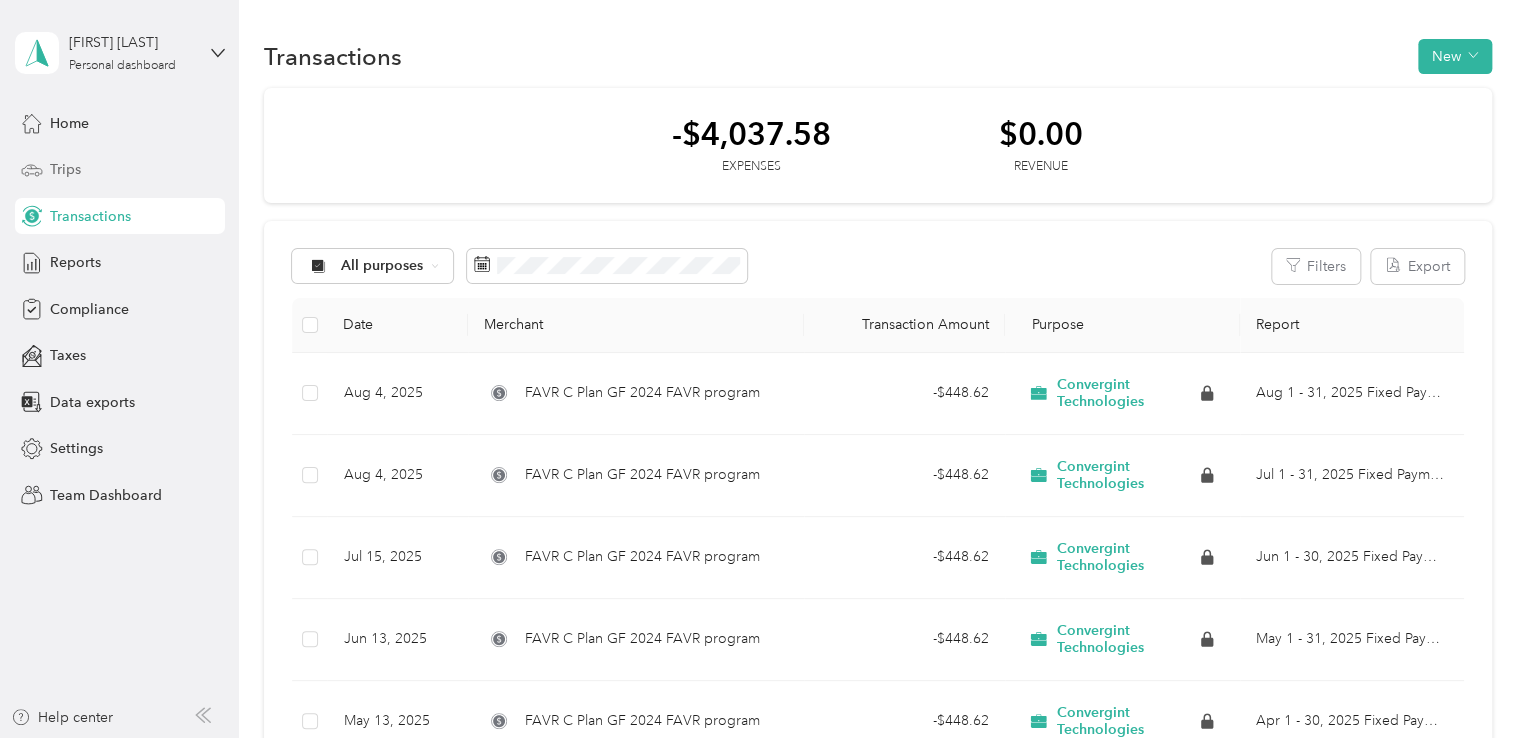 click on "Trips" at bounding box center (65, 169) 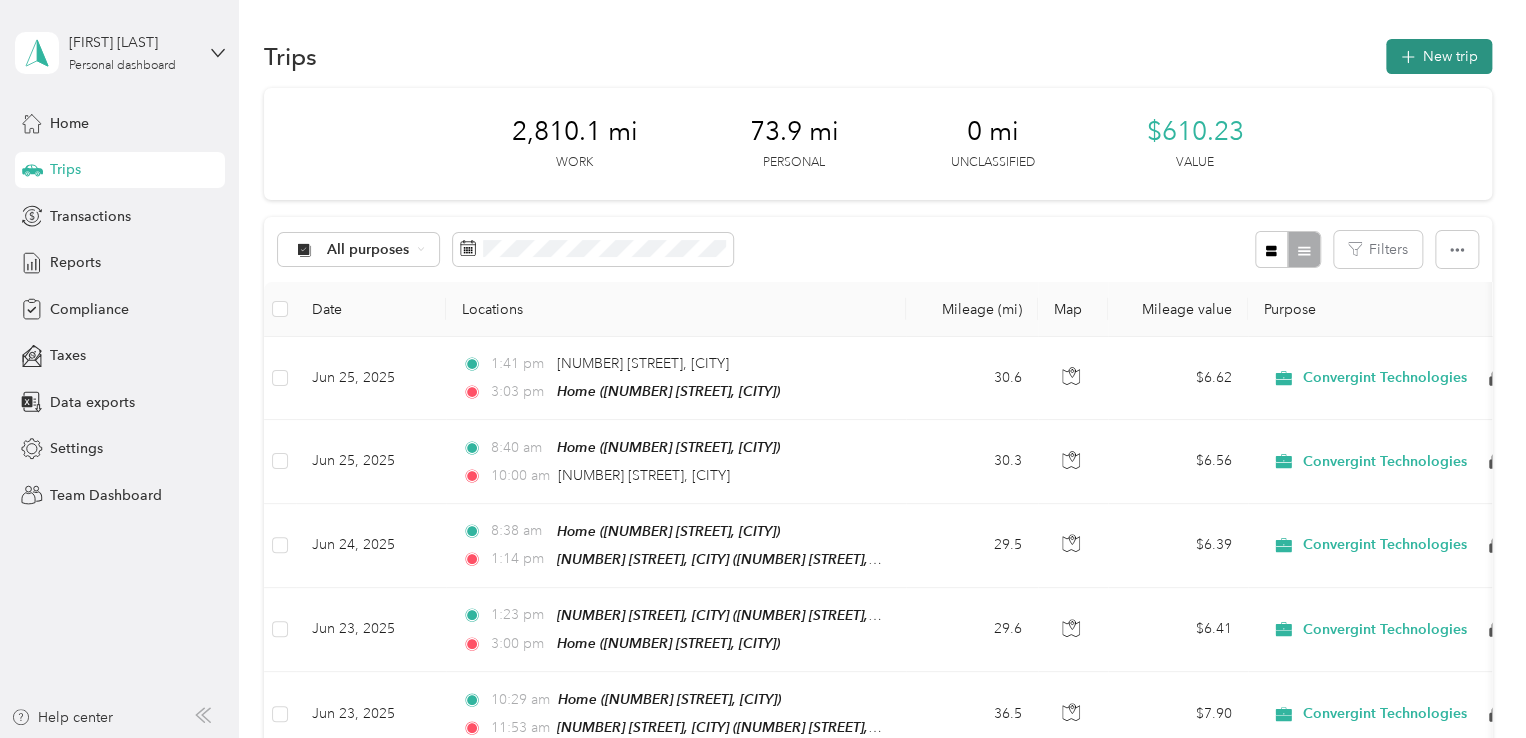 click on "New trip" at bounding box center [1439, 56] 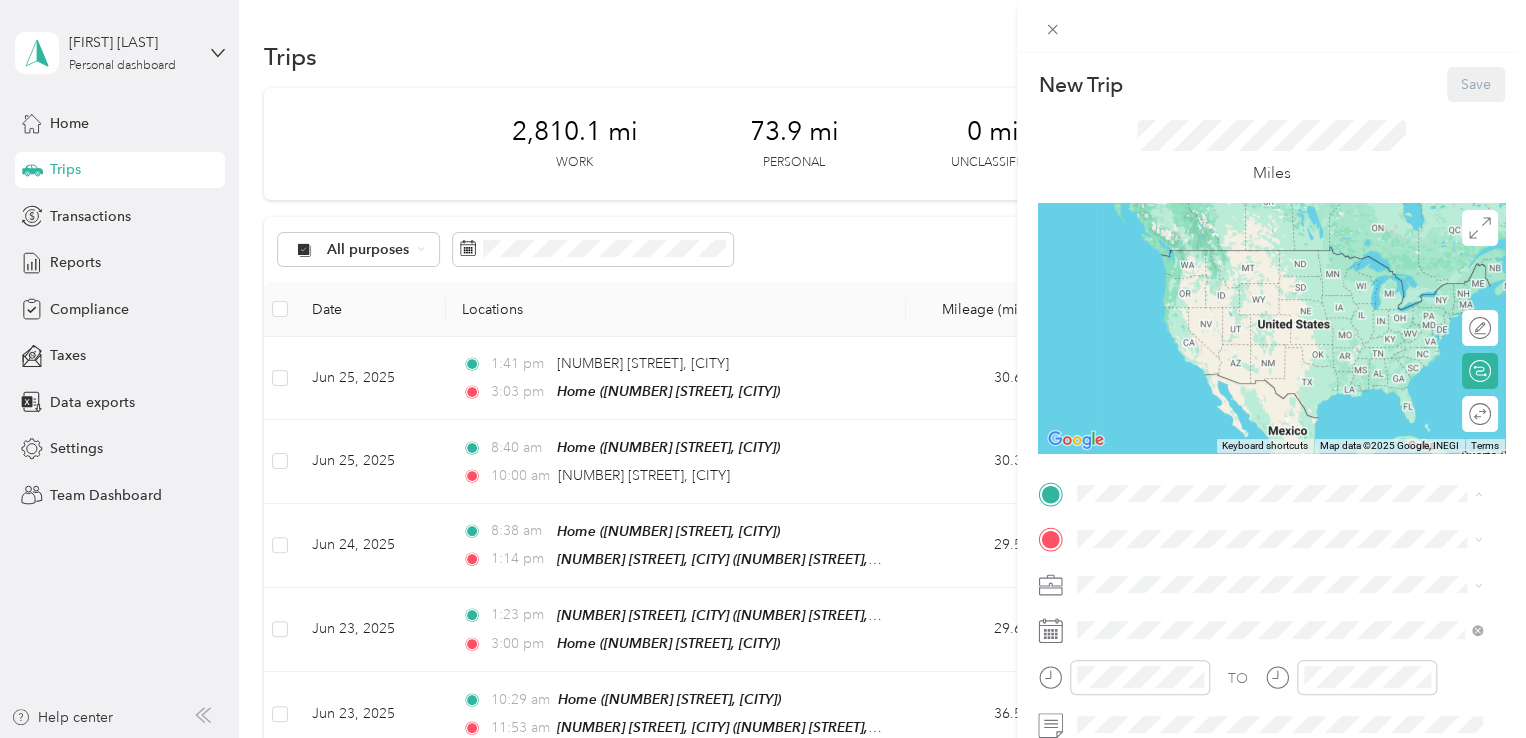 click on "2060 Longfellow Avenue, 11554, East Meadow, New York, United States" at bounding box center [1289, 290] 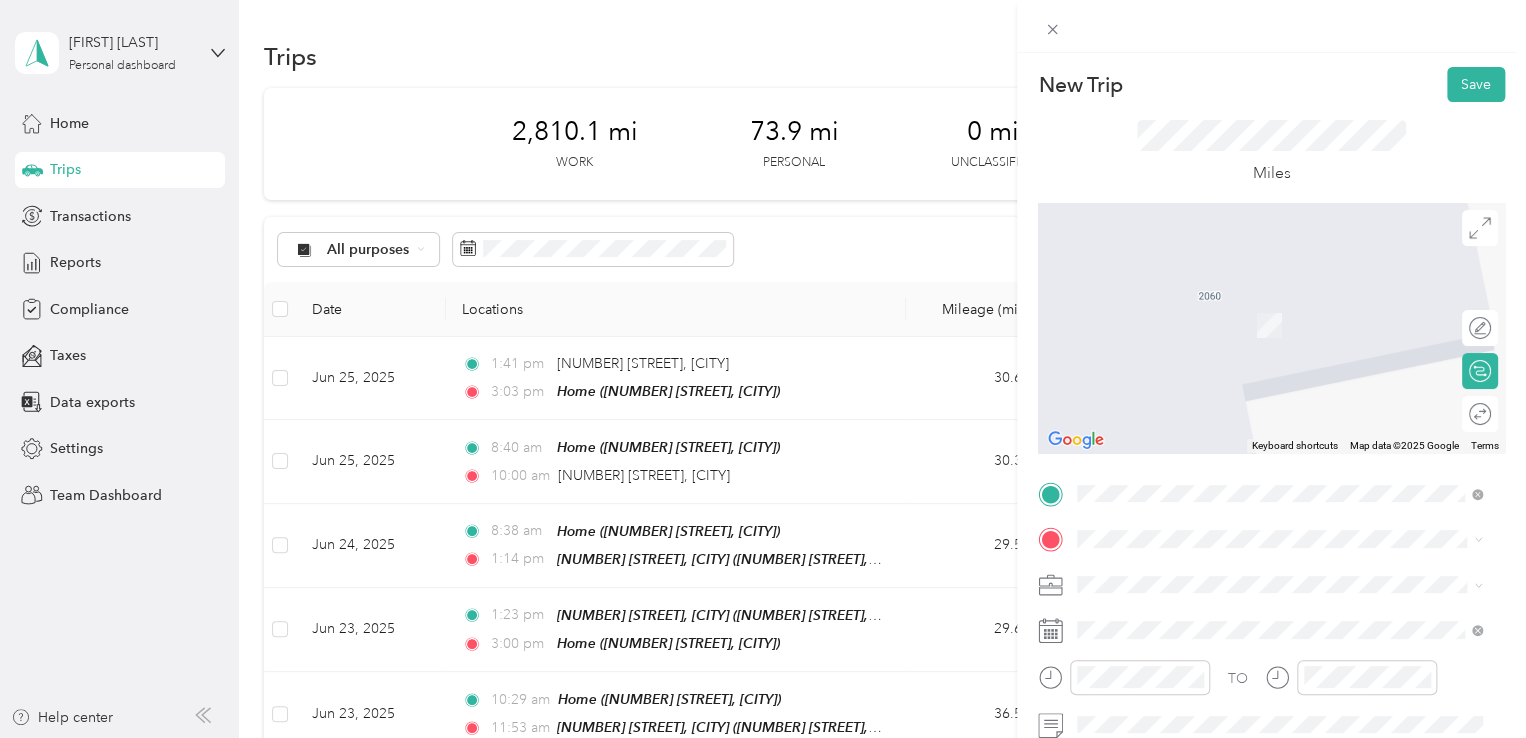 click on "Office 999 South Oyster Bay Road, 11714, Bethpage, New York, United States" at bounding box center [1295, 405] 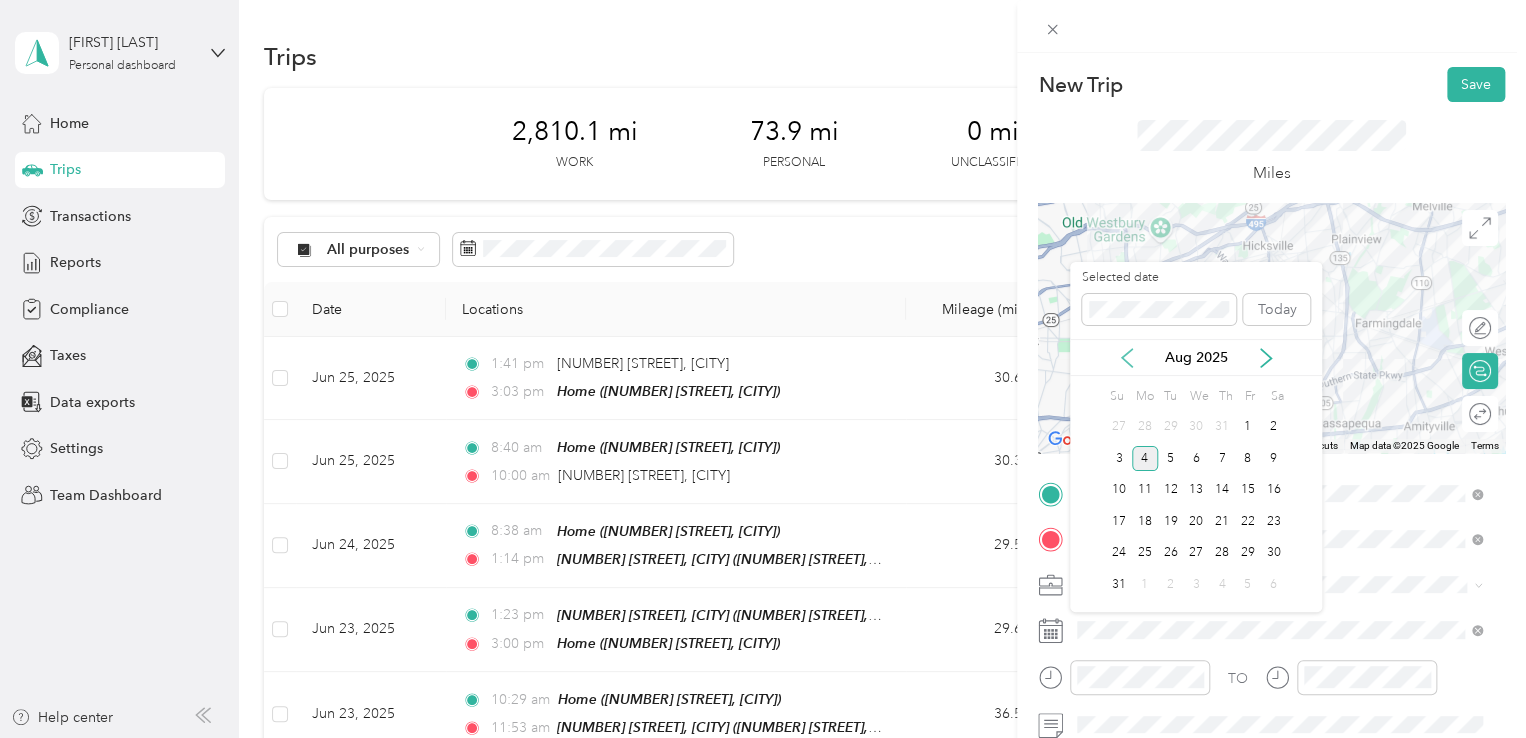 click 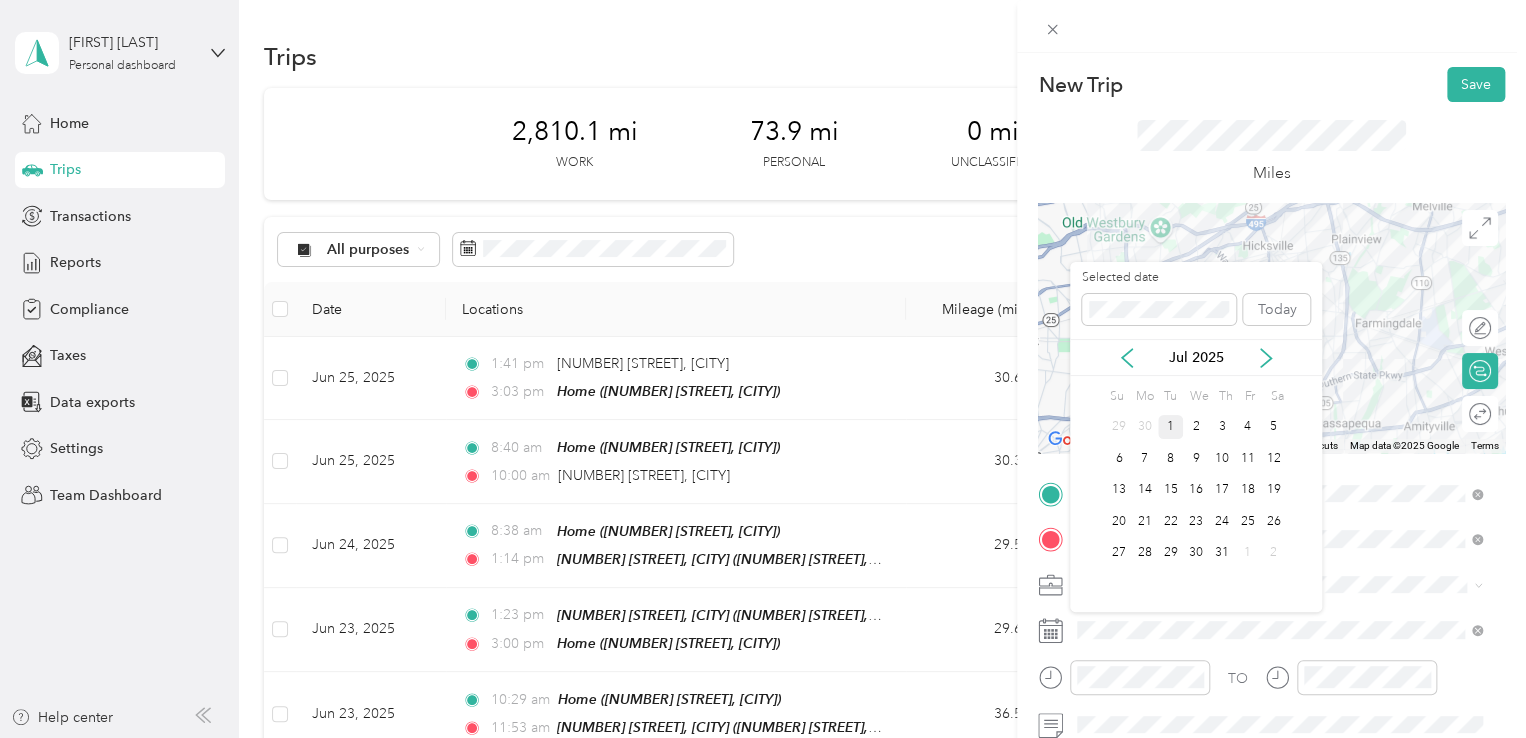 click on "1" at bounding box center [1171, 427] 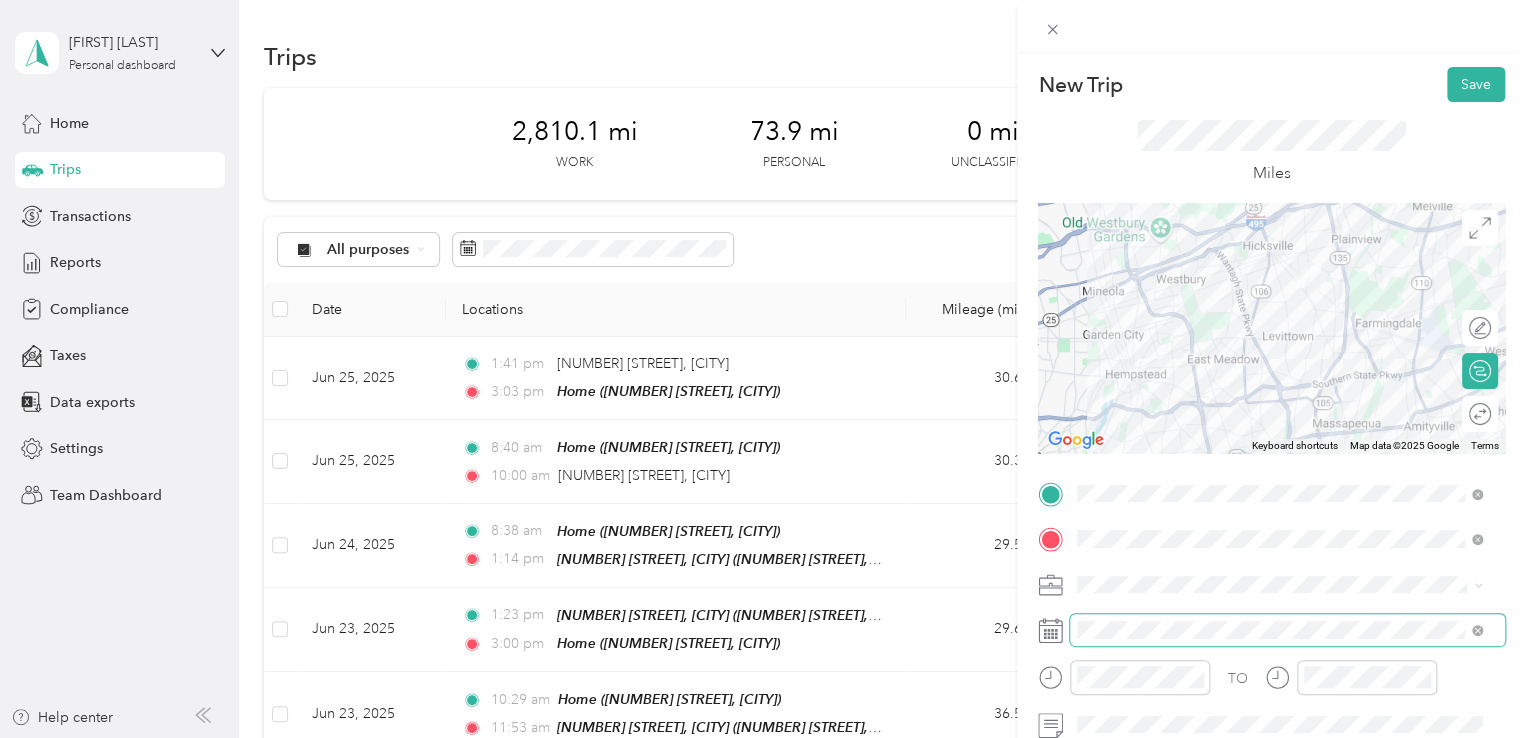 scroll, scrollTop: 100, scrollLeft: 0, axis: vertical 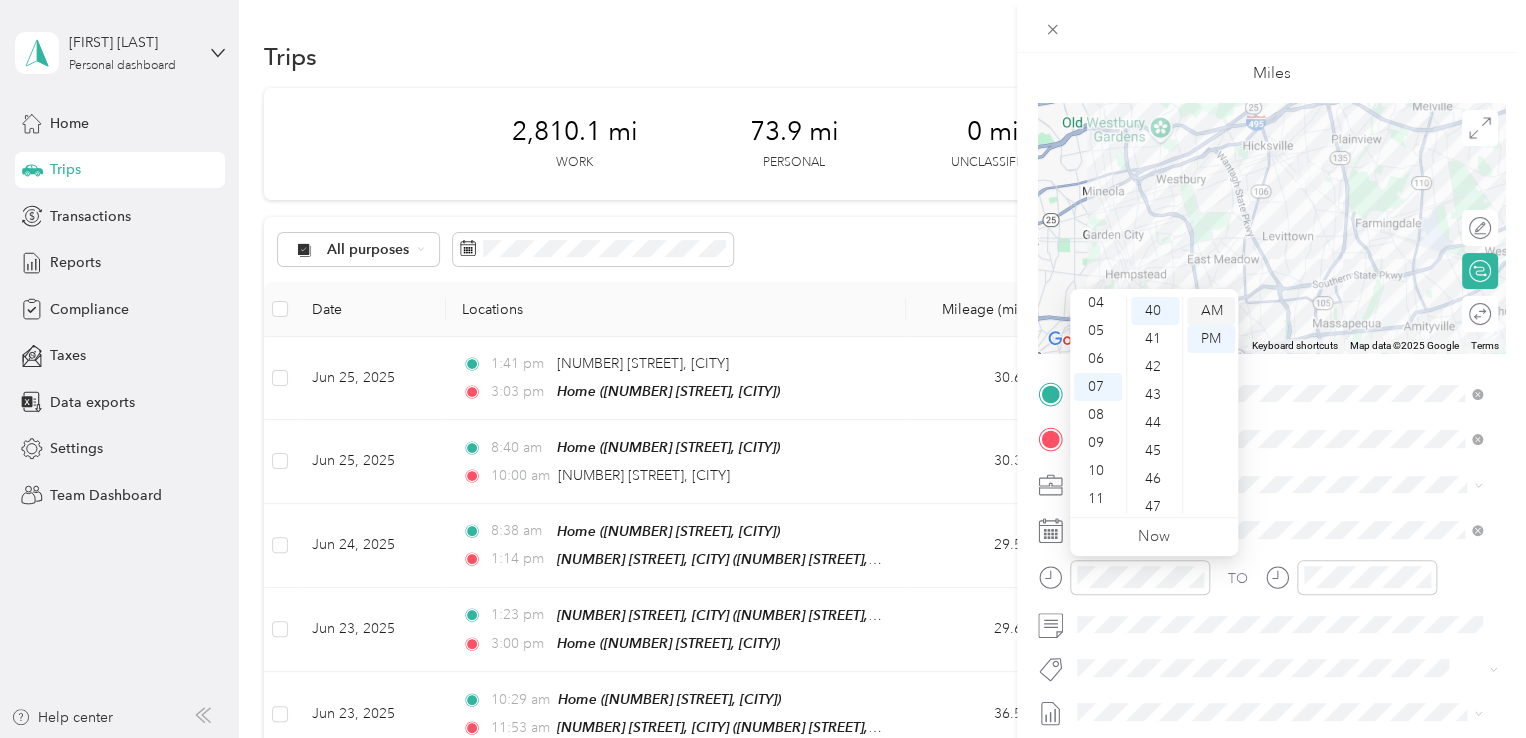 click on "AM" at bounding box center (1211, 311) 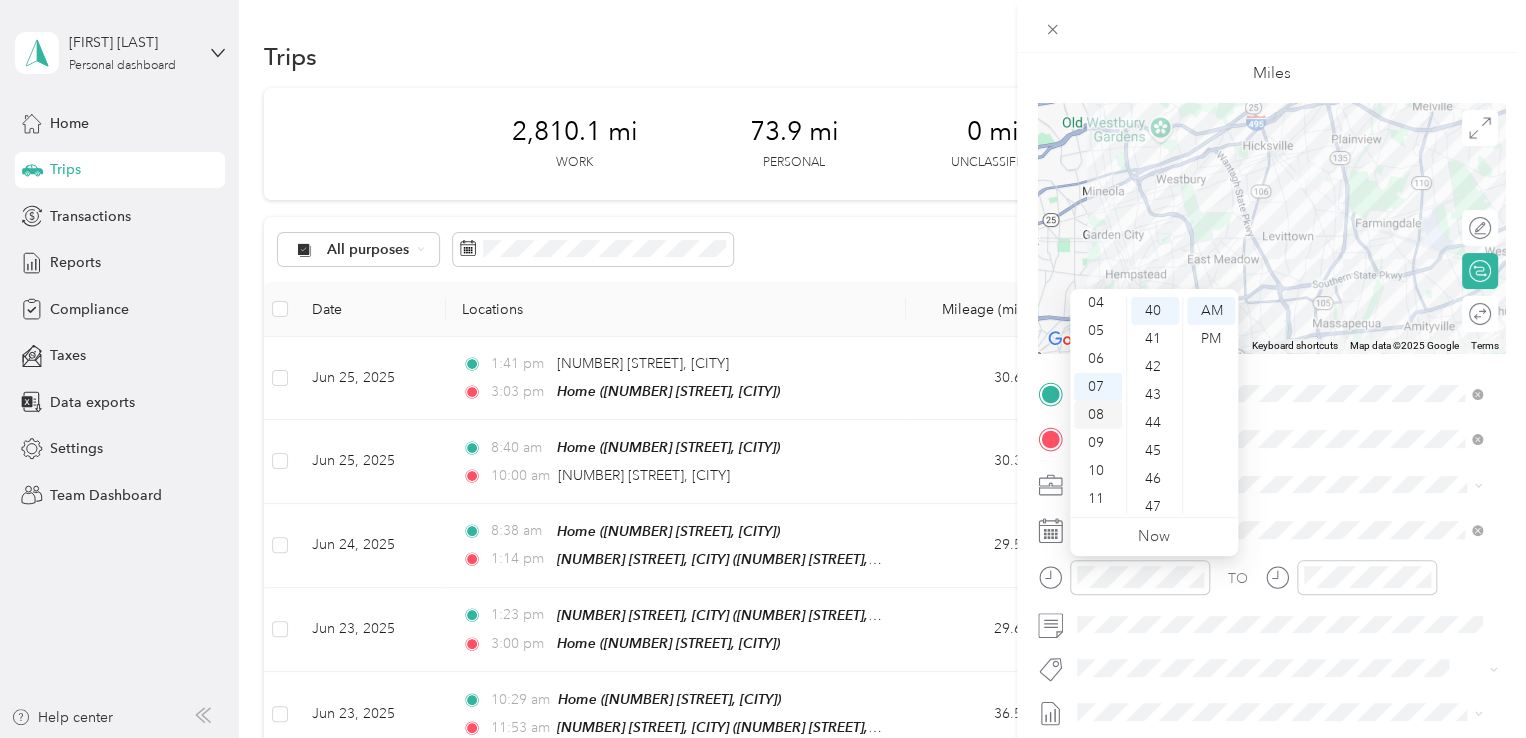 click on "08" at bounding box center (1098, 415) 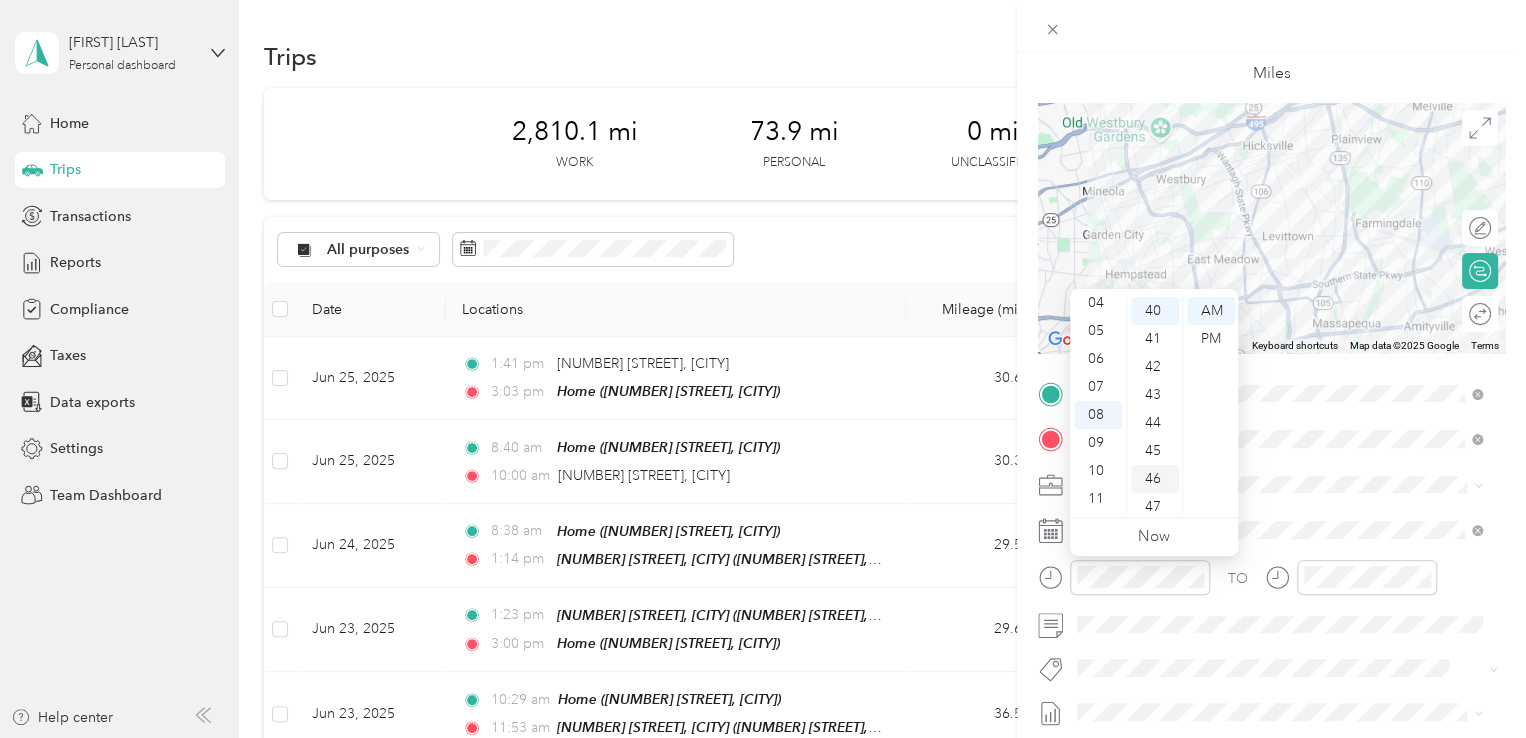 click on "46" at bounding box center [1155, 479] 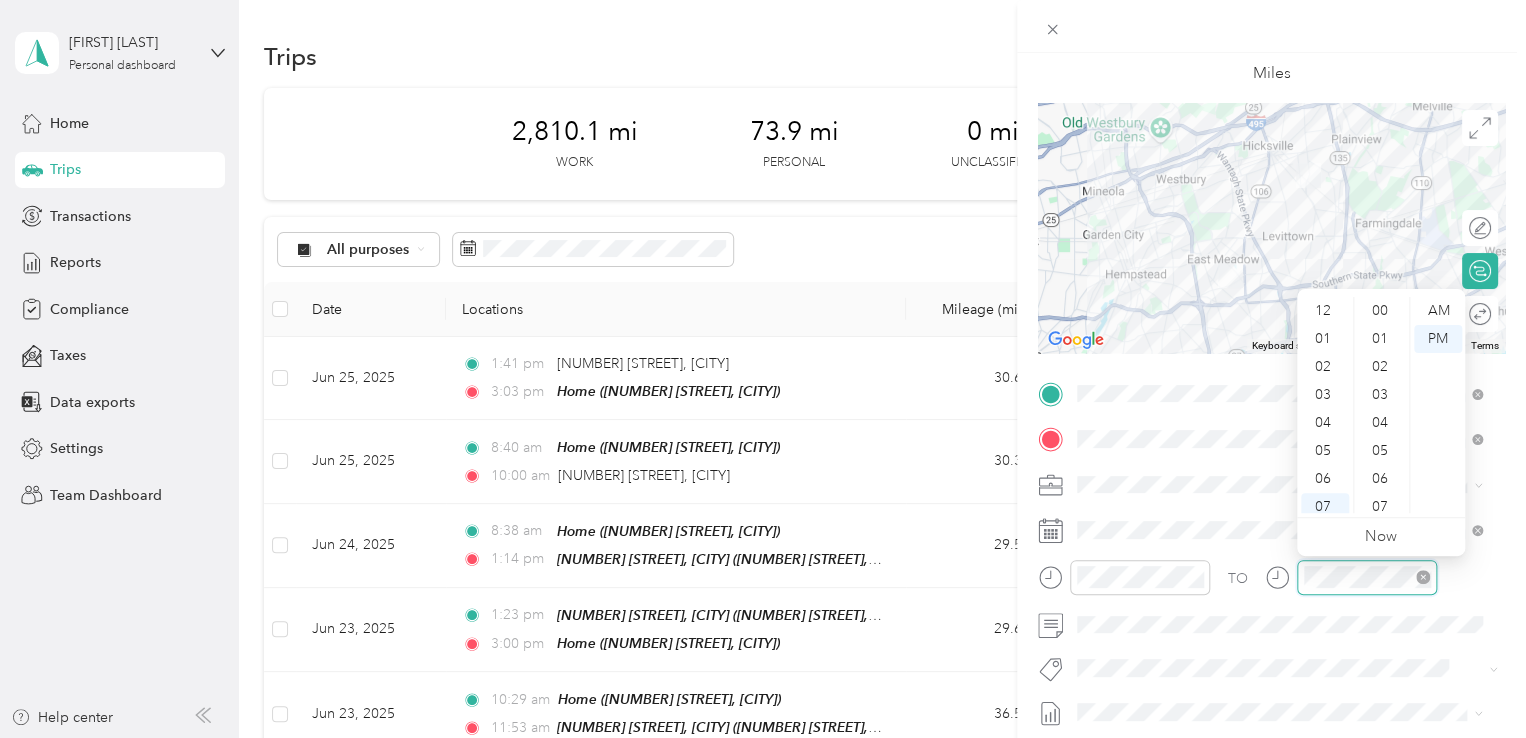 scroll, scrollTop: 1120, scrollLeft: 0, axis: vertical 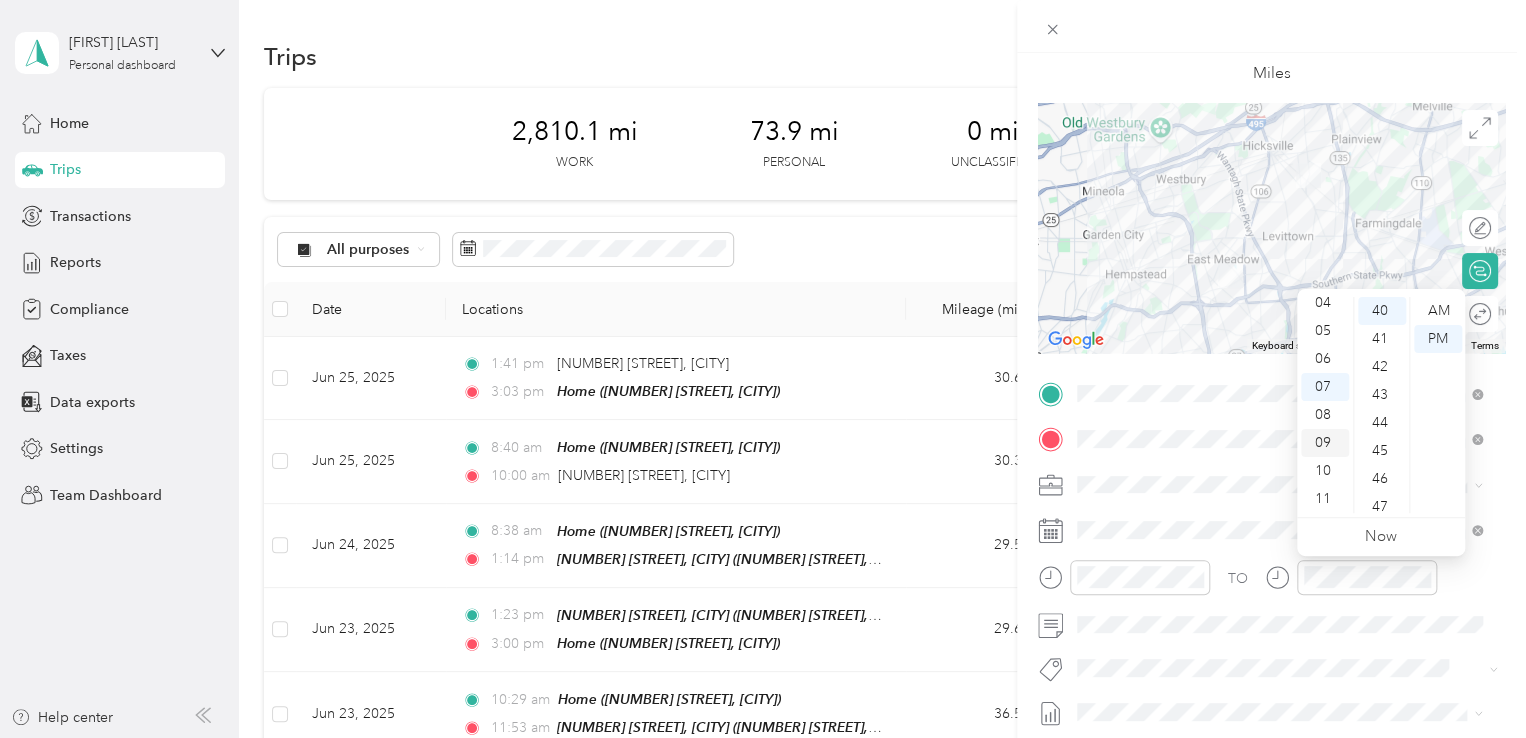 click on "09" at bounding box center [1325, 443] 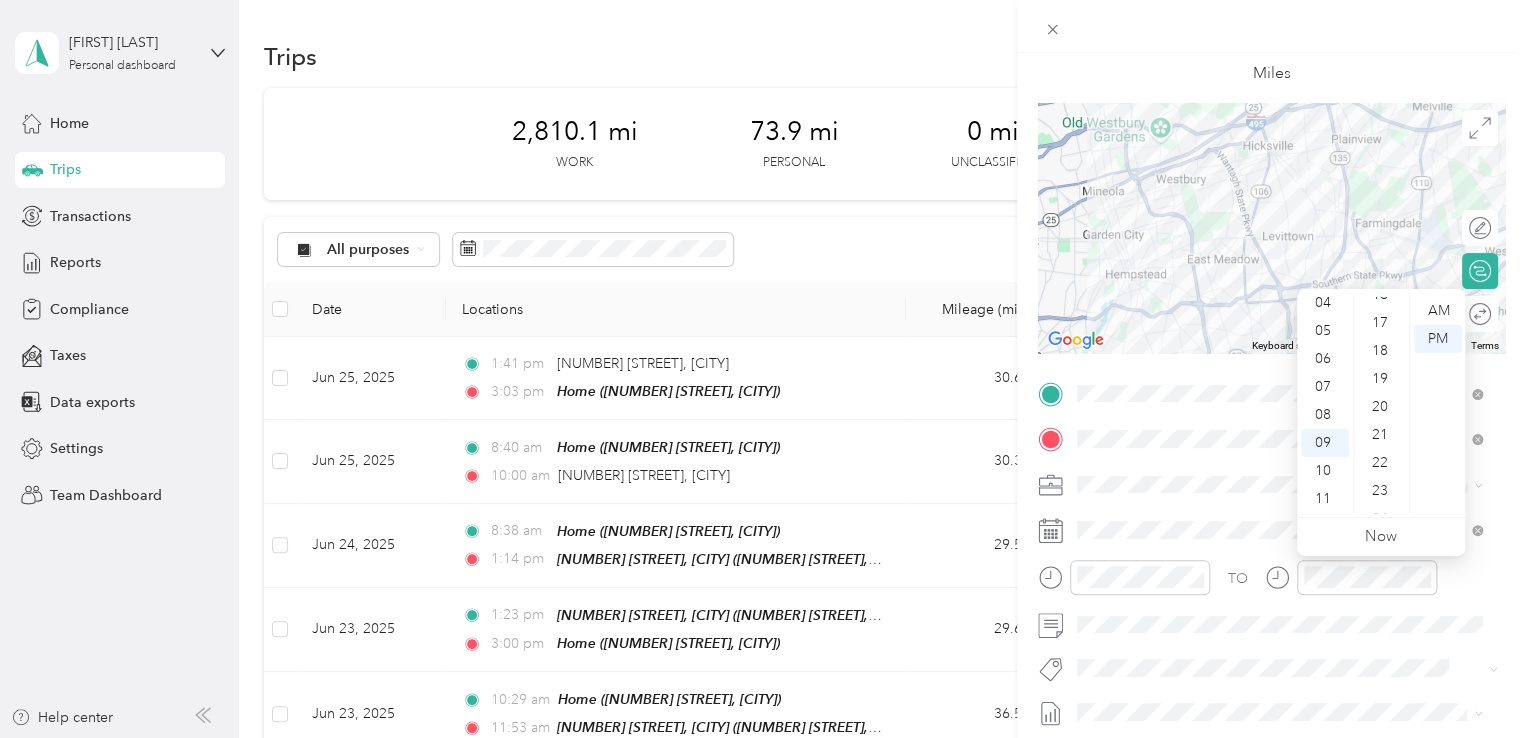 scroll, scrollTop: 0, scrollLeft: 0, axis: both 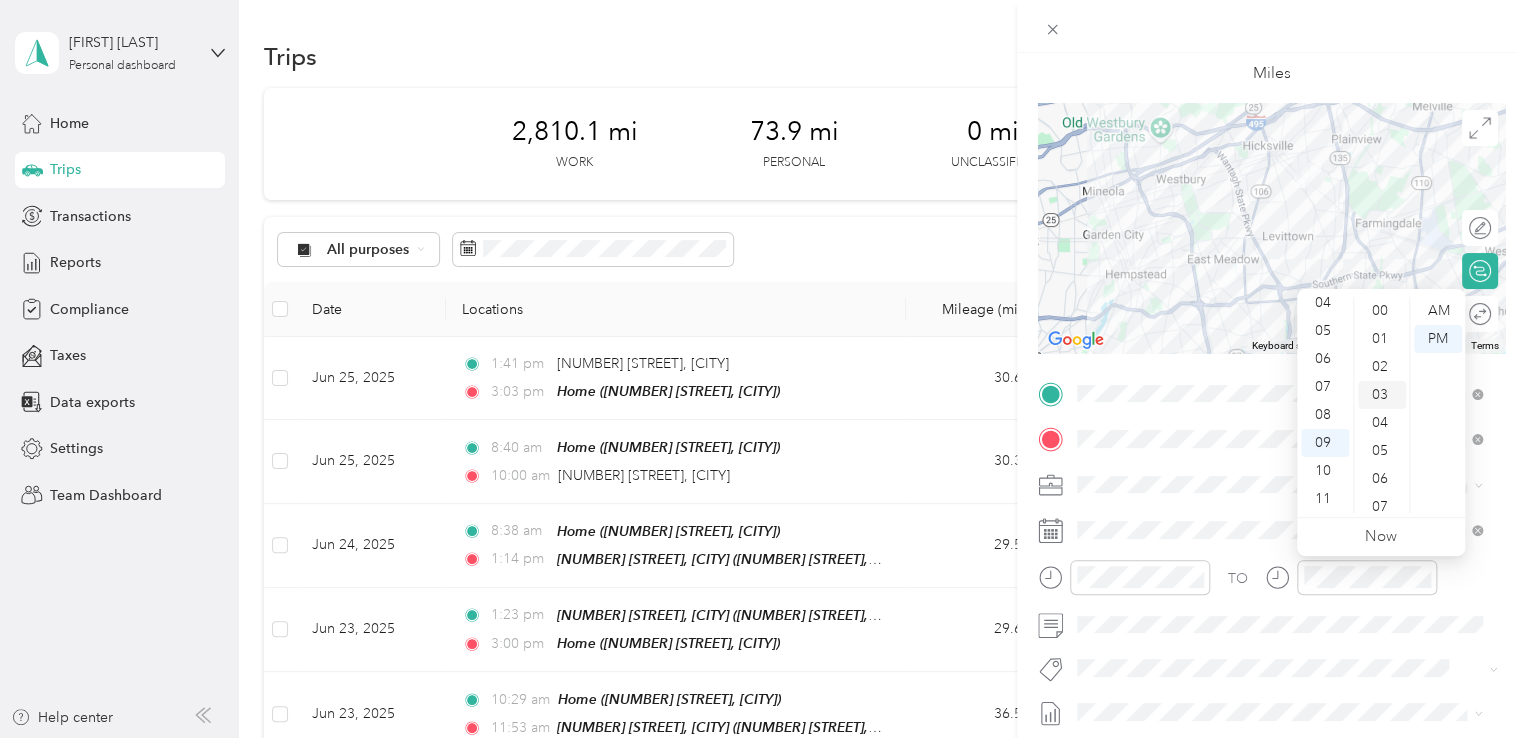click on "03" at bounding box center (1382, 395) 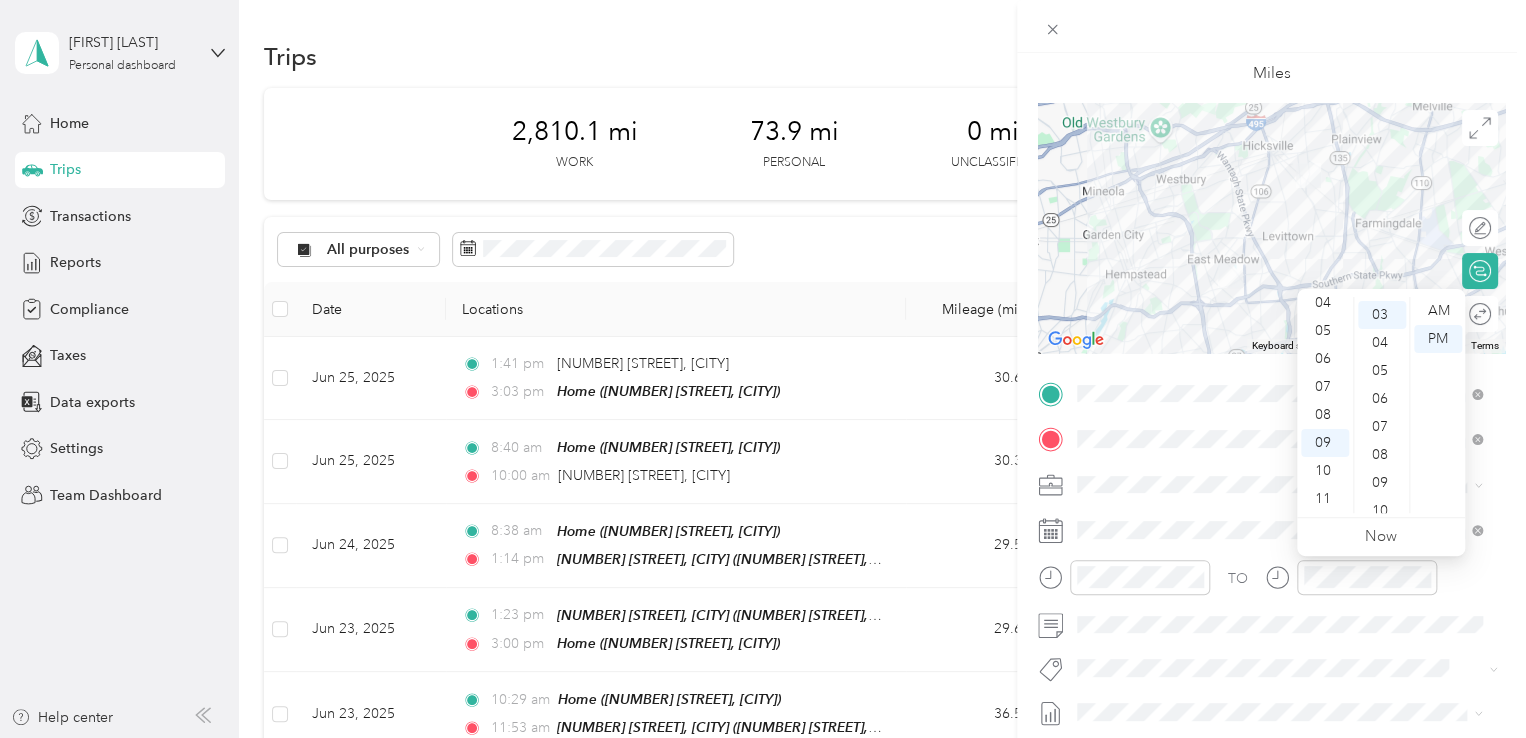 scroll, scrollTop: 84, scrollLeft: 0, axis: vertical 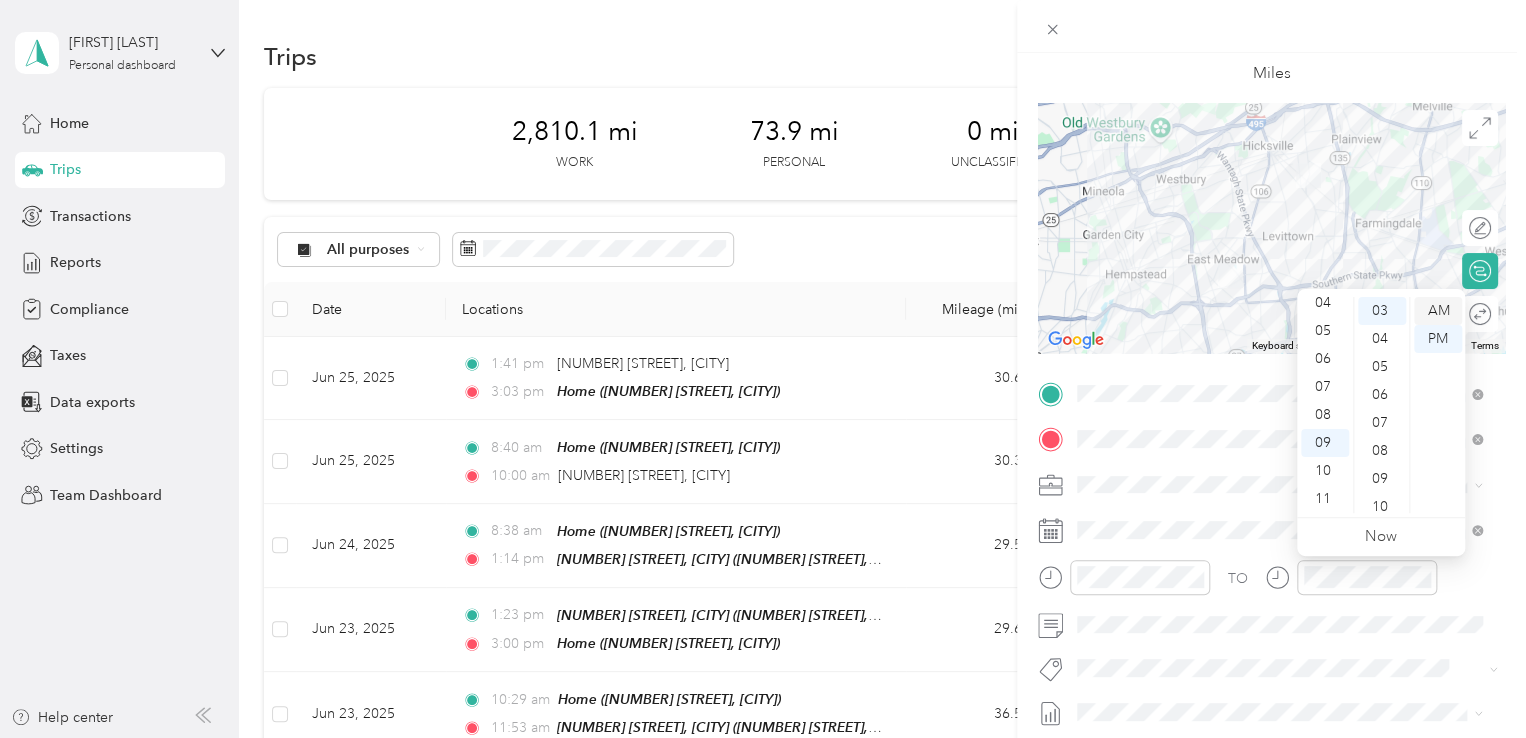 click on "AM" at bounding box center (1438, 311) 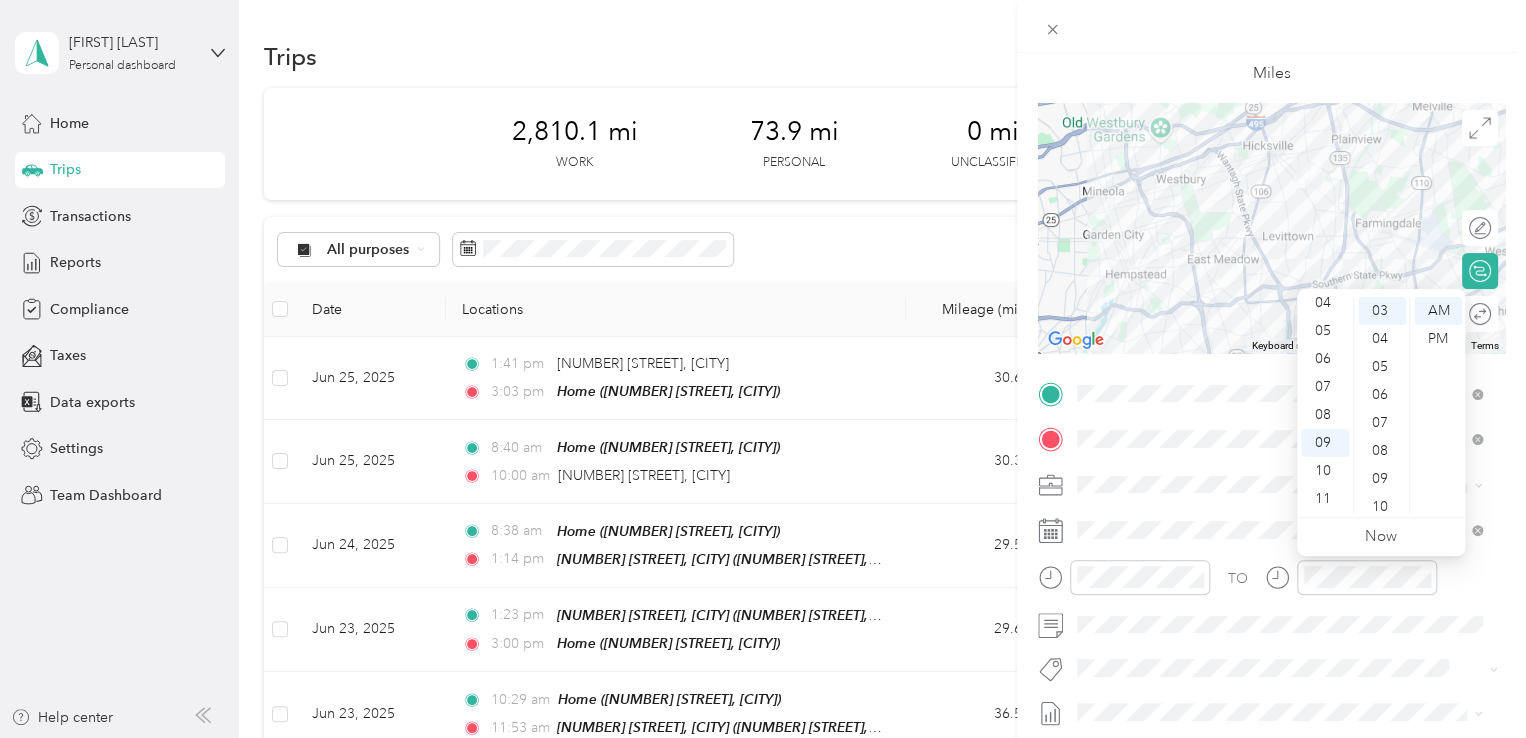 click at bounding box center (1271, 228) 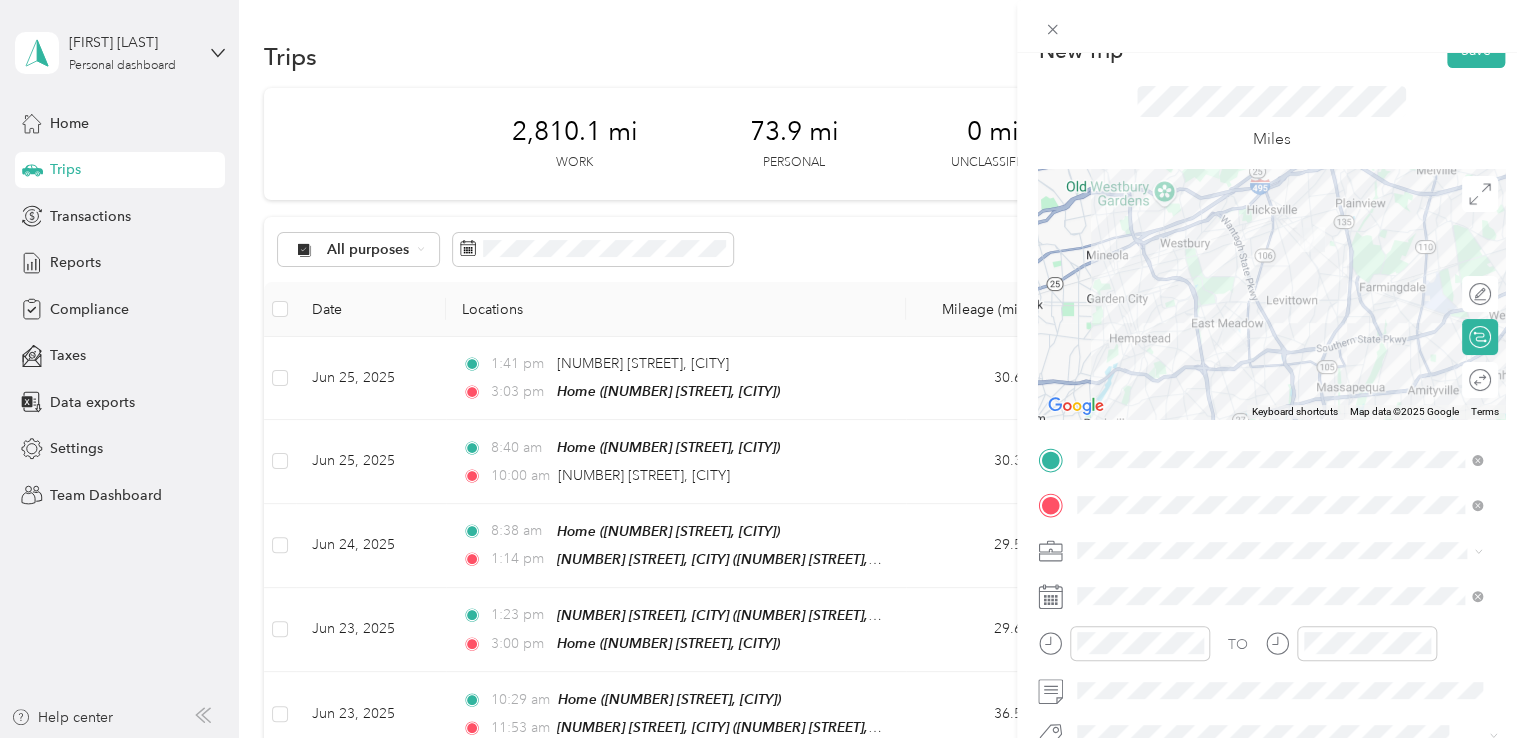 scroll, scrollTop: 0, scrollLeft: 0, axis: both 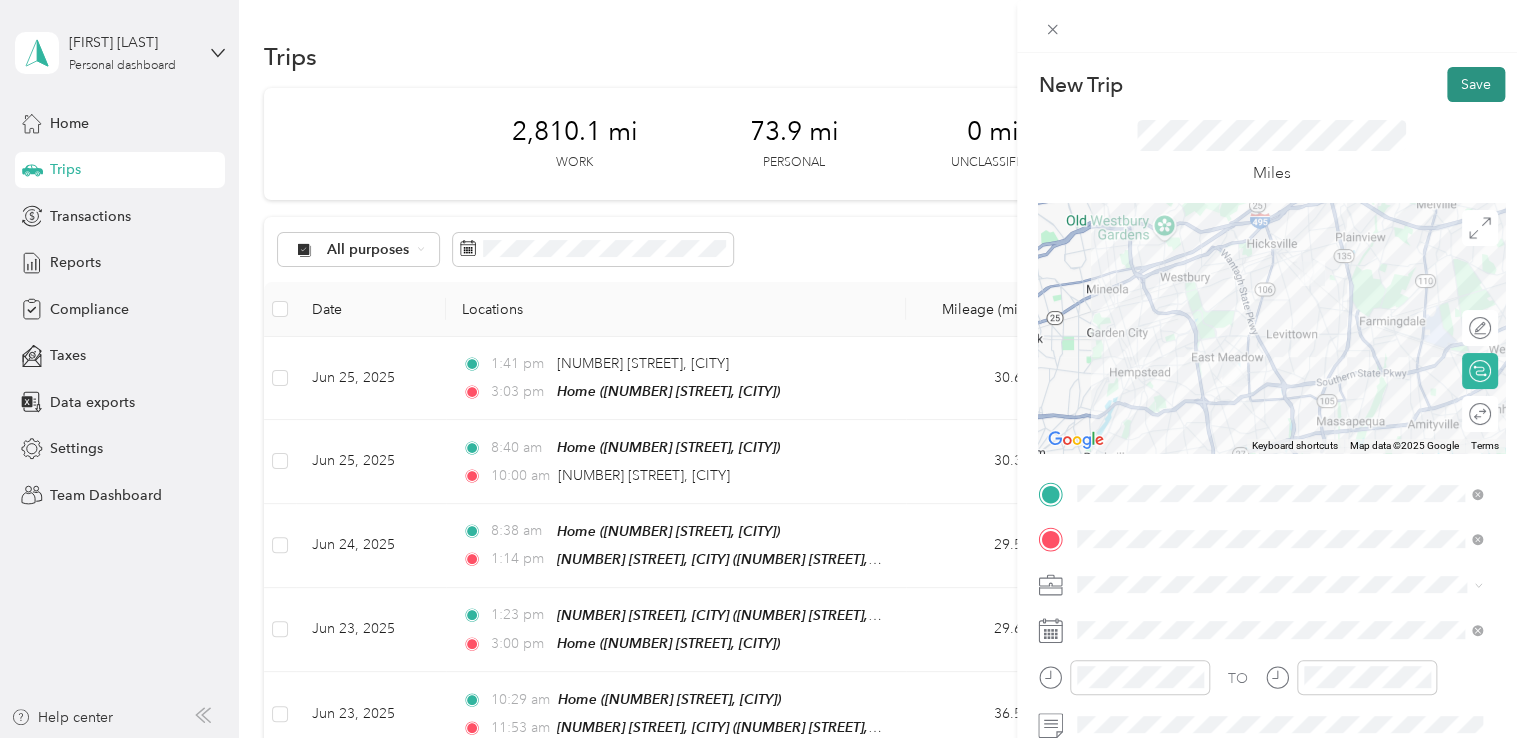click on "Save" at bounding box center [1476, 84] 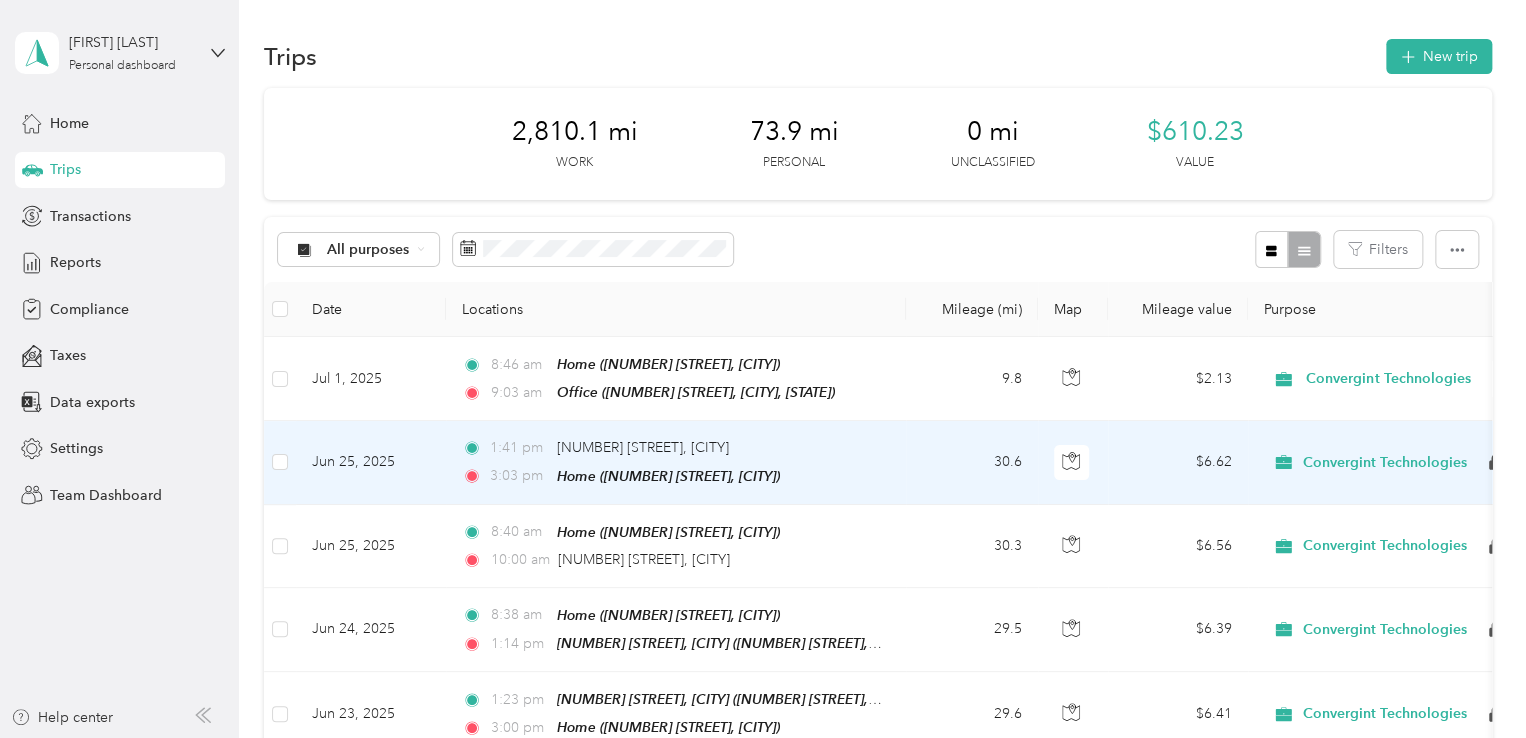 click on "Click to name as a Favorite Place" at bounding box center (639, 401) 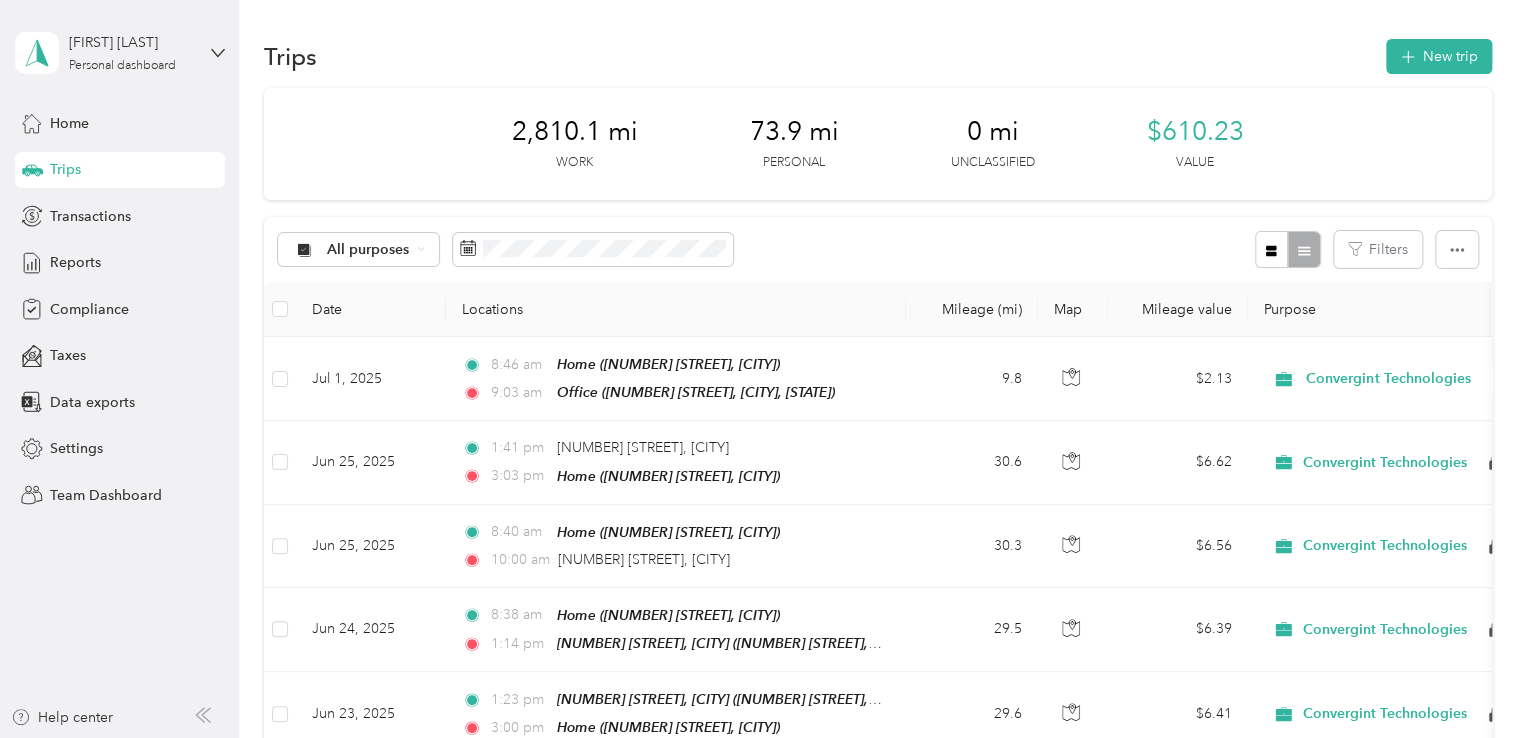 click on "Trips New trip" at bounding box center [878, 56] 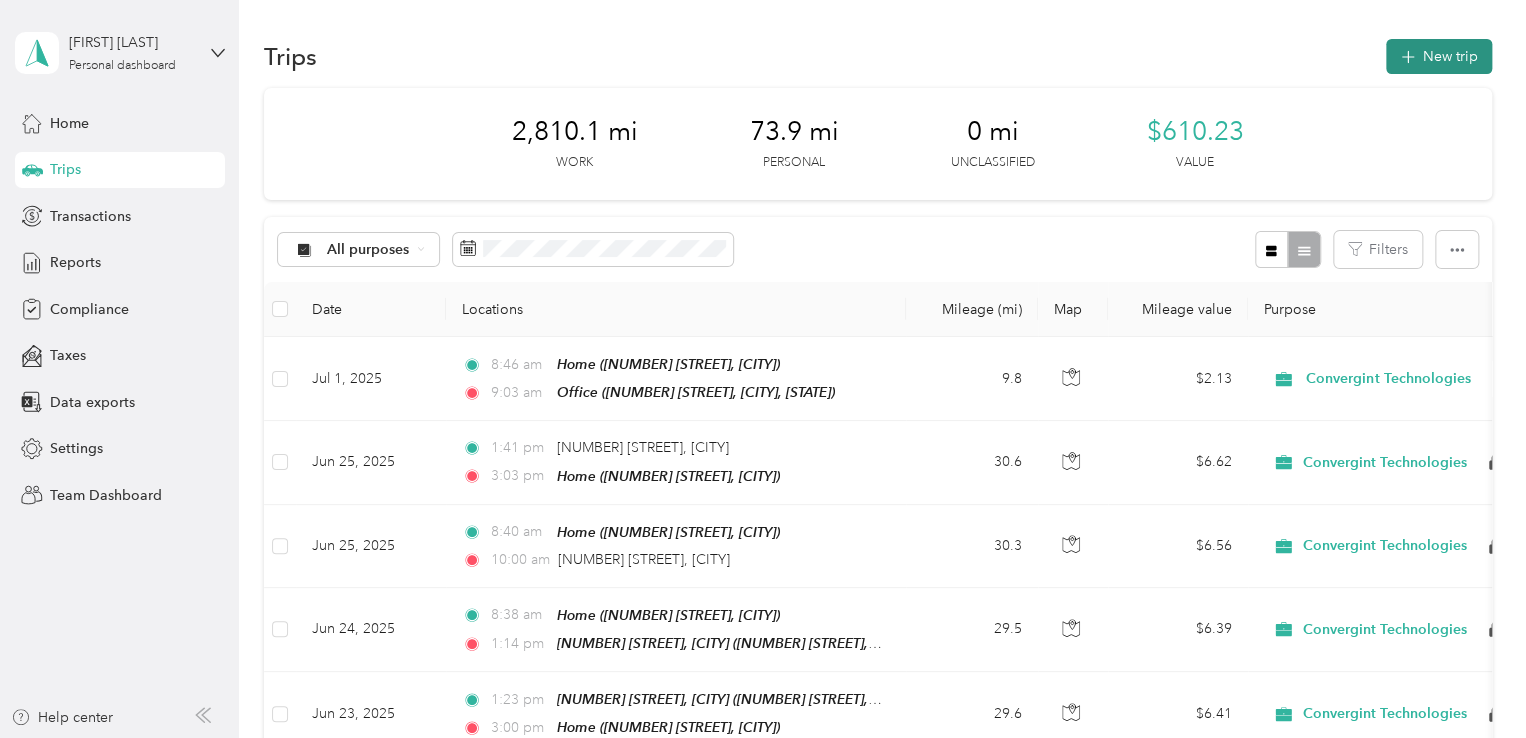 click 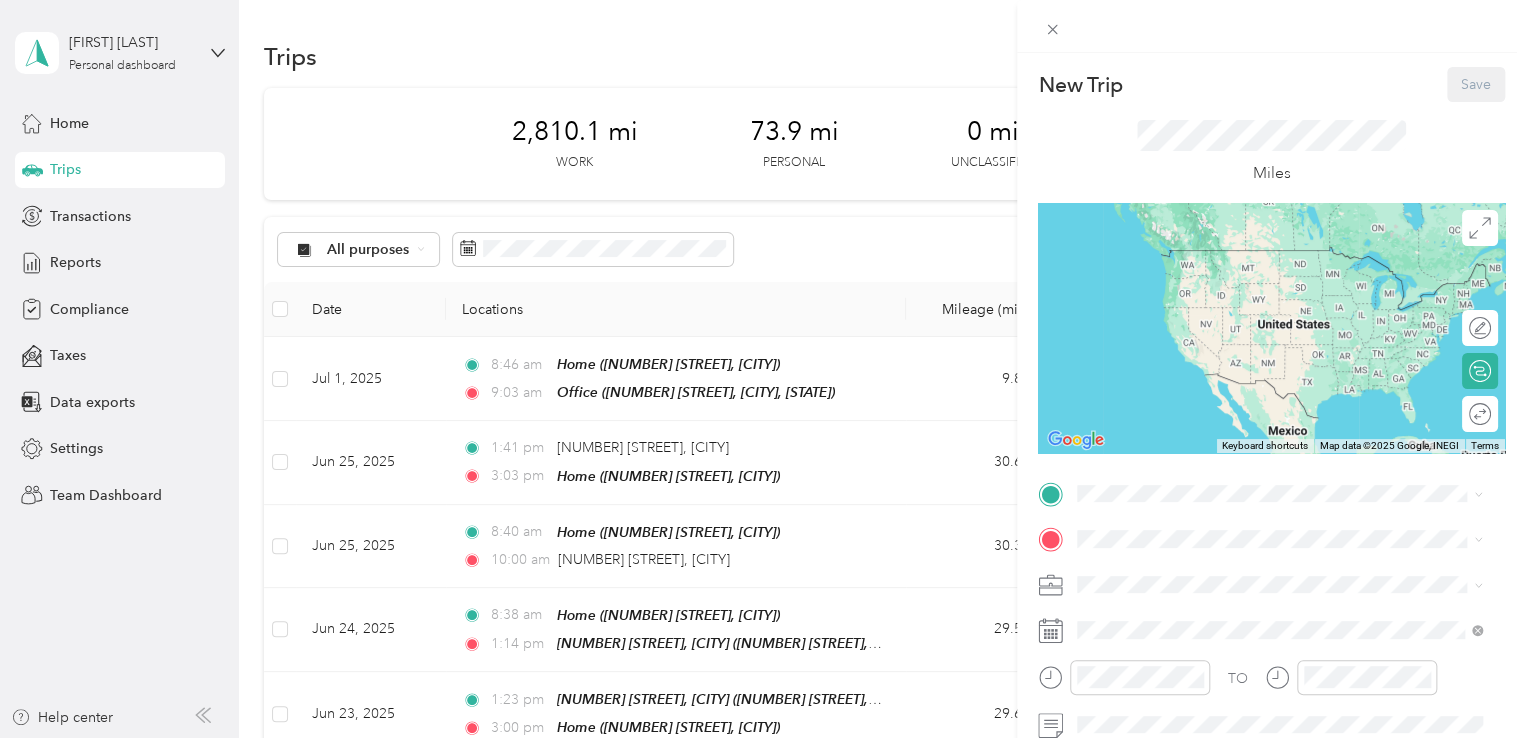 scroll, scrollTop: 100, scrollLeft: 0, axis: vertical 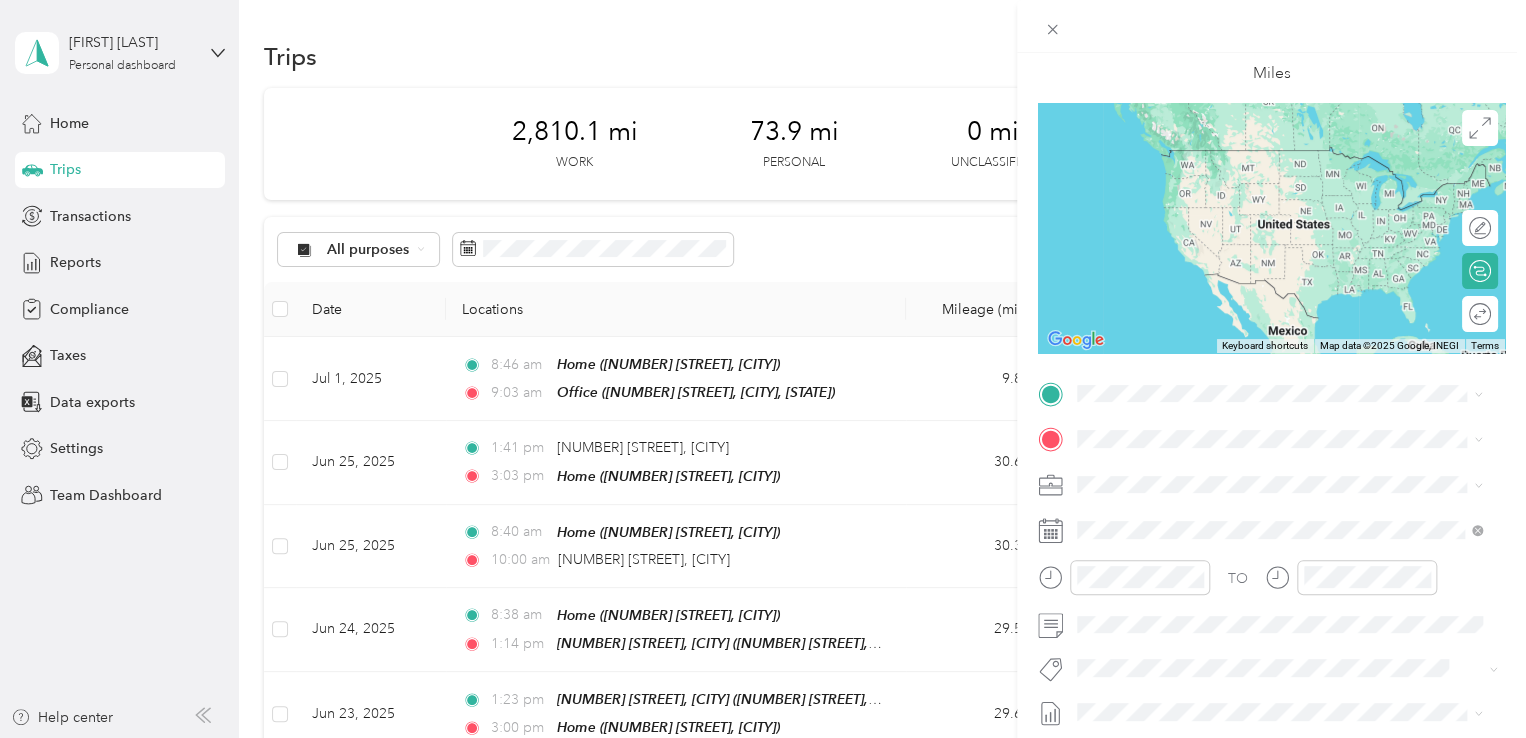 click 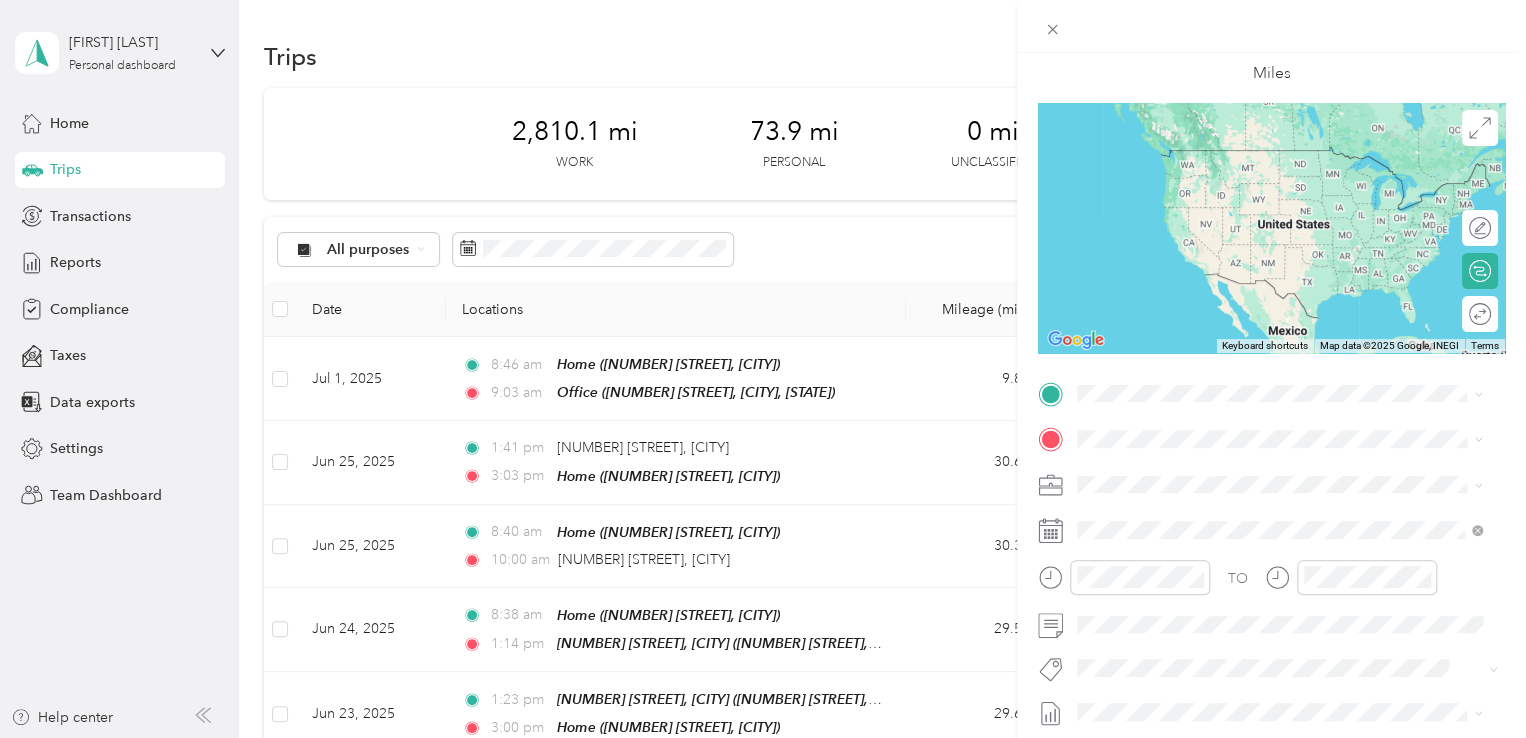 drag, startPoint x: 1152, startPoint y: 510, endPoint x: 1152, endPoint y: 491, distance: 19 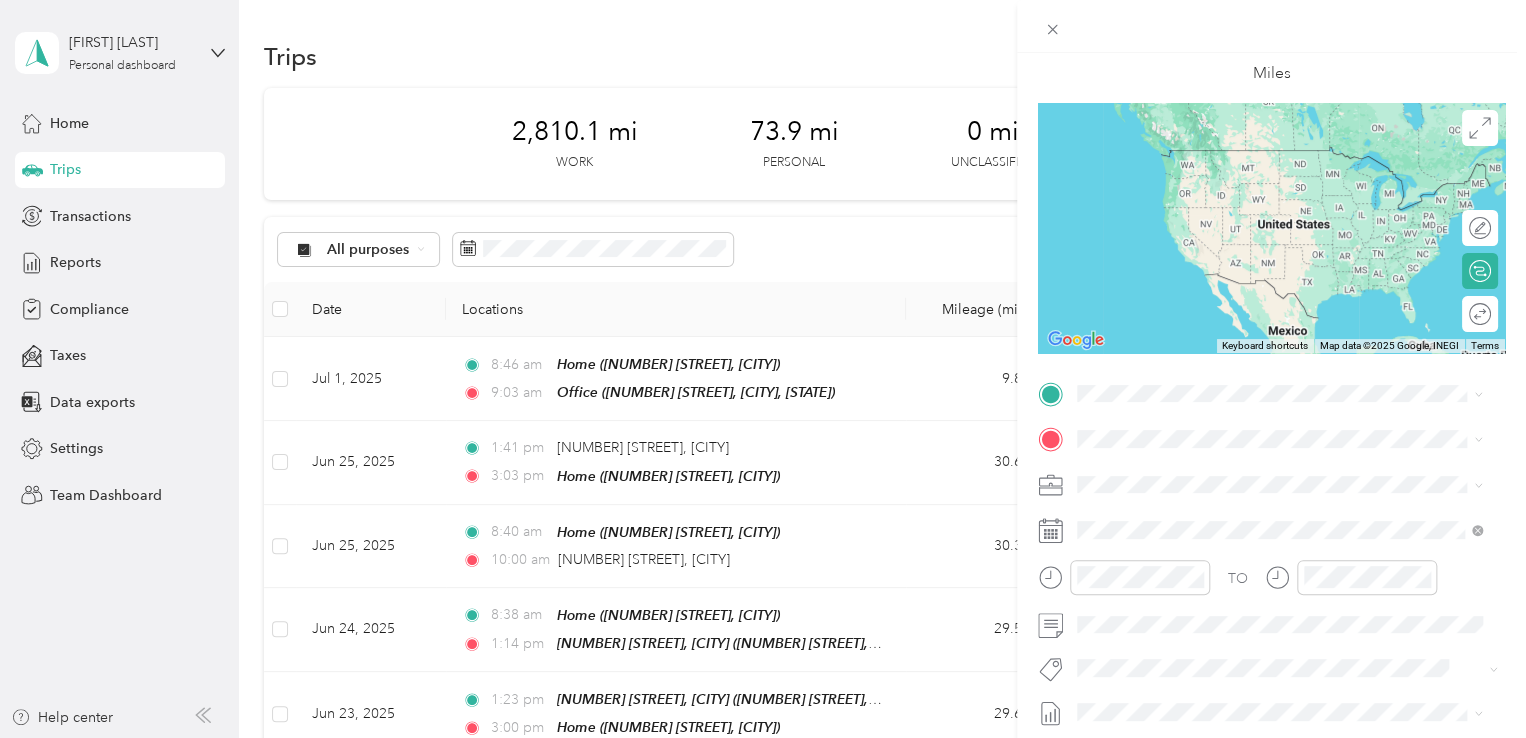 click on "999 South Oyster Bay Road, 11714, Bethpage, New York, United States" at bounding box center (1289, 588) 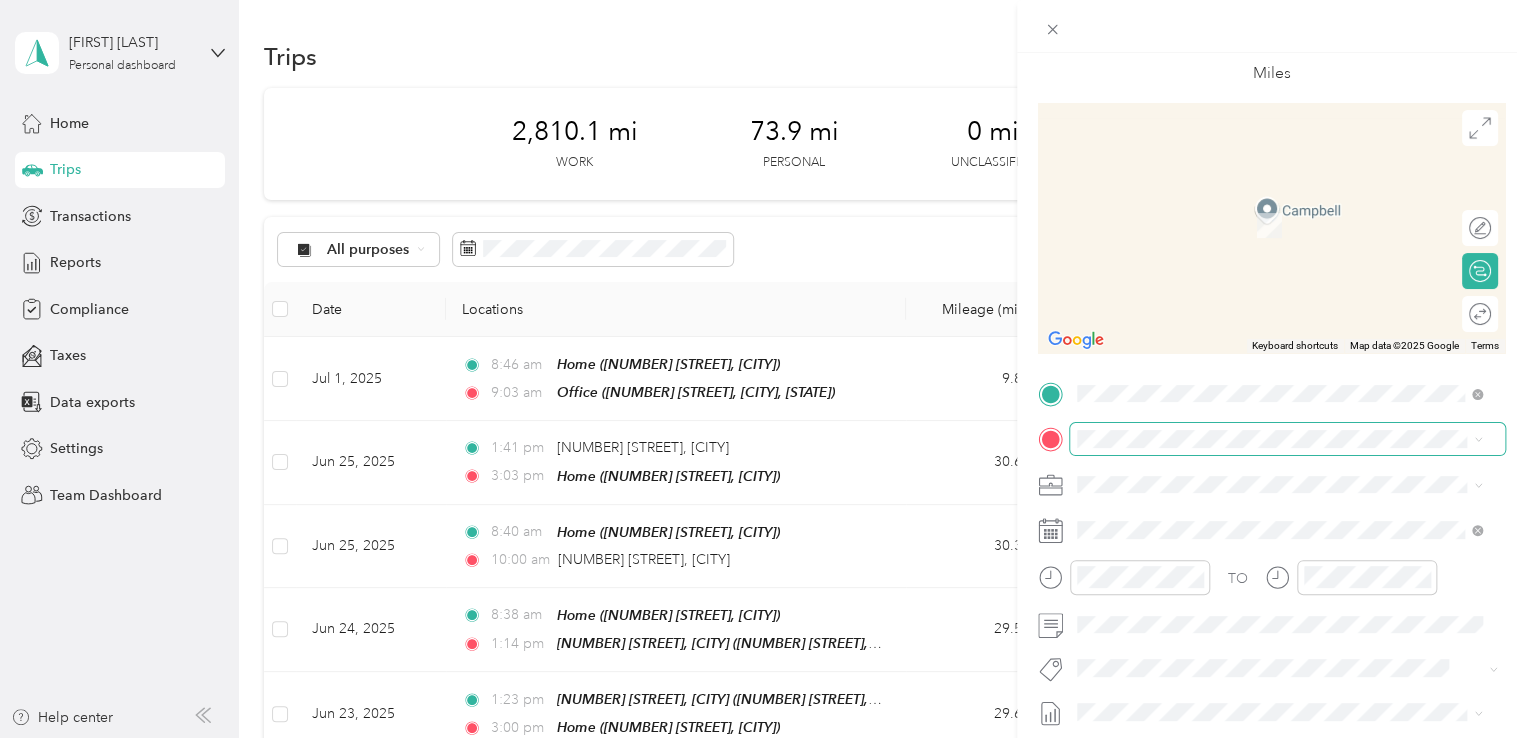 click at bounding box center [1287, 439] 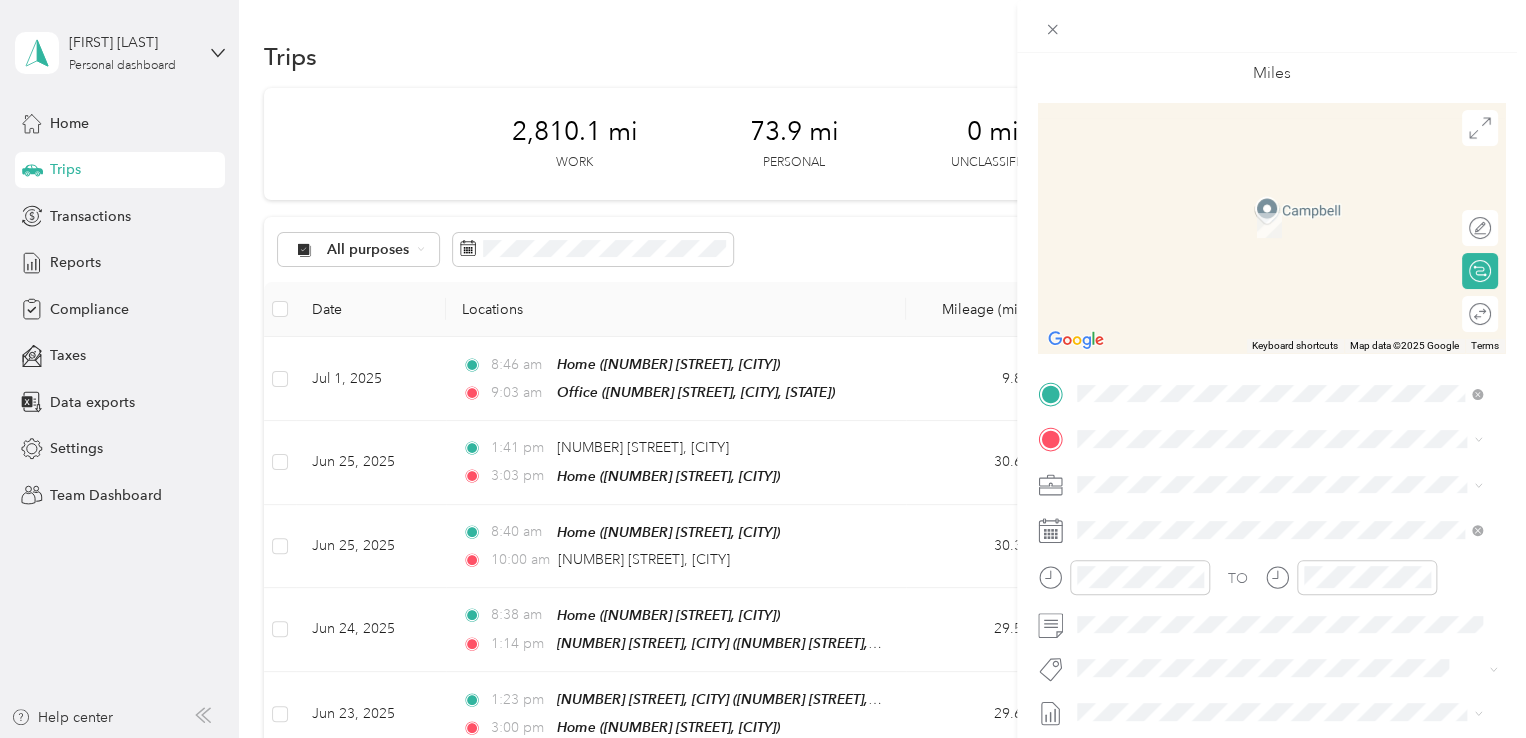 click on "Home  2060 Longfellow Avenue, 11554, East Meadow, New York, United States" at bounding box center (1295, 536) 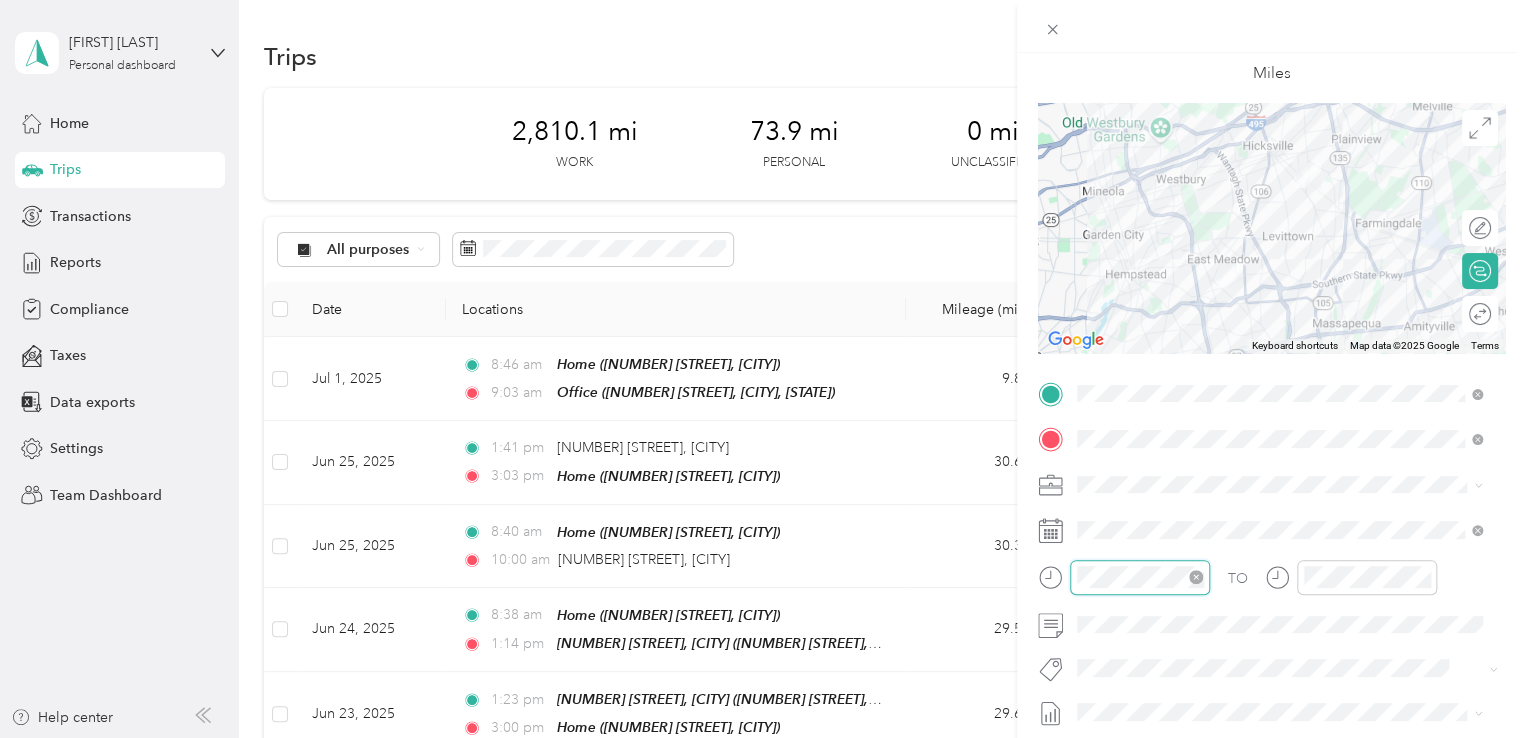 scroll, scrollTop: 120, scrollLeft: 0, axis: vertical 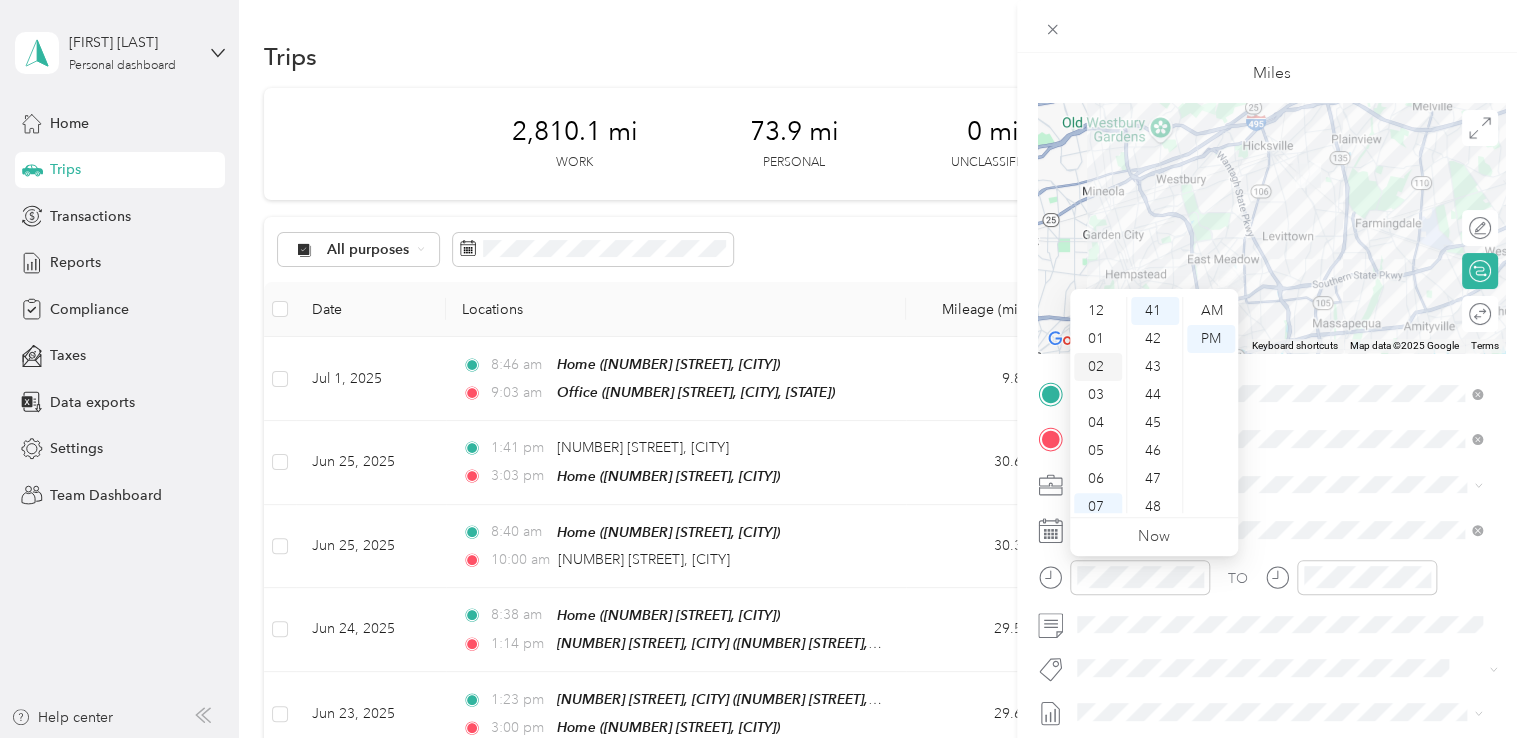 click on "02" at bounding box center [1098, 367] 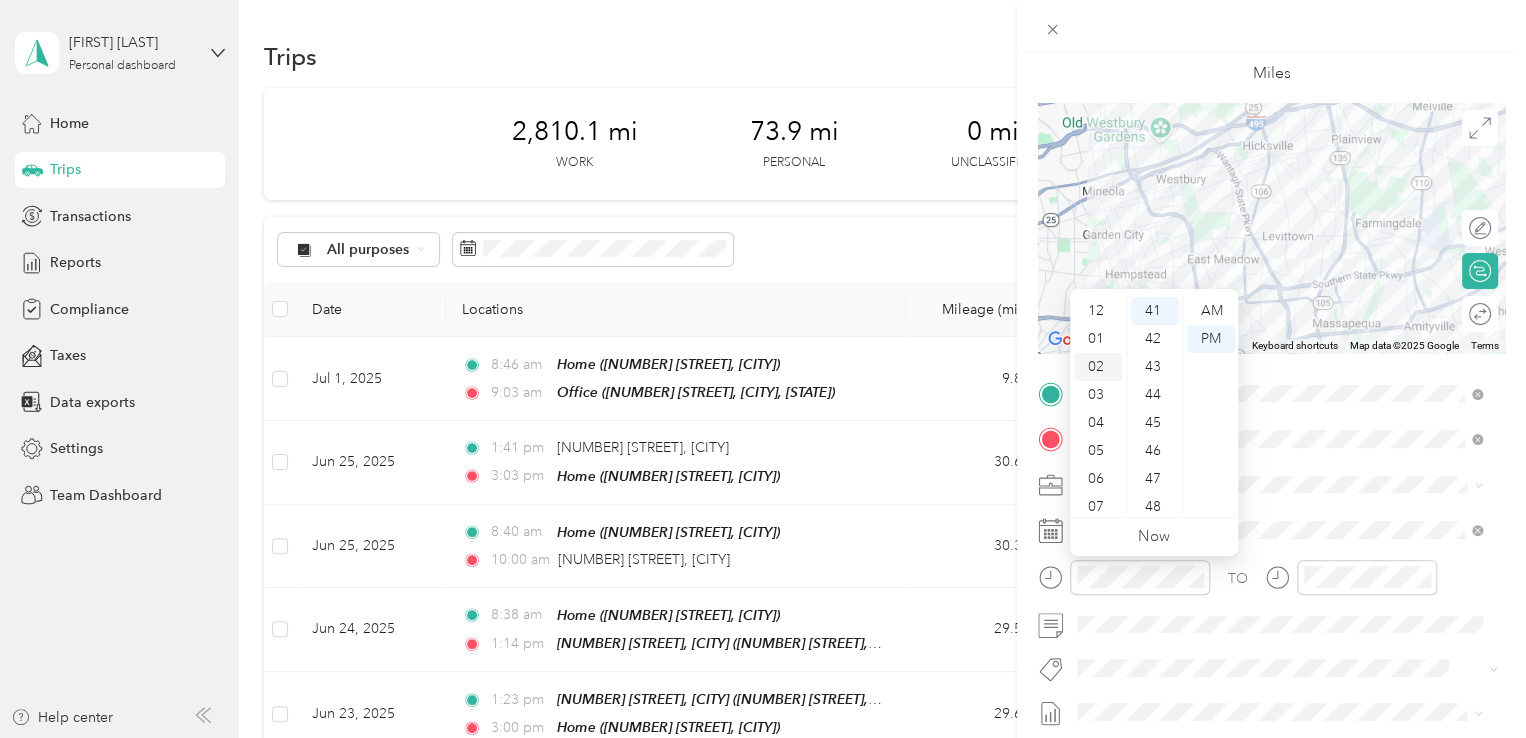 scroll, scrollTop: 56, scrollLeft: 0, axis: vertical 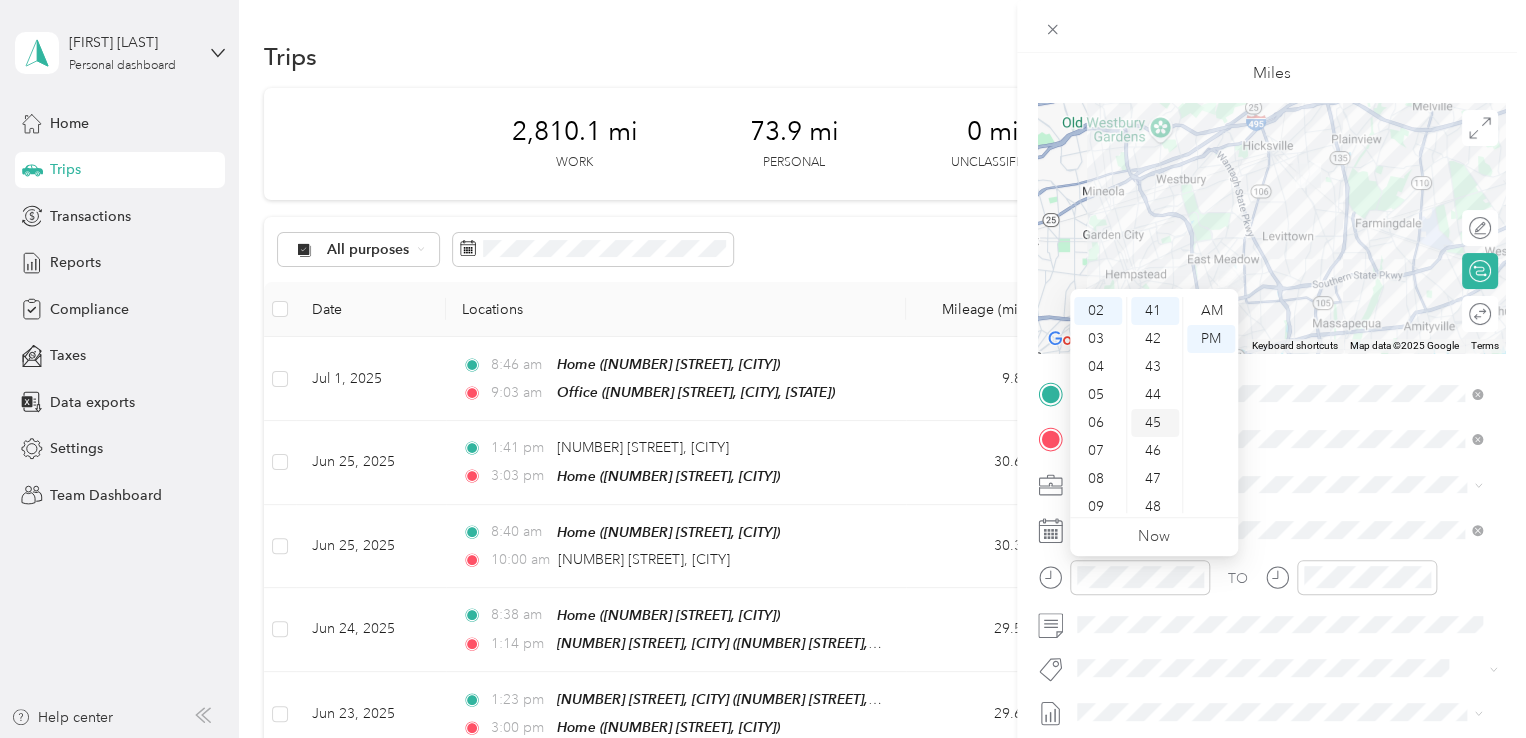 click on "45" at bounding box center [1155, 423] 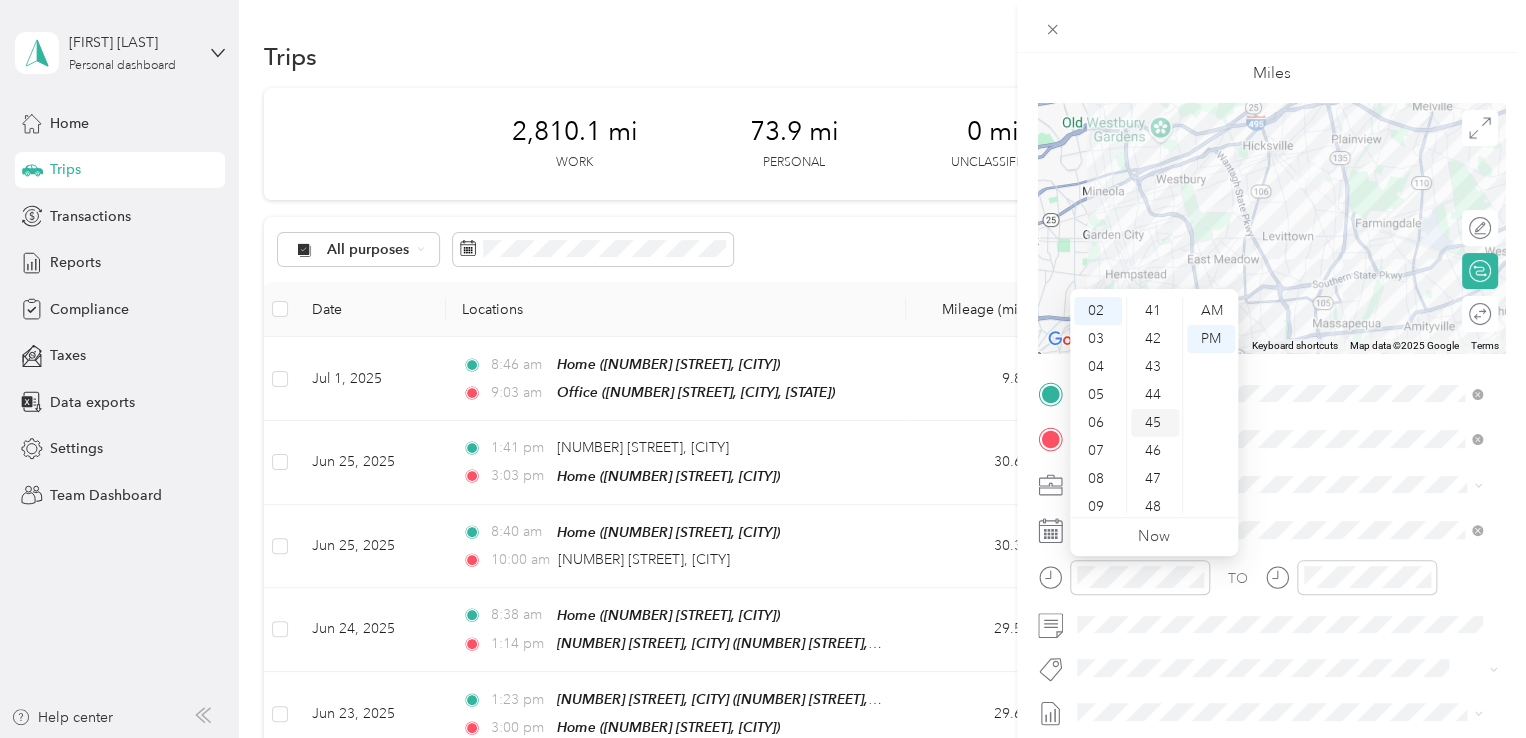 scroll, scrollTop: 1260, scrollLeft: 0, axis: vertical 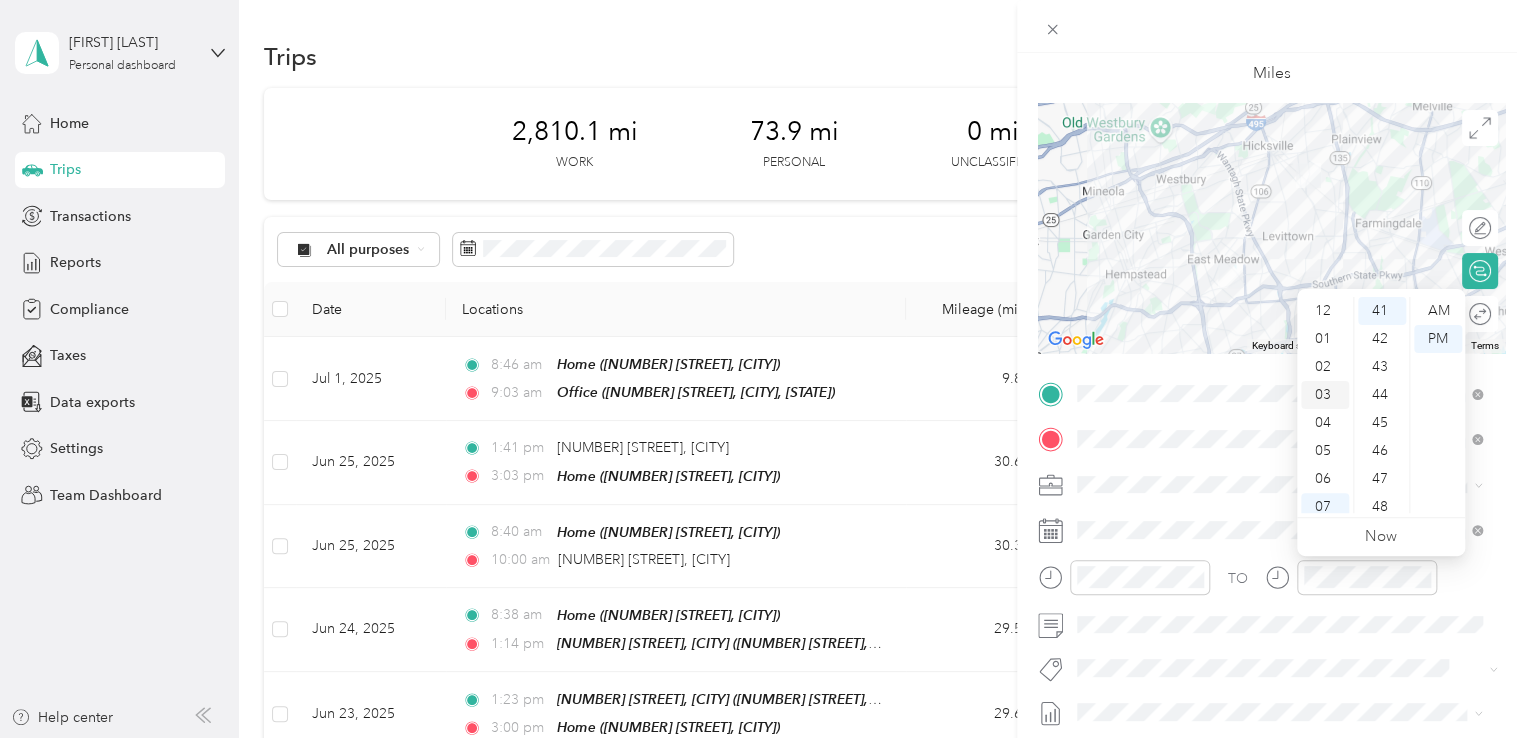 click on "03" at bounding box center (1325, 395) 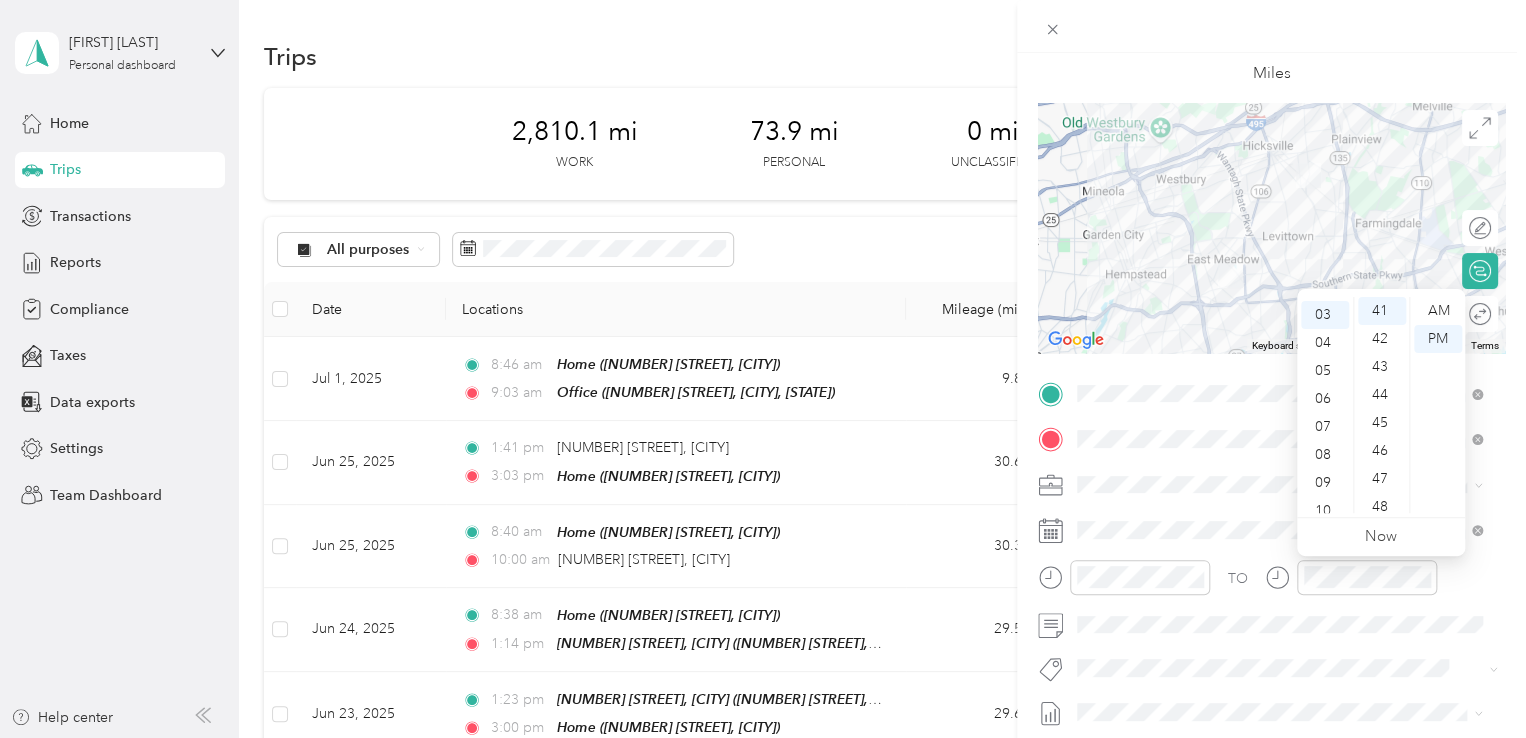 scroll, scrollTop: 84, scrollLeft: 0, axis: vertical 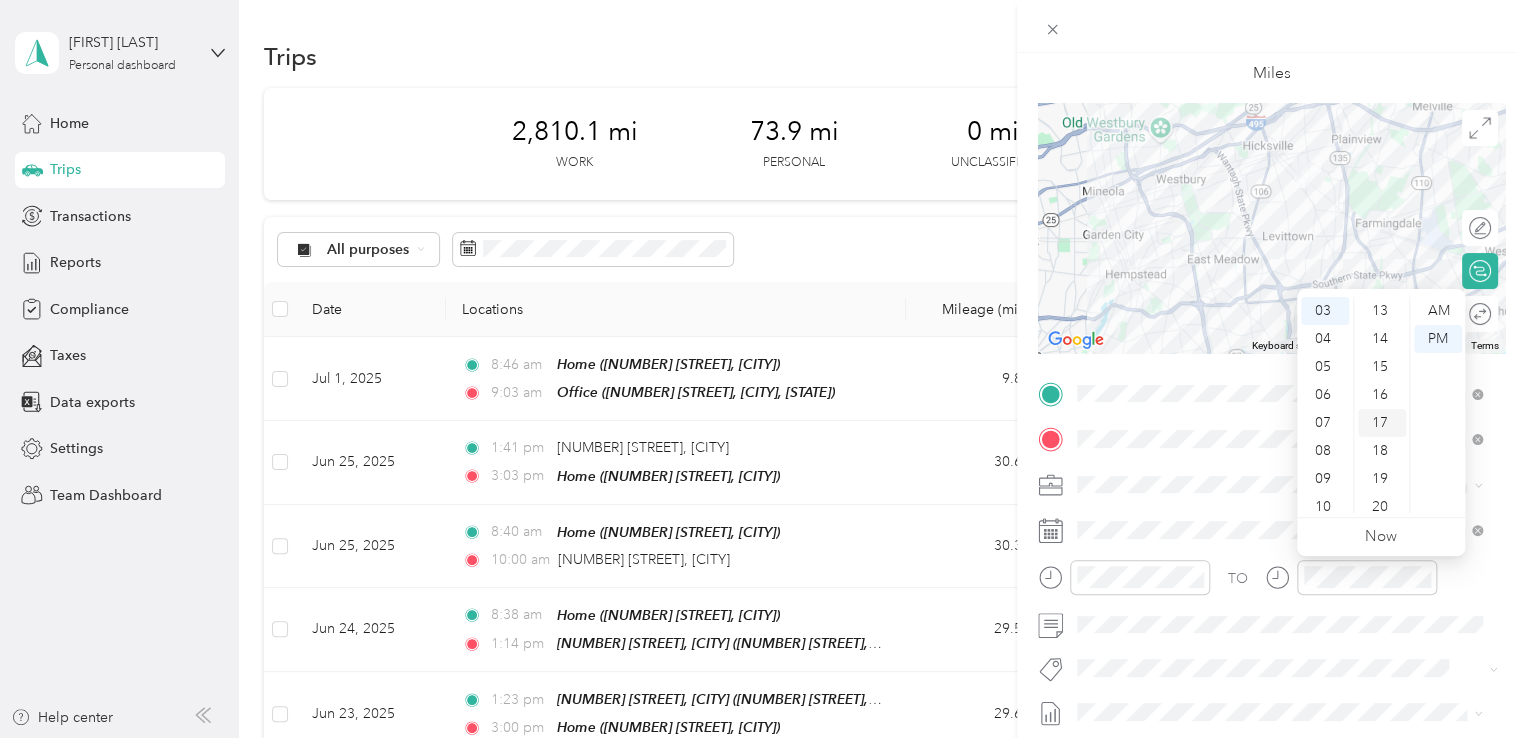 click on "17" at bounding box center [1382, 423] 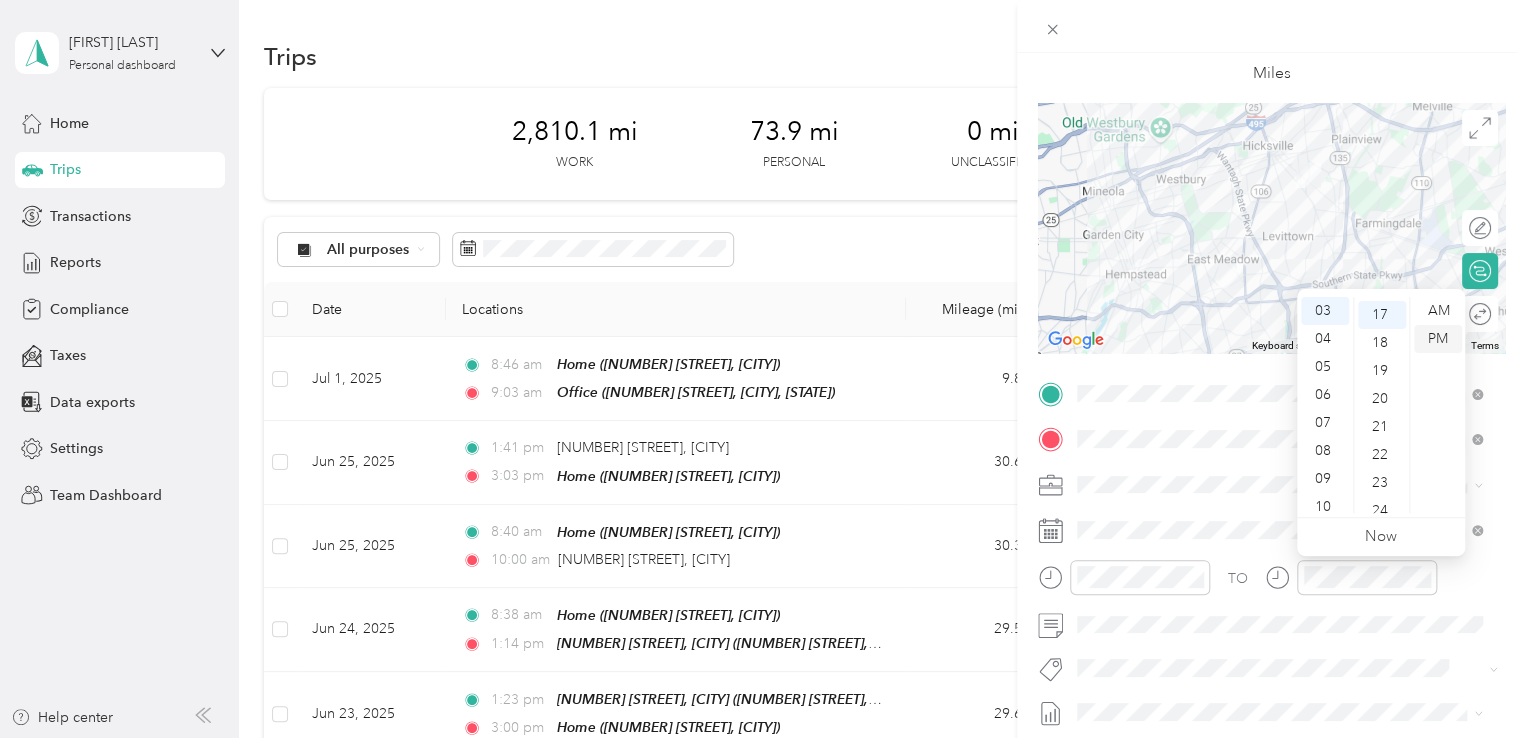 scroll, scrollTop: 476, scrollLeft: 0, axis: vertical 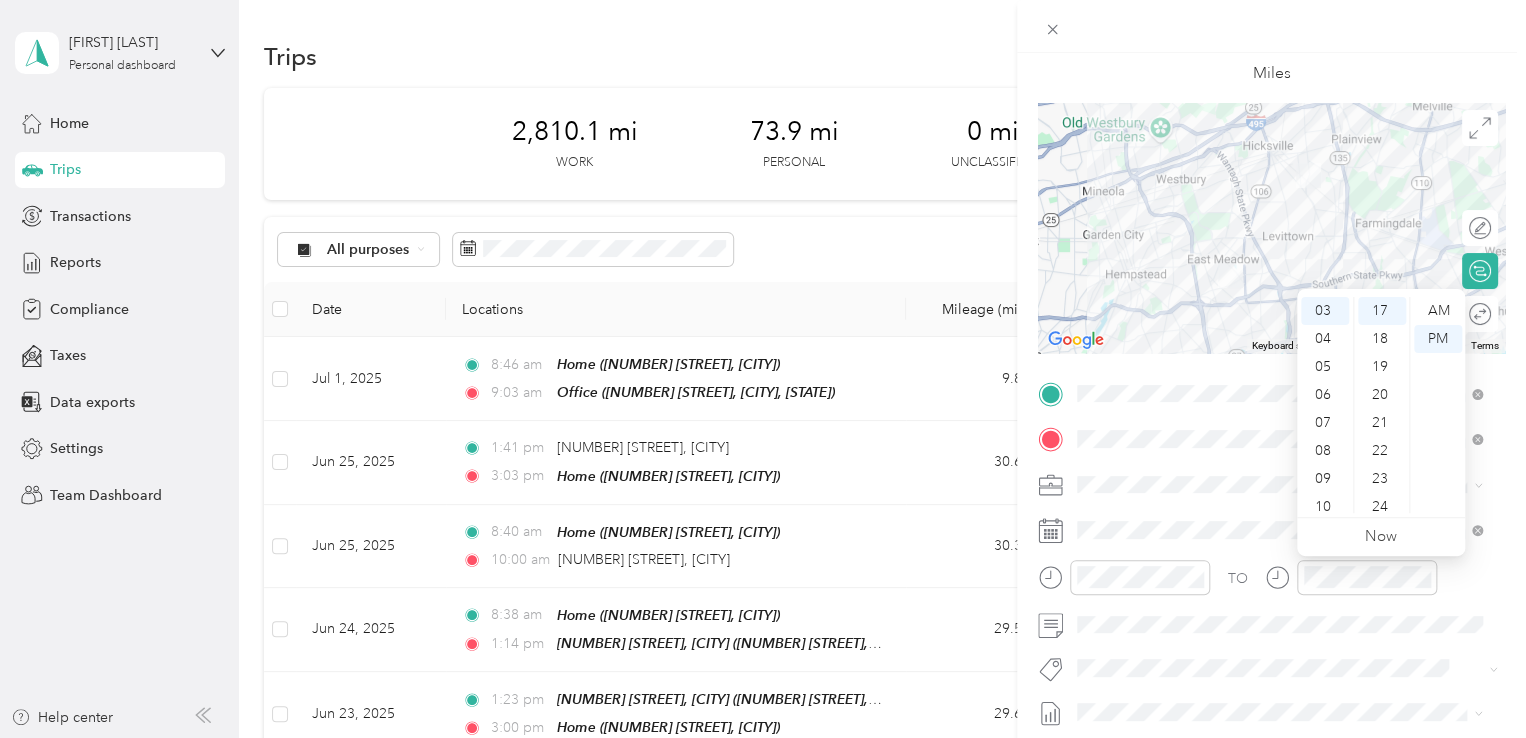 click on "TO" at bounding box center [1271, 584] 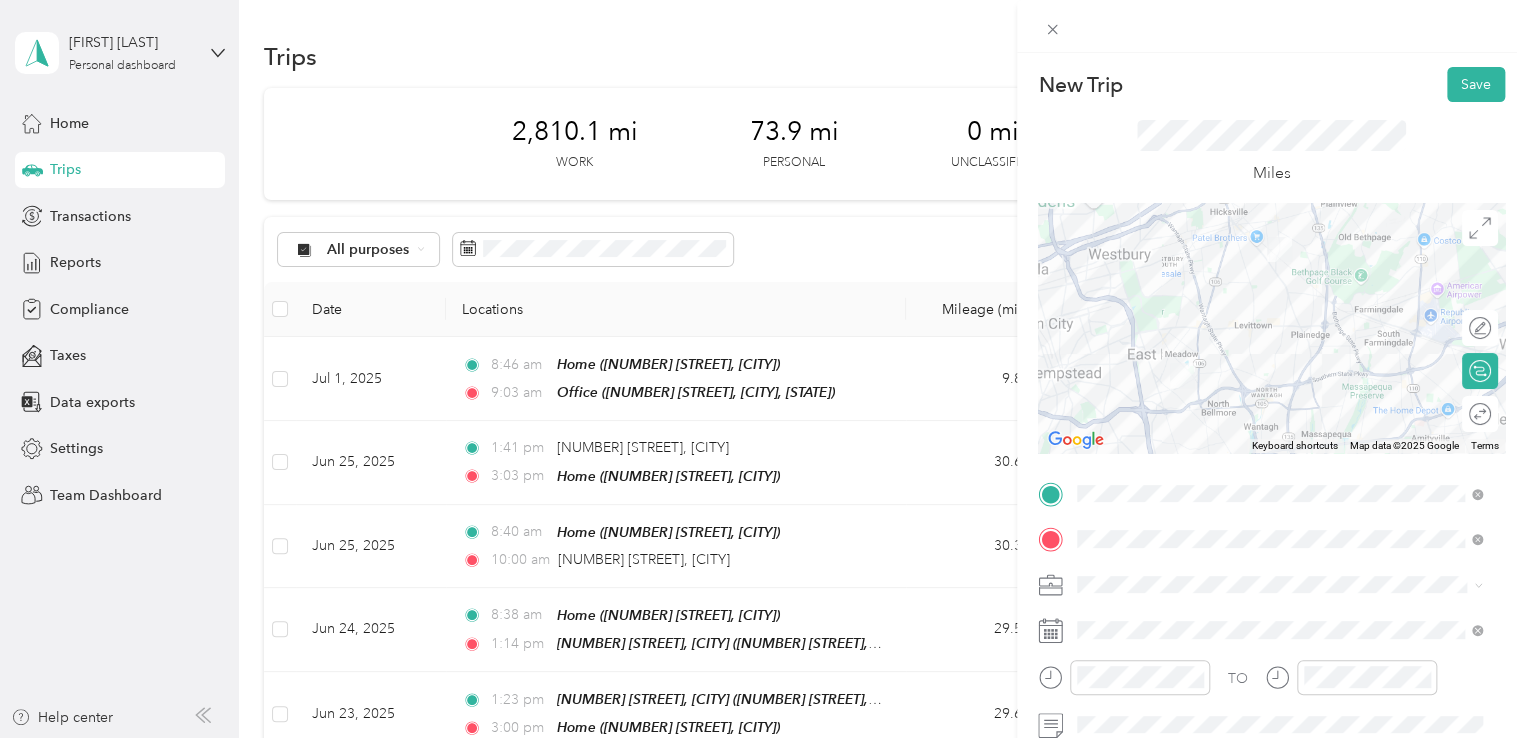 scroll, scrollTop: 0, scrollLeft: 0, axis: both 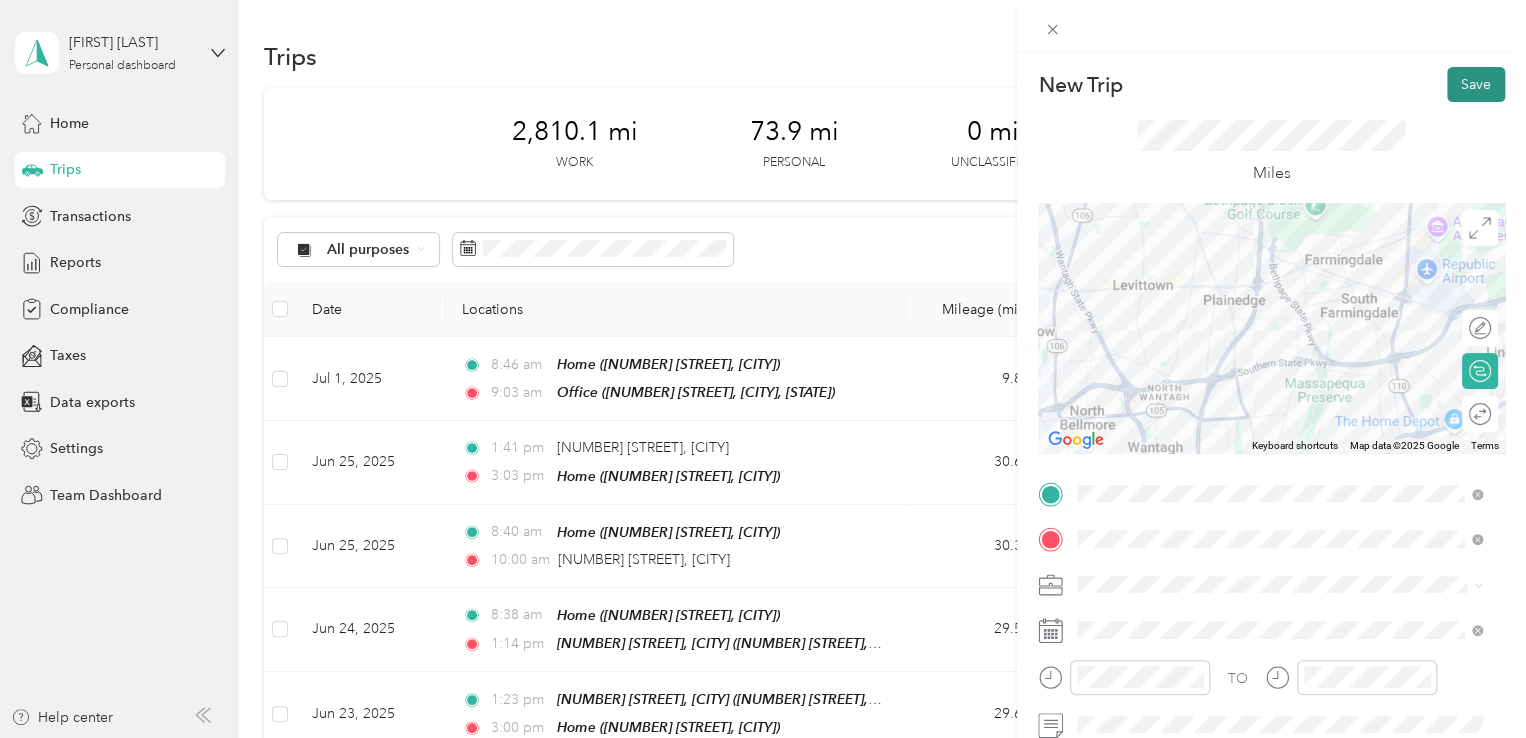 click on "Save" at bounding box center [1476, 84] 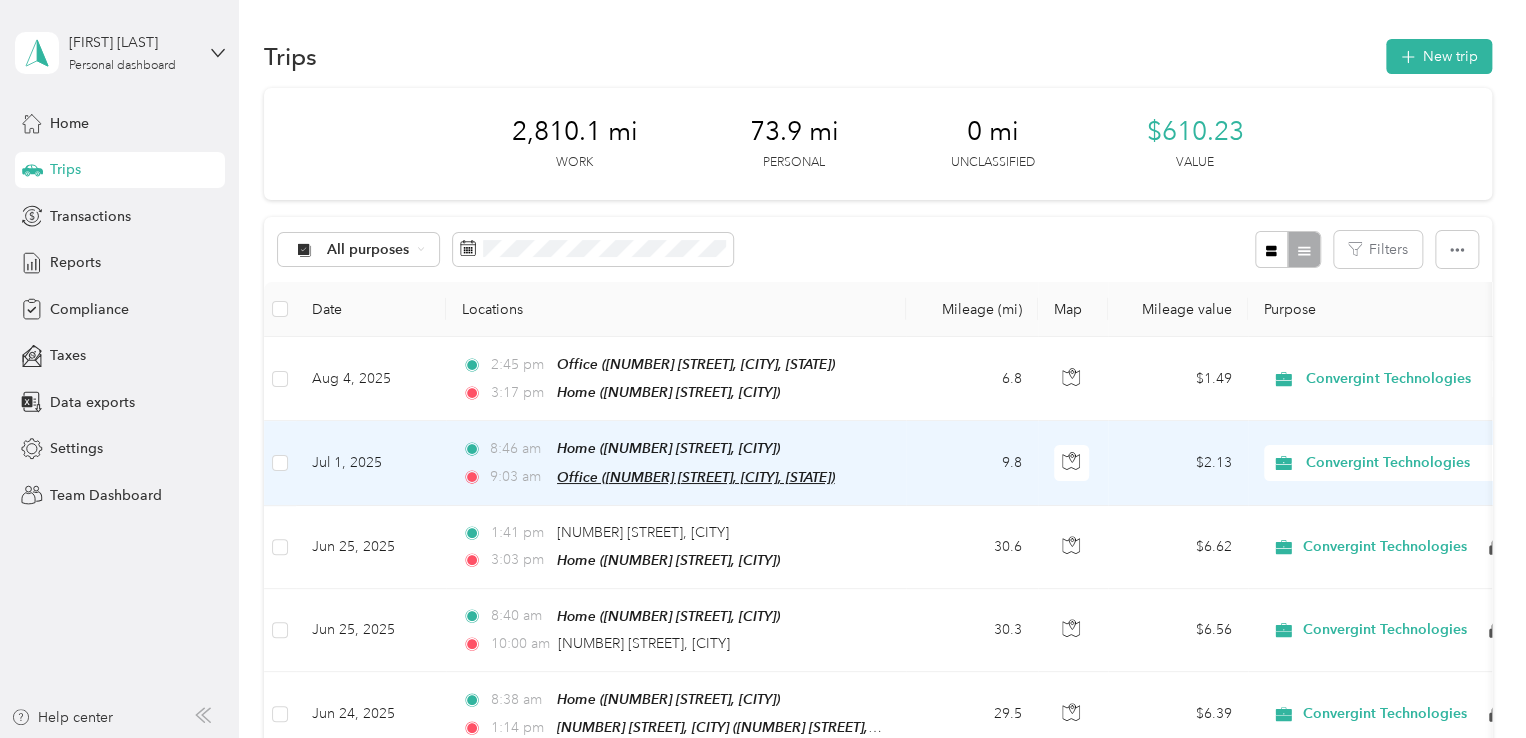 click on "Office (999 South Oyster Bay Road, Bethpage, New York)" at bounding box center (696, 477) 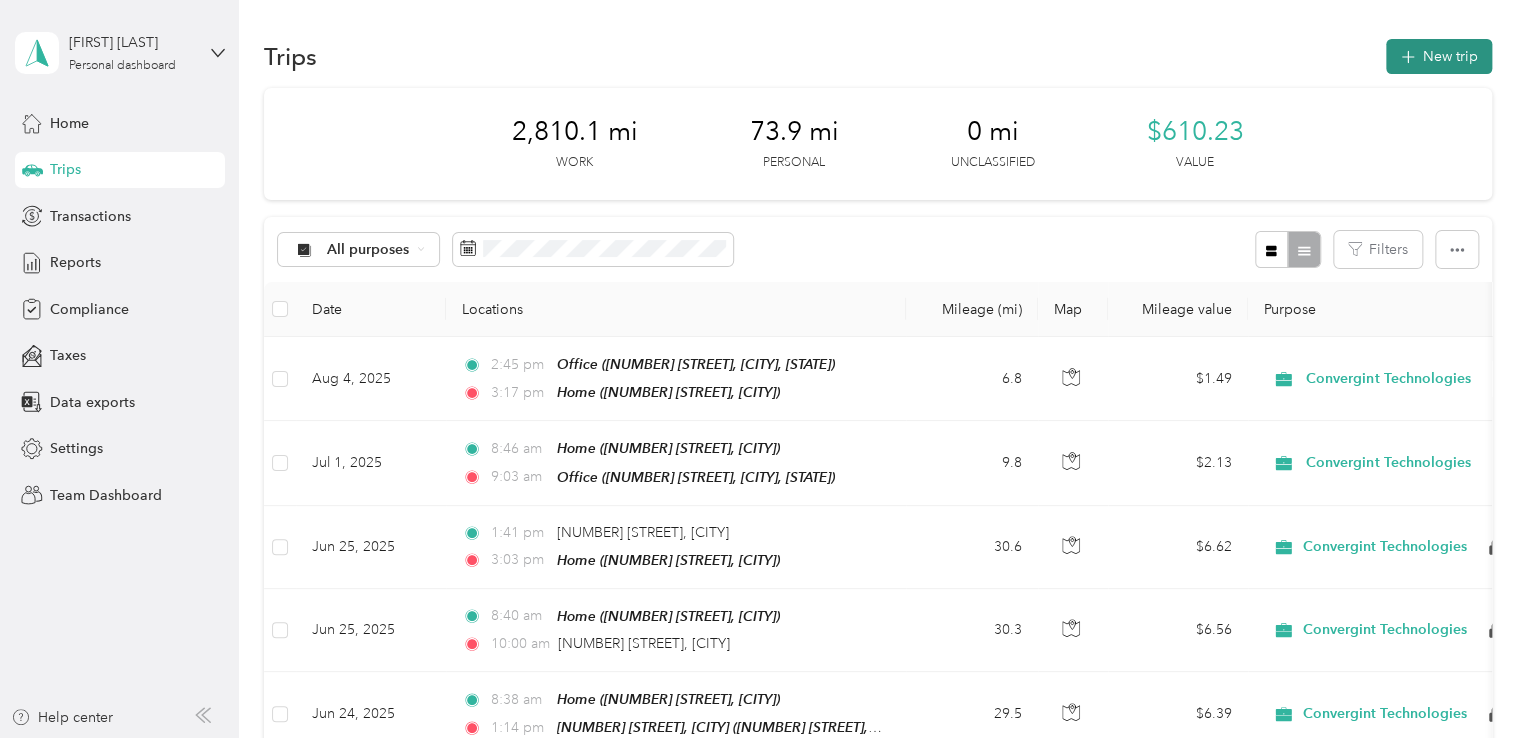 click on "New trip" at bounding box center [1439, 56] 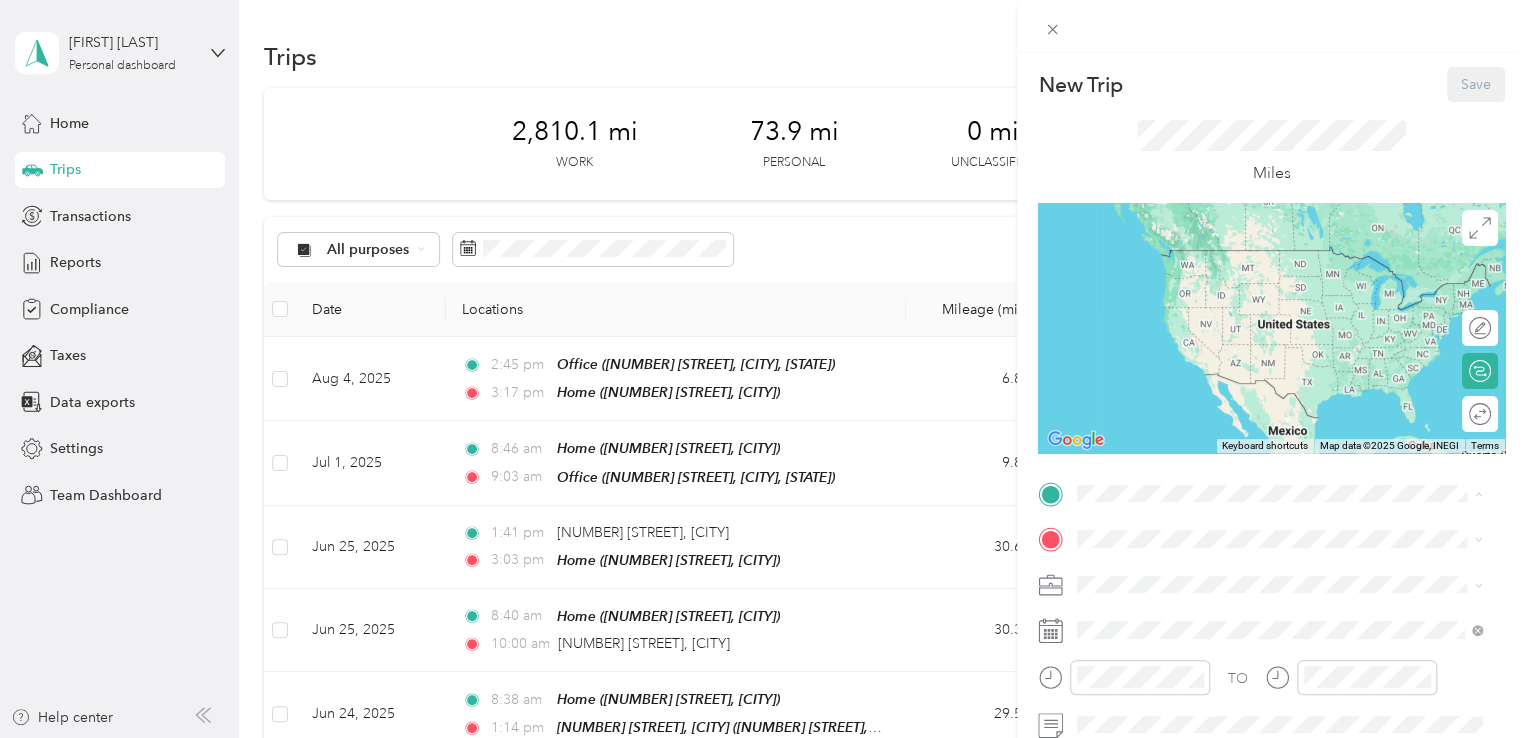 drag, startPoint x: 1169, startPoint y: 352, endPoint x: 1173, endPoint y: 333, distance: 19.416489 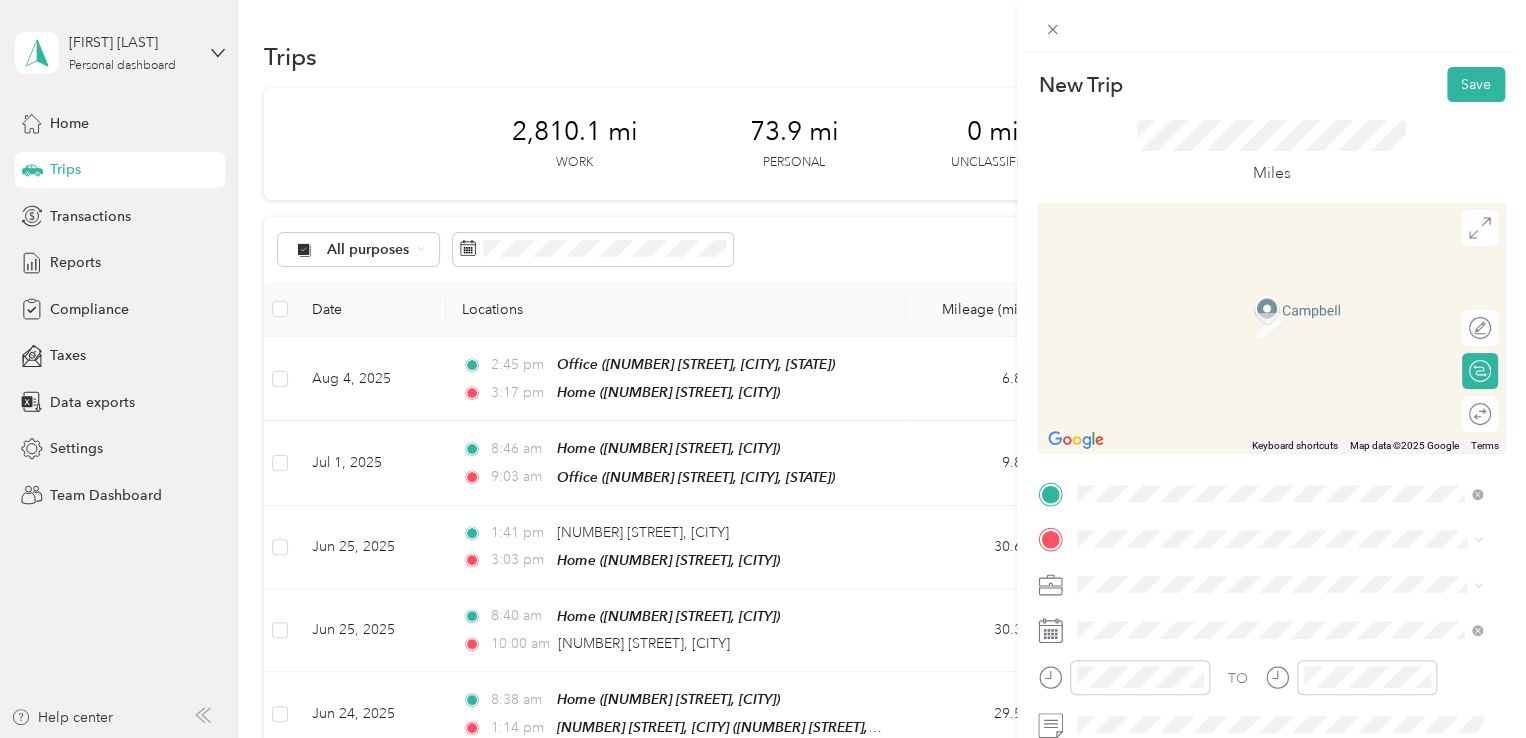 click on "2060 Longfellow Avenue, 11554, East Meadow, New York, United States" at bounding box center (1289, 334) 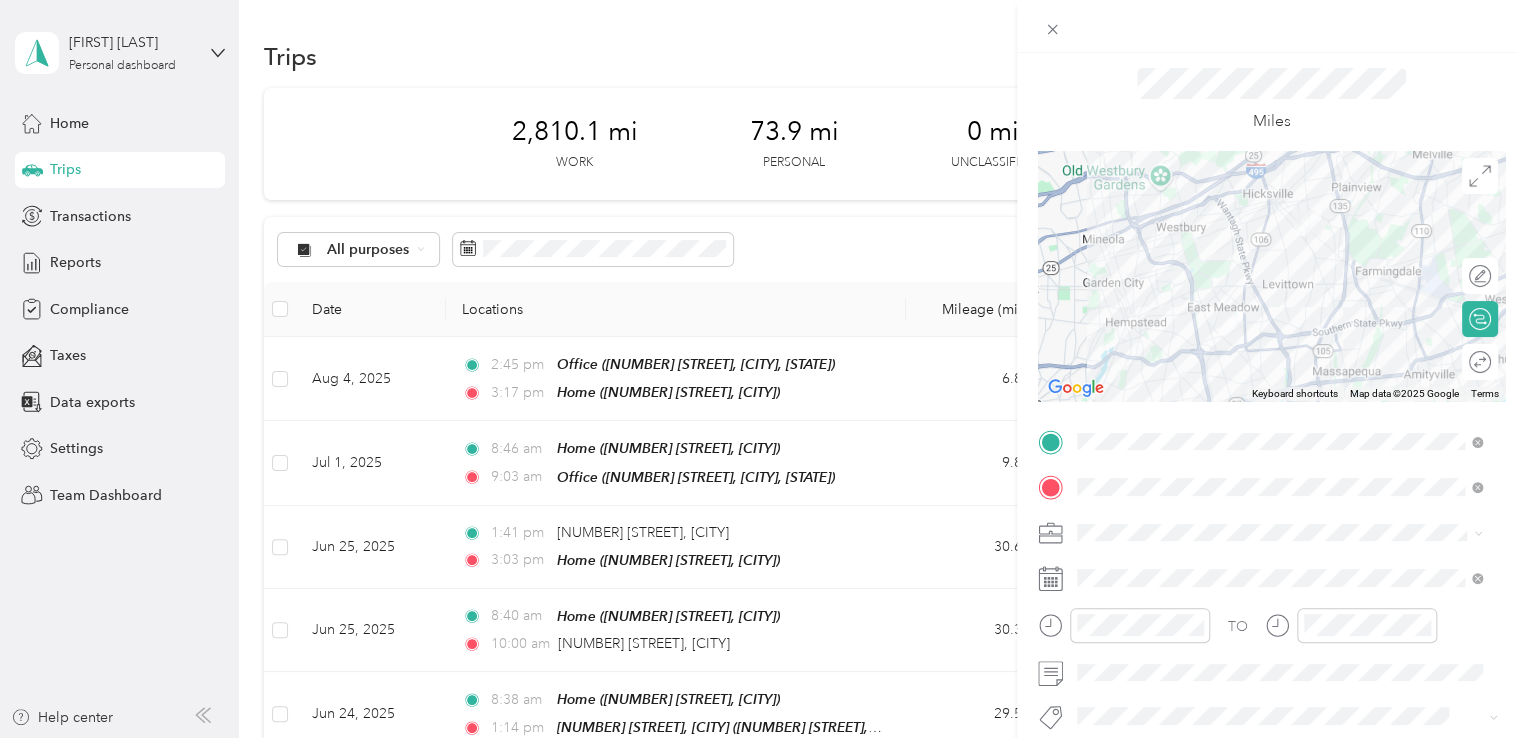 scroll, scrollTop: 100, scrollLeft: 0, axis: vertical 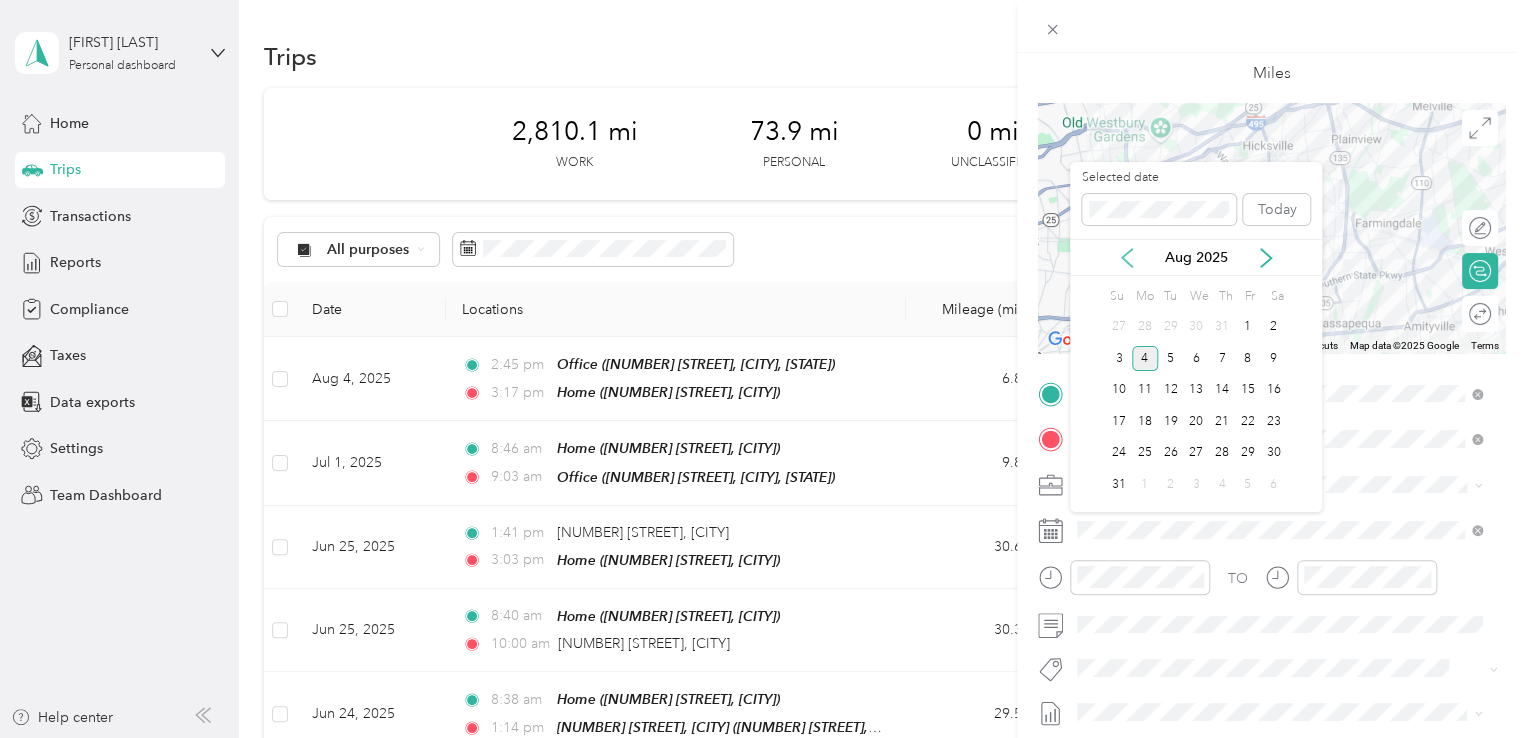 click 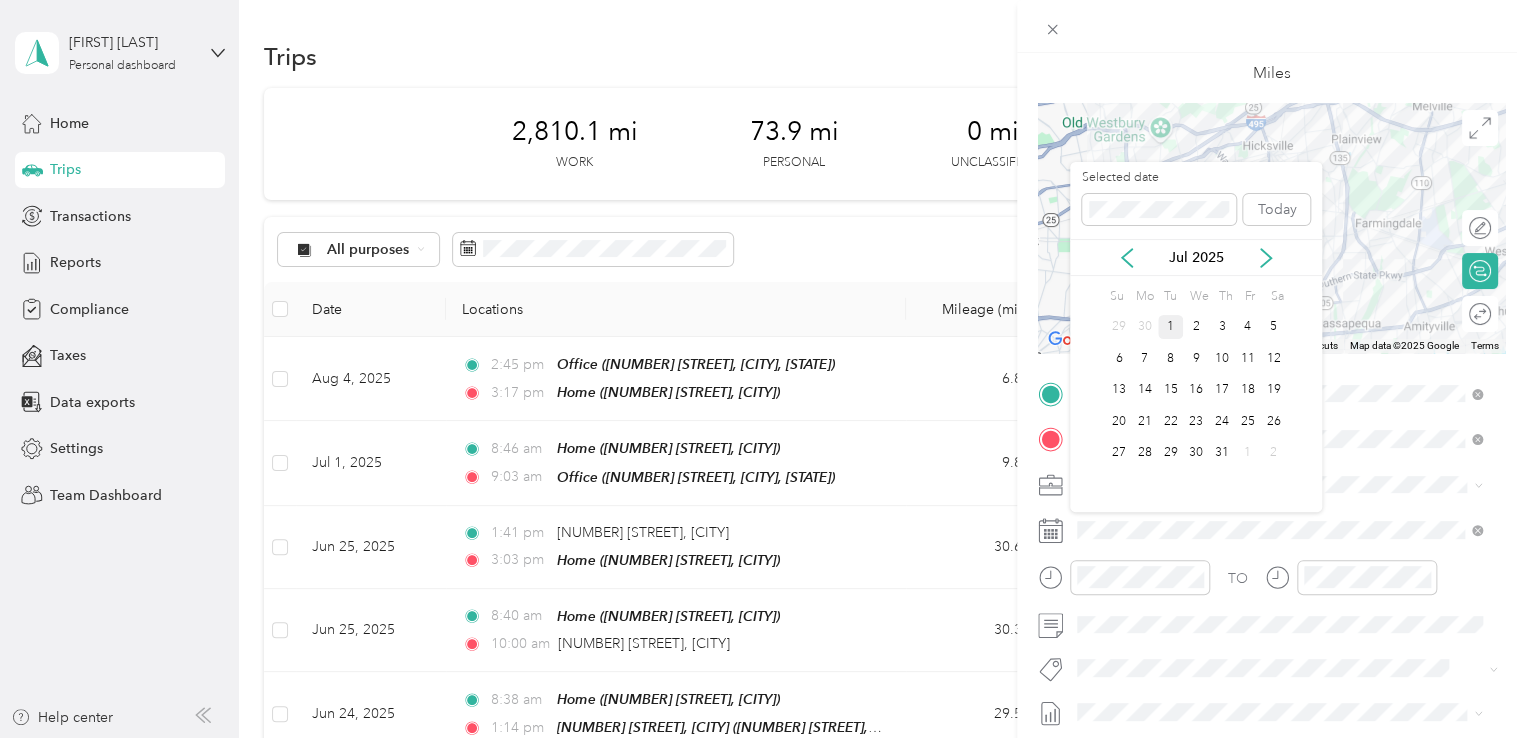 click on "1" at bounding box center (1171, 327) 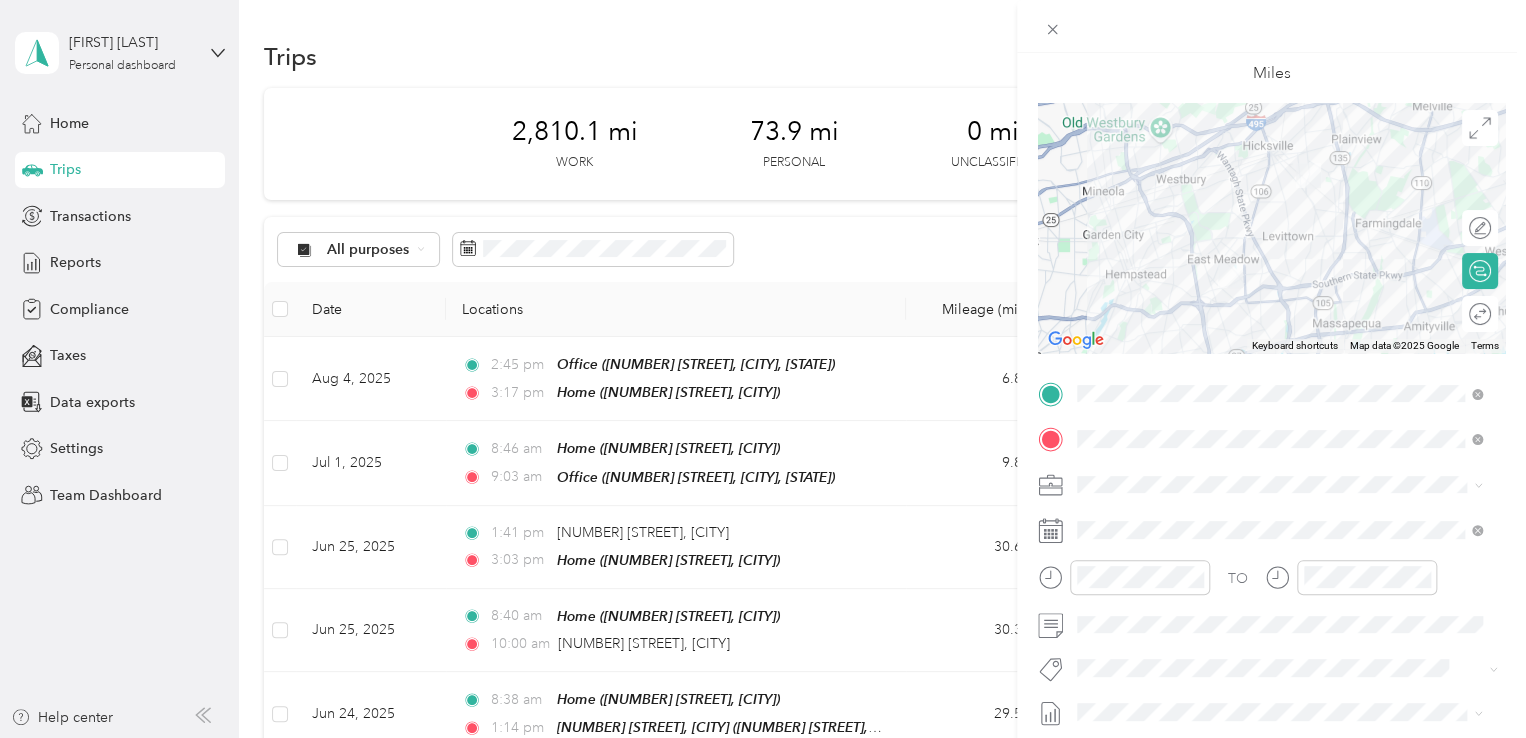 click at bounding box center (1140, 577) 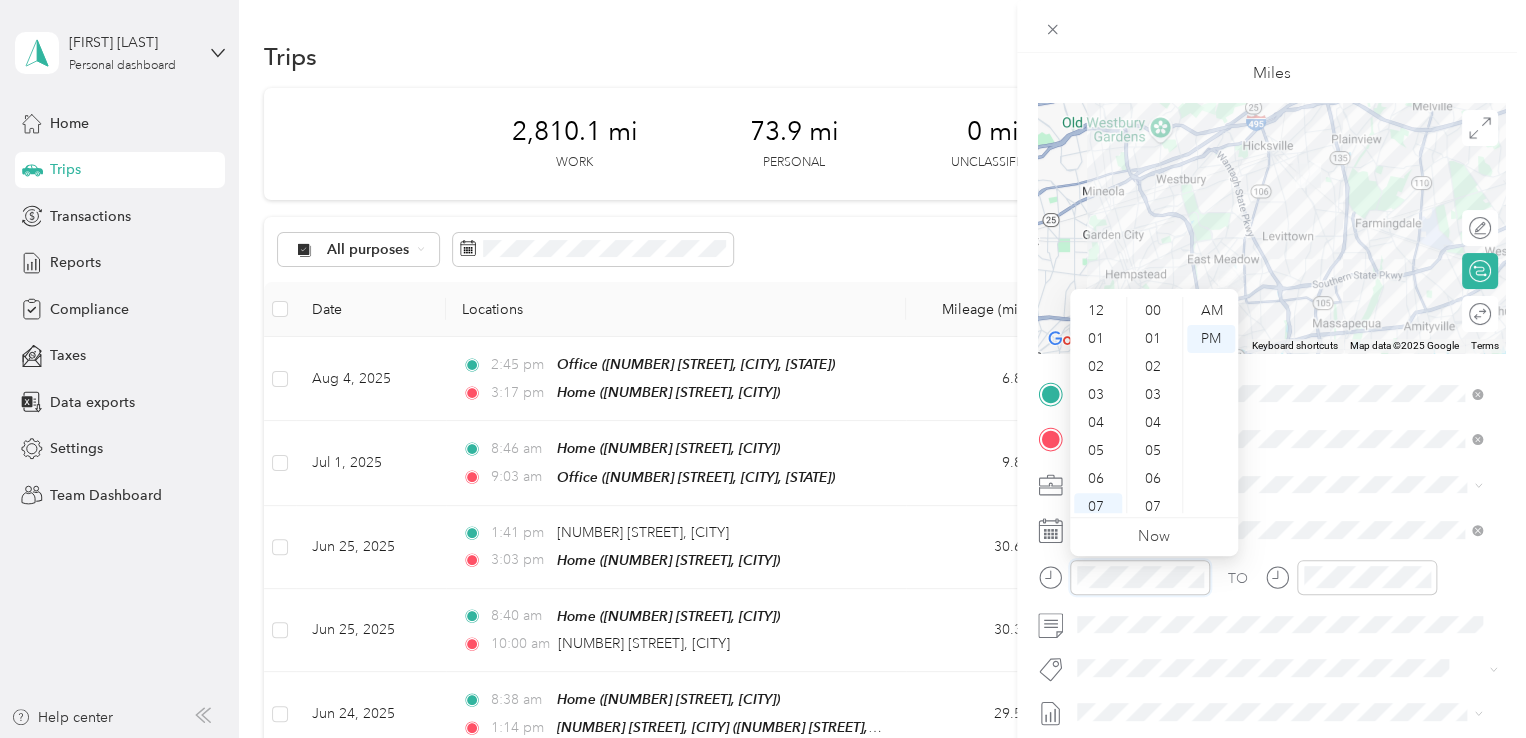 scroll, scrollTop: 1170, scrollLeft: 0, axis: vertical 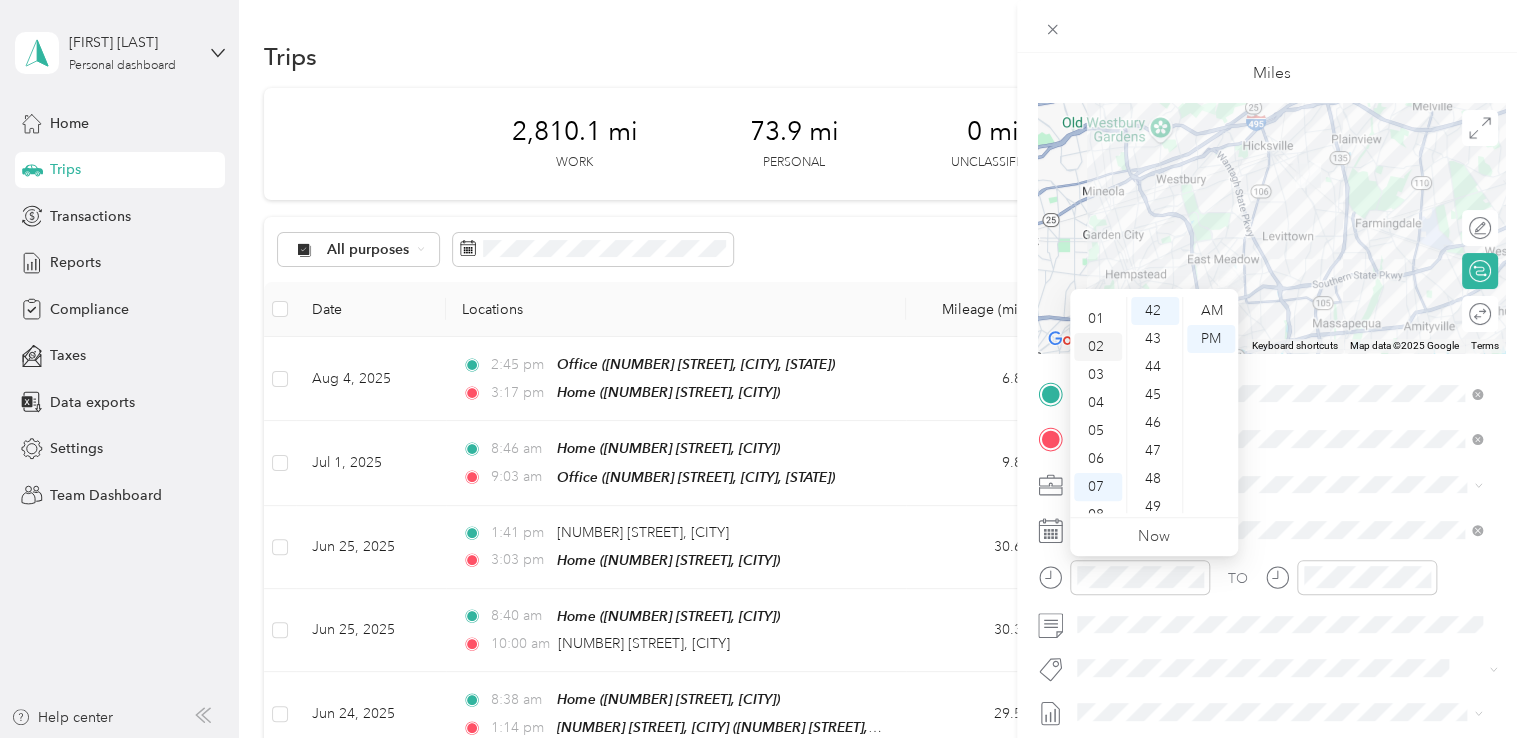 click on "02" at bounding box center [1098, 347] 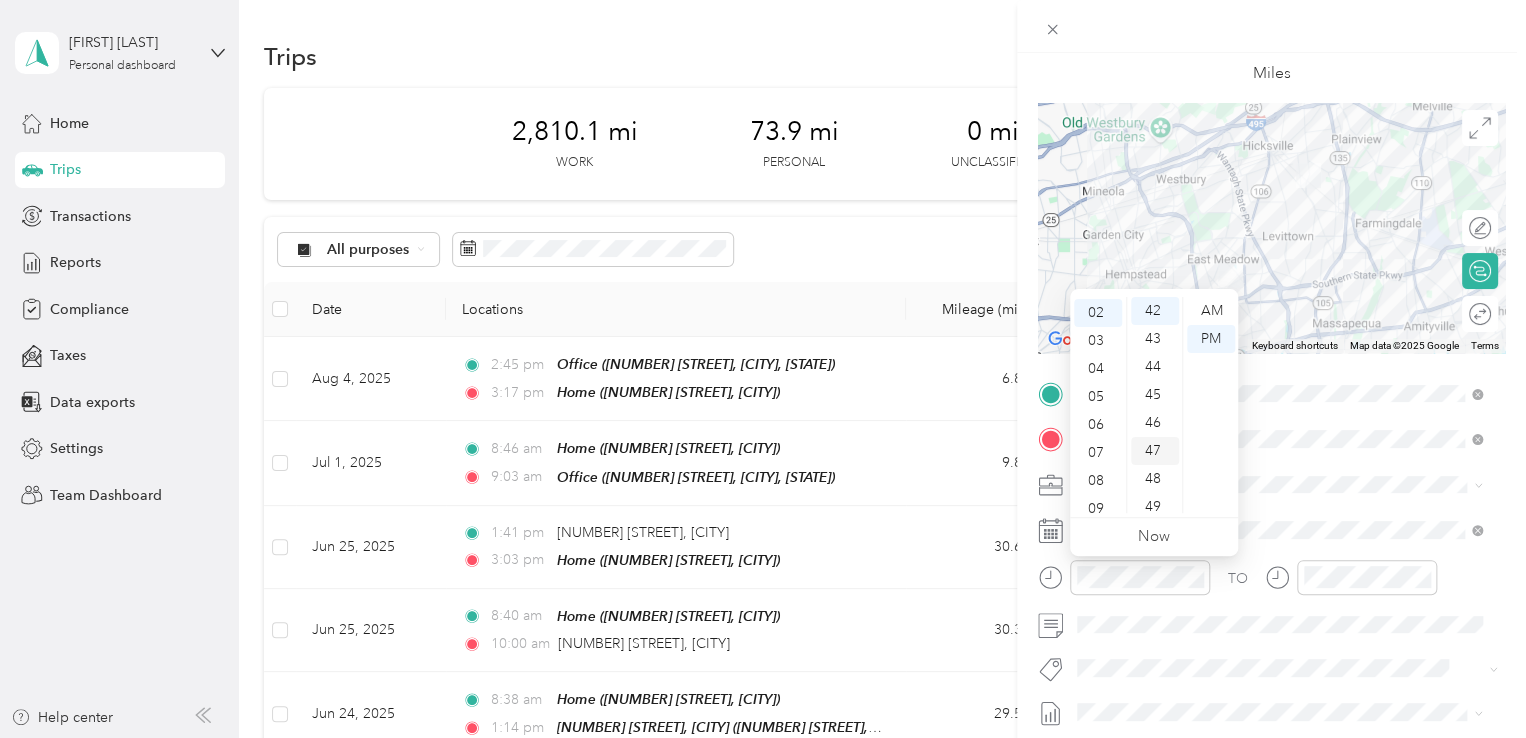 scroll, scrollTop: 56, scrollLeft: 0, axis: vertical 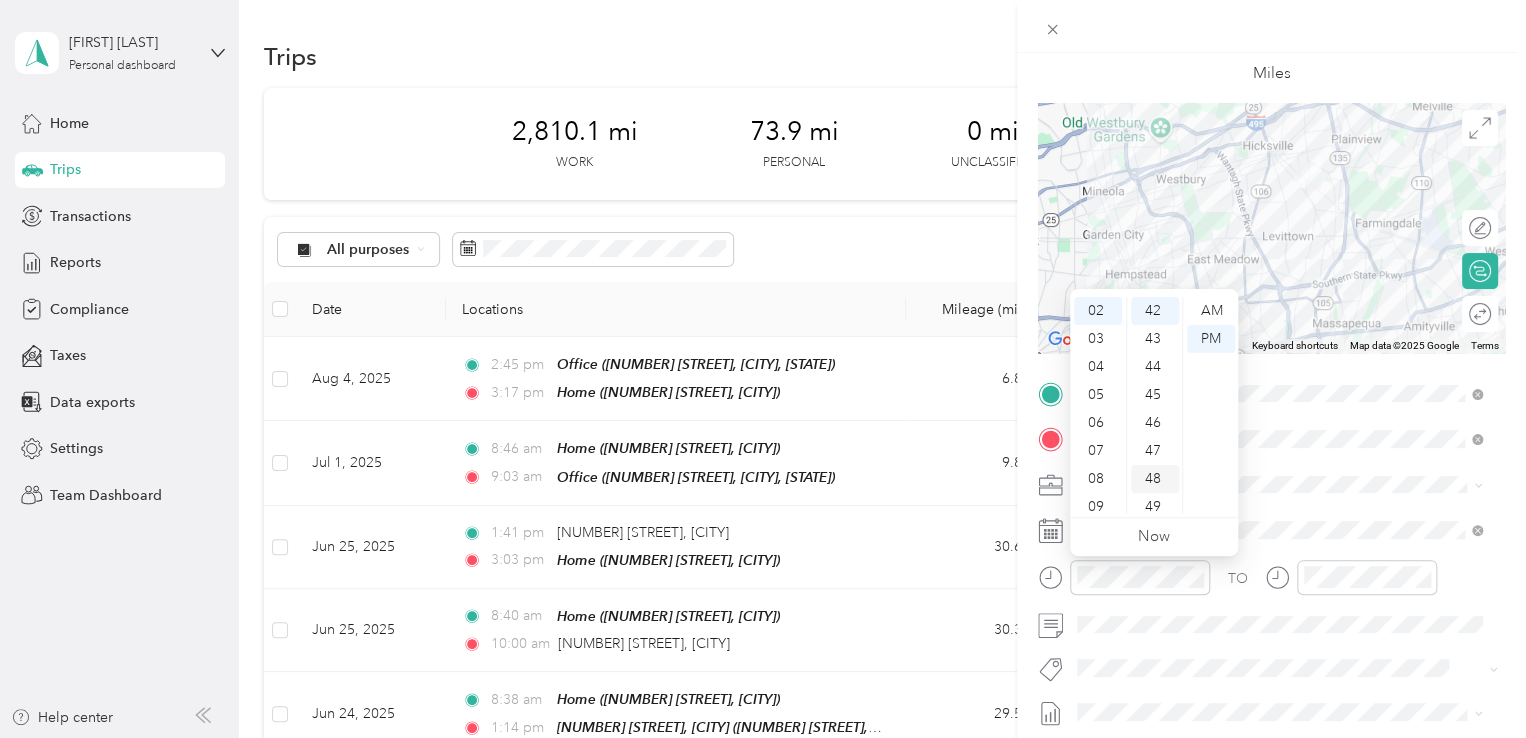 click on "48" at bounding box center [1155, 479] 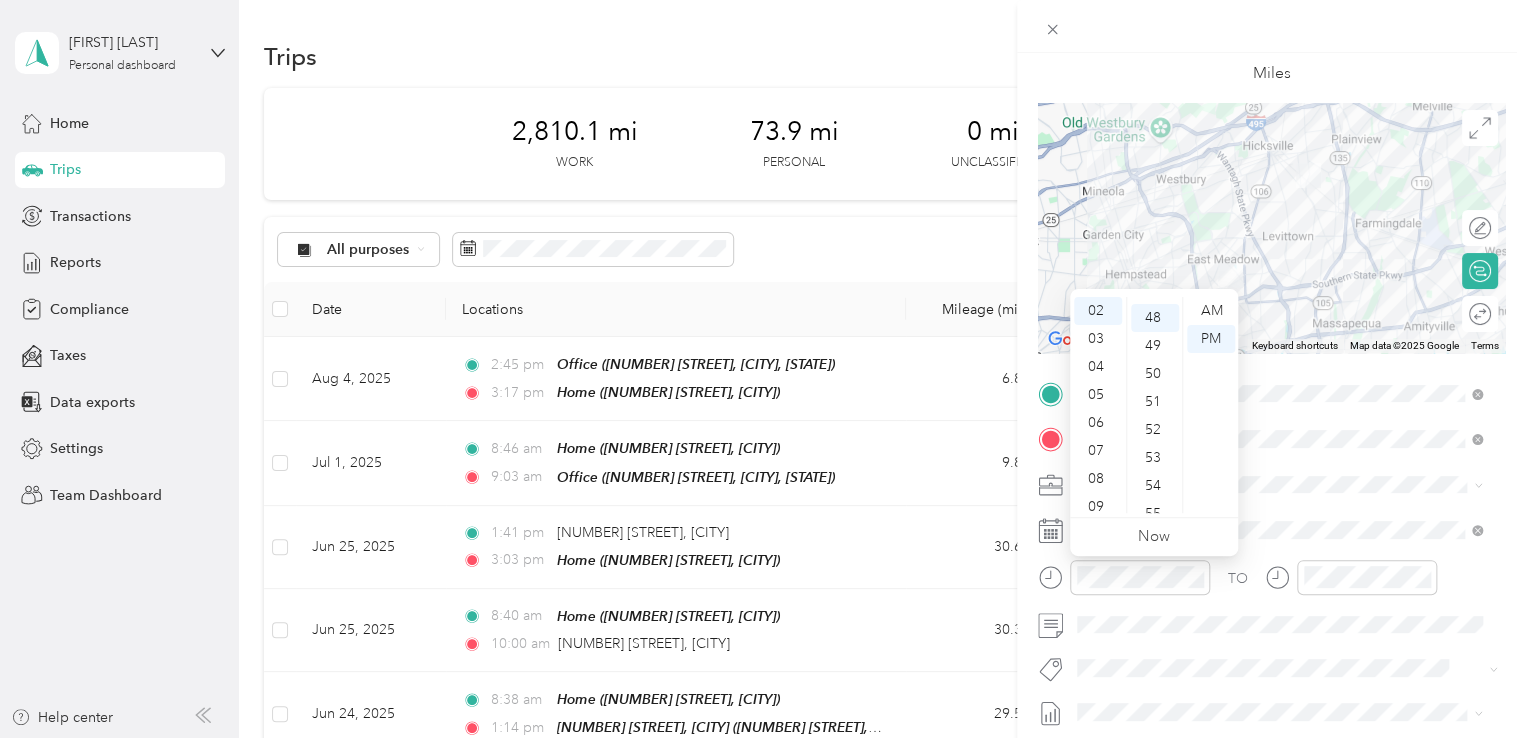 scroll, scrollTop: 1344, scrollLeft: 0, axis: vertical 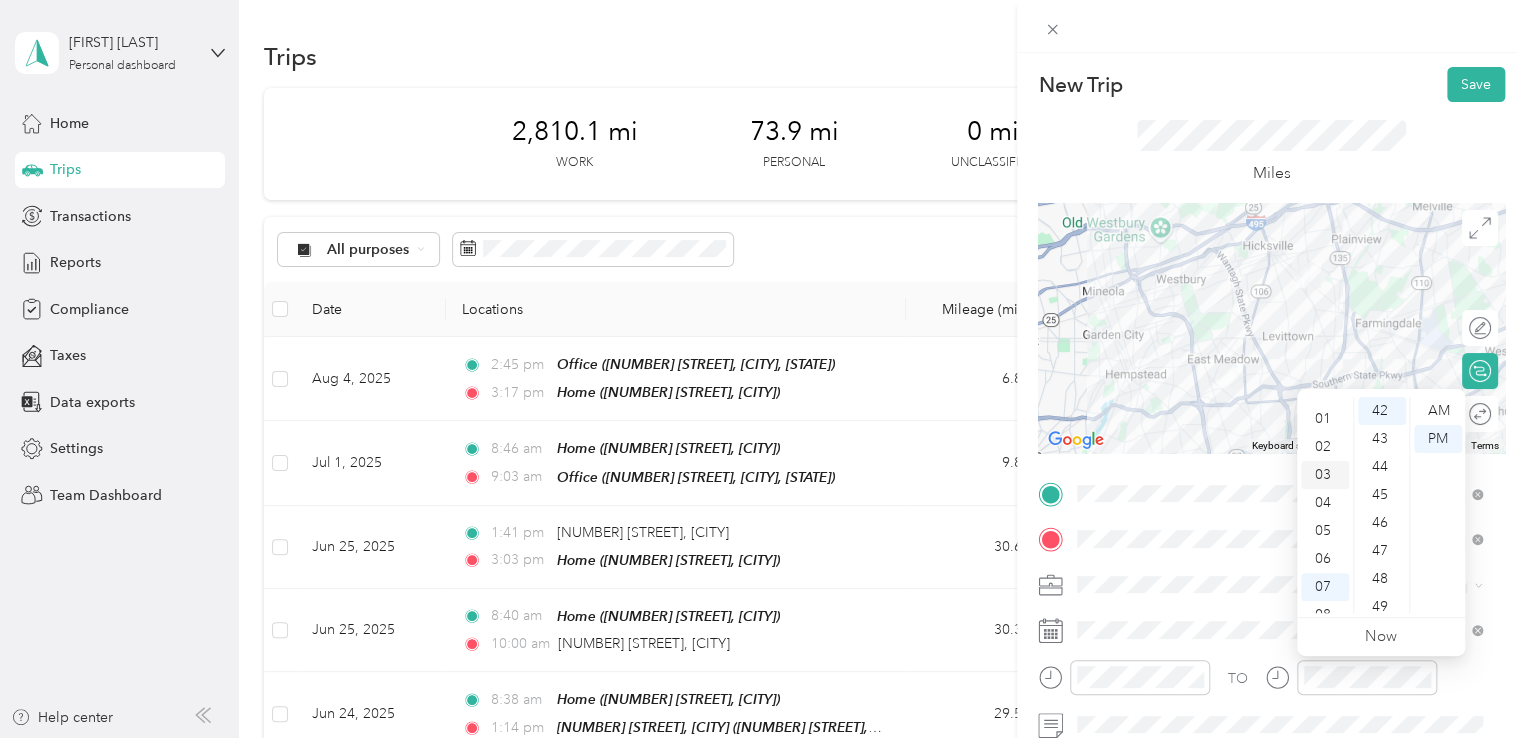 click on "03" at bounding box center [1325, 475] 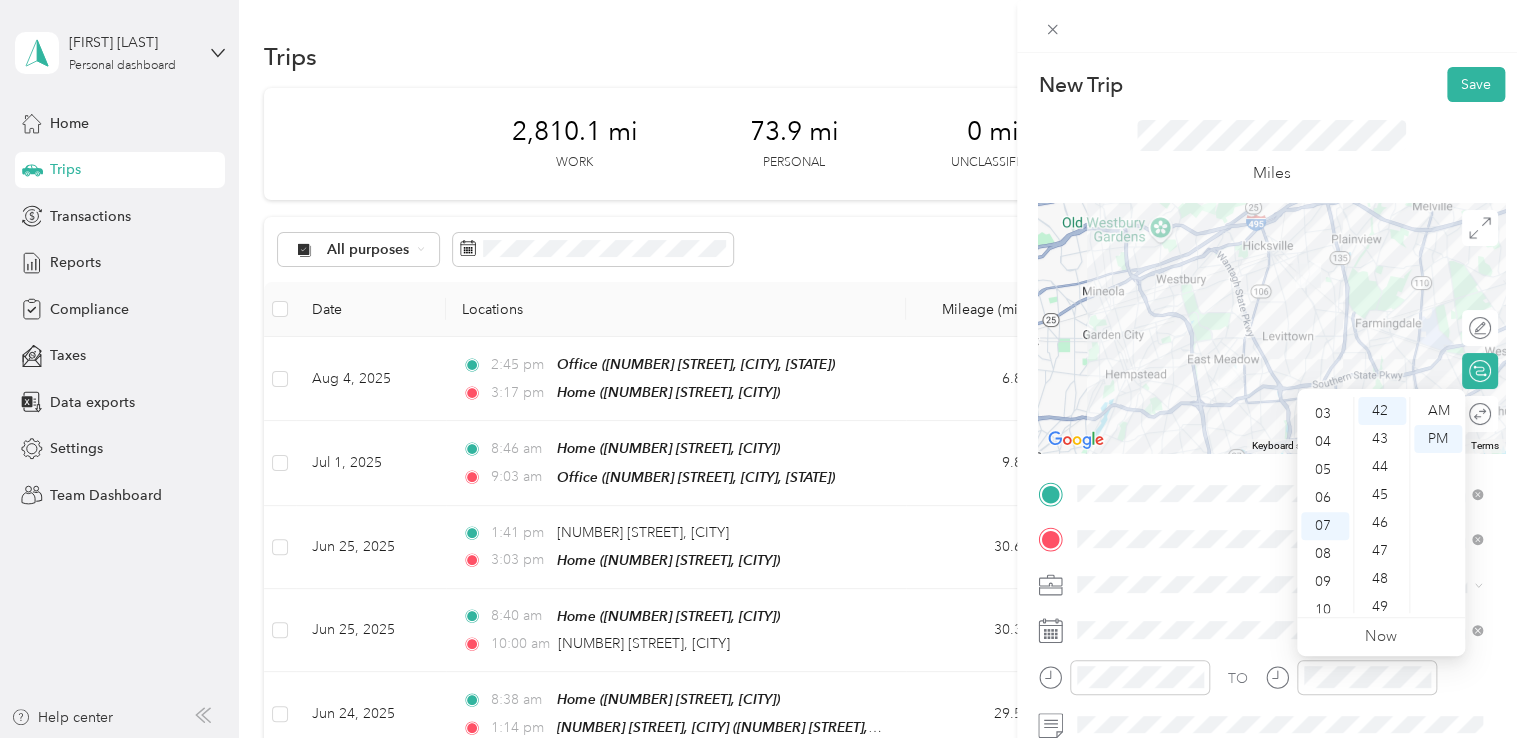 scroll, scrollTop: 84, scrollLeft: 0, axis: vertical 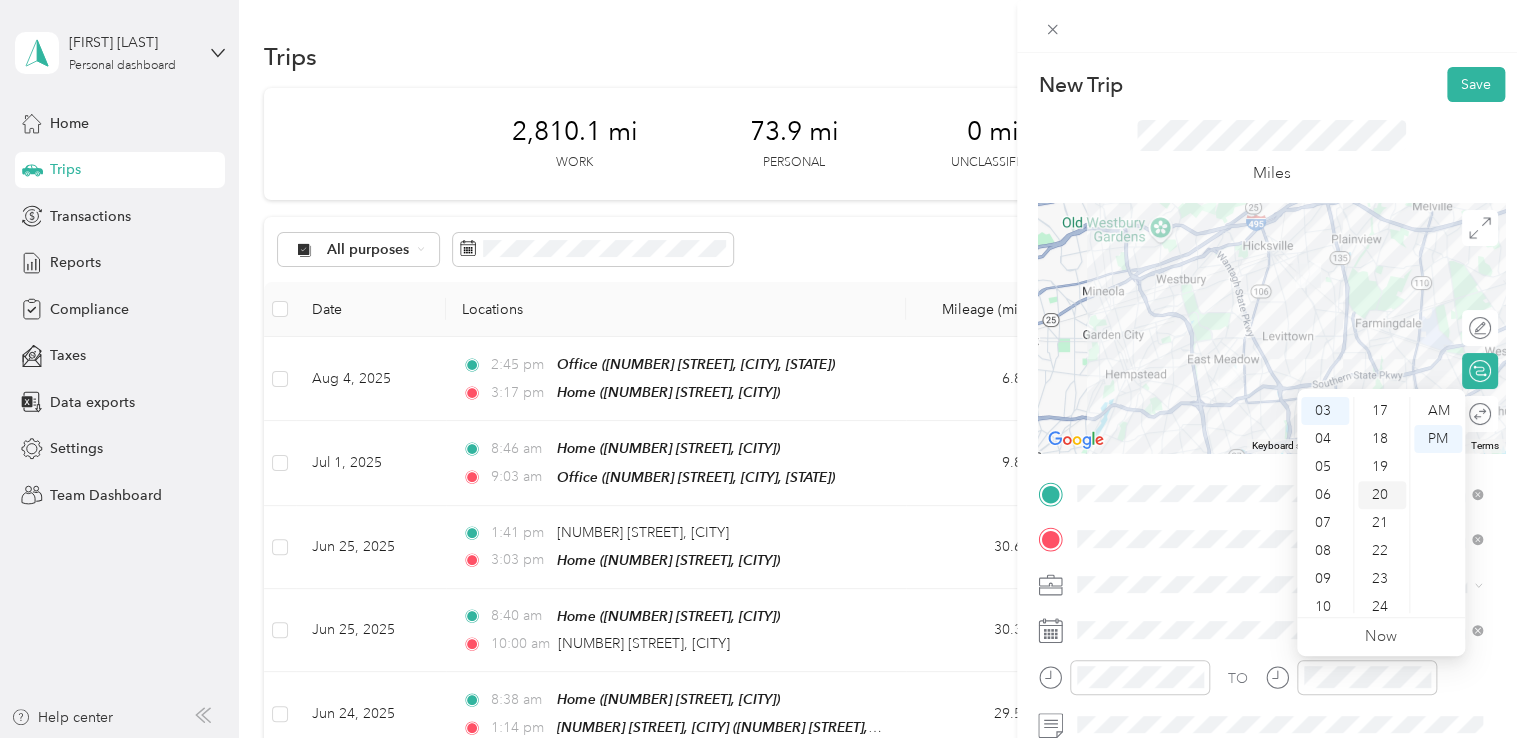 click on "20" at bounding box center [1382, 495] 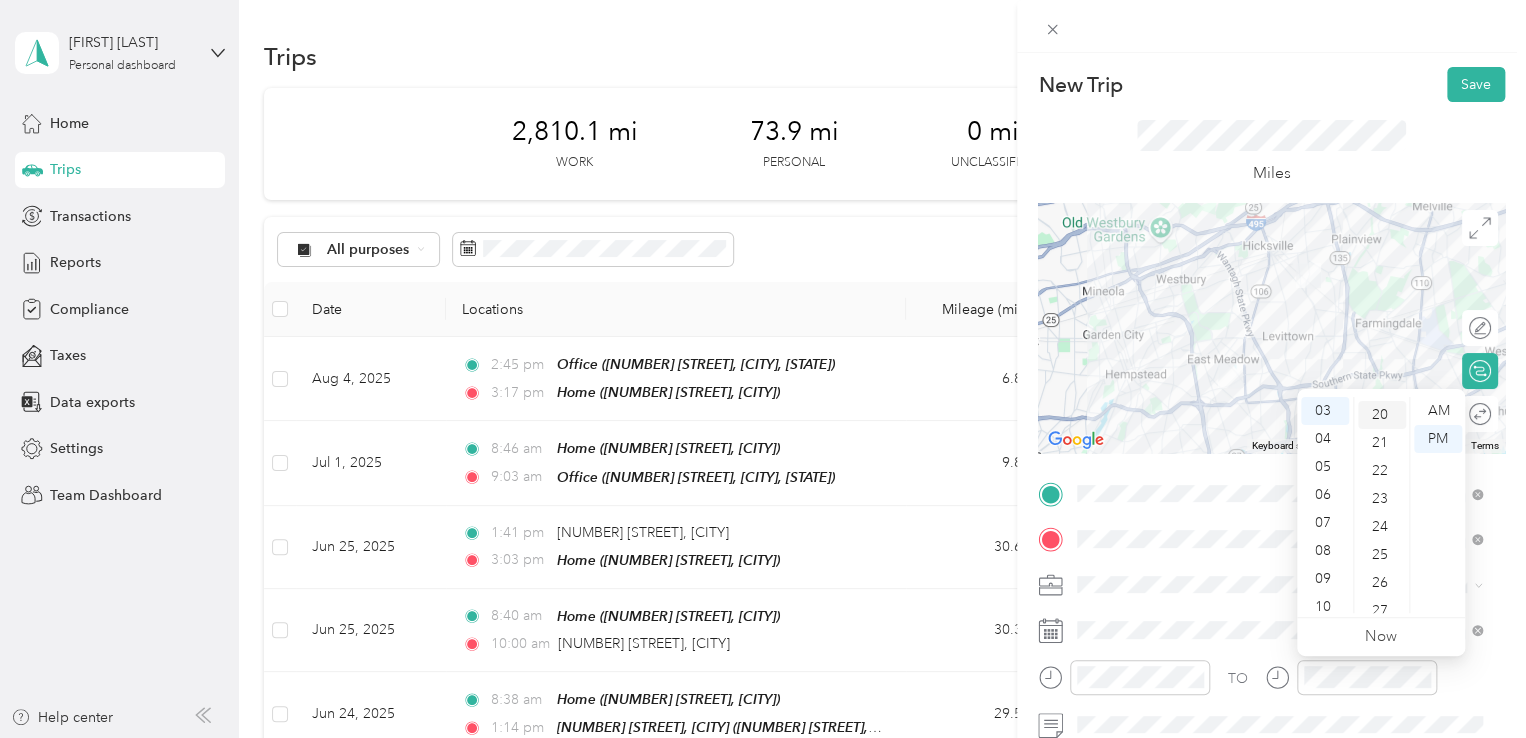 scroll, scrollTop: 560, scrollLeft: 0, axis: vertical 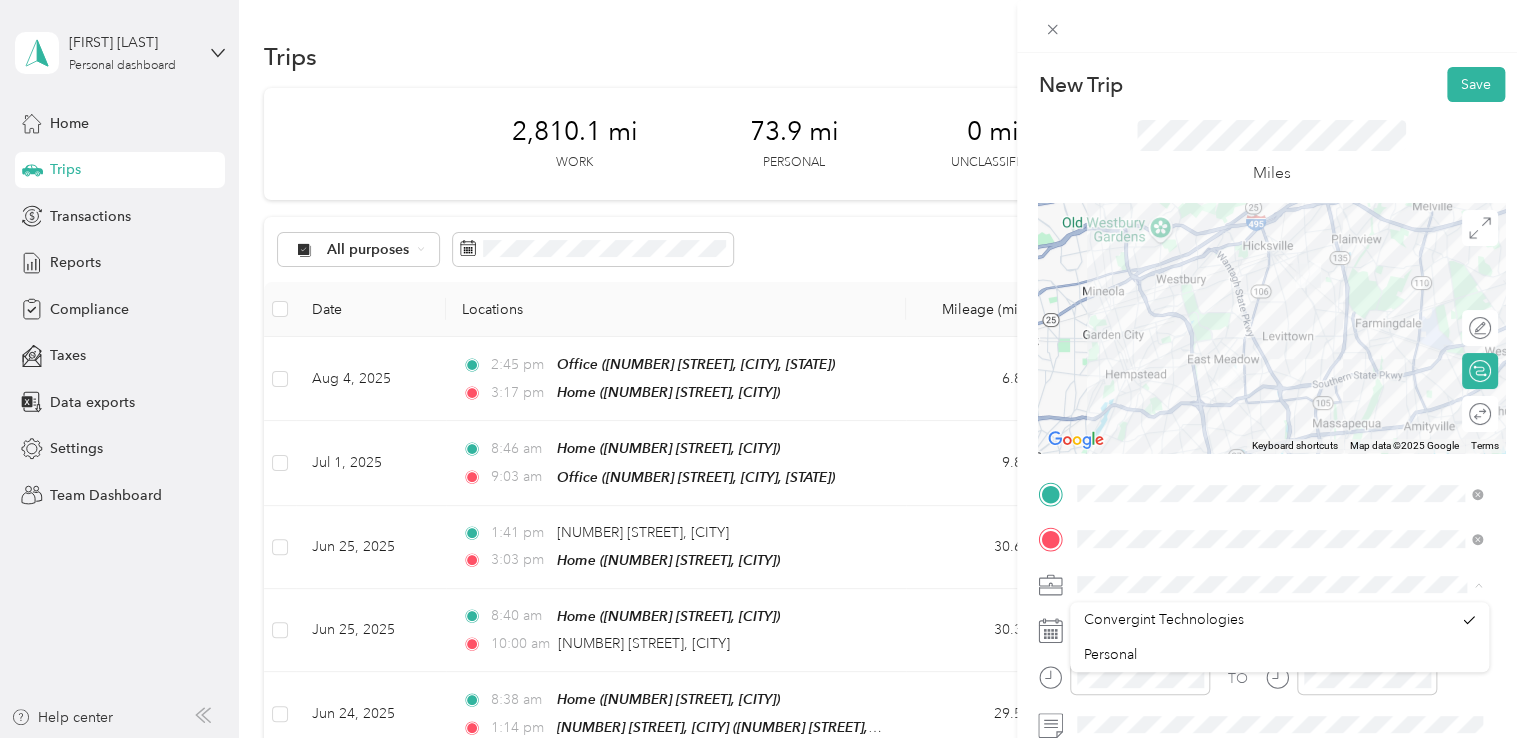 drag, startPoint x: 1395, startPoint y: 573, endPoint x: 1396, endPoint y: 561, distance: 12.0415945 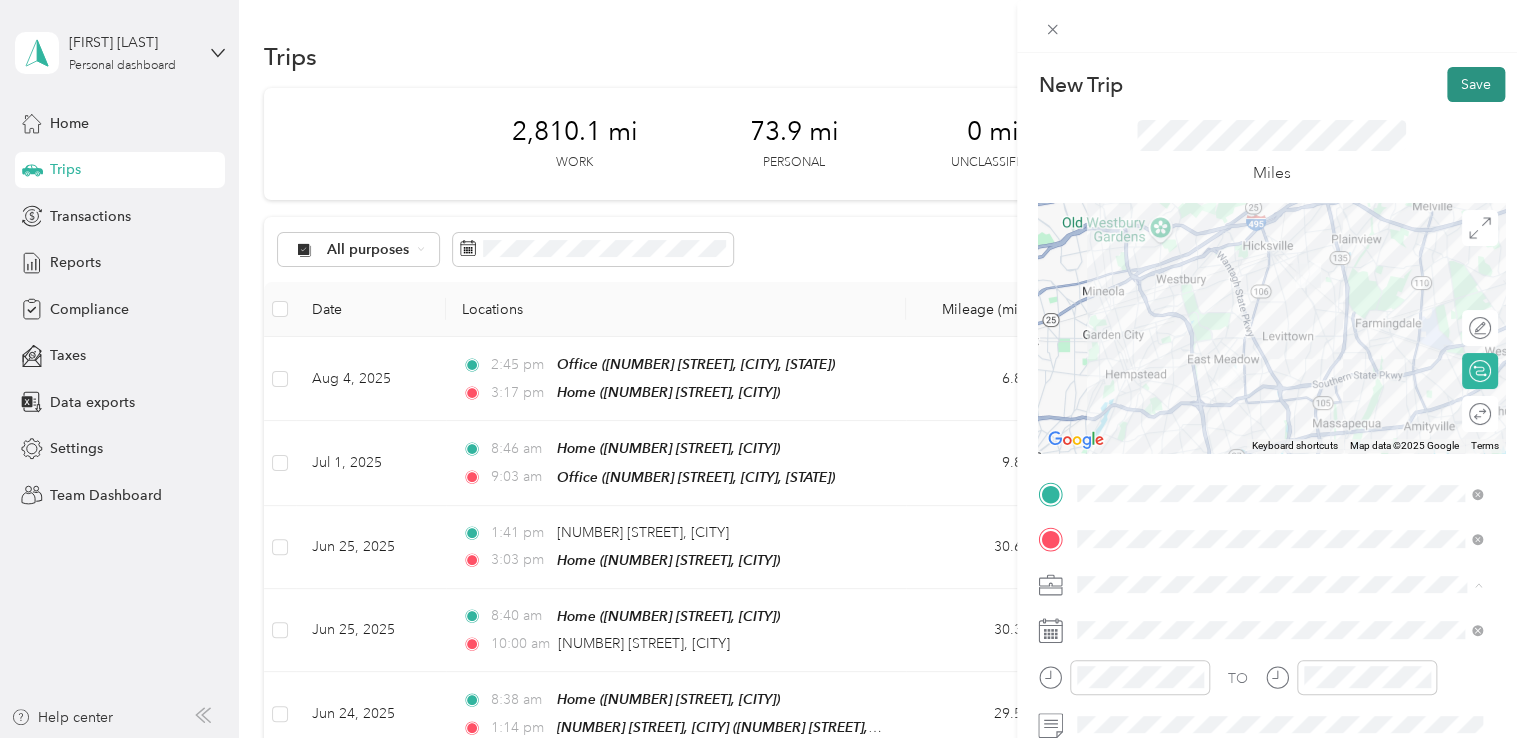click on "Save" at bounding box center (1476, 84) 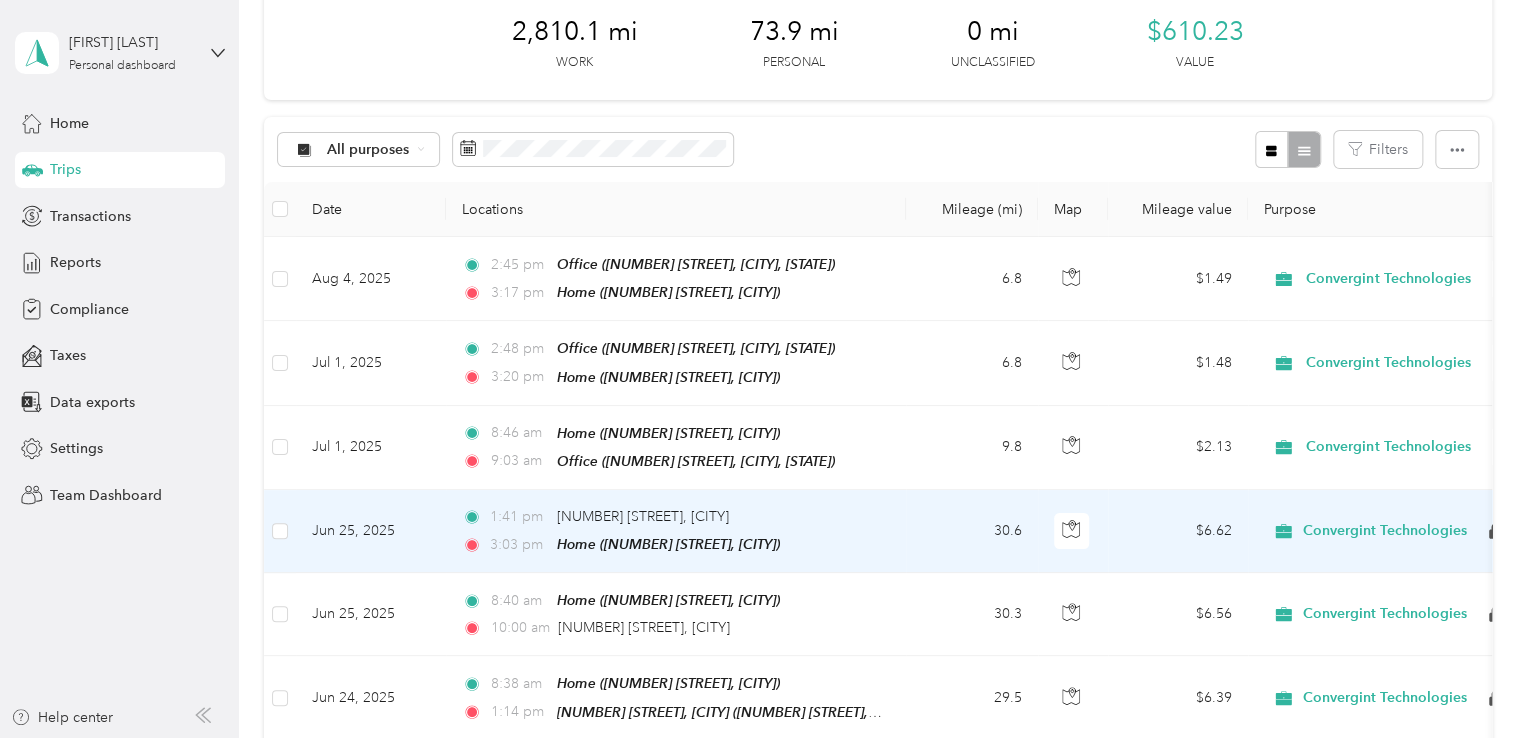 scroll, scrollTop: 0, scrollLeft: 0, axis: both 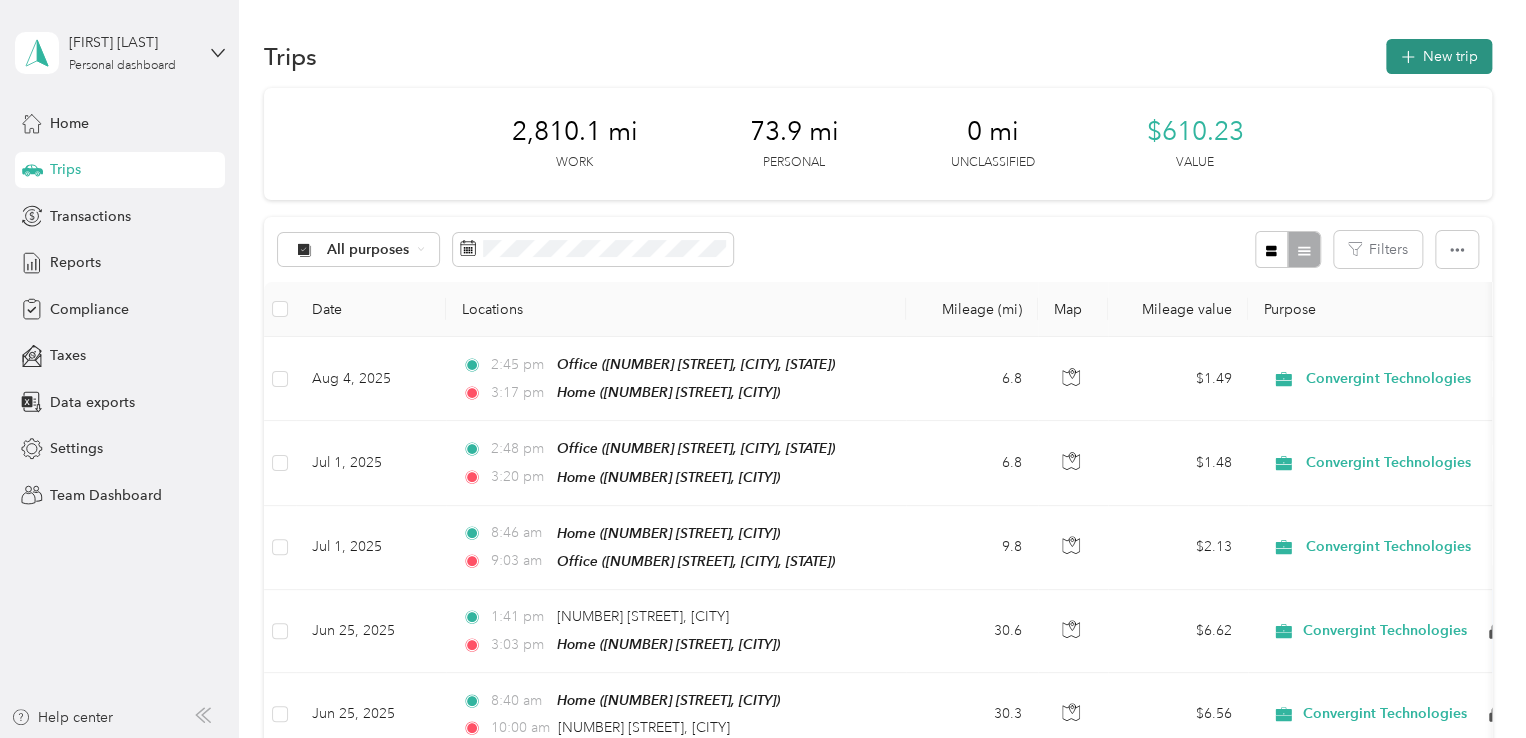 click on "New trip" at bounding box center [1439, 56] 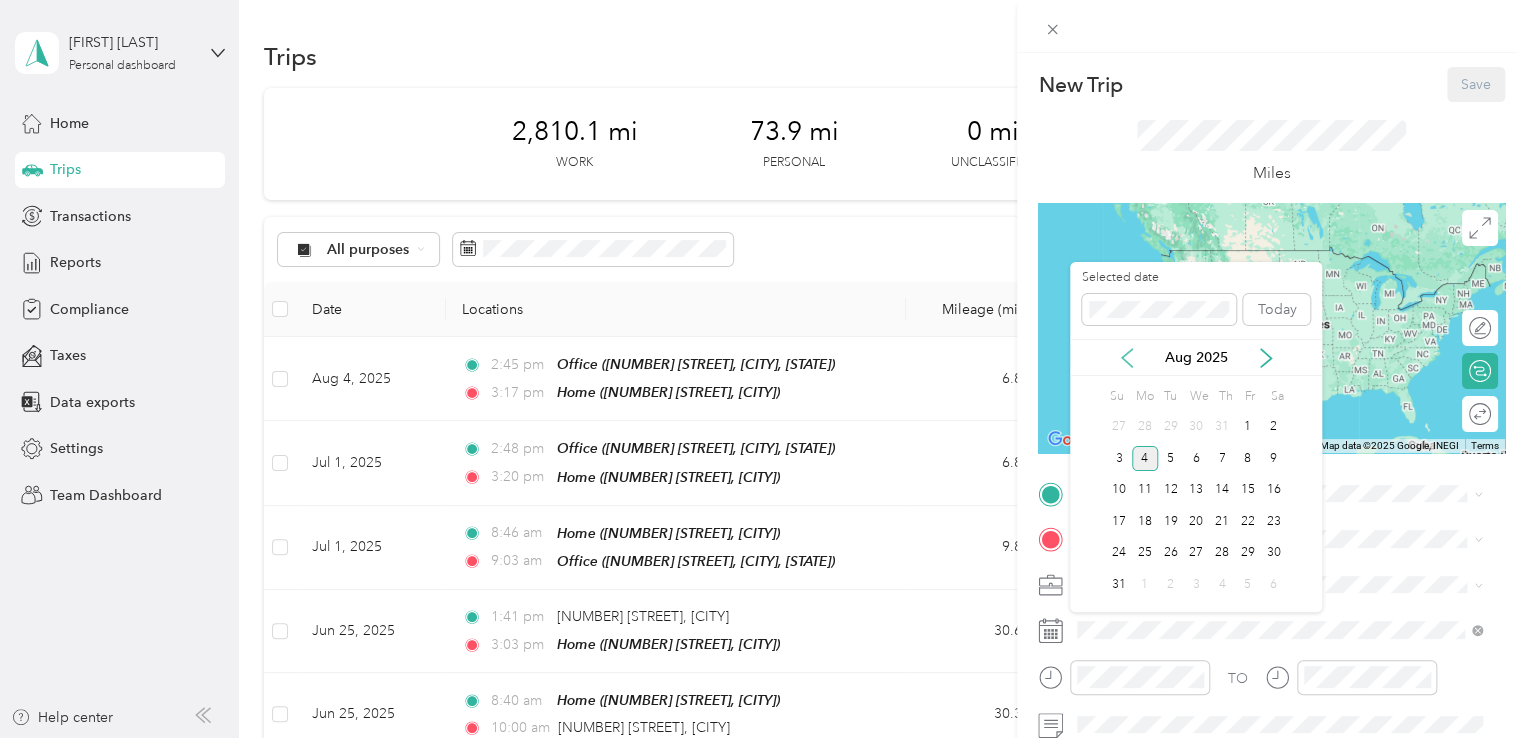 click 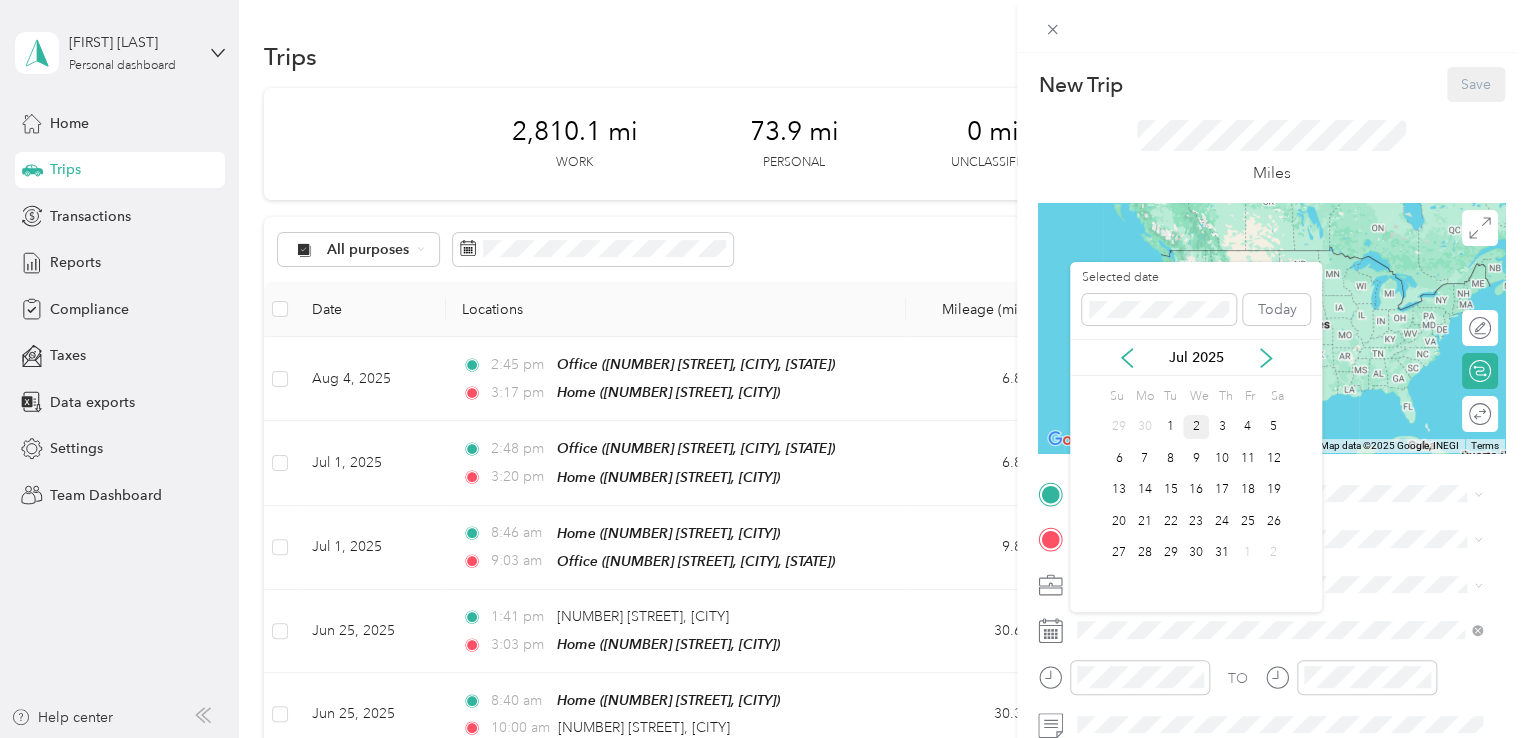 click on "2" at bounding box center (1196, 427) 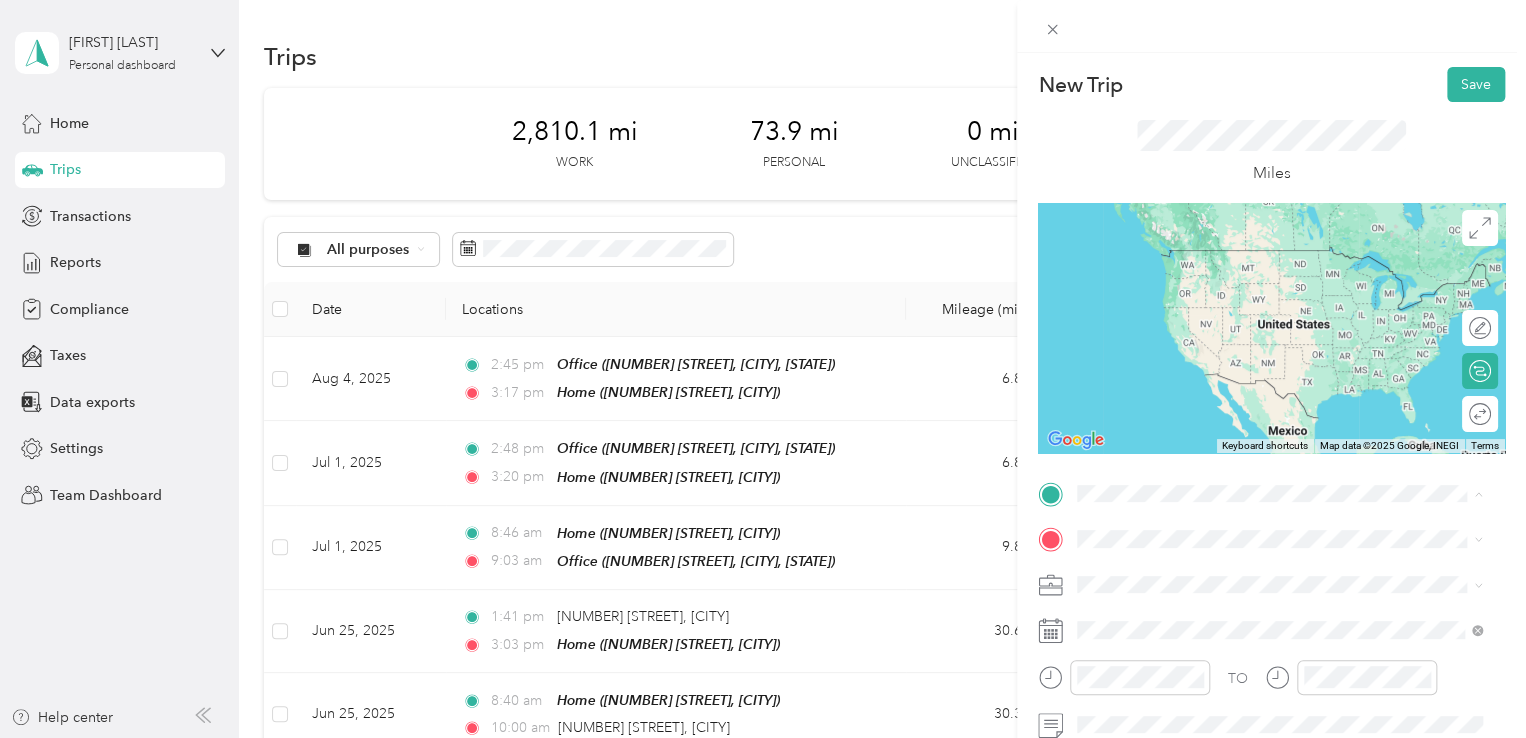 click on "11 Madison Avenue, New York 11 Madison Avenue, 10010, New York, New York, United States" at bounding box center [1295, 447] 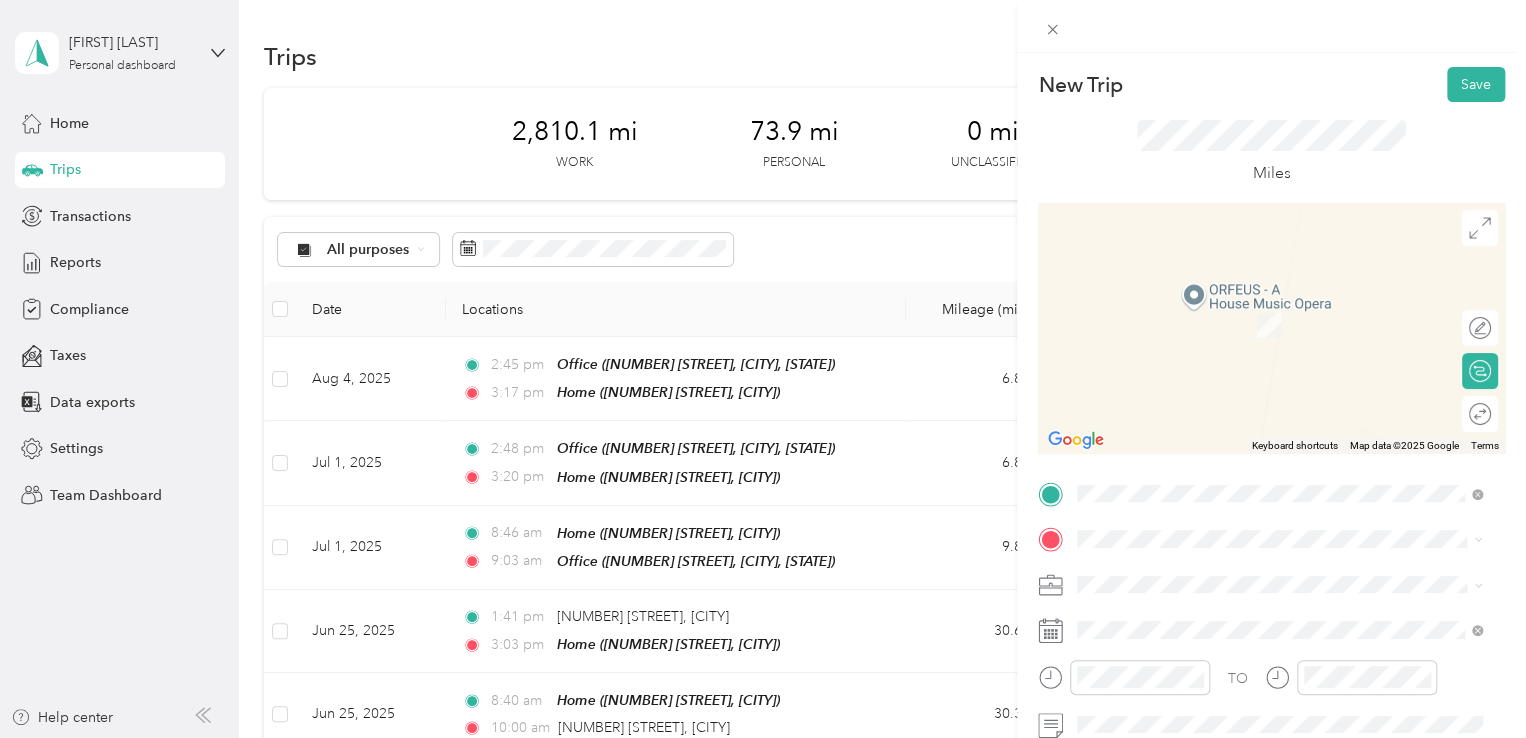 click on "Home  2060 Longfellow Avenue, 11554, East Meadow, New York, United States" at bounding box center (1295, 279) 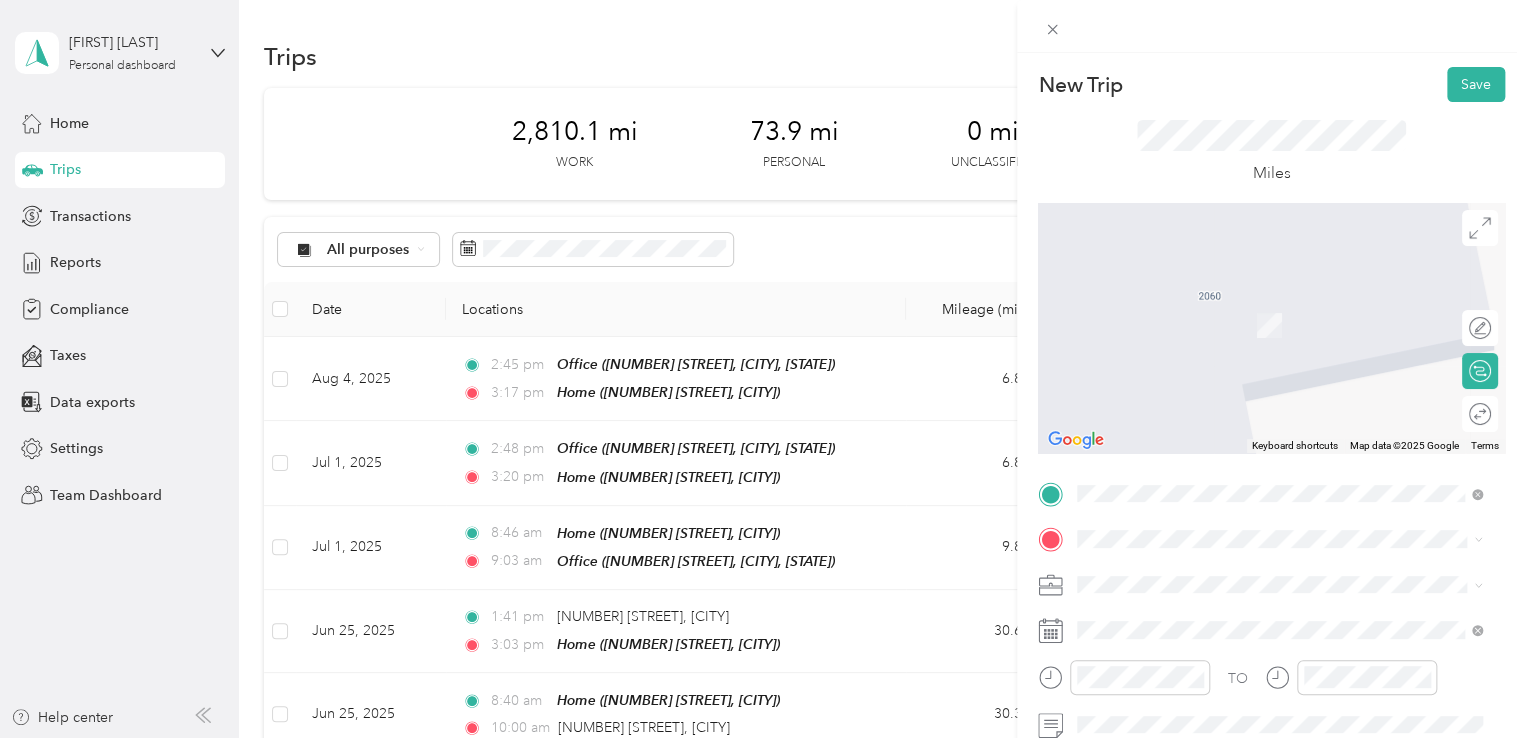 click on "11 Madison Avenue, New York 11 Madison Avenue, 10010, New York, New York, United States" at bounding box center [1295, 491] 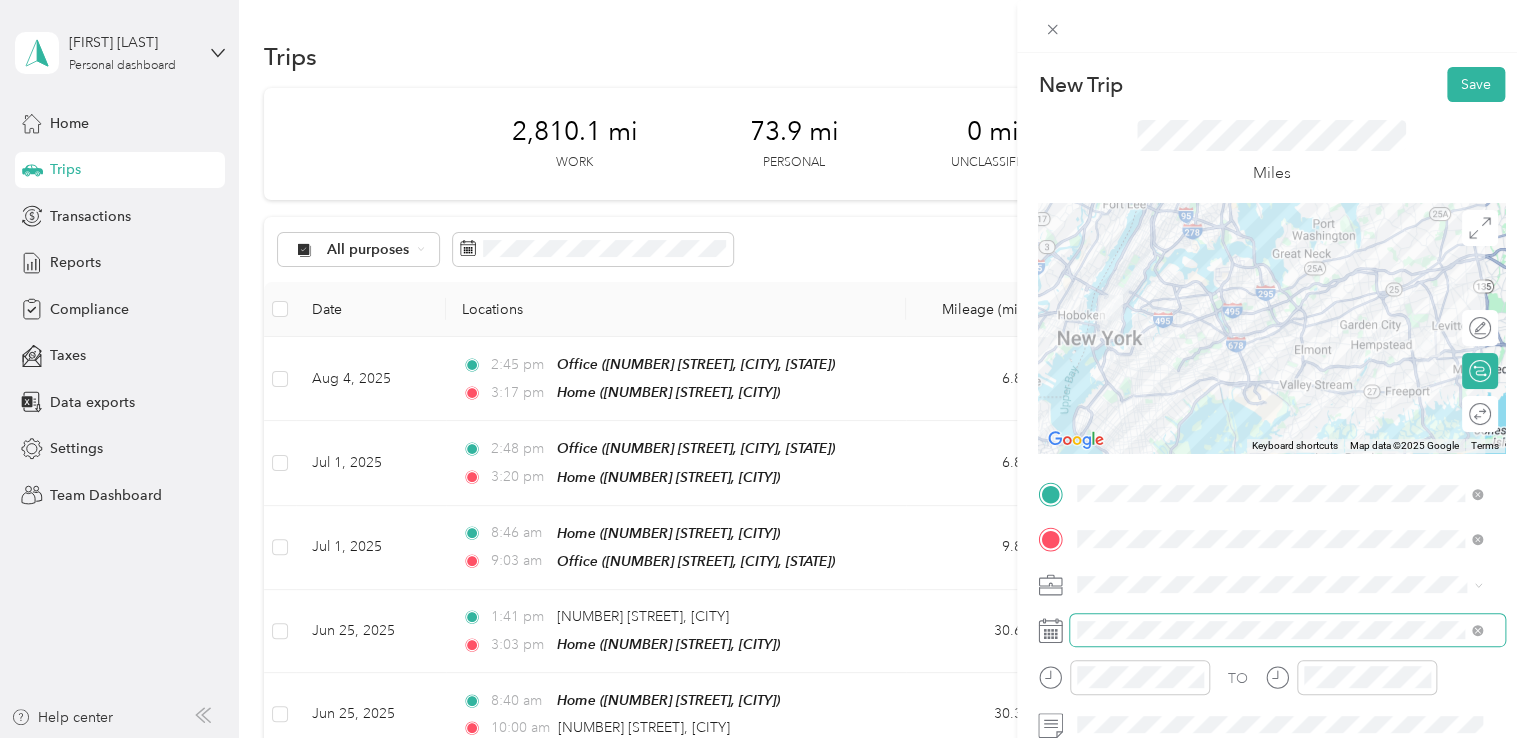 drag, startPoint x: 1196, startPoint y: 673, endPoint x: 1193, endPoint y: 645, distance: 28.160255 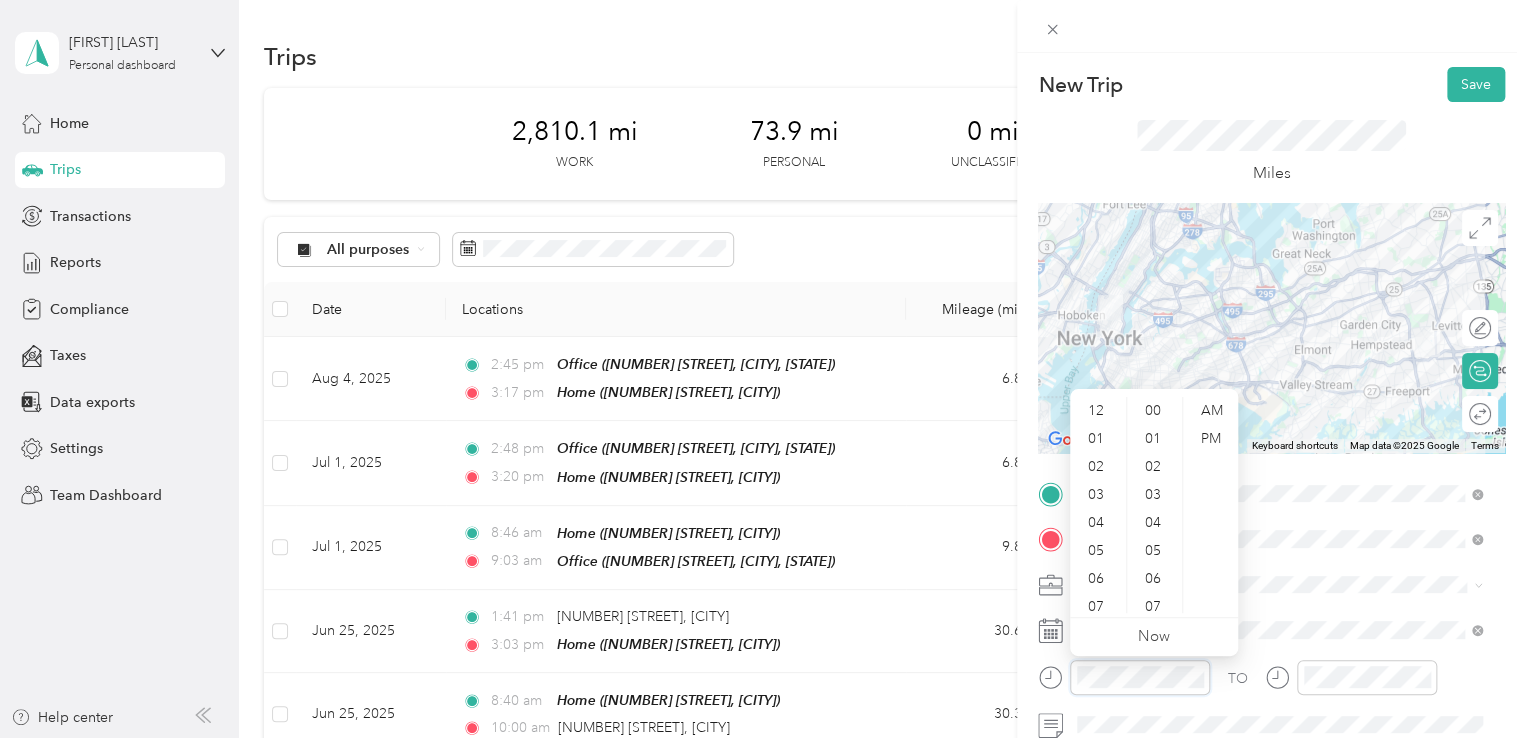 scroll, scrollTop: 1204, scrollLeft: 0, axis: vertical 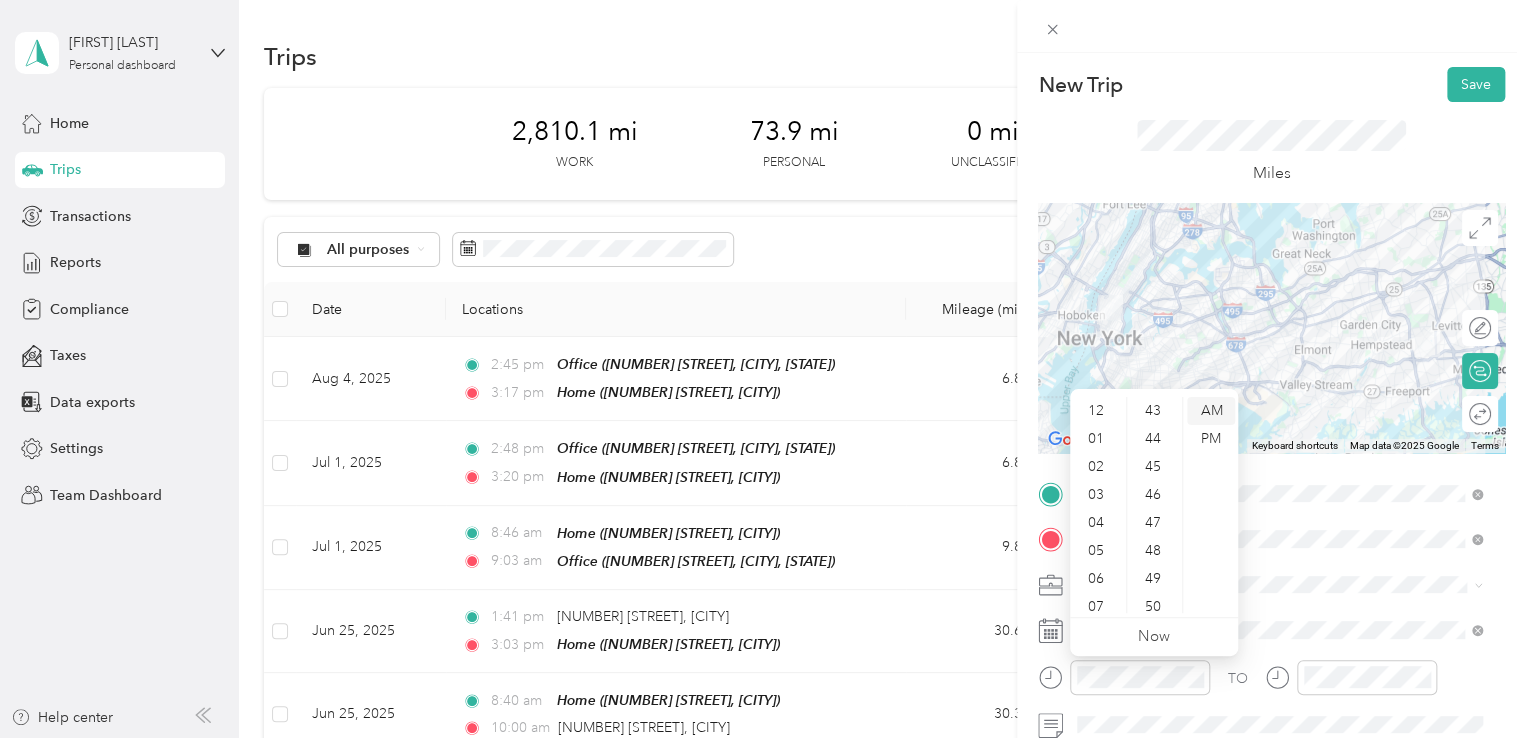 click on "AM" at bounding box center [1211, 411] 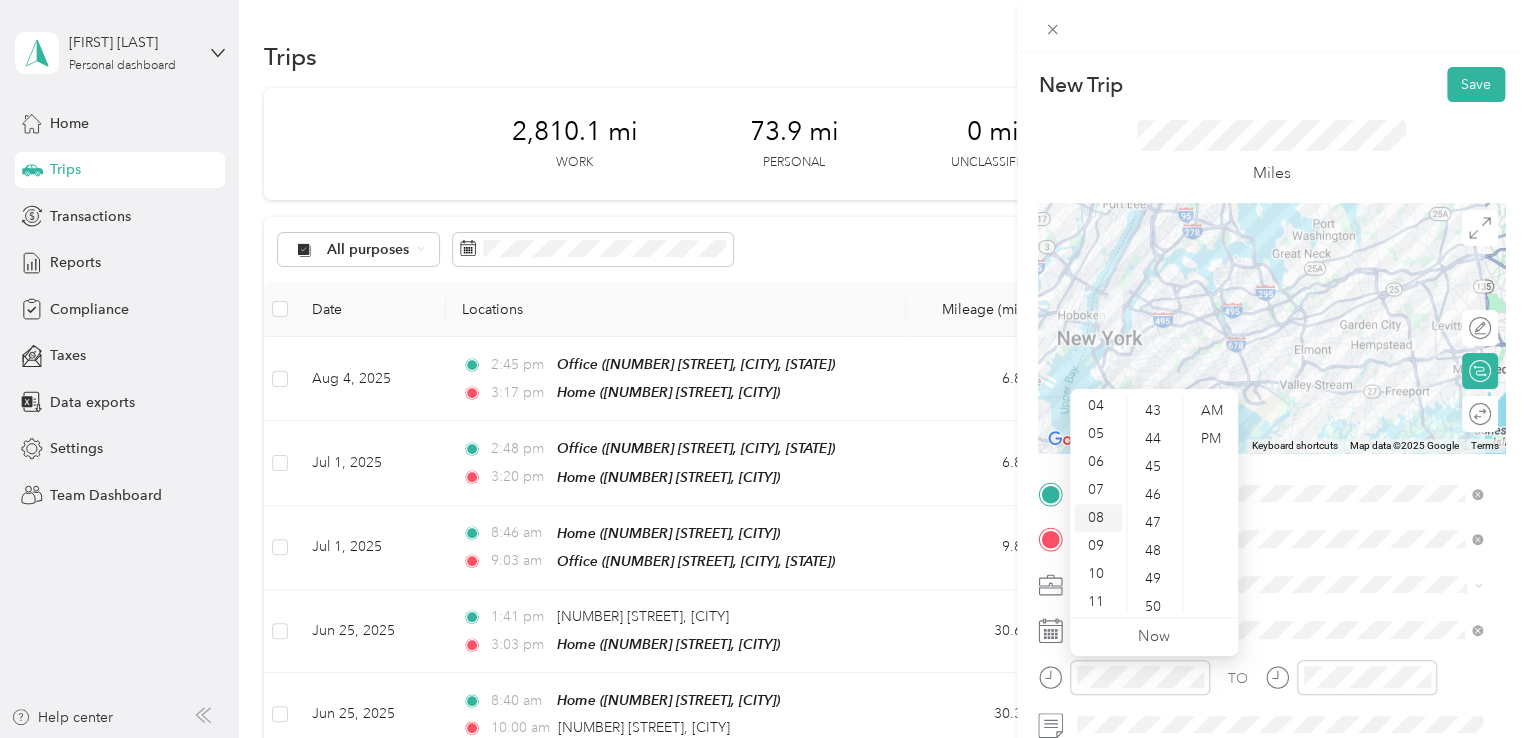 scroll, scrollTop: 120, scrollLeft: 0, axis: vertical 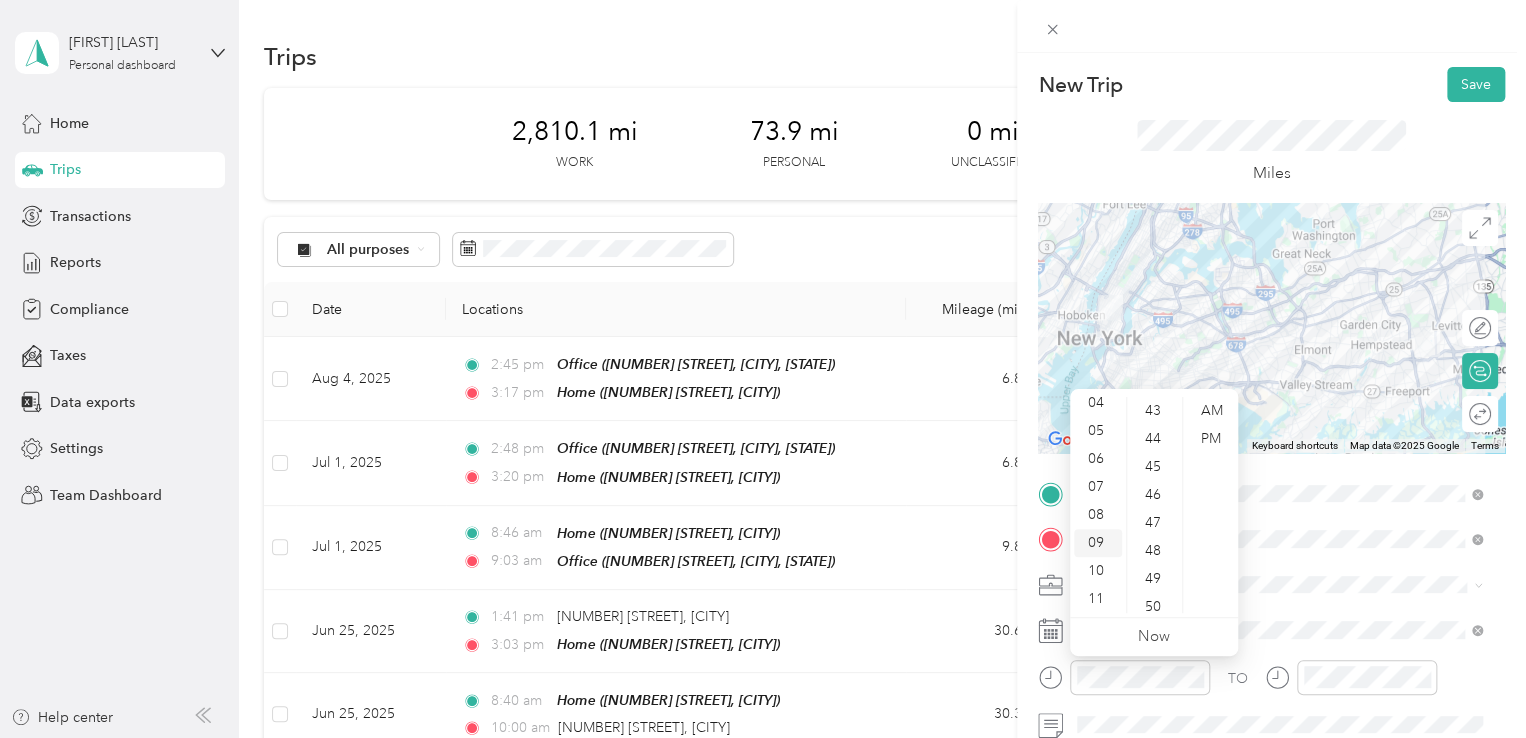 click on "09" at bounding box center (1098, 543) 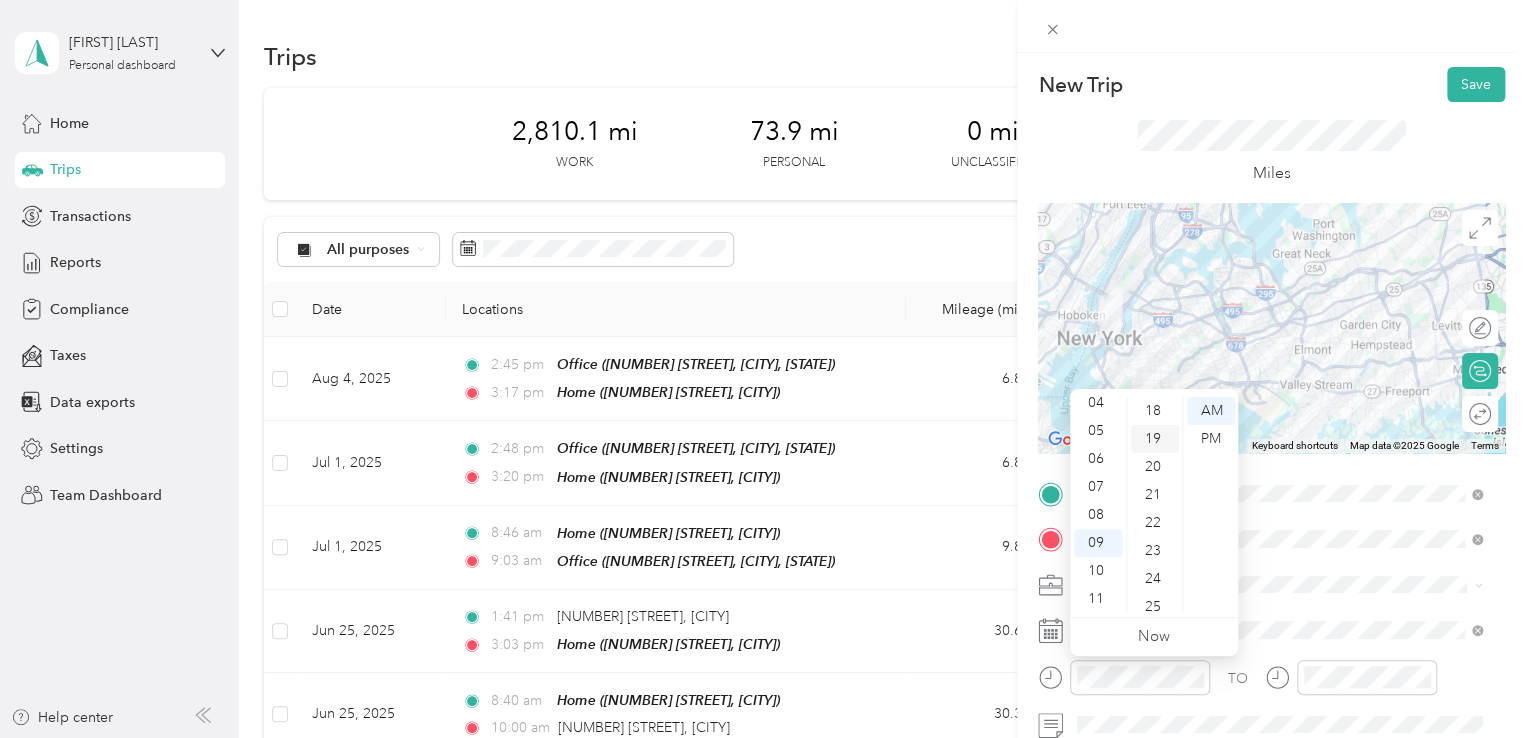 scroll, scrollTop: 504, scrollLeft: 0, axis: vertical 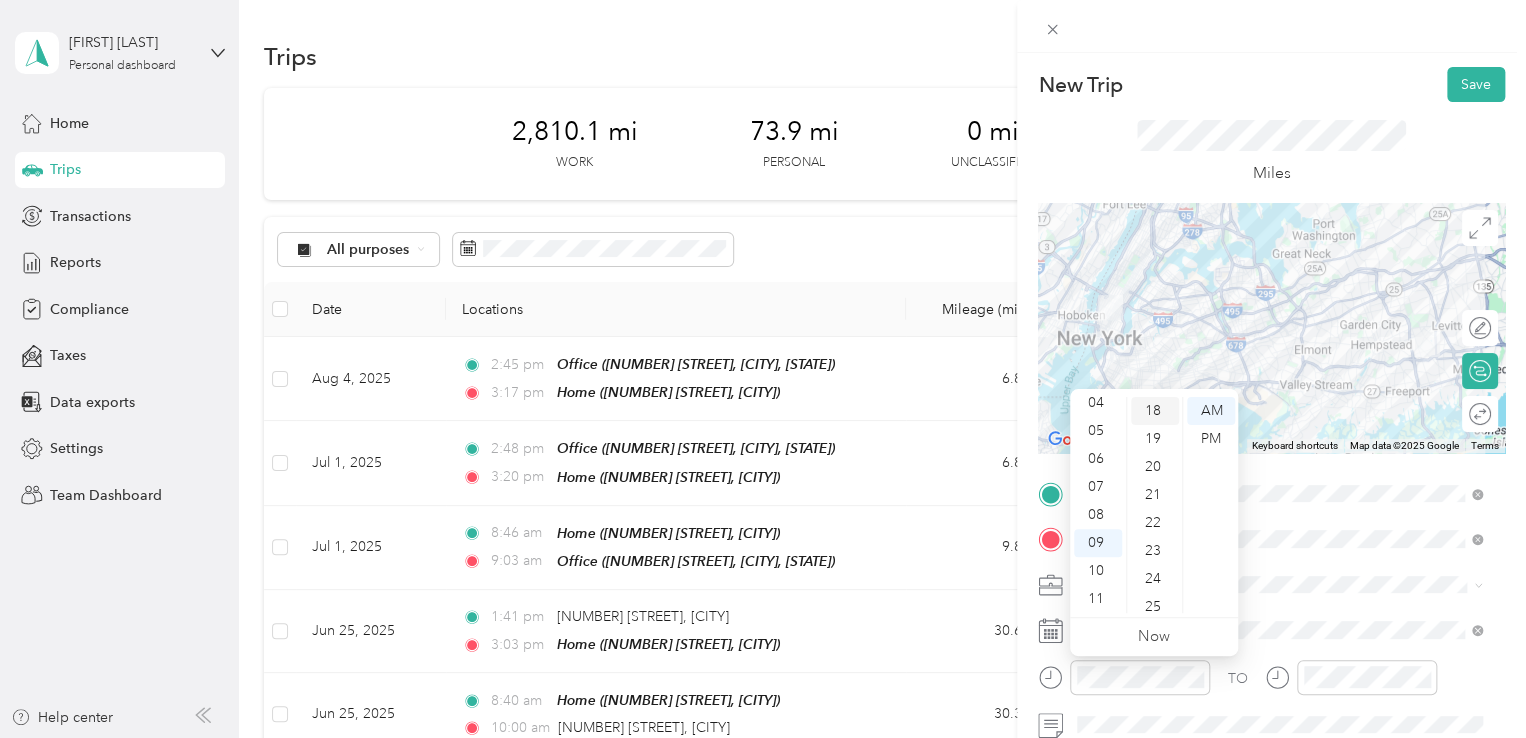 click on "18" at bounding box center [1155, 411] 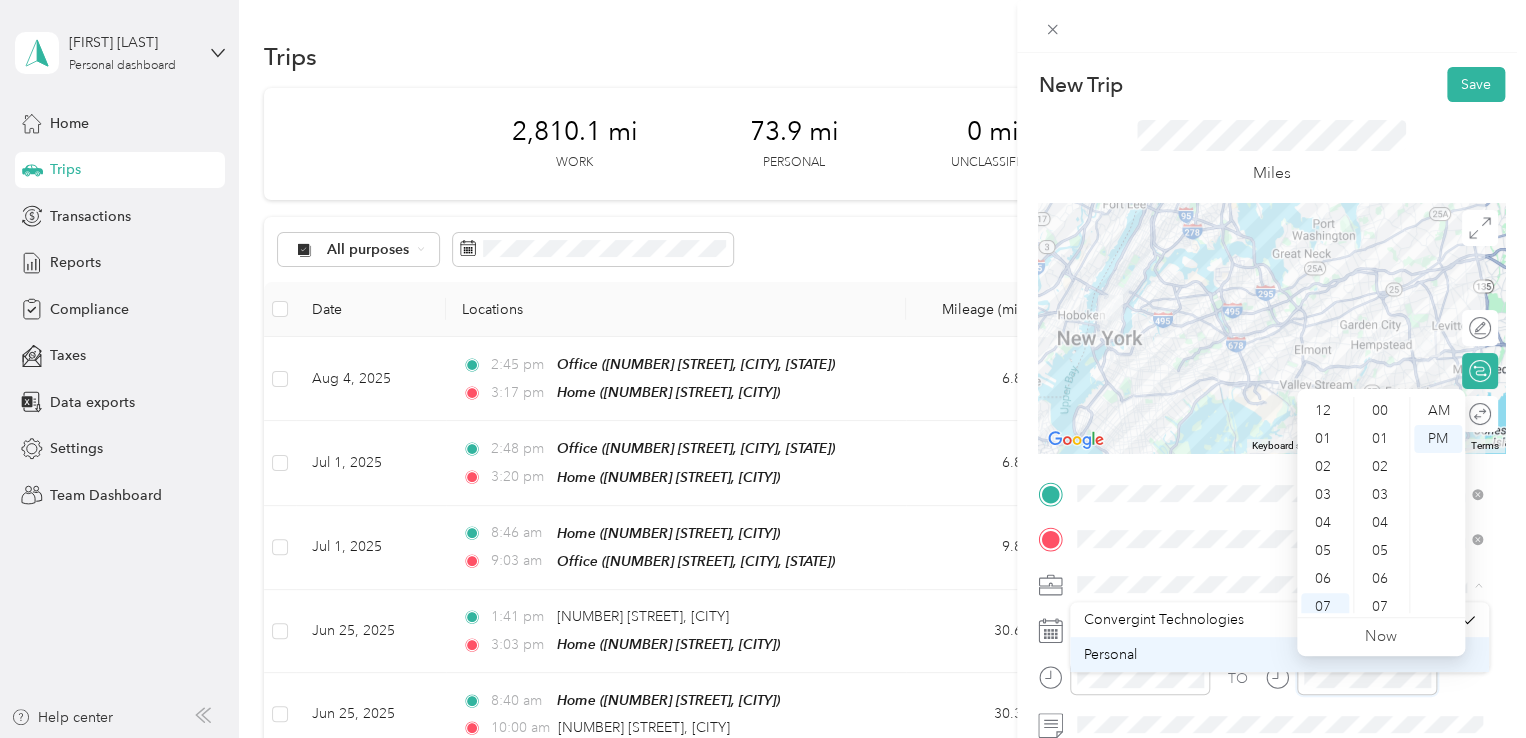scroll, scrollTop: 1204, scrollLeft: 0, axis: vertical 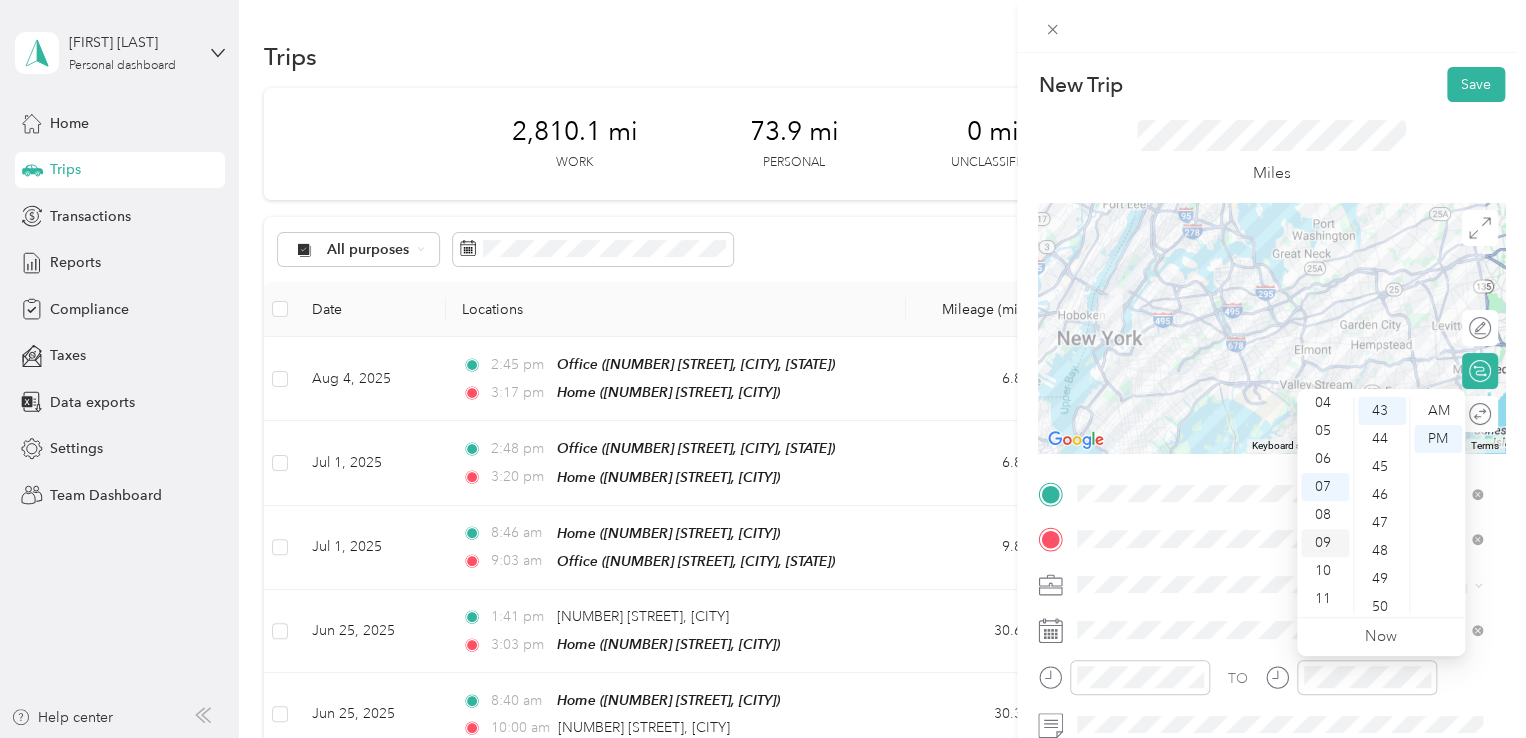 click on "10" at bounding box center (1325, 571) 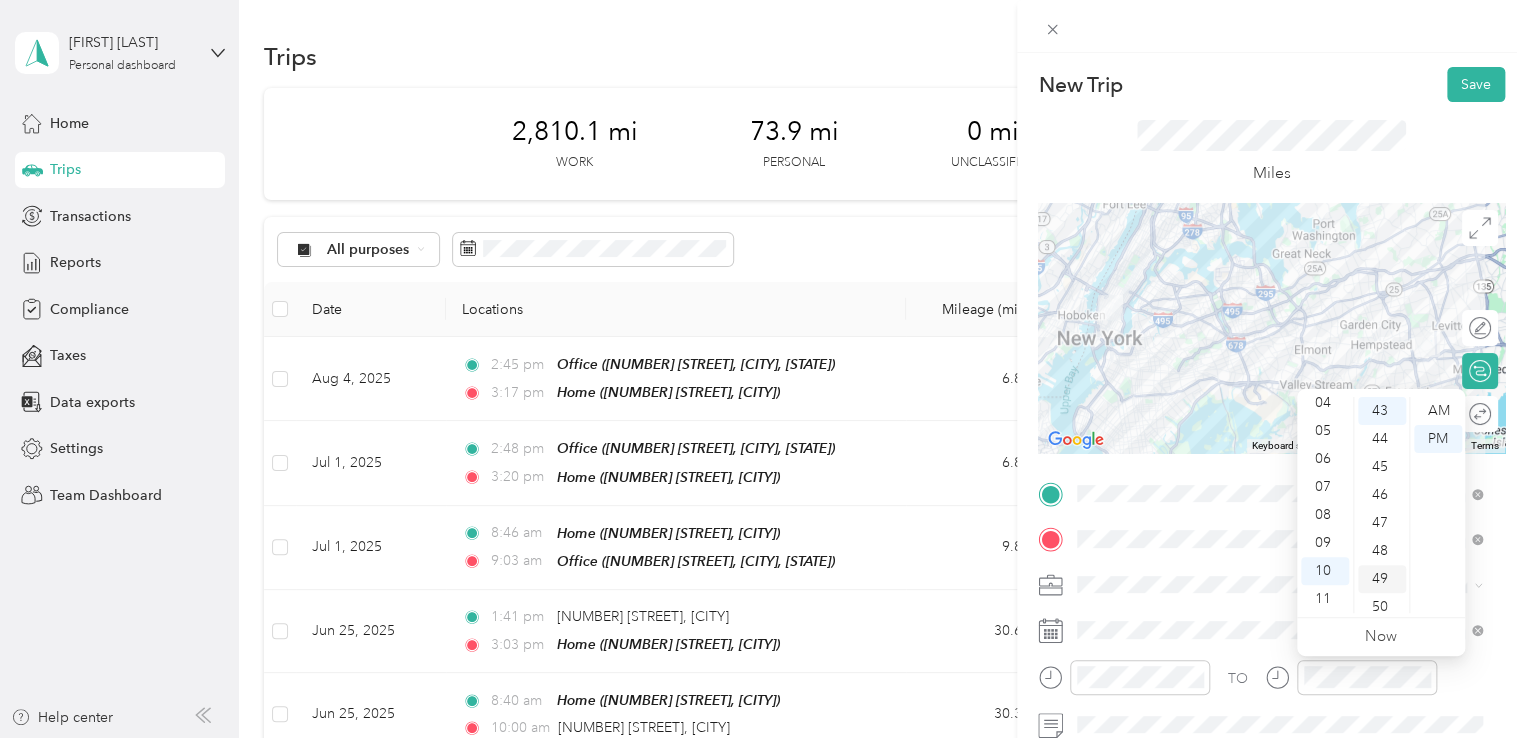 click on "47" at bounding box center [1382, 523] 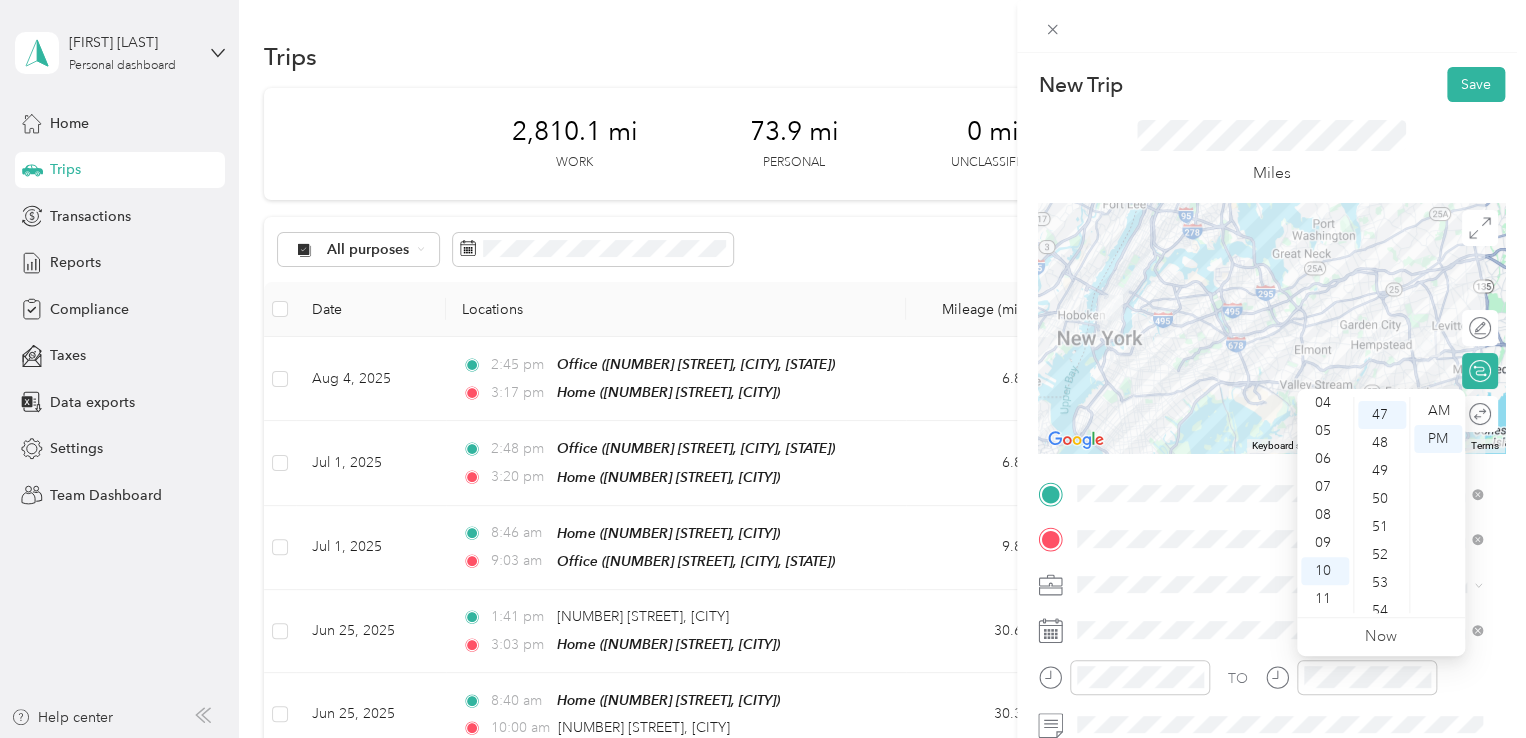 scroll, scrollTop: 1316, scrollLeft: 0, axis: vertical 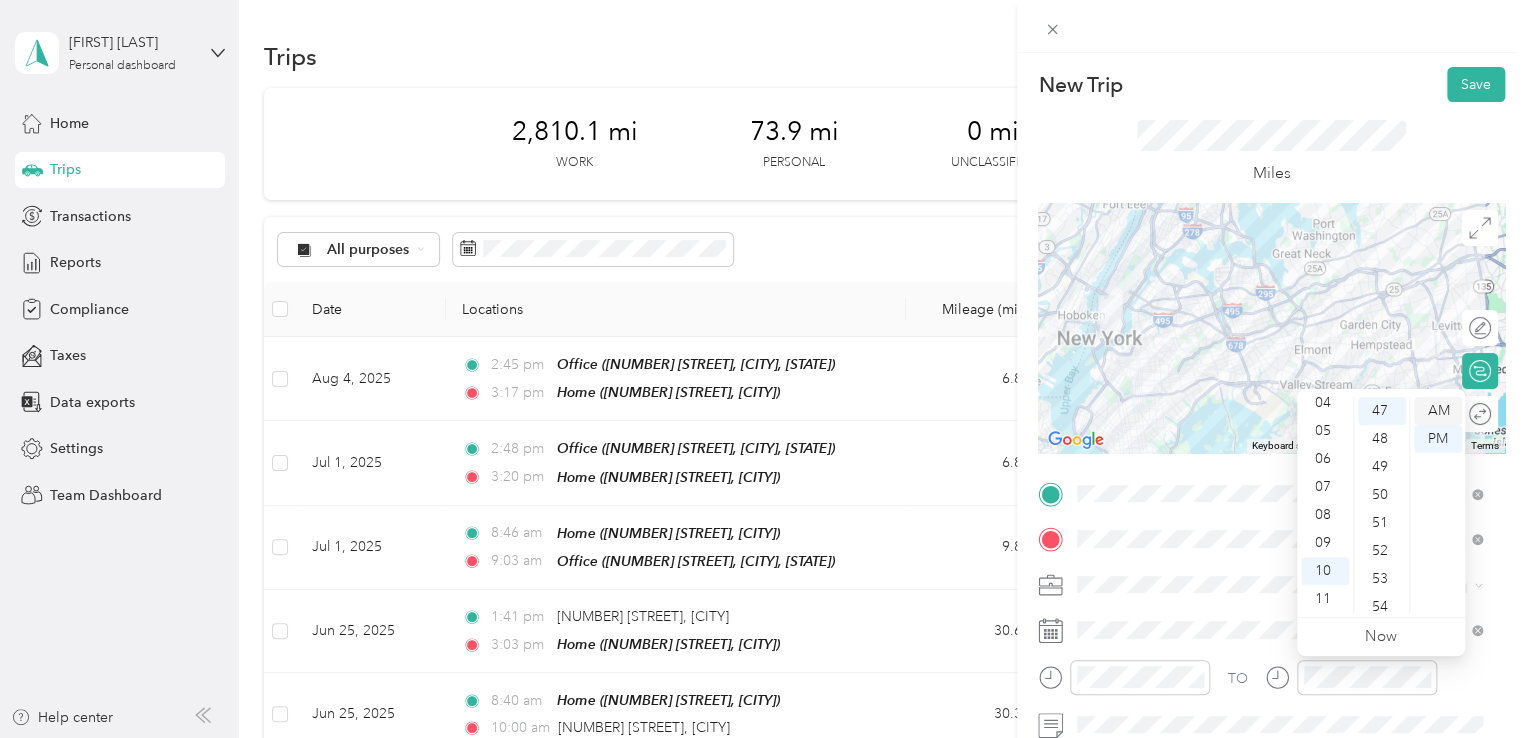 click on "AM" at bounding box center [1438, 411] 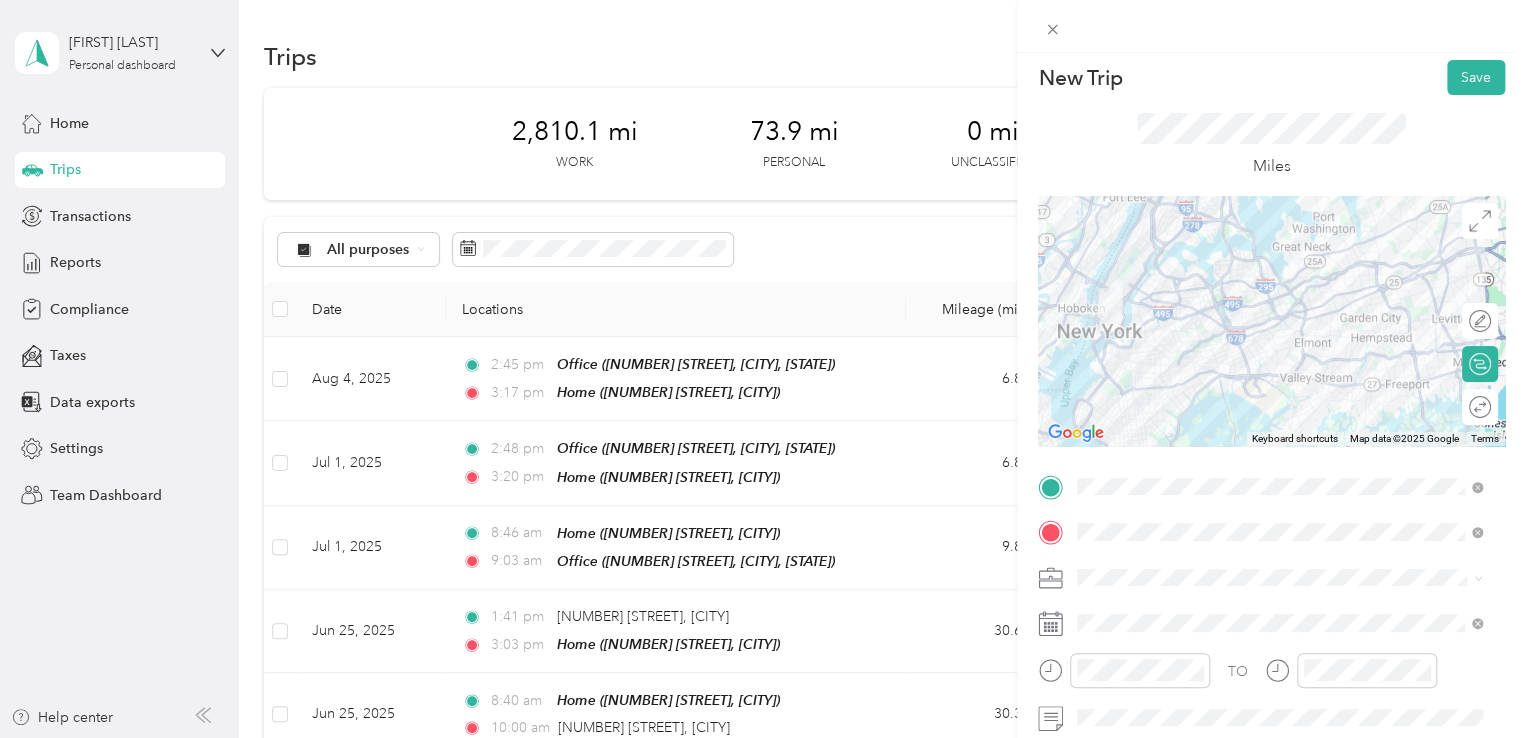 scroll, scrollTop: 0, scrollLeft: 0, axis: both 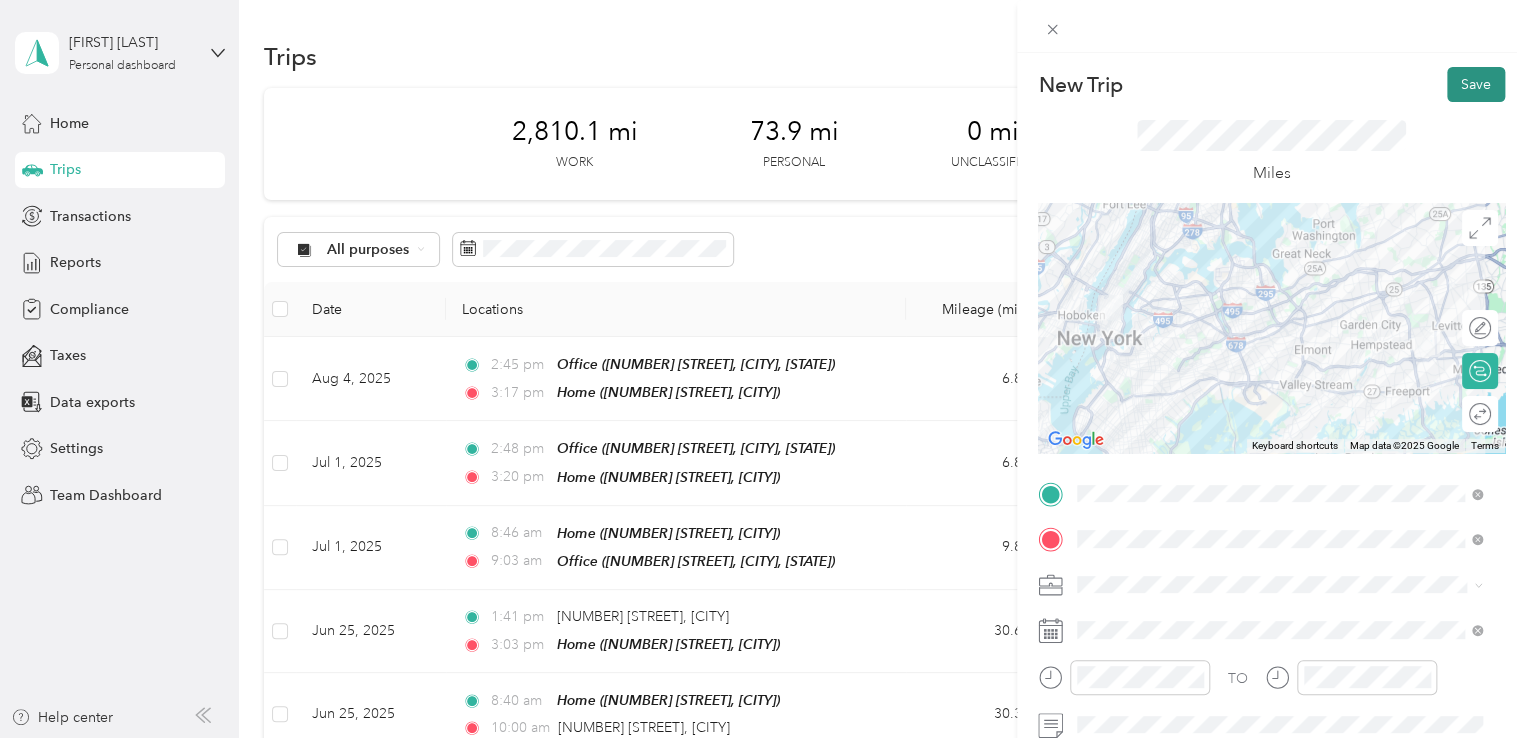 click on "Save" at bounding box center (1476, 84) 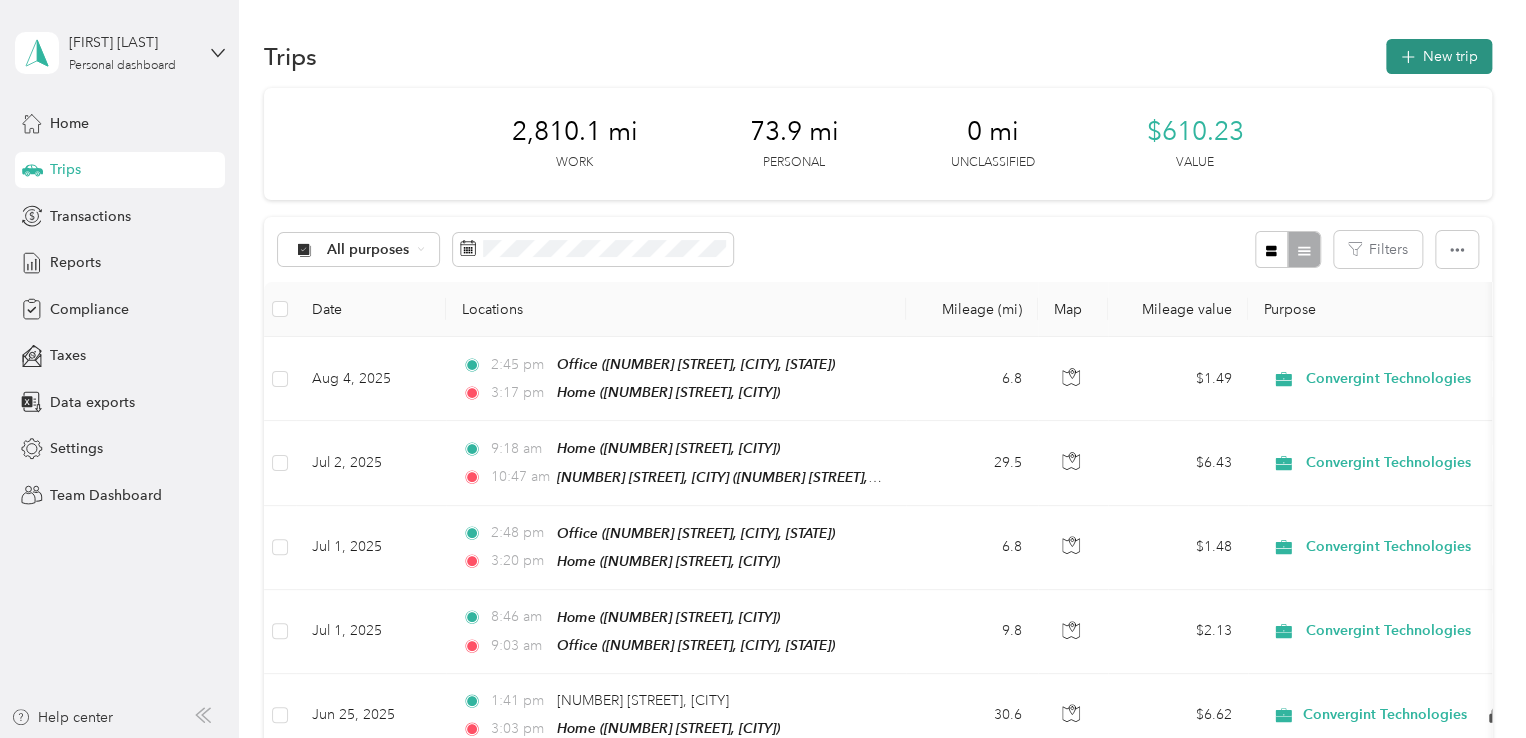 click on "New trip" at bounding box center (1439, 56) 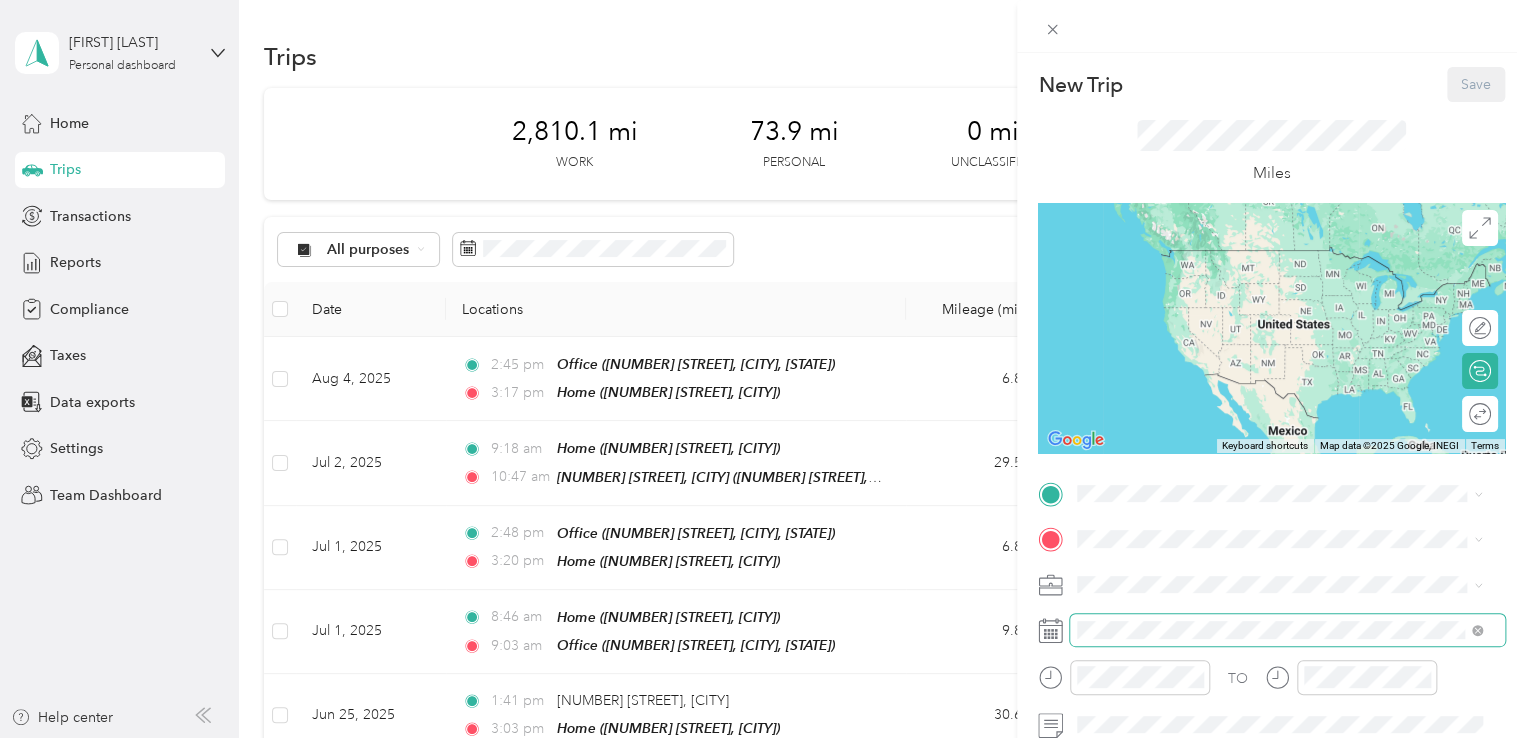 click at bounding box center [1287, 630] 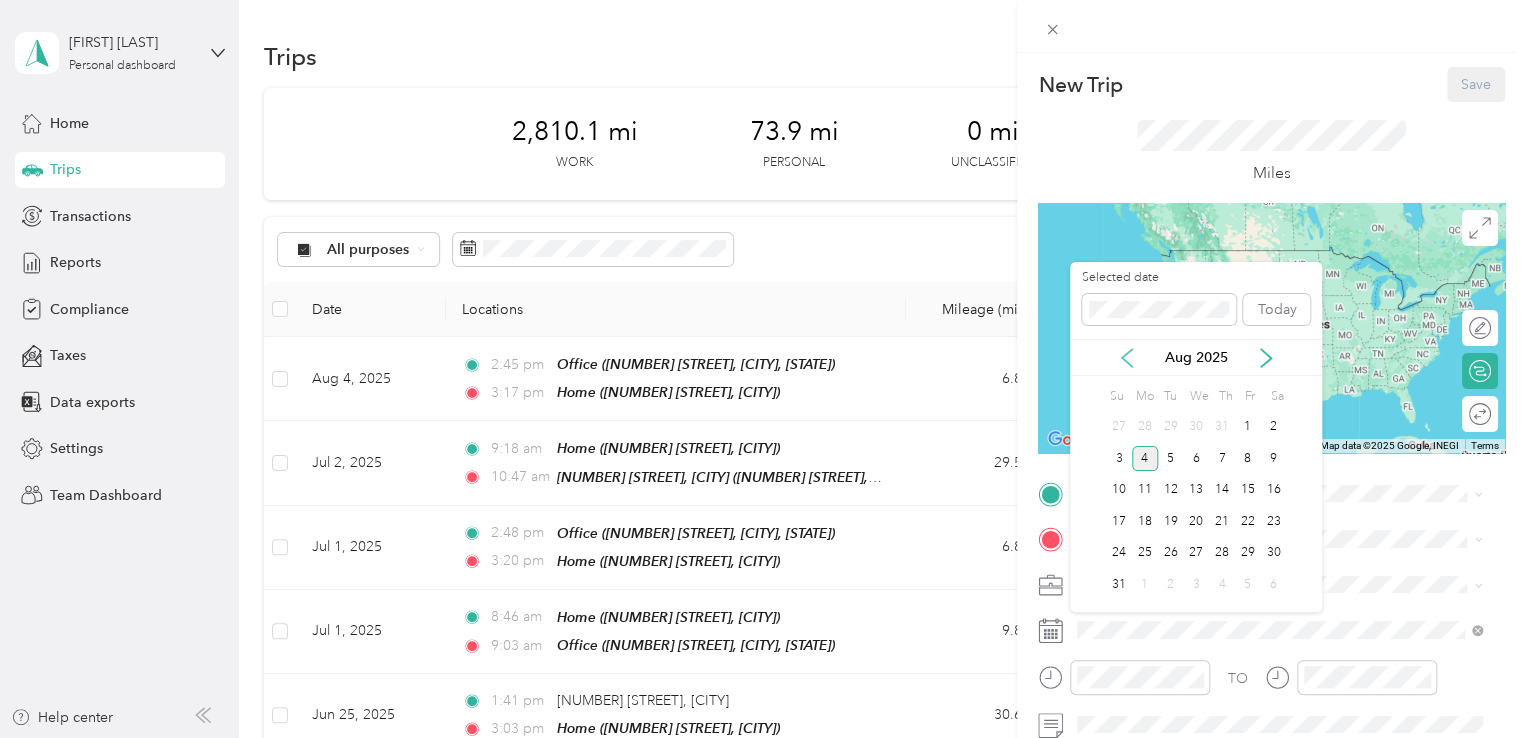 click 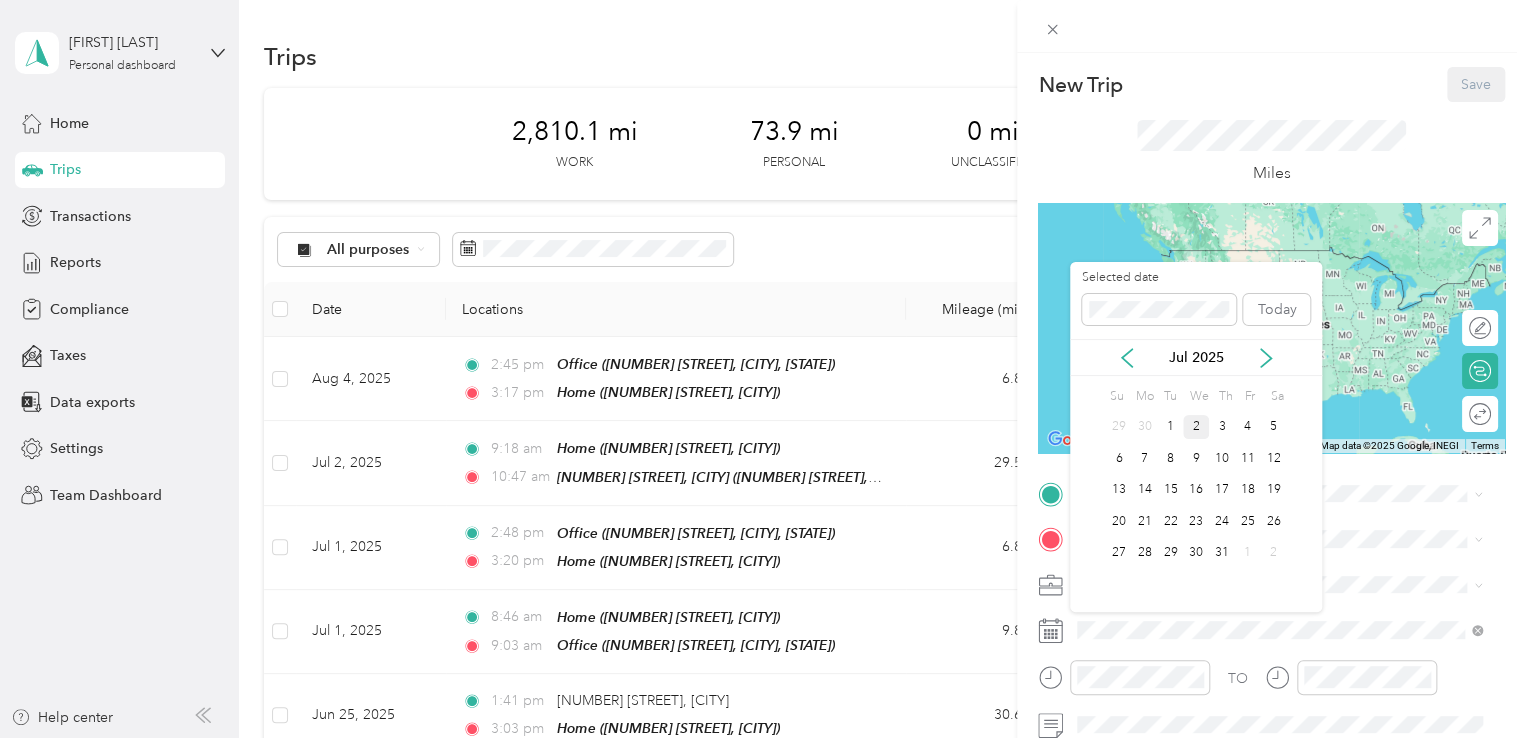 click on "2" at bounding box center [1196, 427] 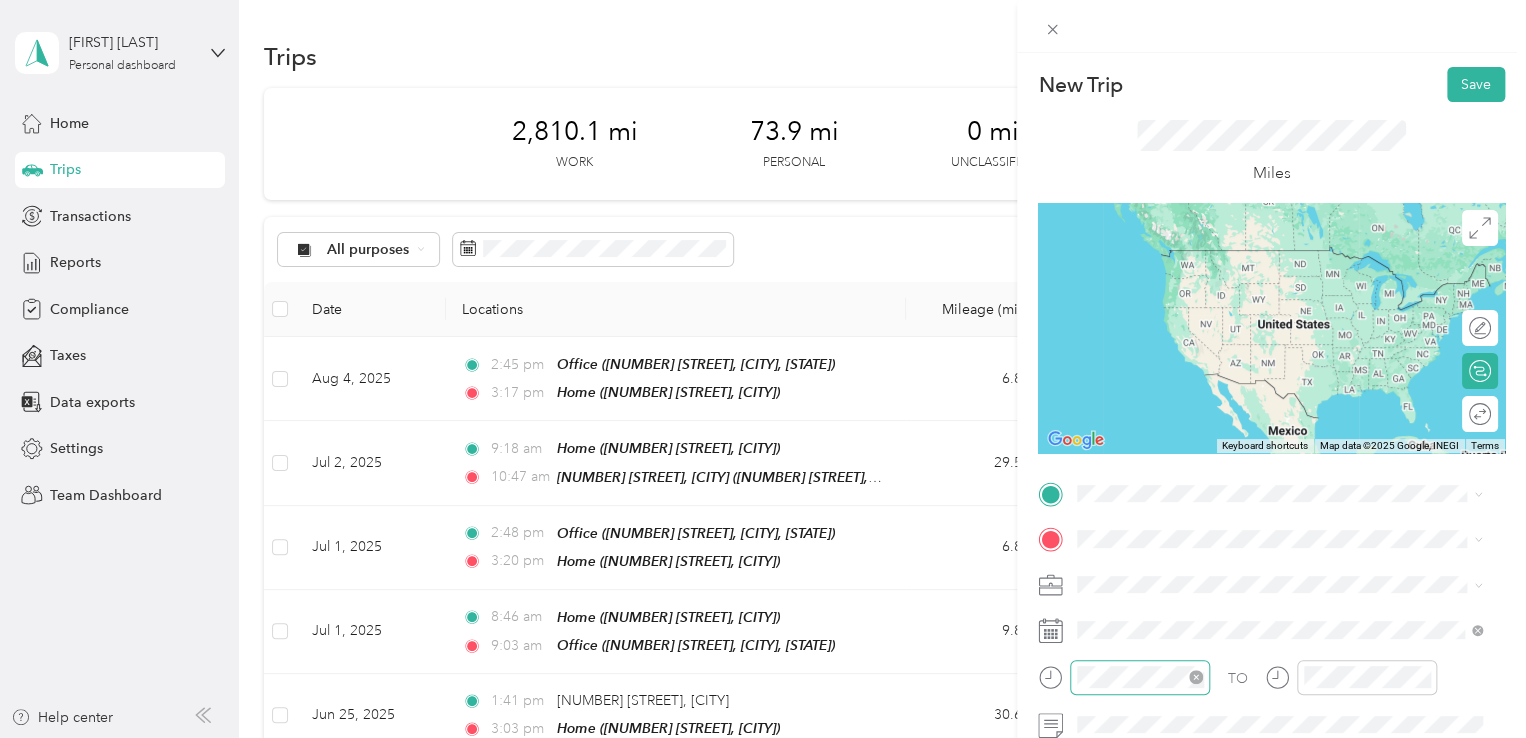 click 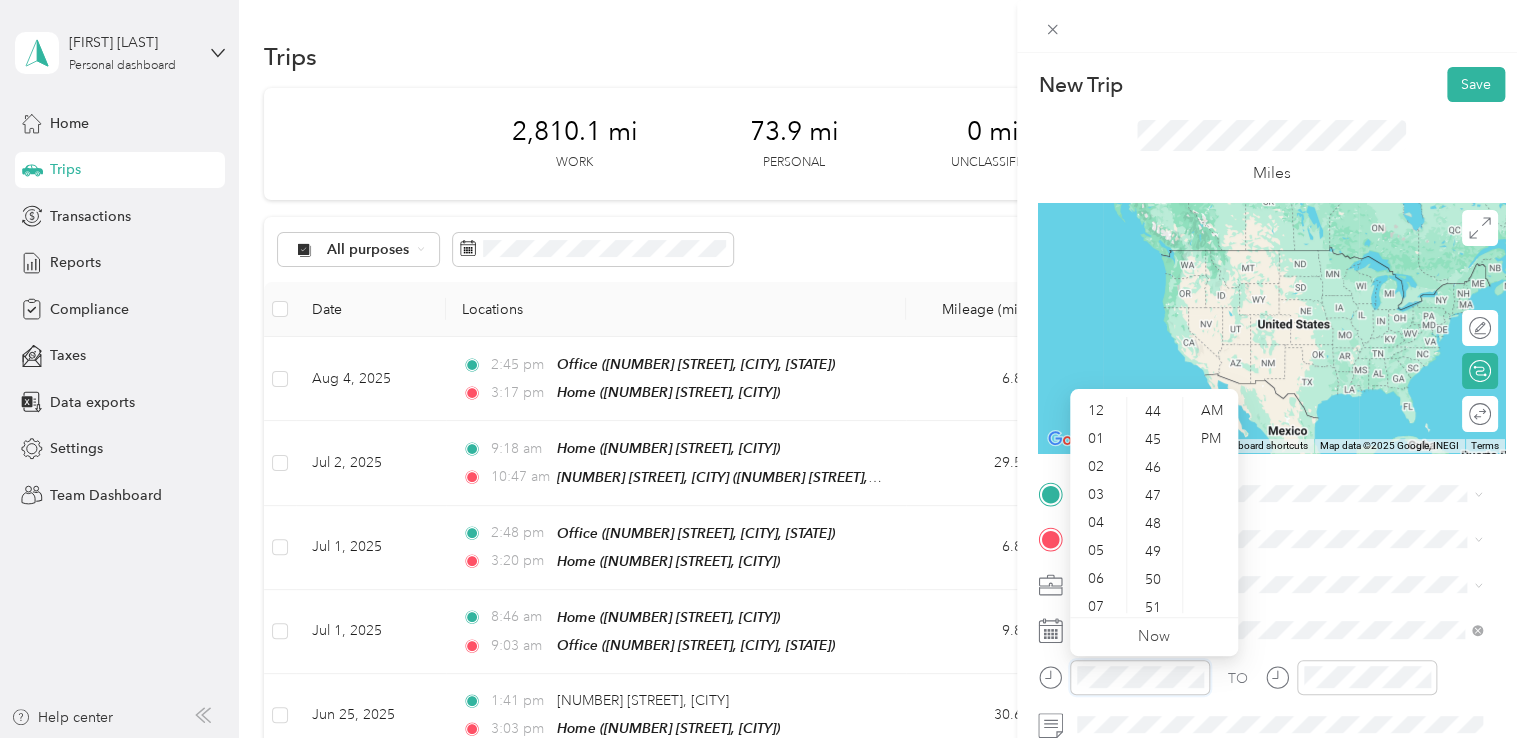 scroll, scrollTop: 1232, scrollLeft: 0, axis: vertical 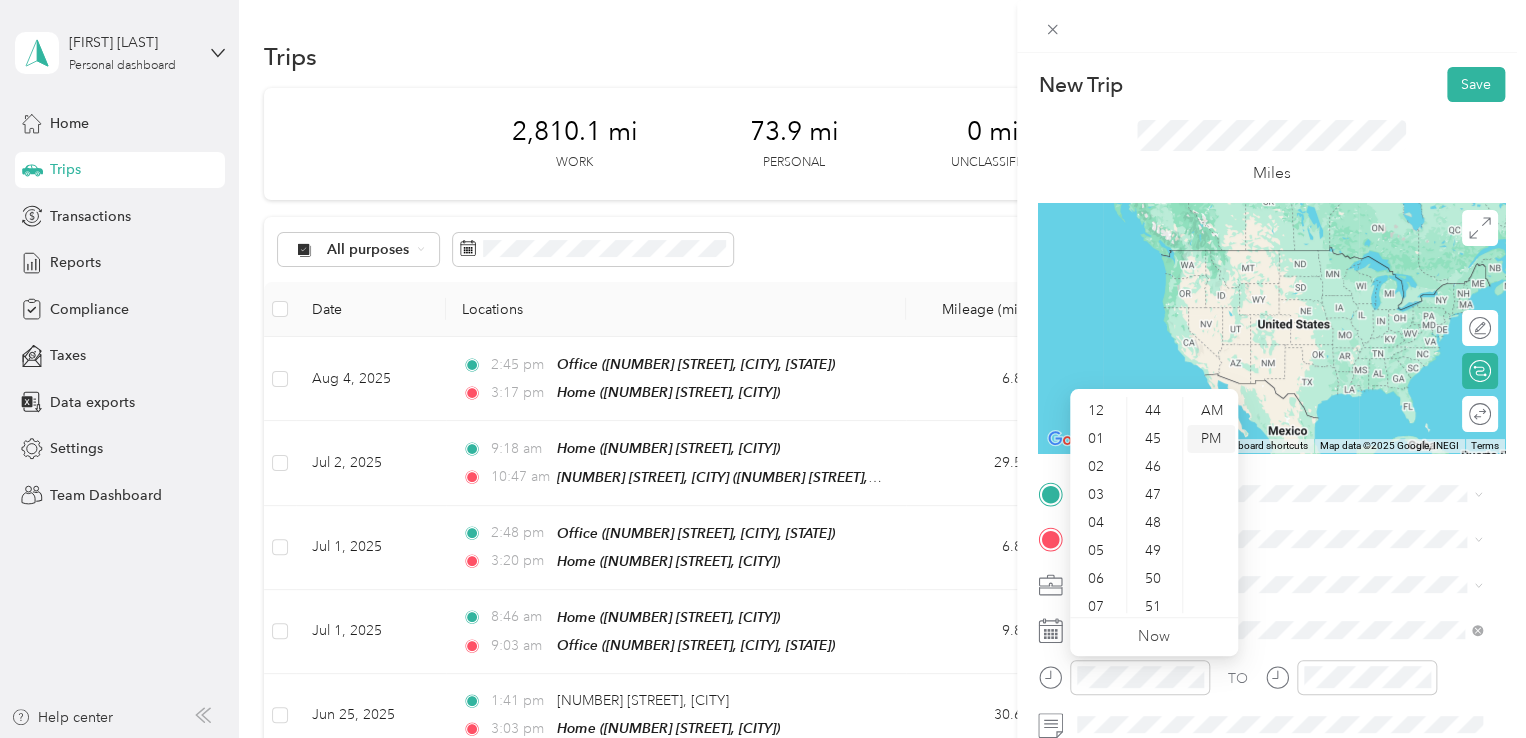 click on "PM" at bounding box center [1211, 439] 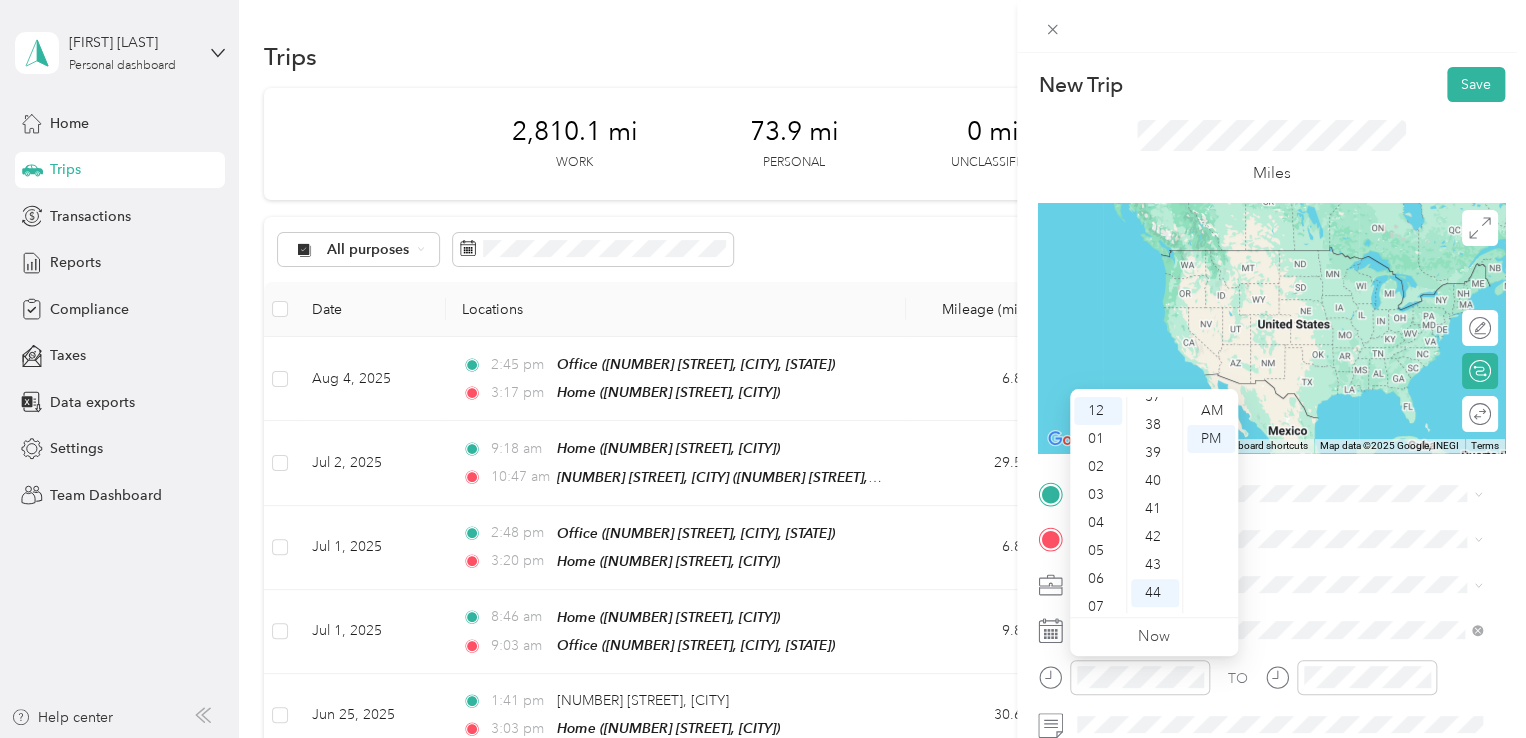 scroll, scrollTop: 832, scrollLeft: 0, axis: vertical 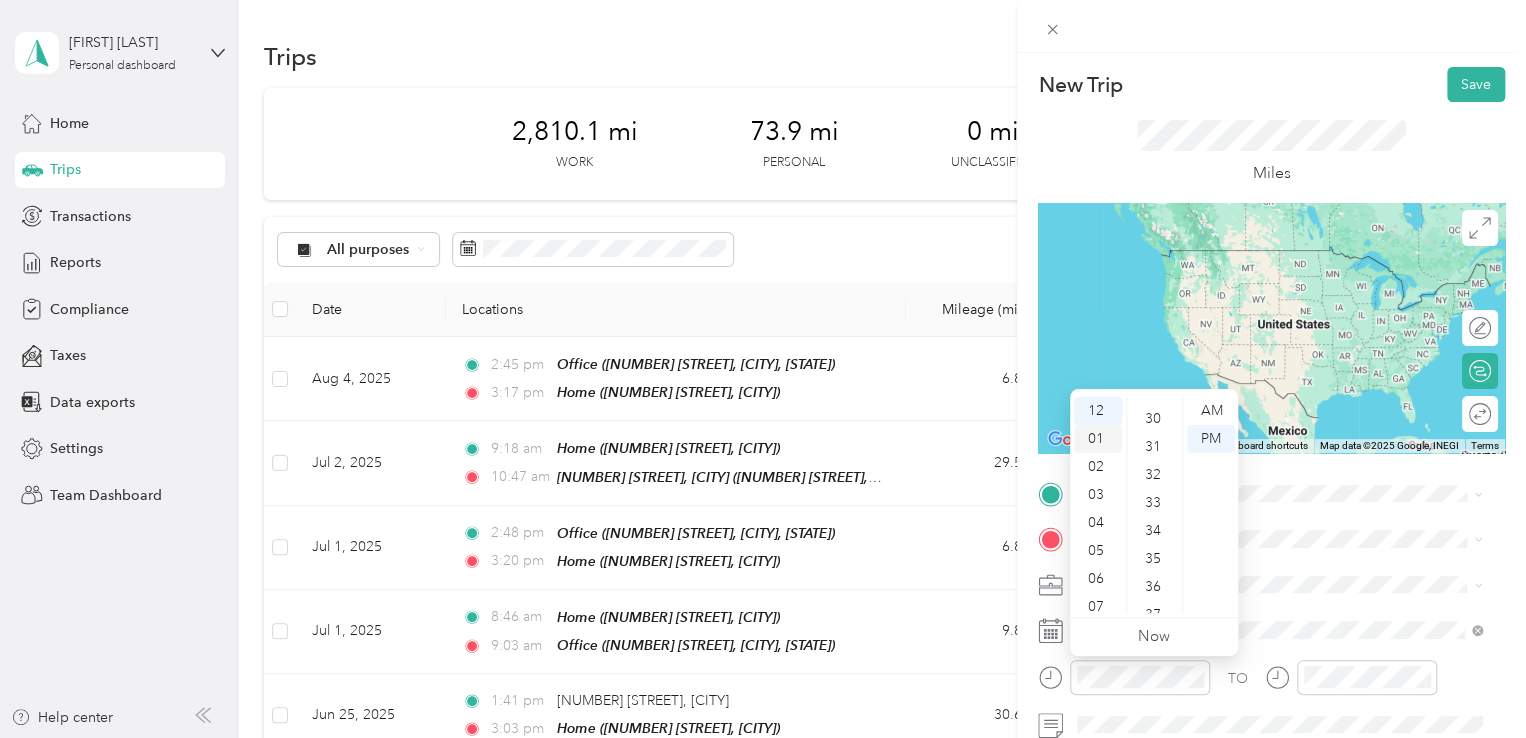 click on "01" at bounding box center [1098, 439] 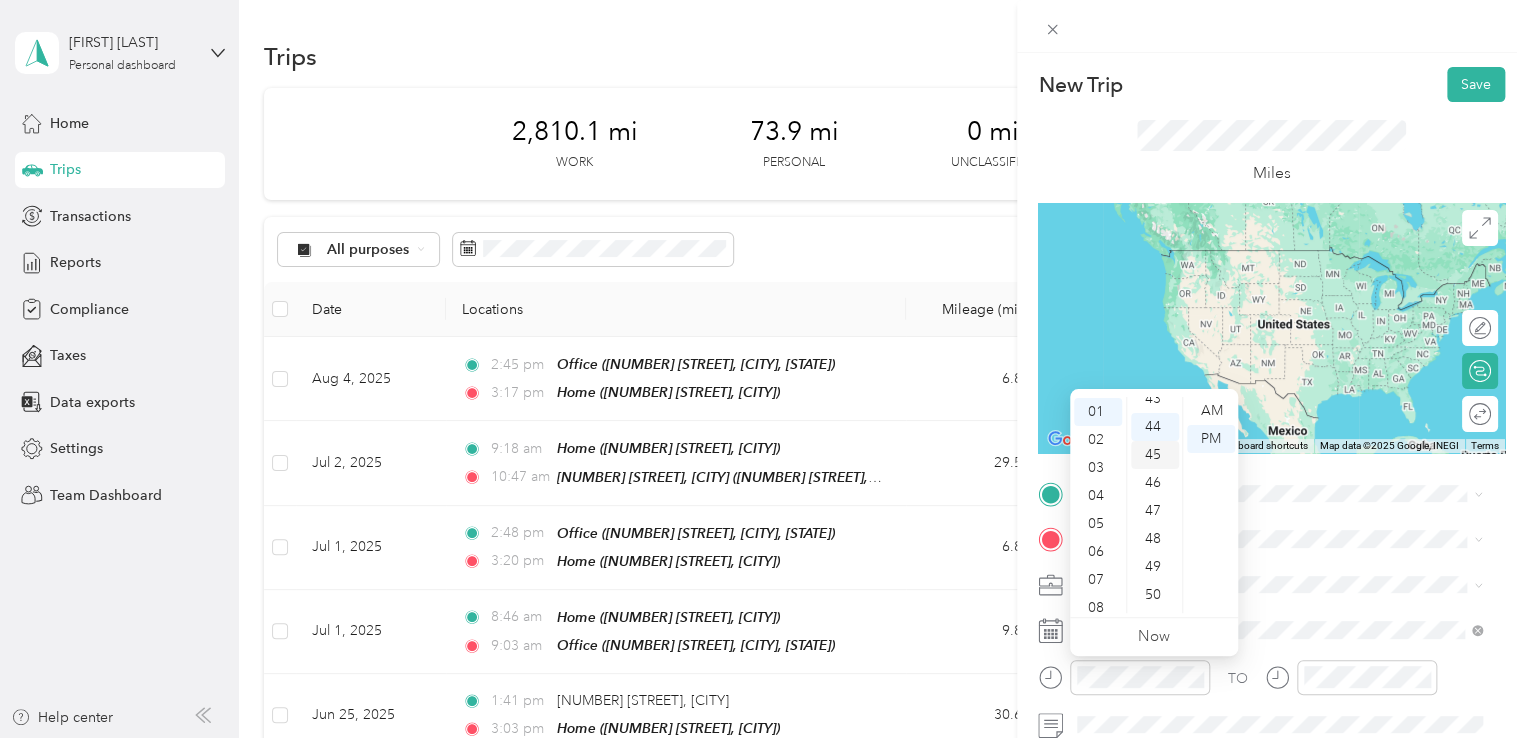 scroll, scrollTop: 28, scrollLeft: 0, axis: vertical 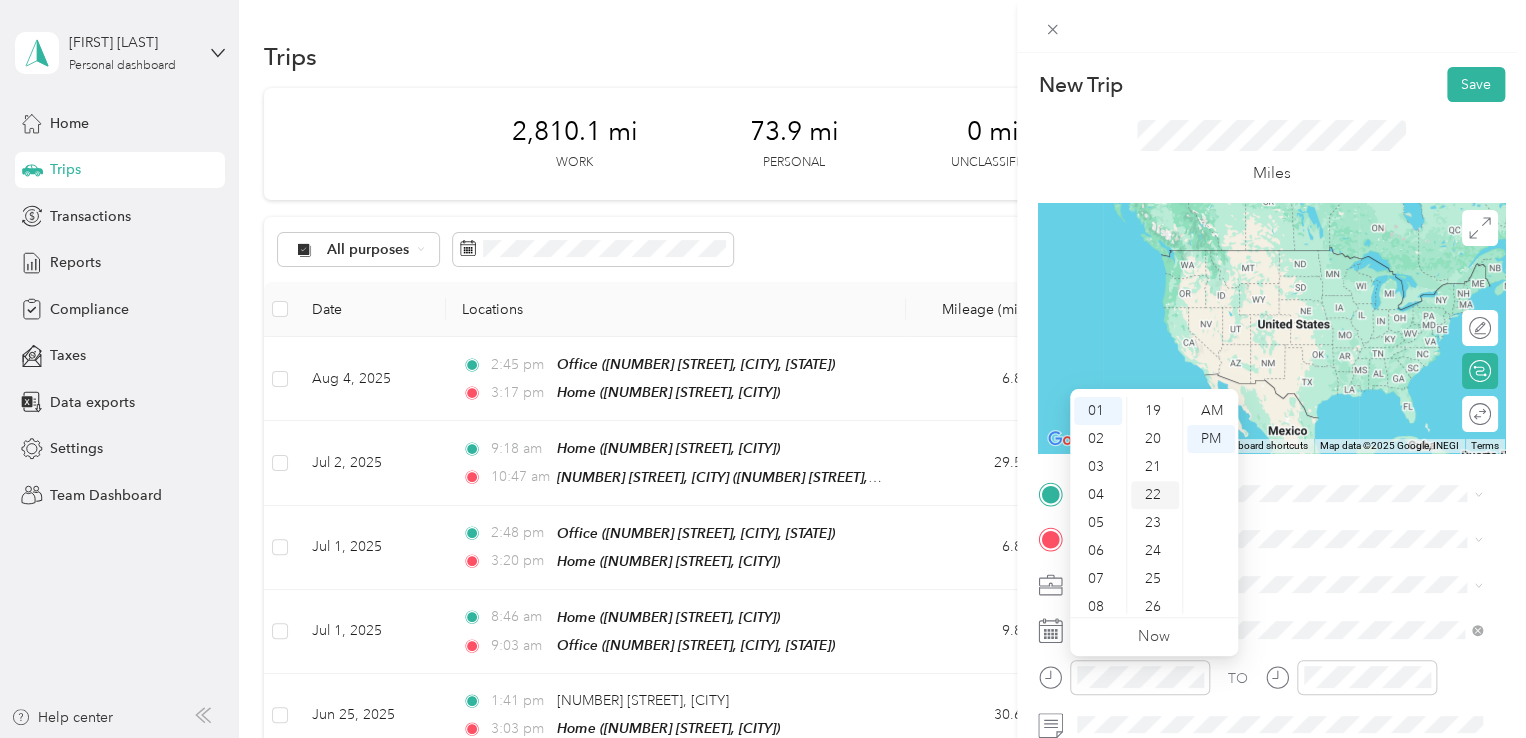 click on "21" at bounding box center [1155, 467] 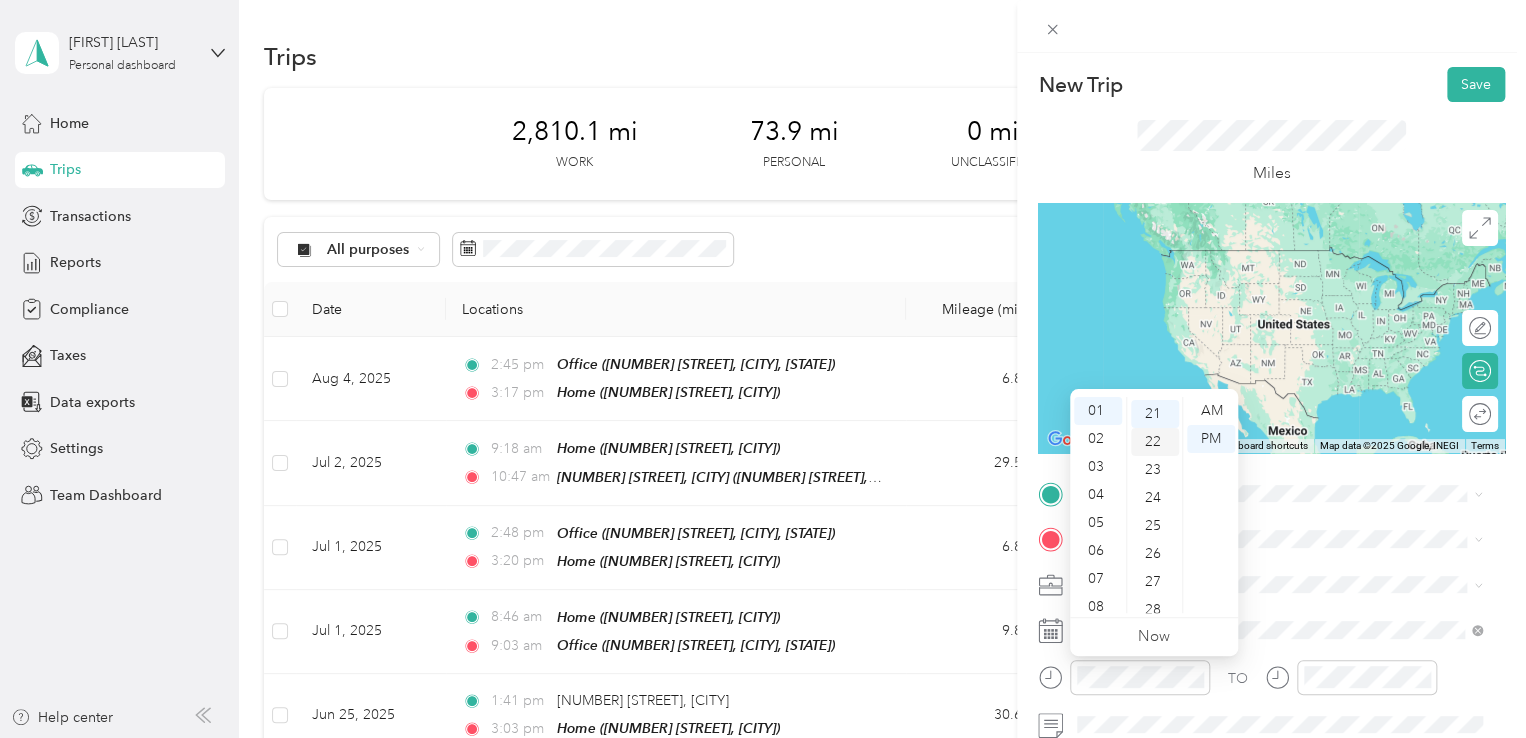 scroll, scrollTop: 588, scrollLeft: 0, axis: vertical 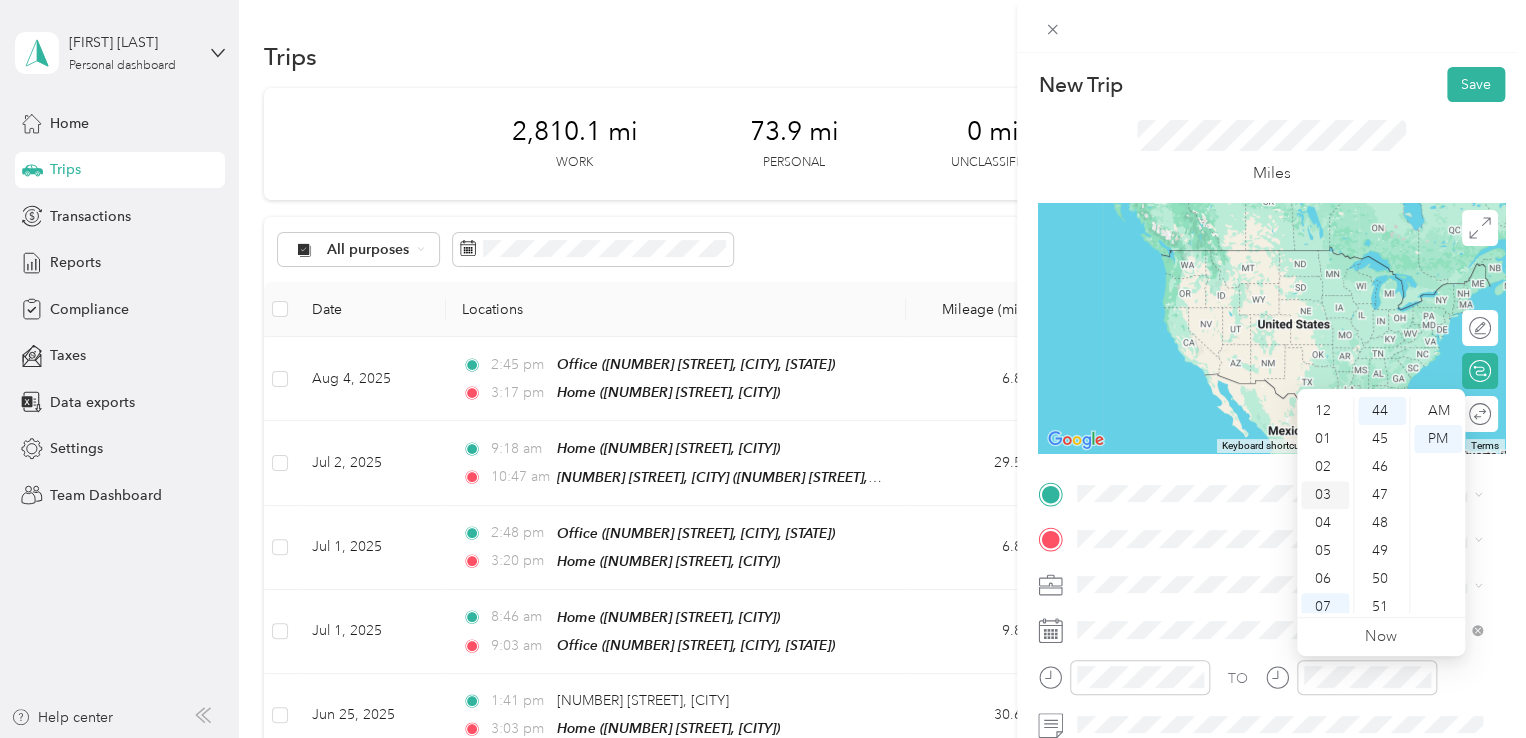 click on "03" at bounding box center [1325, 495] 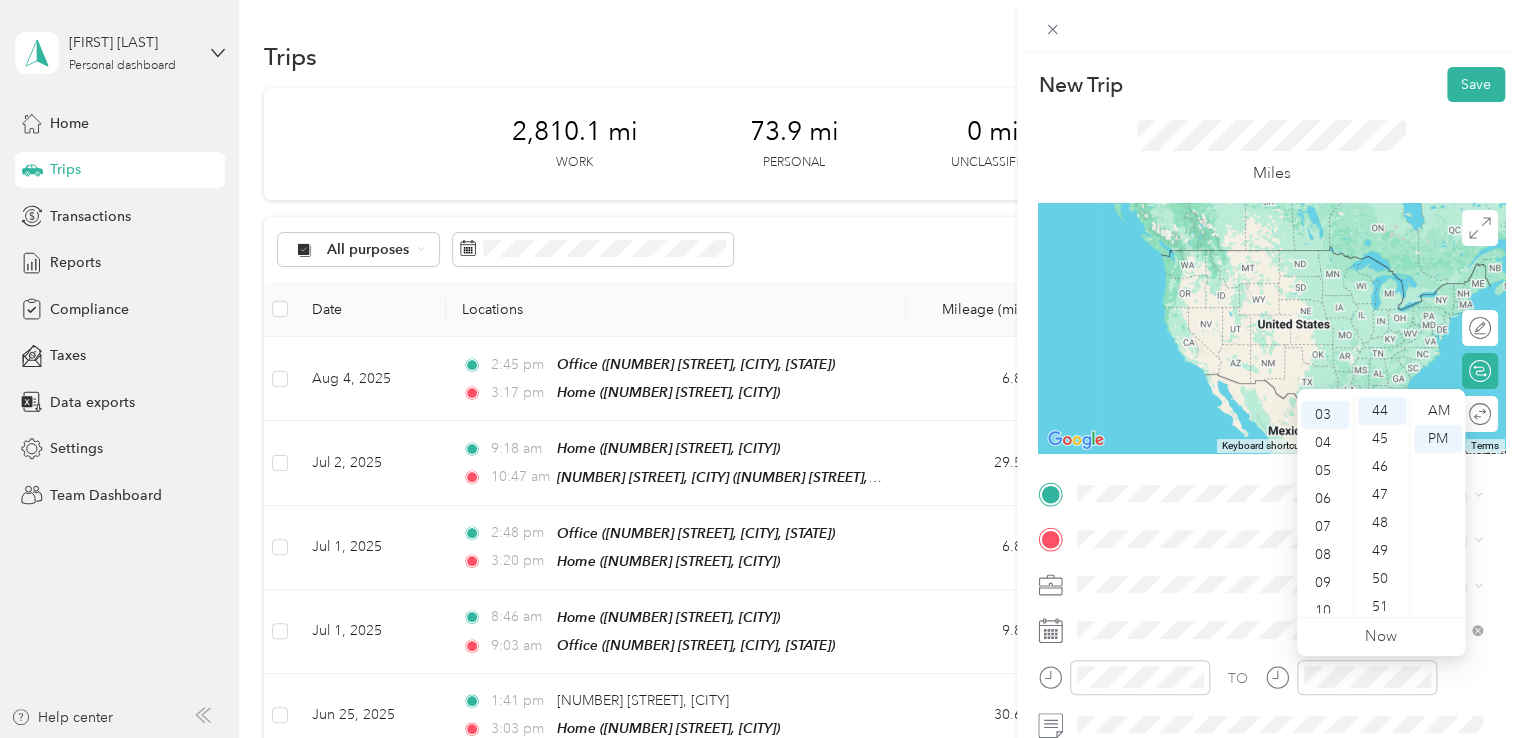 scroll, scrollTop: 84, scrollLeft: 0, axis: vertical 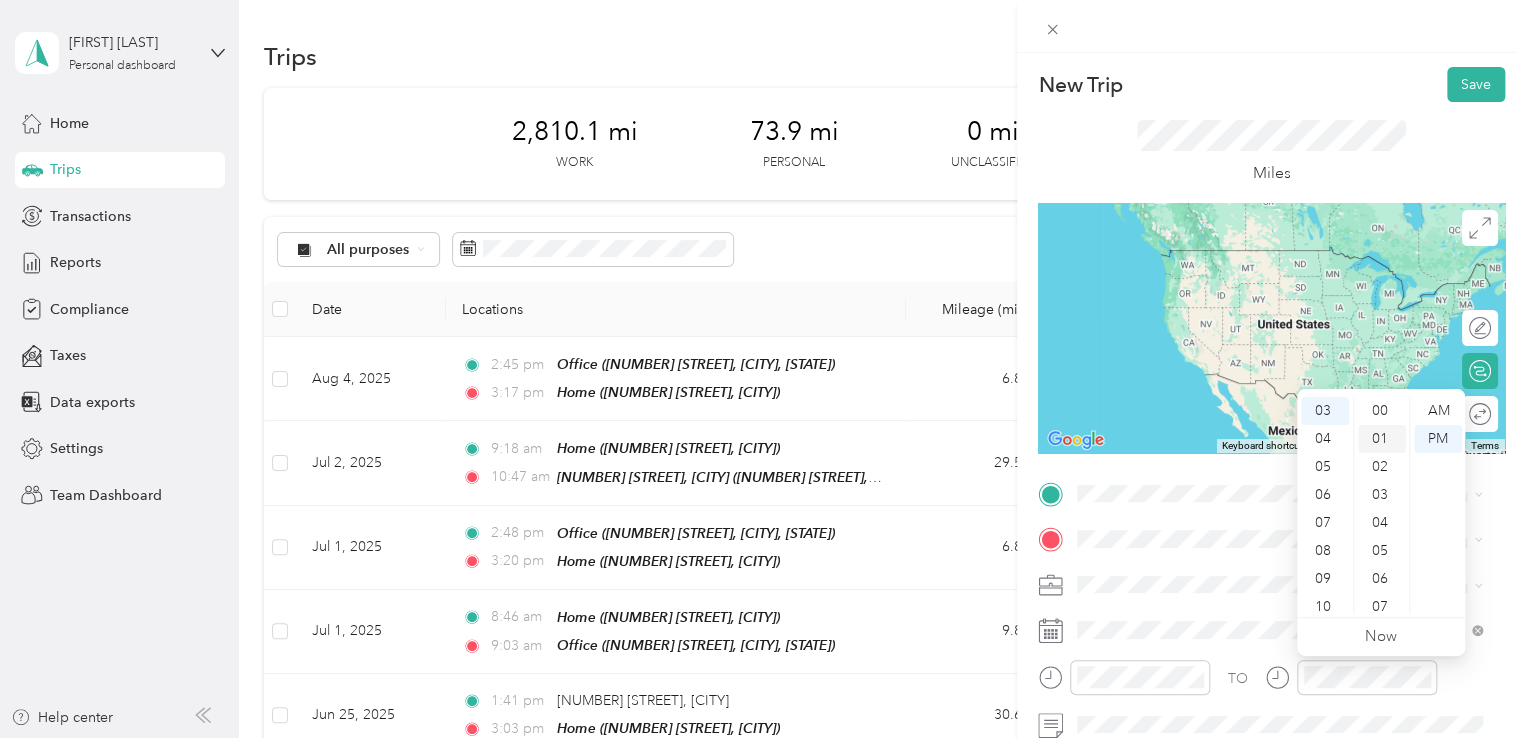 click on "01" at bounding box center (1382, 439) 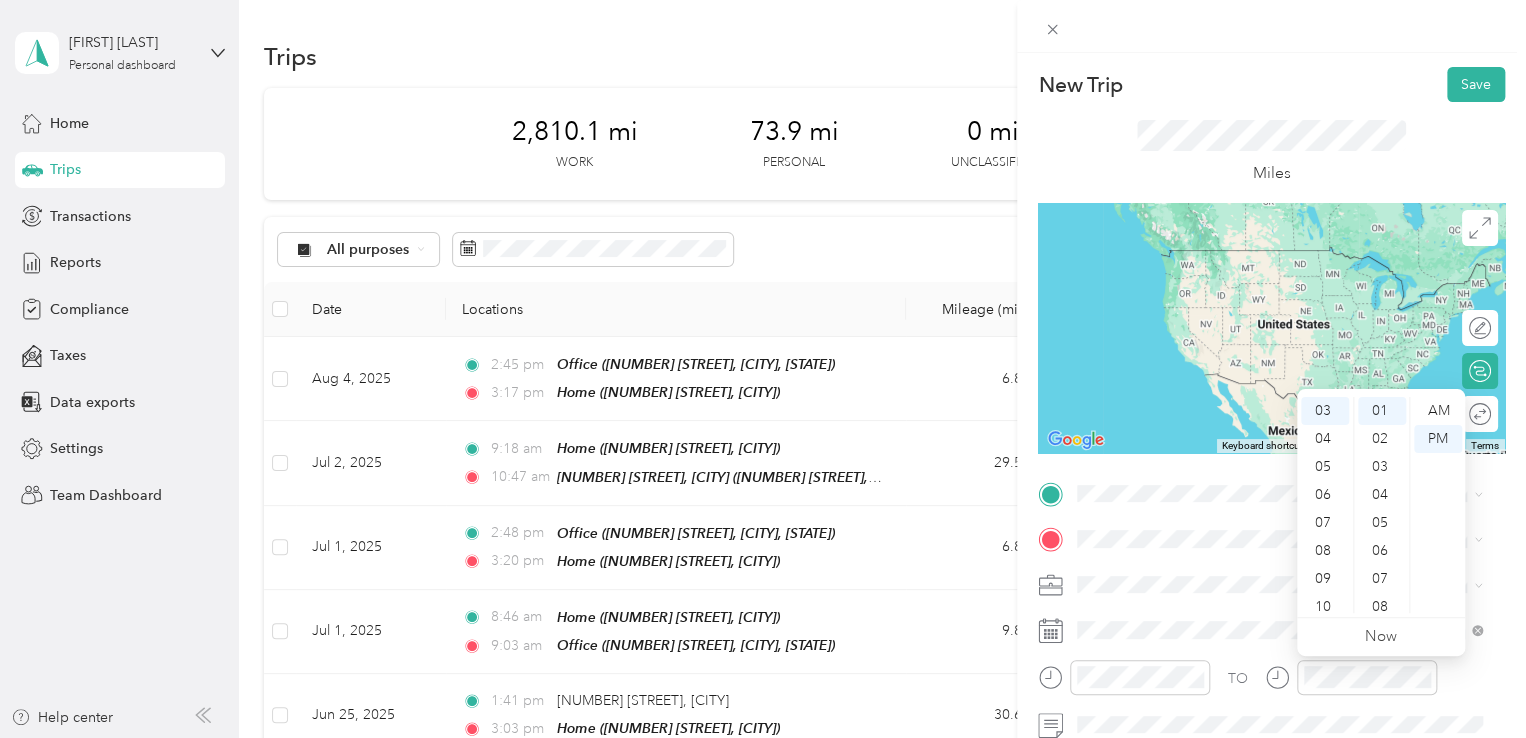 click on "New Trip Save This trip cannot be edited because it is either under review, approved, or paid. Contact your Team Manager to edit it. Miles To navigate the map with touch gestures double-tap and hold your finger on the map, then drag the map. ← Move left → Move right ↑ Move up ↓ Move down + Zoom in - Zoom out Home Jump left by 75% End Jump right by 75% Page Up Jump up by 75% Page Down Jump down by 75% Keyboard shortcuts Map Data Map data ©2025 Google, INEGI Map data ©2025 Google, INEGI 1000 km  Click to toggle between metric and imperial units Terms Report a map error Edit route Calculate route Round trip TO Add photo" at bounding box center [1271, 514] 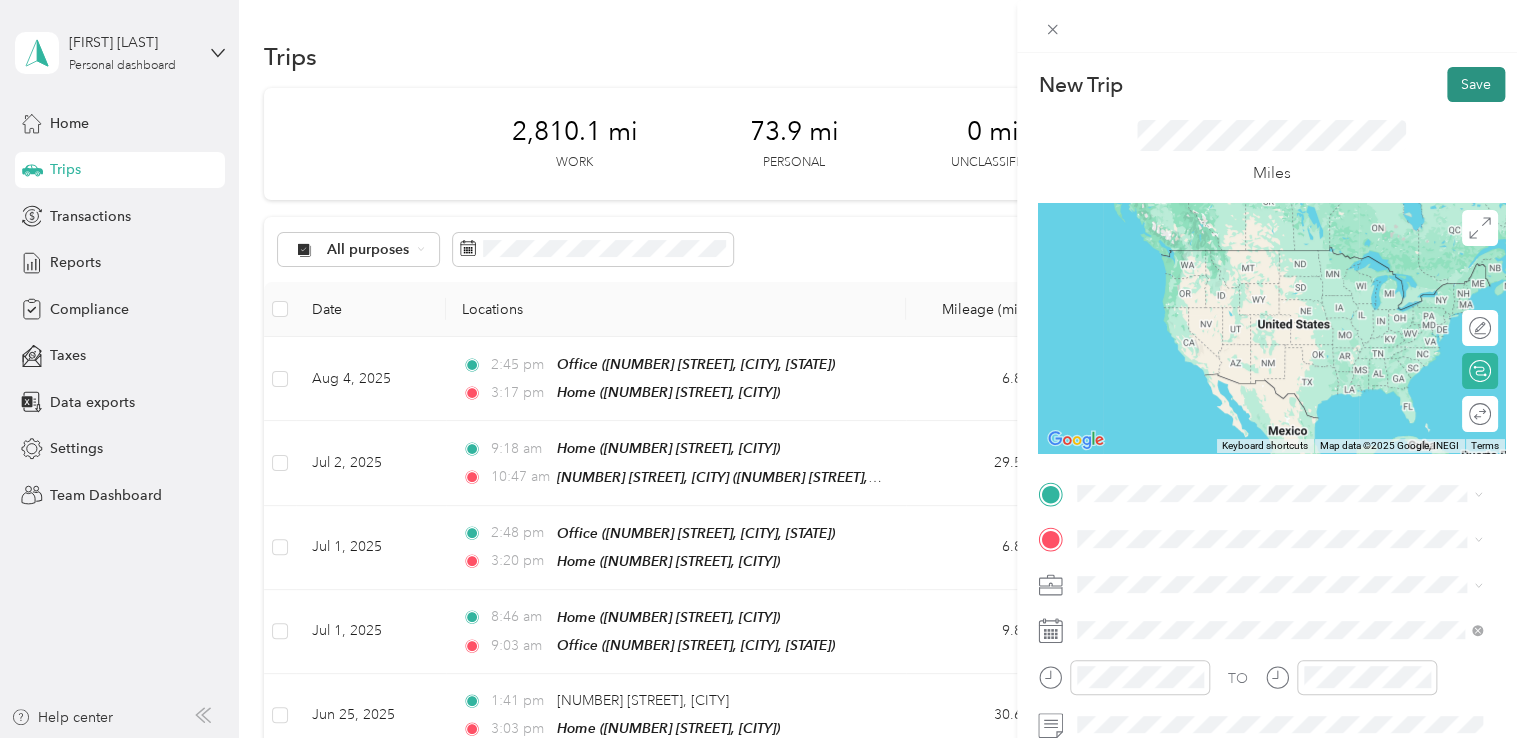 click on "Save" at bounding box center (1476, 84) 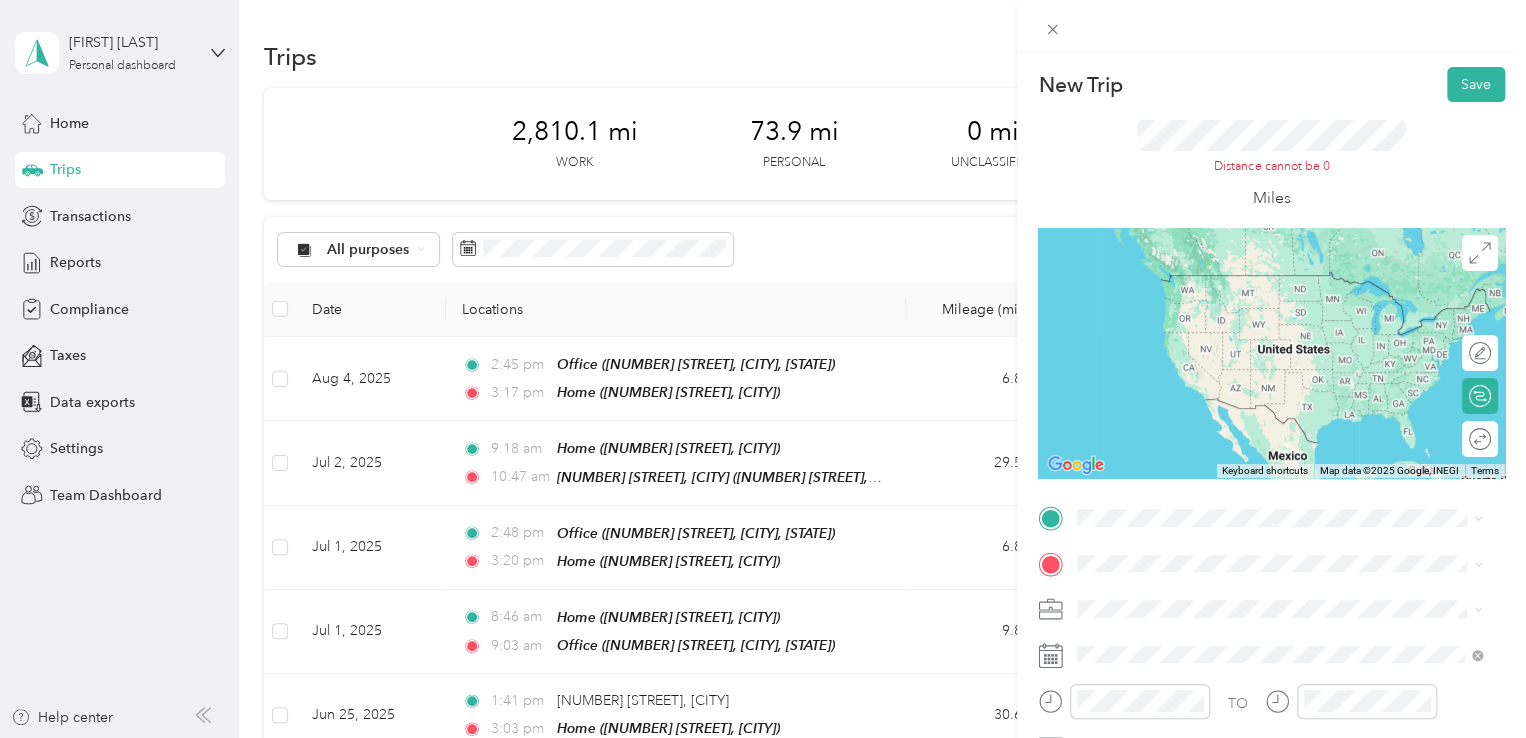 drag, startPoint x: 1139, startPoint y: 463, endPoint x: 1130, endPoint y: 422, distance: 41.976185 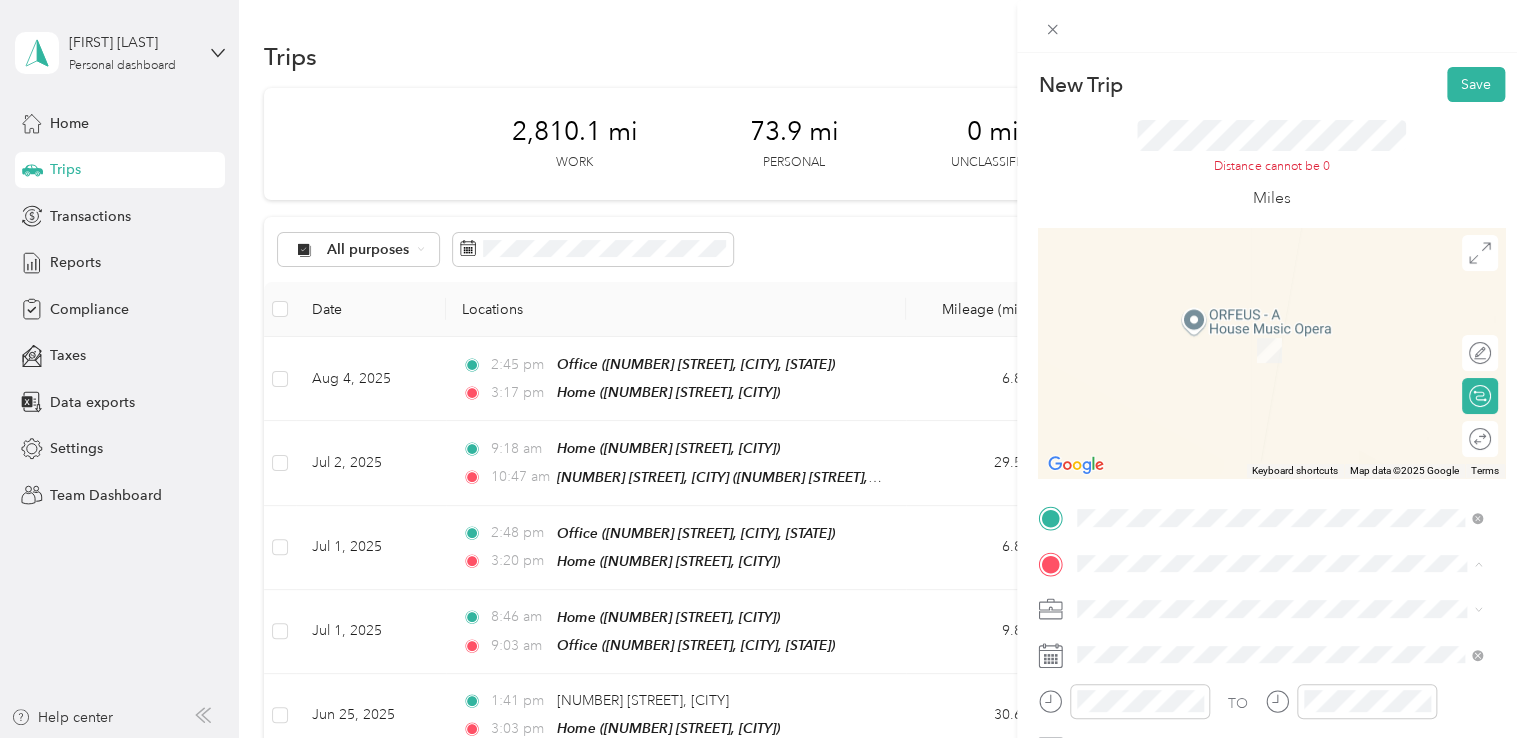 drag, startPoint x: 1130, startPoint y: 352, endPoint x: 1131, endPoint y: 342, distance: 10.049875 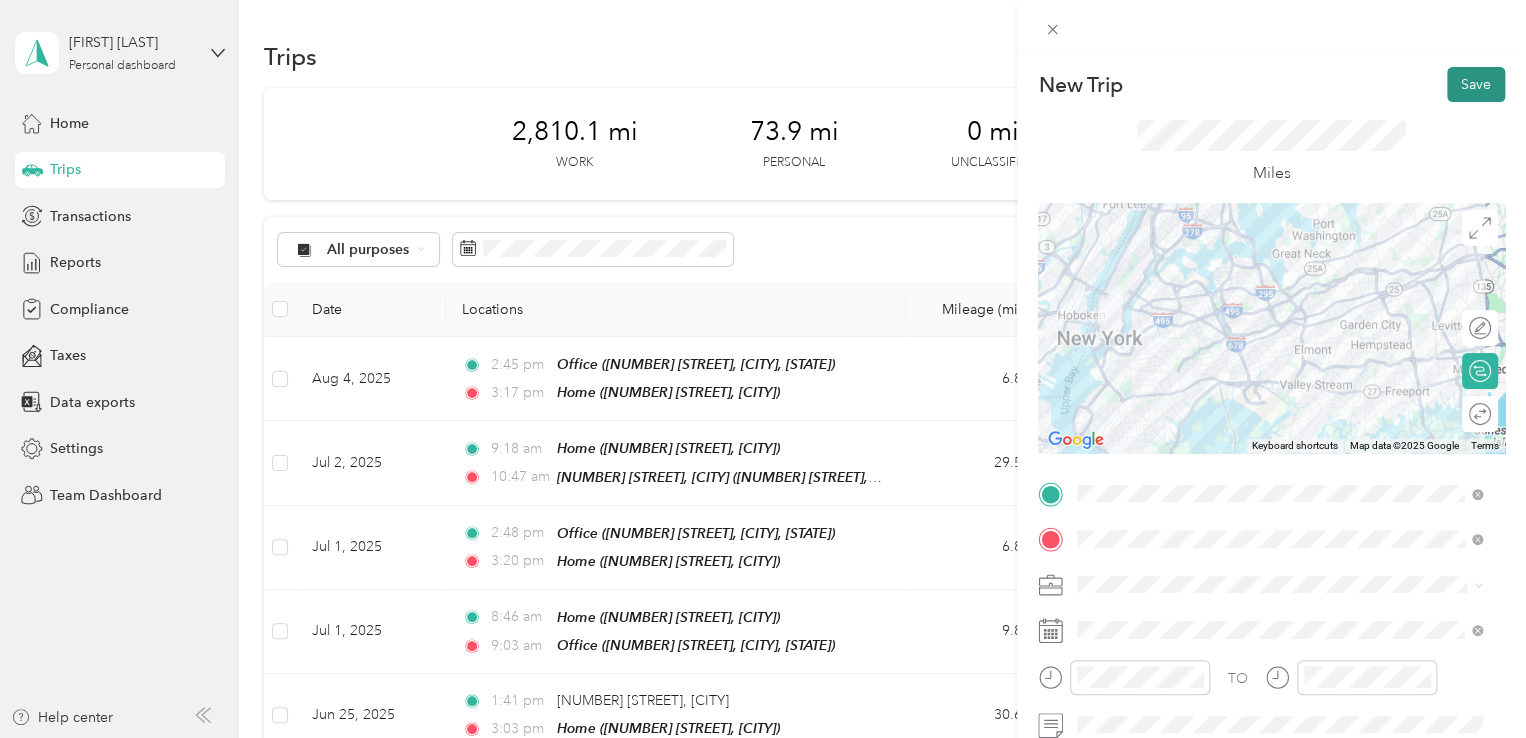 click on "Save" at bounding box center (1476, 84) 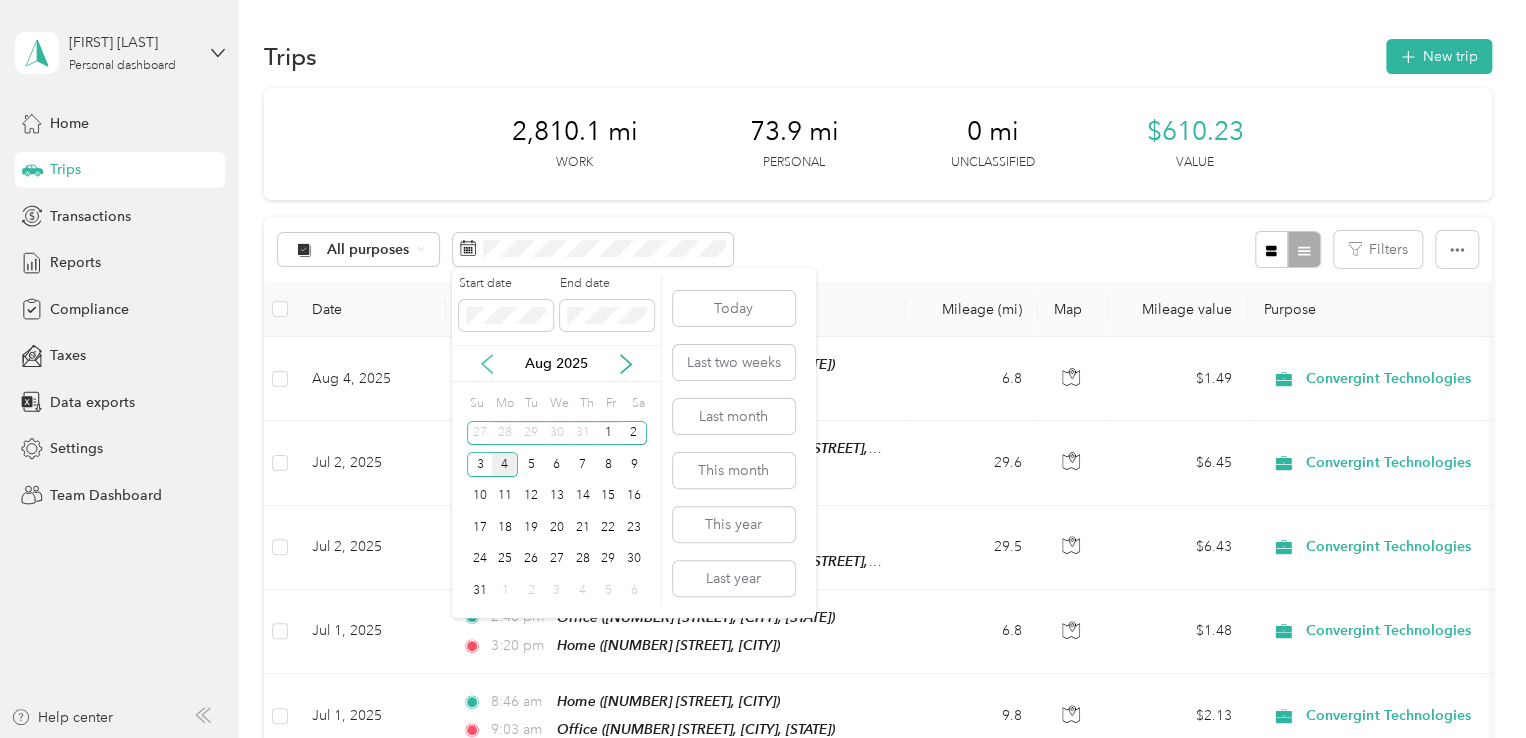 click 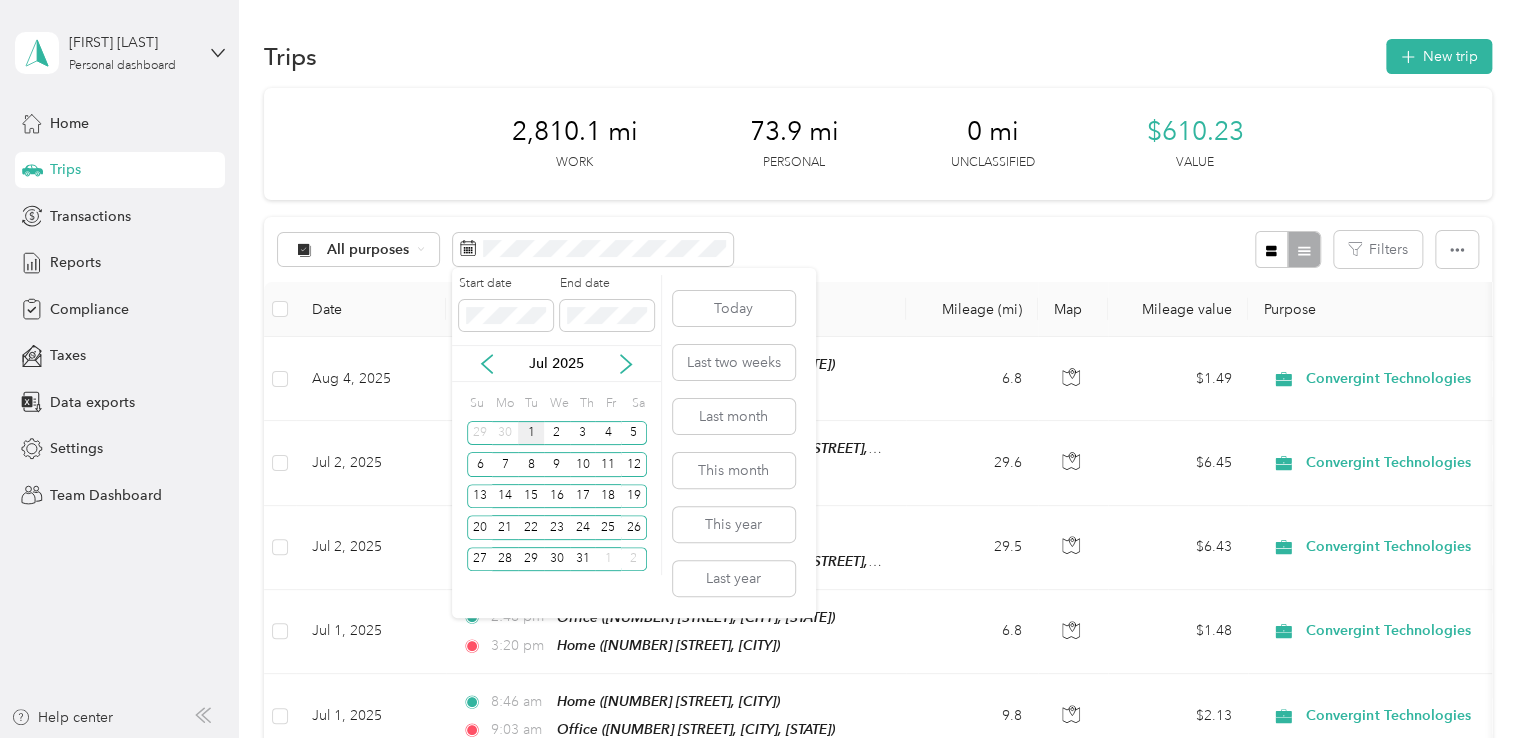 click on "1" at bounding box center [531, 433] 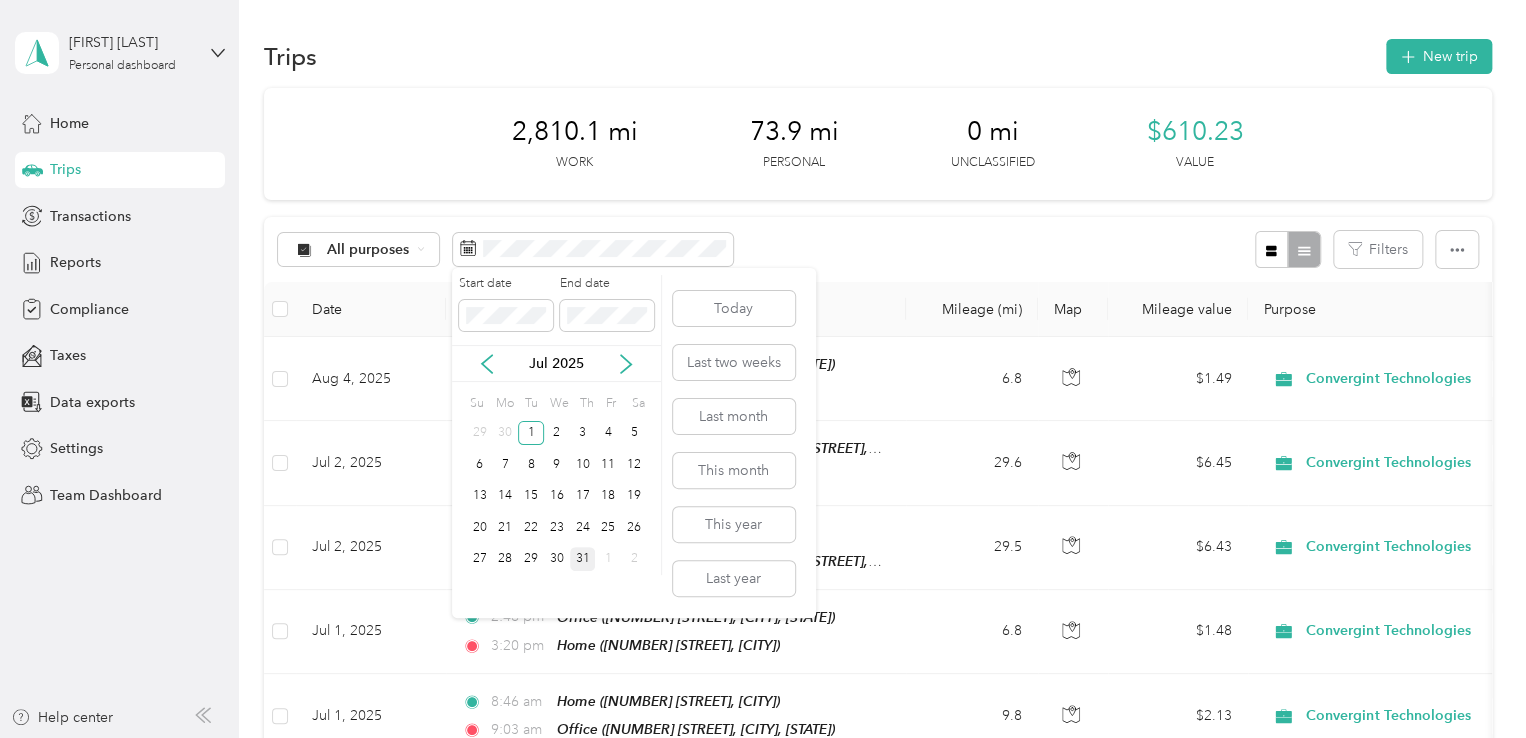 click on "31" at bounding box center (583, 559) 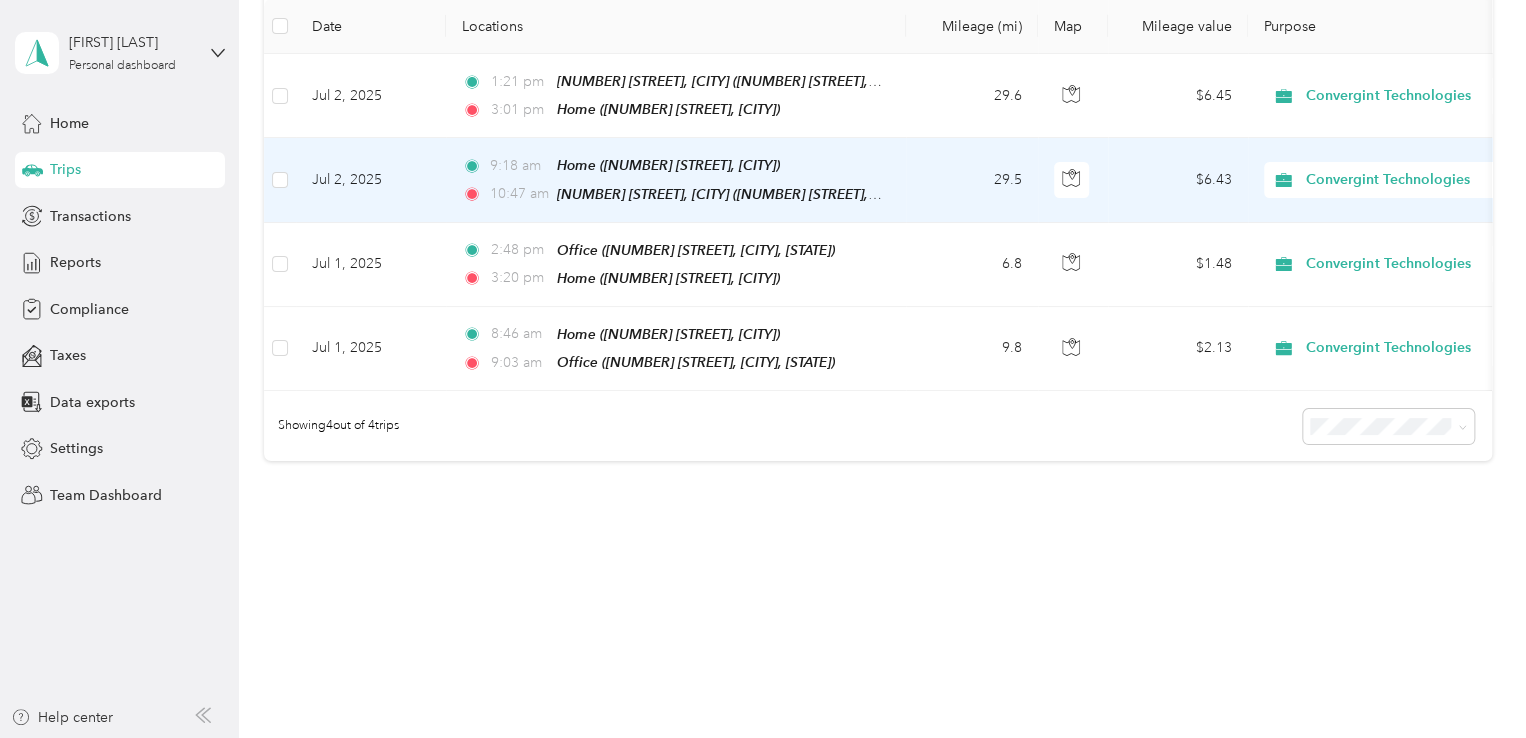 scroll, scrollTop: 0, scrollLeft: 0, axis: both 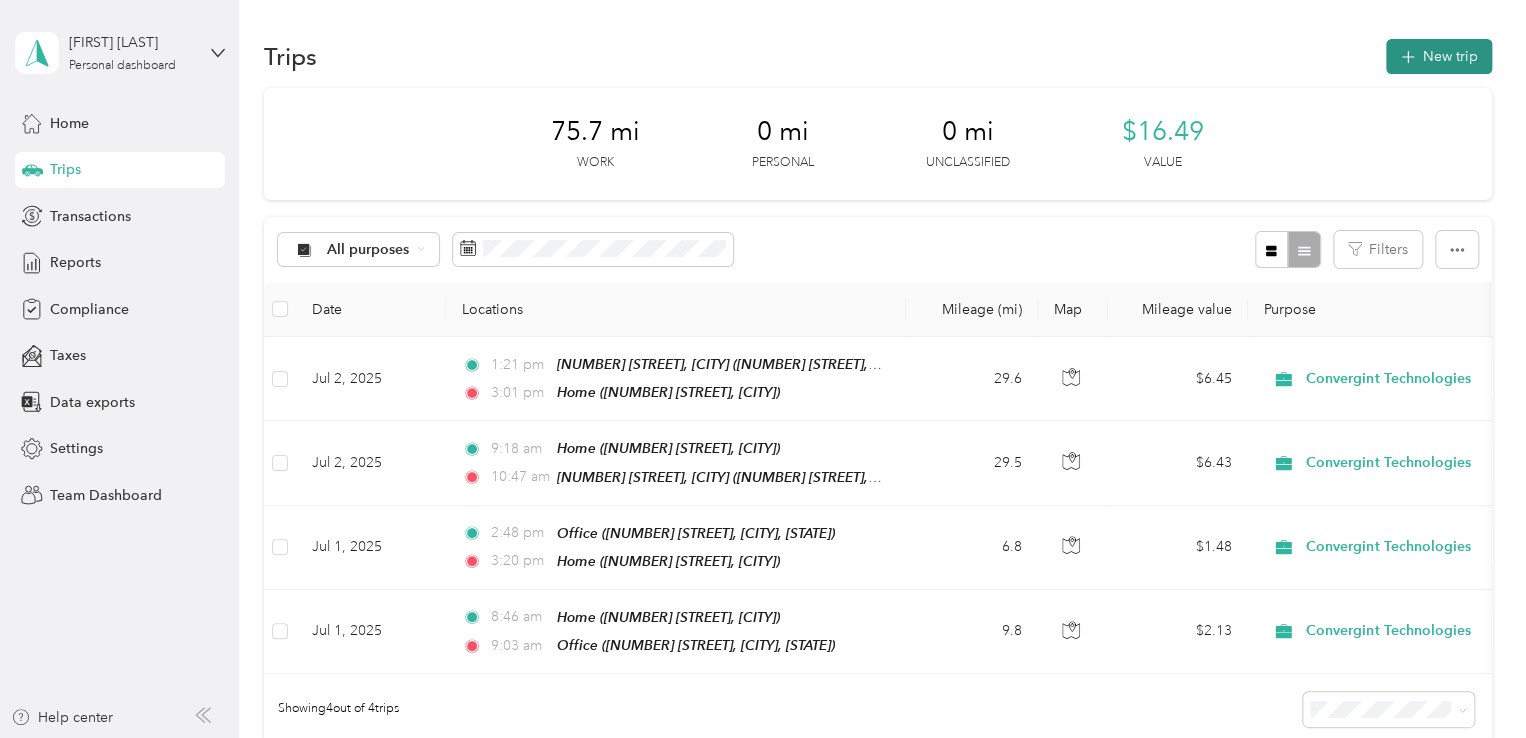 click on "New trip" at bounding box center [1439, 56] 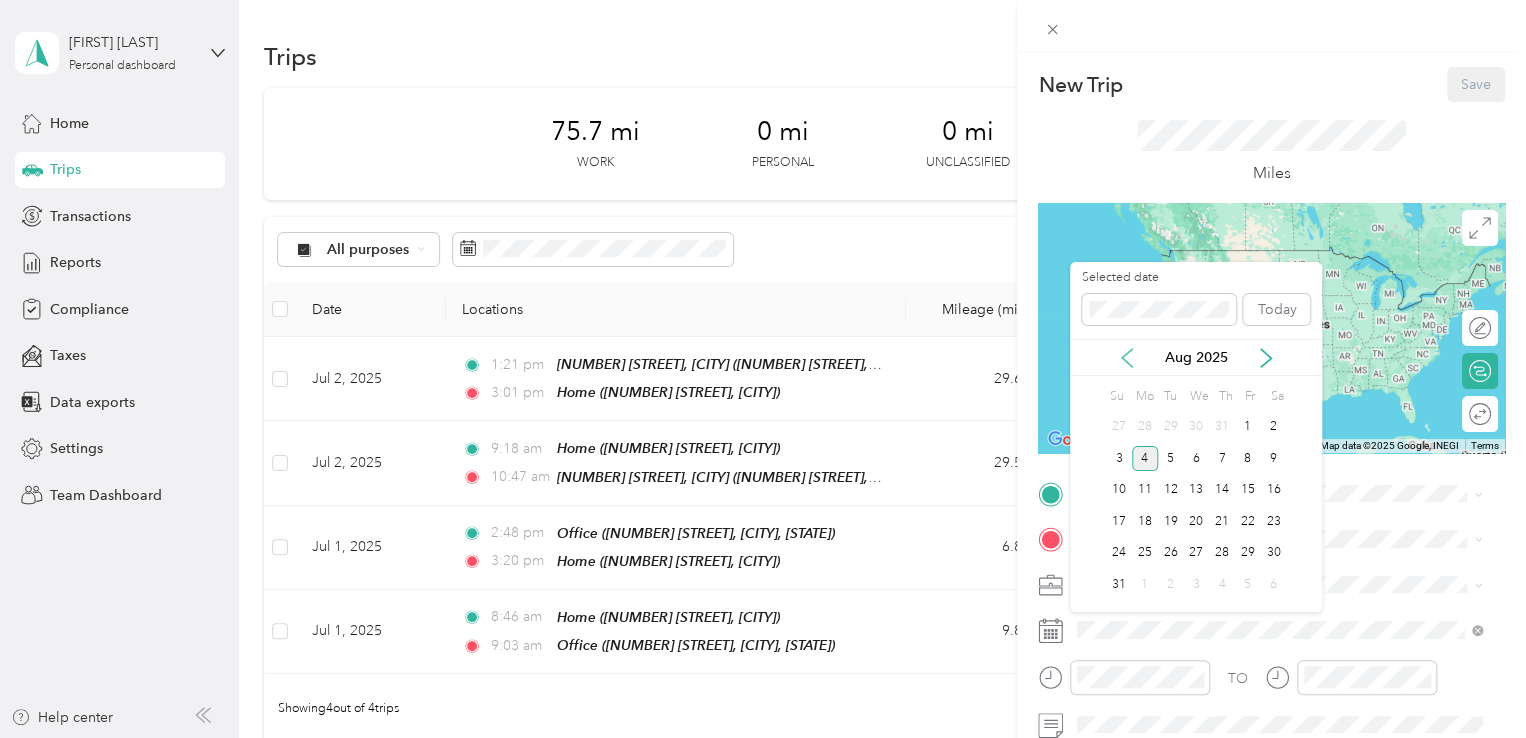 click 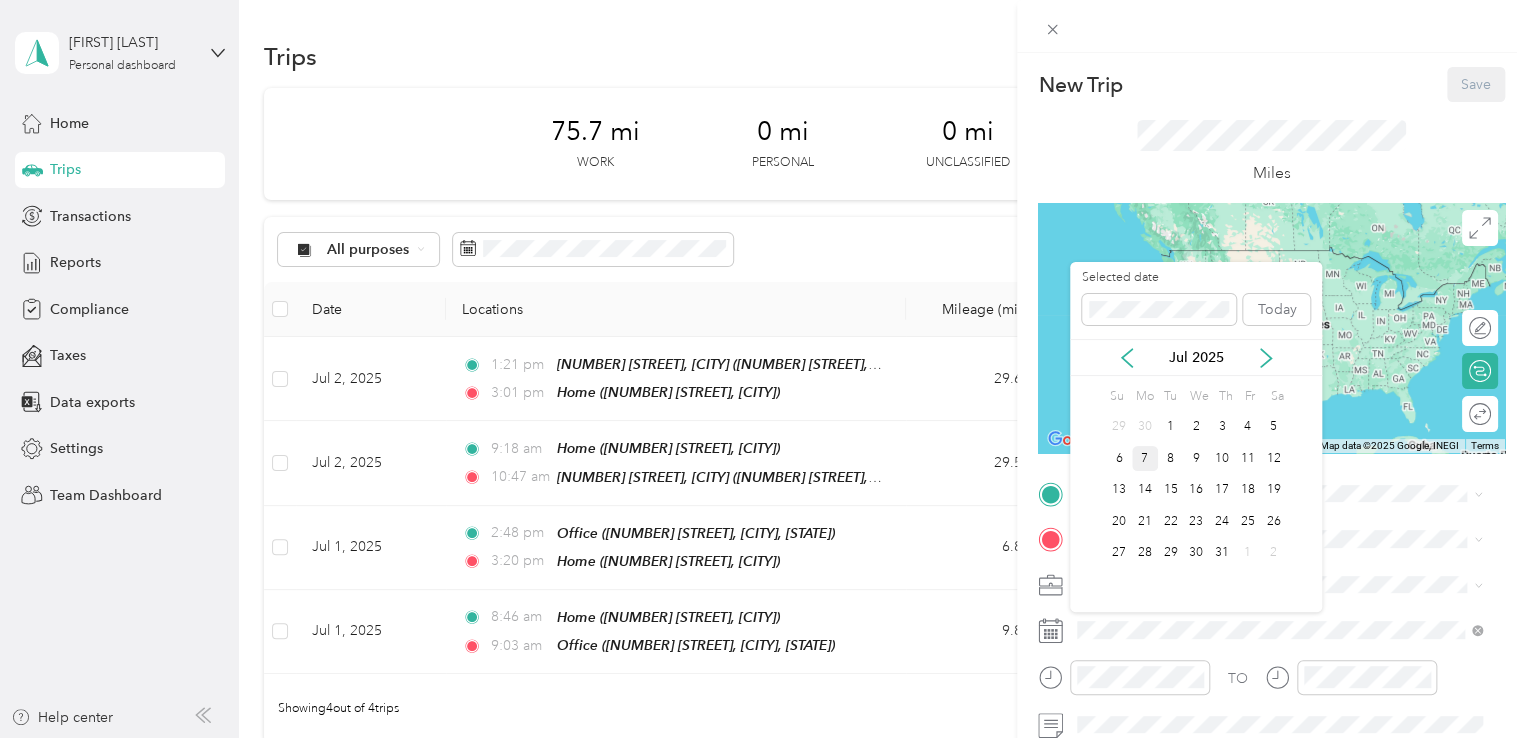 click on "7" at bounding box center [1145, 458] 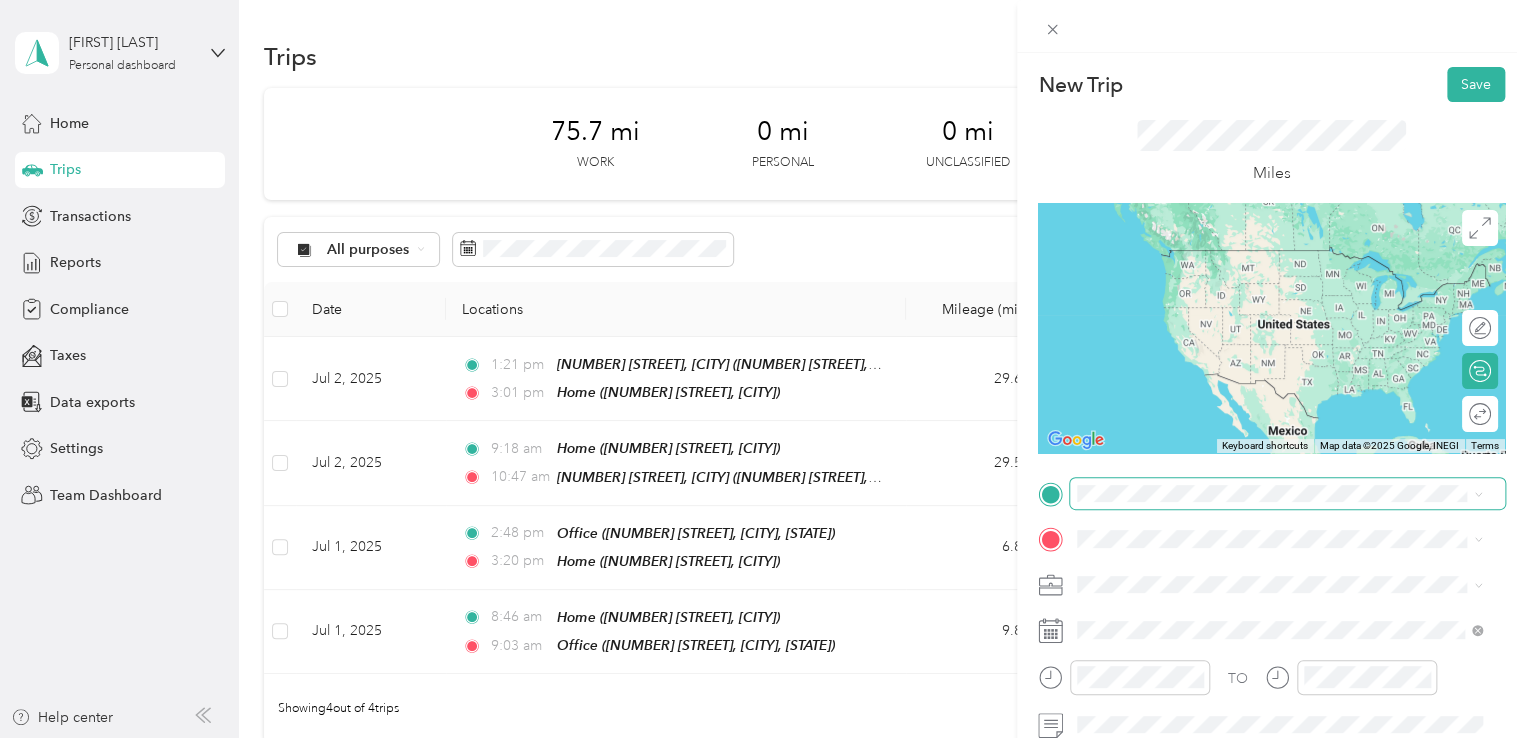 click at bounding box center (1287, 494) 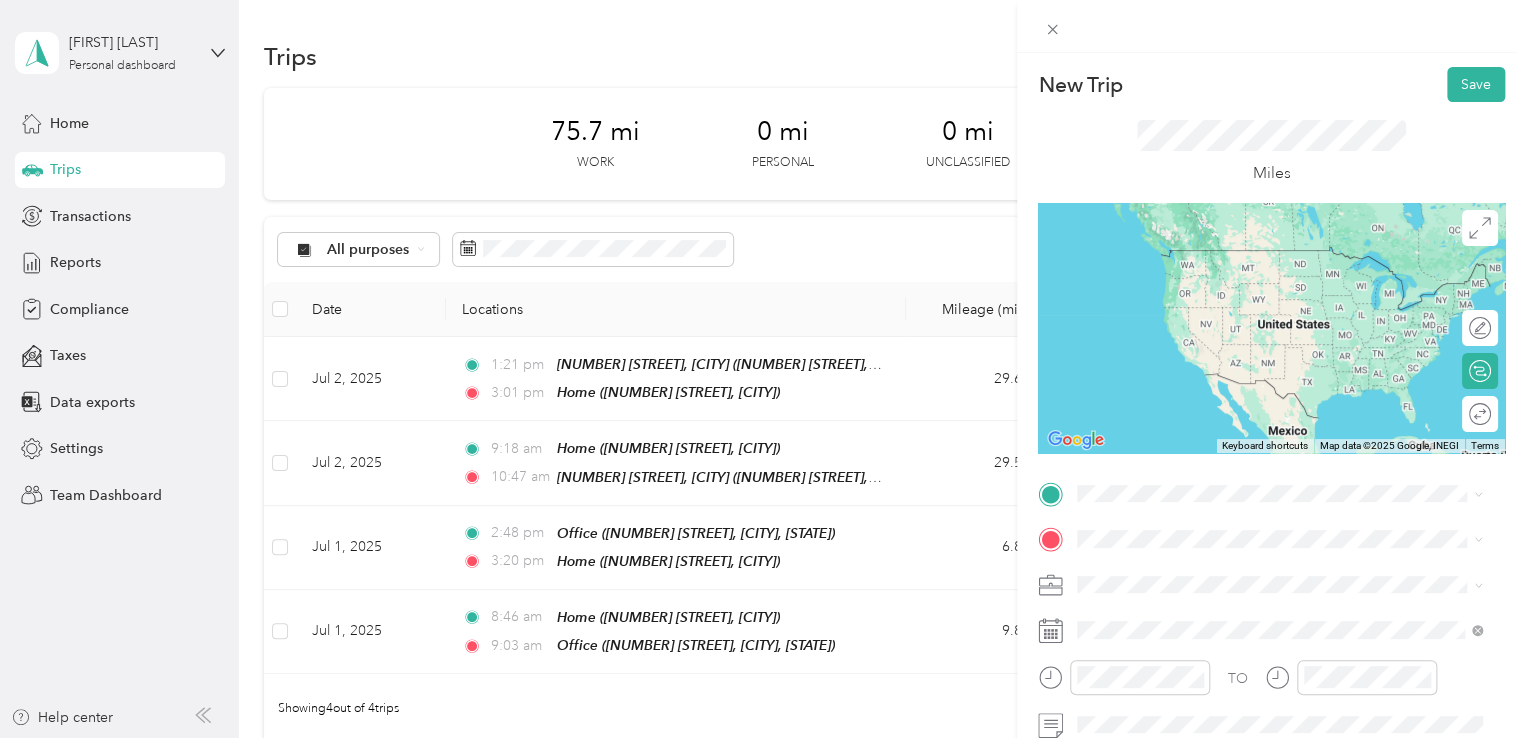 click on "Home  2060 Longfellow Avenue, 11554, East Meadow, New York, United States" at bounding box center [1295, 277] 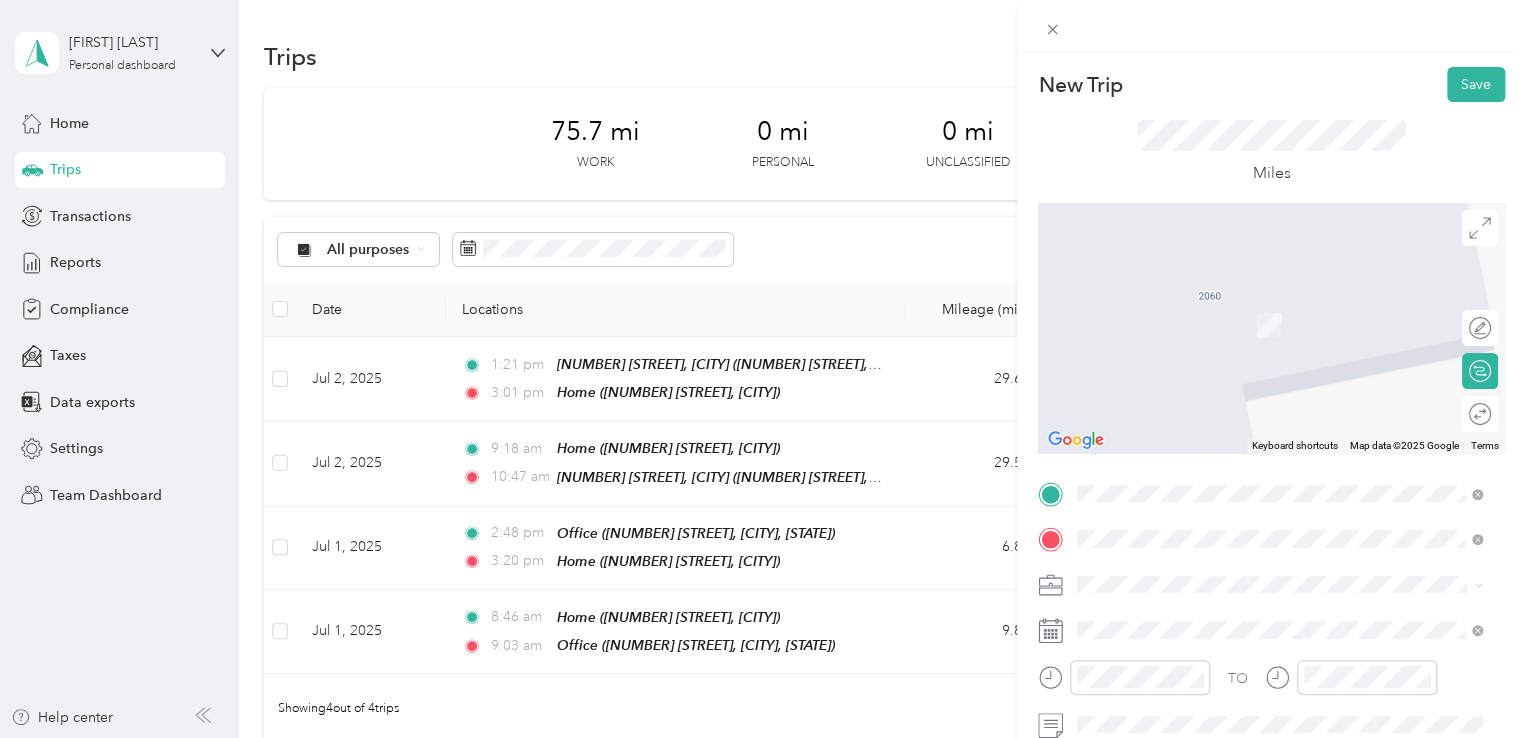 click on "100 West Forest Avenue
Englewood, New Jersey 07631, United States" at bounding box center (1259, 381) 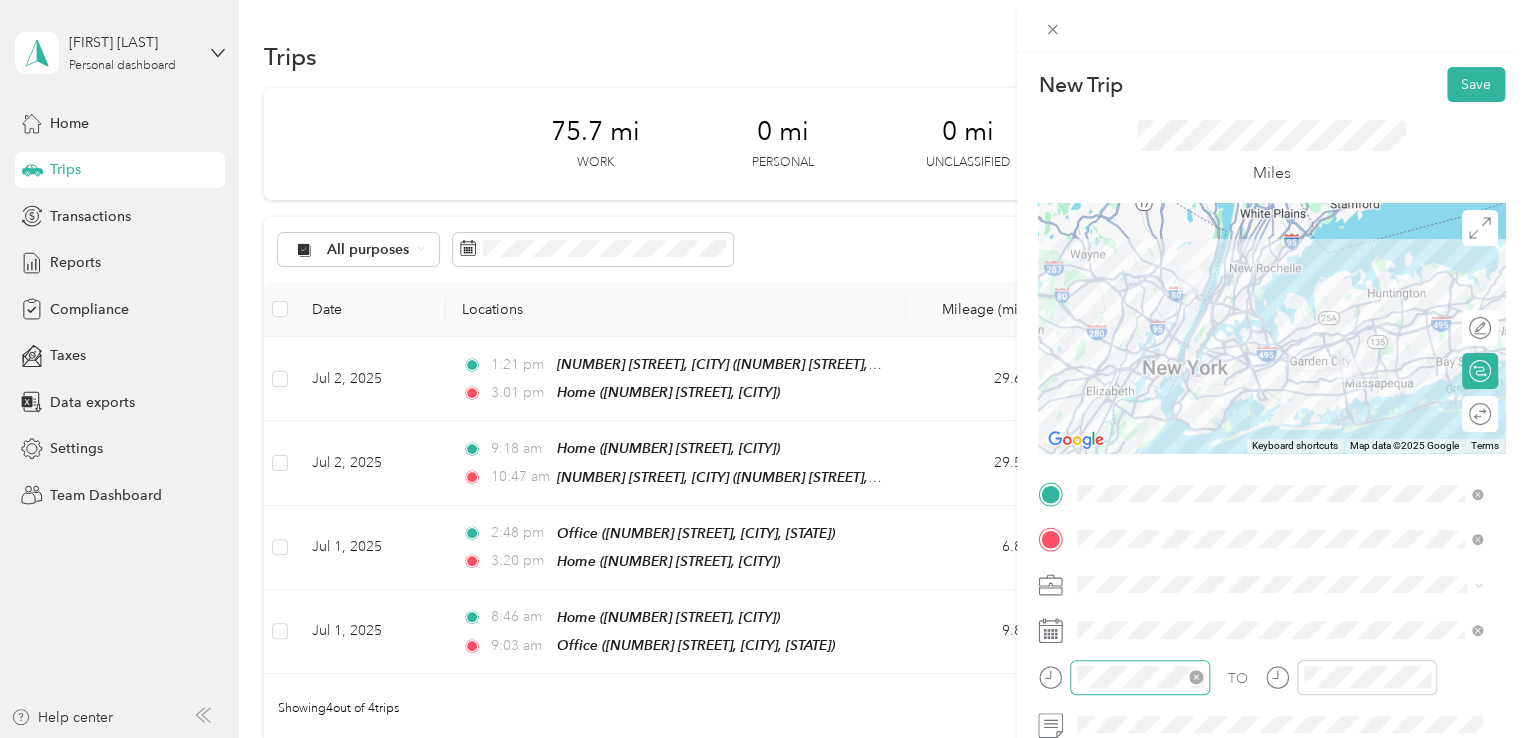 click 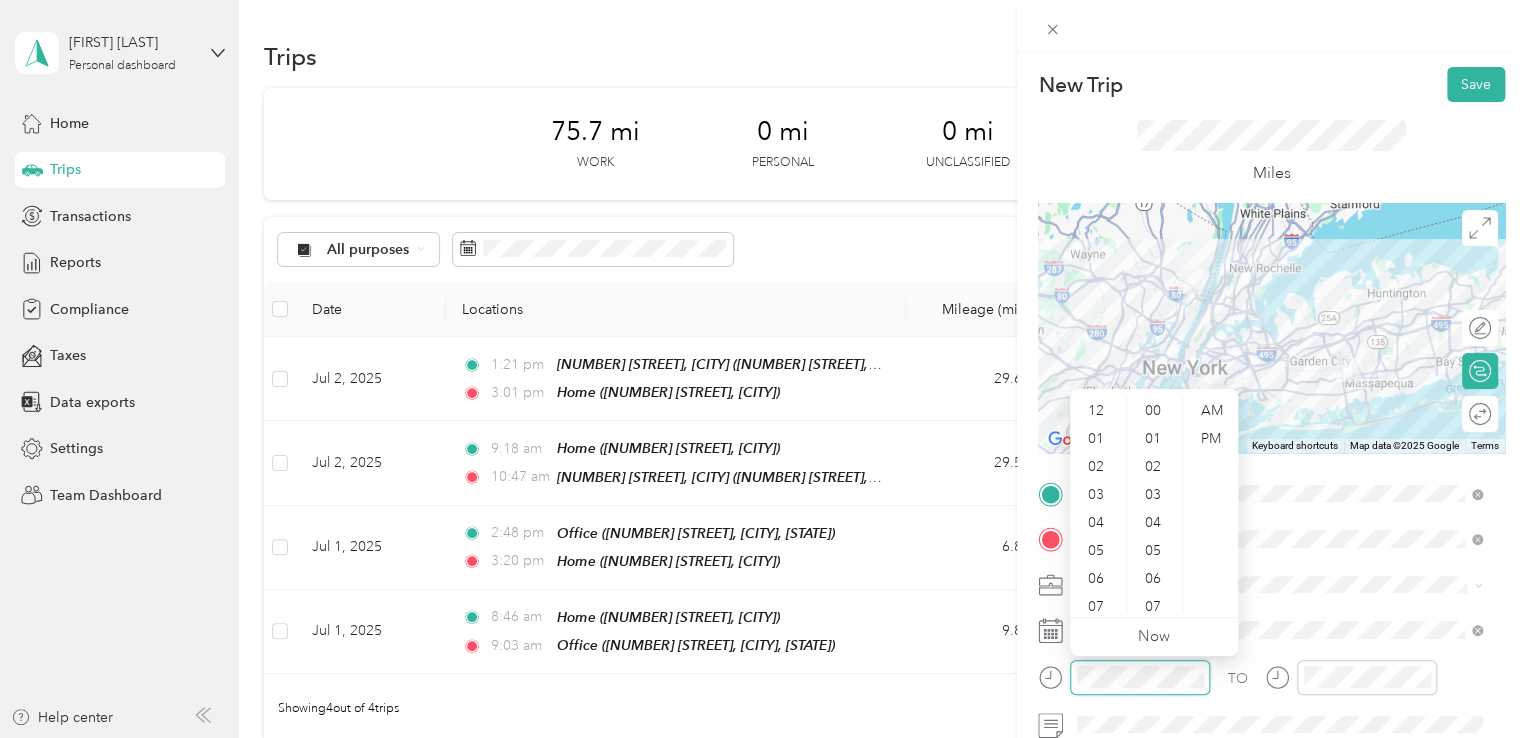 scroll, scrollTop: 1344, scrollLeft: 0, axis: vertical 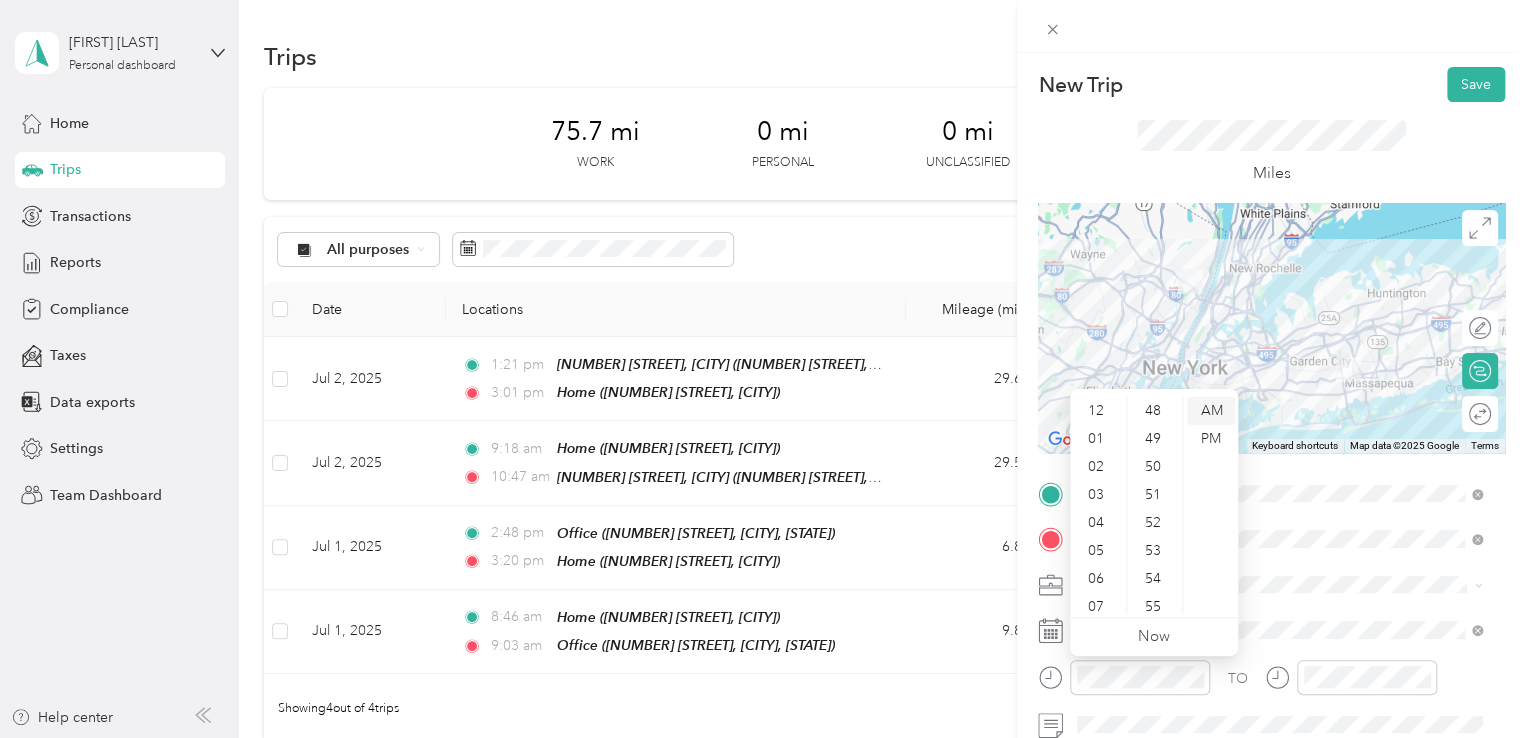 click on "AM" at bounding box center (1211, 411) 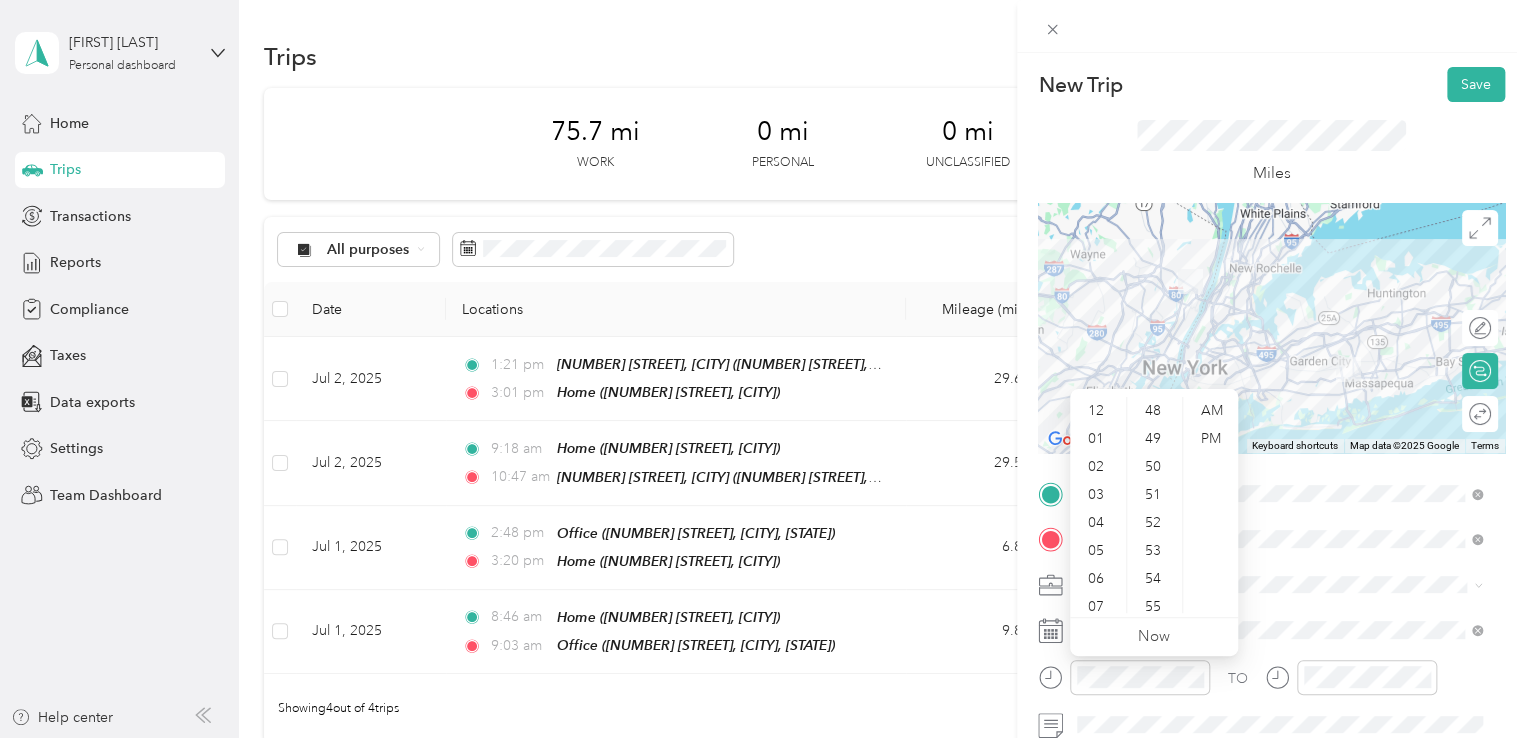 click on "07" at bounding box center (1098, 607) 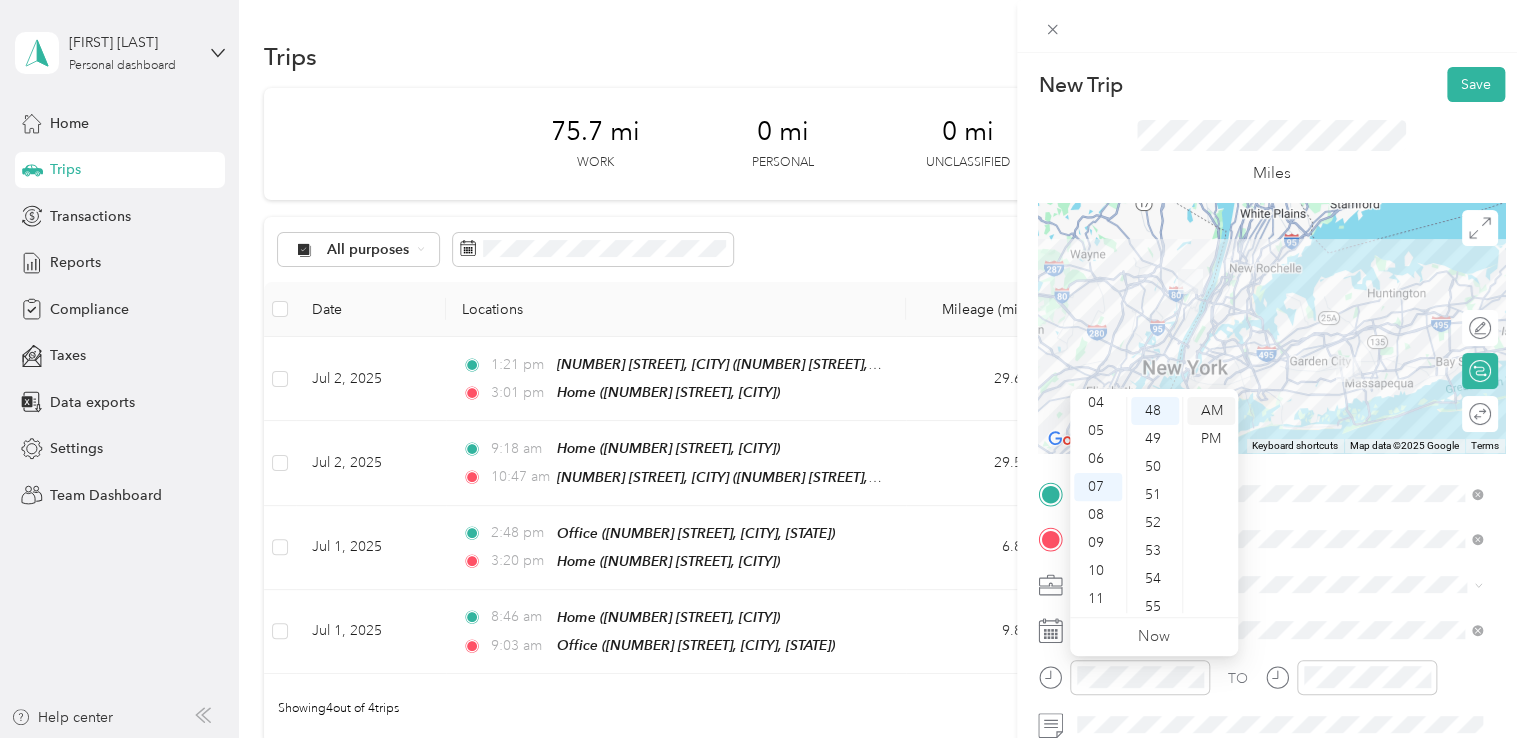 click on "AM" at bounding box center (1211, 411) 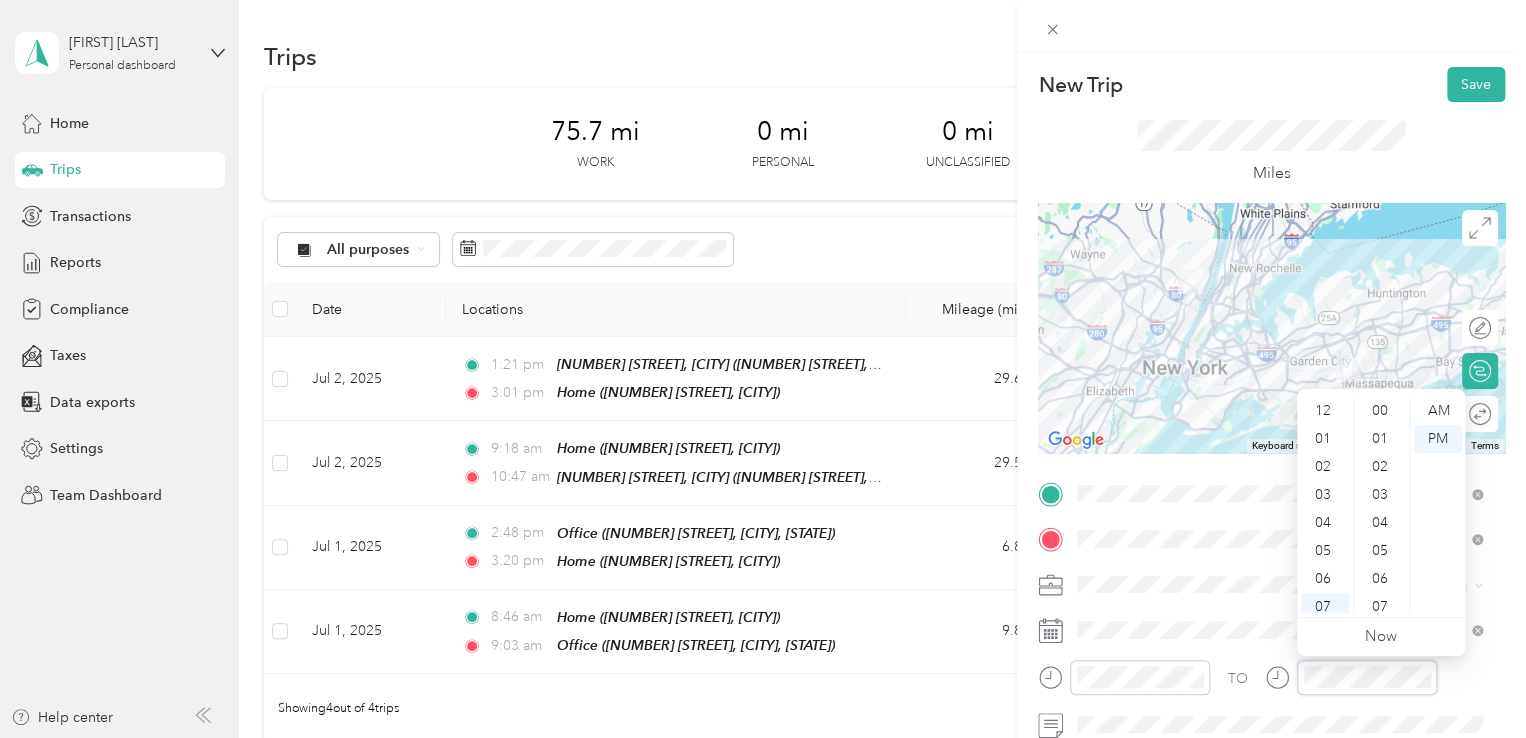 scroll, scrollTop: 1343, scrollLeft: 0, axis: vertical 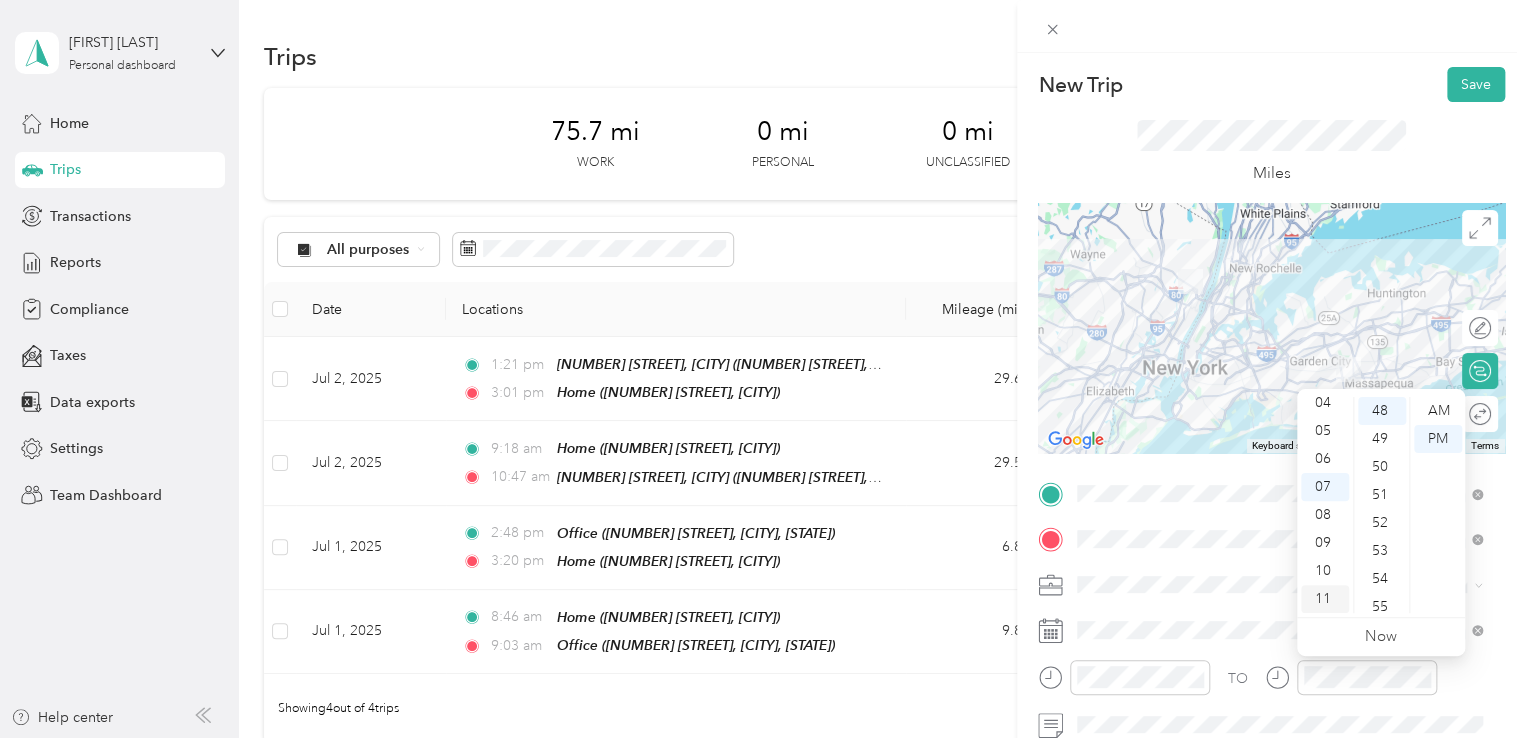 click on "11" at bounding box center [1325, 599] 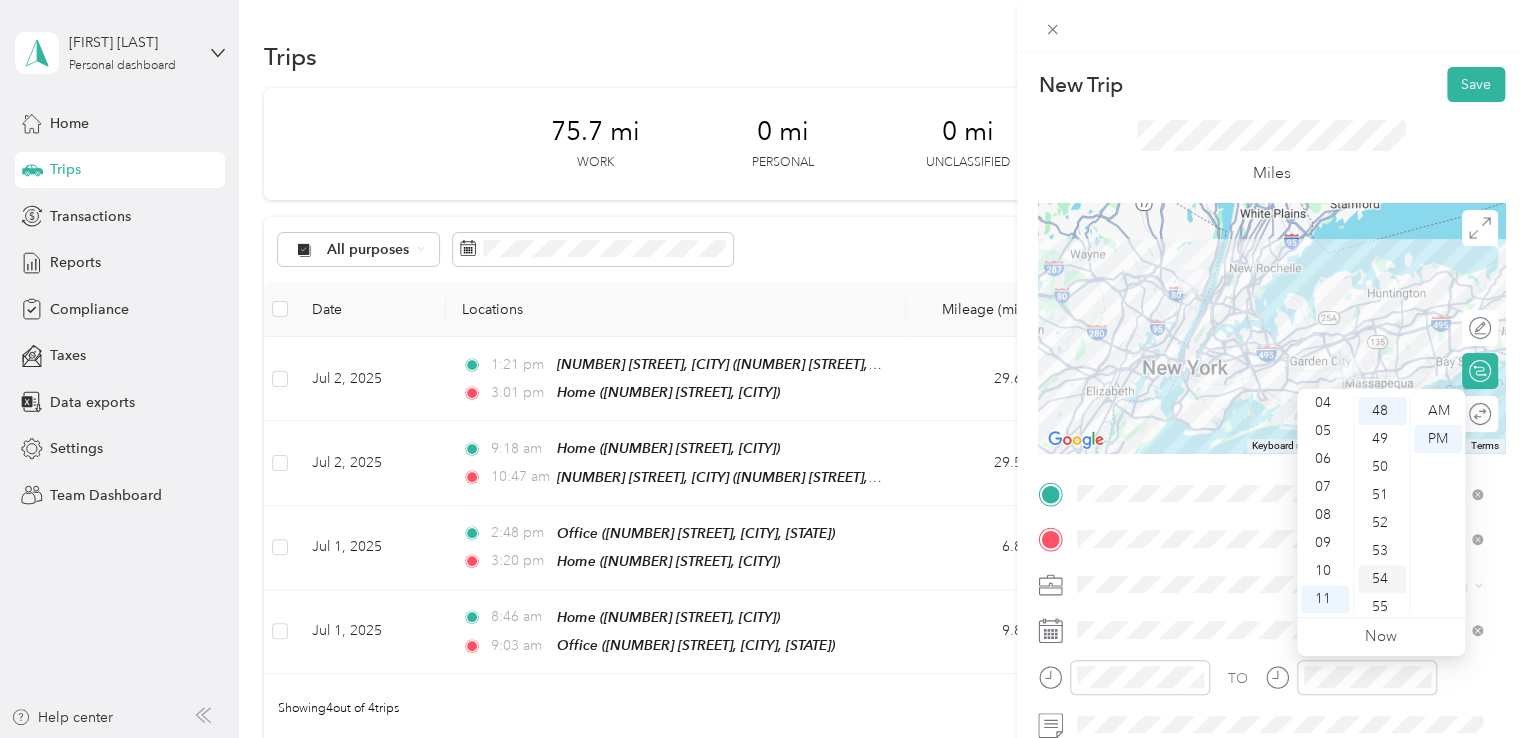 click on "54" at bounding box center (1382, 579) 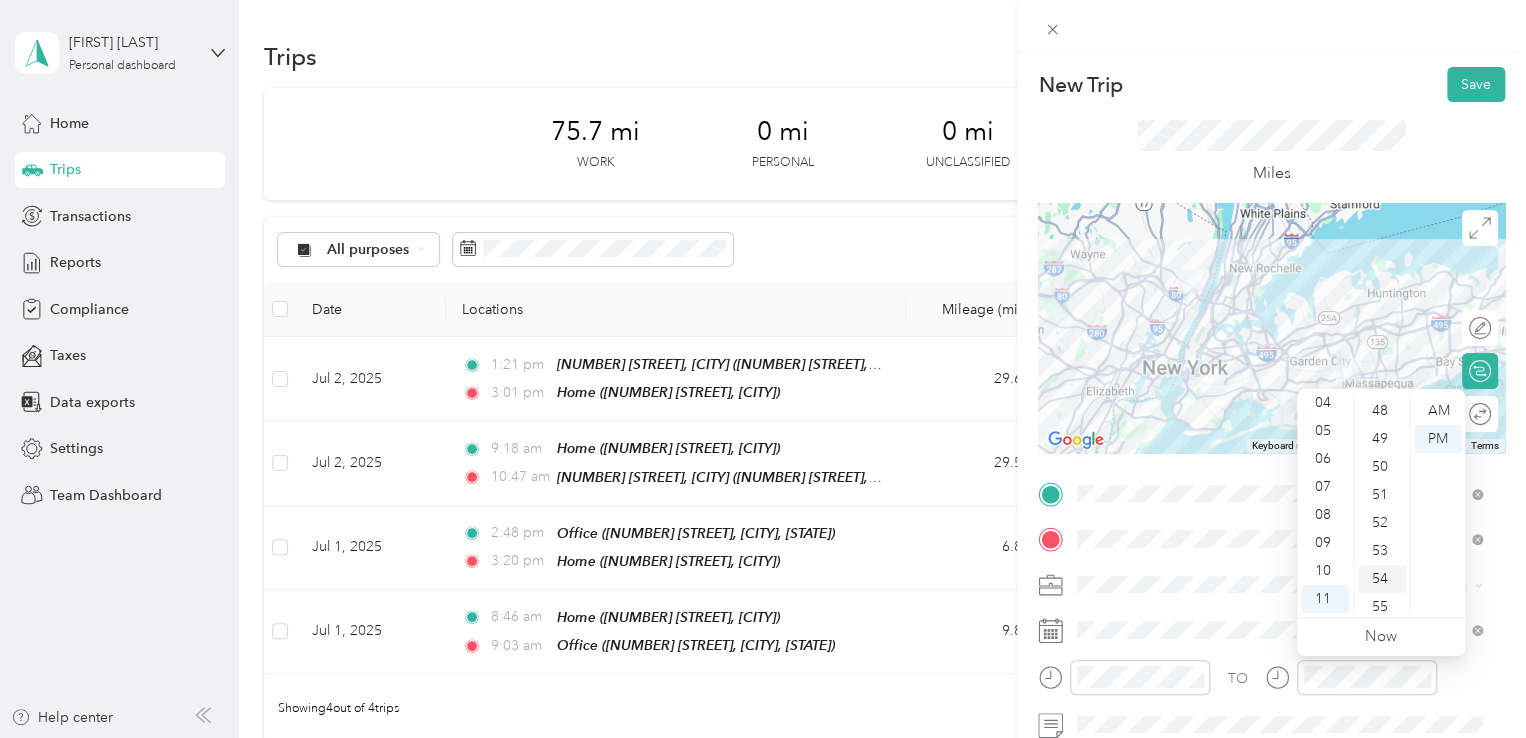 scroll, scrollTop: 1464, scrollLeft: 0, axis: vertical 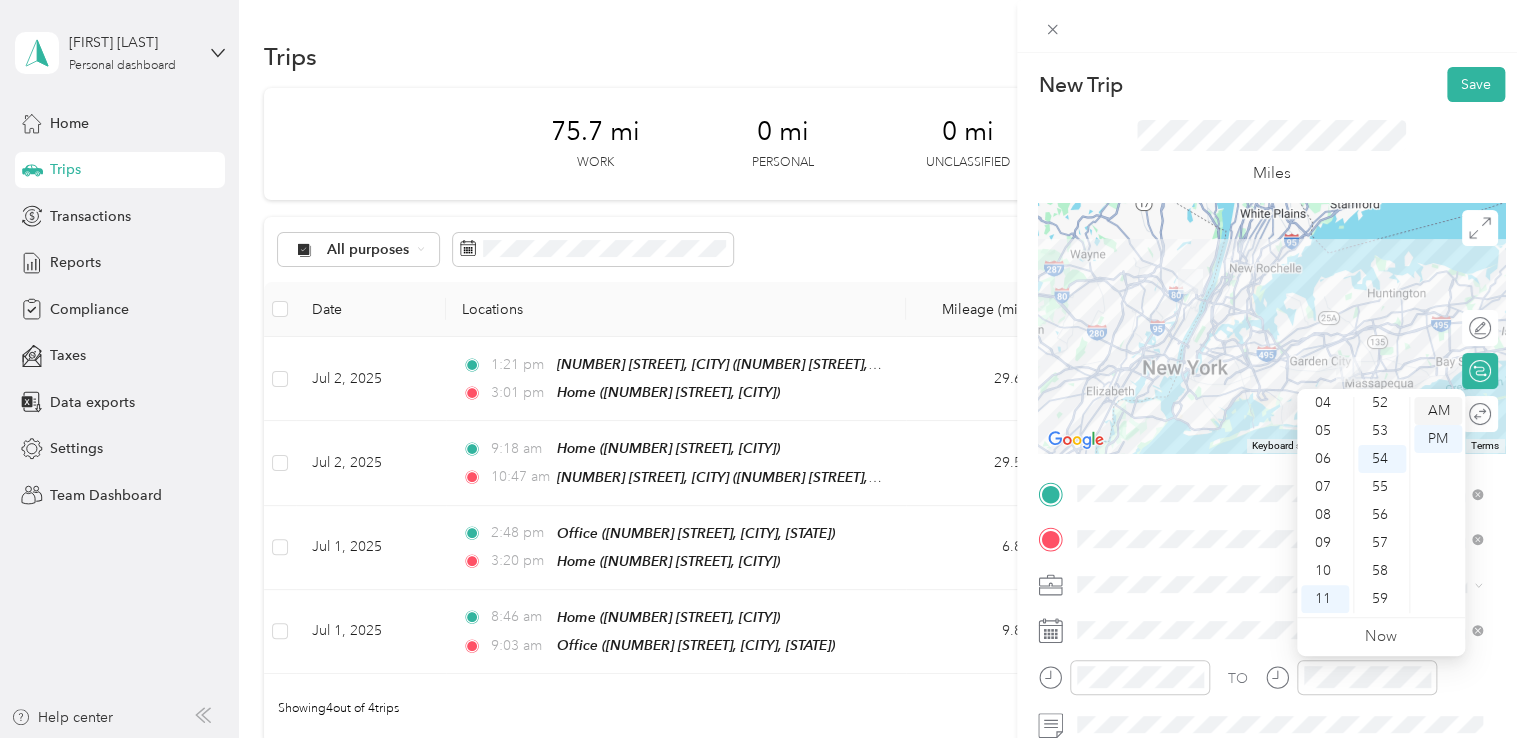 click on "AM" at bounding box center [1438, 411] 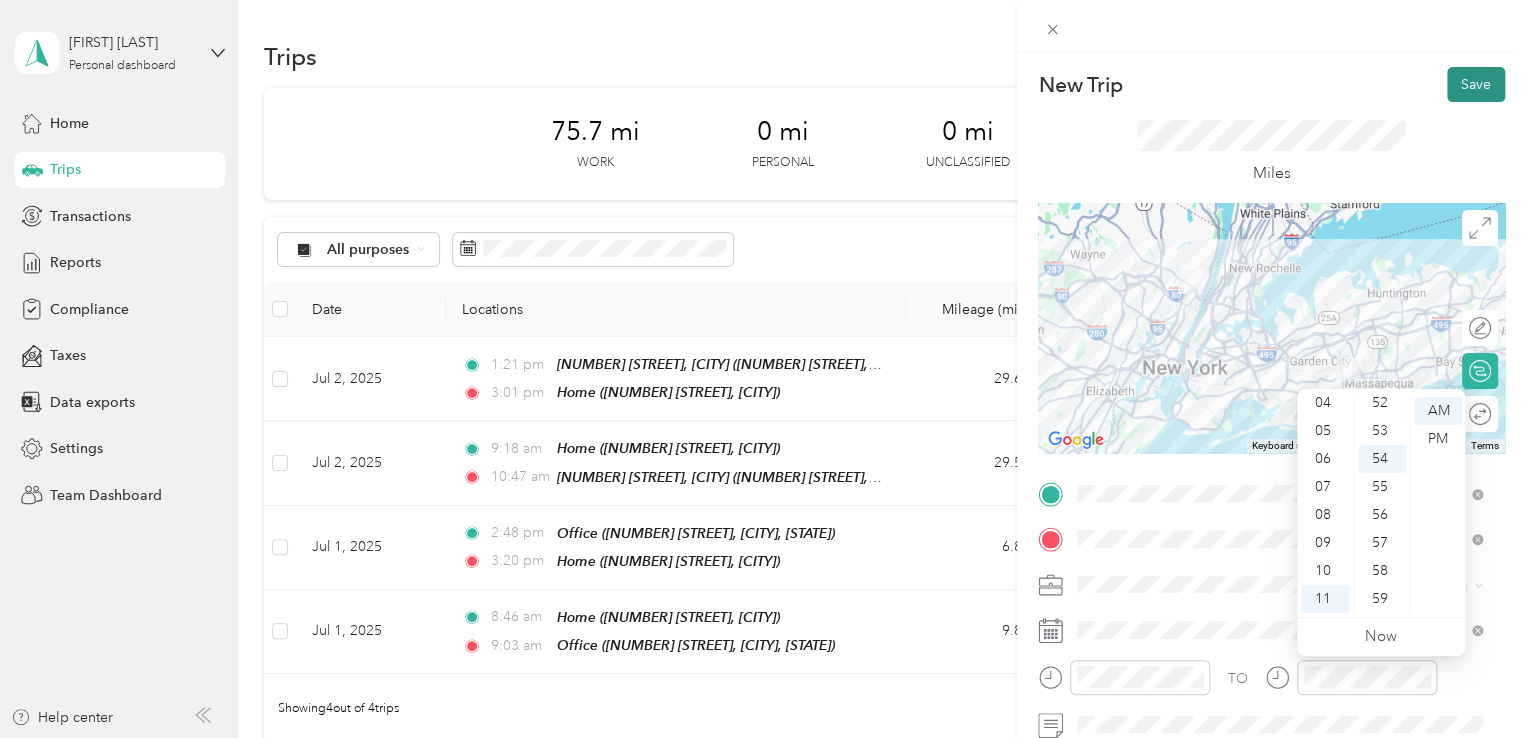 click on "Save" at bounding box center [1476, 84] 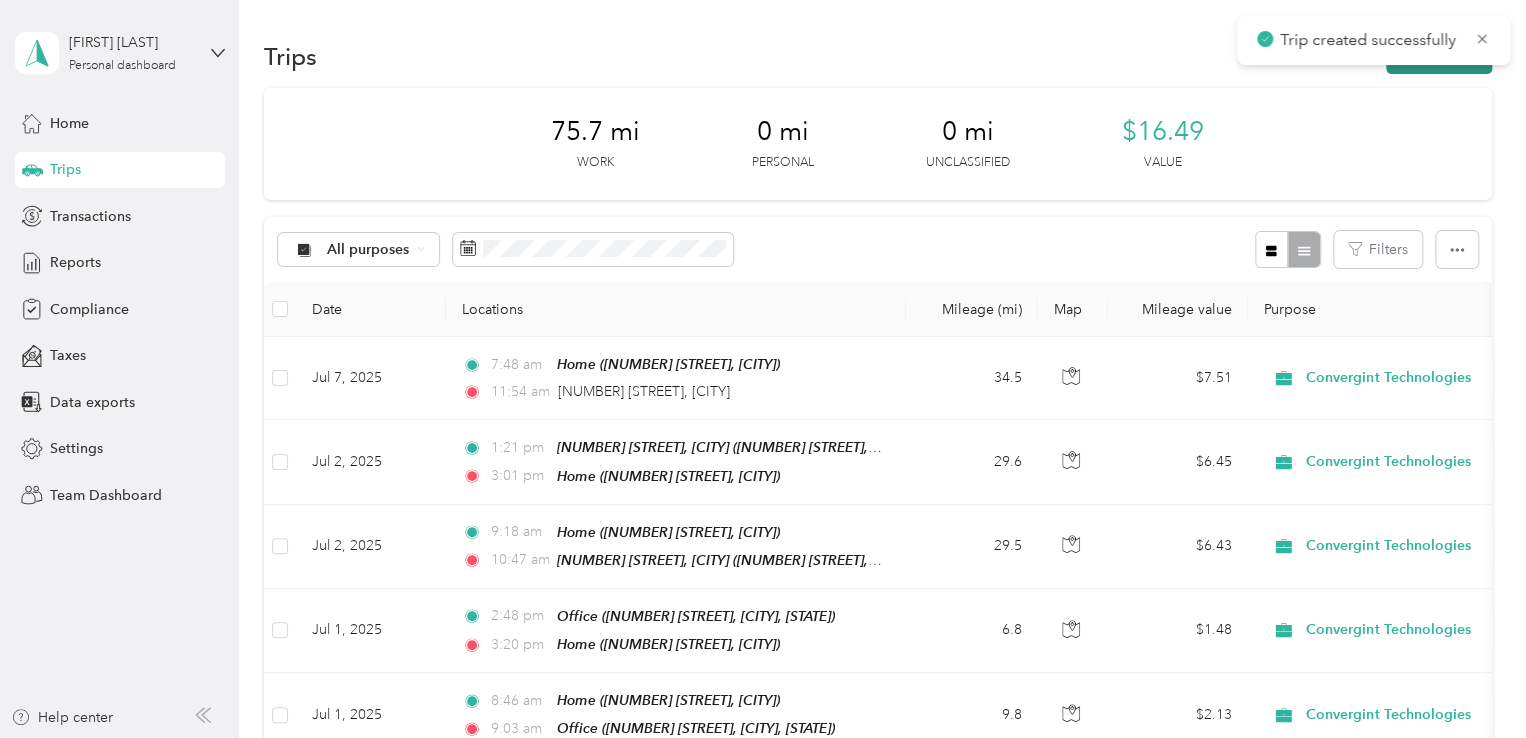 click on "New trip" at bounding box center (1439, 56) 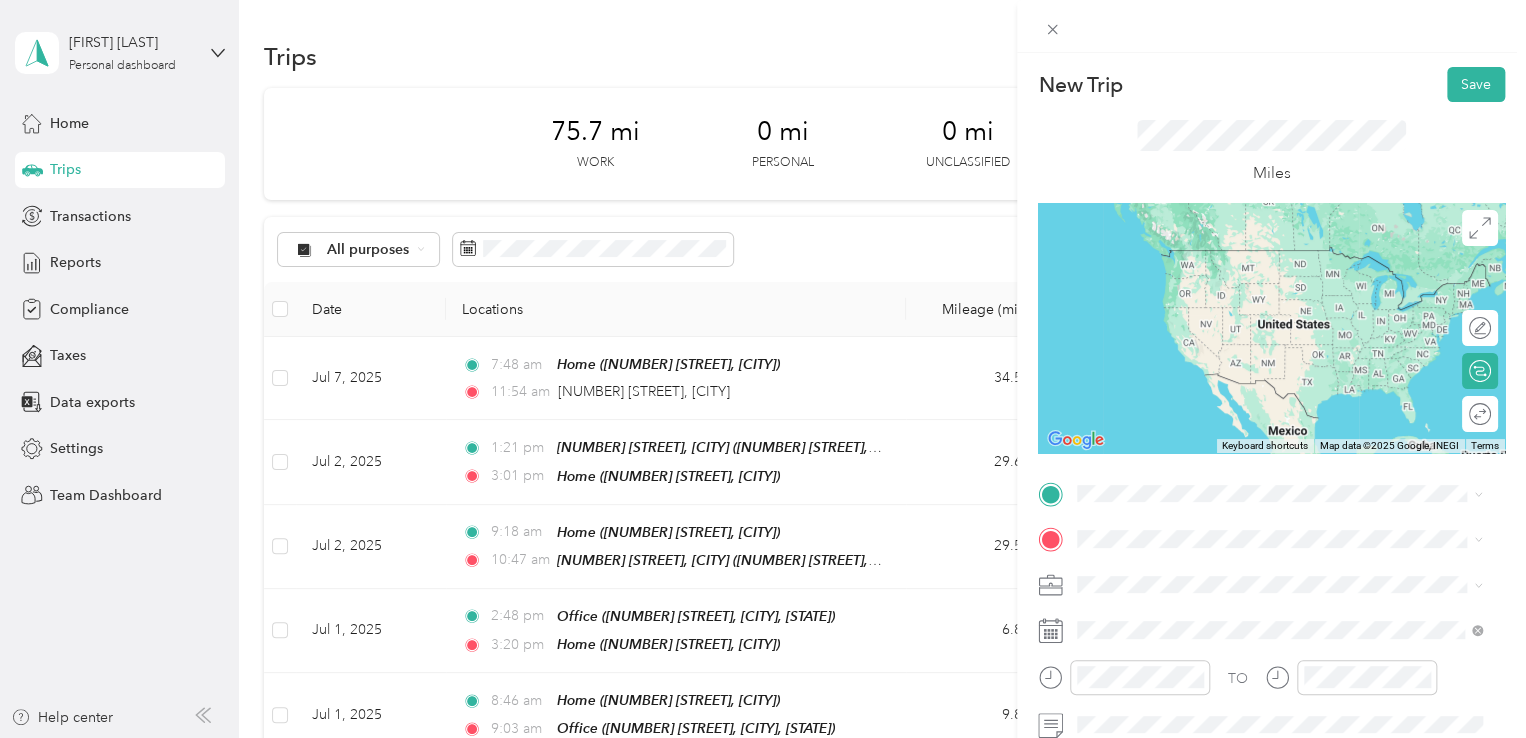 drag, startPoint x: 1222, startPoint y: 372, endPoint x: 1228, endPoint y: 361, distance: 12.529964 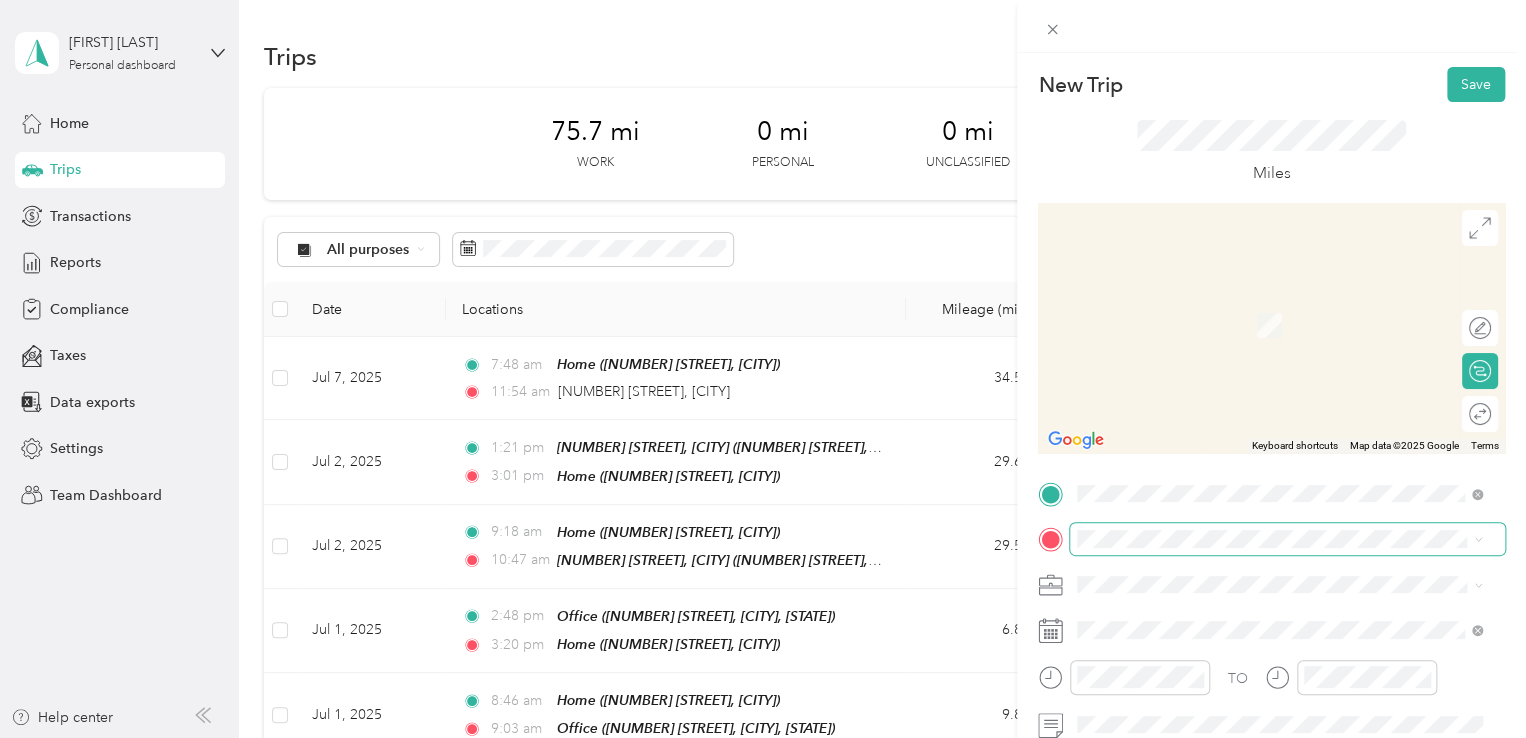 click at bounding box center (1287, 539) 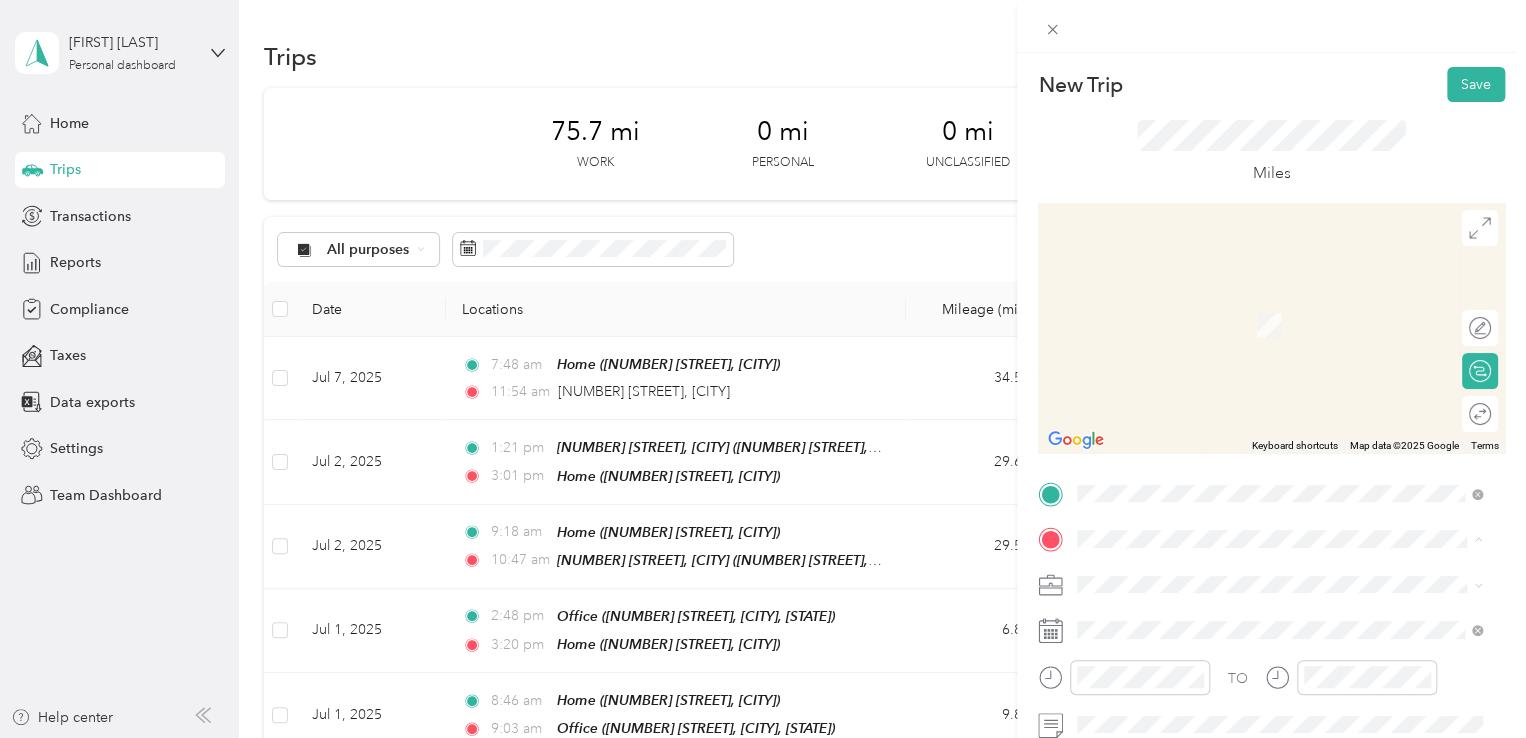 click on "999 South Oyster Bay Road, 11714, Bethpage, New York, United States" at bounding box center [1289, 420] 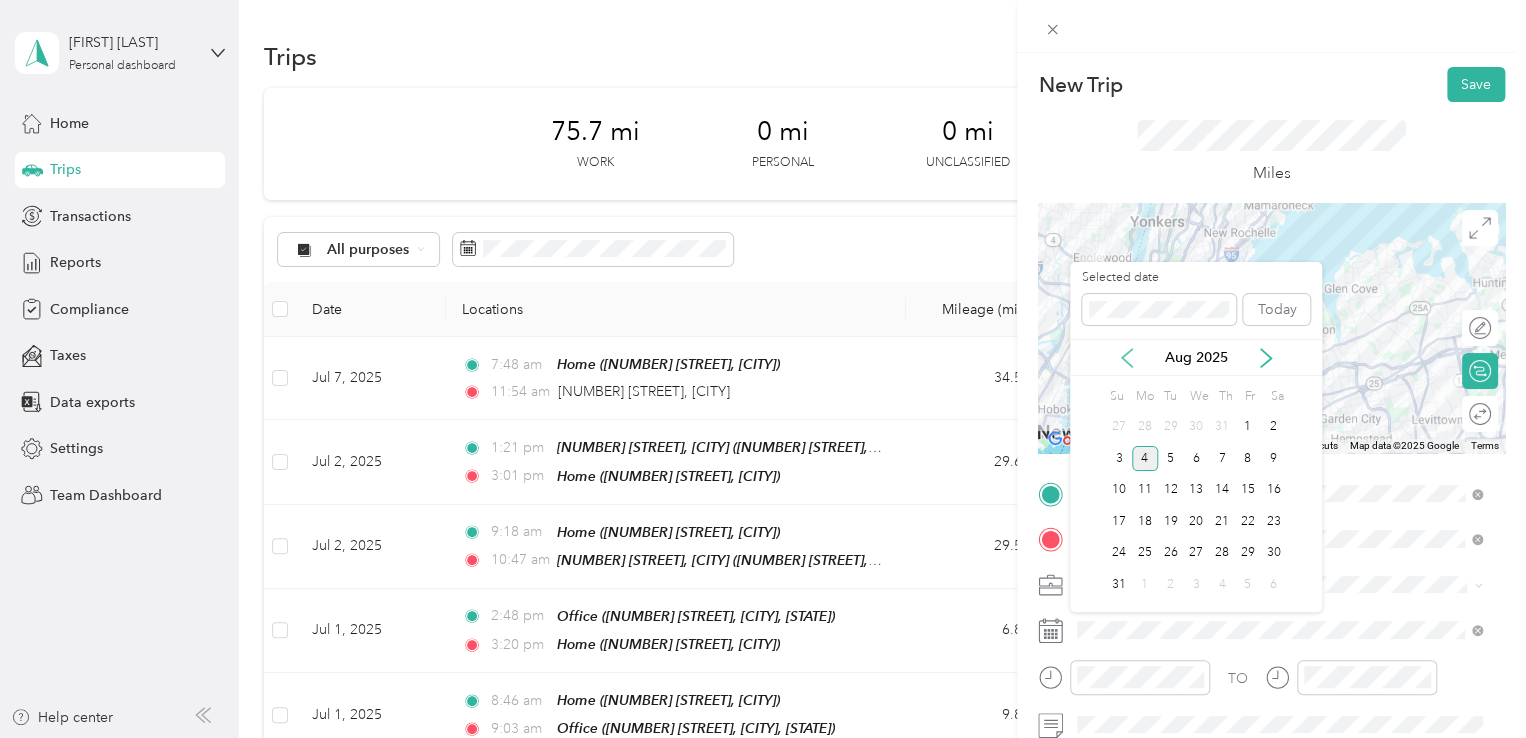 click 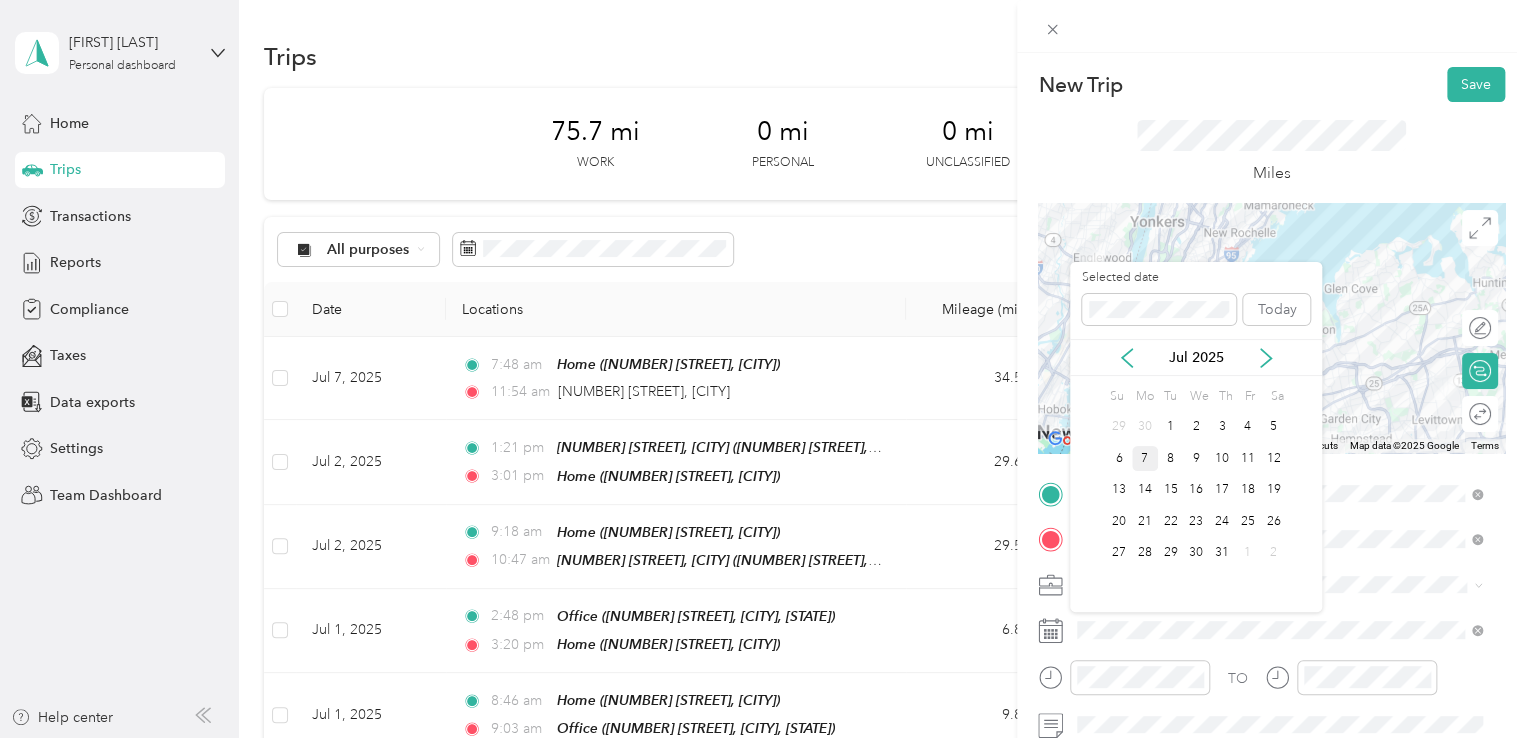 click on "7" at bounding box center [1145, 458] 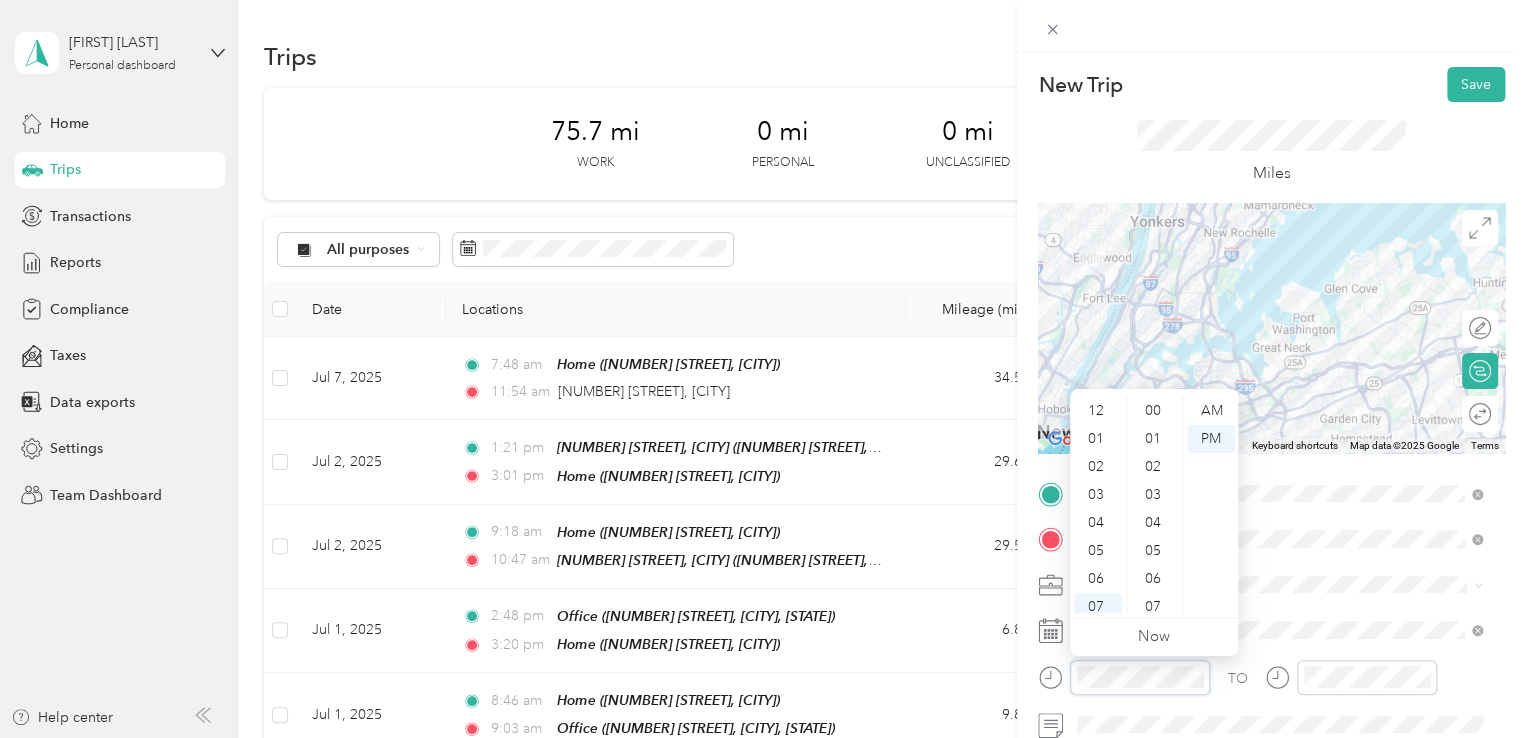 scroll, scrollTop: 1452, scrollLeft: 0, axis: vertical 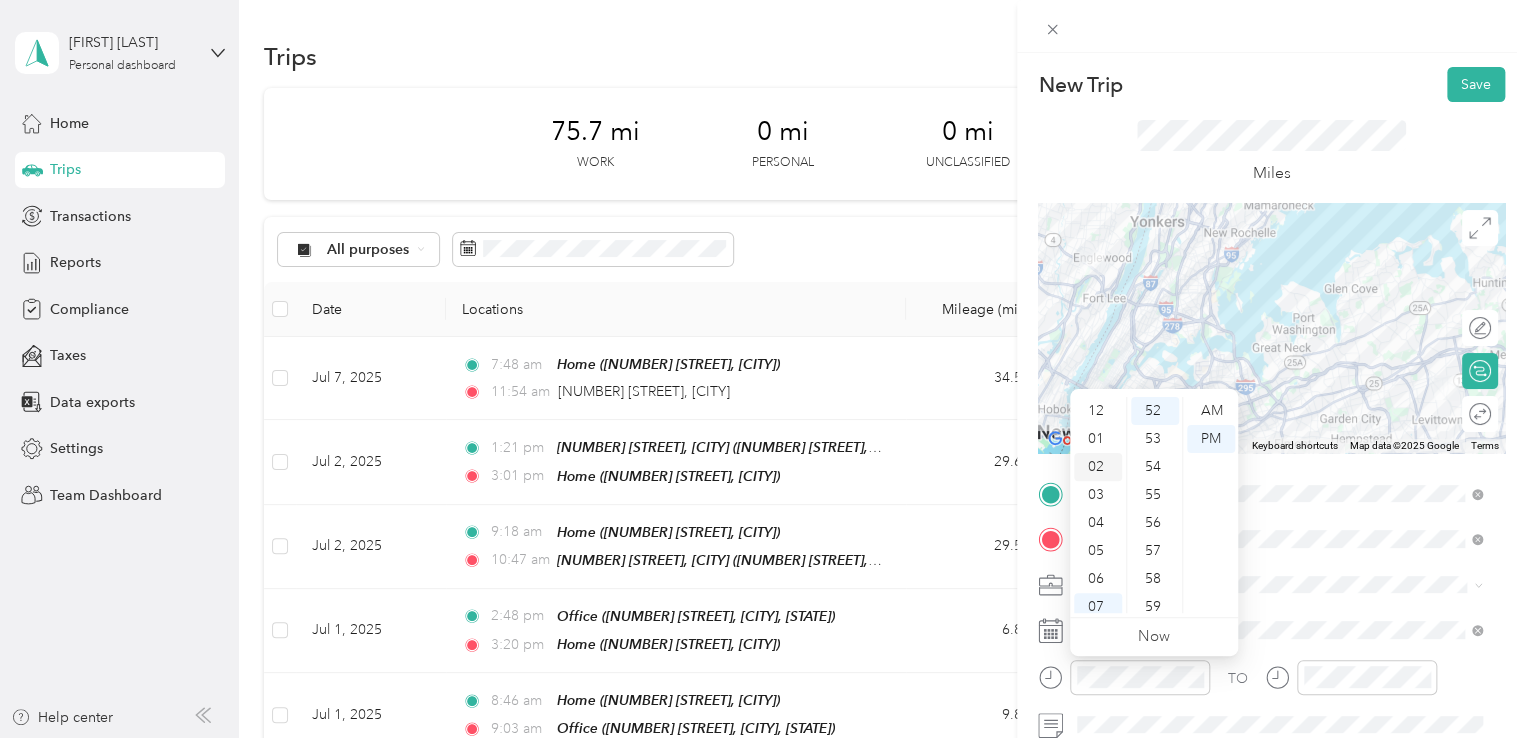 click on "02" at bounding box center (1098, 467) 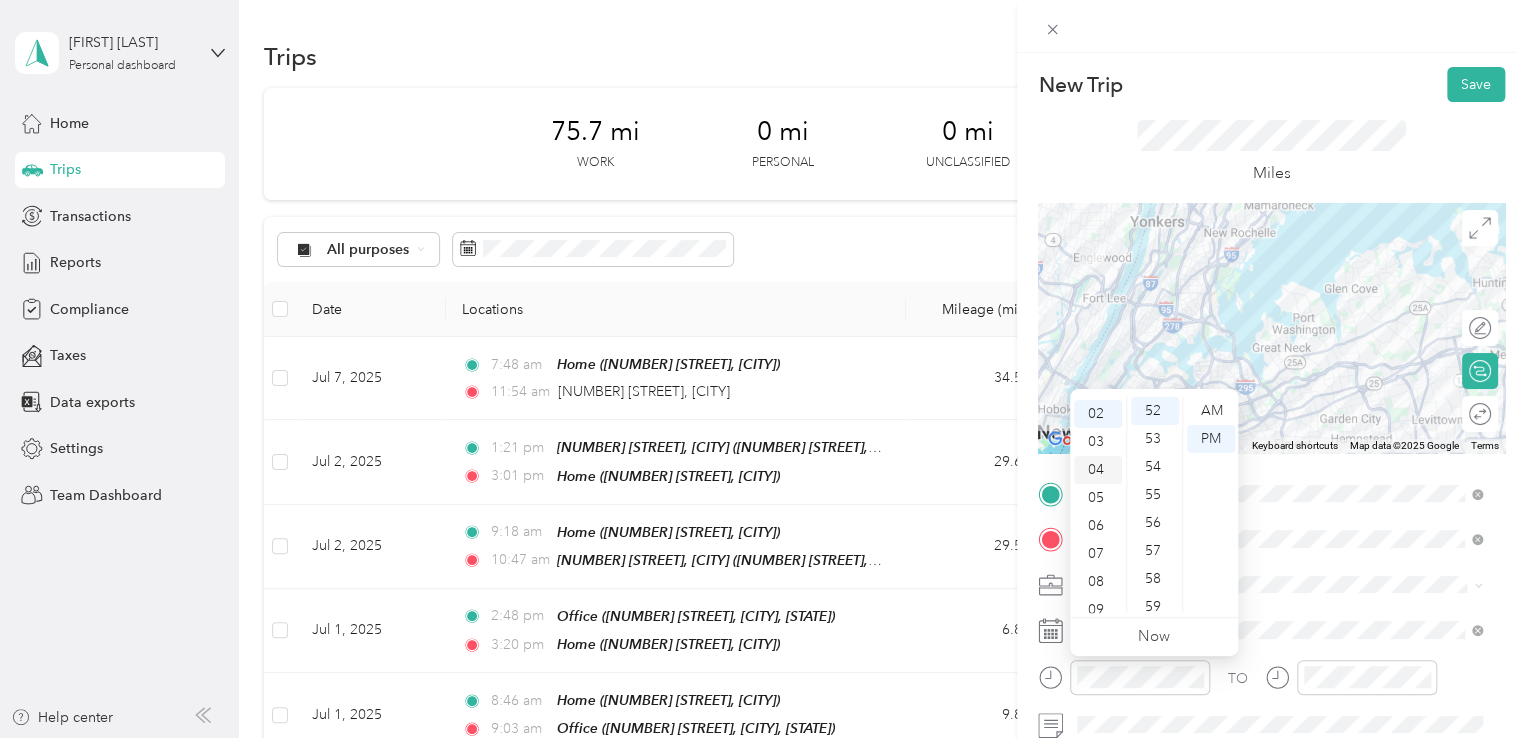 scroll, scrollTop: 56, scrollLeft: 0, axis: vertical 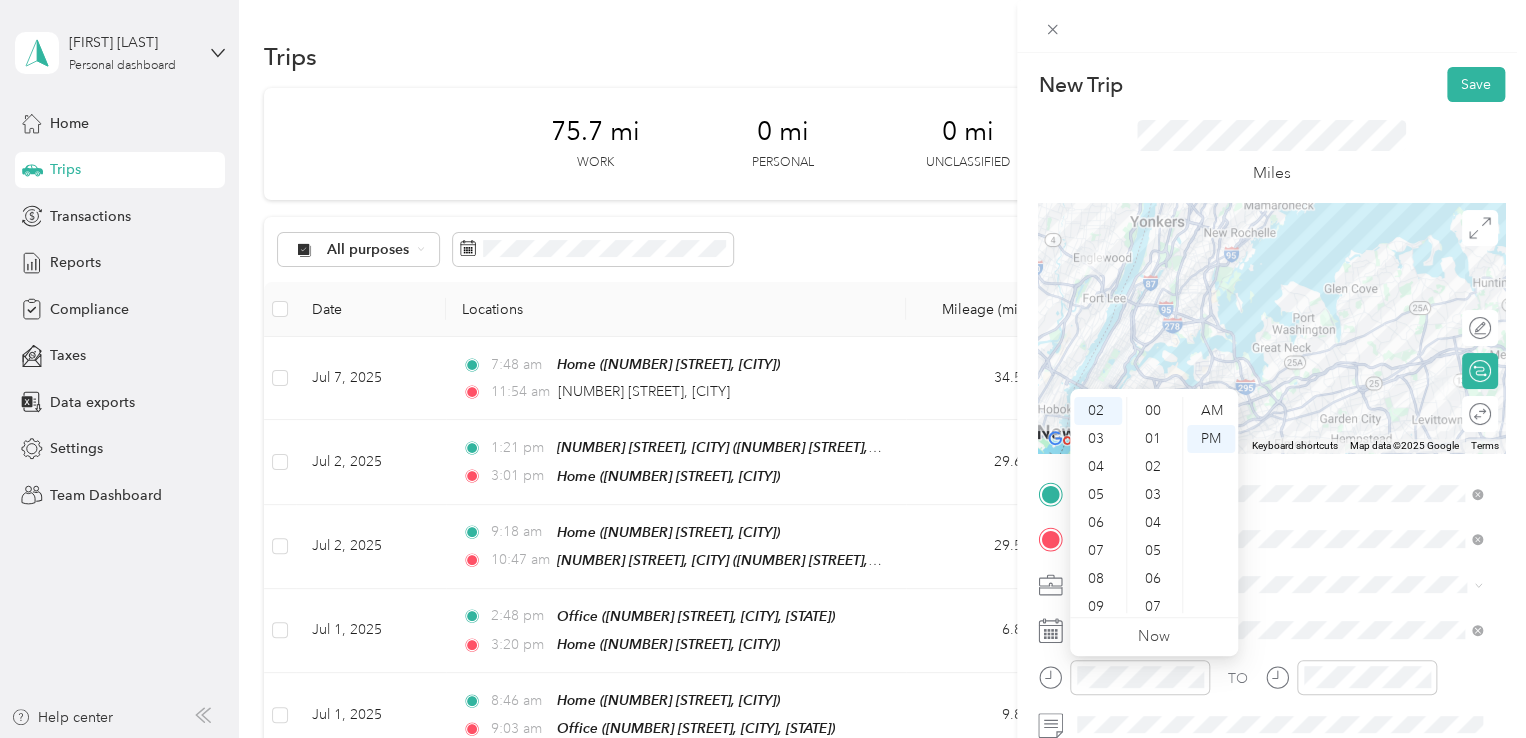 click on "01" at bounding box center [1155, 439] 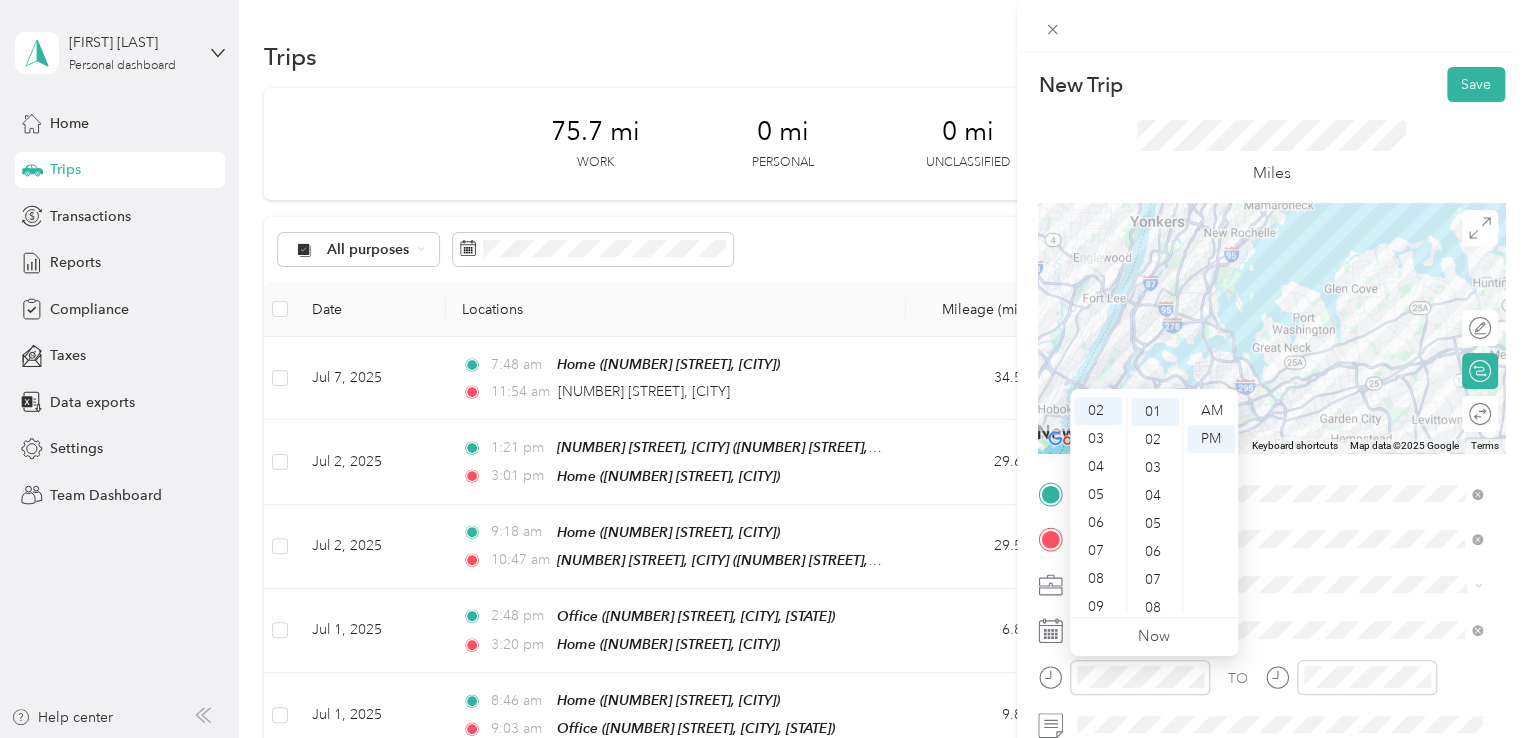 scroll, scrollTop: 28, scrollLeft: 0, axis: vertical 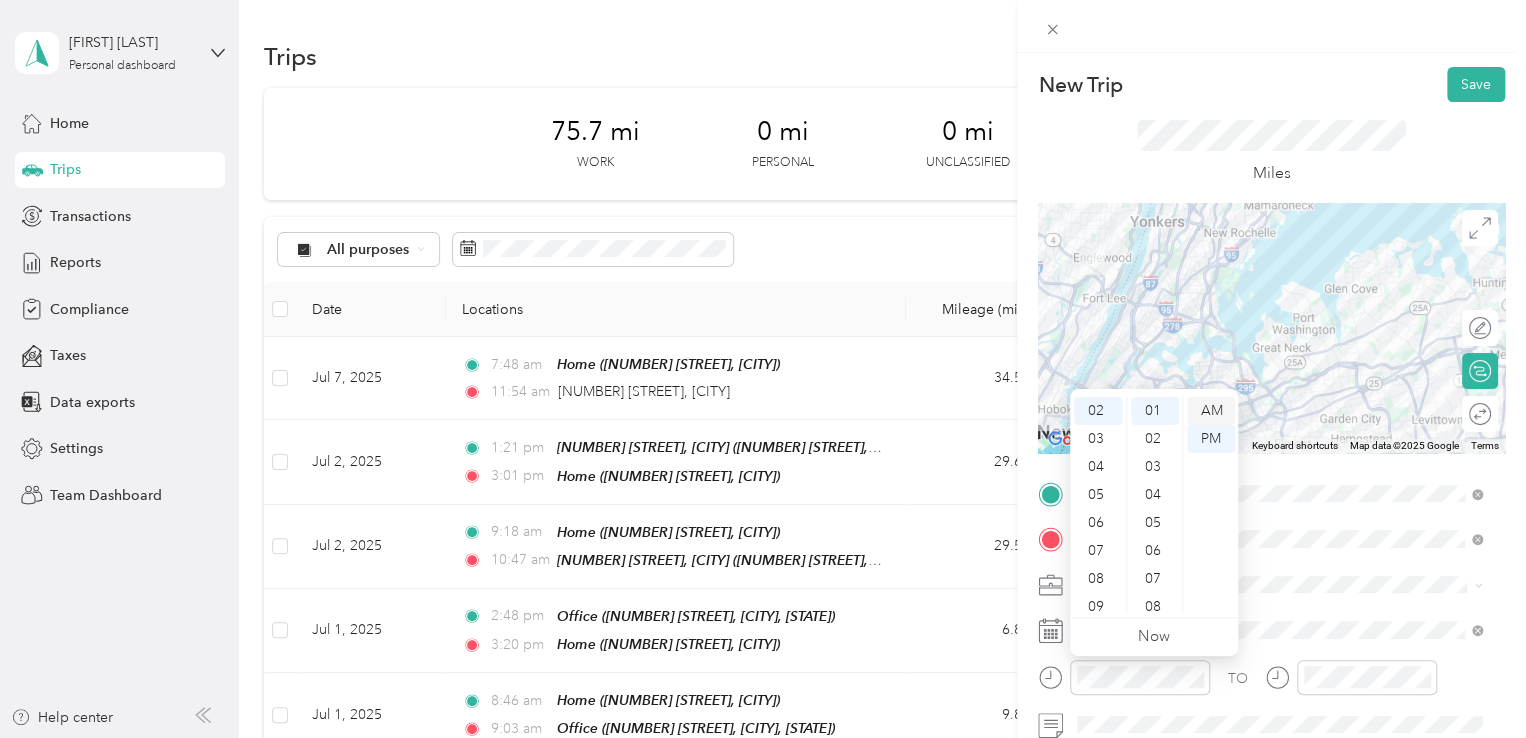 click on "AM" at bounding box center [1211, 411] 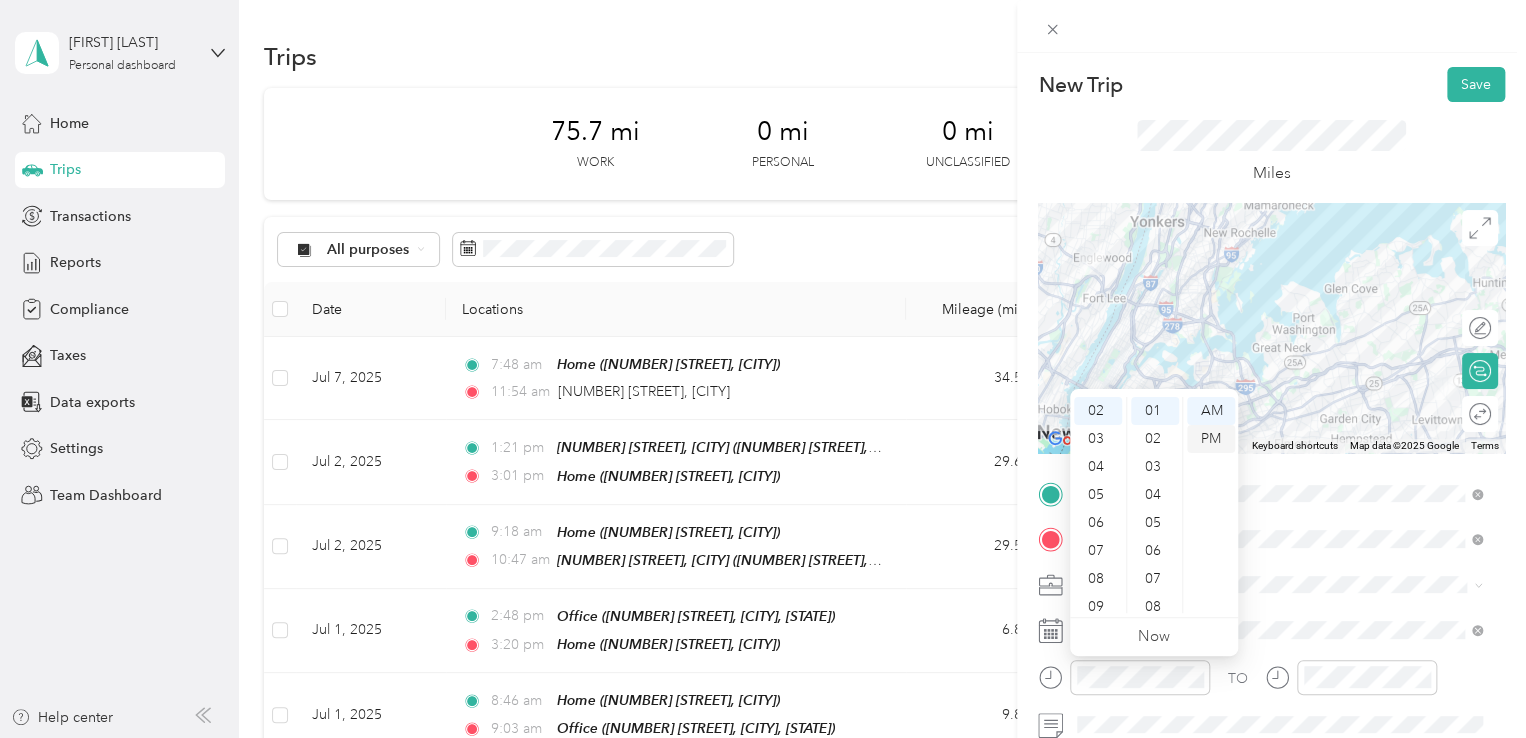 click on "PM" at bounding box center [1211, 439] 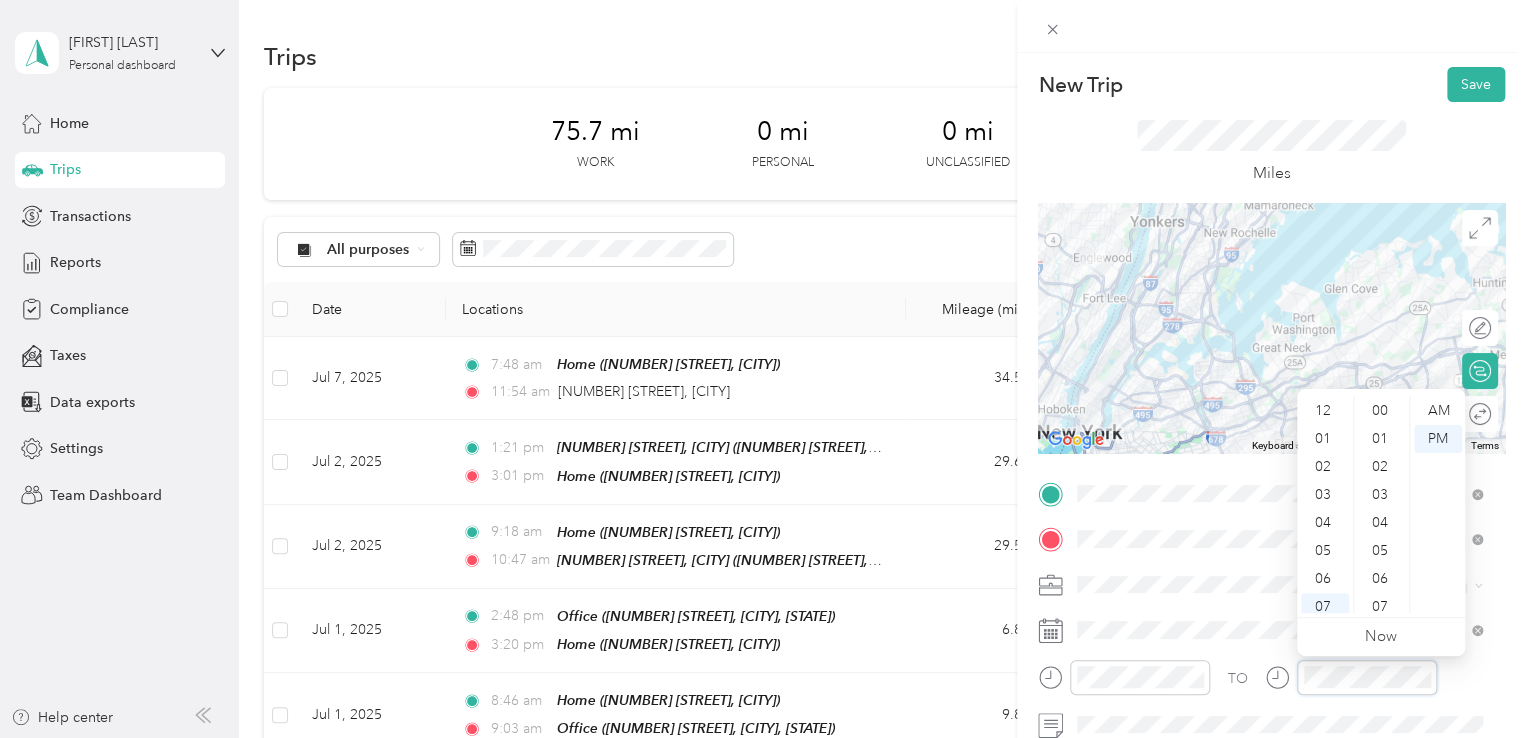scroll, scrollTop: 1455, scrollLeft: 0, axis: vertical 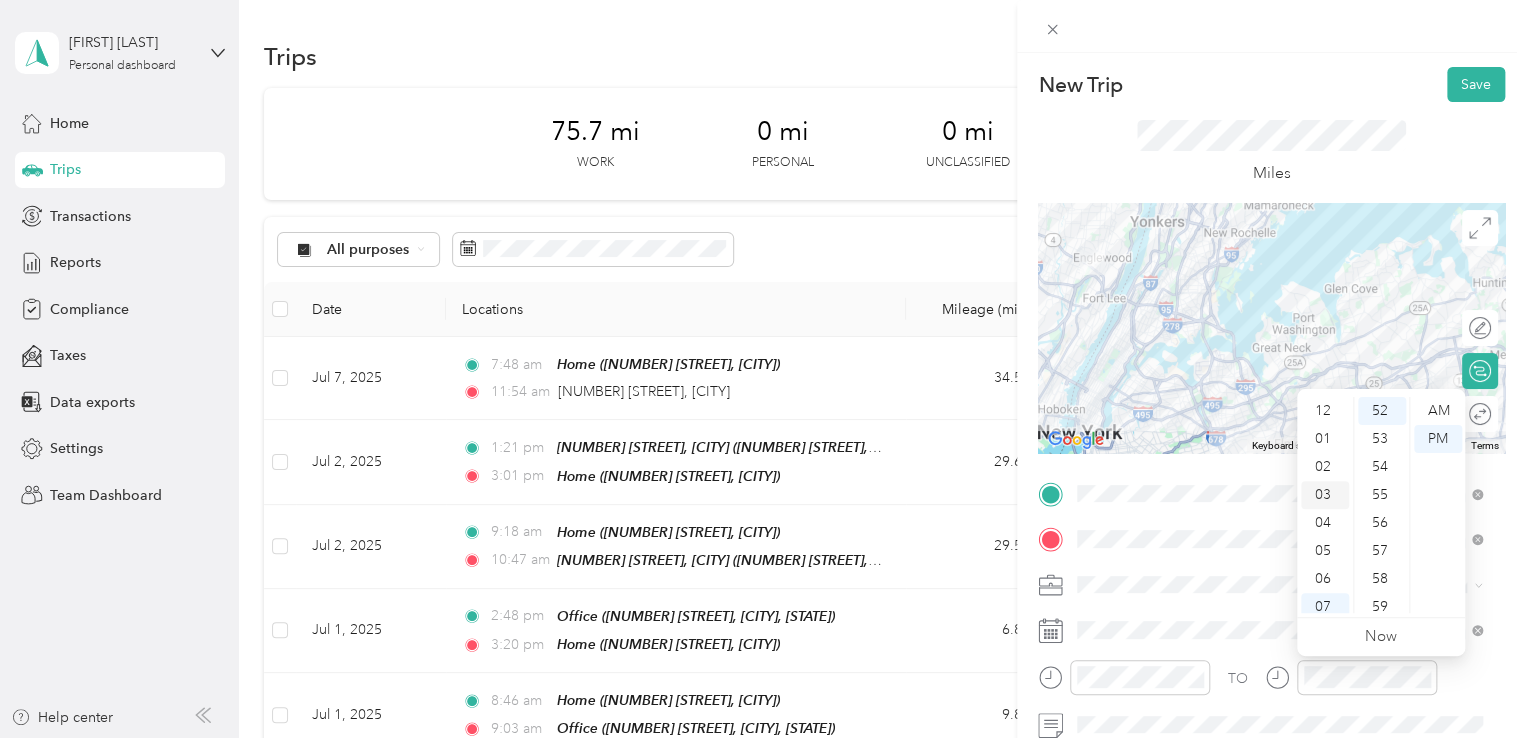 click on "03" at bounding box center (1325, 495) 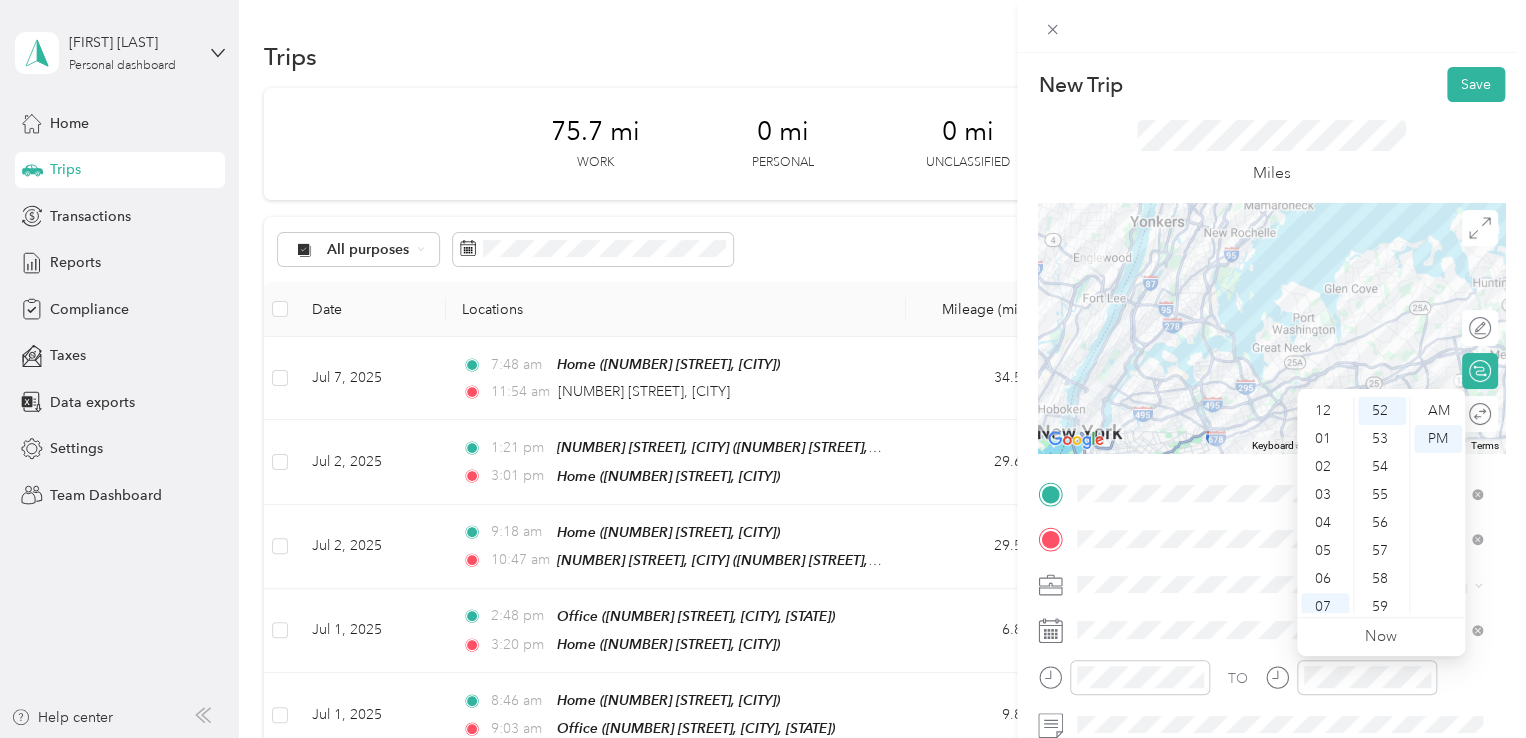 scroll, scrollTop: 84, scrollLeft: 0, axis: vertical 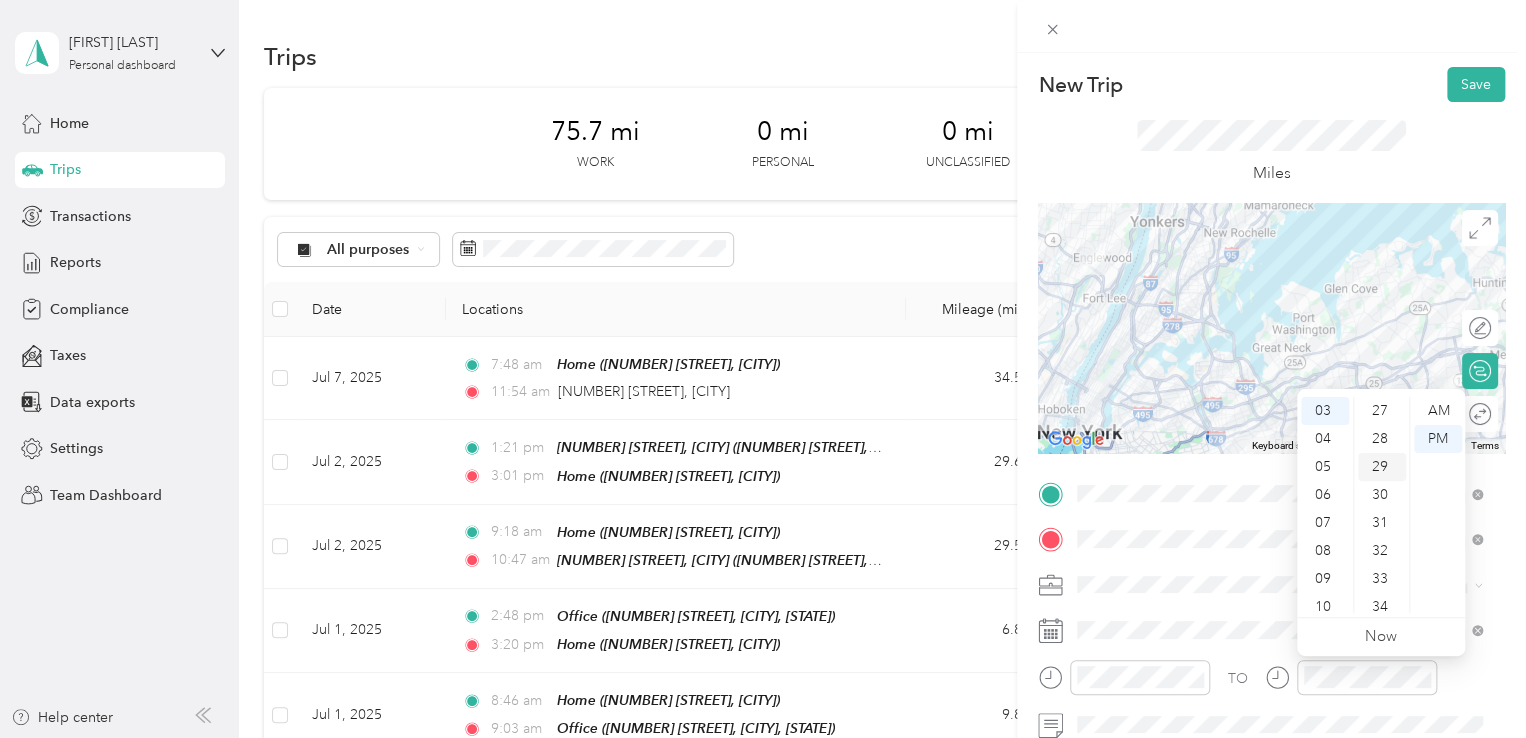 click on "28" at bounding box center (1382, 439) 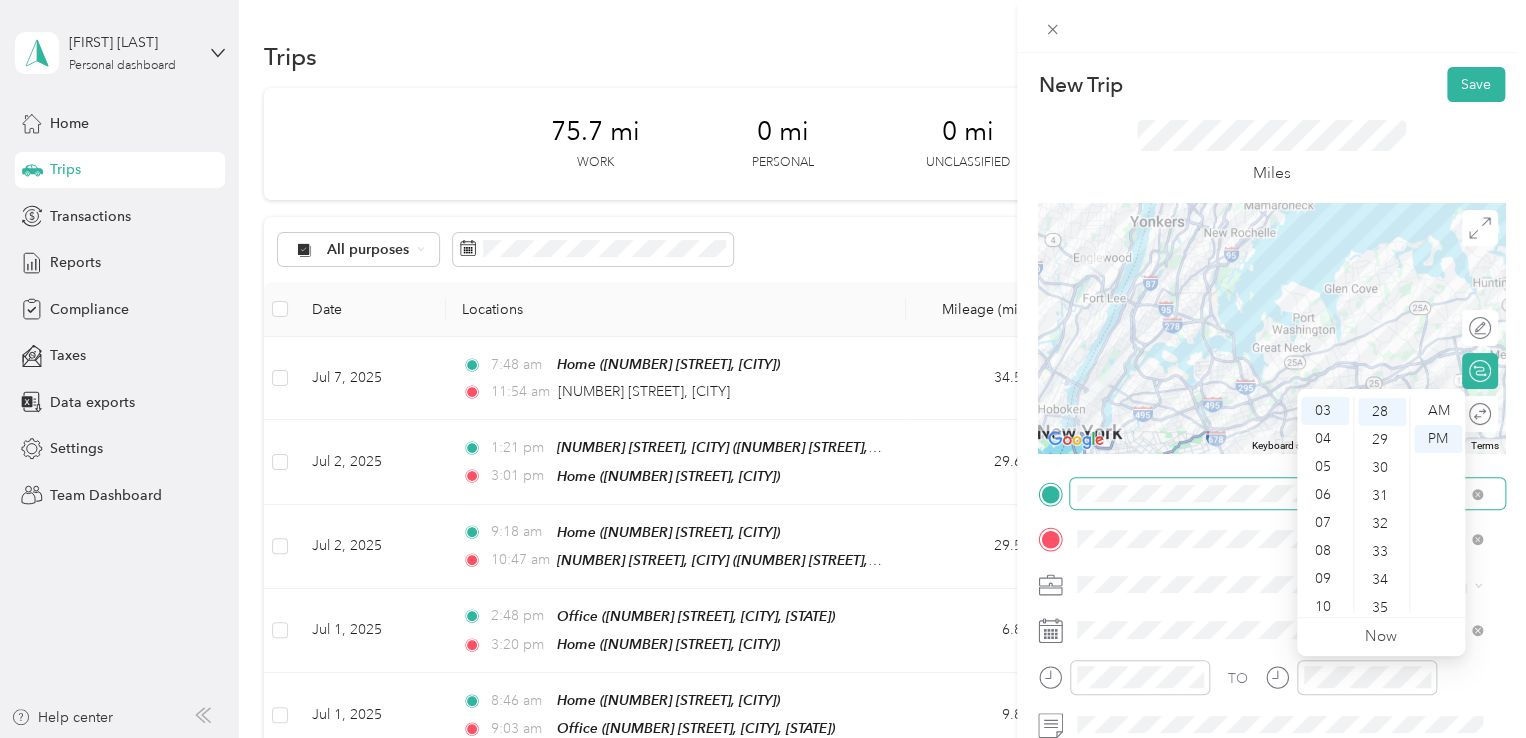 scroll, scrollTop: 784, scrollLeft: 0, axis: vertical 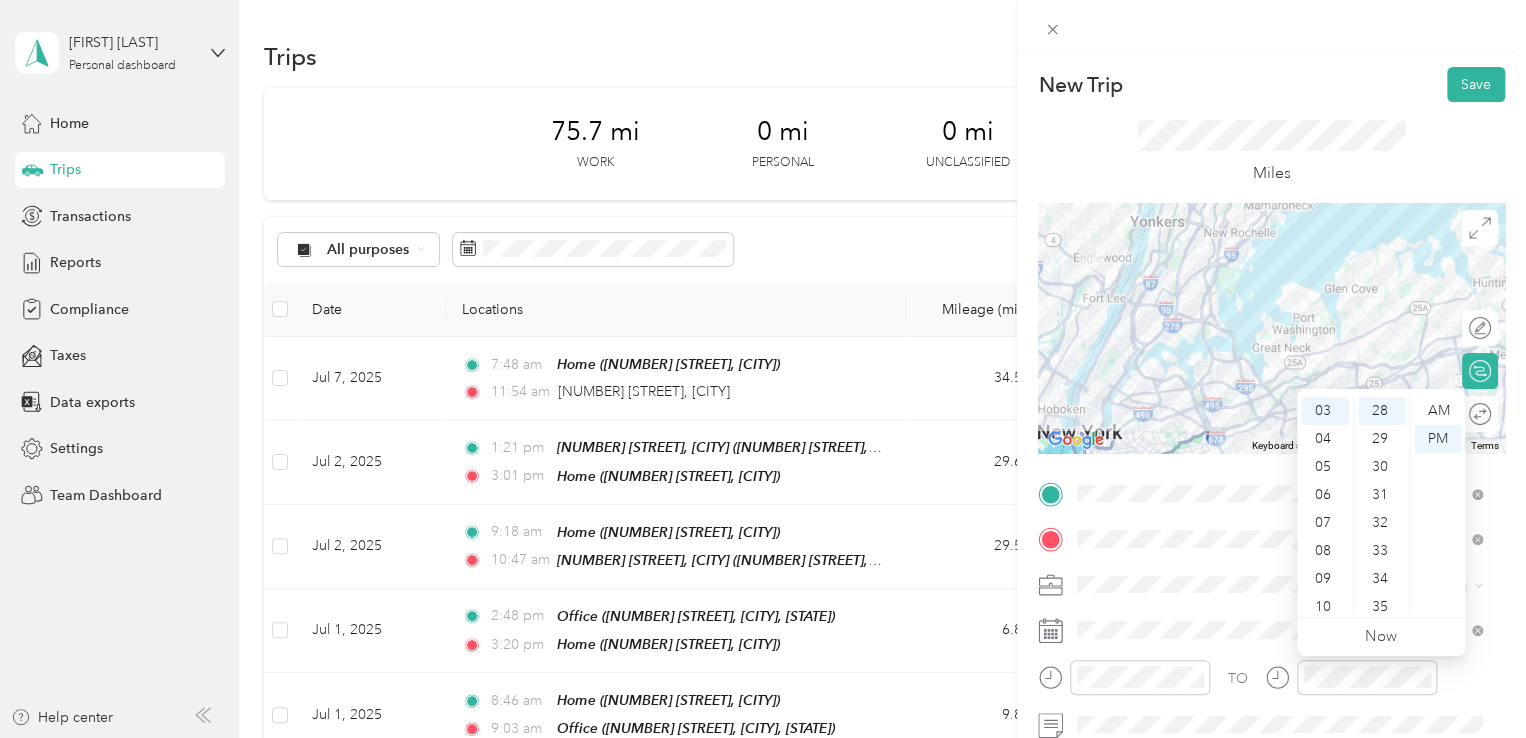 click on "New Trip Save This trip cannot be edited because it is either under review, approved, or paid. Contact your Team Manager to edit it. Miles To navigate the map with touch gestures double-tap and hold your finger on the map, then drag the map. ← Move left → Move right ↑ Move up ↓ Move down + Zoom in - Zoom out Home Jump left by 75% End Jump right by 75% Page Up Jump up by 75% Page Down Jump down by 75% Keyboard shortcuts Map Data Map data ©2025 Google Map data ©2025 Google 5 km  Click to toggle between metric and imperial units Terms Report a map error Edit route Calculate route Round trip TO Add photo" at bounding box center [1271, 514] 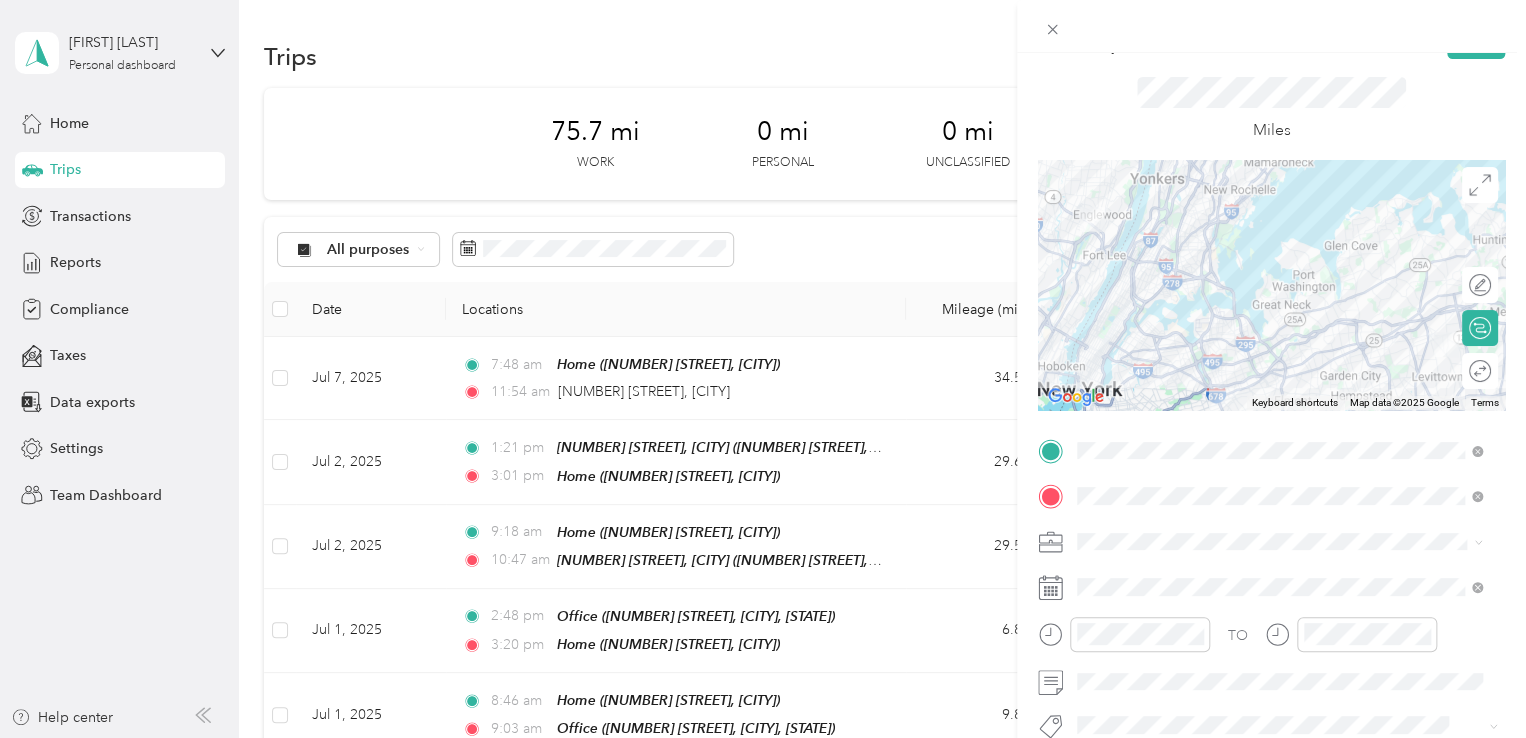 scroll, scrollTop: 0, scrollLeft: 0, axis: both 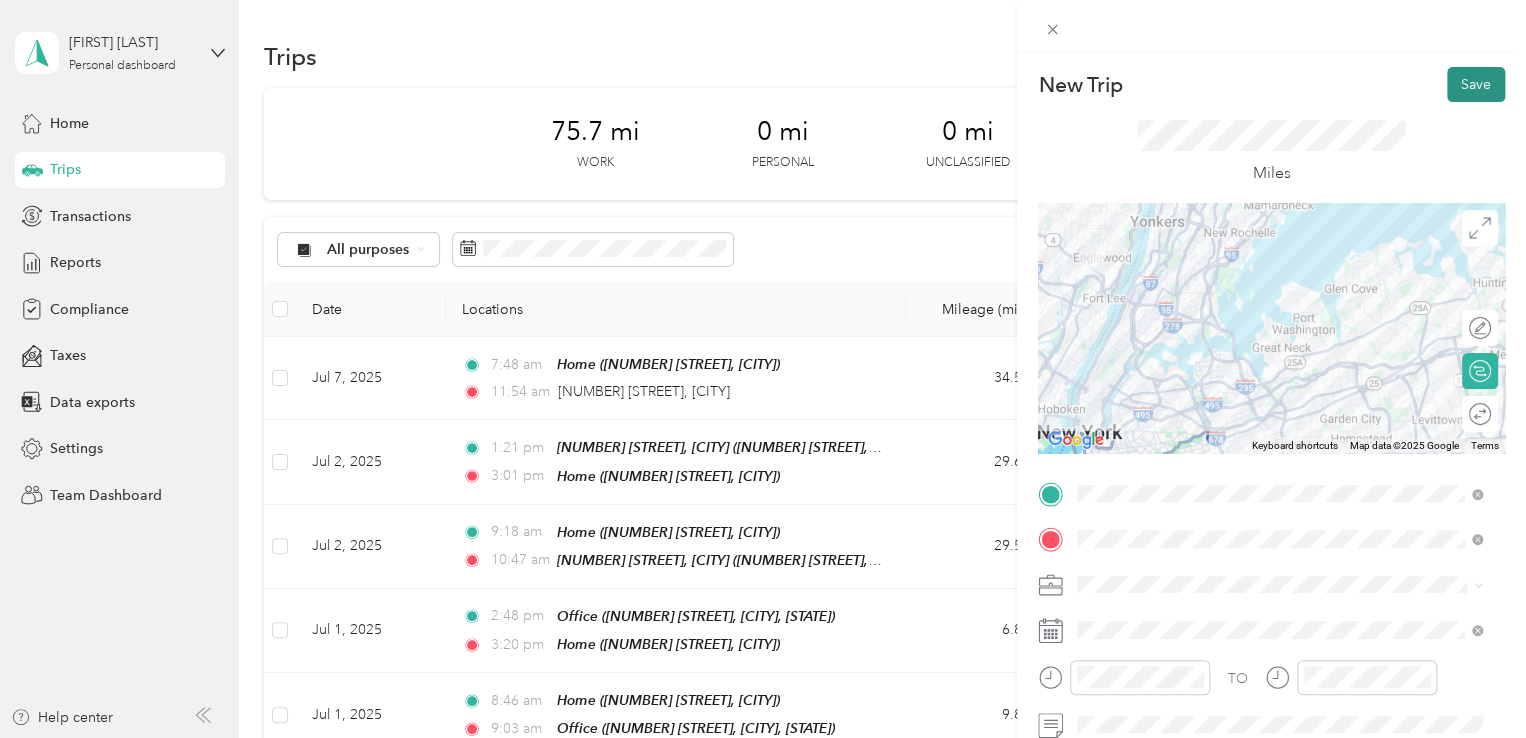 click on "Save" at bounding box center [1476, 84] 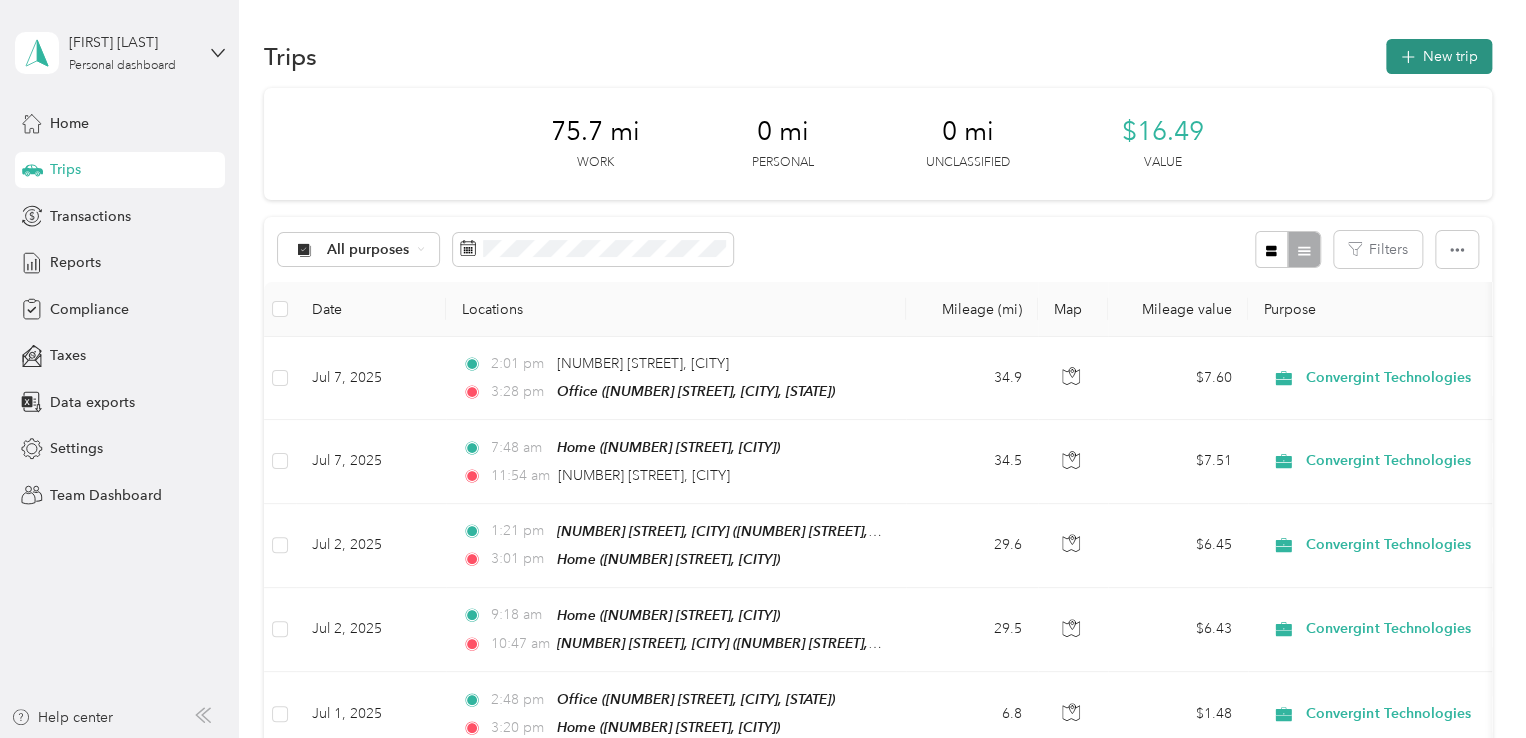 click on "New trip" at bounding box center (1439, 56) 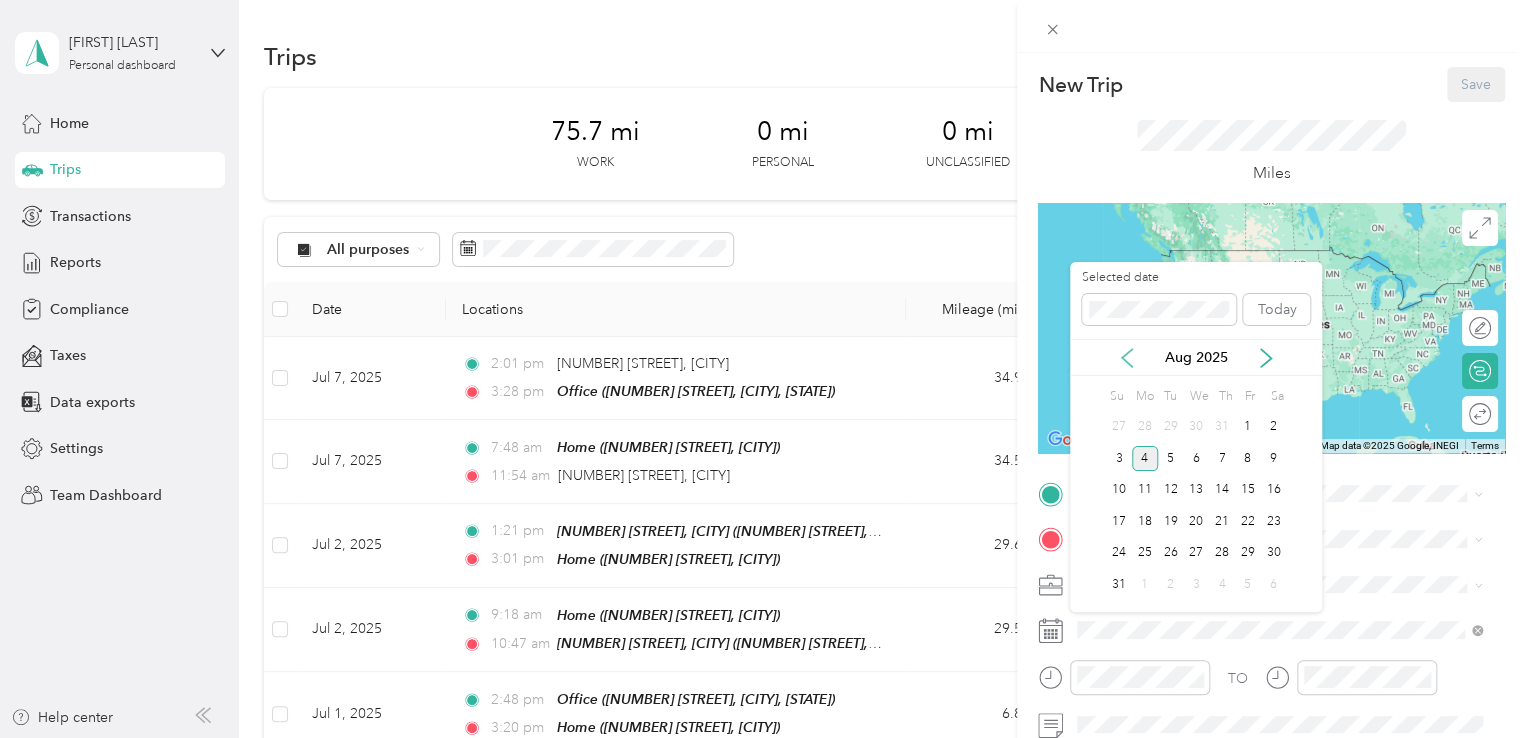 click 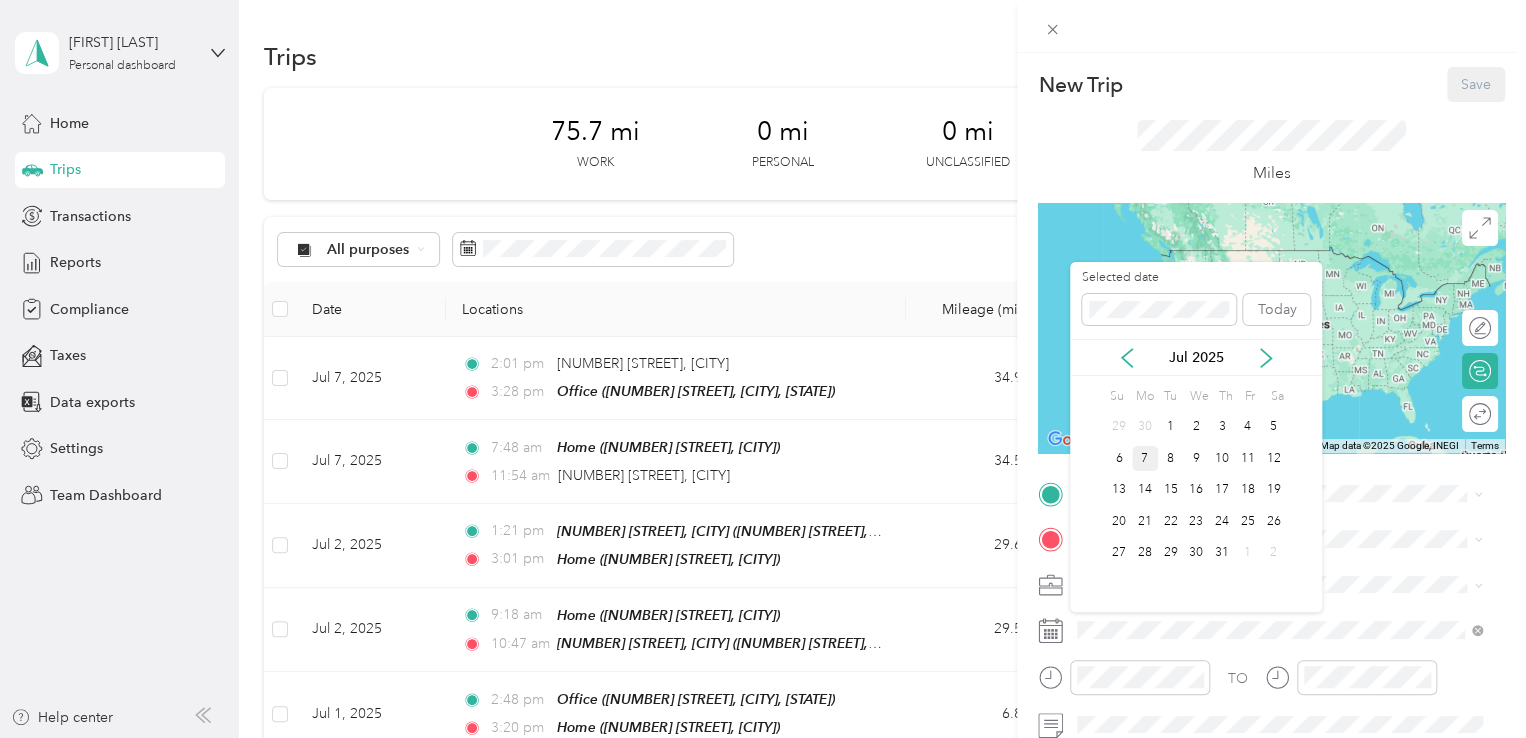 click on "7" at bounding box center (1145, 458) 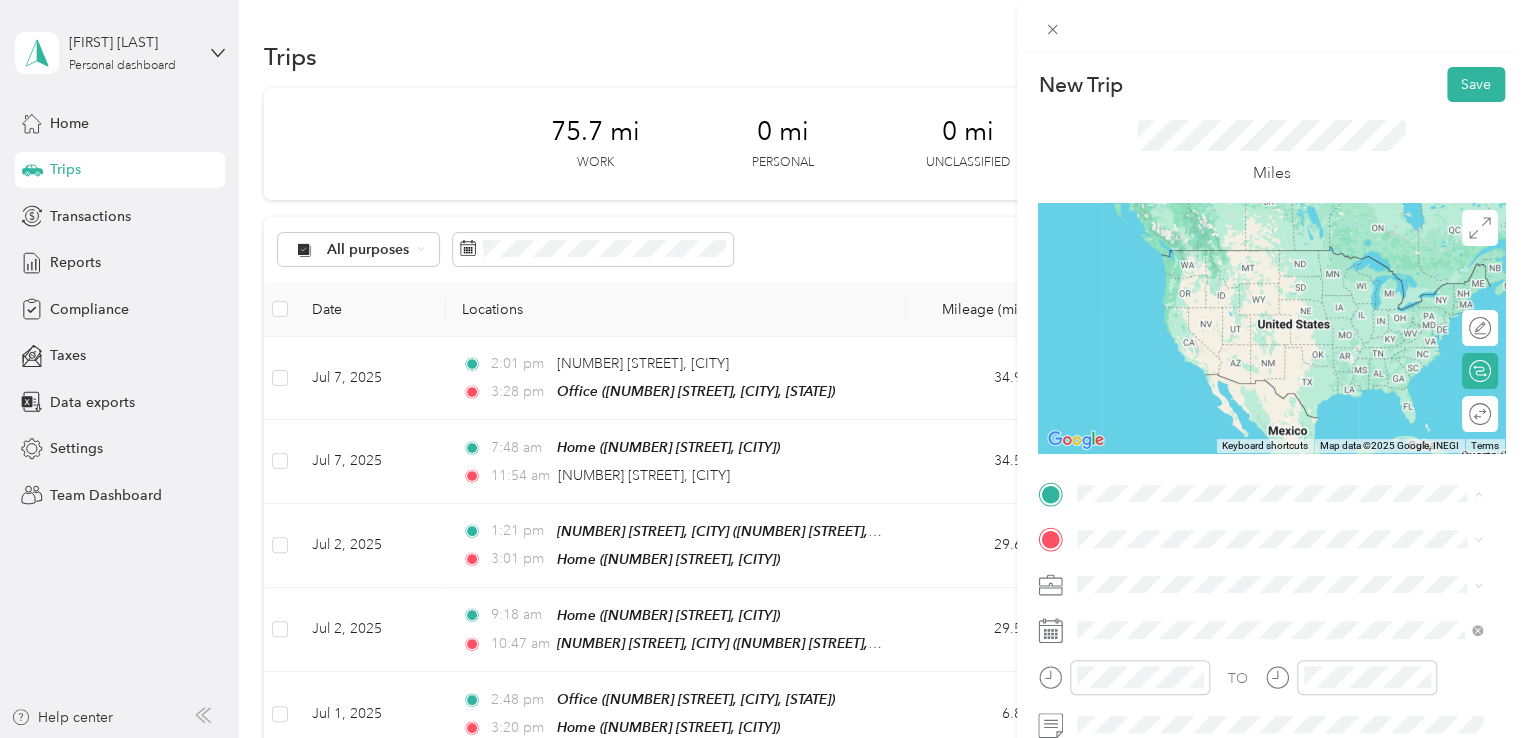 click on "Office 999 South Oyster Bay Road, 11714, Bethpage, New York, United States" at bounding box center (1295, 363) 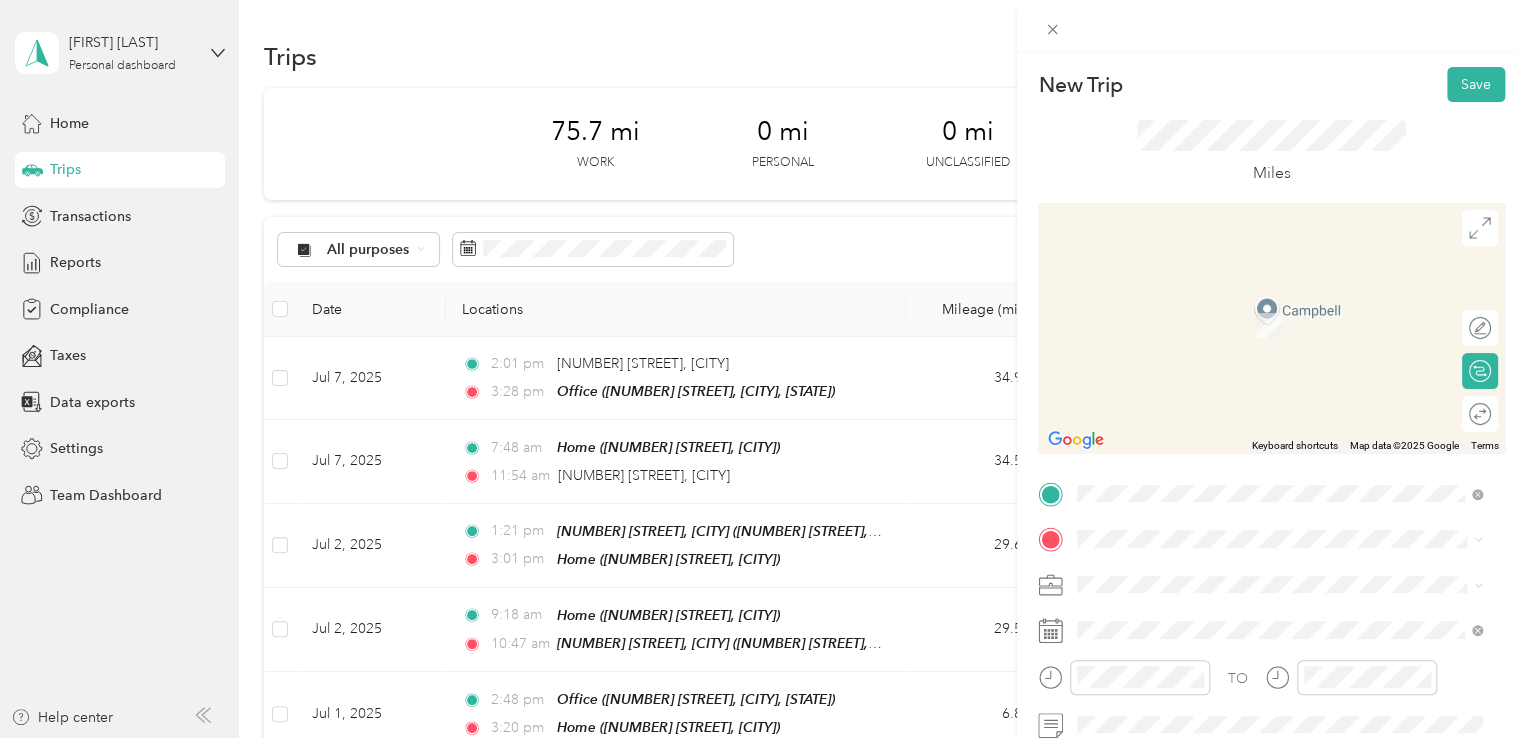 click on "Home  2060 Longfellow Avenue, 11554, East Meadow, New York, United States" at bounding box center (1295, 319) 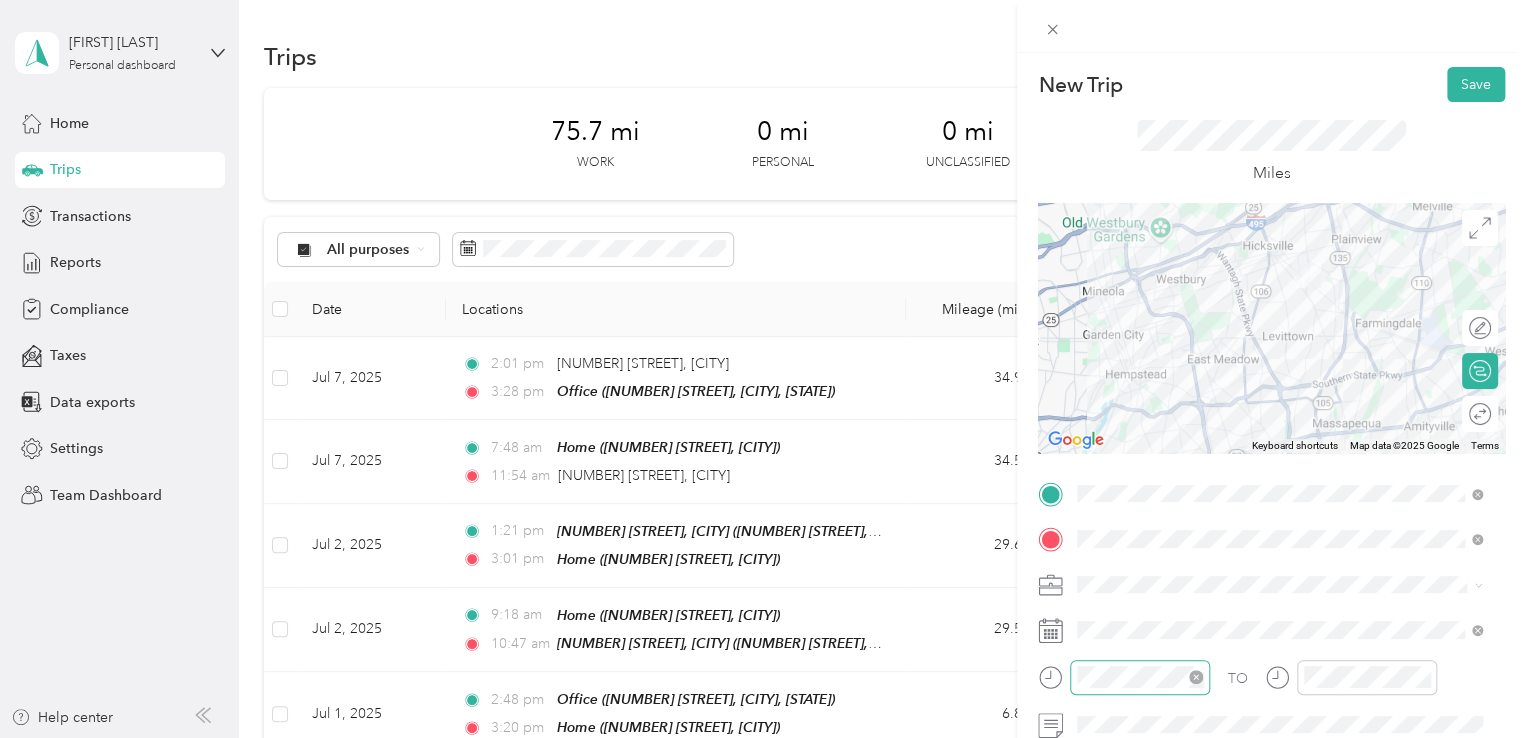 click 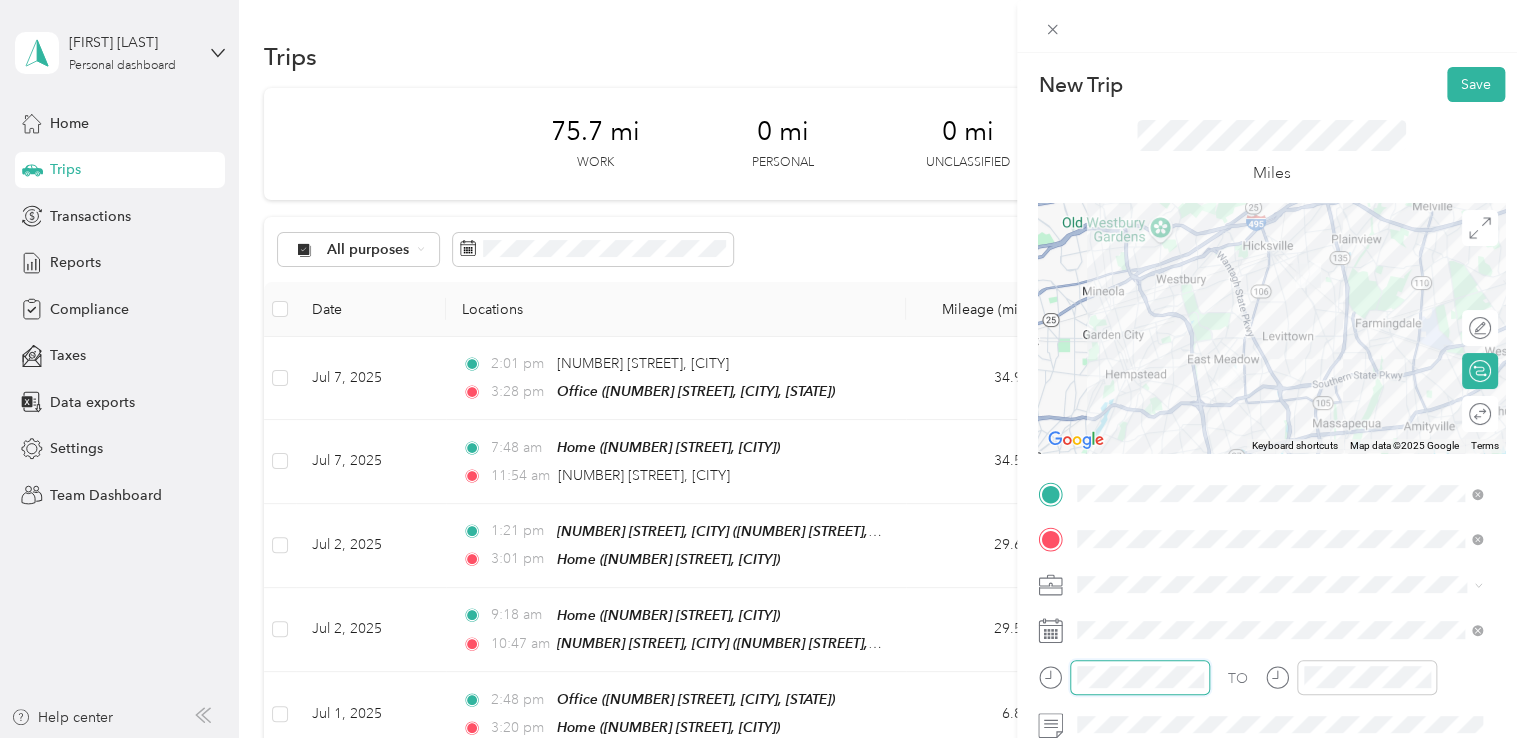 scroll, scrollTop: 1464, scrollLeft: 0, axis: vertical 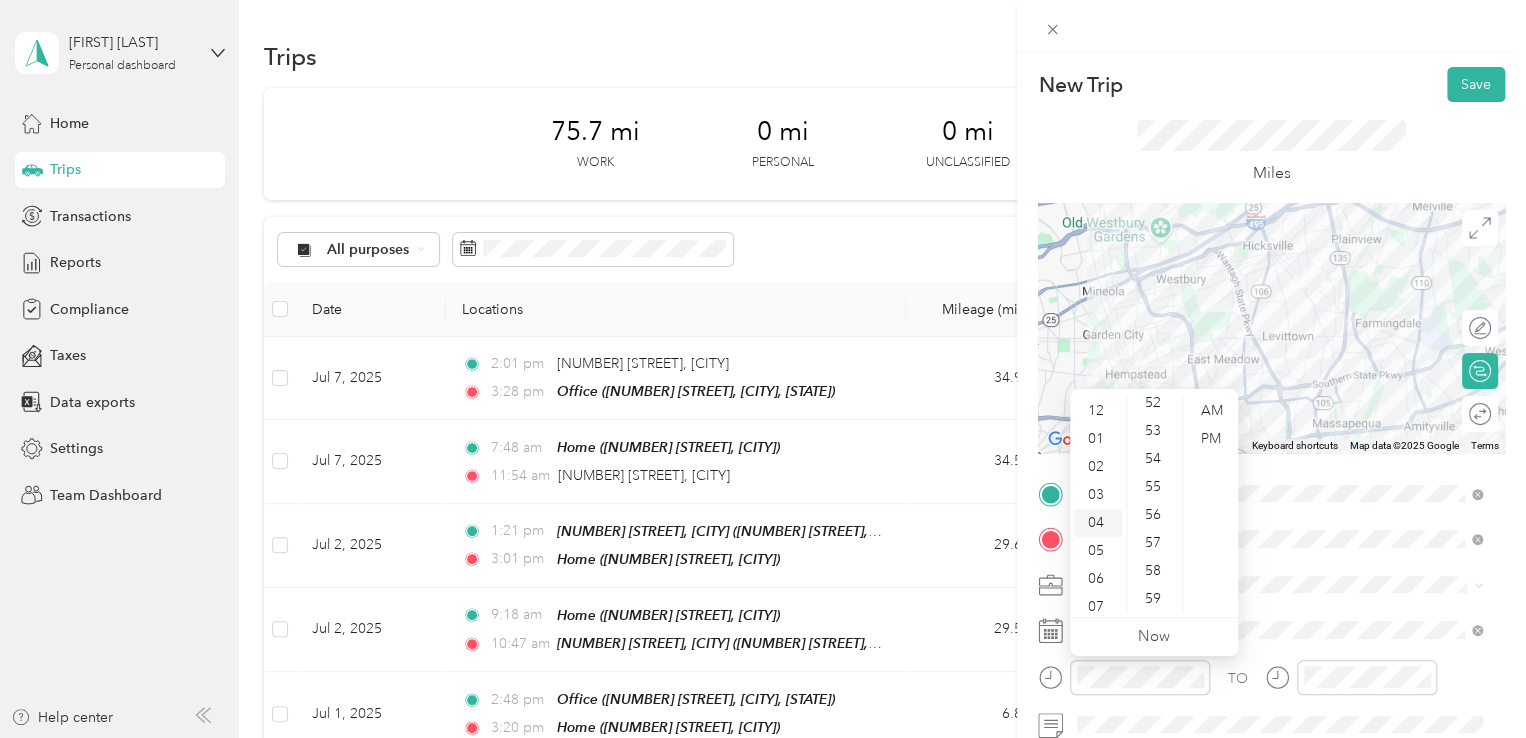 click on "04" at bounding box center [1098, 523] 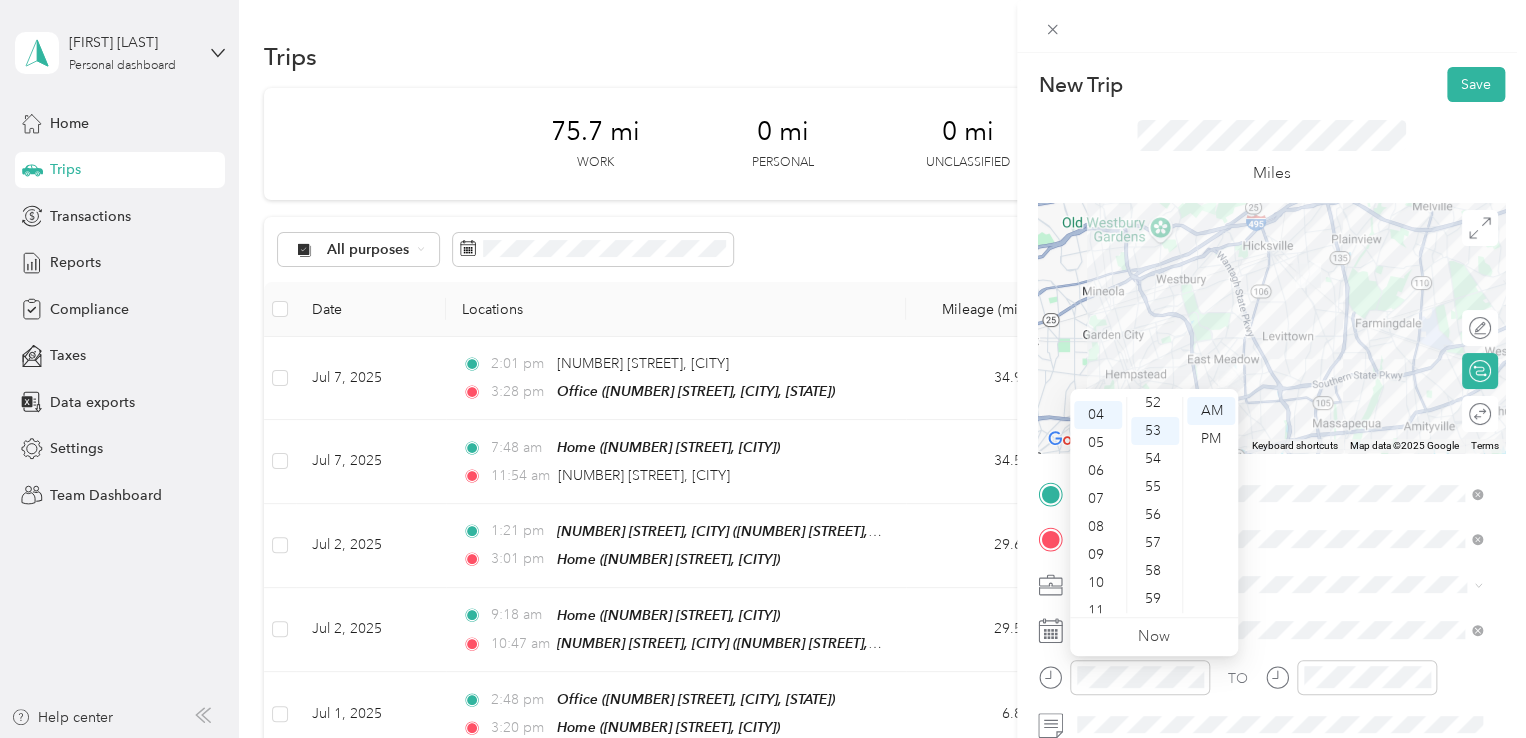 scroll, scrollTop: 112, scrollLeft: 0, axis: vertical 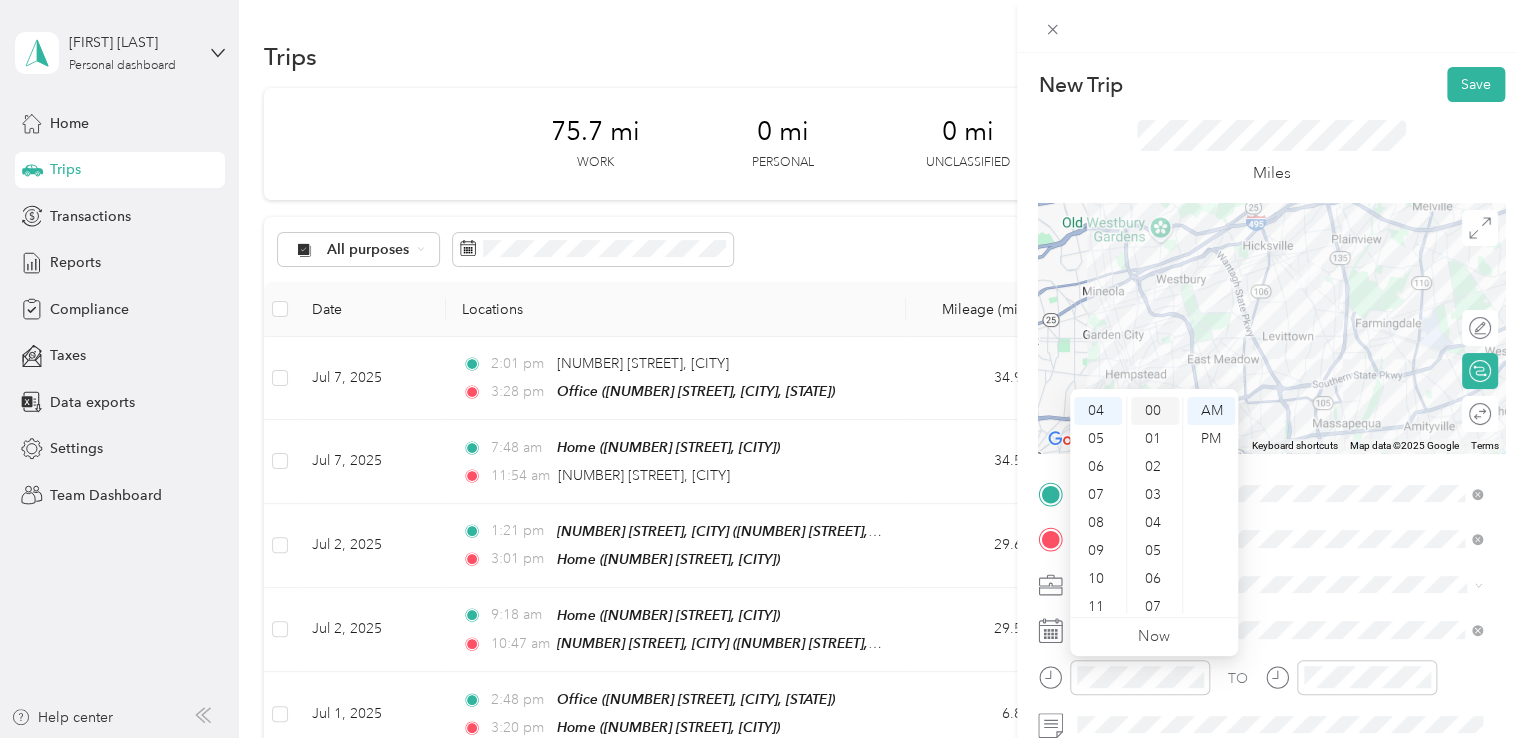 click on "00" at bounding box center (1155, 411) 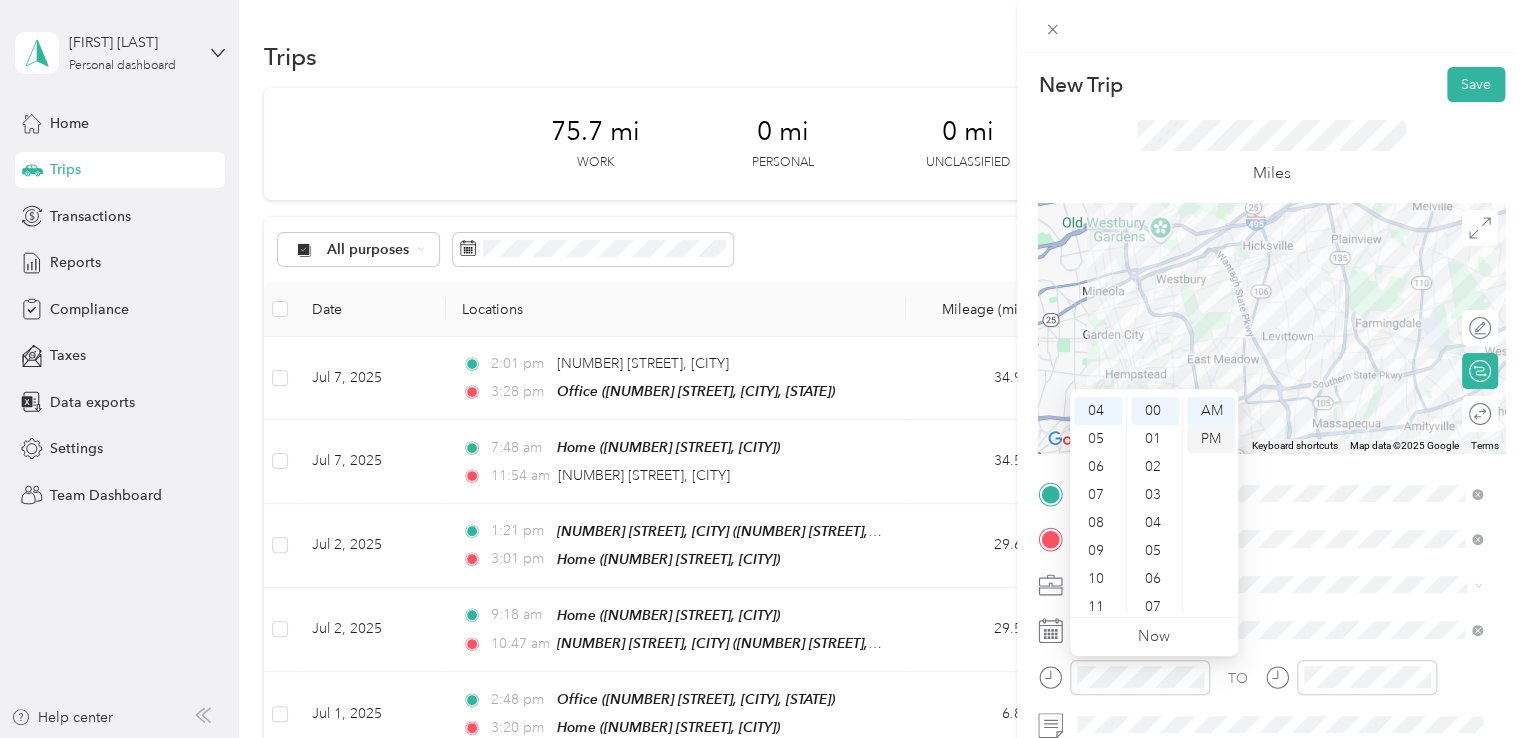 click on "PM" at bounding box center [1211, 439] 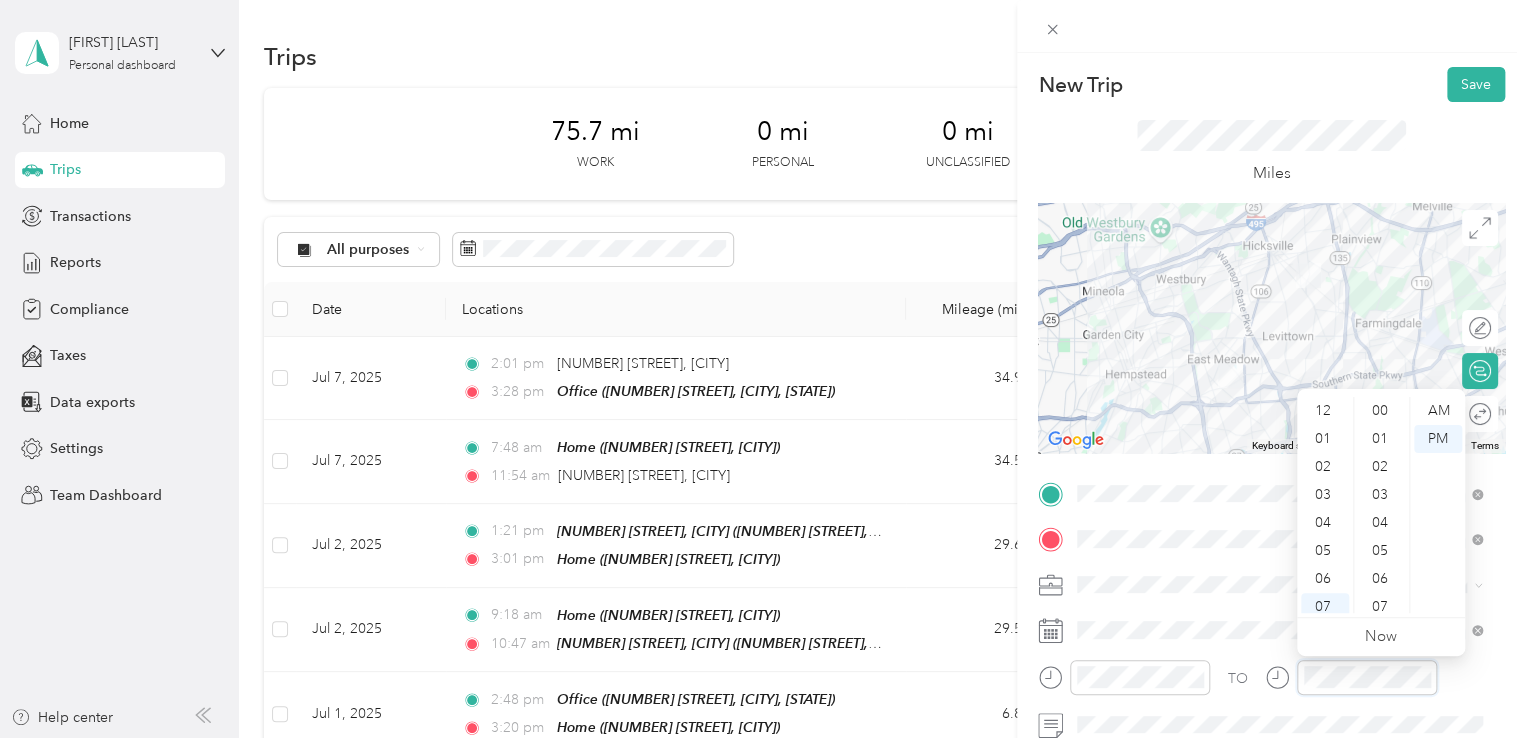 scroll, scrollTop: 1464, scrollLeft: 0, axis: vertical 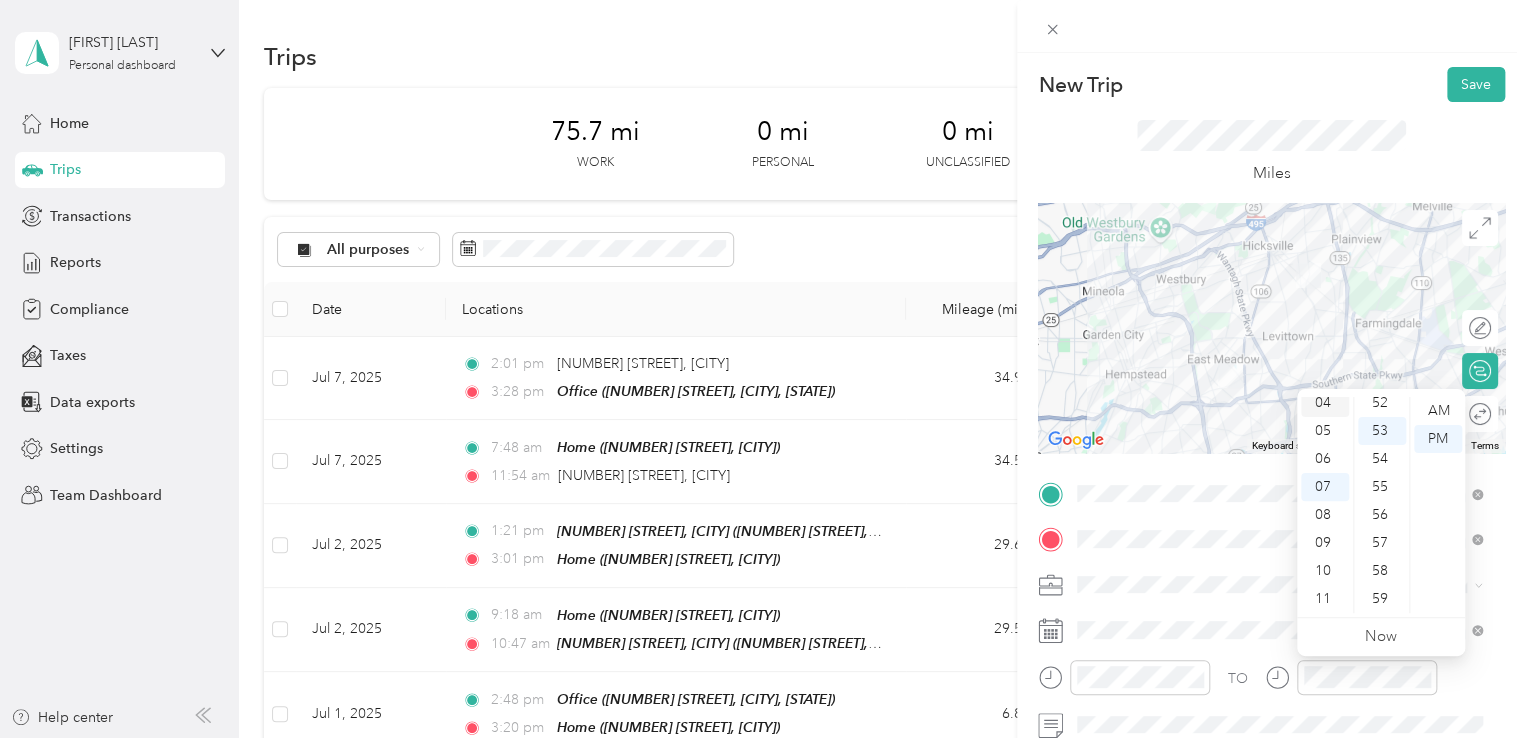 click on "04" at bounding box center (1325, 403) 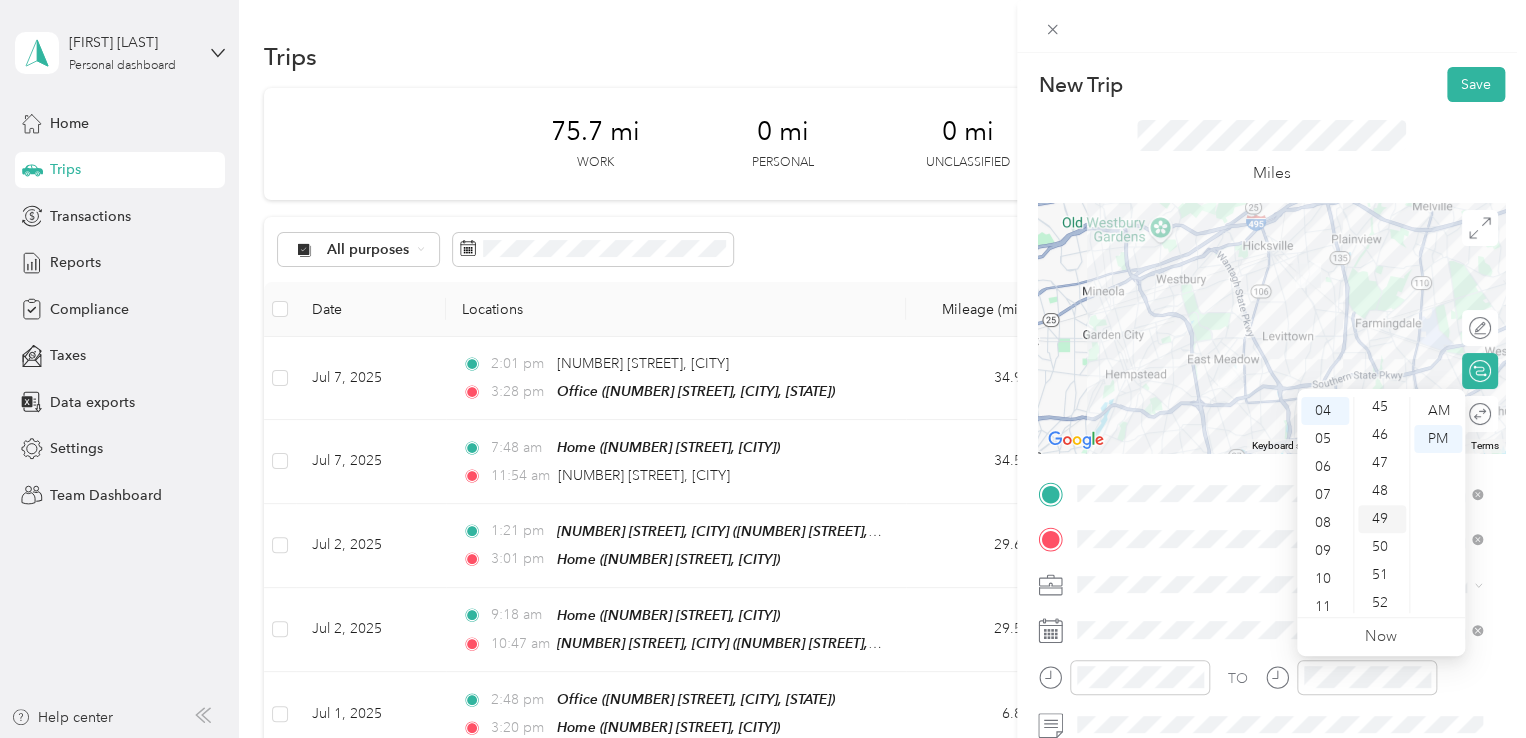 click on "49" at bounding box center (1382, 519) 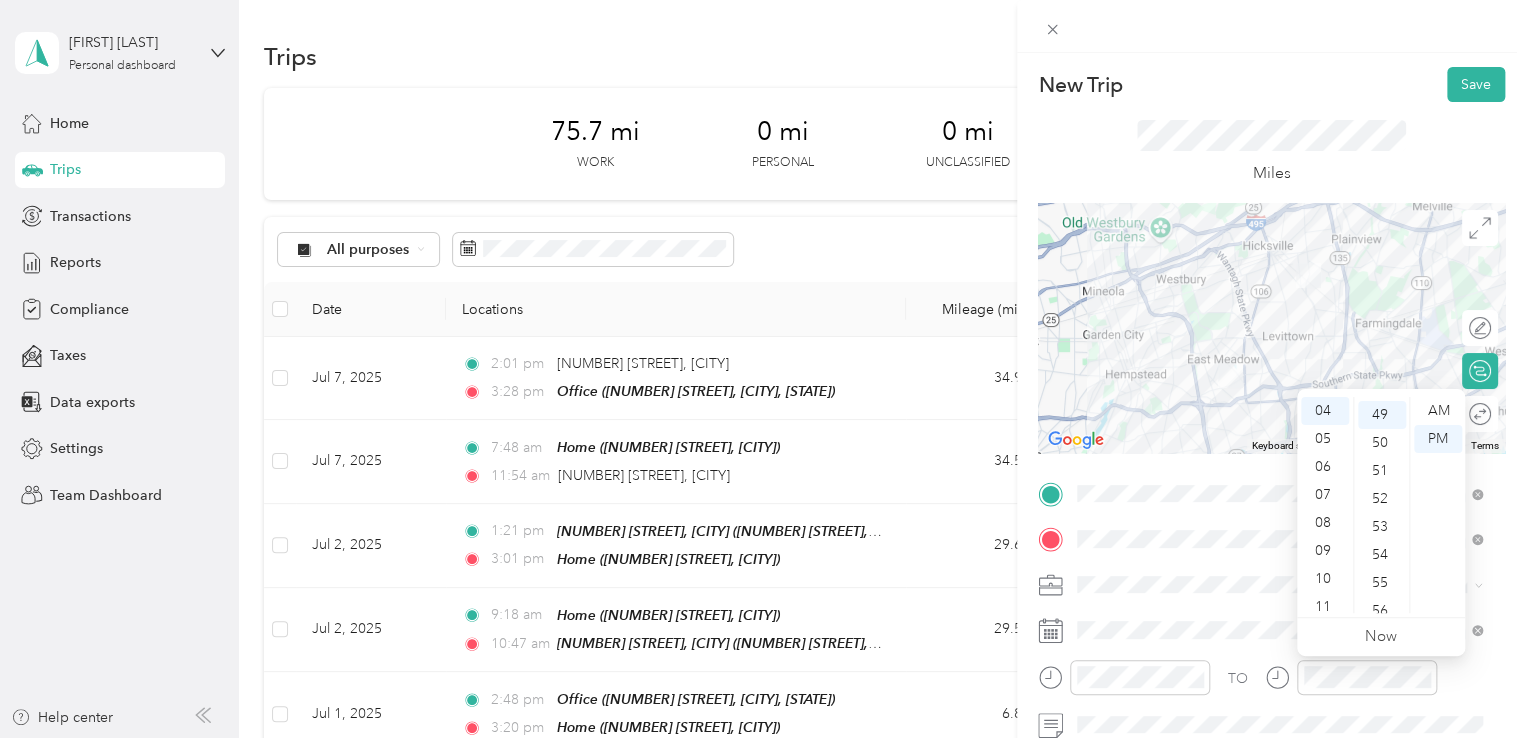 scroll, scrollTop: 1372, scrollLeft: 0, axis: vertical 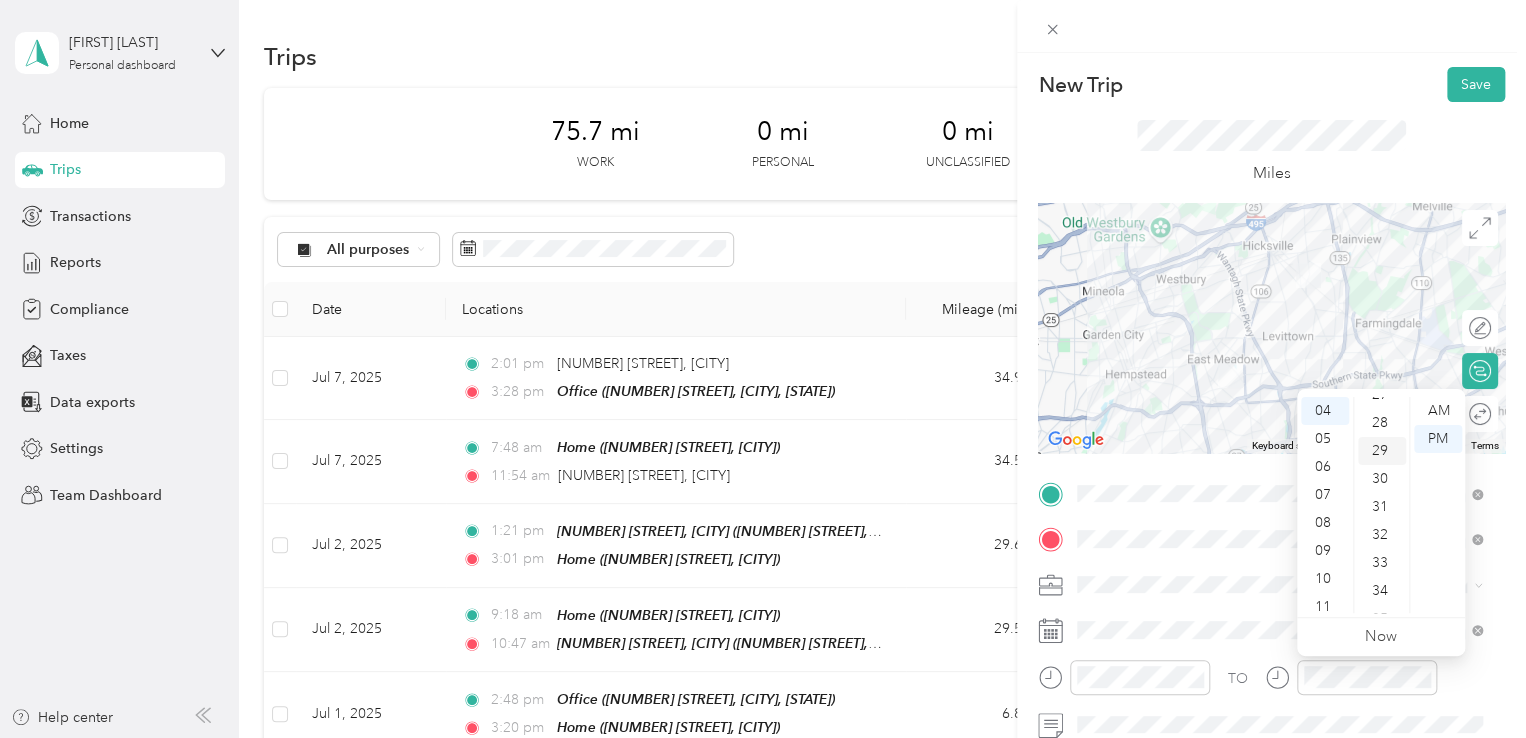 click on "29" at bounding box center (1382, 451) 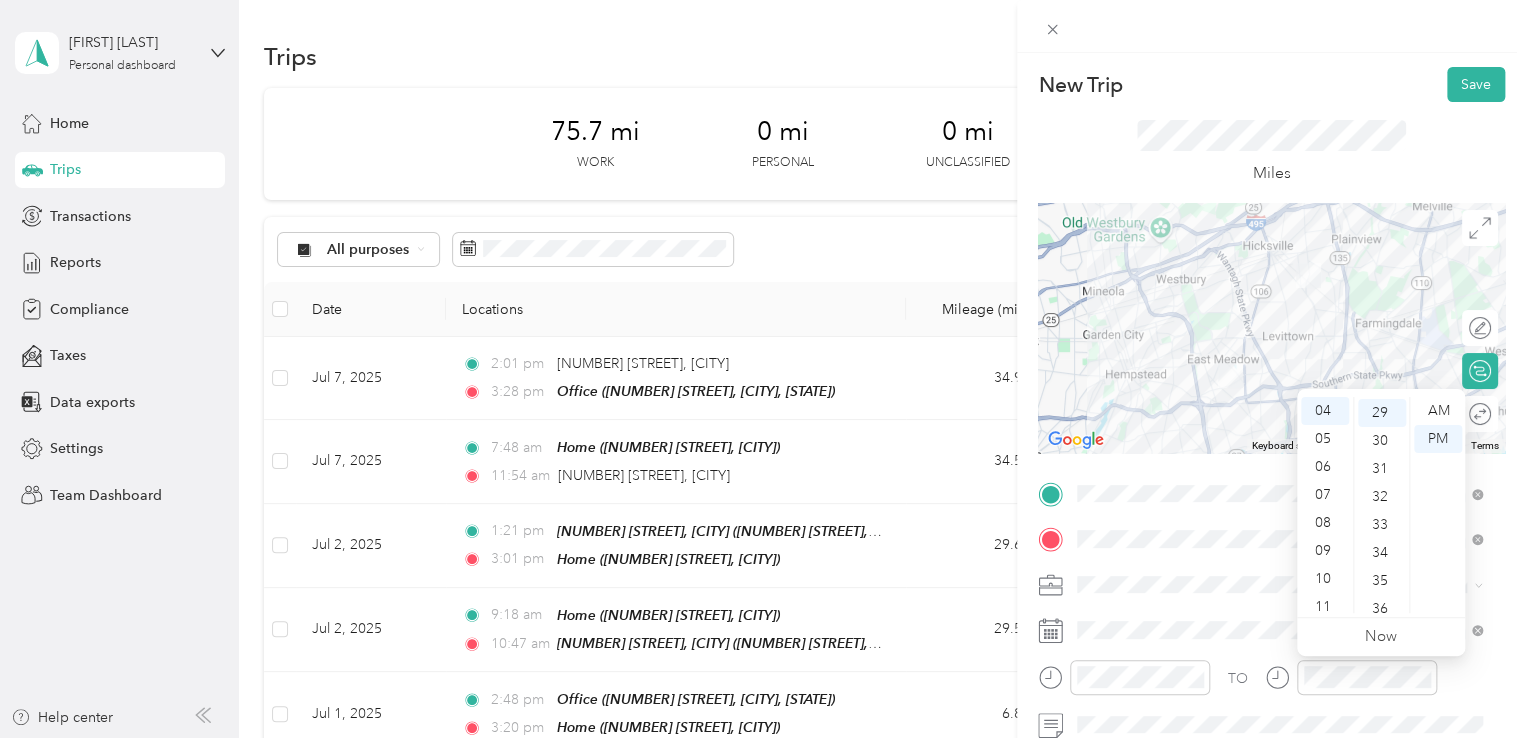 scroll, scrollTop: 812, scrollLeft: 0, axis: vertical 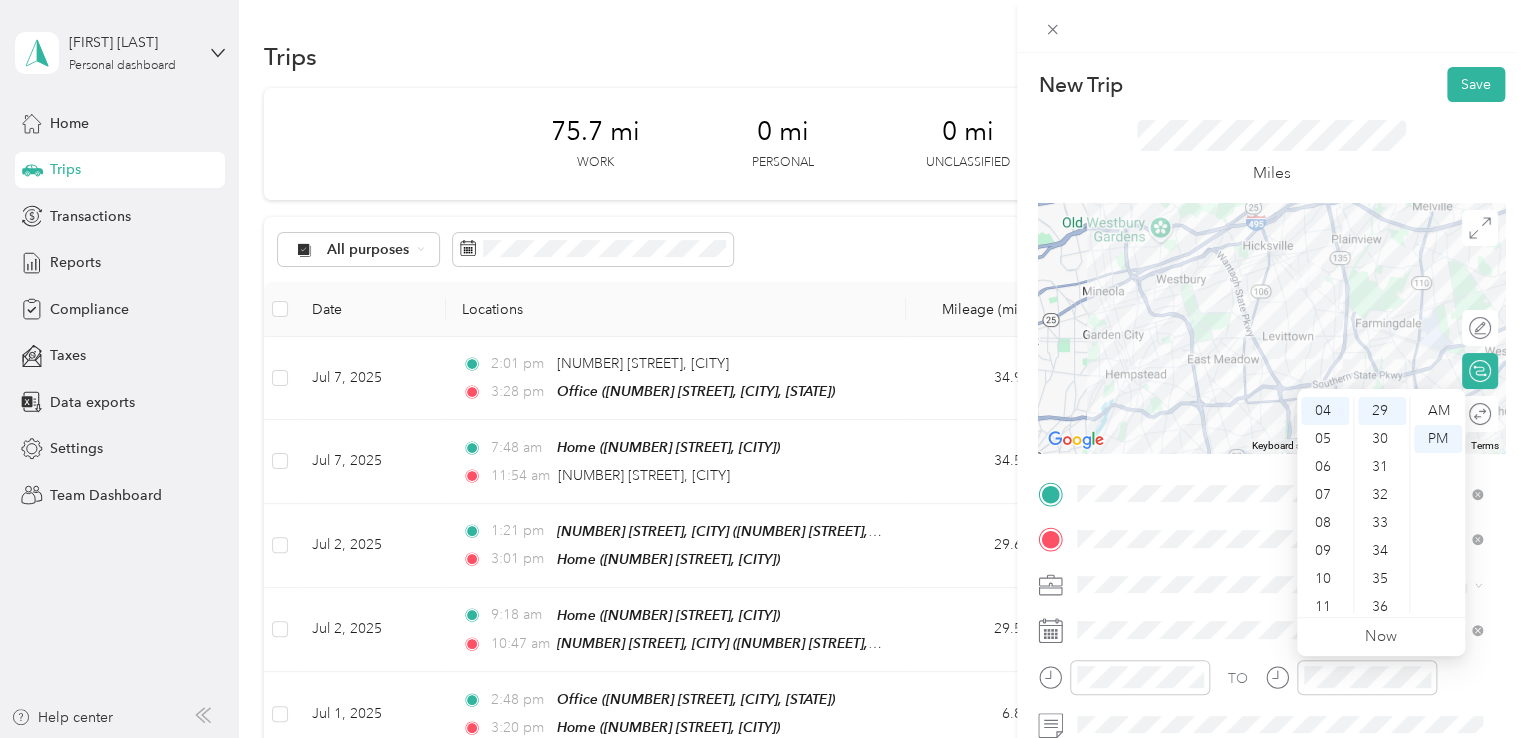 click on "Miles" at bounding box center [1271, 152] 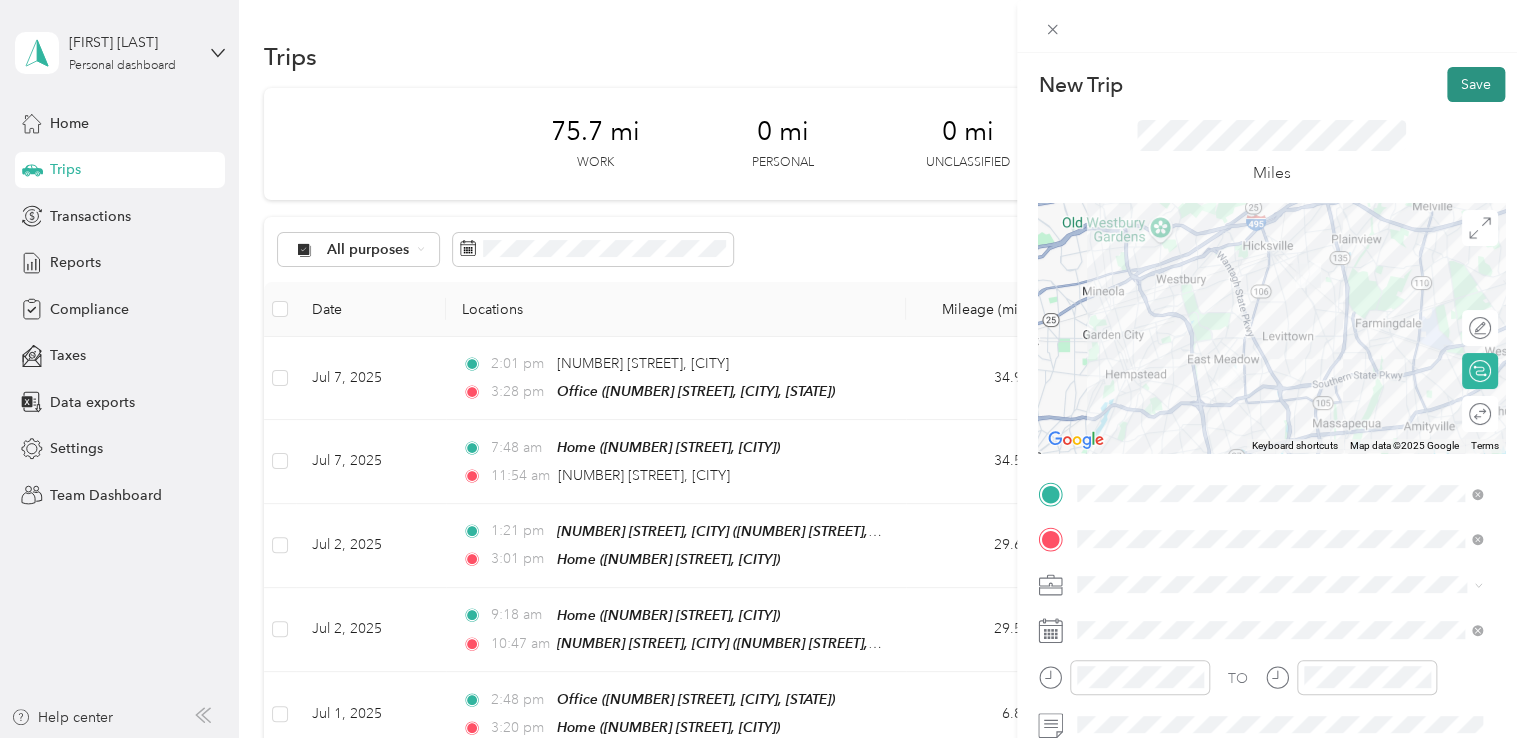 click on "Save" at bounding box center [1476, 84] 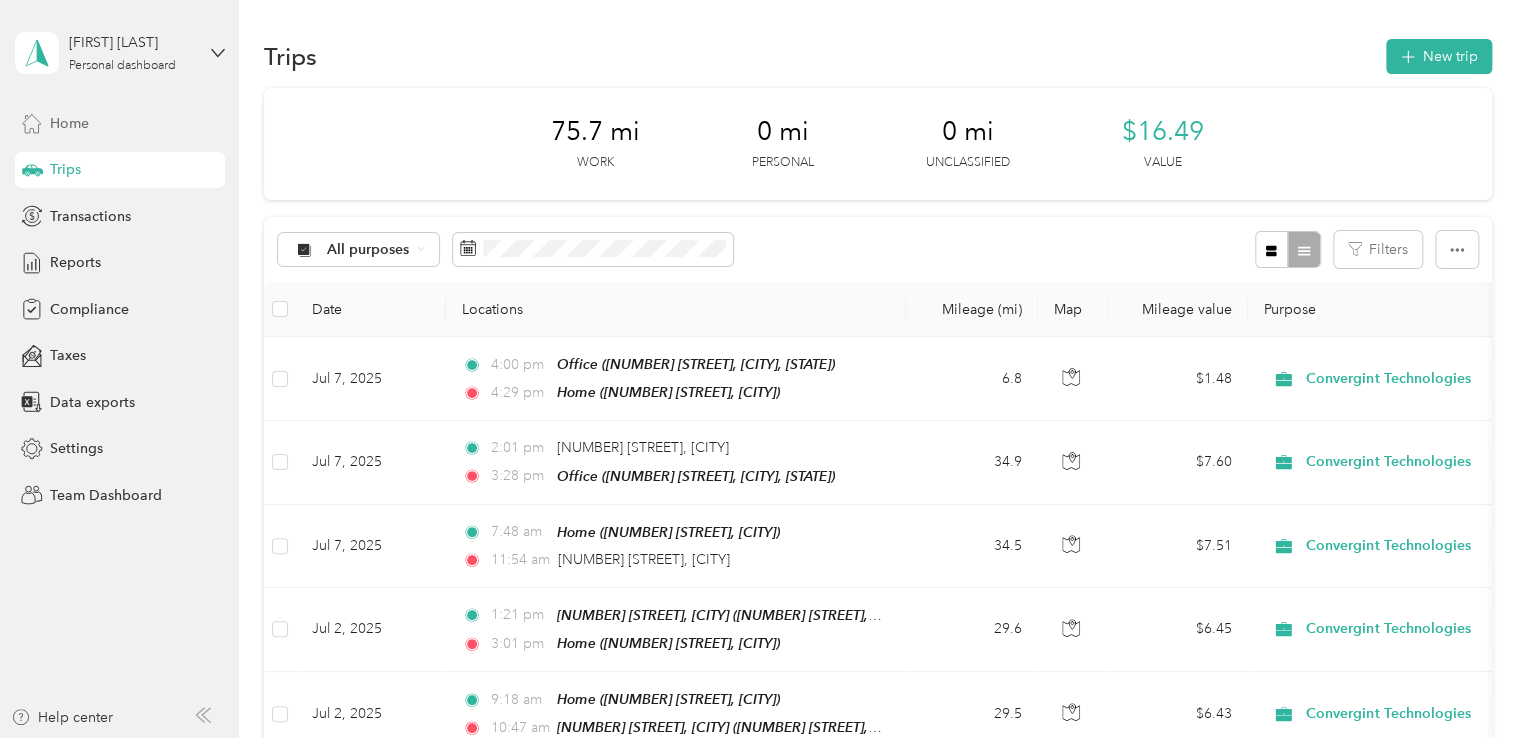 click on "Home" at bounding box center [69, 123] 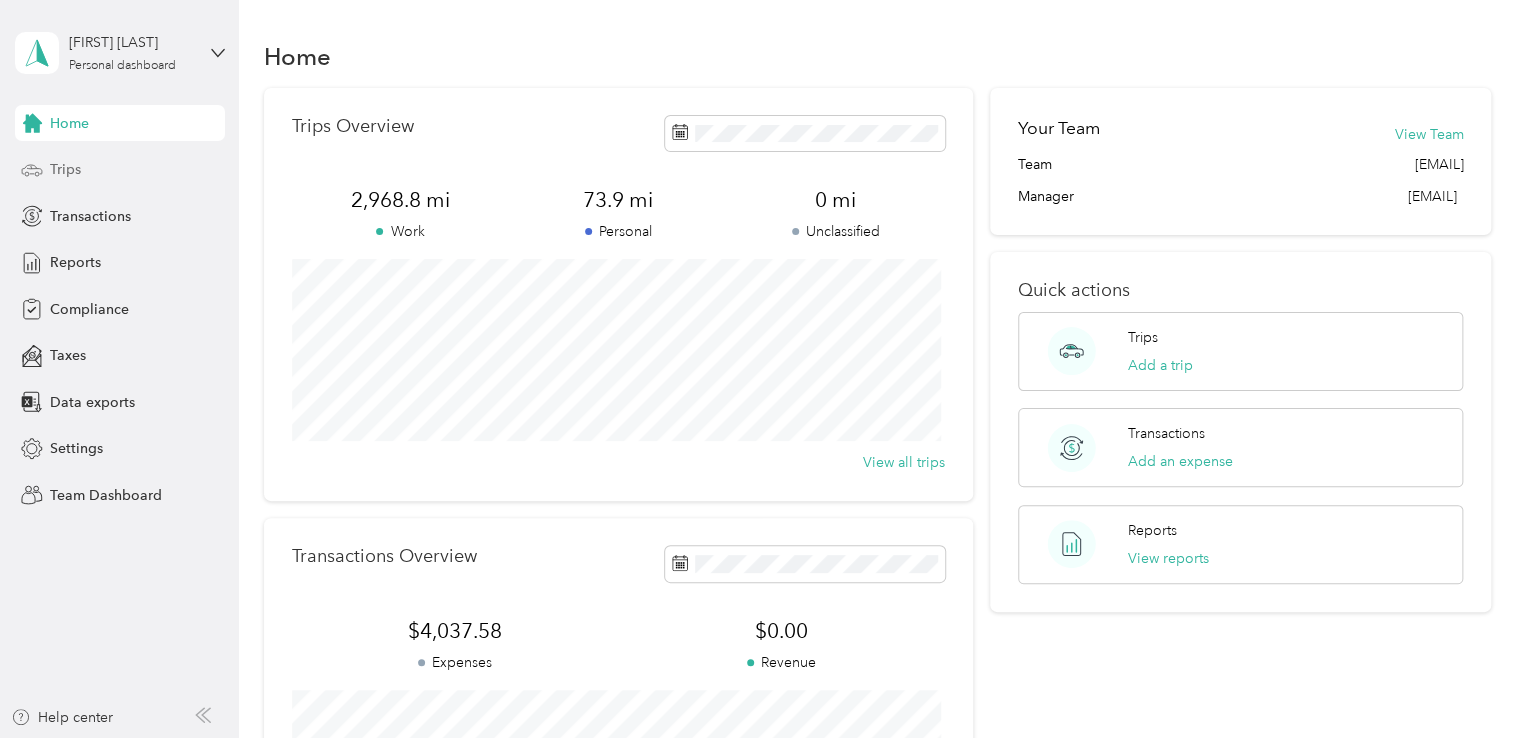 click on "Trips" at bounding box center [65, 169] 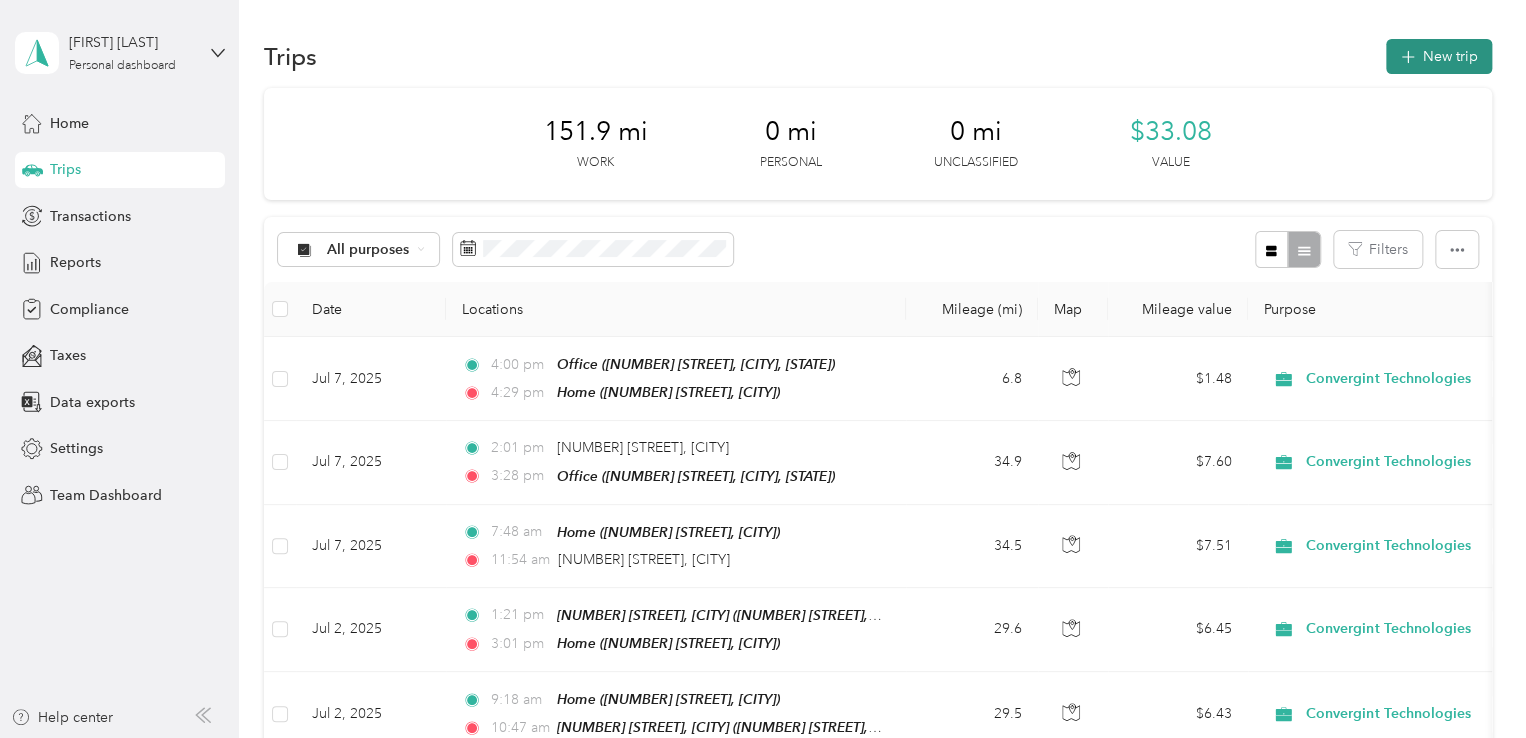 click on "New trip" at bounding box center (1439, 56) 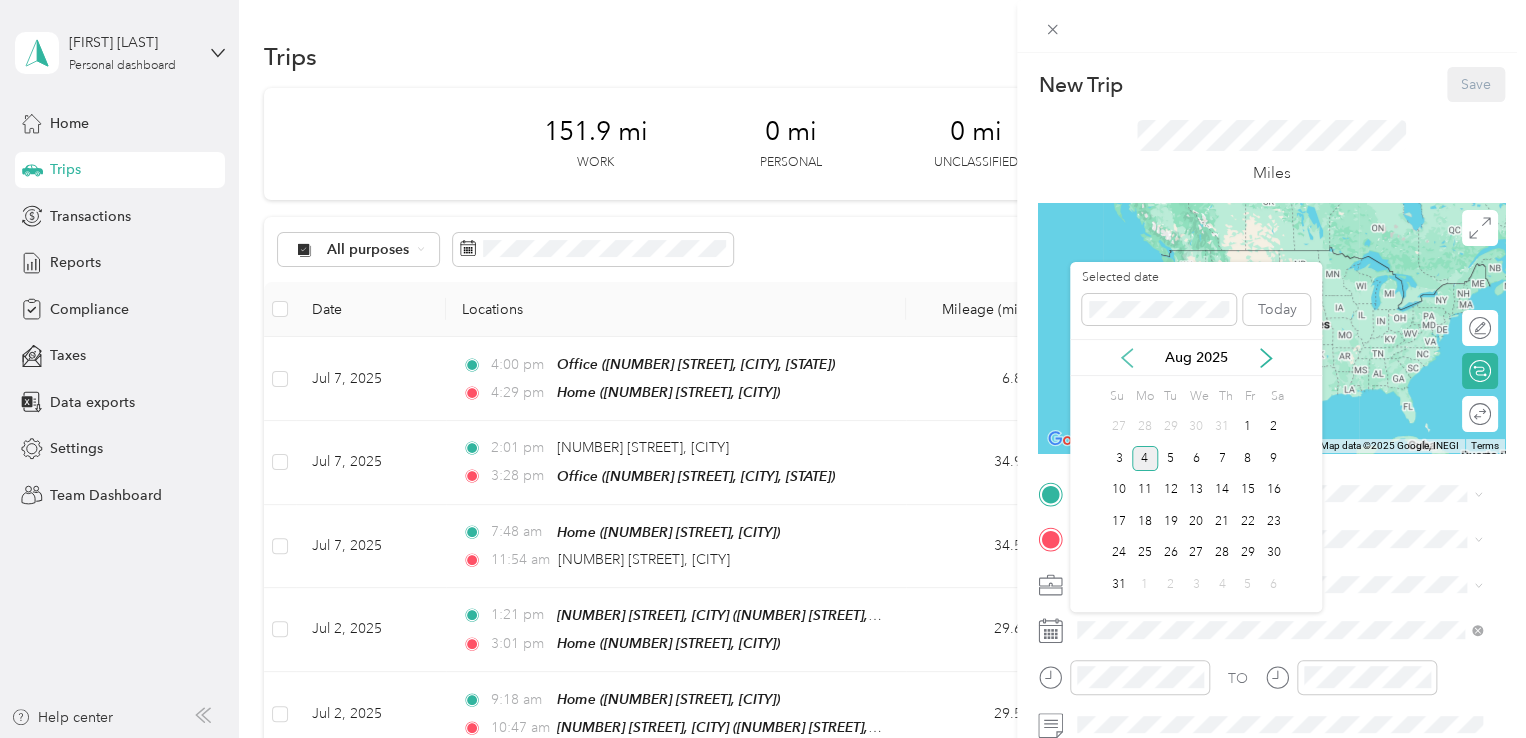 click 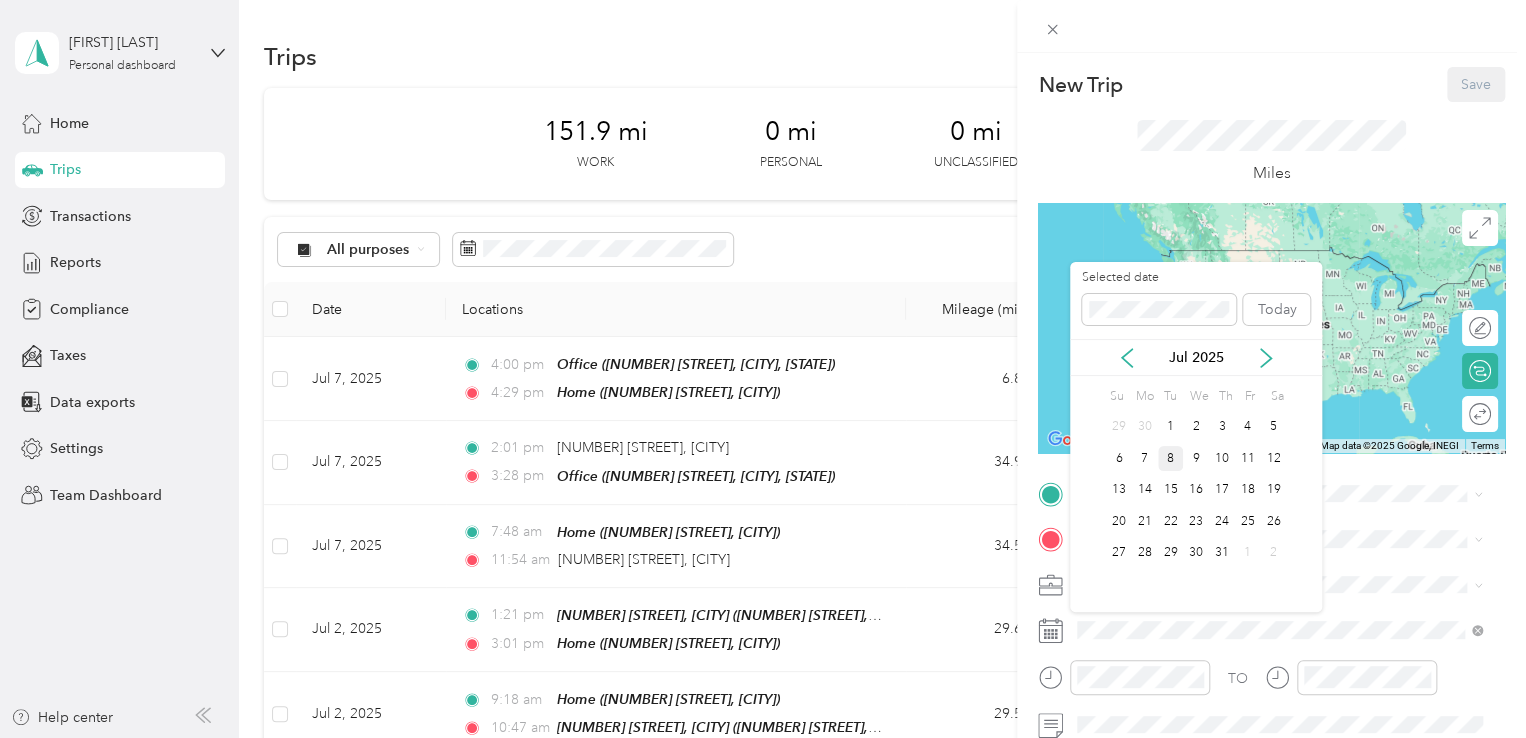 click on "8" at bounding box center (1171, 458) 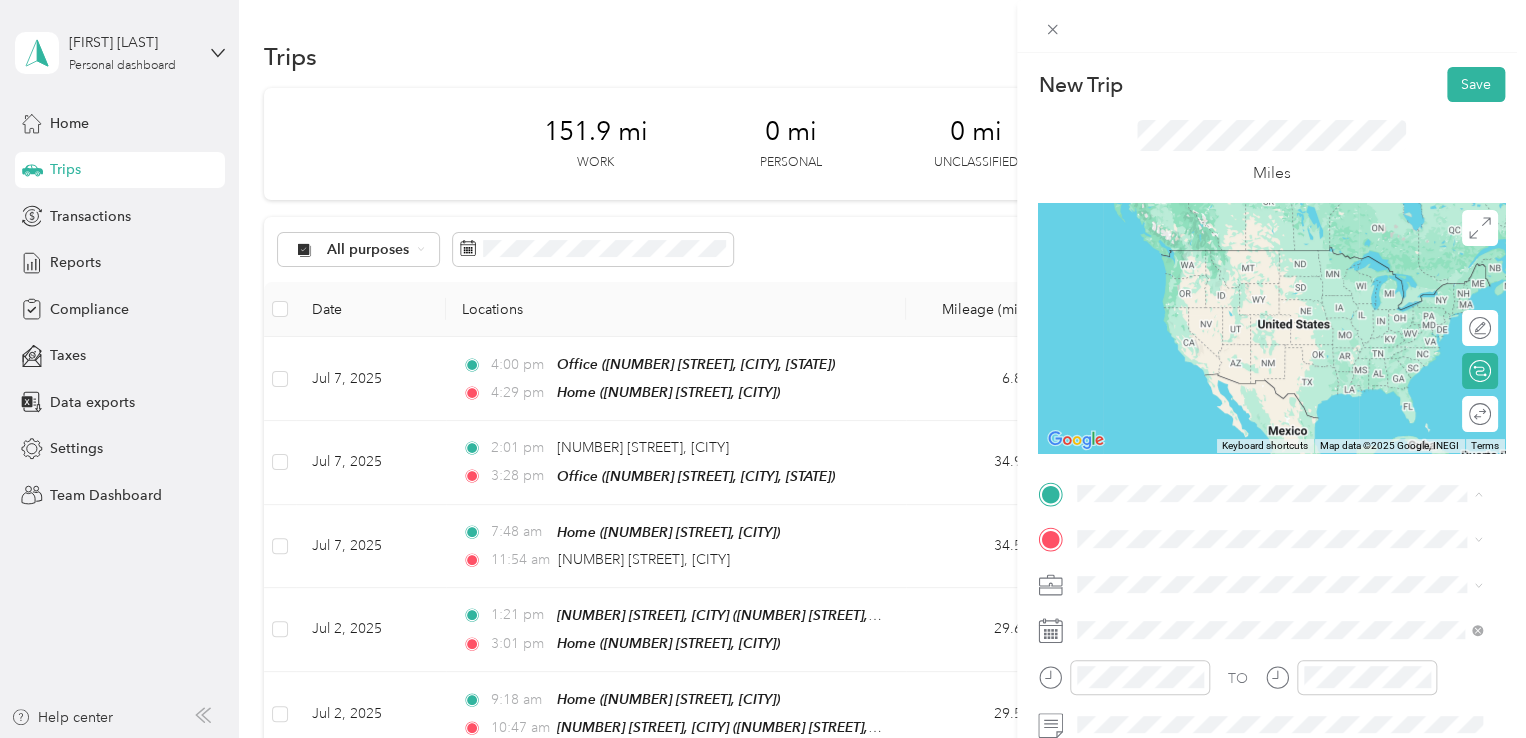 click on "2060 Longfellow Avenue, 11554, East Meadow, New York, United States" at bounding box center [1289, 290] 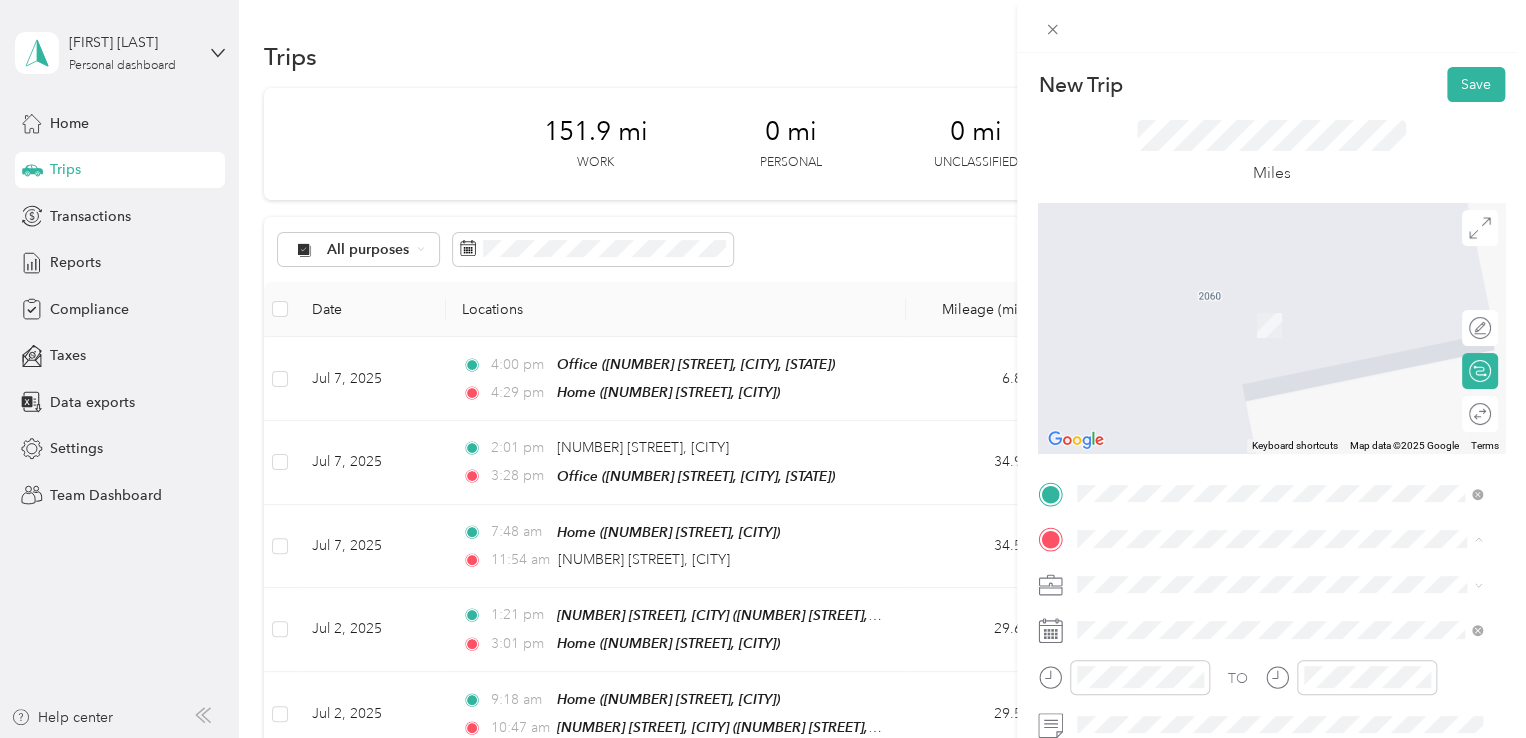 click on "11 Madison Avenue, New York 11 Madison Avenue, 10010, New York, New York, United States" at bounding box center [1295, 493] 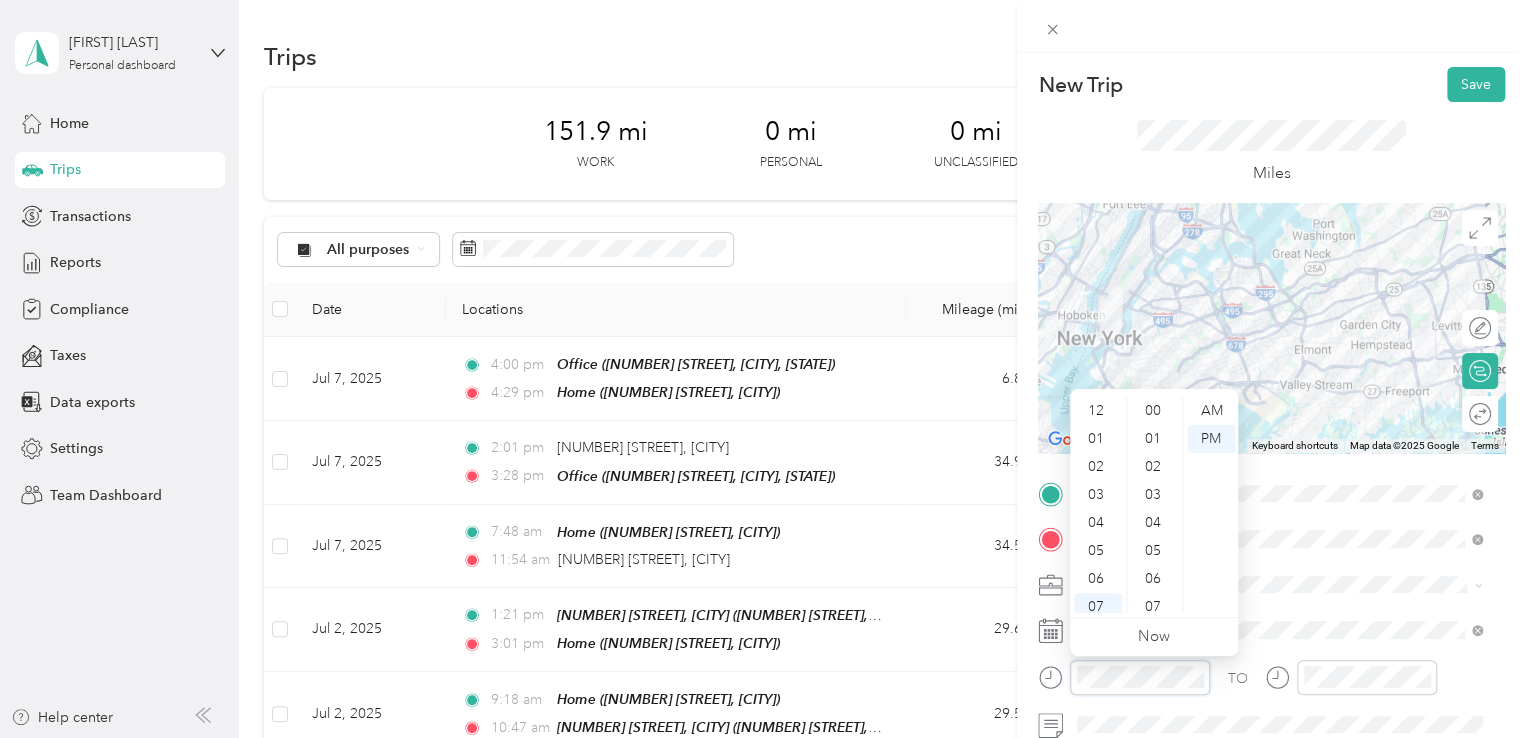 scroll, scrollTop: 120, scrollLeft: 0, axis: vertical 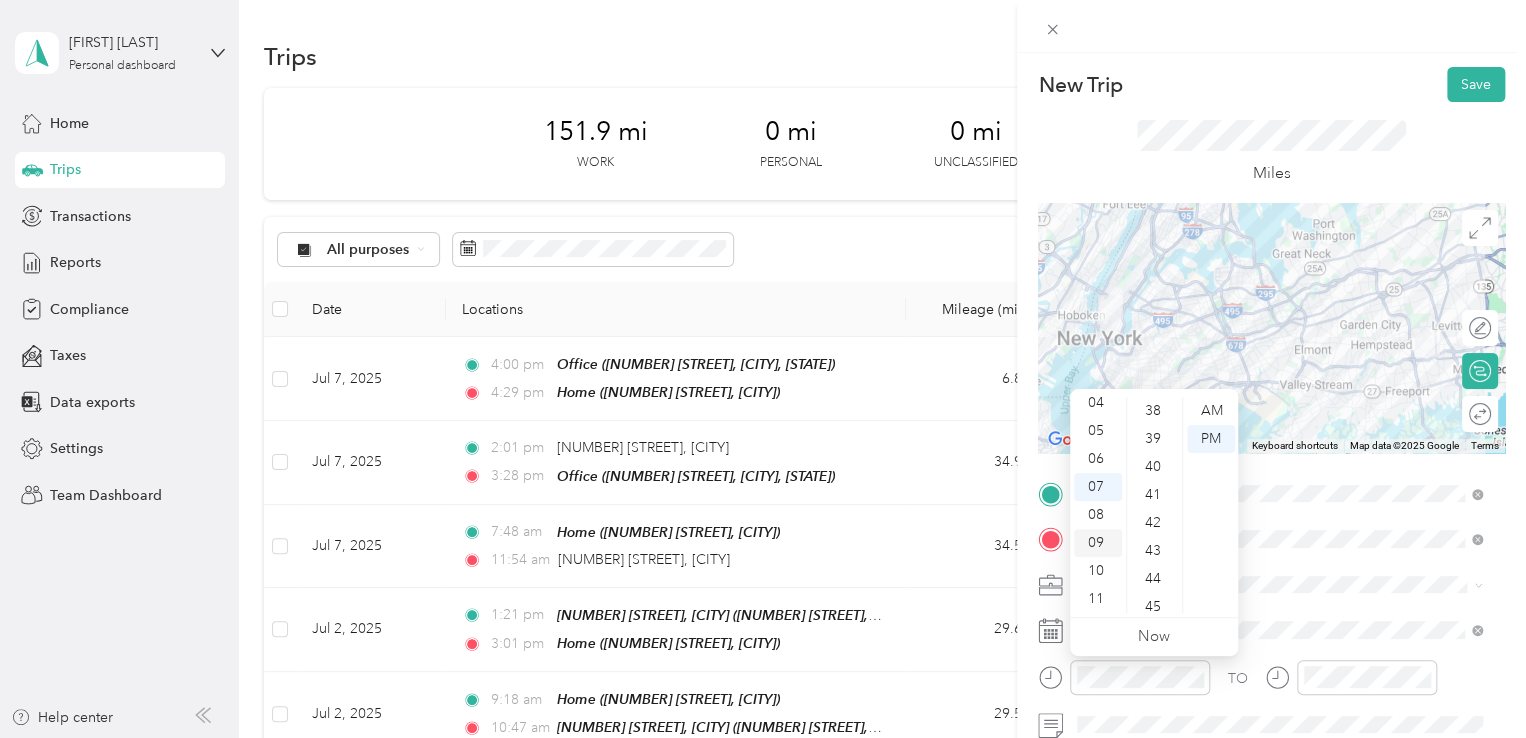 click on "09" at bounding box center (1098, 543) 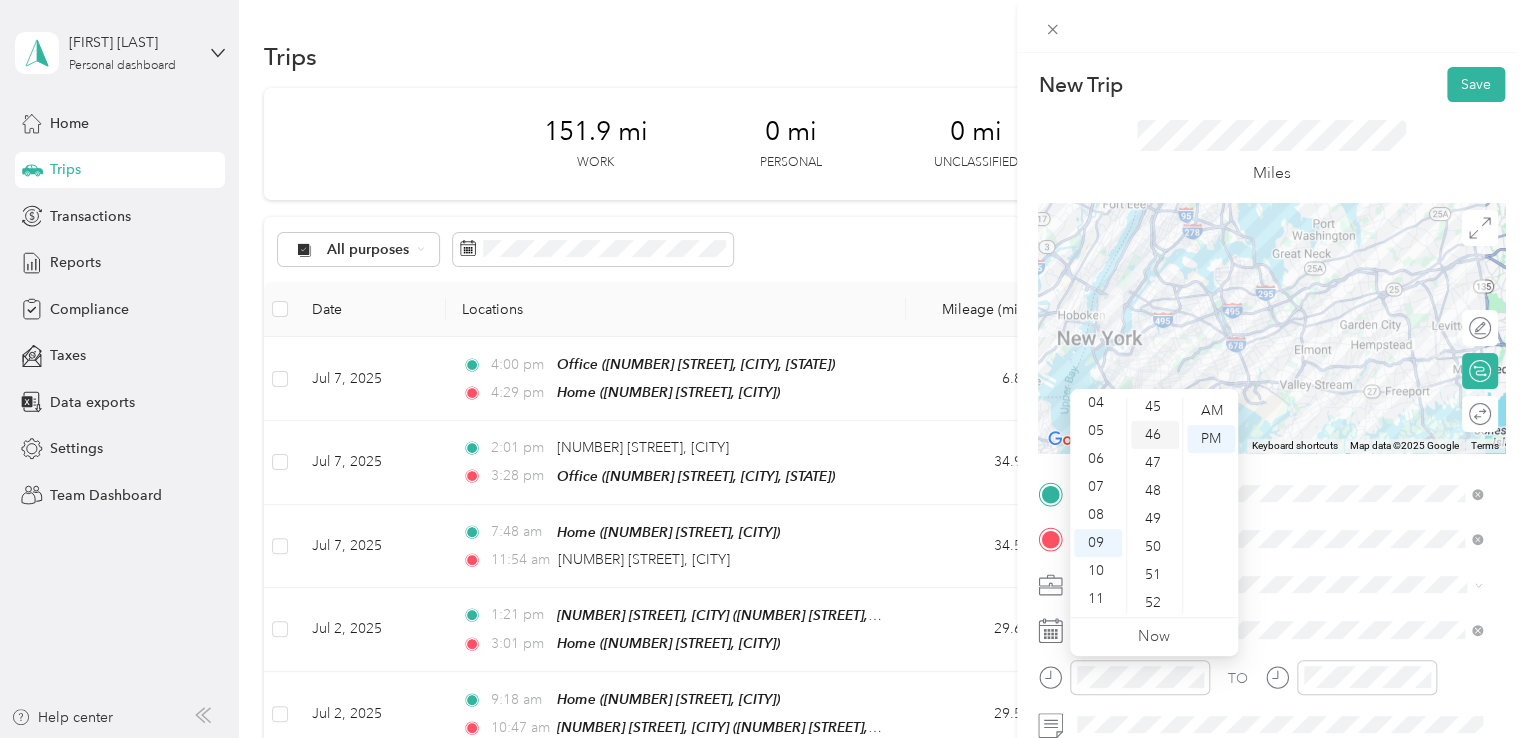 click on "46" at bounding box center [1155, 435] 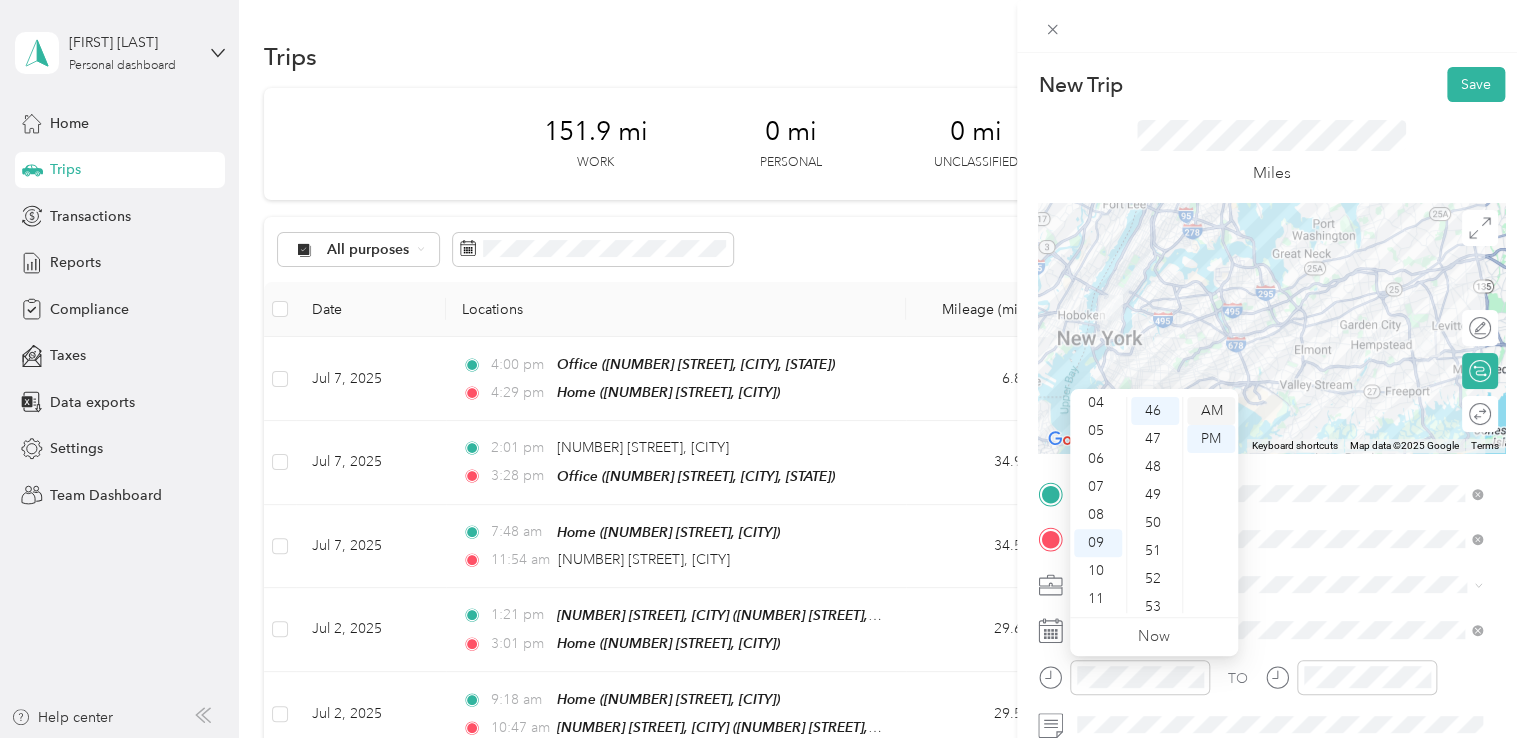 click on "AM" at bounding box center (1211, 411) 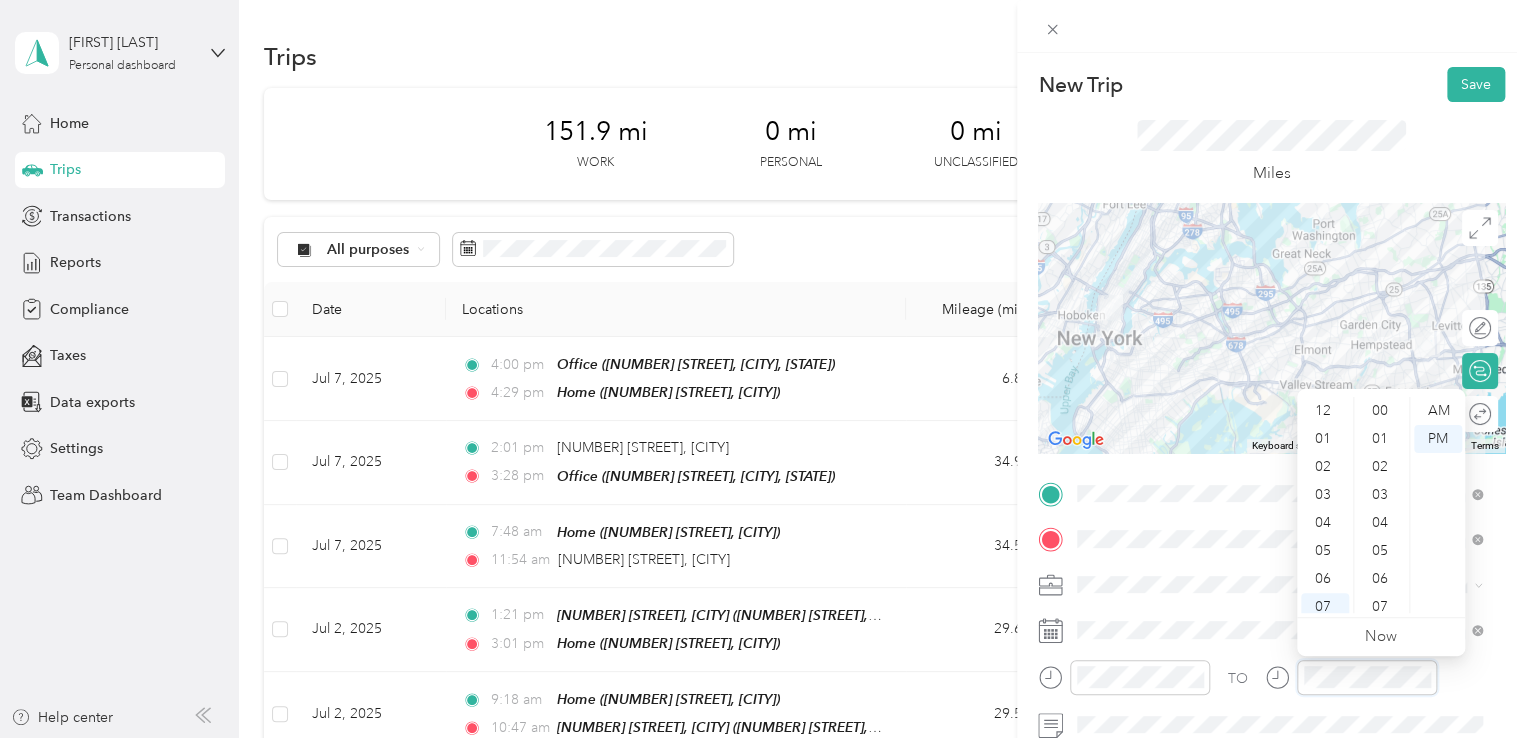 scroll, scrollTop: 1464, scrollLeft: 0, axis: vertical 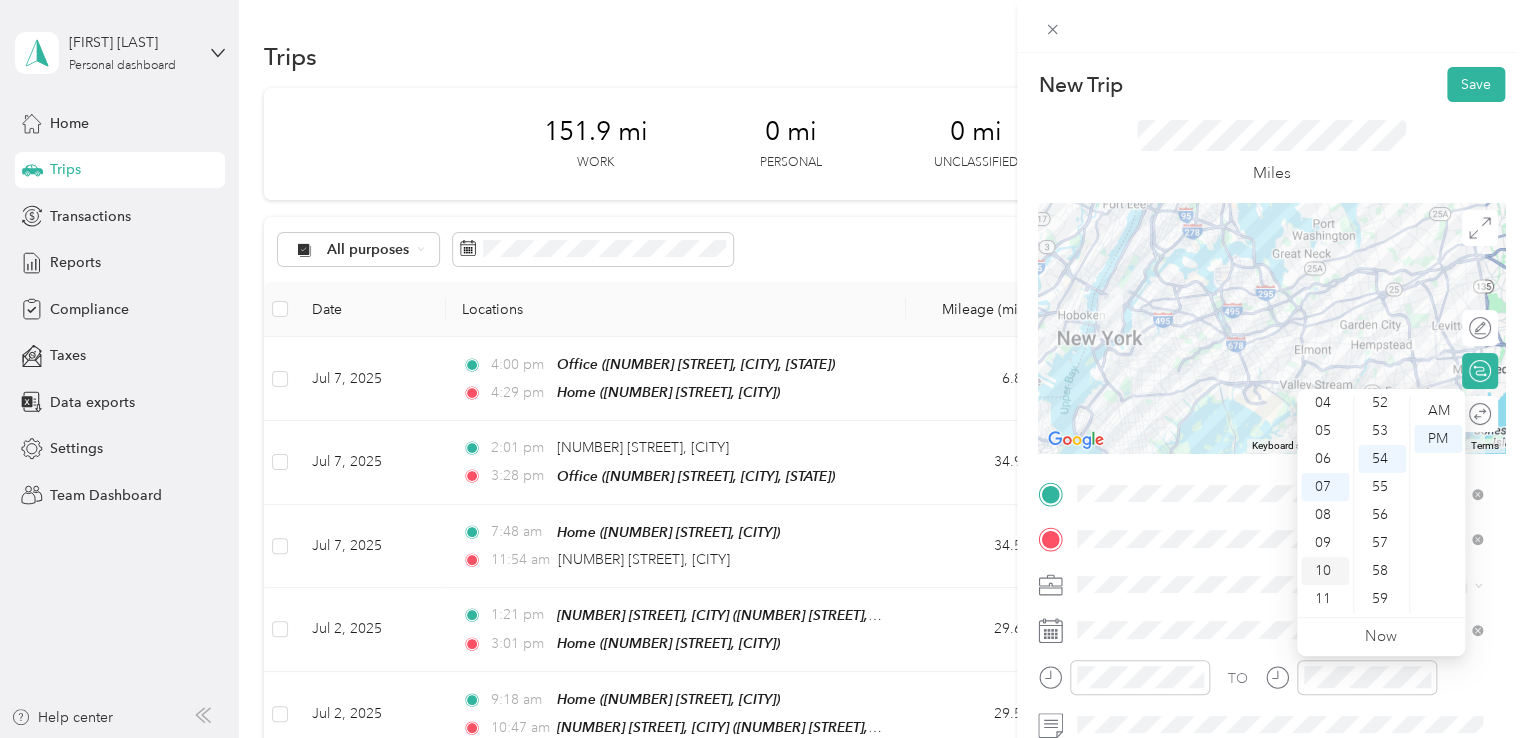 click on "10" at bounding box center [1325, 571] 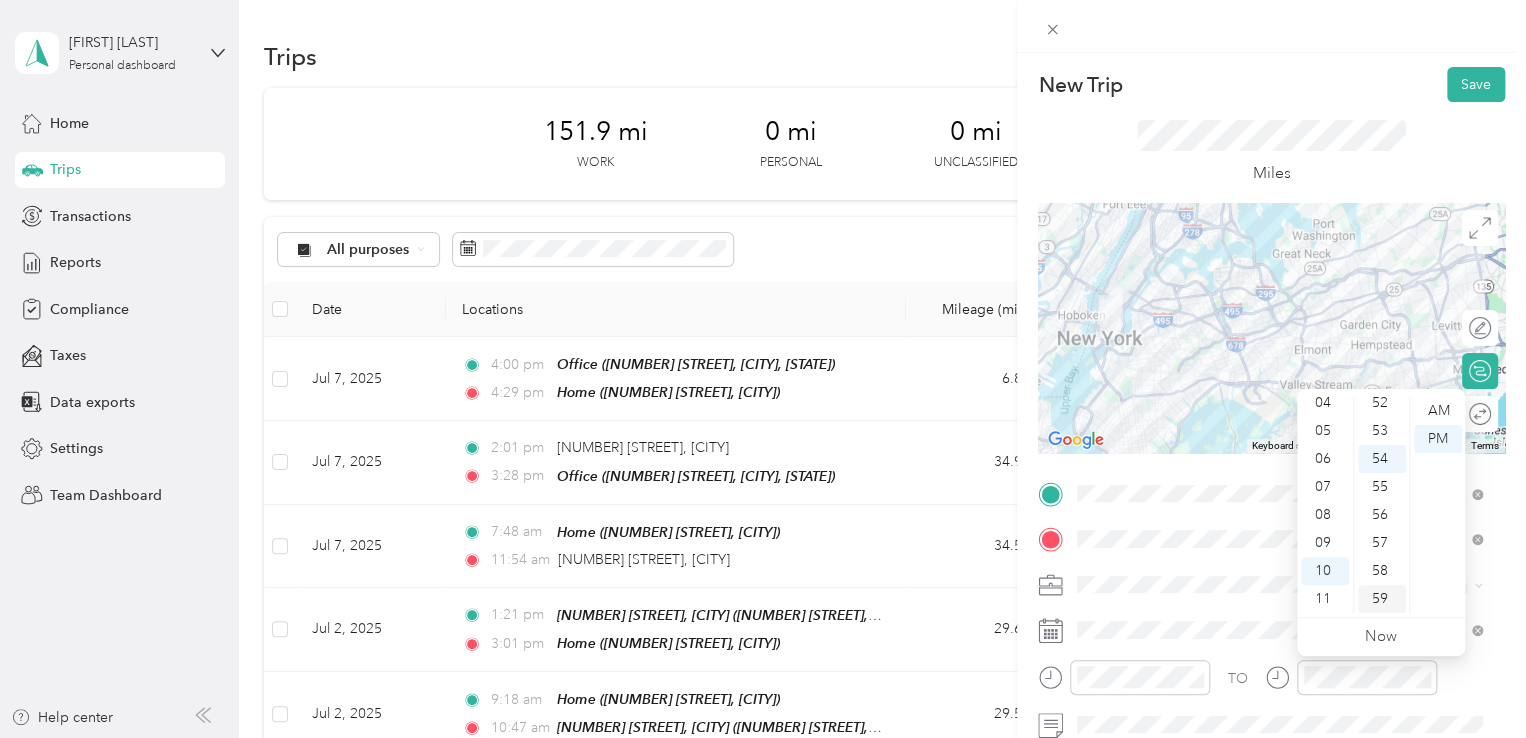 click on "59" at bounding box center (1382, 599) 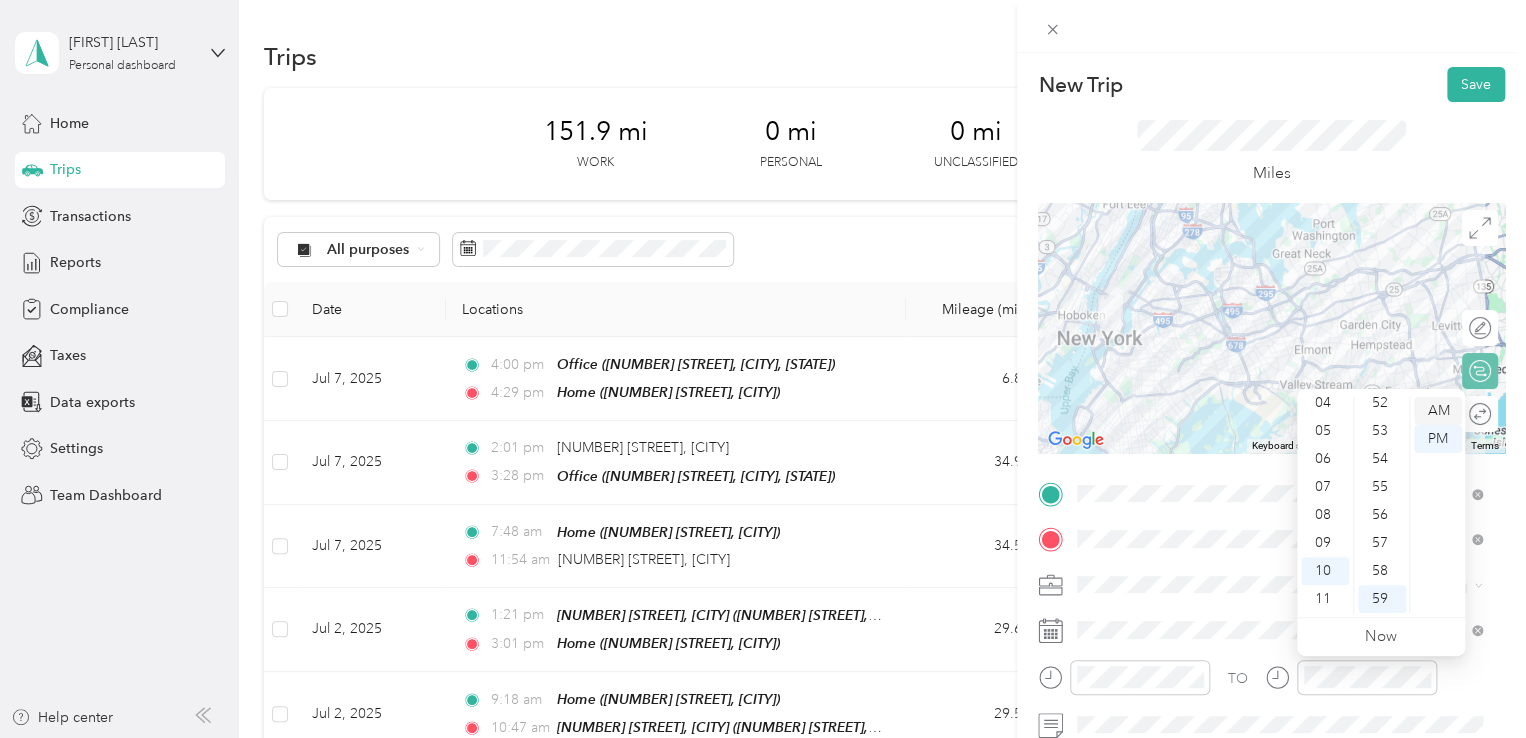 click on "AM" at bounding box center (1438, 411) 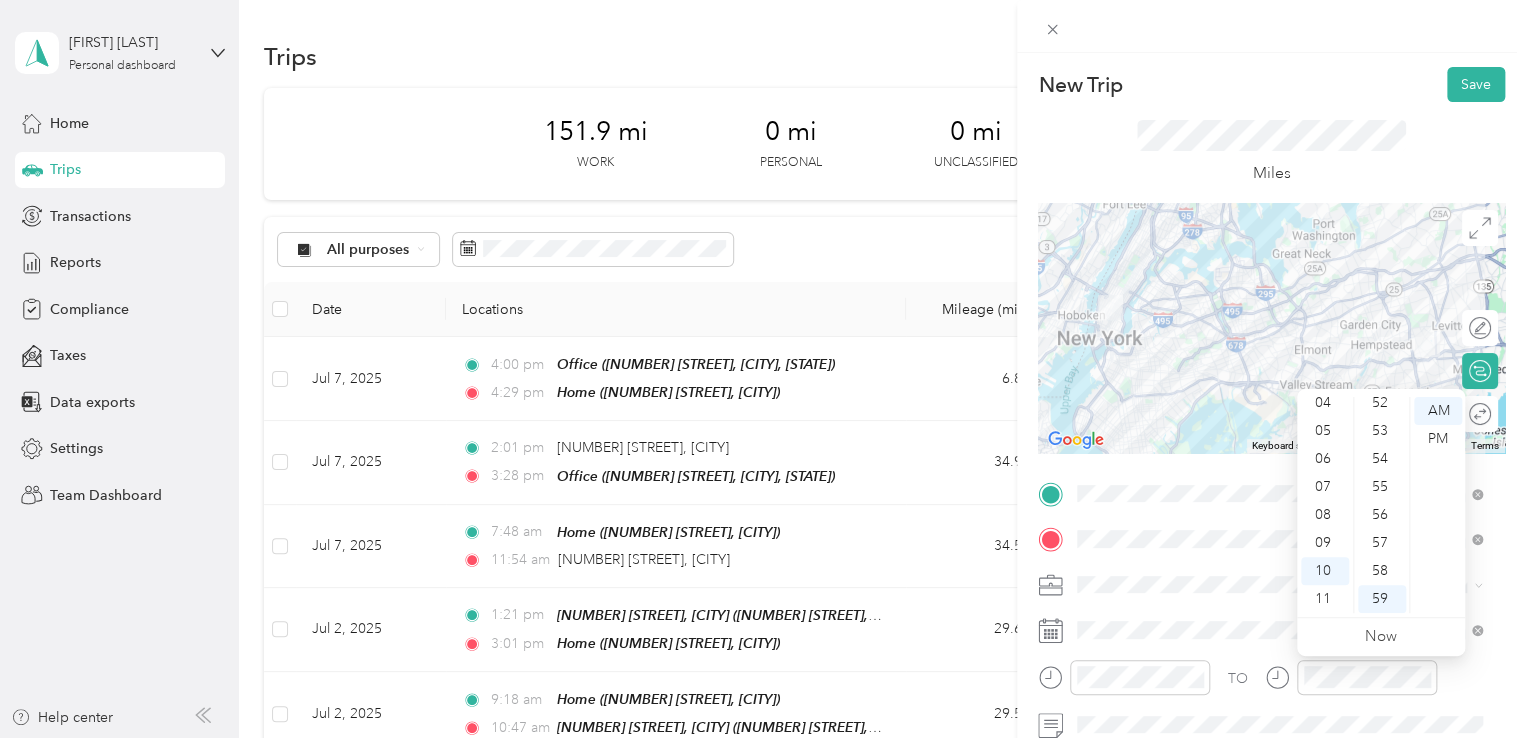 click on "New Trip Save This trip cannot be edited because it is either under review, approved, or paid. Contact your Team Manager to edit it. Miles To navigate the map with touch gestures double-tap and hold your finger on the map, then drag the map. ← Move left → Move right ↑ Move up ↓ Move down + Zoom in - Zoom out Home Jump left by 75% End Jump right by 75% Page Up Jump up by 75% Page Down Jump down by 75% Keyboard shortcuts Map Data Map data ©2025 Google Map data ©2025 Google 5 km  Click to toggle between metric and imperial units Terms Report a map error Edit route Calculate route Round trip TO Add photo" at bounding box center [1271, 422] 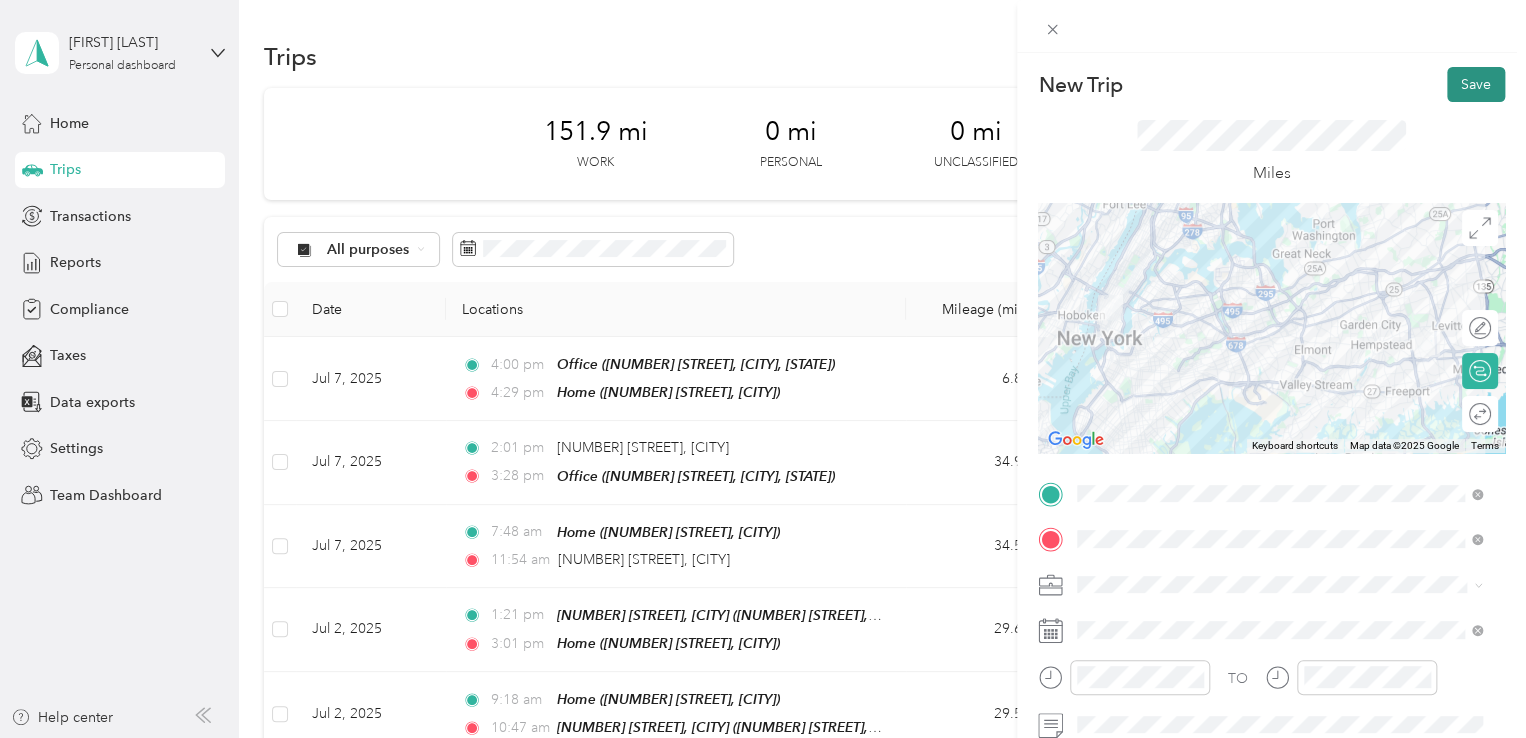 click on "Save" at bounding box center (1476, 84) 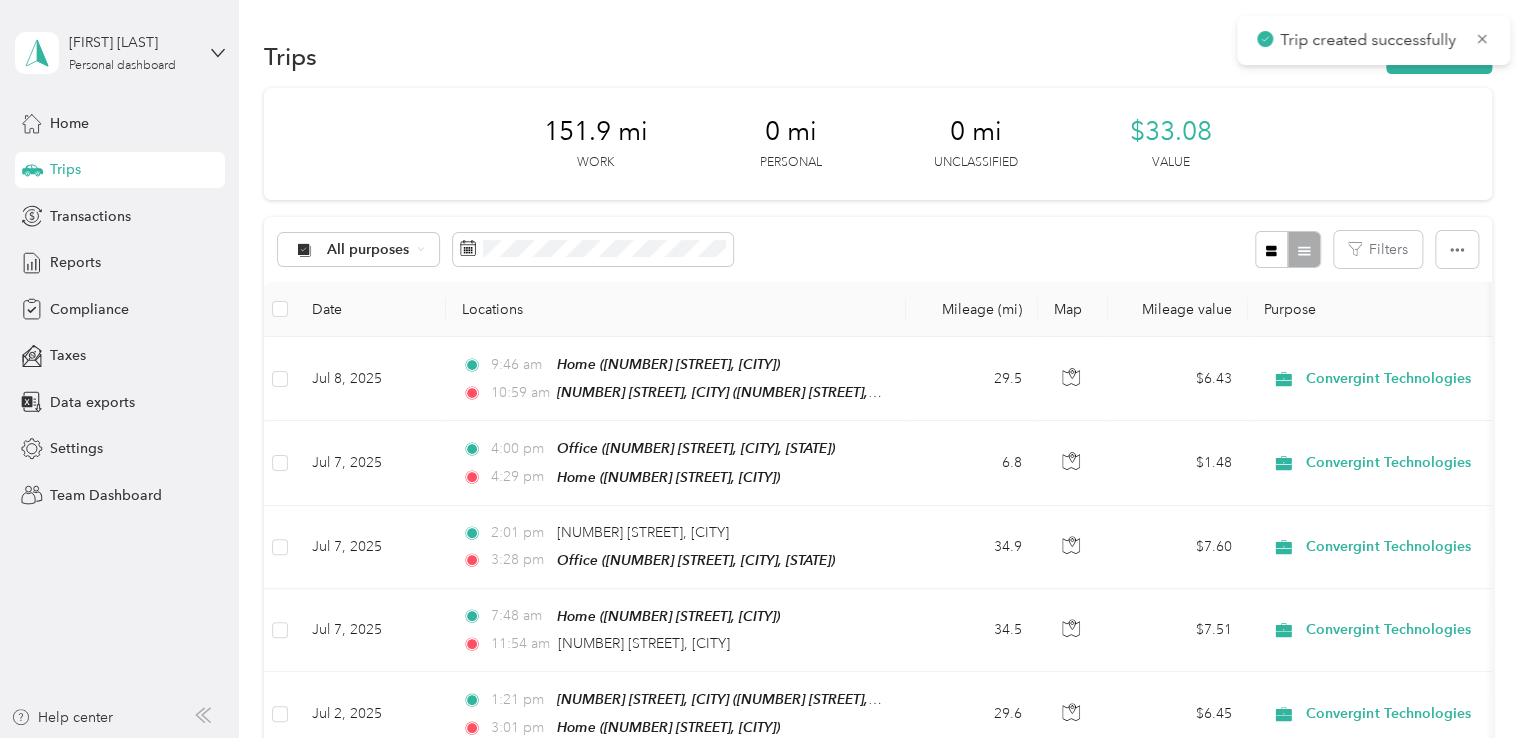 click on "Trip created successfully" at bounding box center [1373, 40] 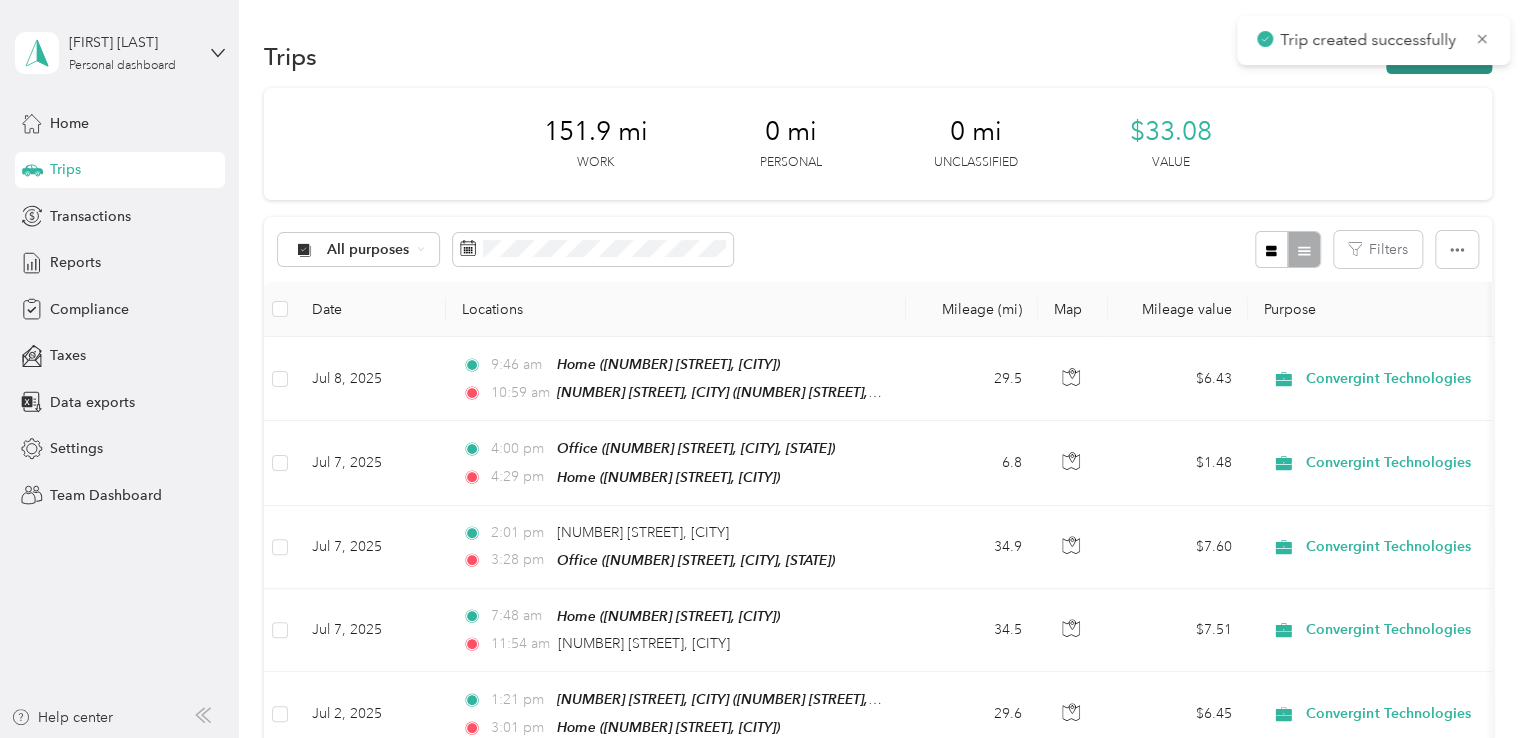 click on "New trip" at bounding box center (1439, 56) 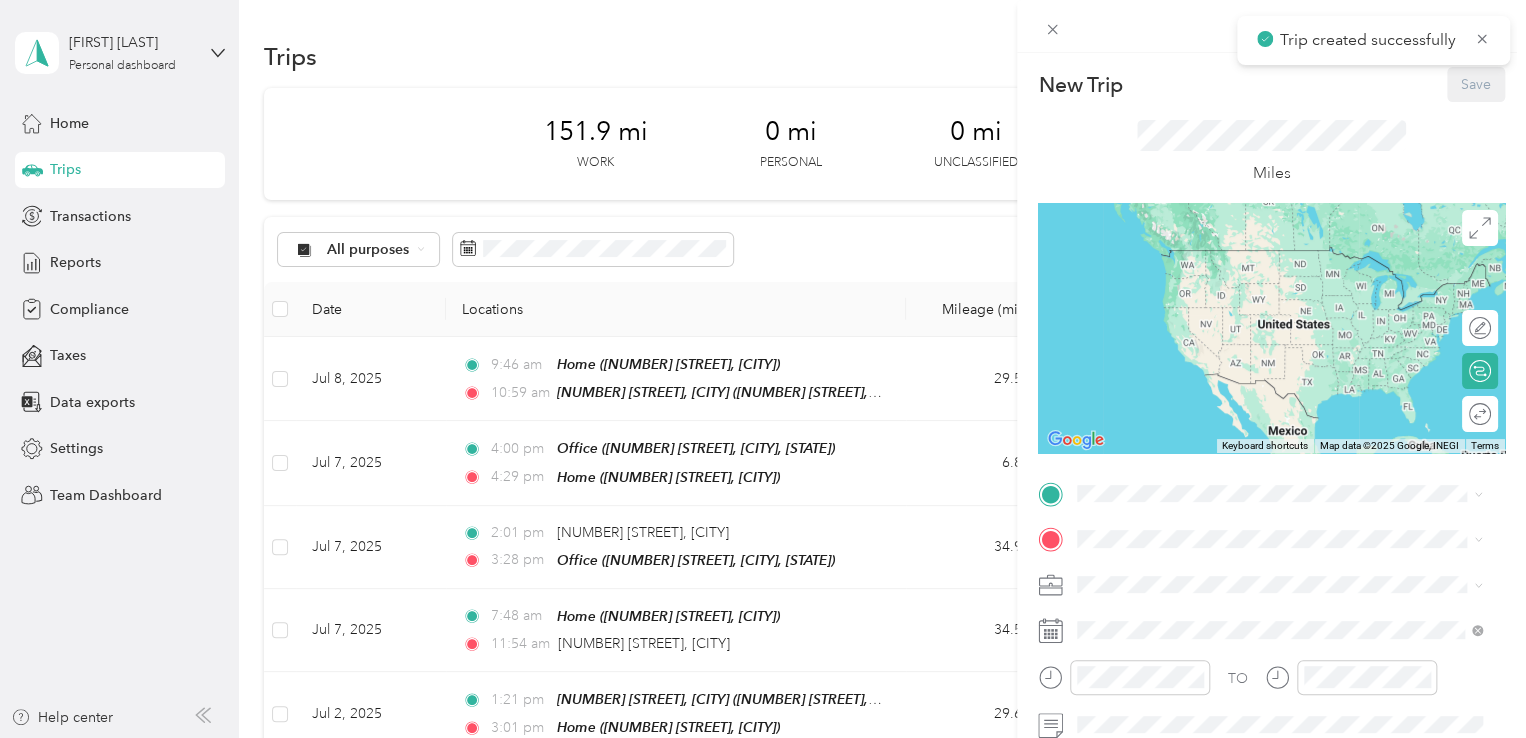 drag, startPoint x: 1144, startPoint y: 478, endPoint x: 1166, endPoint y: 402, distance: 79.12016 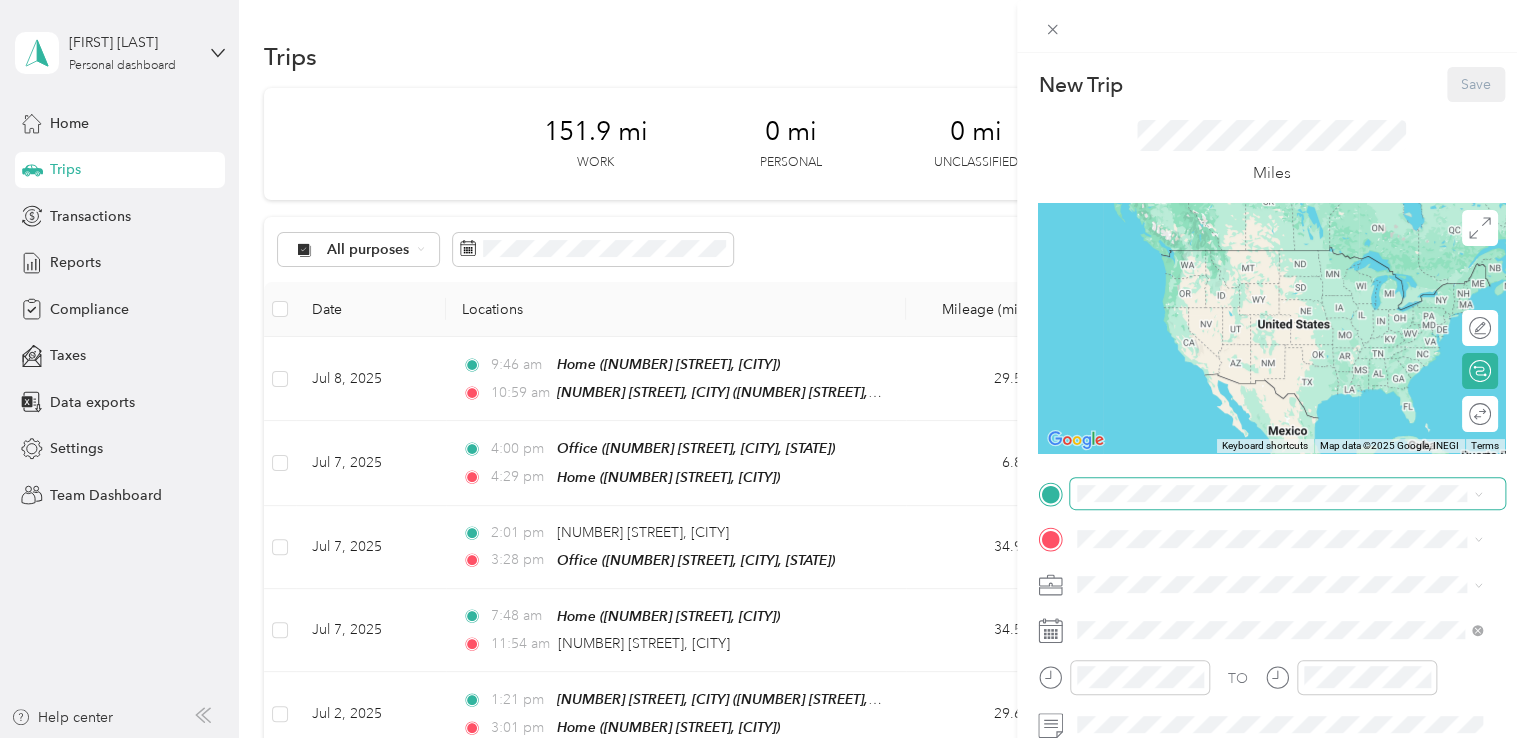 click at bounding box center (1287, 494) 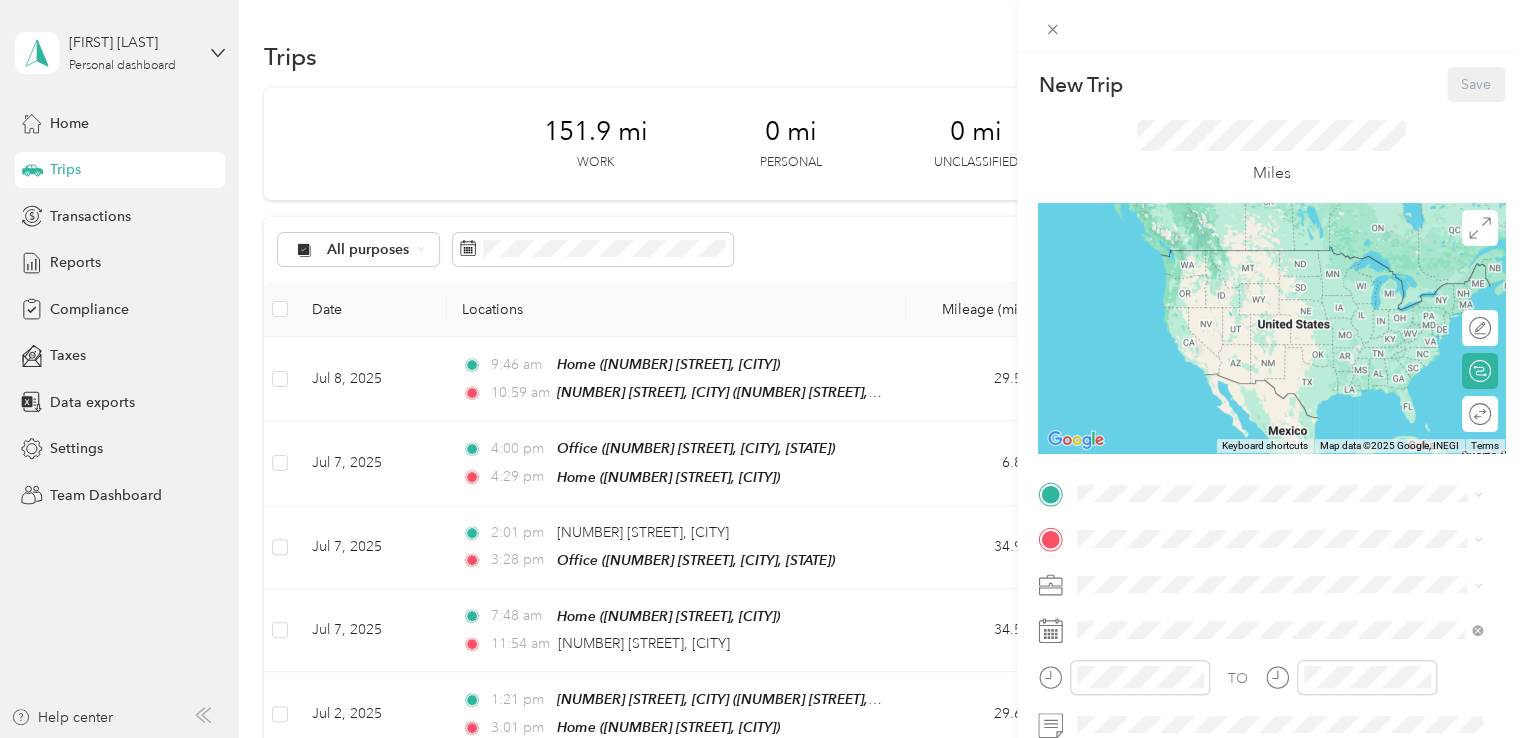 click on "New Trip Save This trip cannot be edited because it is either under review, approved, or paid. Contact your Team Manager to edit it. Miles To navigate the map with touch gestures double-tap and hold your finger on the map, then drag the map. ← Move left → Move right ↑ Move up ↓ Move down + Zoom in - Zoom out Home Jump left by 75% End Jump right by 75% Page Up Jump up by 75% Page Down Jump down by 75% Keyboard shortcuts Map Data Map data ©2025 Google, INEGI Map data ©2025 Google, INEGI 1000 km  Click to toggle between metric and imperial units Terms Report a map error Edit route Calculate route Round trip TO Add photo" at bounding box center [1271, 514] 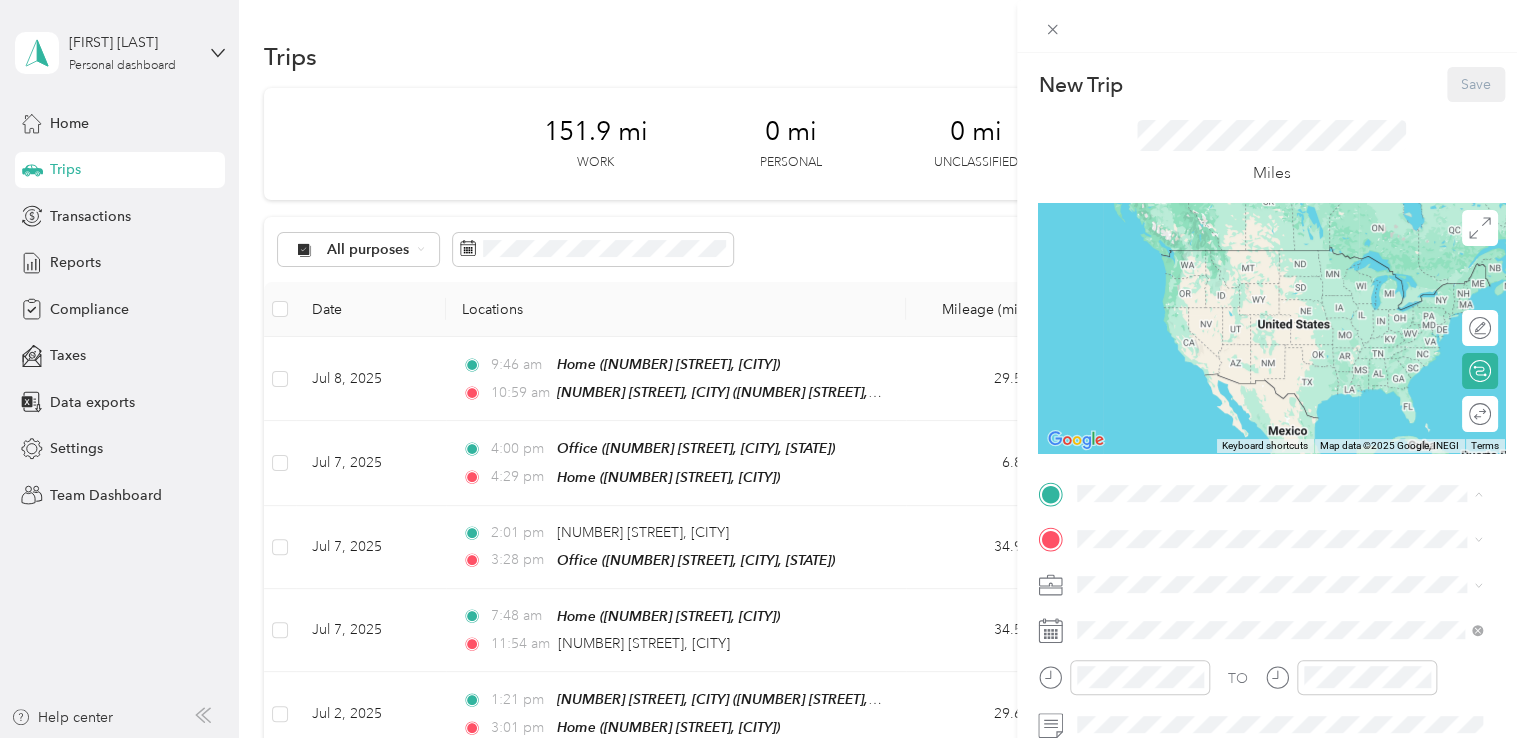 click on "[NUMBER] [STREET], [CITY]" at bounding box center (1207, 425) 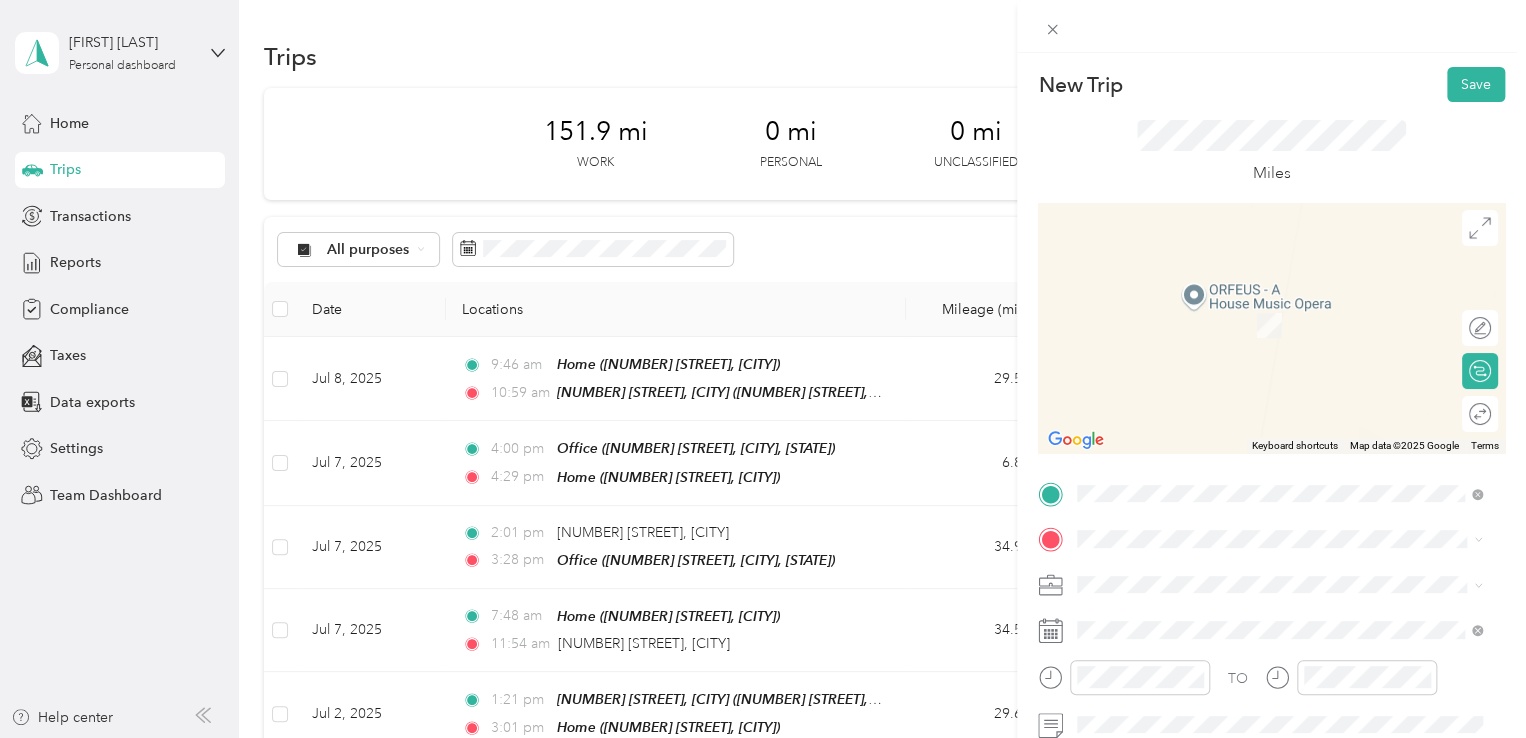 click on "11 Madison Avenue, New York 11 Madison Avenue, 10010, New York, New York, United States" at bounding box center (1295, 489) 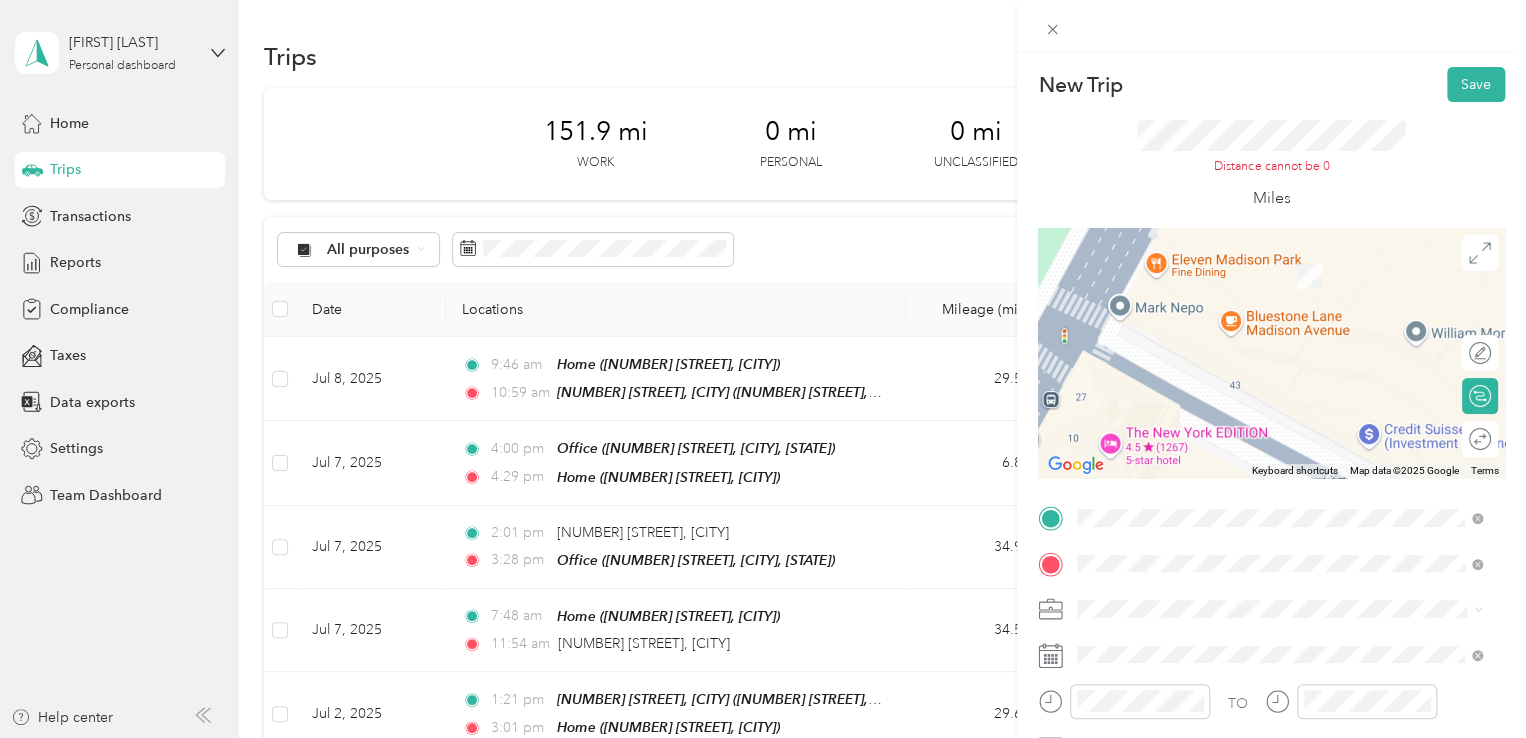 click on "Home  2060 Longfellow Avenue, 11554, East Meadow, New York, United States" at bounding box center (1295, 349) 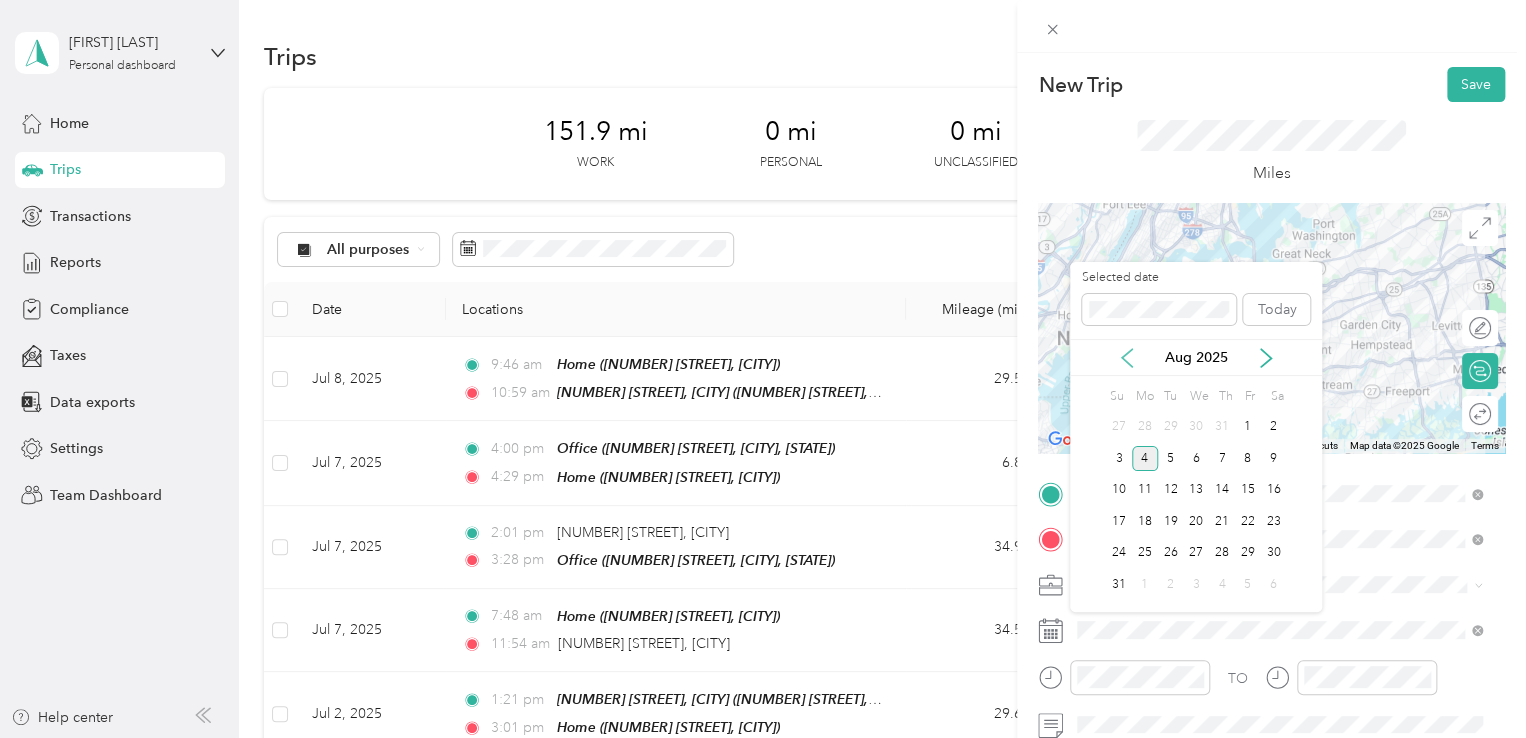 click 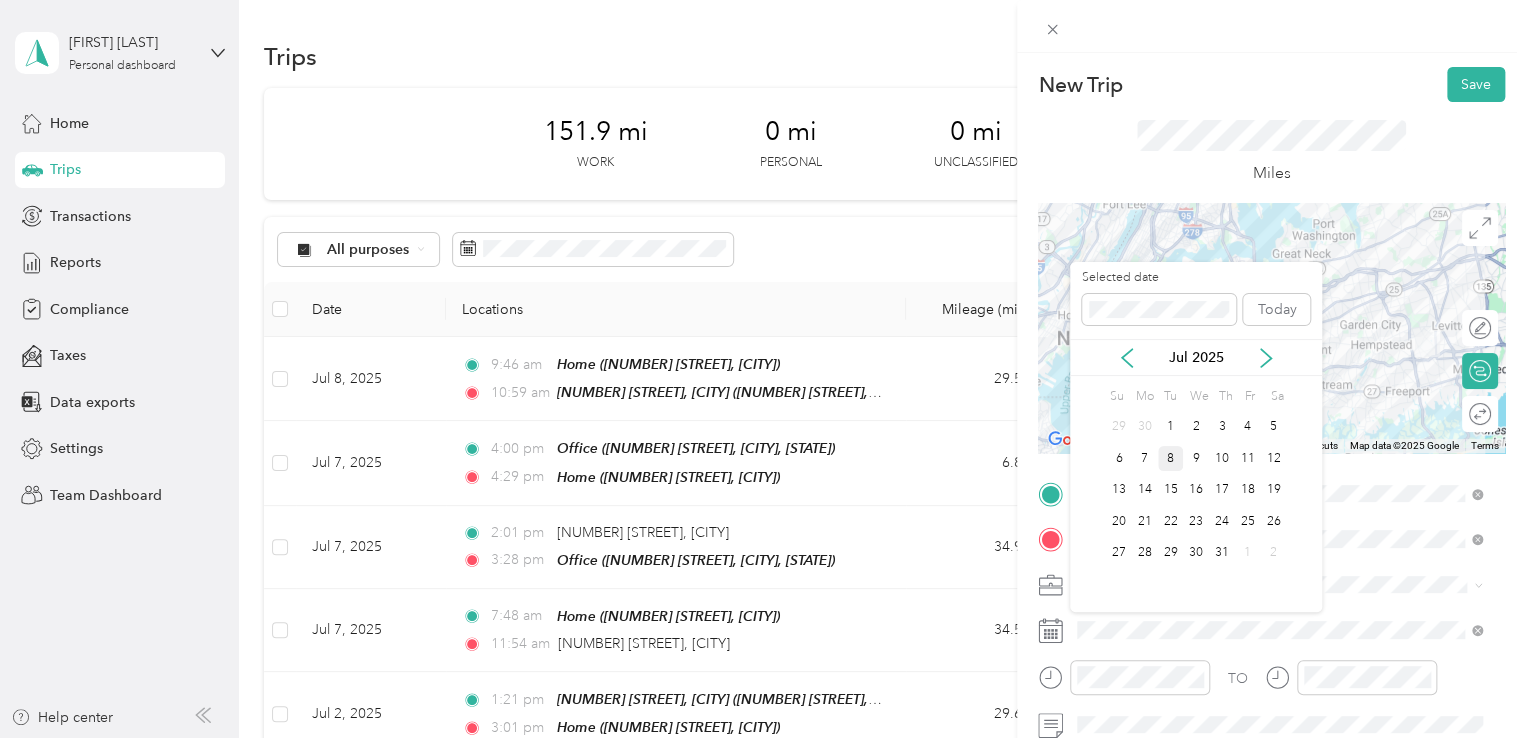 click on "8" at bounding box center [1171, 458] 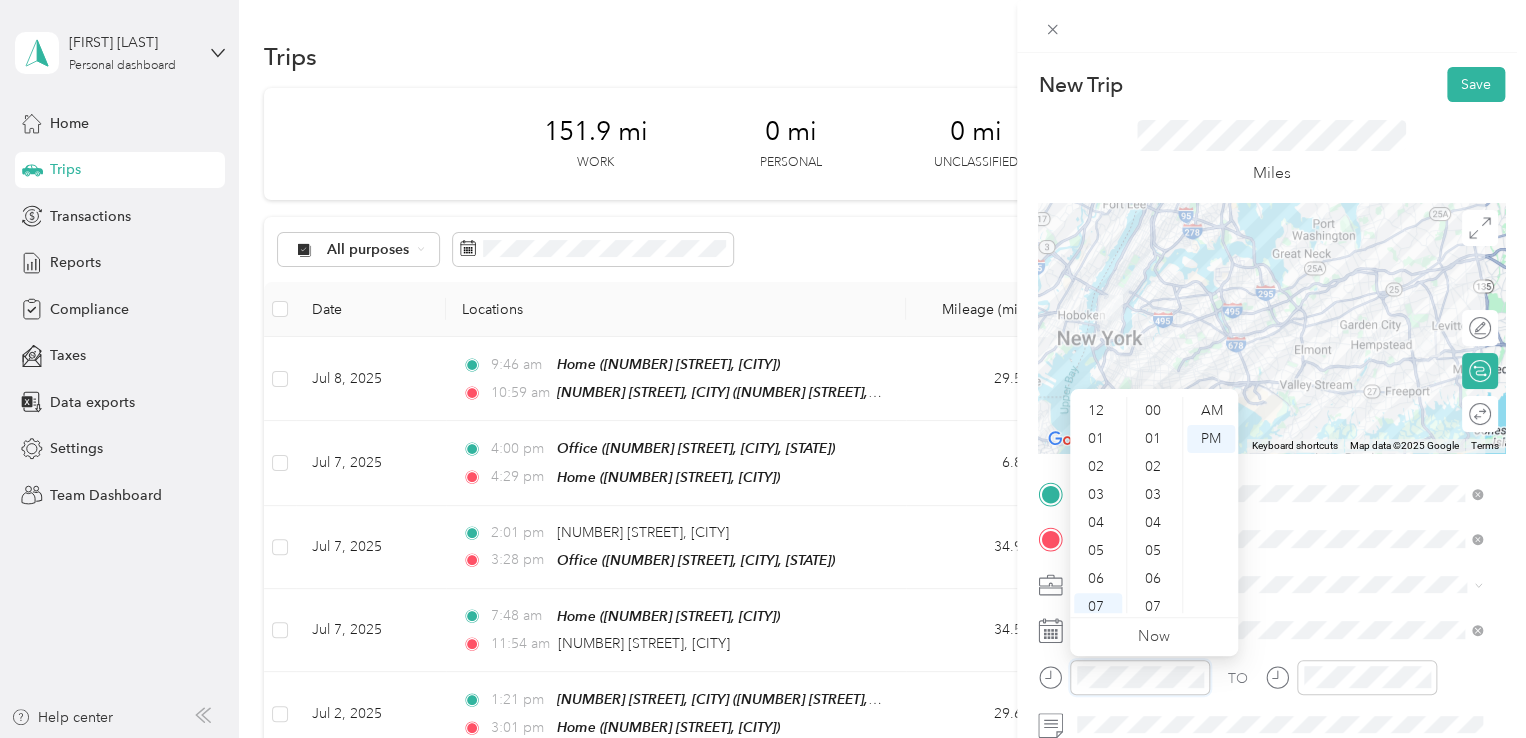 scroll, scrollTop: 120, scrollLeft: 0, axis: vertical 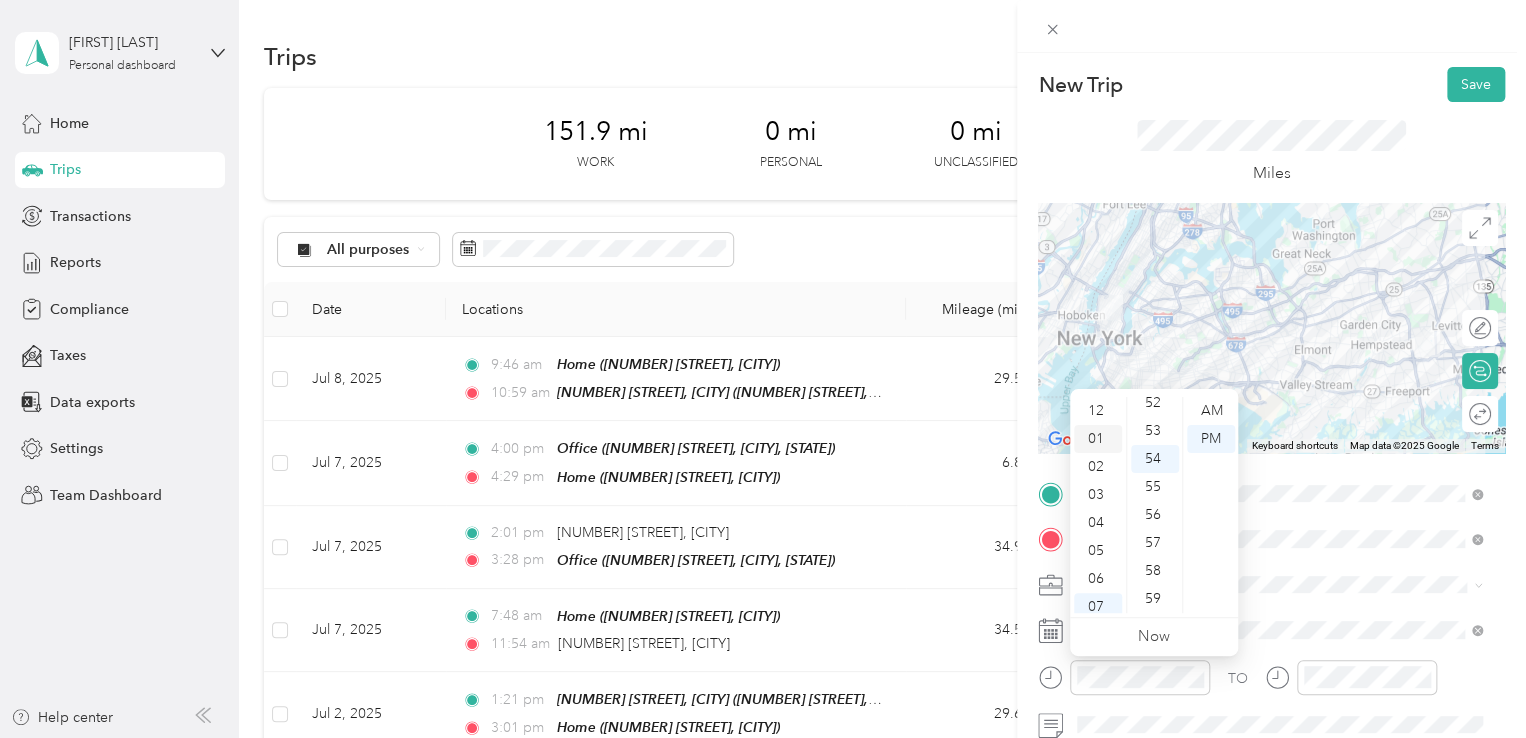 click on "01" at bounding box center (1098, 439) 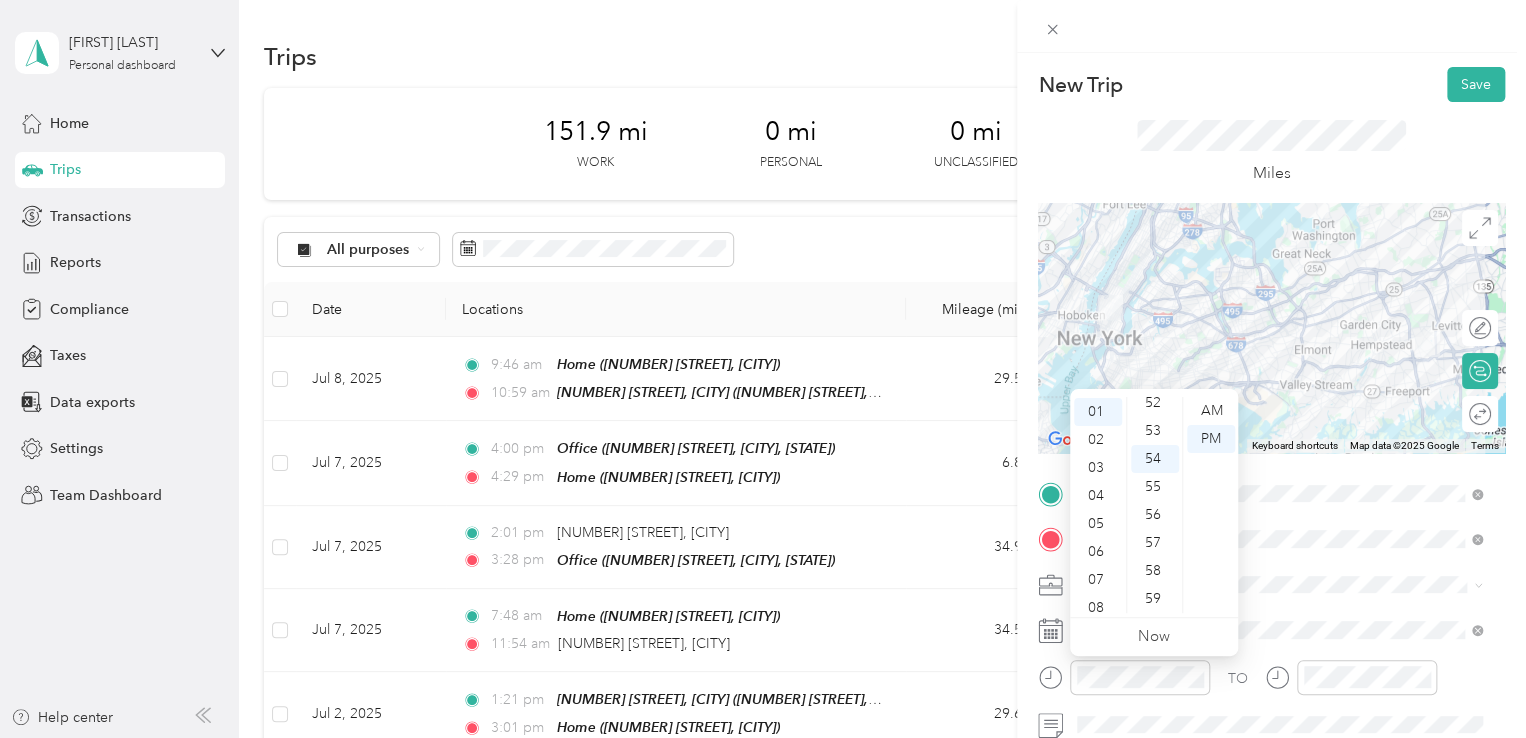 scroll, scrollTop: 28, scrollLeft: 0, axis: vertical 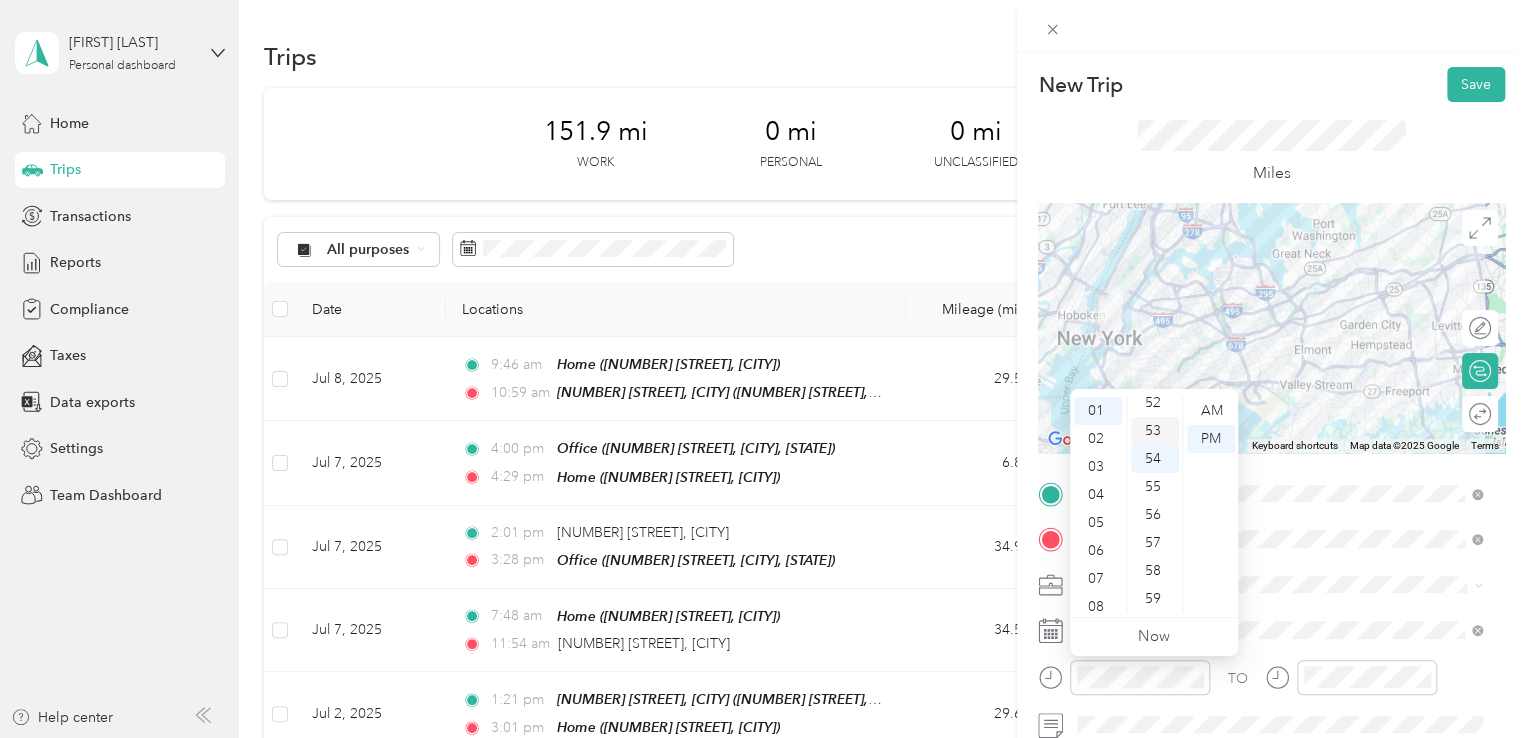 click on "53" at bounding box center [1155, 431] 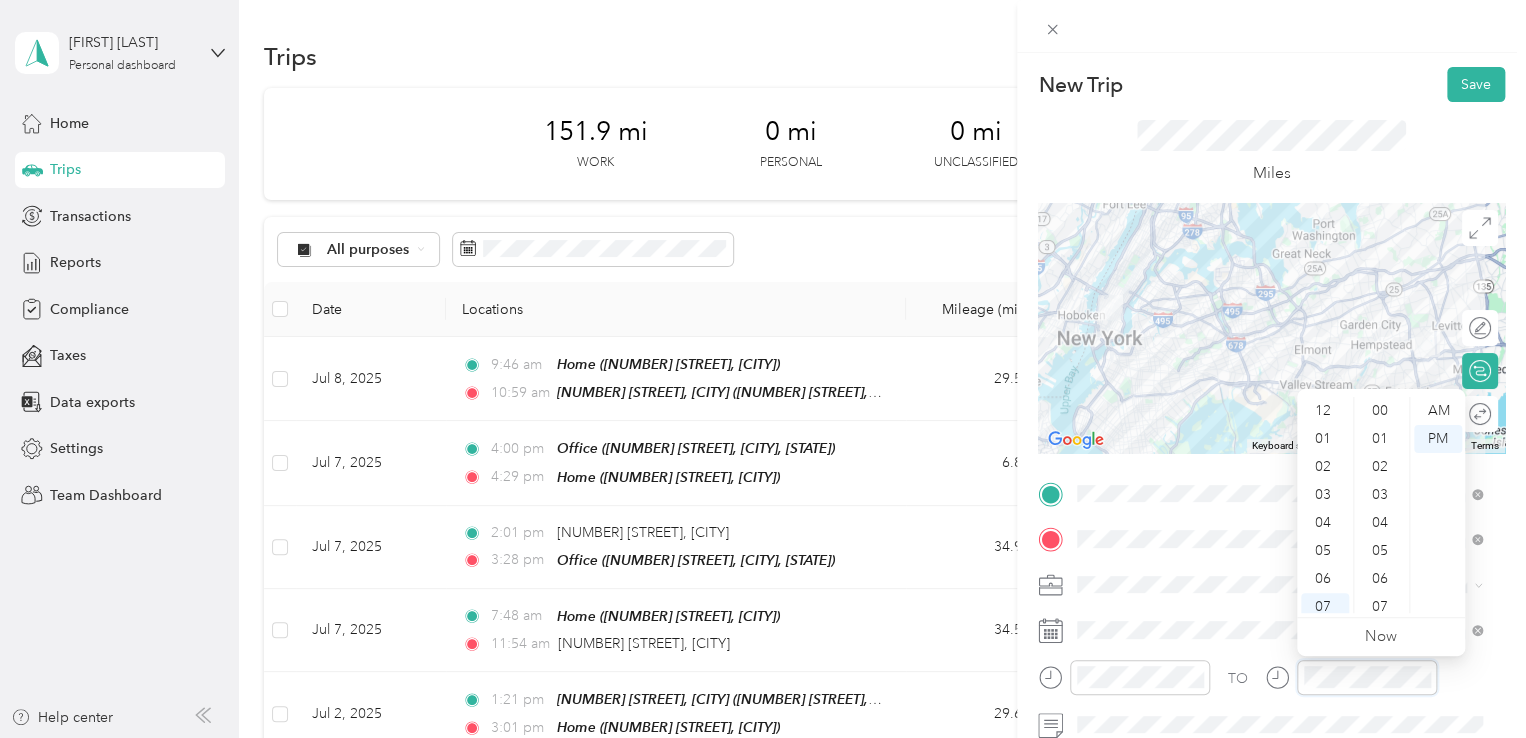 scroll, scrollTop: 1464, scrollLeft: 0, axis: vertical 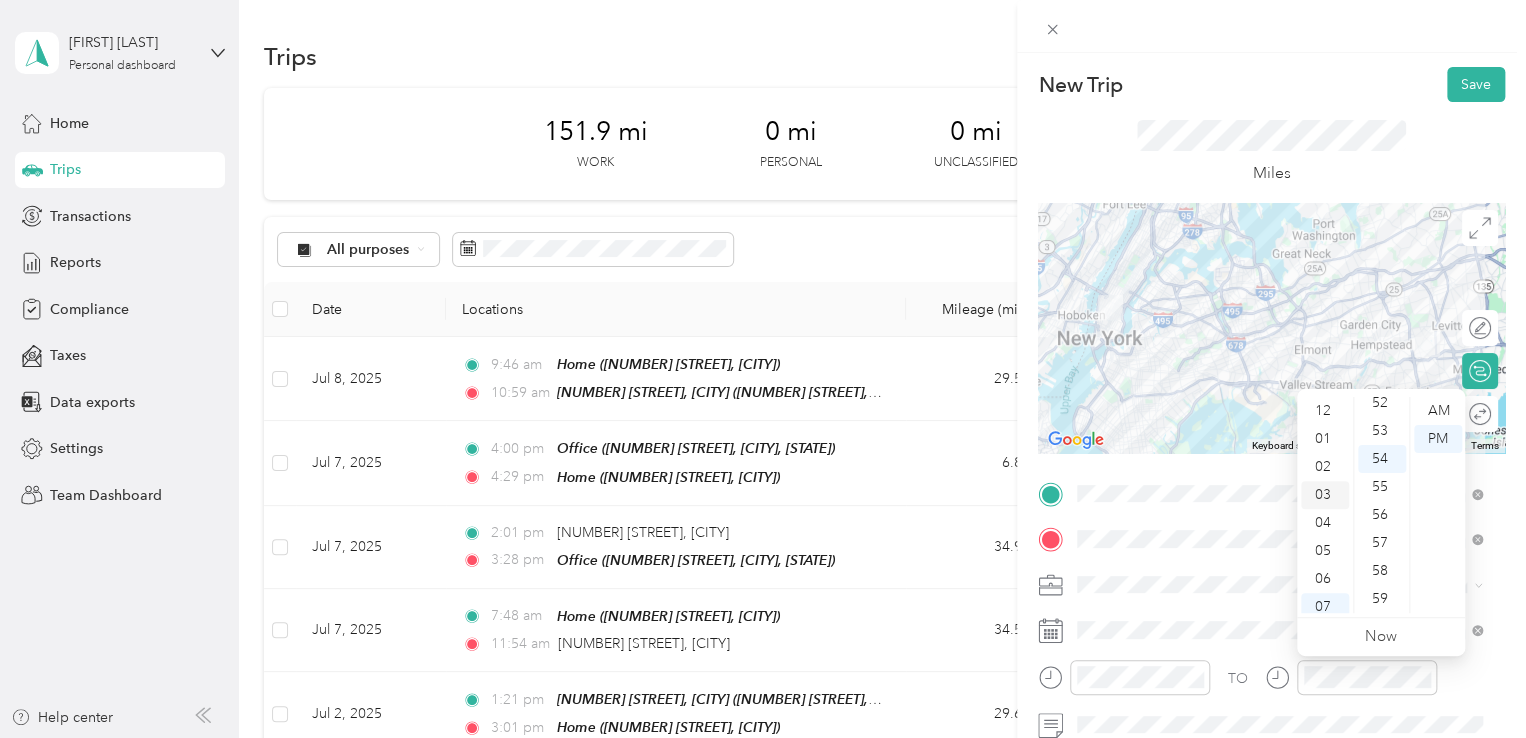 click on "03" at bounding box center (1325, 495) 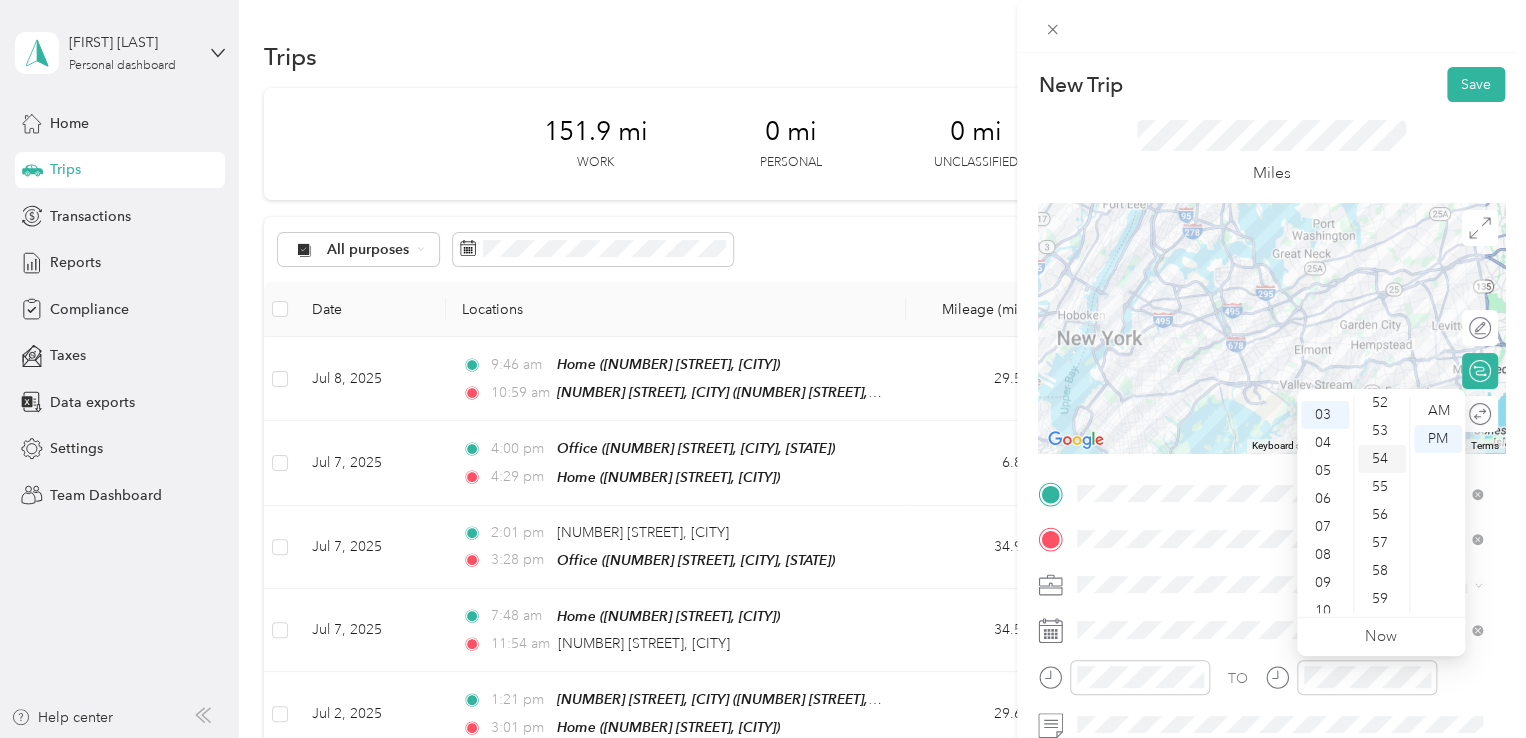 scroll, scrollTop: 84, scrollLeft: 0, axis: vertical 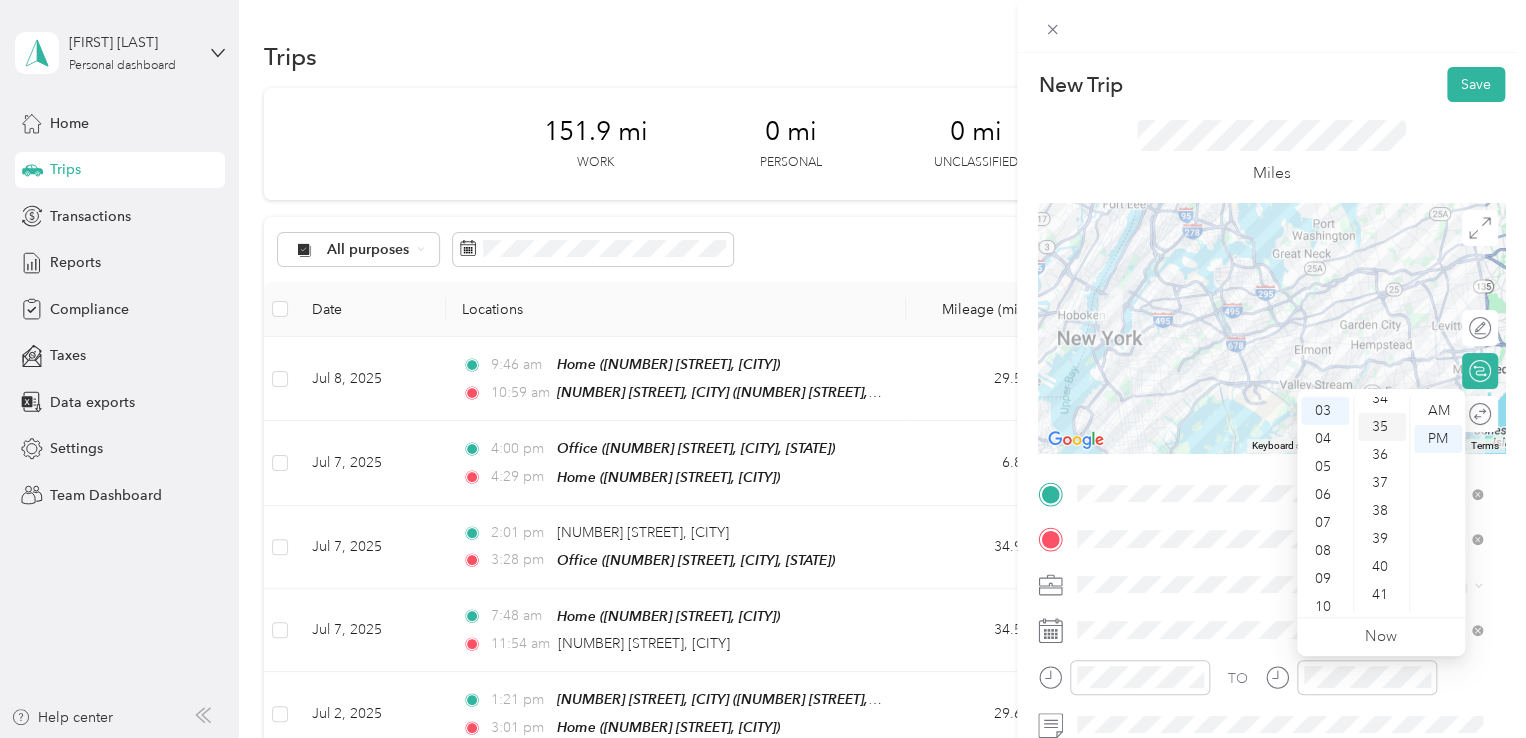 click on "35" at bounding box center [1382, 427] 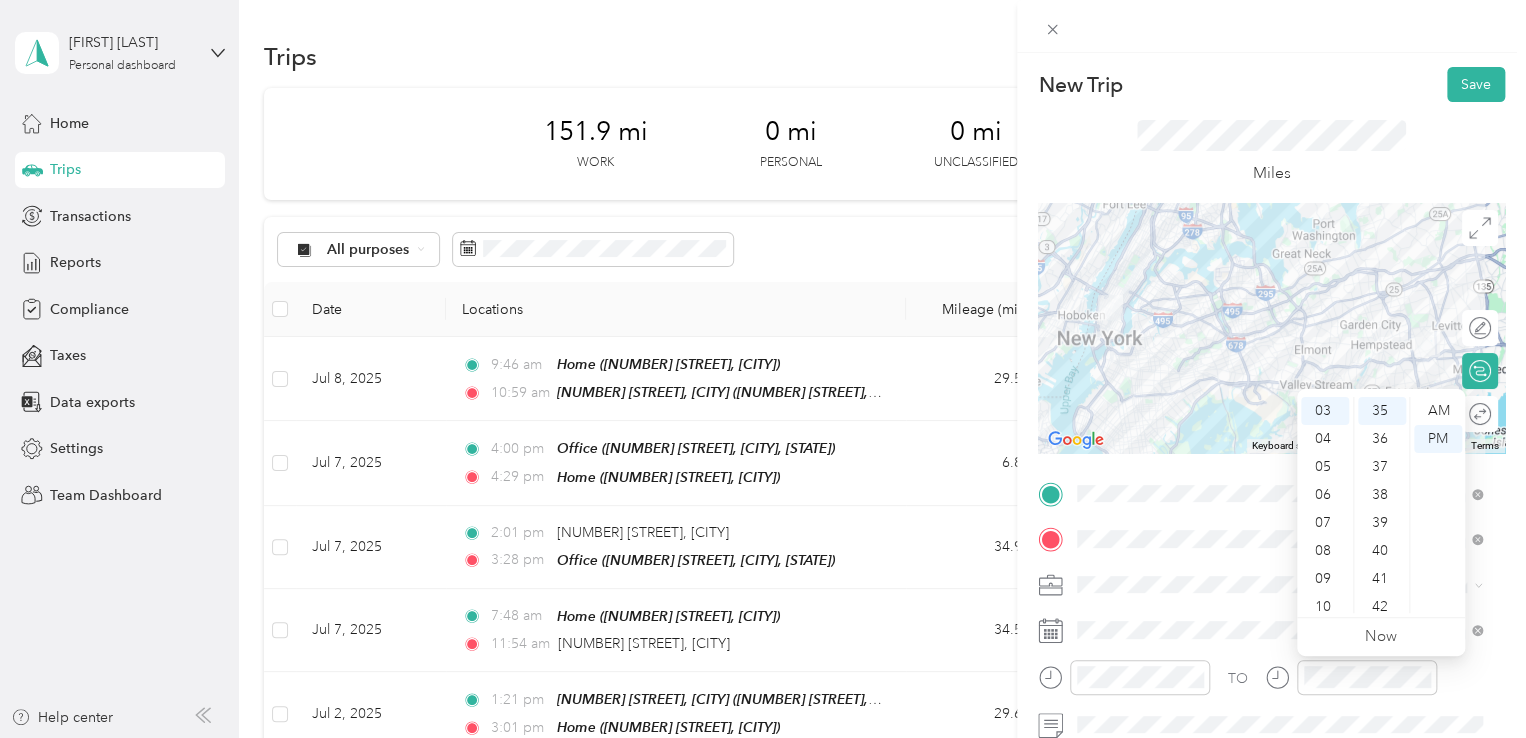 scroll, scrollTop: 980, scrollLeft: 0, axis: vertical 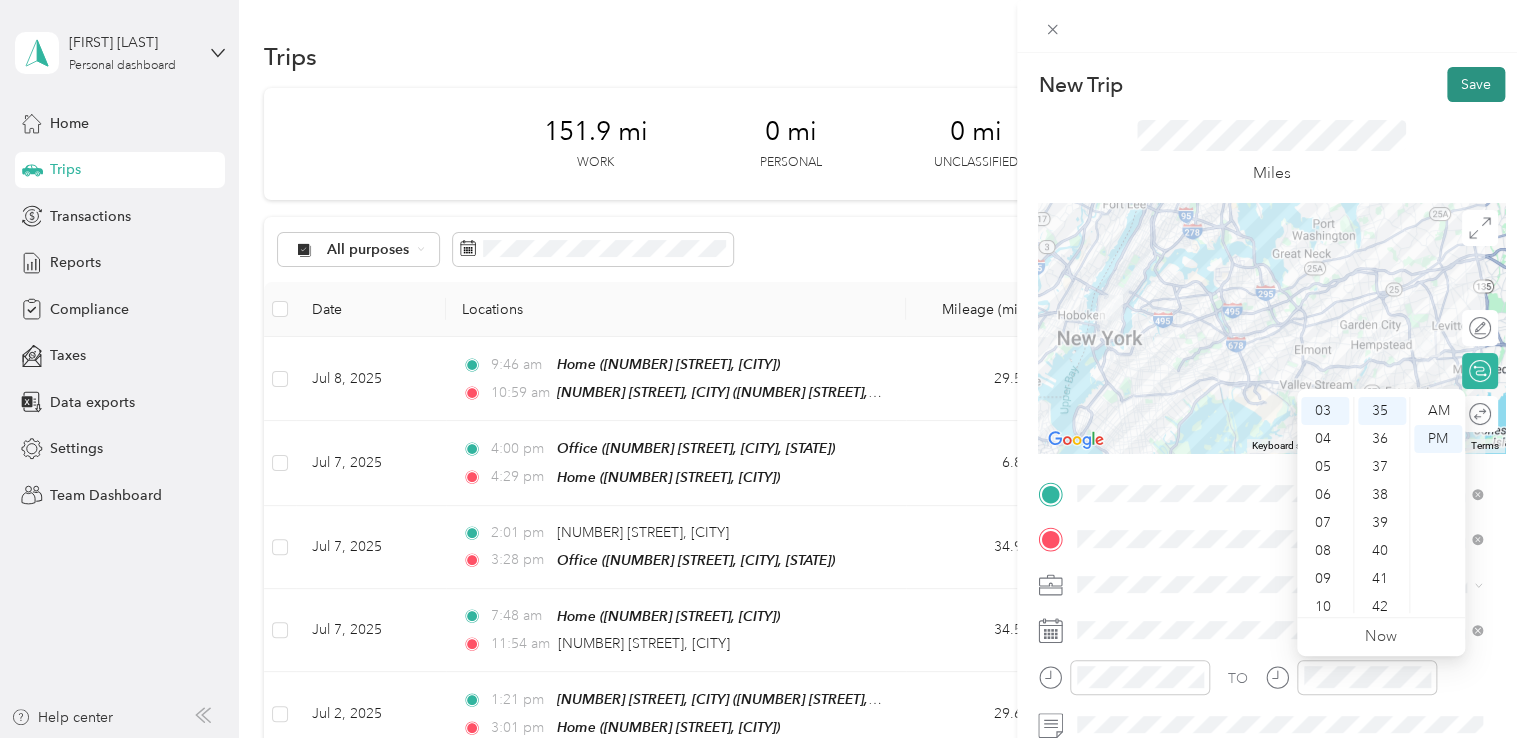 click on "Save" at bounding box center (1476, 84) 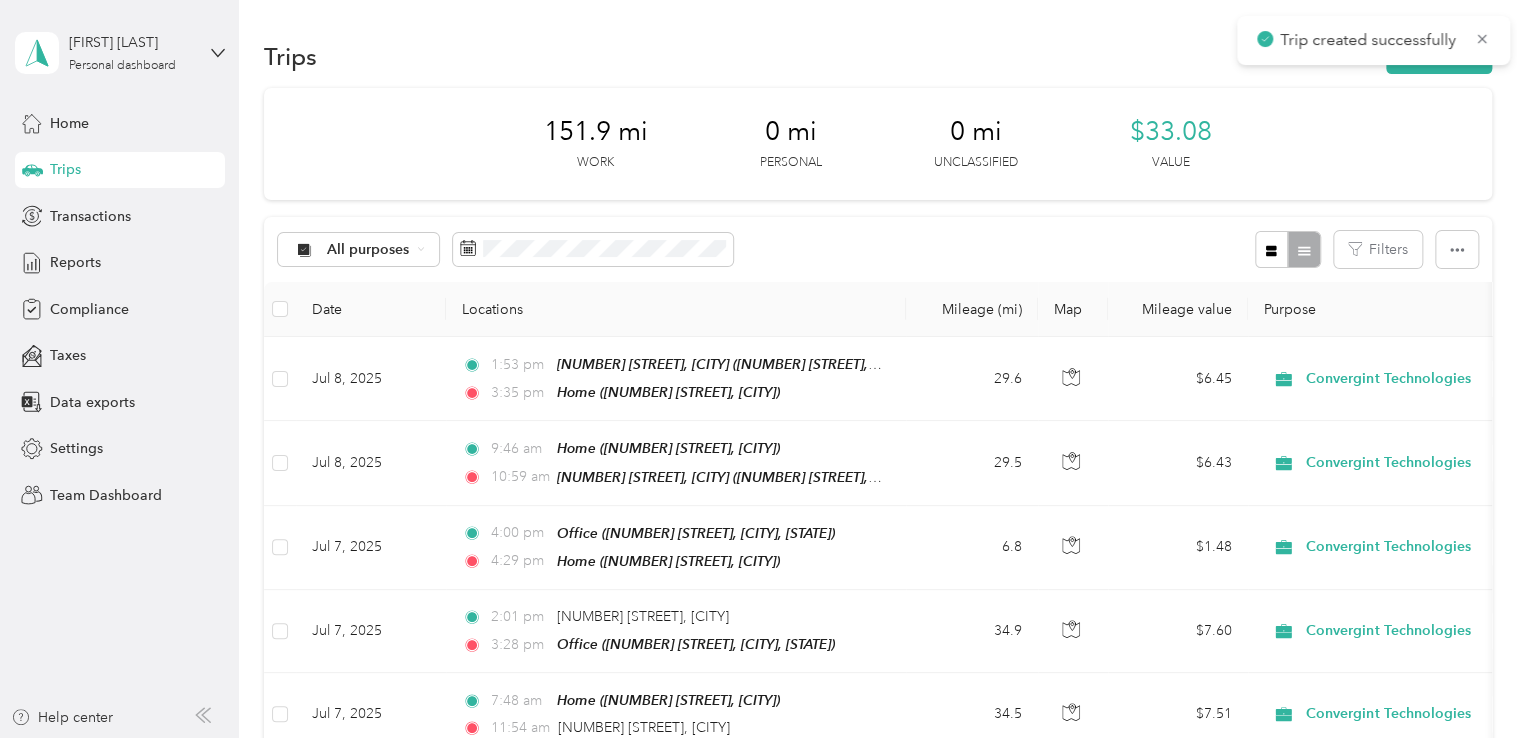 click on "Trip created successfully Michael Semonella Personal dashboard Home Trips Transactions Reports Compliance Taxes Data exports Settings Team Dashboard   Help center Trips New trip 151.9   mi Work 0   mi Personal 0   mi Unclassified $33.08 Value All purposes Filters Date Locations Mileage (mi) Map Mileage value Purpose Track Method Report                     Jul 8, 2025 1:53 pm 11 Madison Avenue, New York (11 Madison Avenue, New York, New York) 3:35 pm Home  (2060 Longfellow Avenue, East Meadow, New York) 29.6 $6.45 Convergint Technologies Manual Jul 1 - 31, 2025 Jul 8, 2025 9:46 am Home  (2060 Longfellow Avenue, East Meadow, New York) 10:59 am 11 Madison Avenue, New York (11 Madison Avenue, New York, New York) 29.5 $6.43 Convergint Technologies Manual Jul 1 - 31, 2025 Jul 7, 2025 4:00 pm Office (999 South Oyster Bay Road, Bethpage, New York) 4:29 pm Home  (2060 Longfellow Avenue, East Meadow, New York) 6.8 $1.48 Convergint Technologies Manual Jul 1 - 31, 2025 Jul 7, 2025 2:01 pm 3:28 pm 34.9 $7.60 6.8" at bounding box center [758, 369] 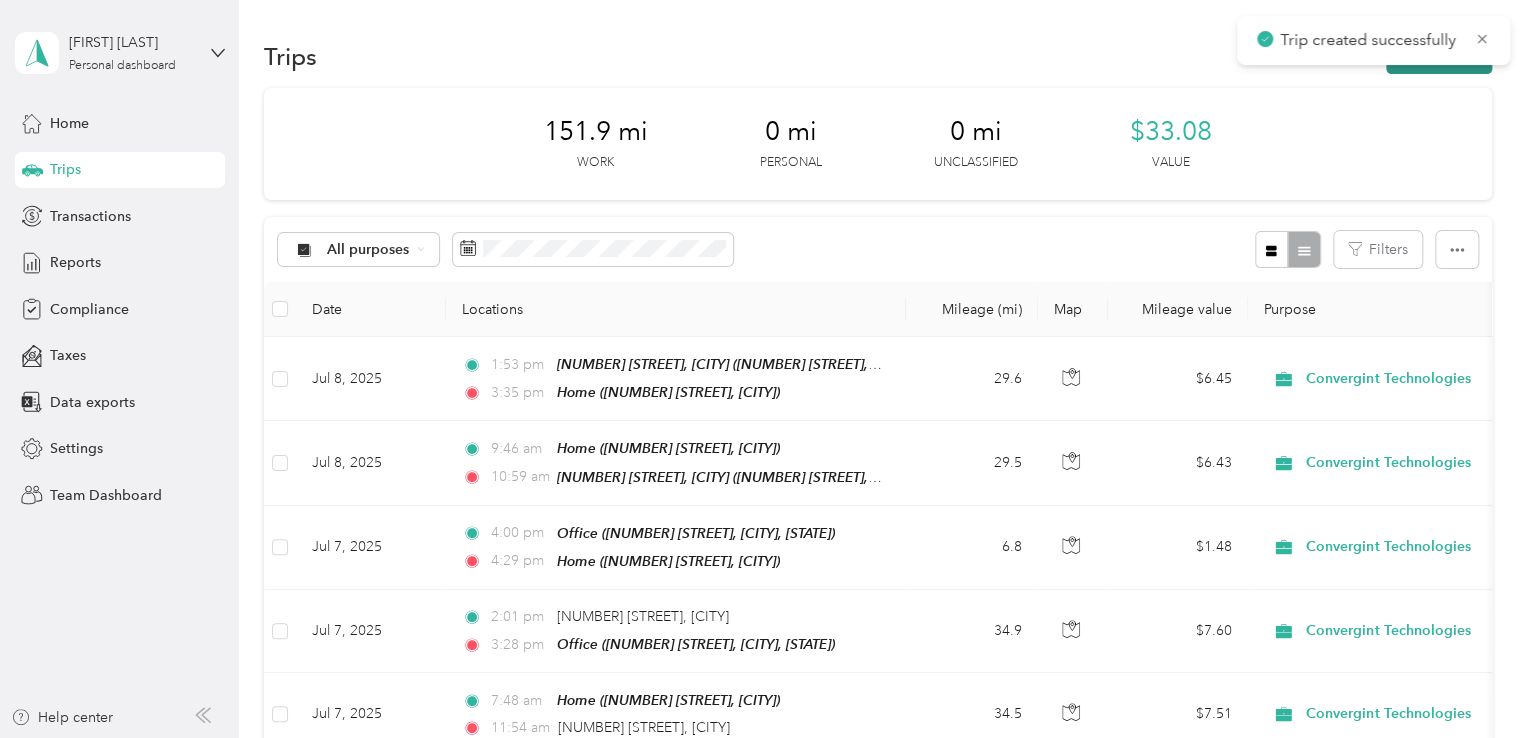 click on "New trip" at bounding box center [1439, 56] 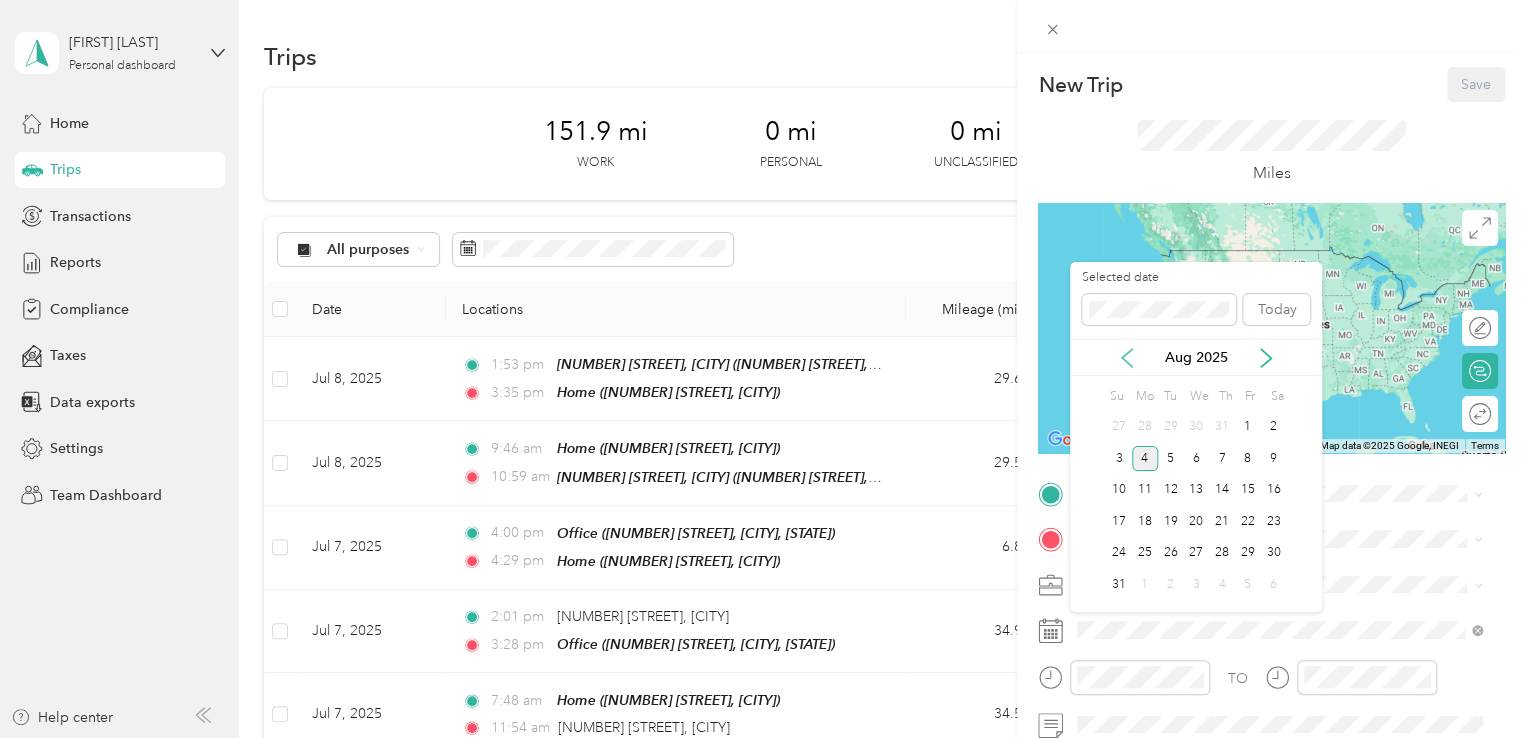 click 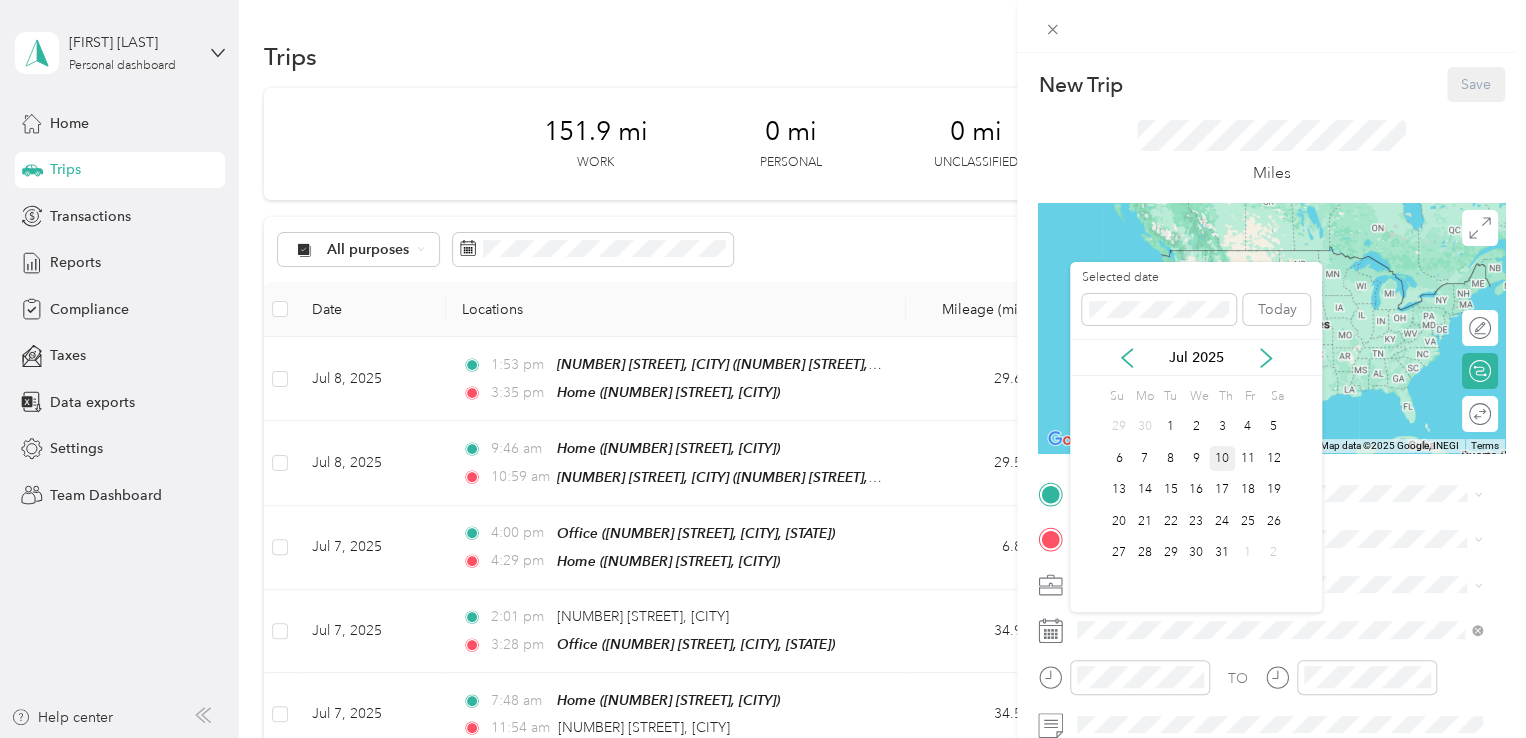click on "10" at bounding box center (1222, 458) 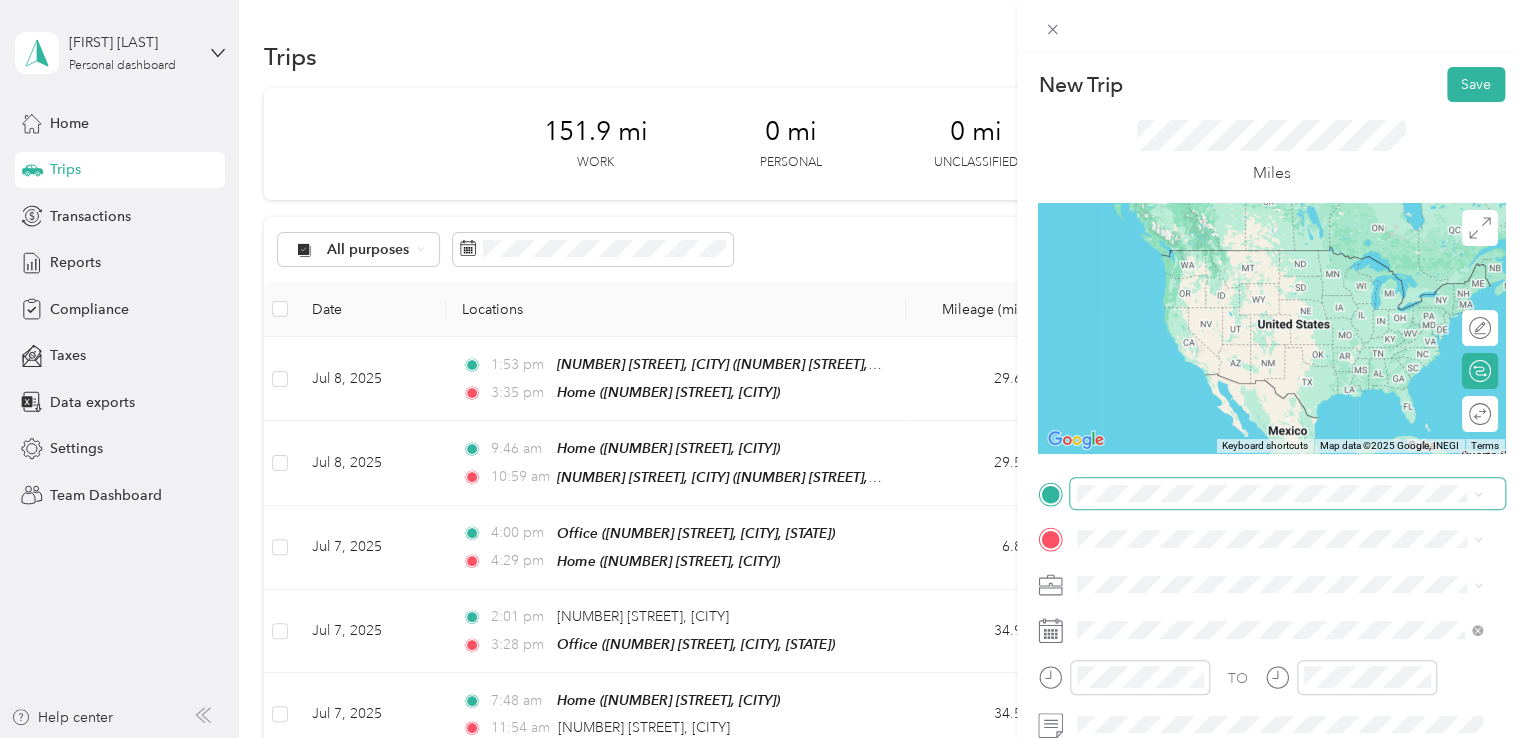 click at bounding box center (1287, 494) 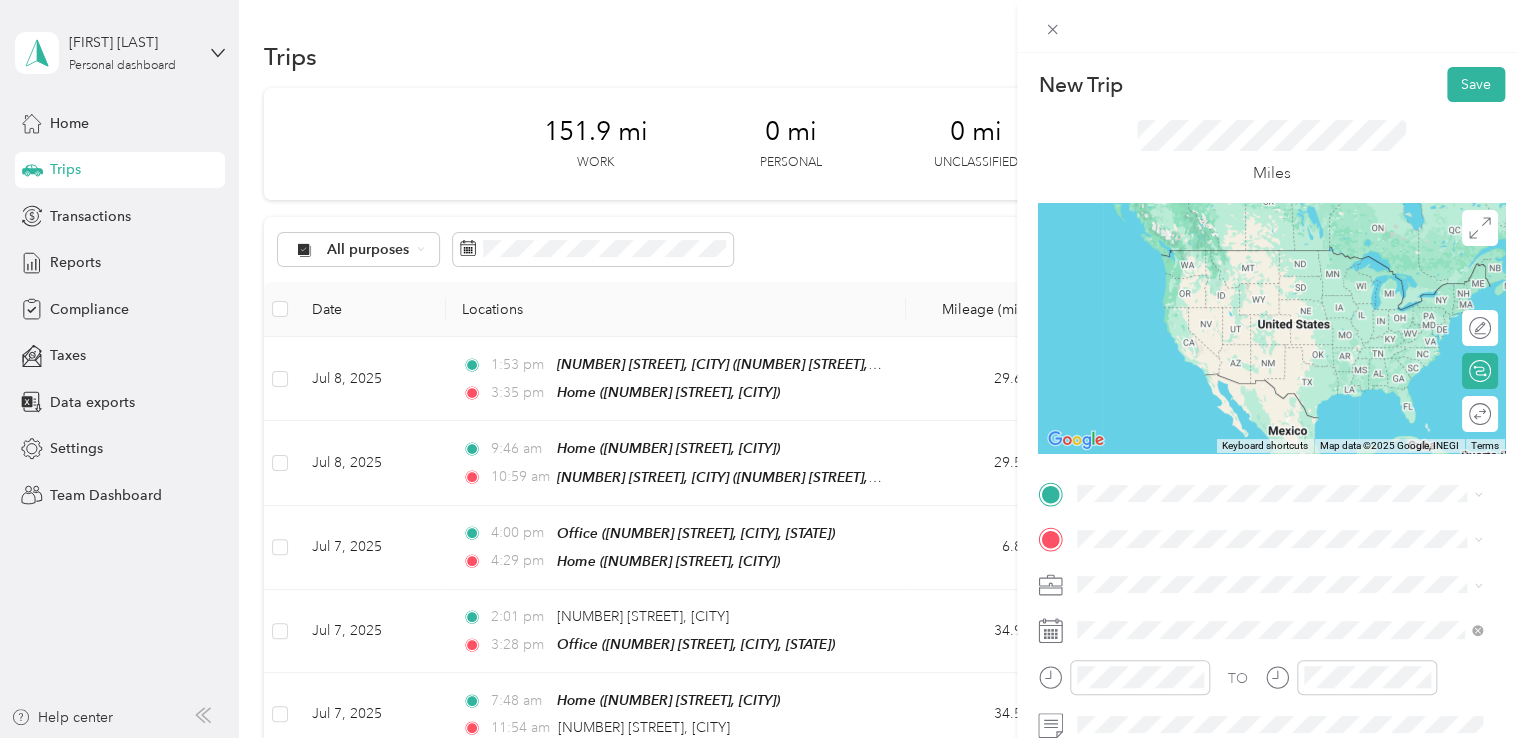 click on "Home  2060 Longfellow Avenue, 11554, East Meadow, New York, United States" at bounding box center (1295, 279) 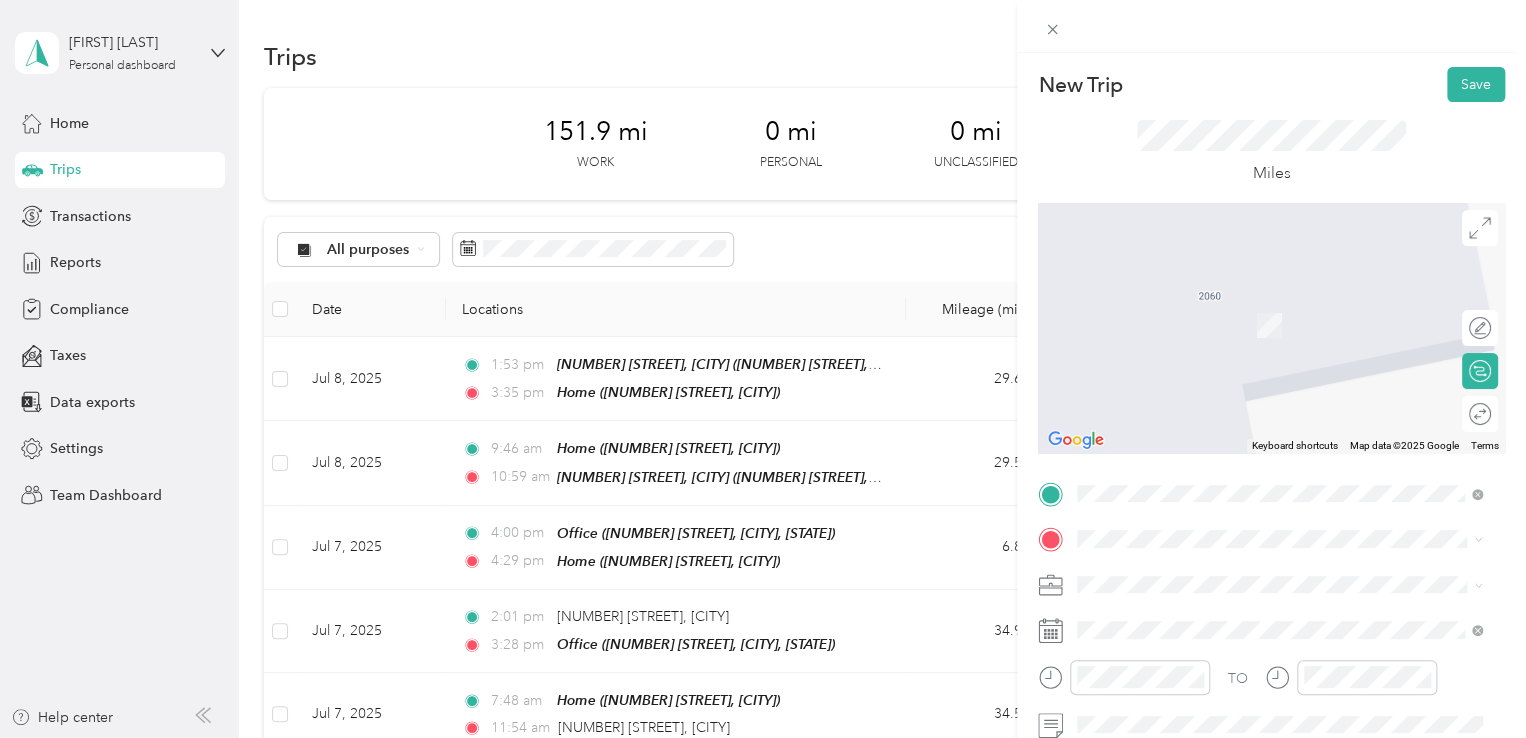click on "11 Madison Avenue, New York 11 Madison Avenue, 10010, New York, New York, United States" at bounding box center (1295, 493) 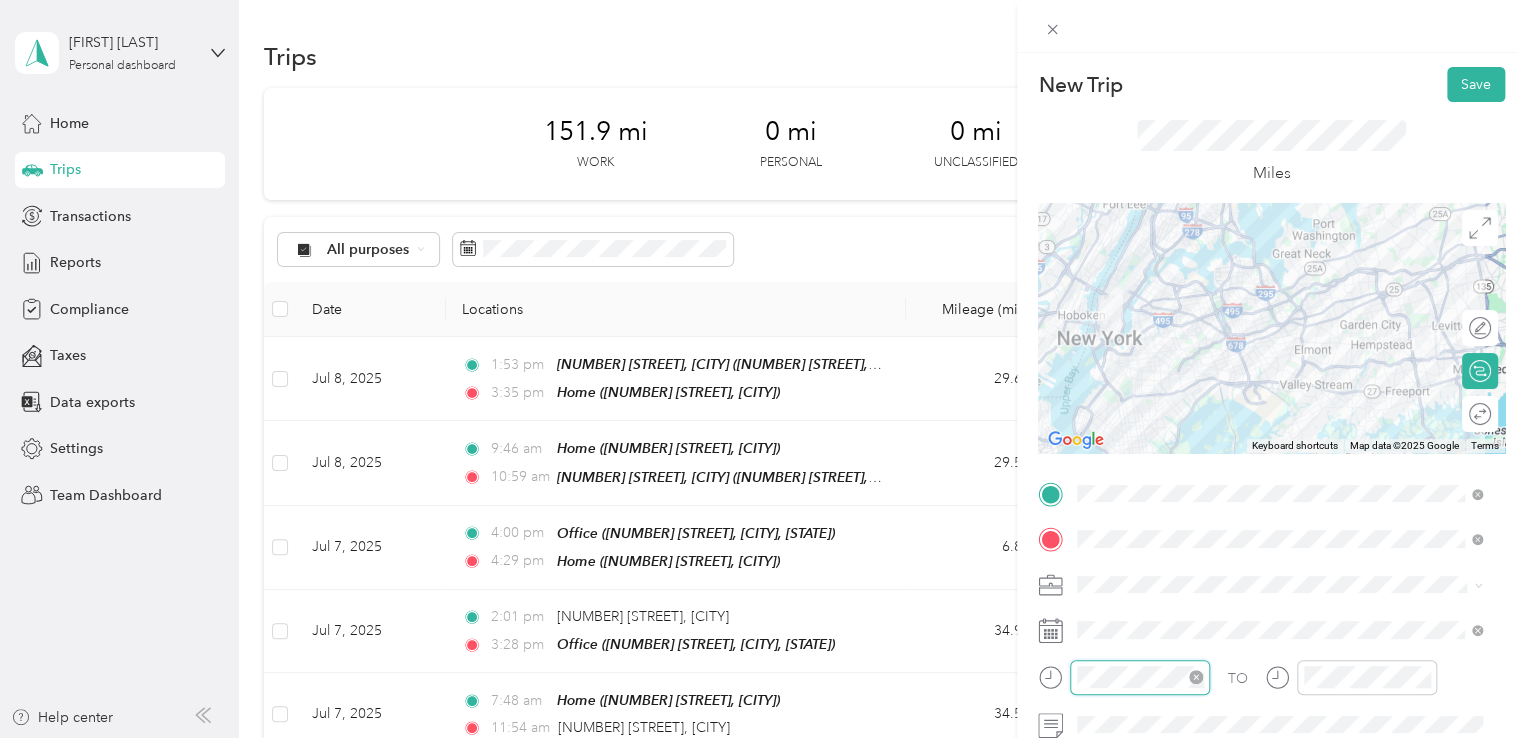 scroll, scrollTop: 120, scrollLeft: 0, axis: vertical 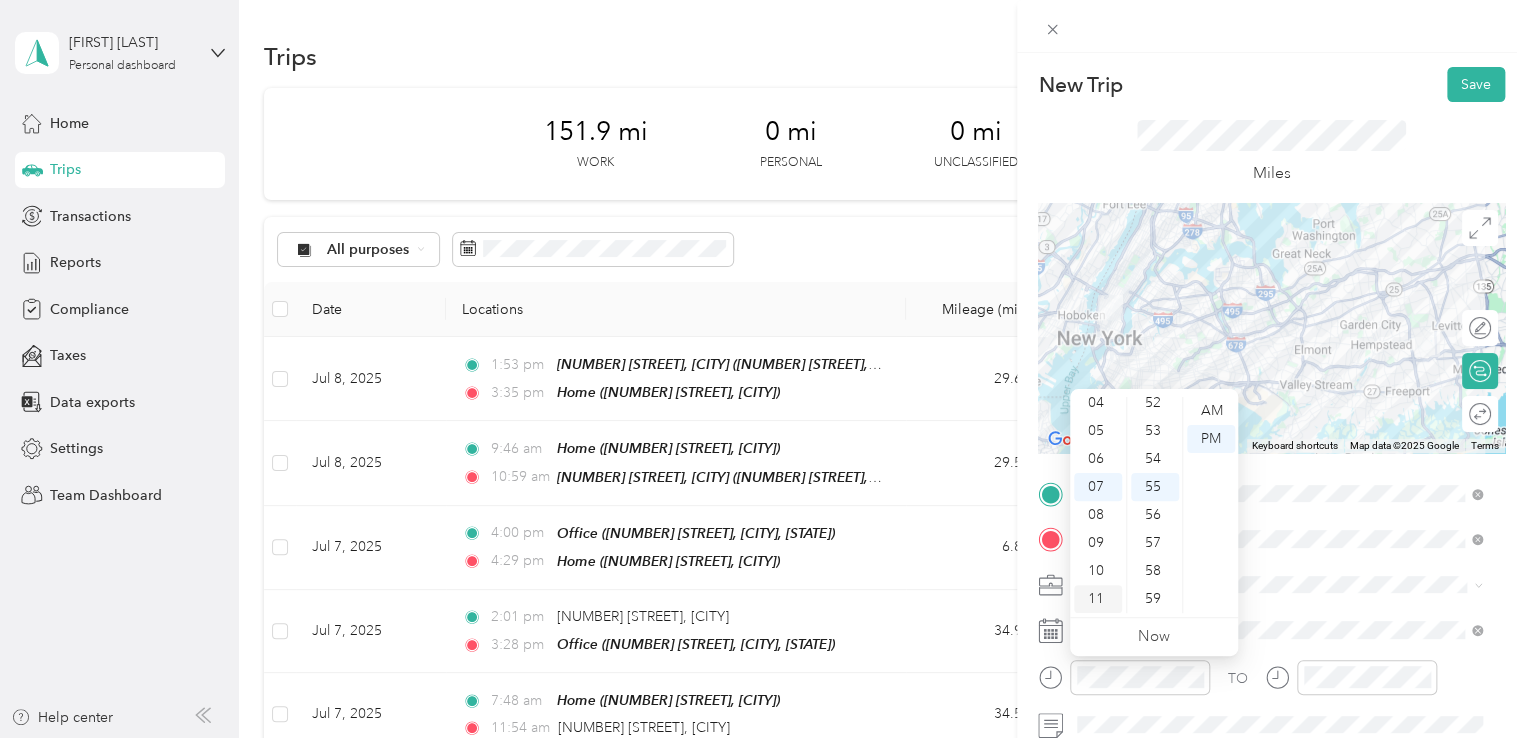 click on "11" at bounding box center (1098, 599) 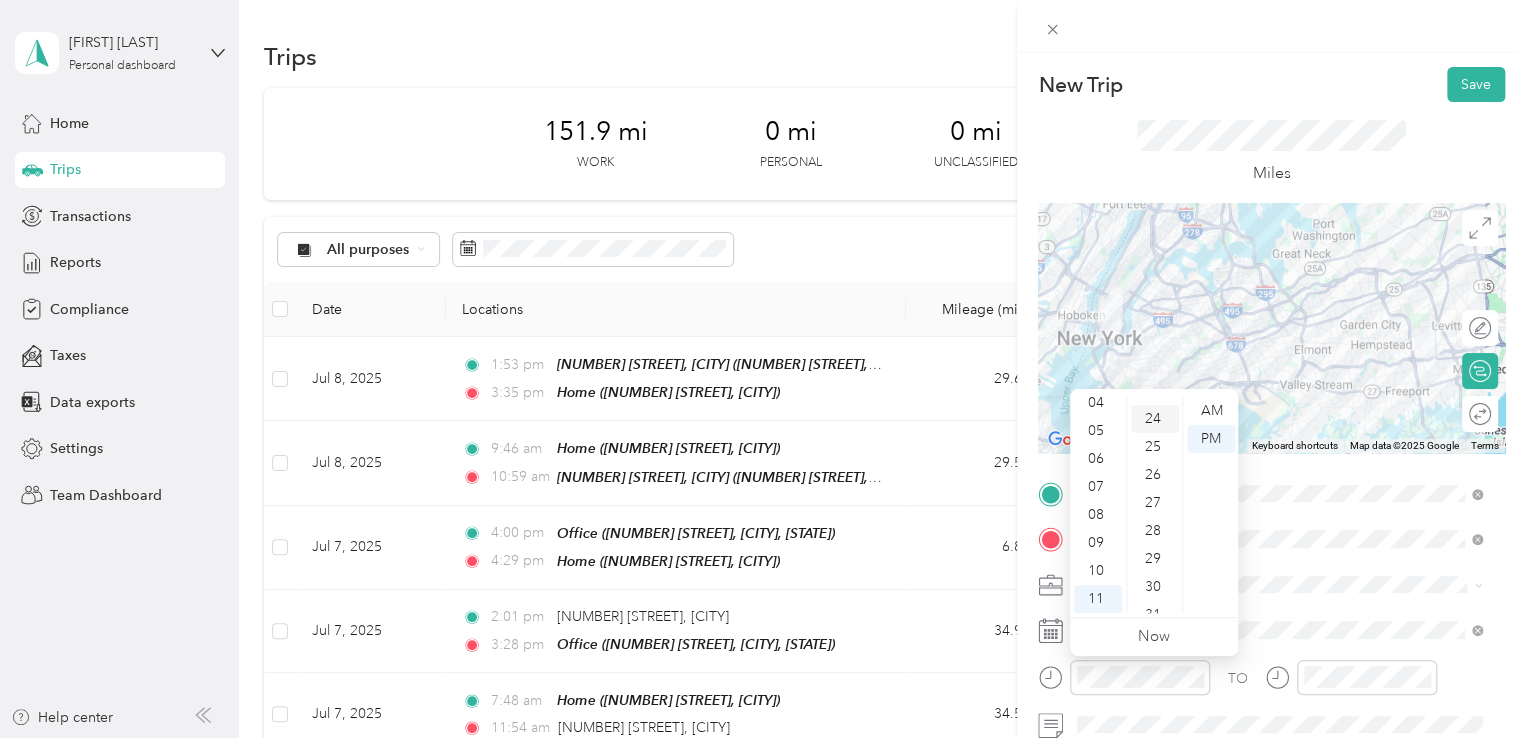 click on "24" at bounding box center [1155, 419] 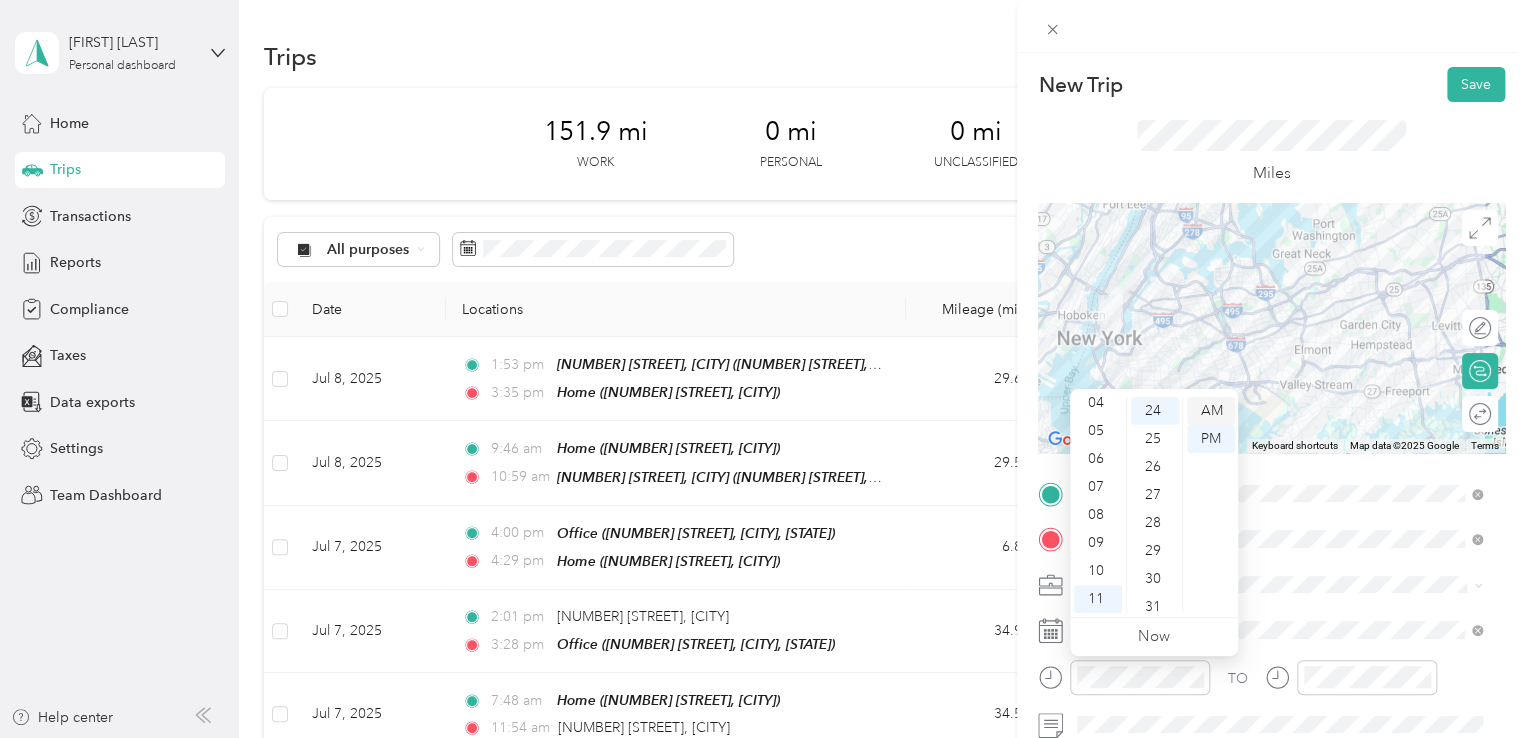 click on "AM" at bounding box center [1211, 411] 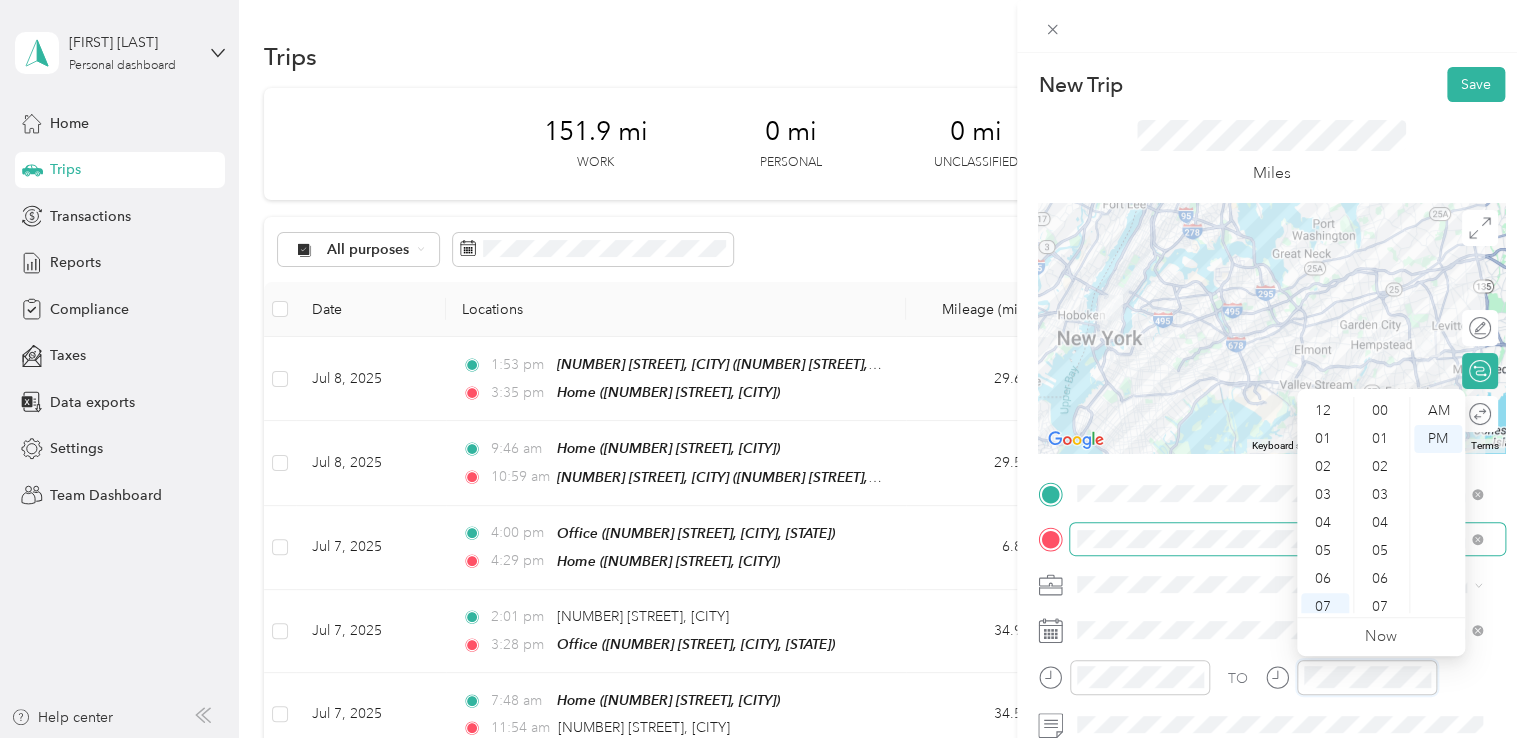 scroll, scrollTop: 120, scrollLeft: 0, axis: vertical 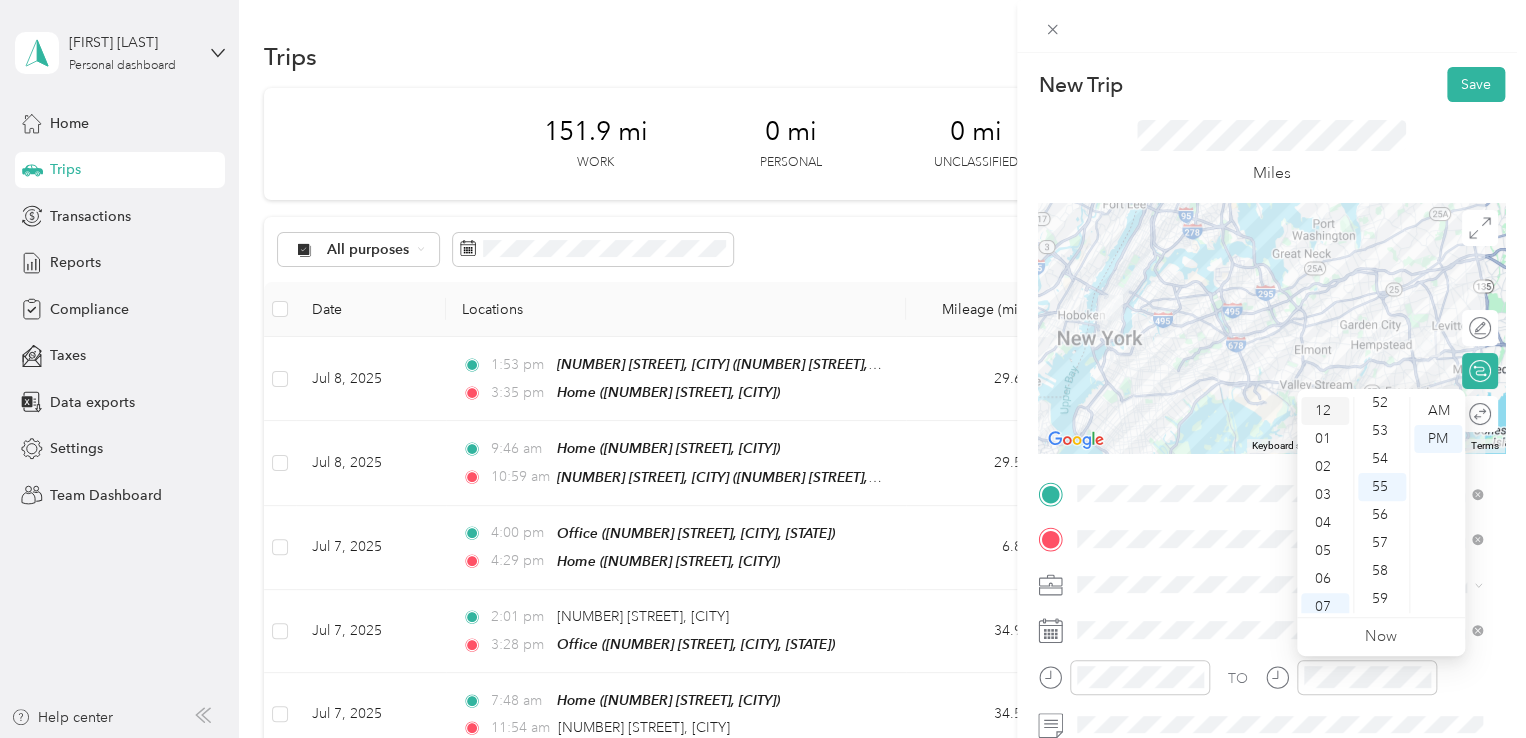 click on "12" at bounding box center (1325, 411) 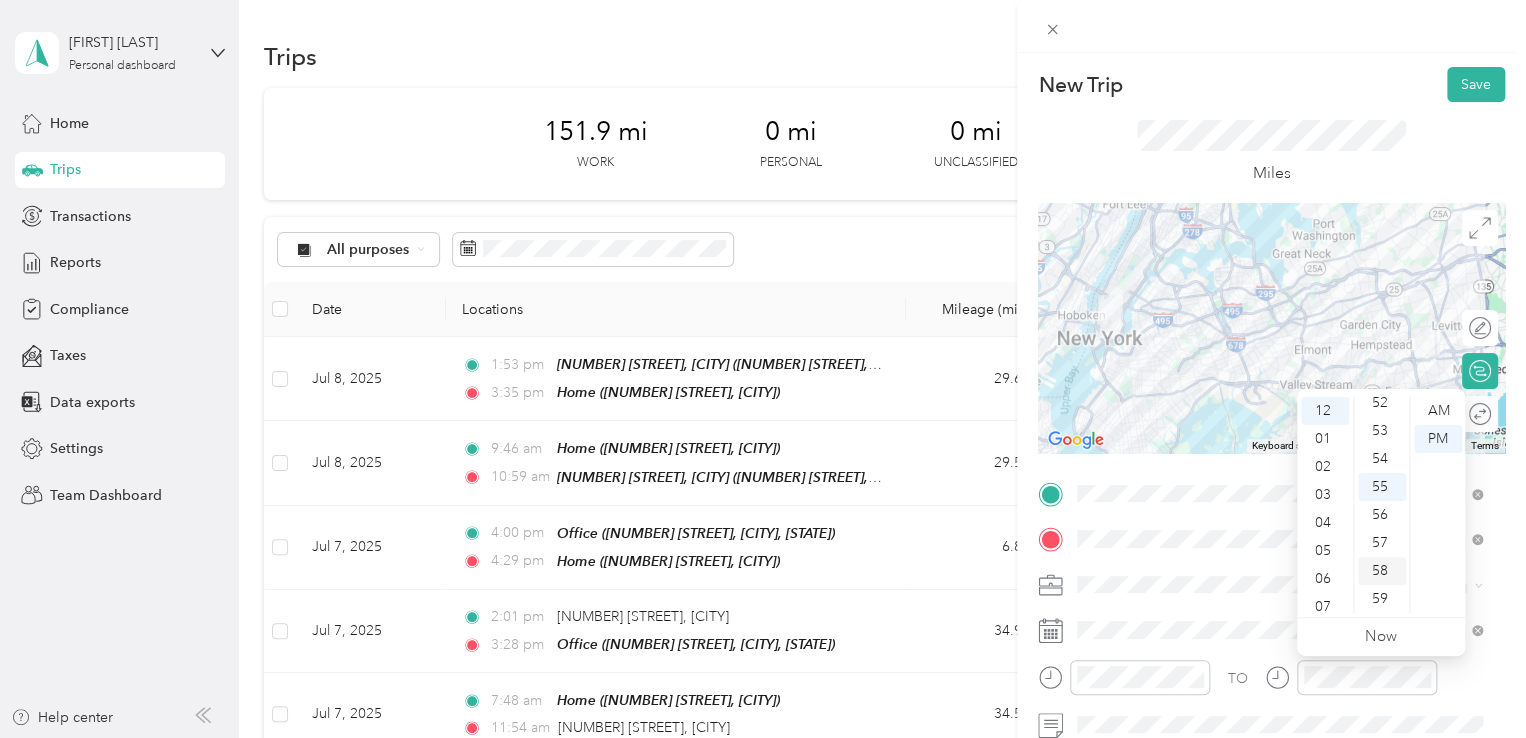 click on "58" at bounding box center (1382, 571) 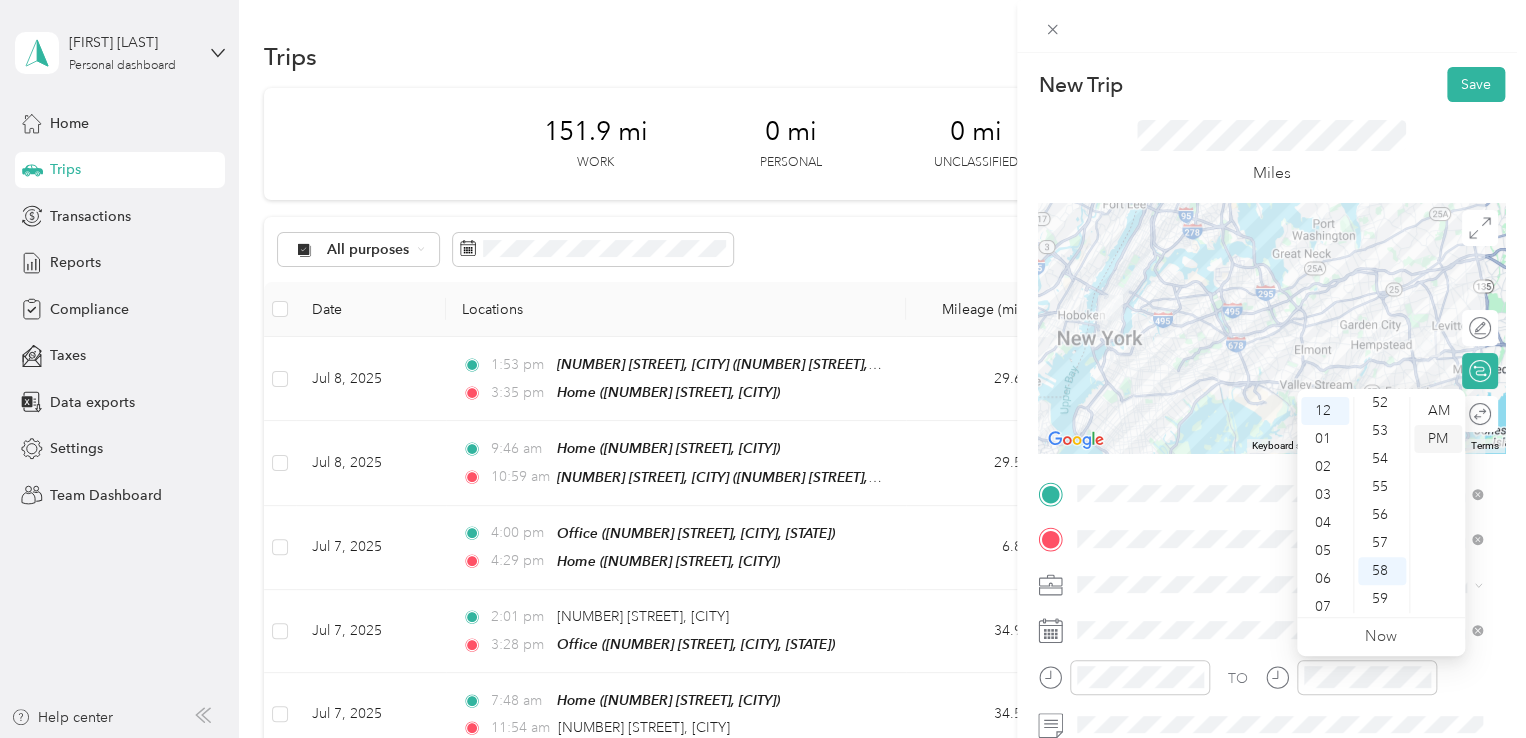 click on "PM" at bounding box center (1438, 439) 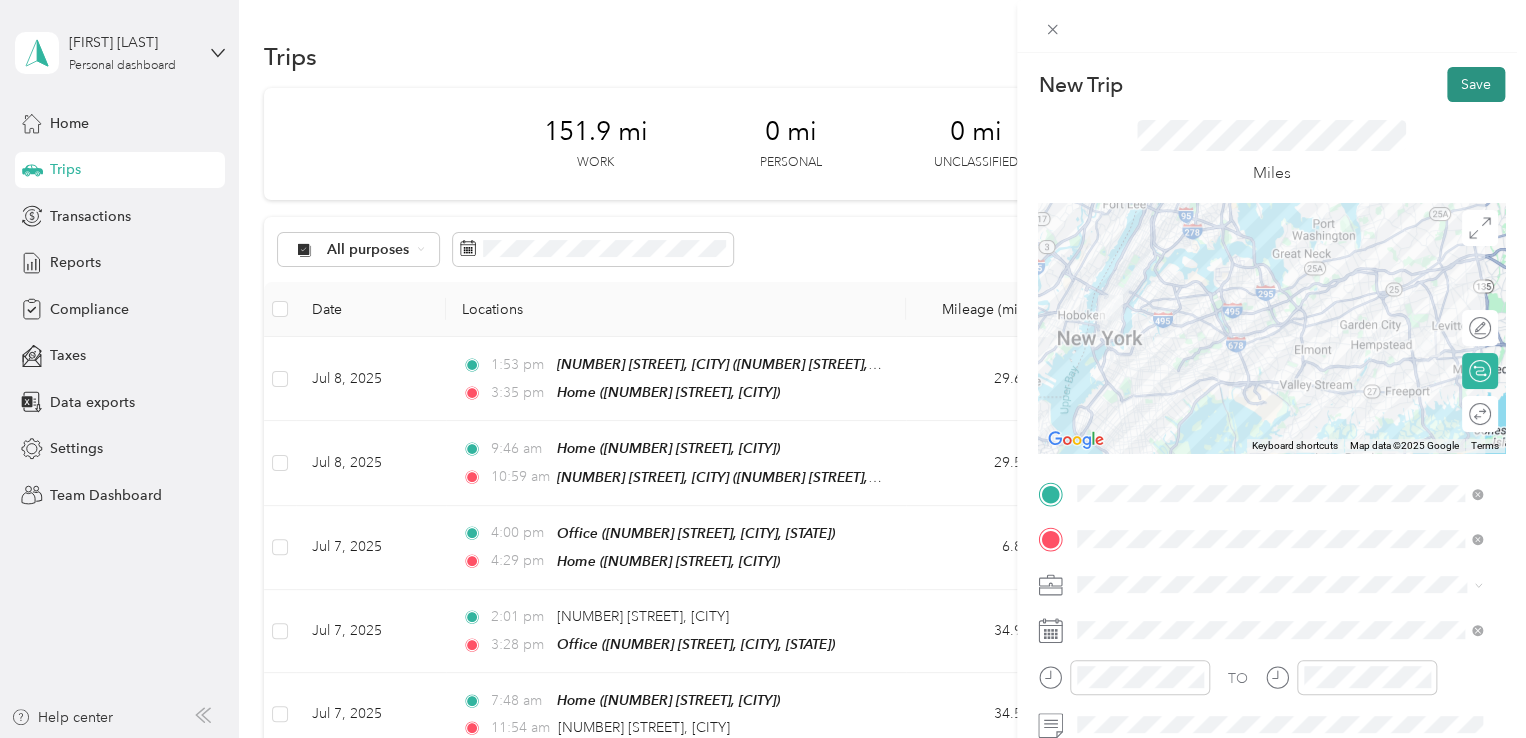 click on "Save" at bounding box center (1476, 84) 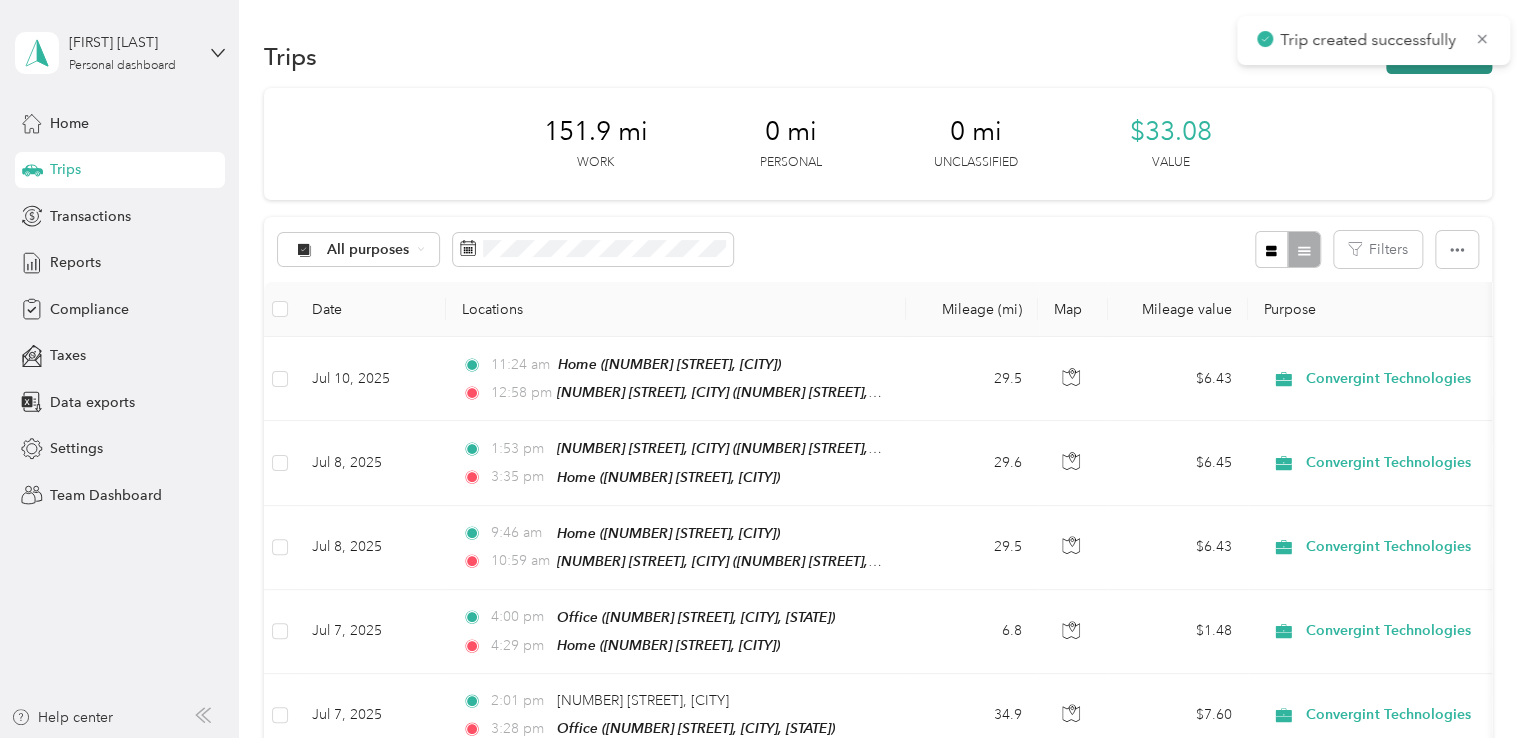 click on "New trip" at bounding box center [1439, 56] 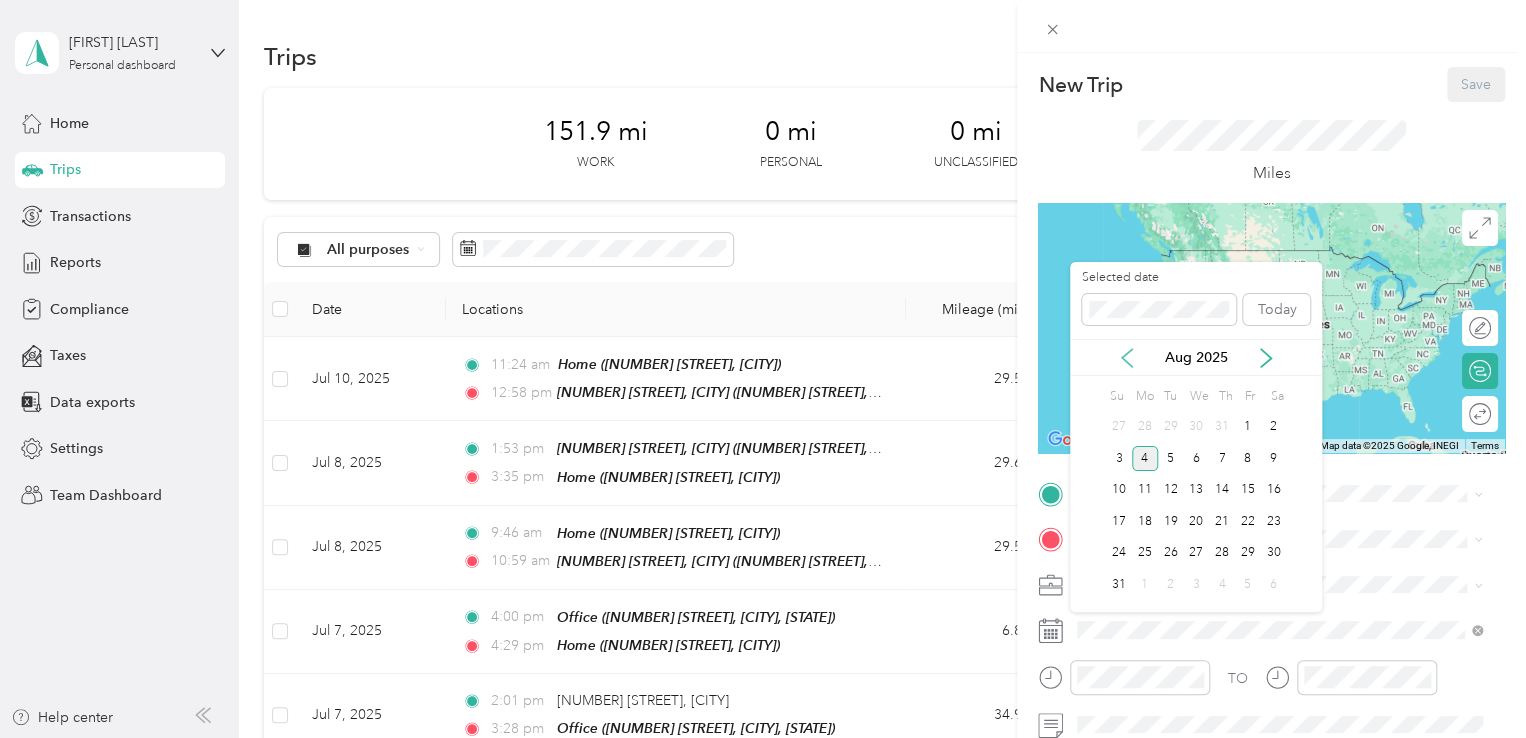 click 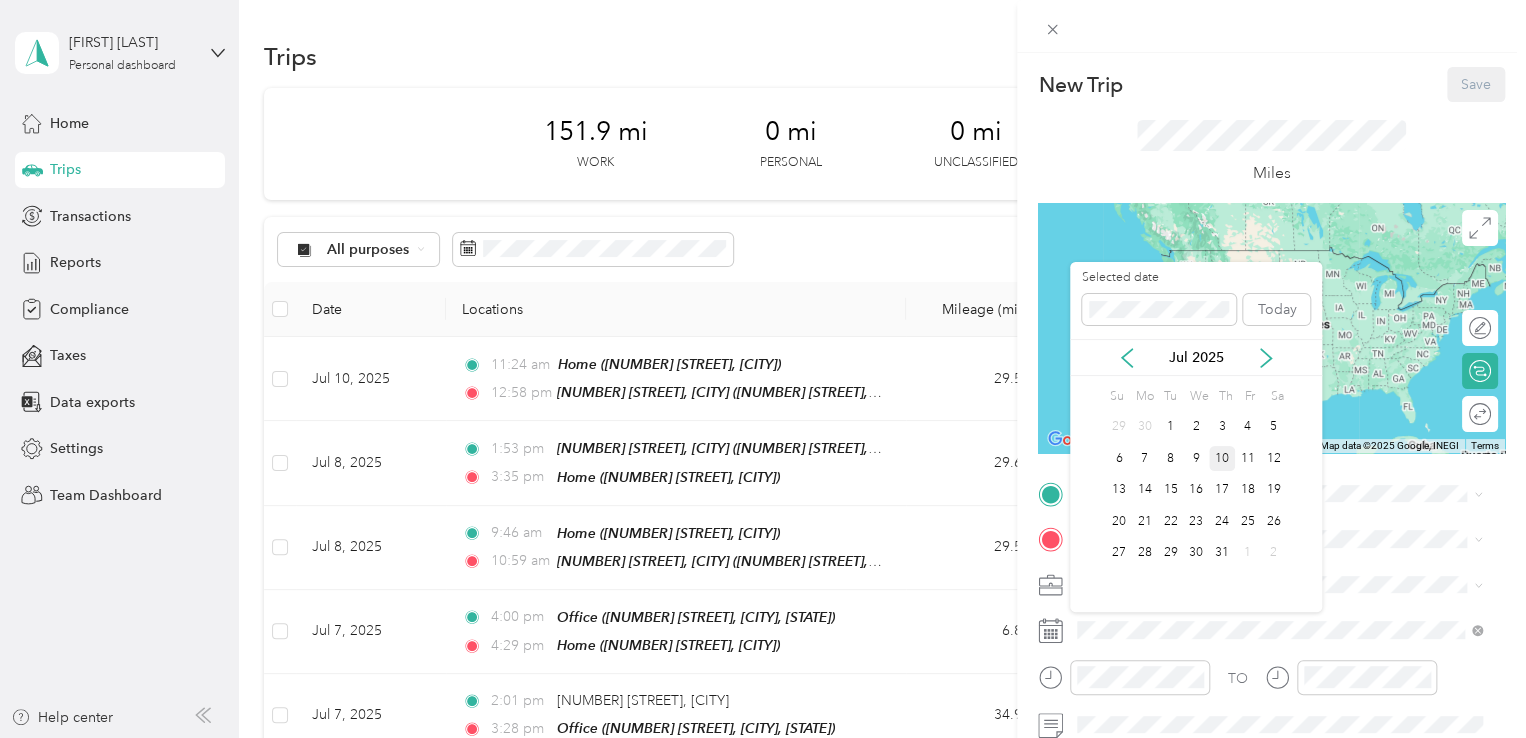 click on "10" at bounding box center (1222, 458) 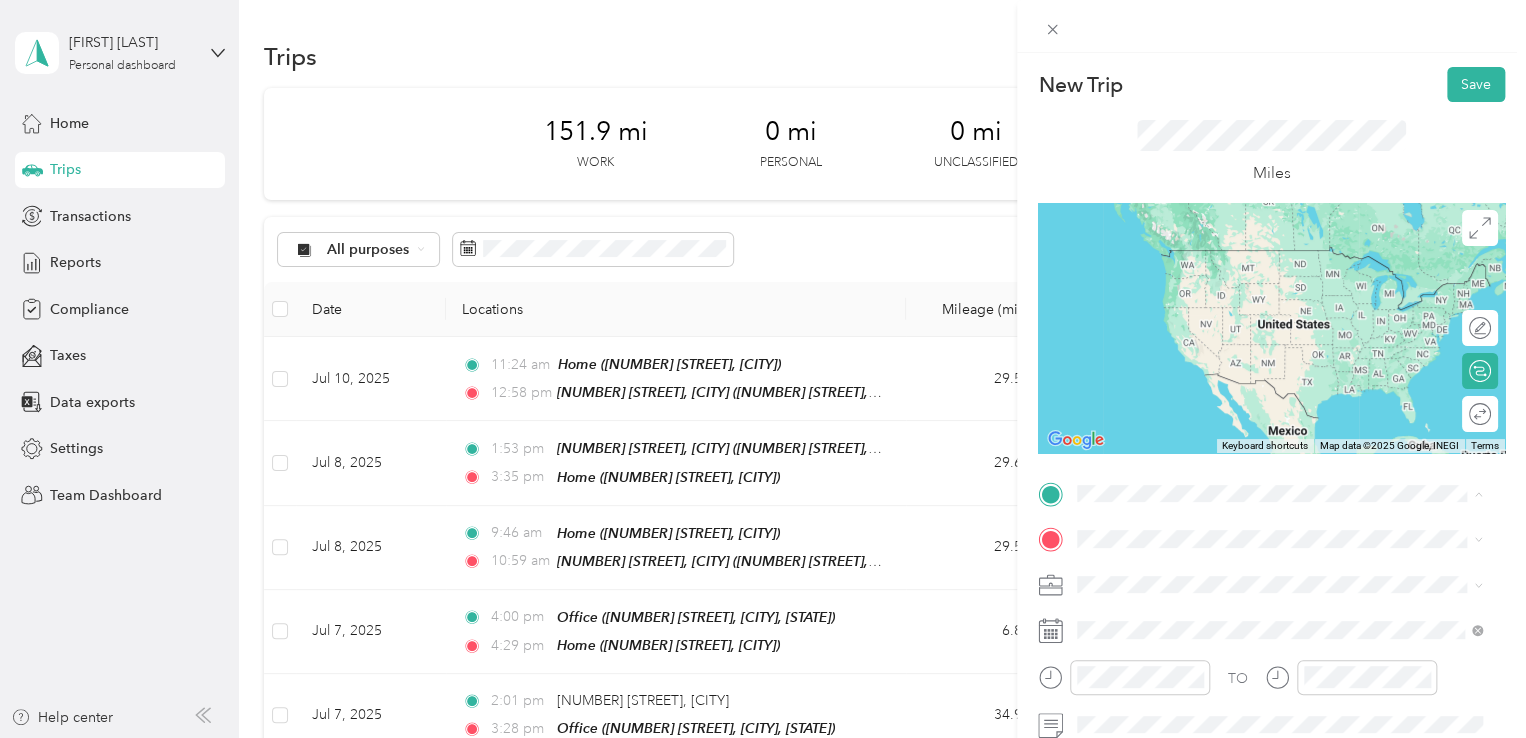 click on "11 Madison Avenue, 10010, New York, New York, United States" at bounding box center (1289, 458) 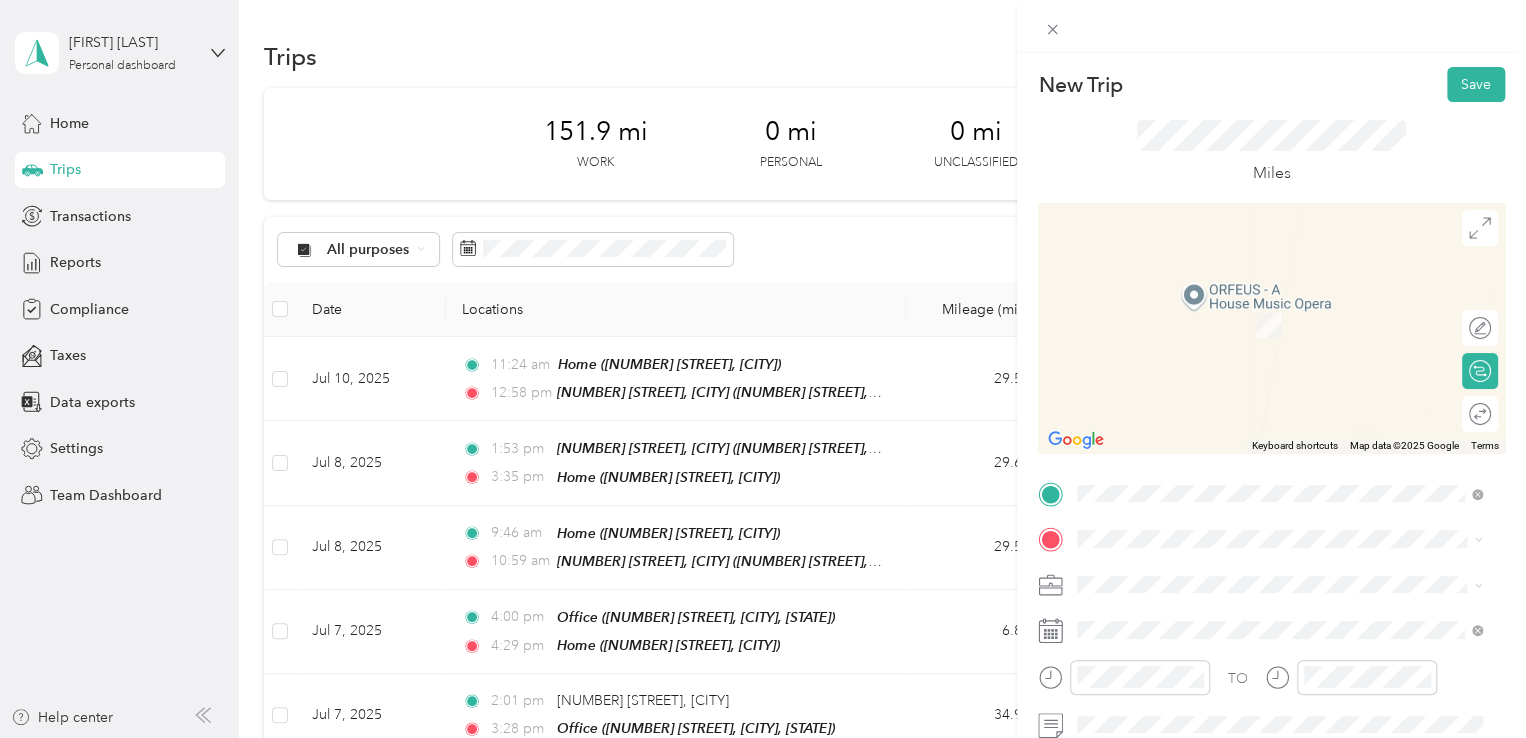 click on "2060 Longfellow Avenue, 11554, East Meadow, New York, United States" at bounding box center [1289, 336] 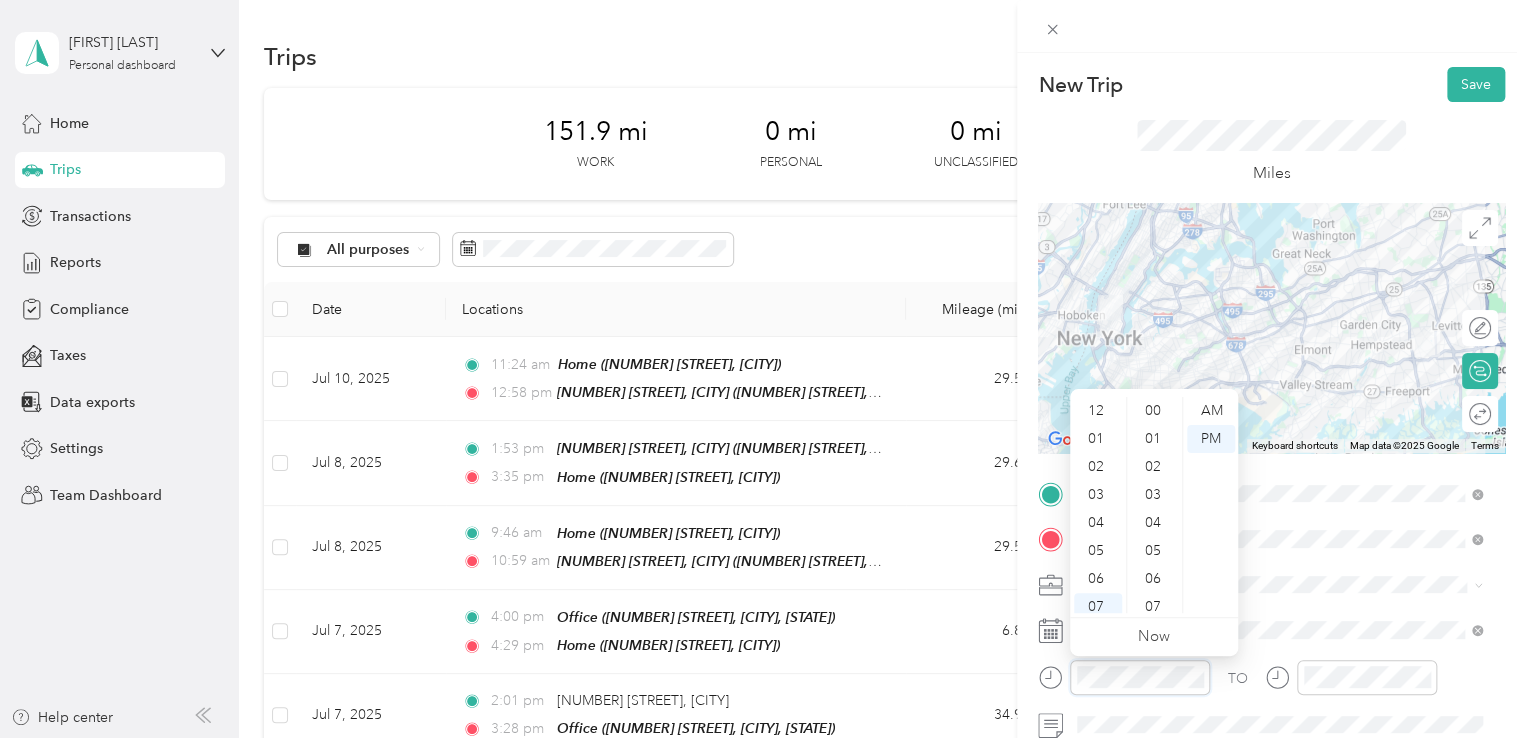 scroll, scrollTop: 120, scrollLeft: 0, axis: vertical 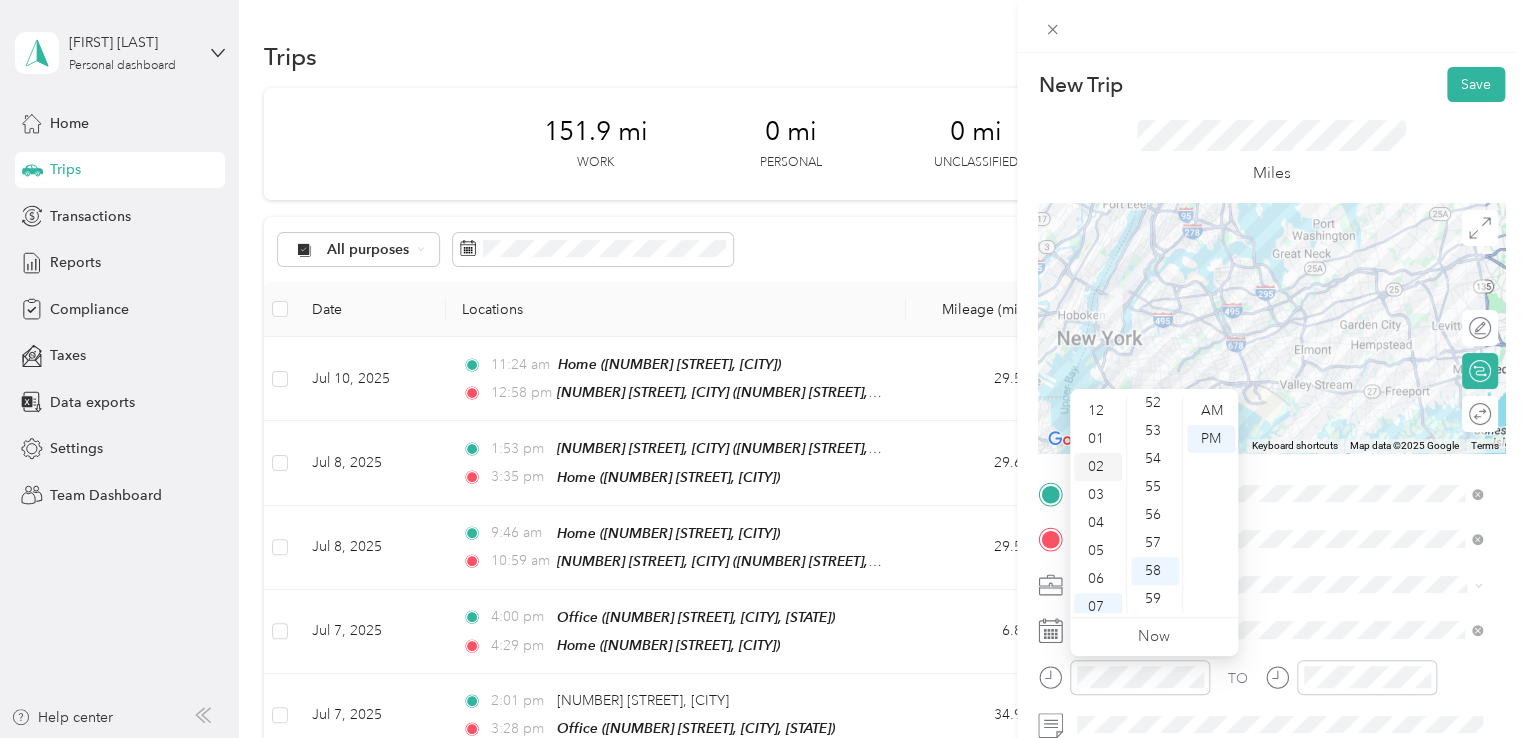 click on "02" at bounding box center [1098, 467] 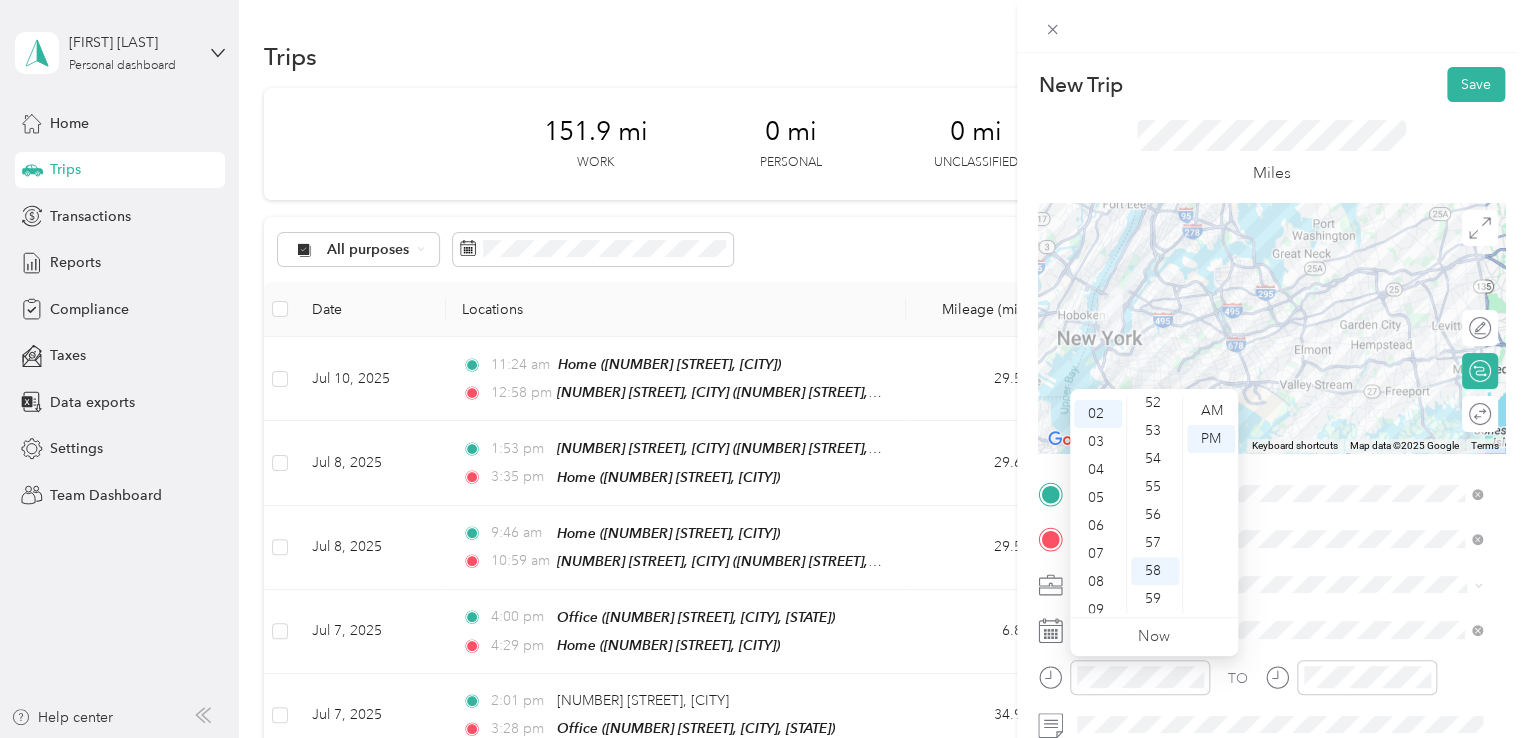 scroll, scrollTop: 56, scrollLeft: 0, axis: vertical 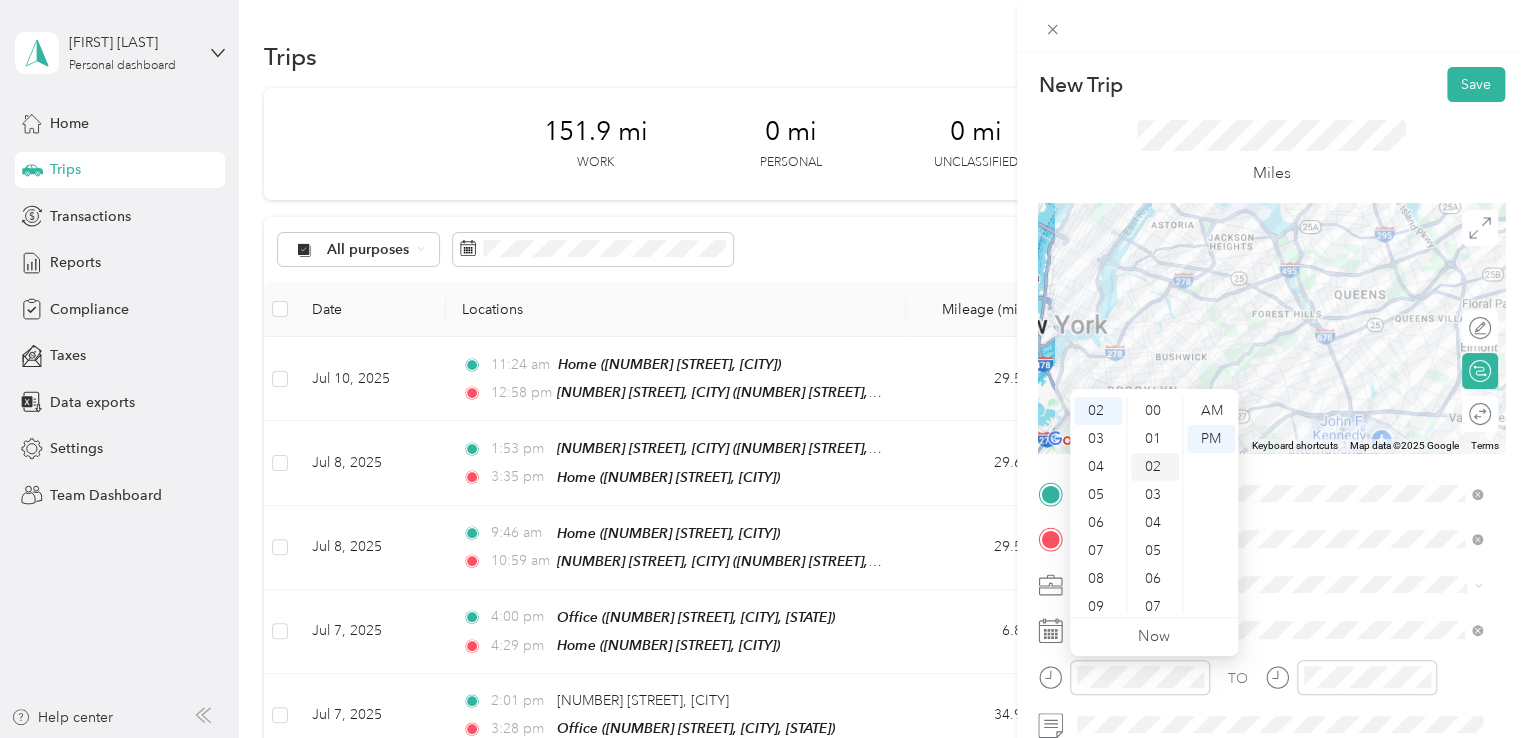 click on "02" at bounding box center [1155, 467] 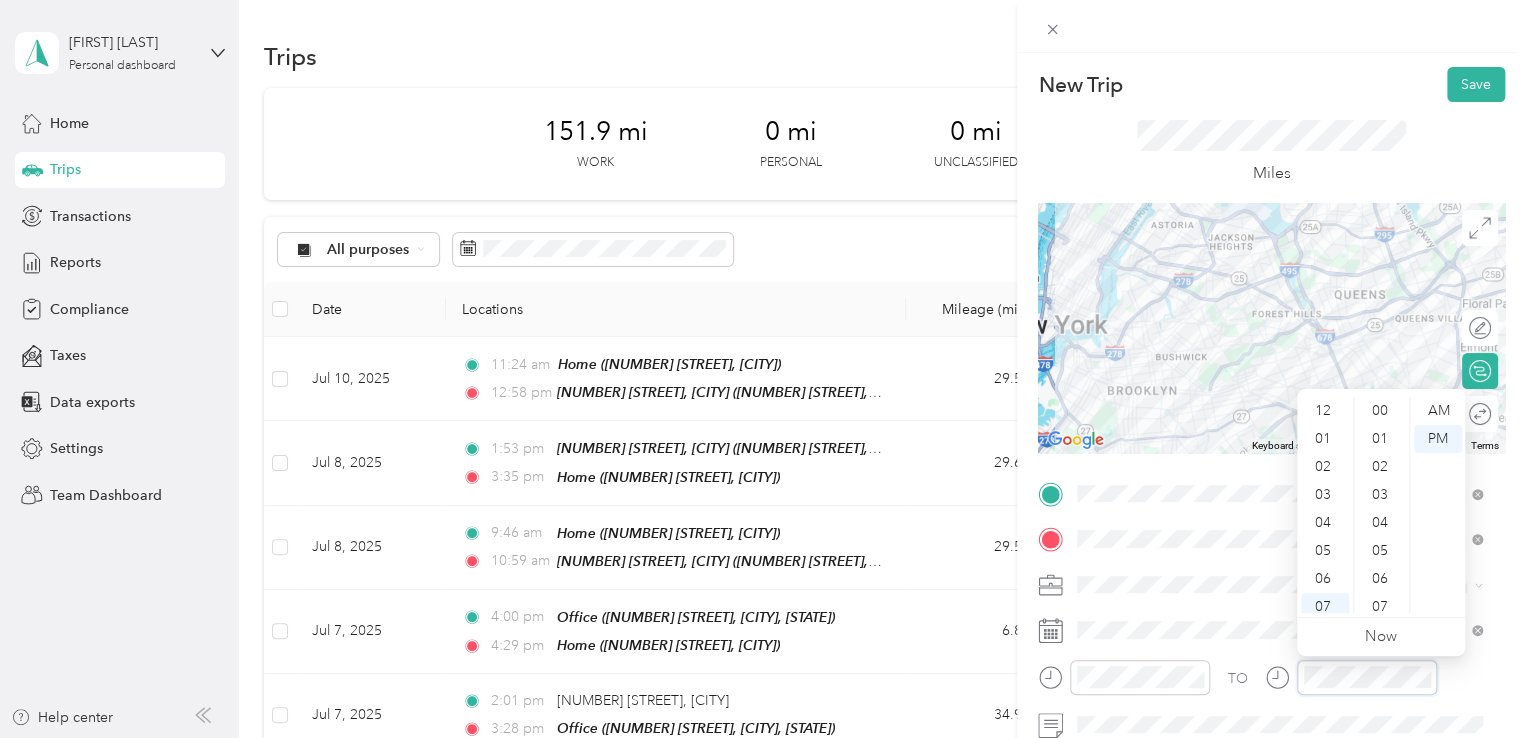 scroll, scrollTop: 120, scrollLeft: 0, axis: vertical 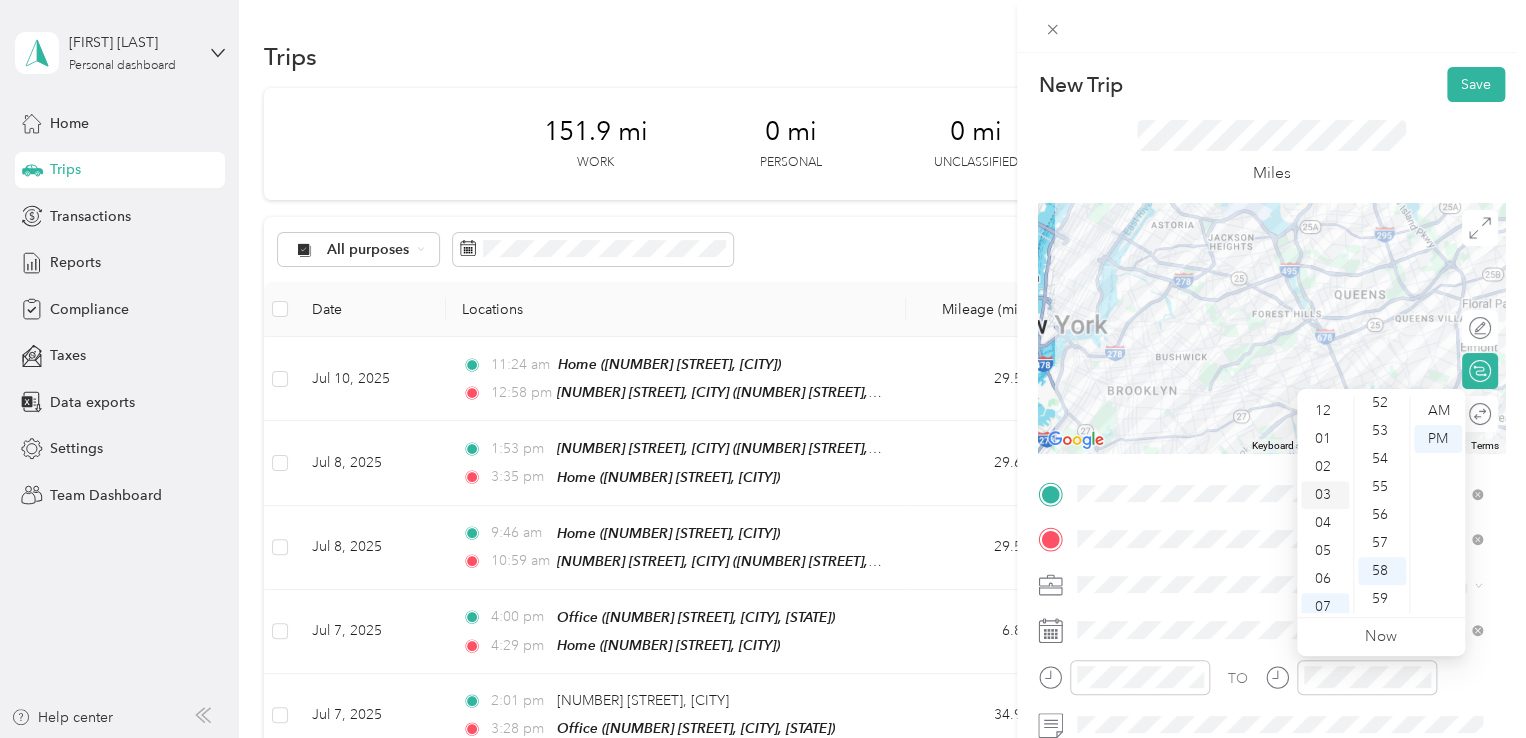 click on "03" at bounding box center (1325, 495) 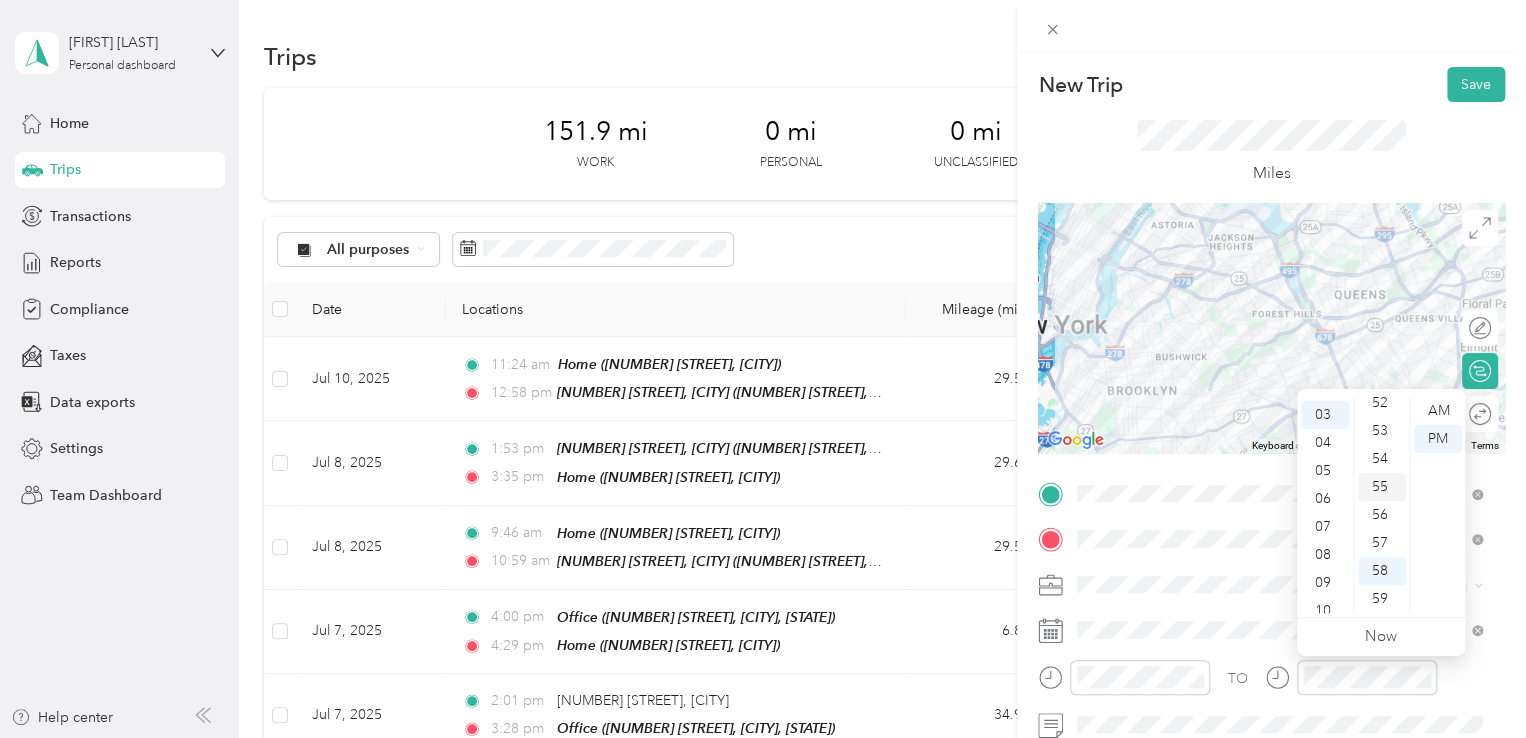 scroll, scrollTop: 84, scrollLeft: 0, axis: vertical 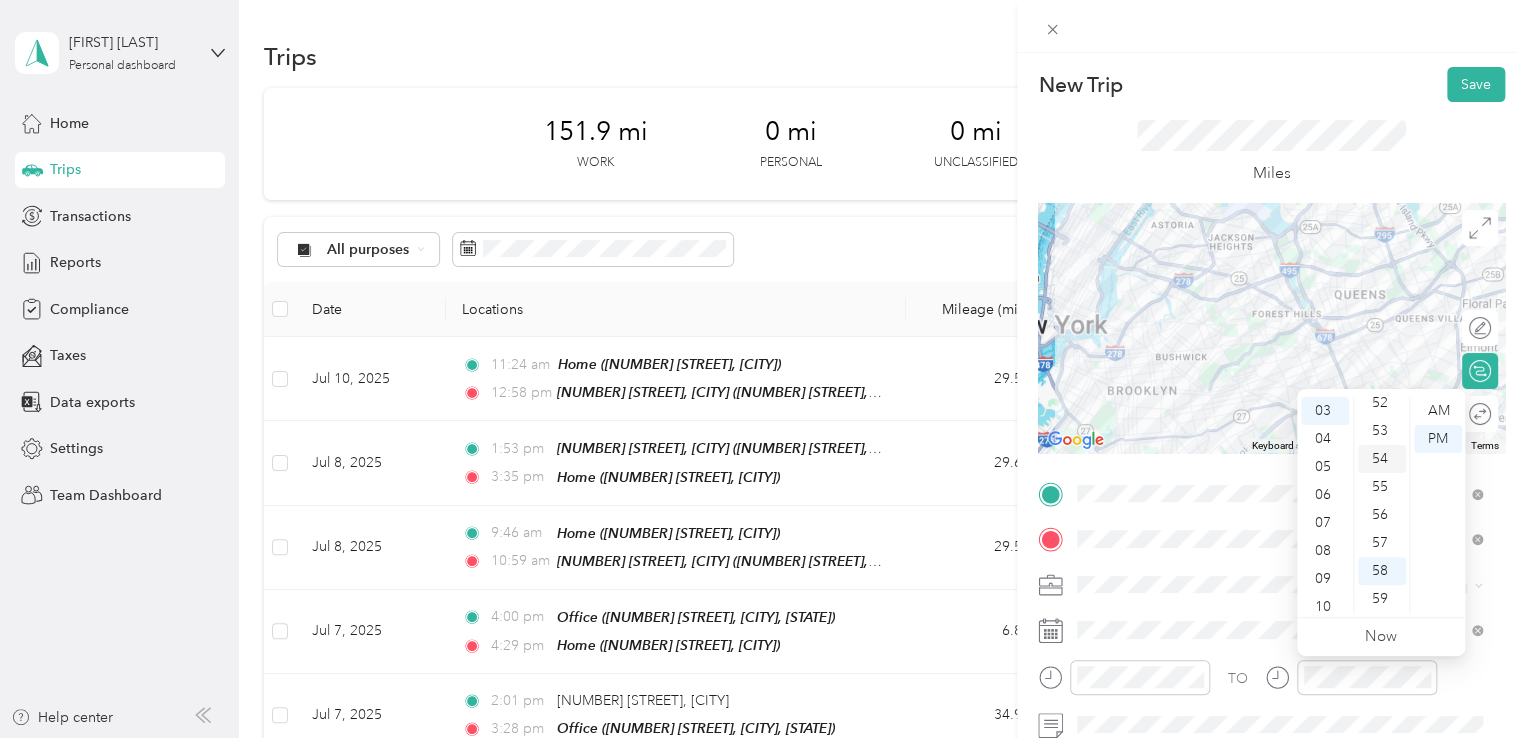 click on "54" at bounding box center [1382, 459] 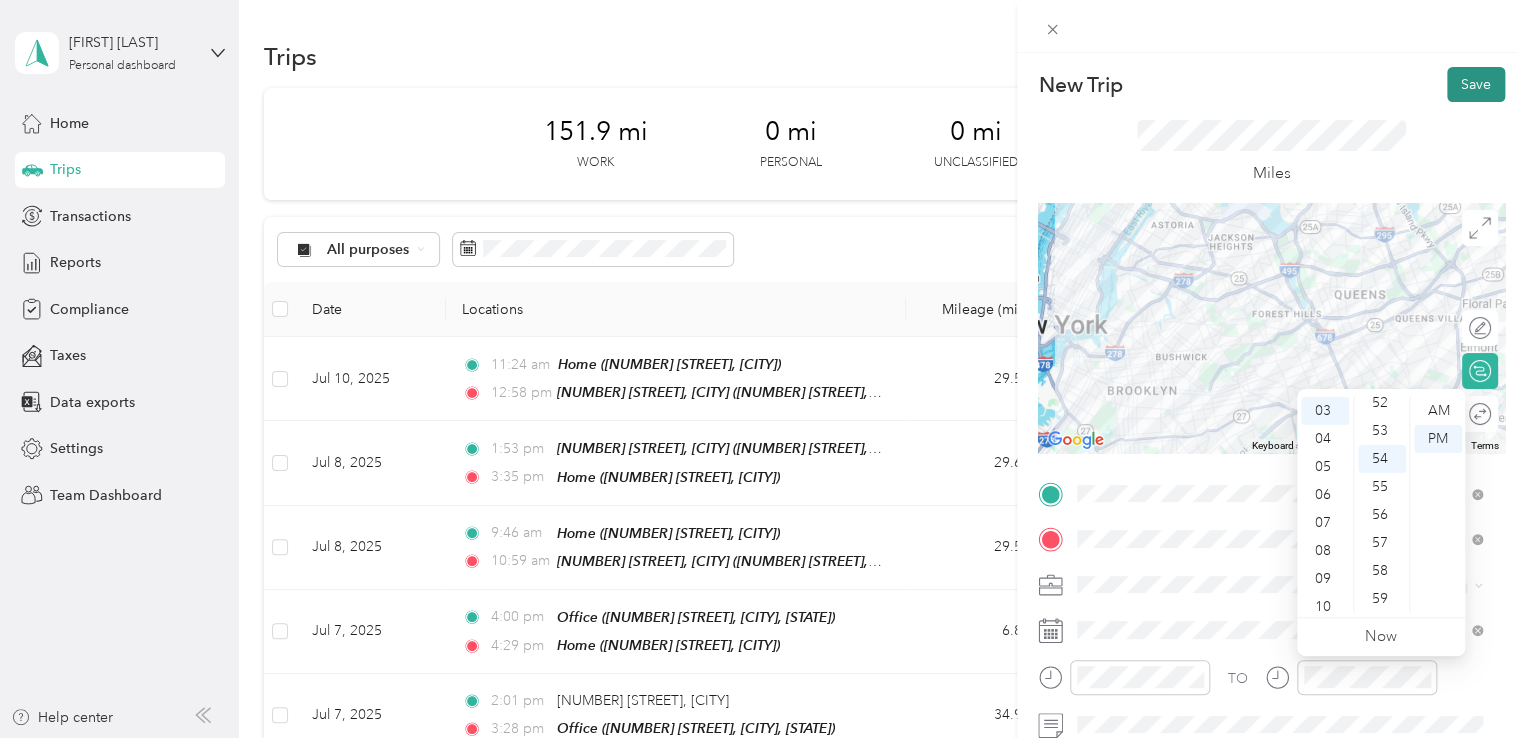 click on "Save" at bounding box center (1476, 84) 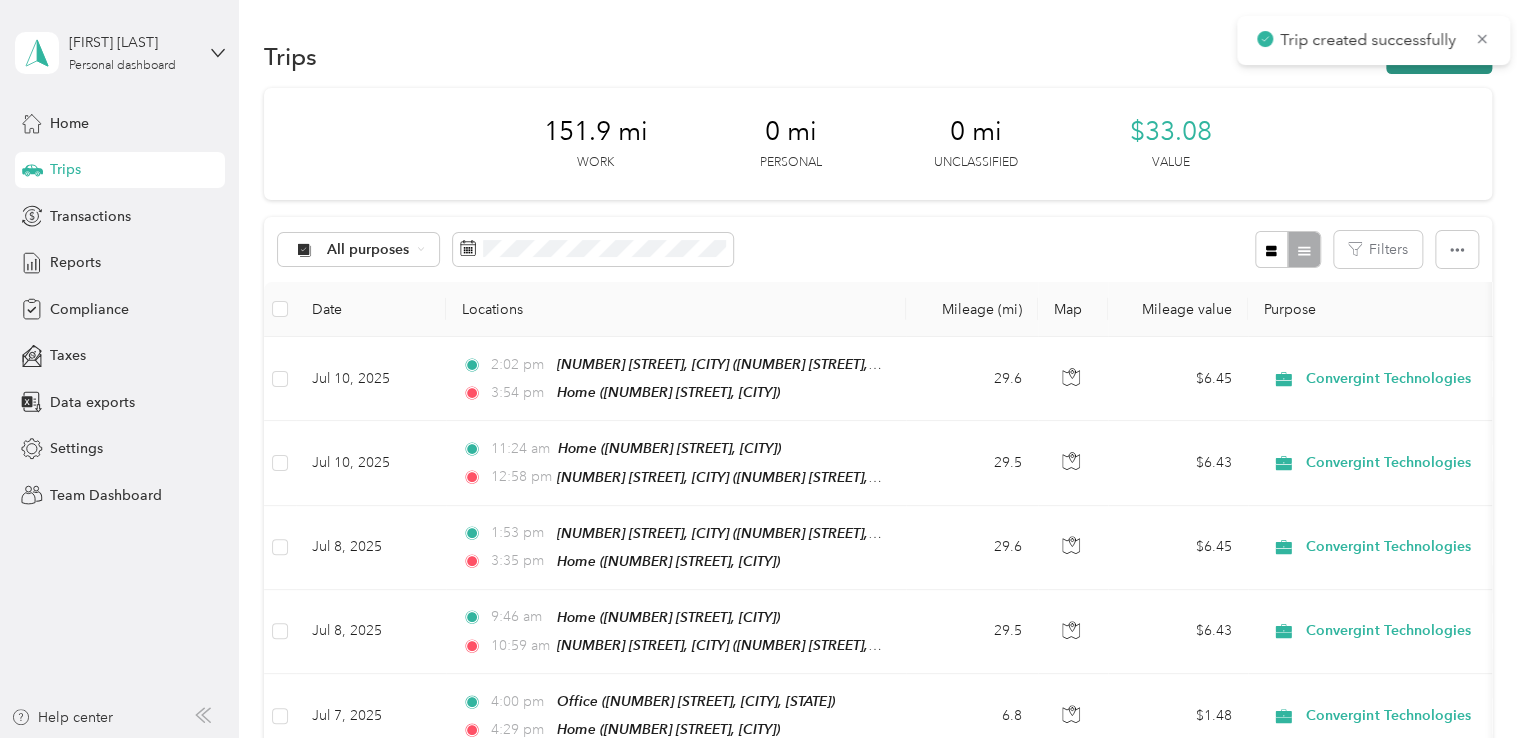click on "New trip" at bounding box center [1439, 56] 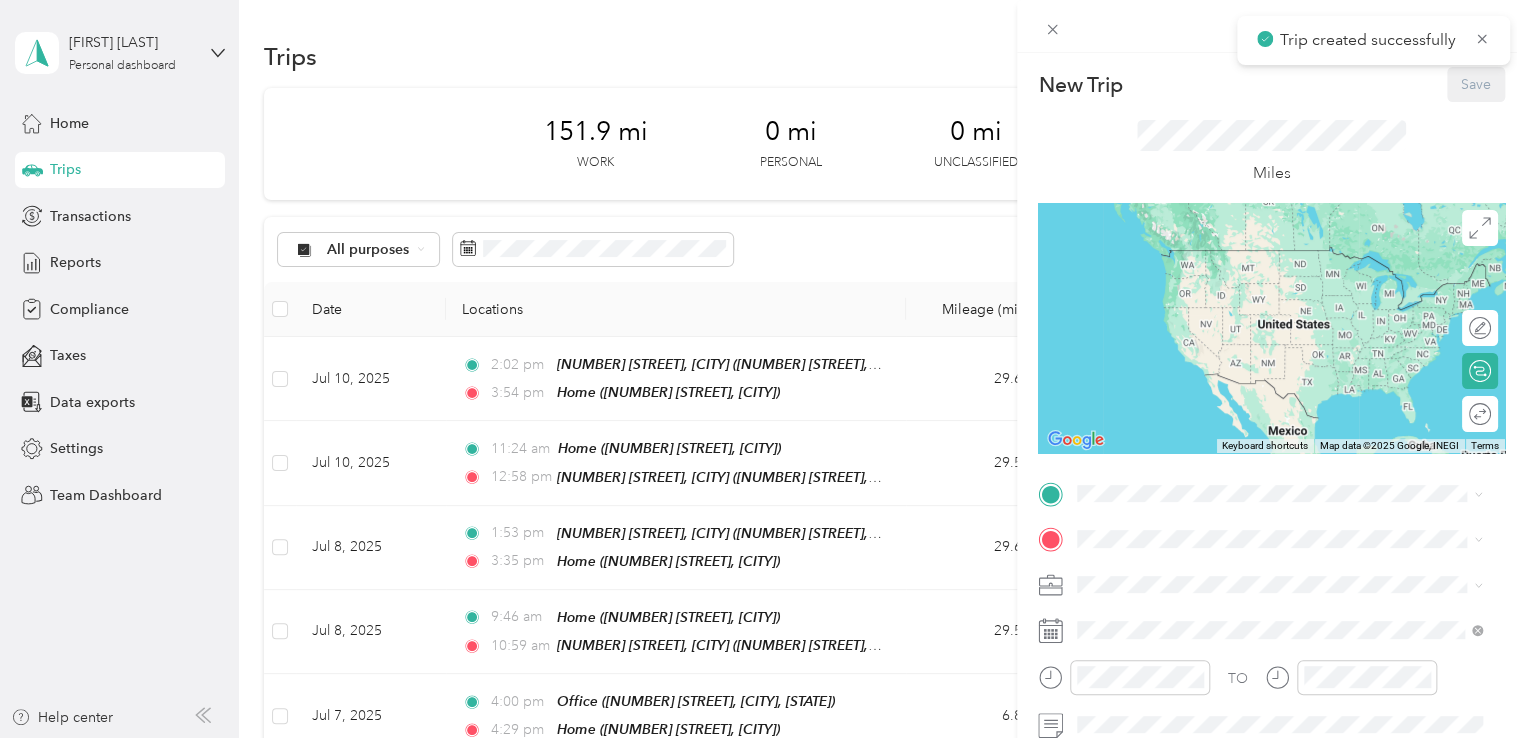 click on "New Trip Save This trip cannot be edited because it is either under review, approved, or paid. Contact your Team Manager to edit it. Miles To navigate the map with touch gestures double-tap and hold your finger on the map, then drag the map. ← Move left → Move right ↑ Move up ↓ Move down + Zoom in - Zoom out Home Jump left by 75% End Jump right by 75% Page Up Jump up by 75% Page Down Jump down by 75% Keyboard shortcuts Map Data Map data ©2025 Google, INEGI Map data ©2025 Google, INEGI 1000 km  Click to toggle between metric and imperial units Terms Report a map error Edit route Calculate route Round trip TO Add photo" at bounding box center [763, 369] 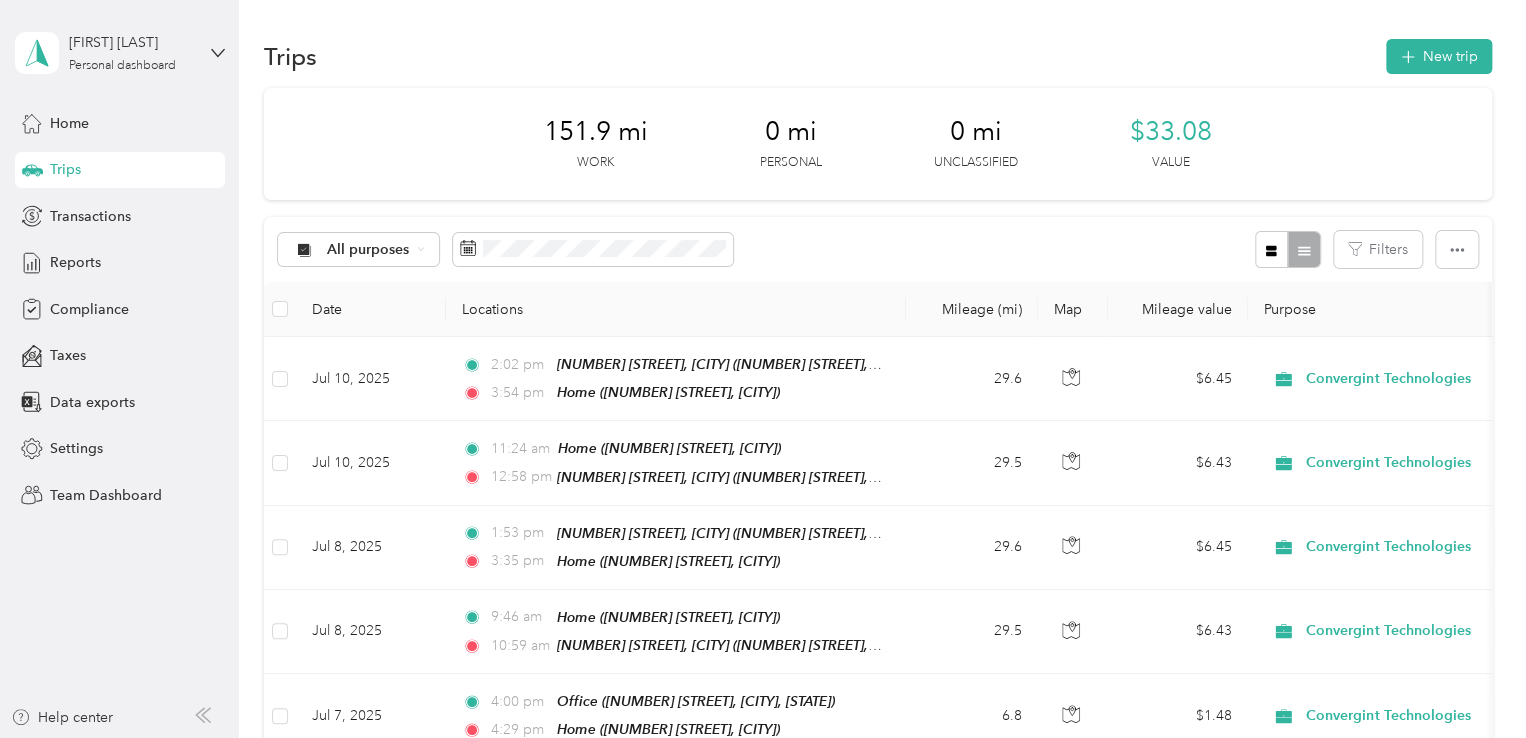 click on "Trips" at bounding box center (120, 170) 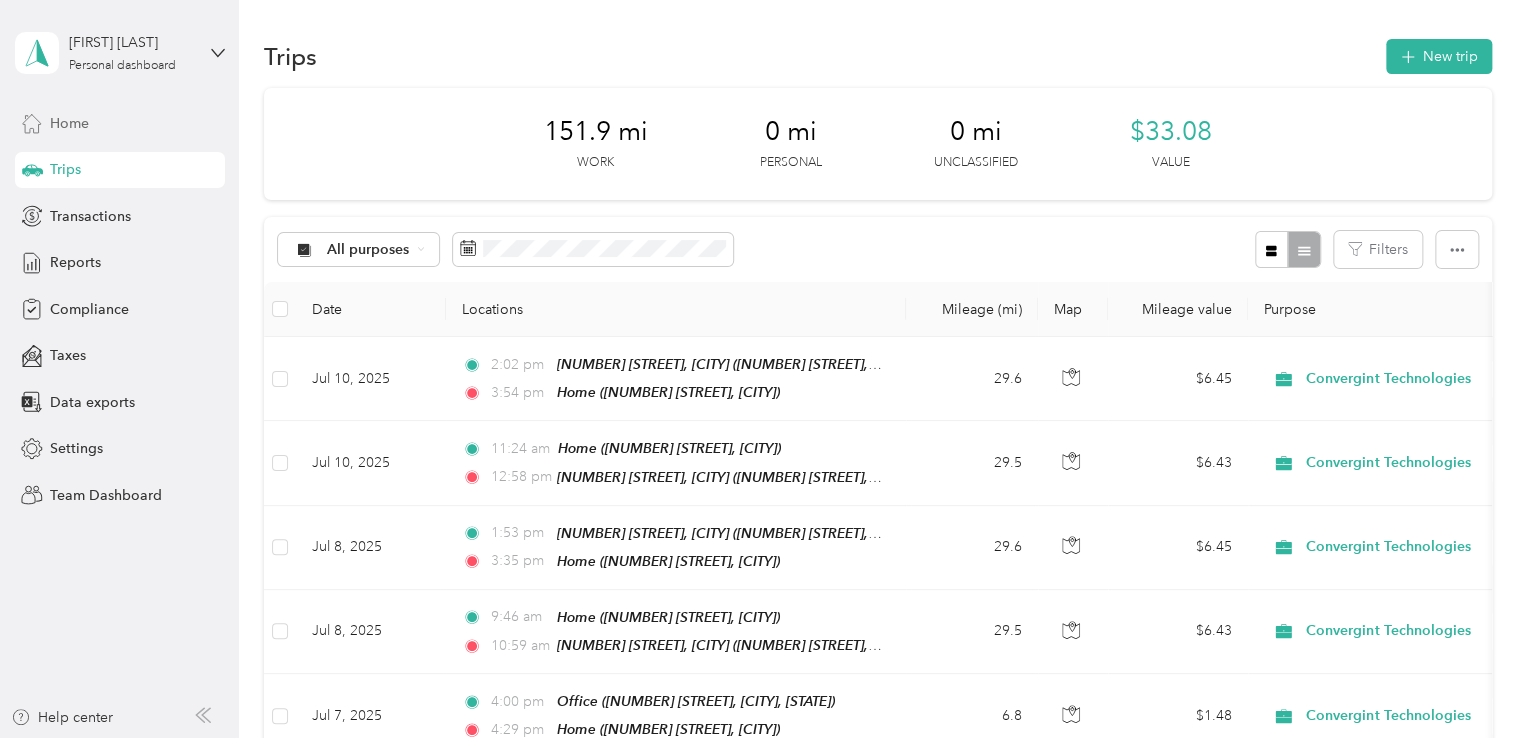 click on "Home" at bounding box center [69, 123] 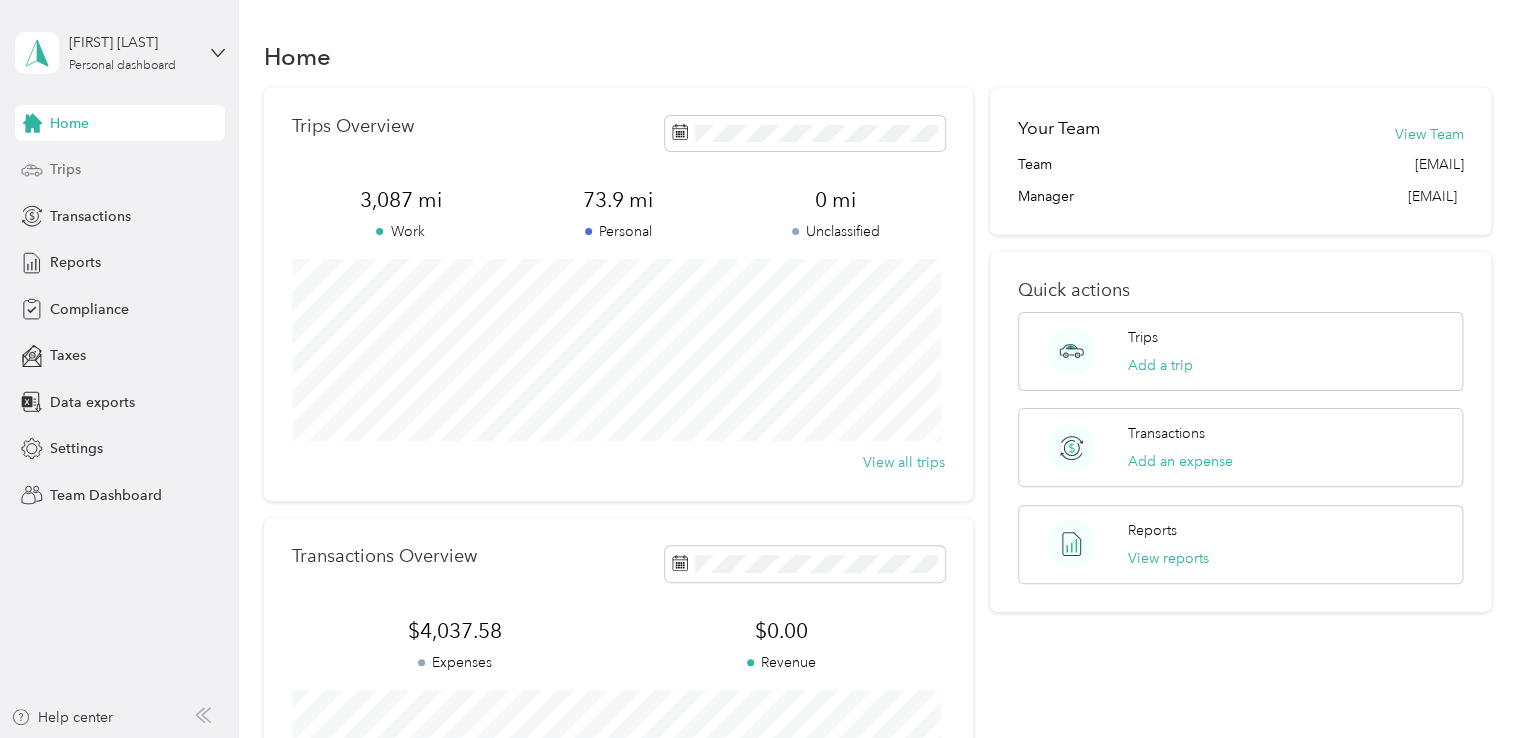 click on "Trips" at bounding box center [120, 170] 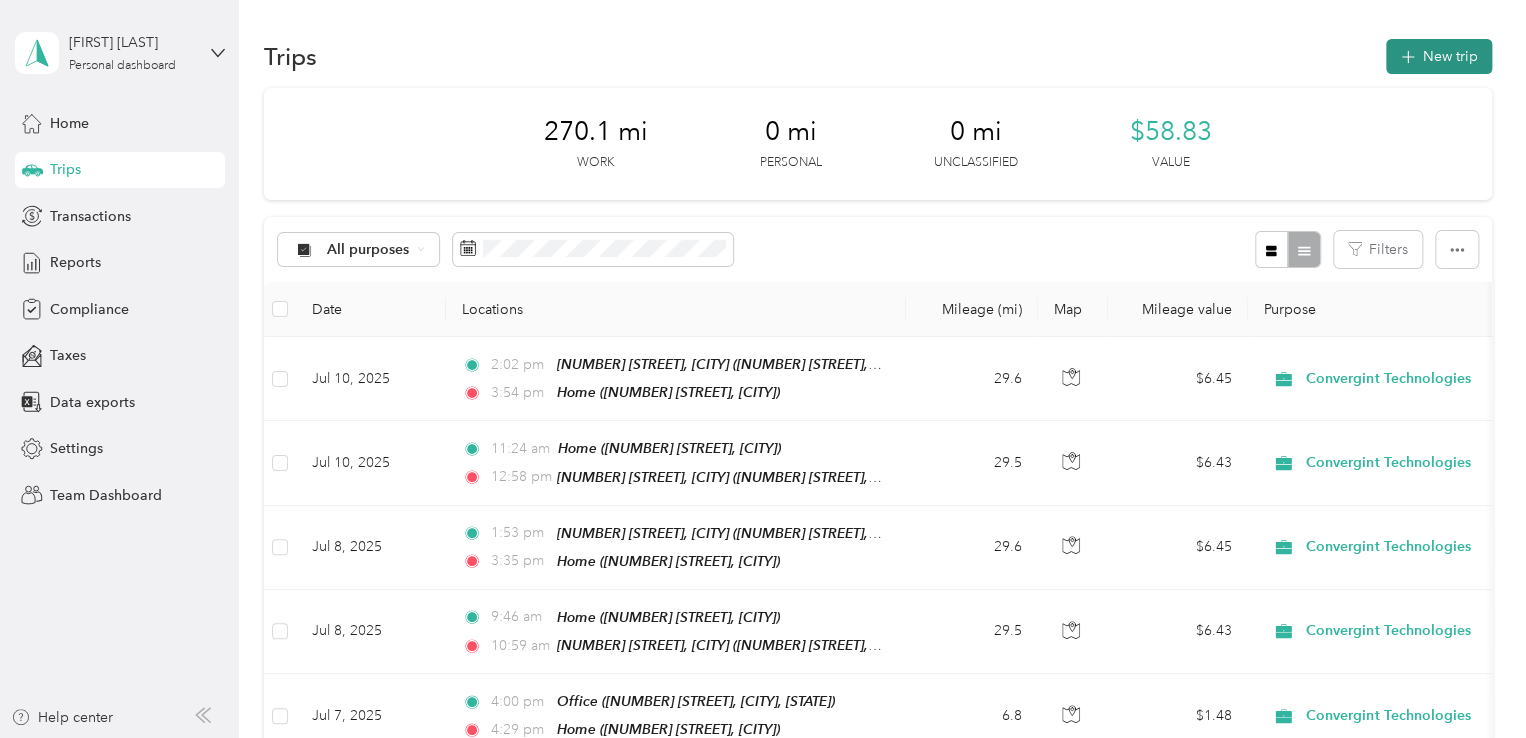click on "New trip" at bounding box center (1439, 56) 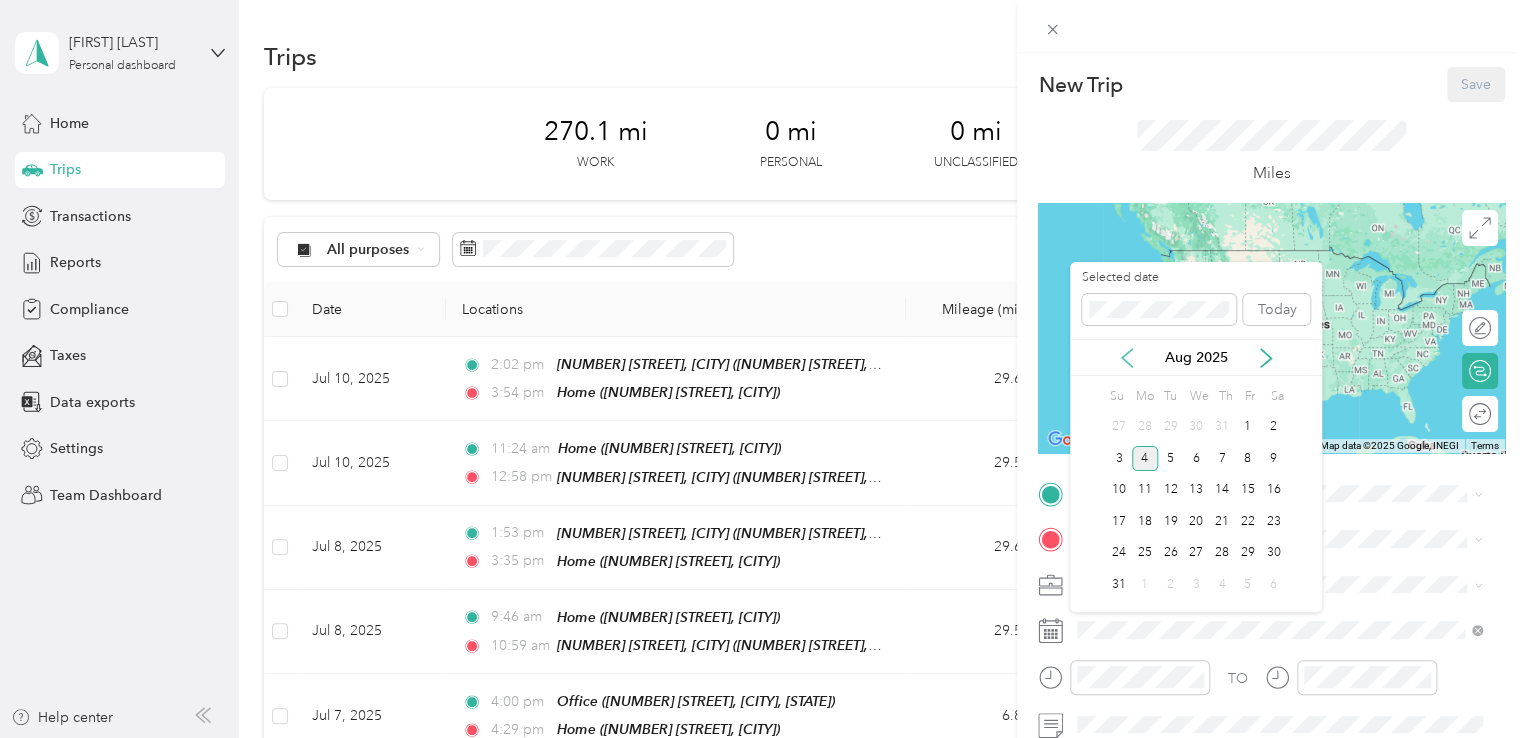 click 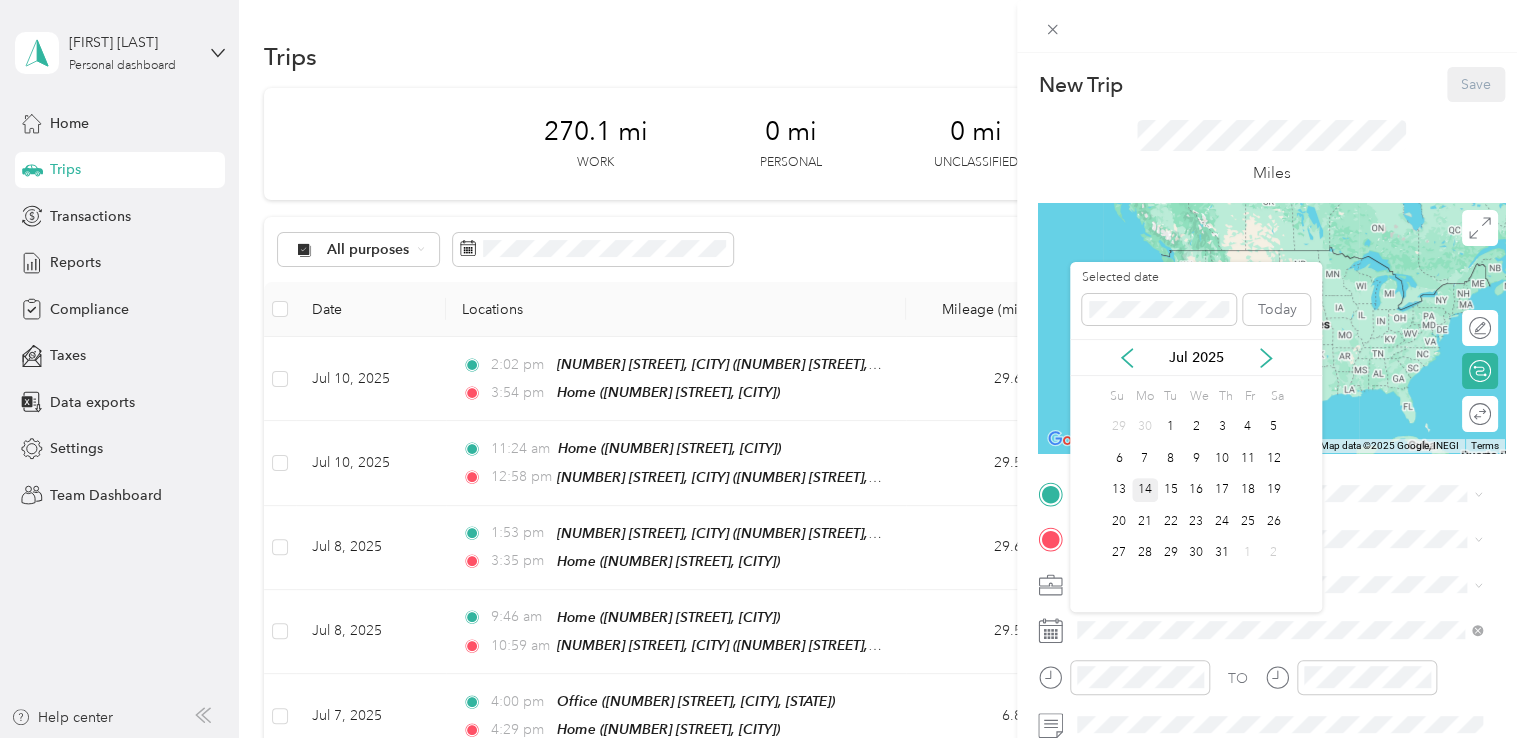 click on "14" at bounding box center [1145, 490] 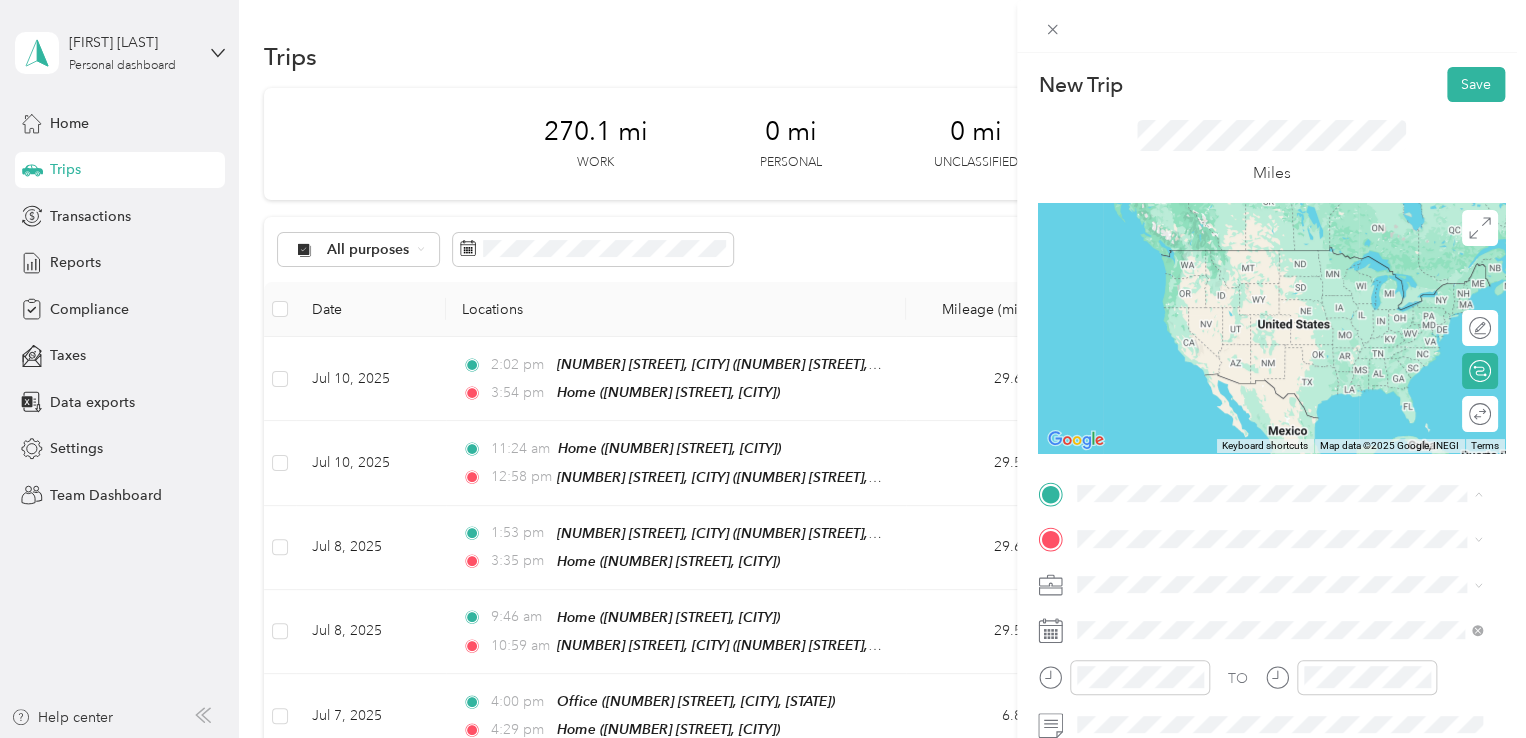 click on "Home  2060 Longfellow Avenue, 11554, East Meadow, New York, United States" at bounding box center (1295, 279) 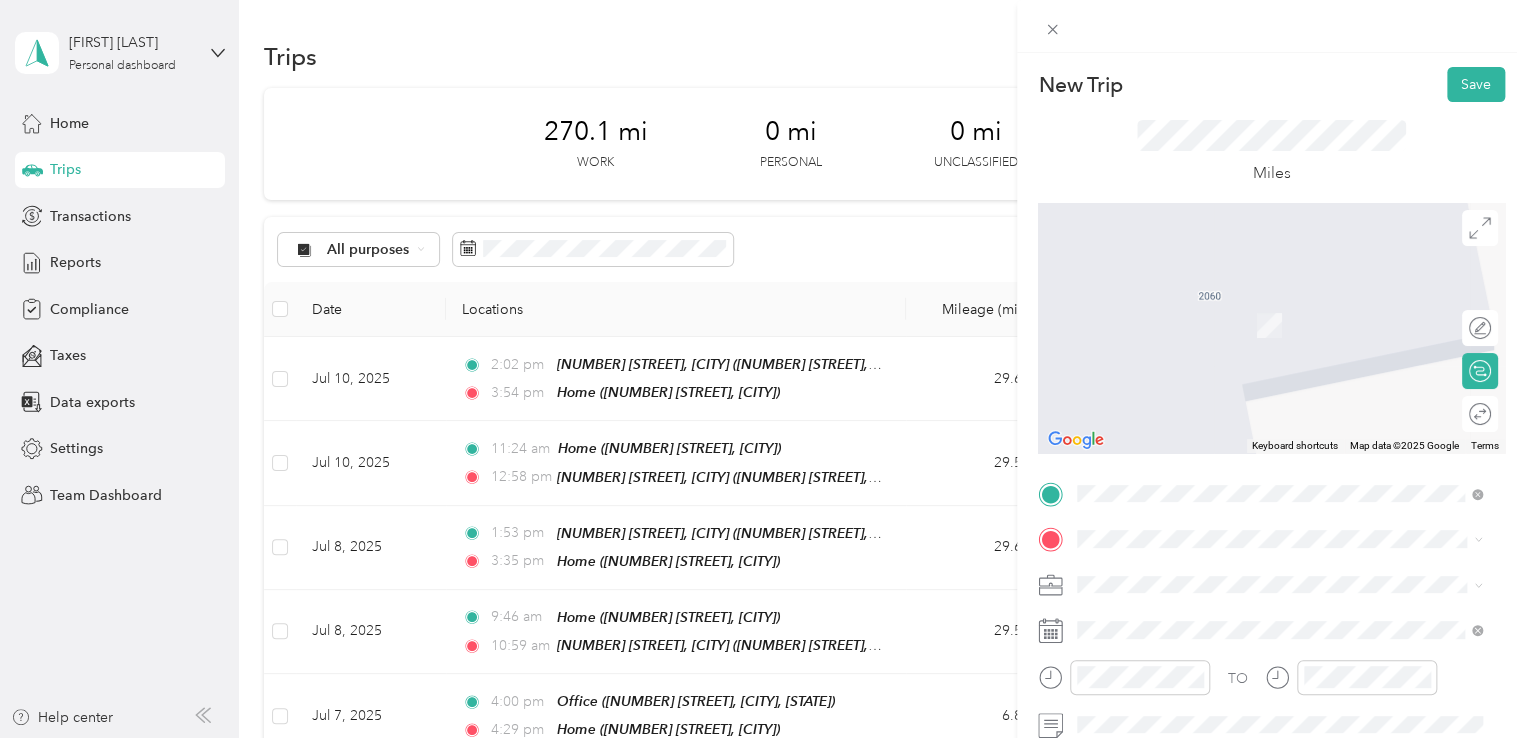 click on "999 South Oyster Bay Road, 11714, Bethpage, New York, United States" at bounding box center [1289, 419] 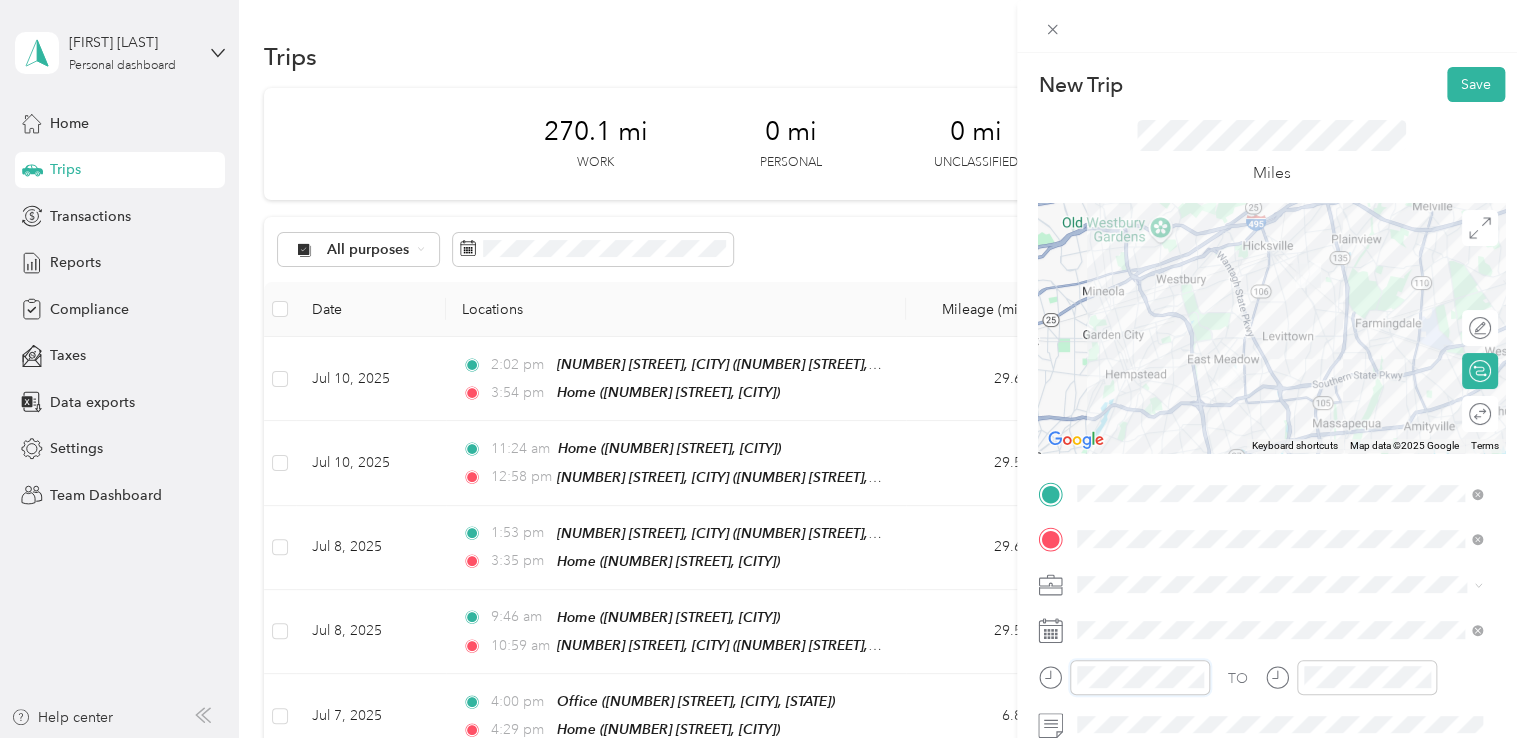 scroll, scrollTop: 120, scrollLeft: 0, axis: vertical 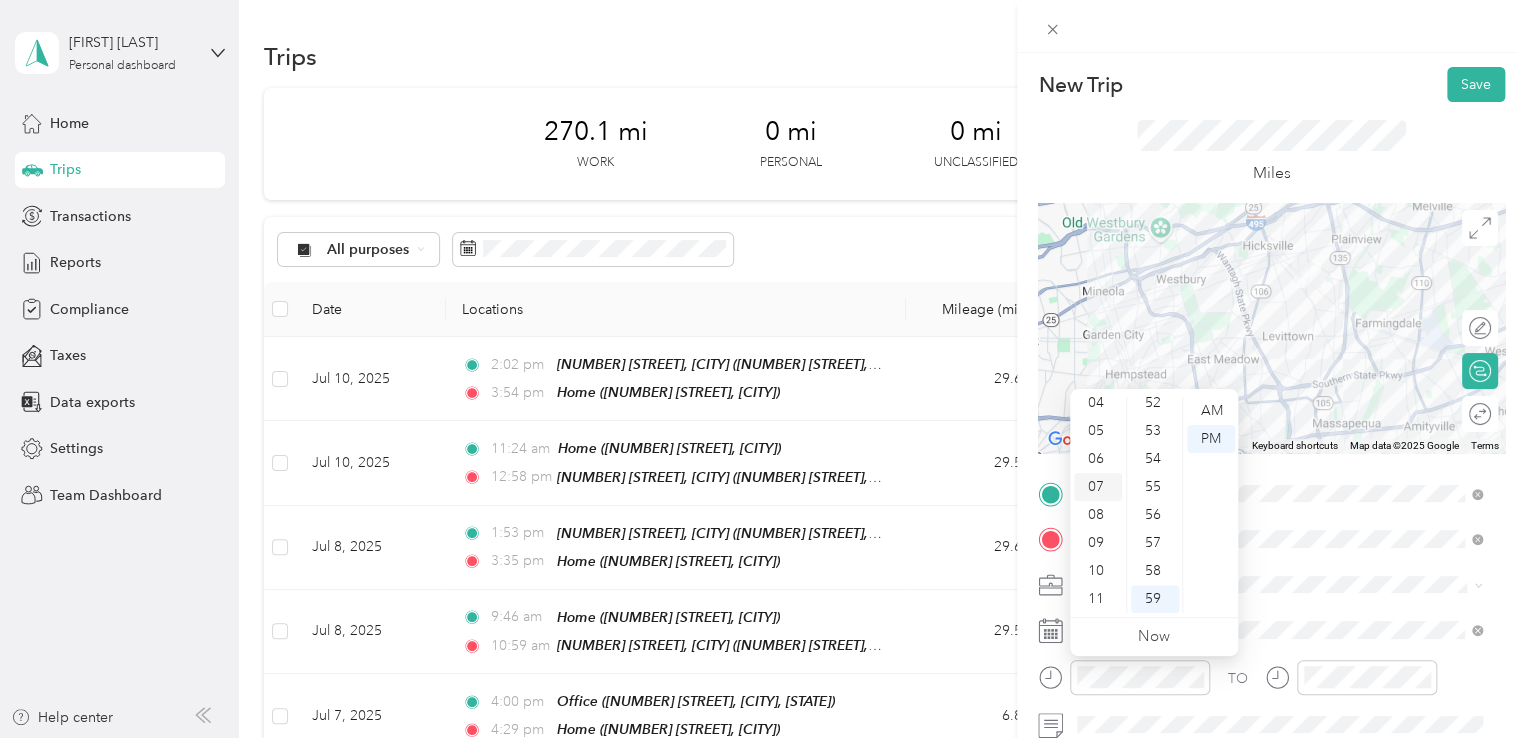 click on "07" at bounding box center [1098, 487] 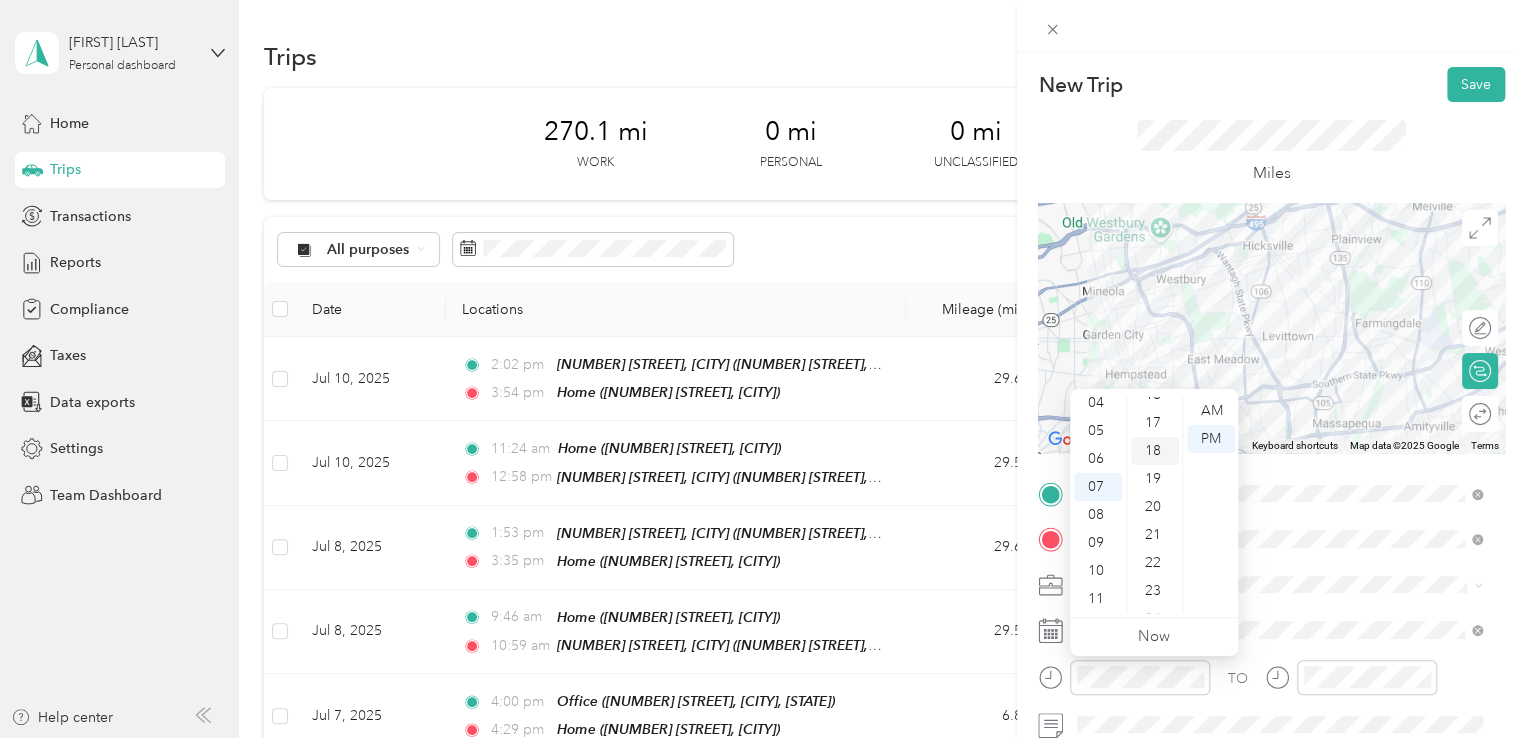 click on "18" at bounding box center [1155, 451] 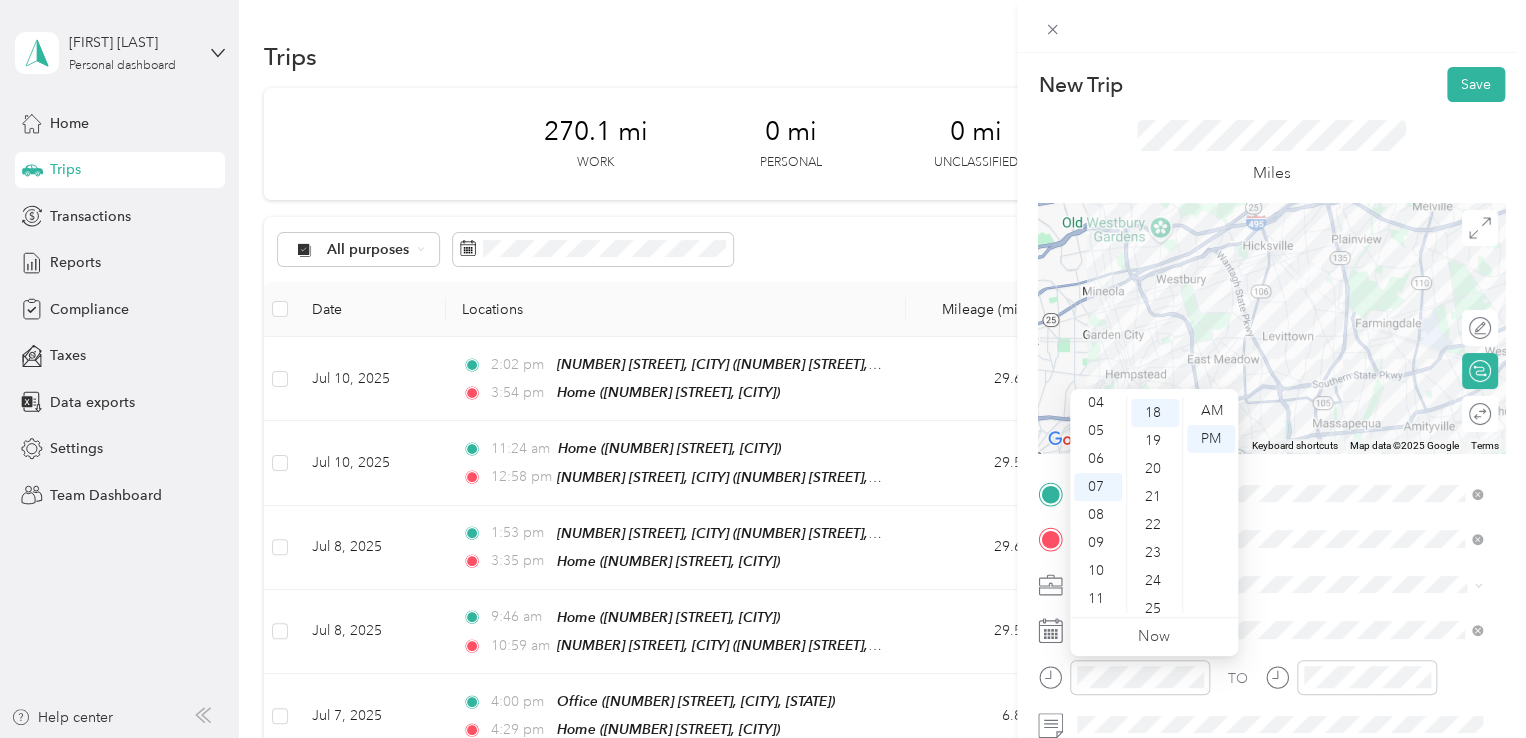 scroll, scrollTop: 504, scrollLeft: 0, axis: vertical 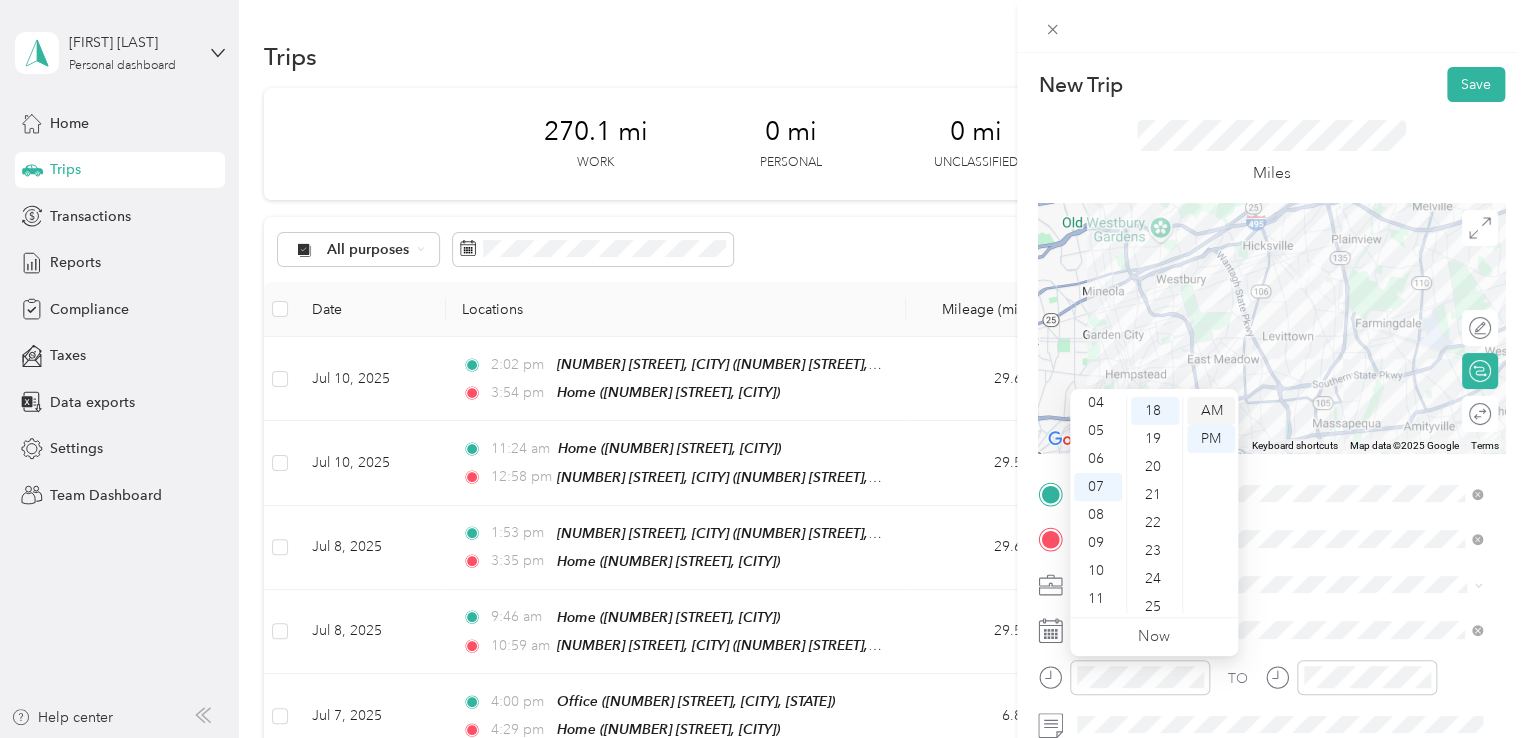 click on "AM" at bounding box center (1211, 411) 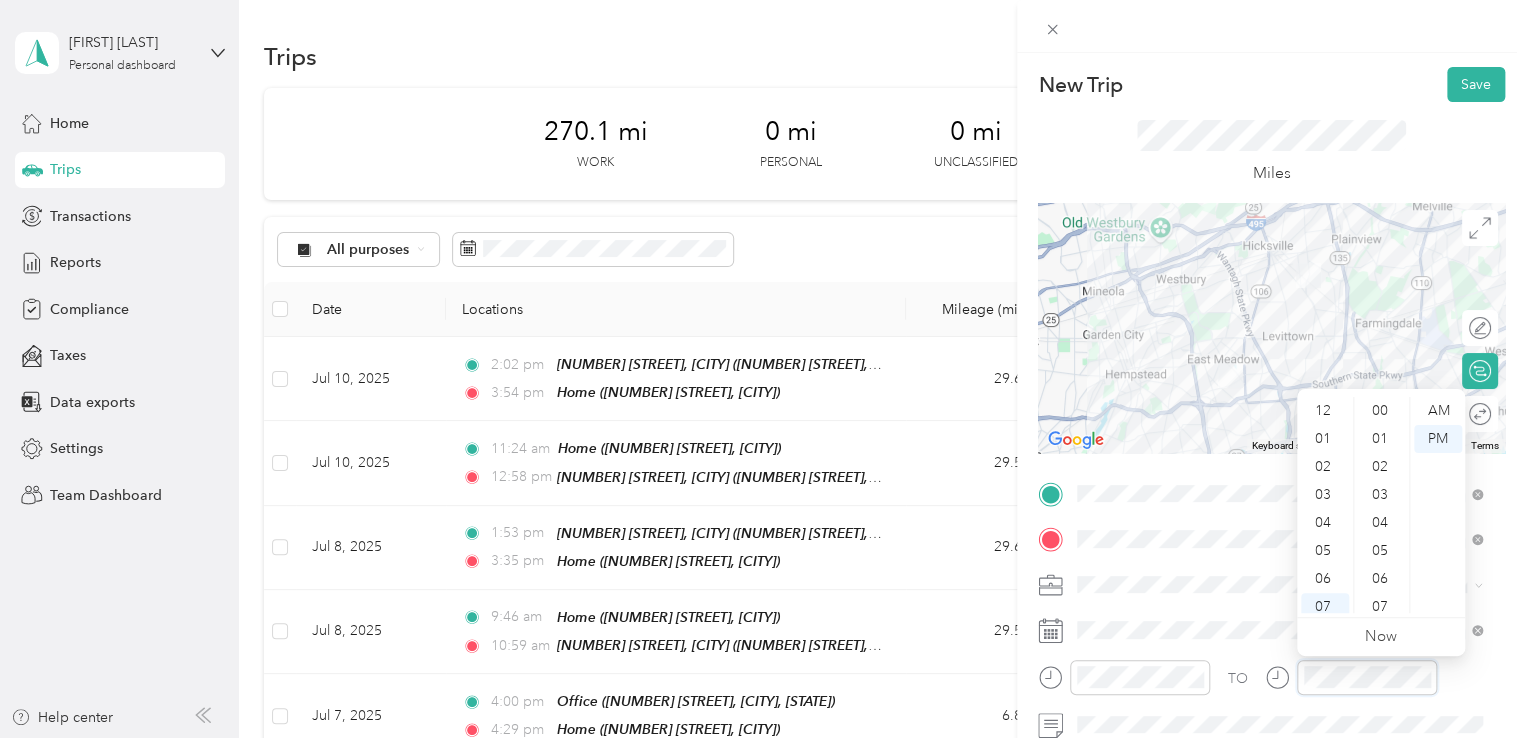 scroll, scrollTop: 120, scrollLeft: 0, axis: vertical 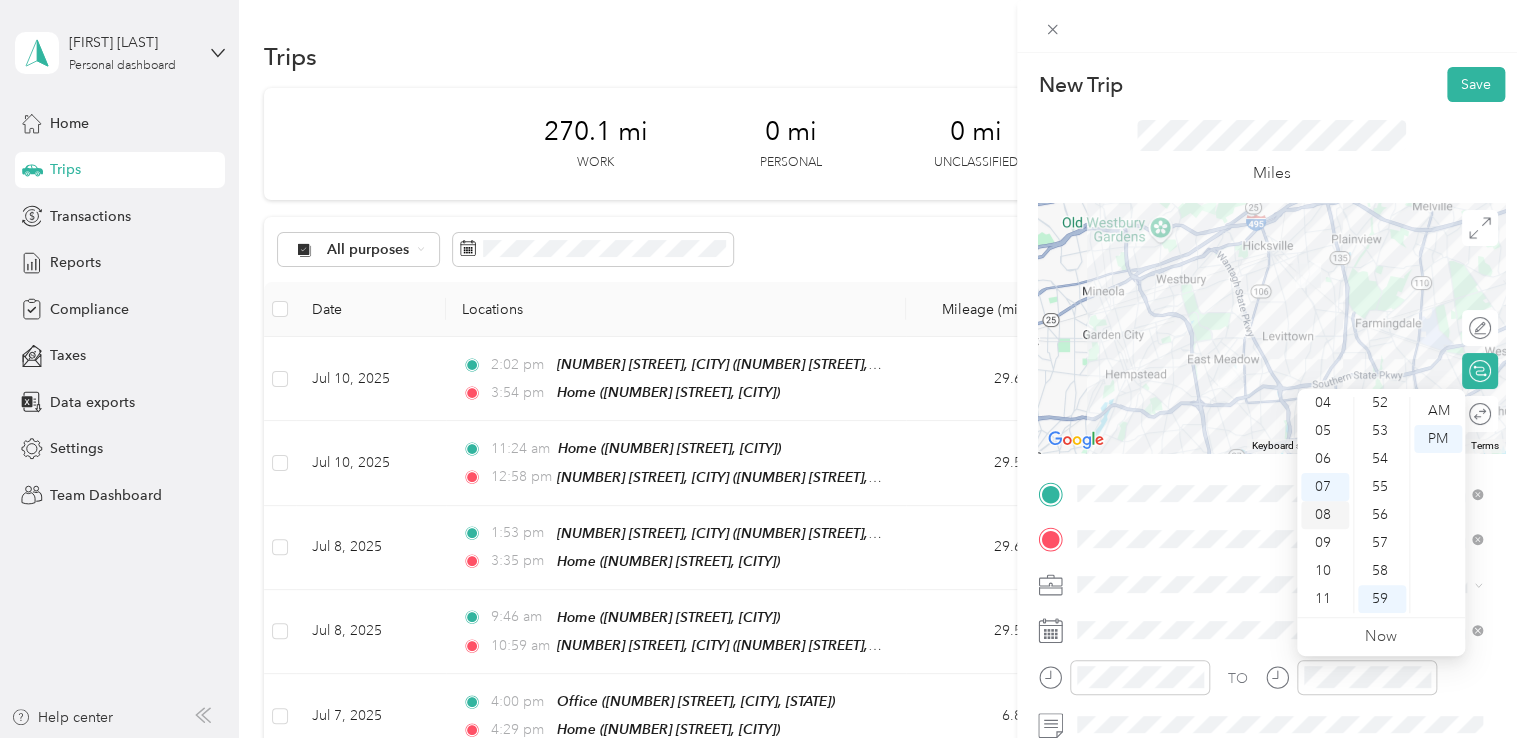 click on "08" at bounding box center [1325, 515] 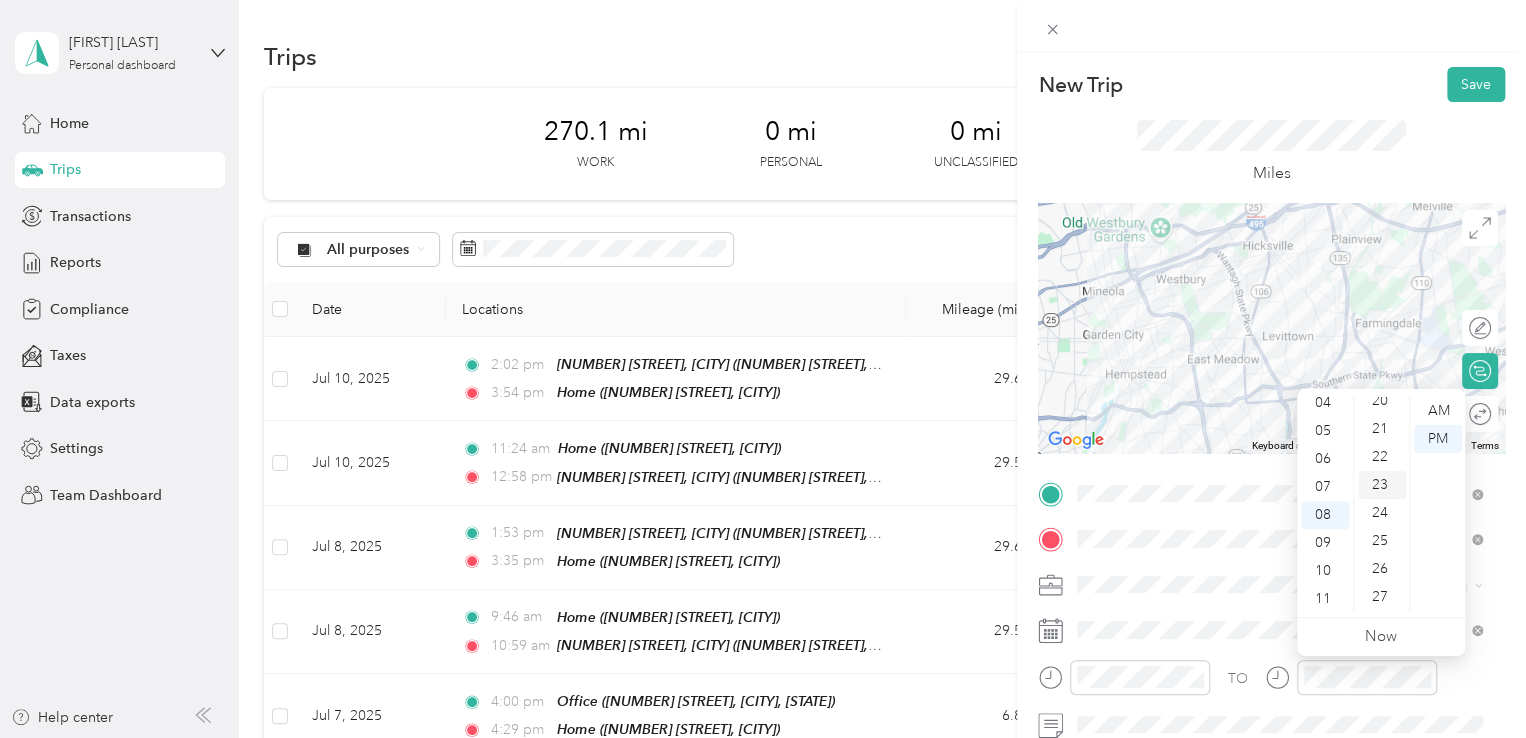 scroll, scrollTop: 564, scrollLeft: 0, axis: vertical 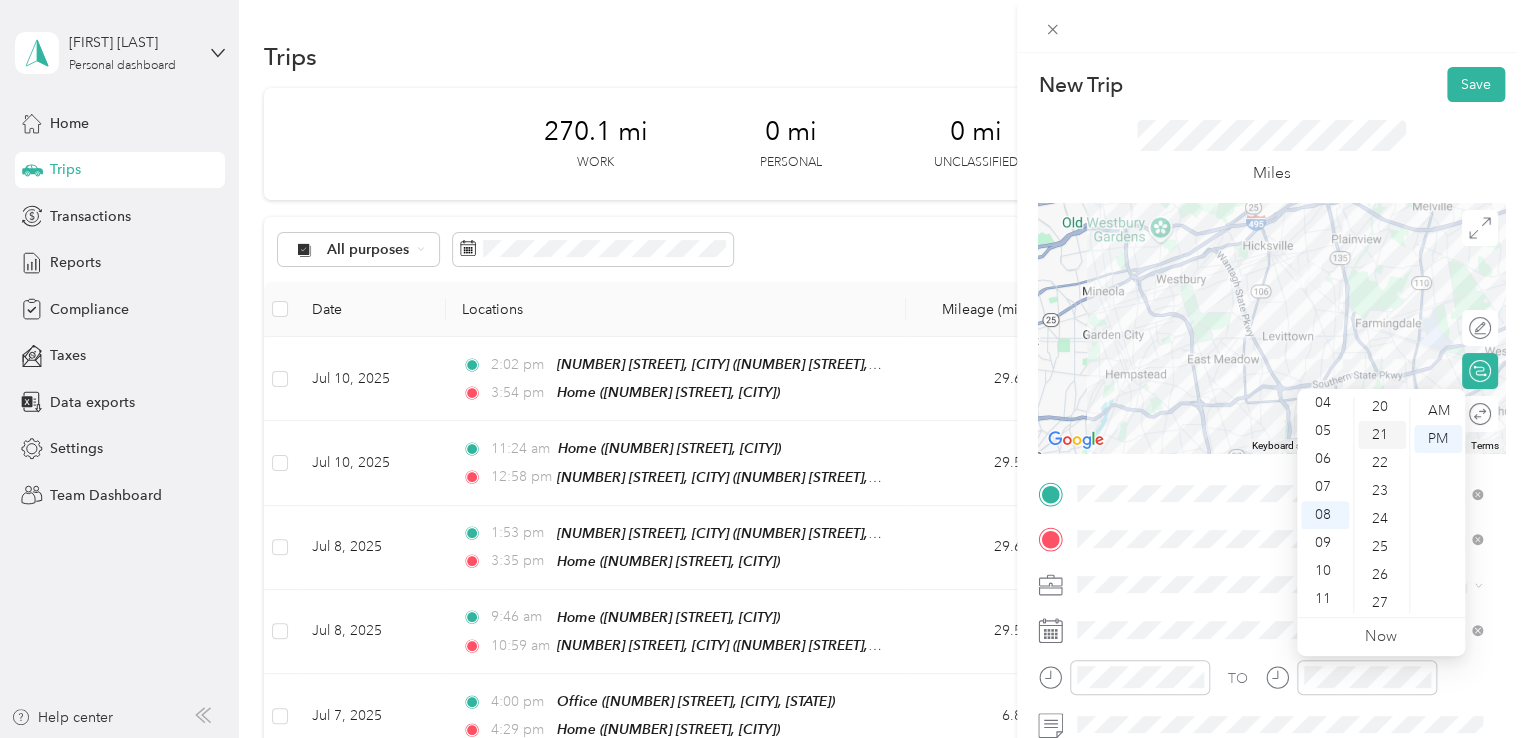 click on "21" at bounding box center [1382, 435] 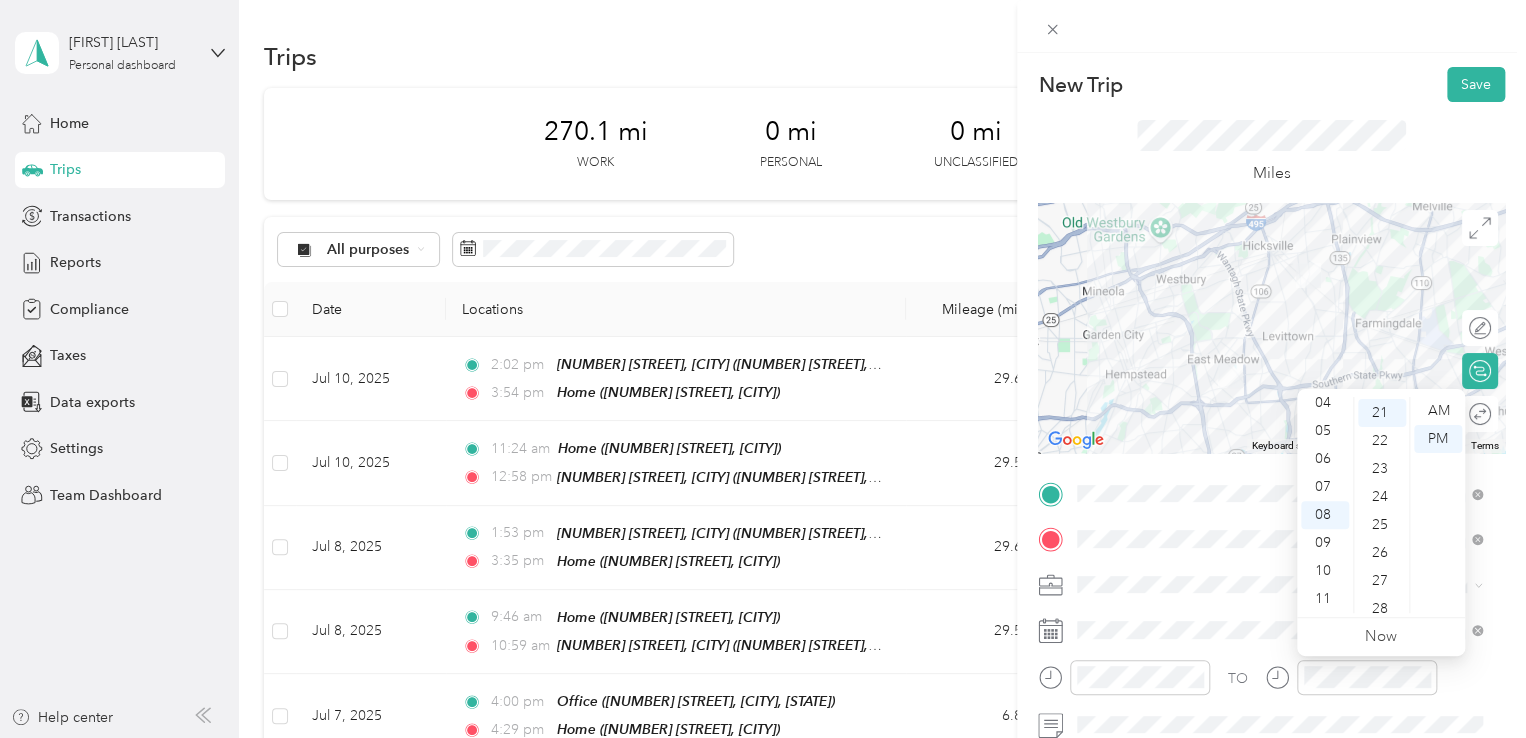 scroll, scrollTop: 588, scrollLeft: 0, axis: vertical 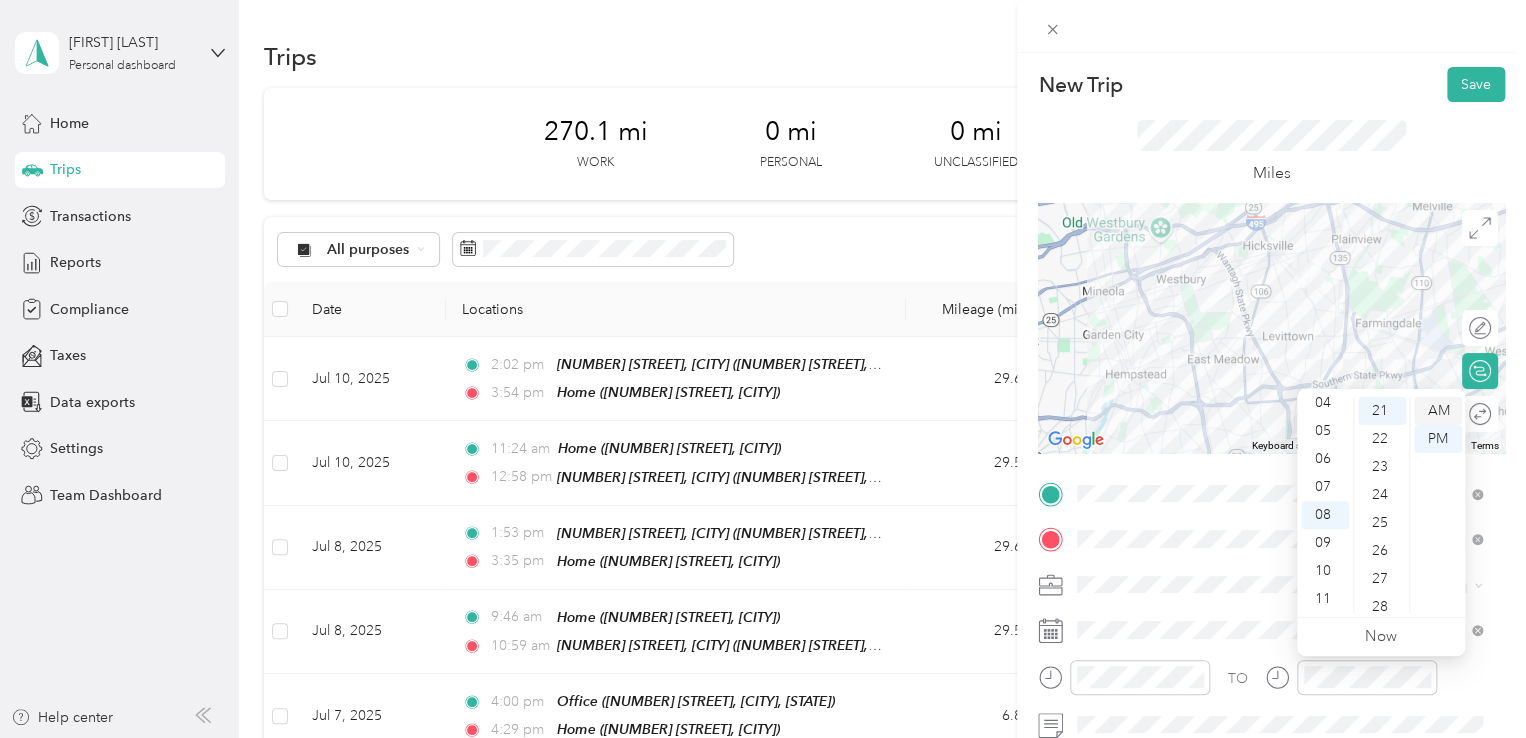 click on "AM" at bounding box center (1438, 411) 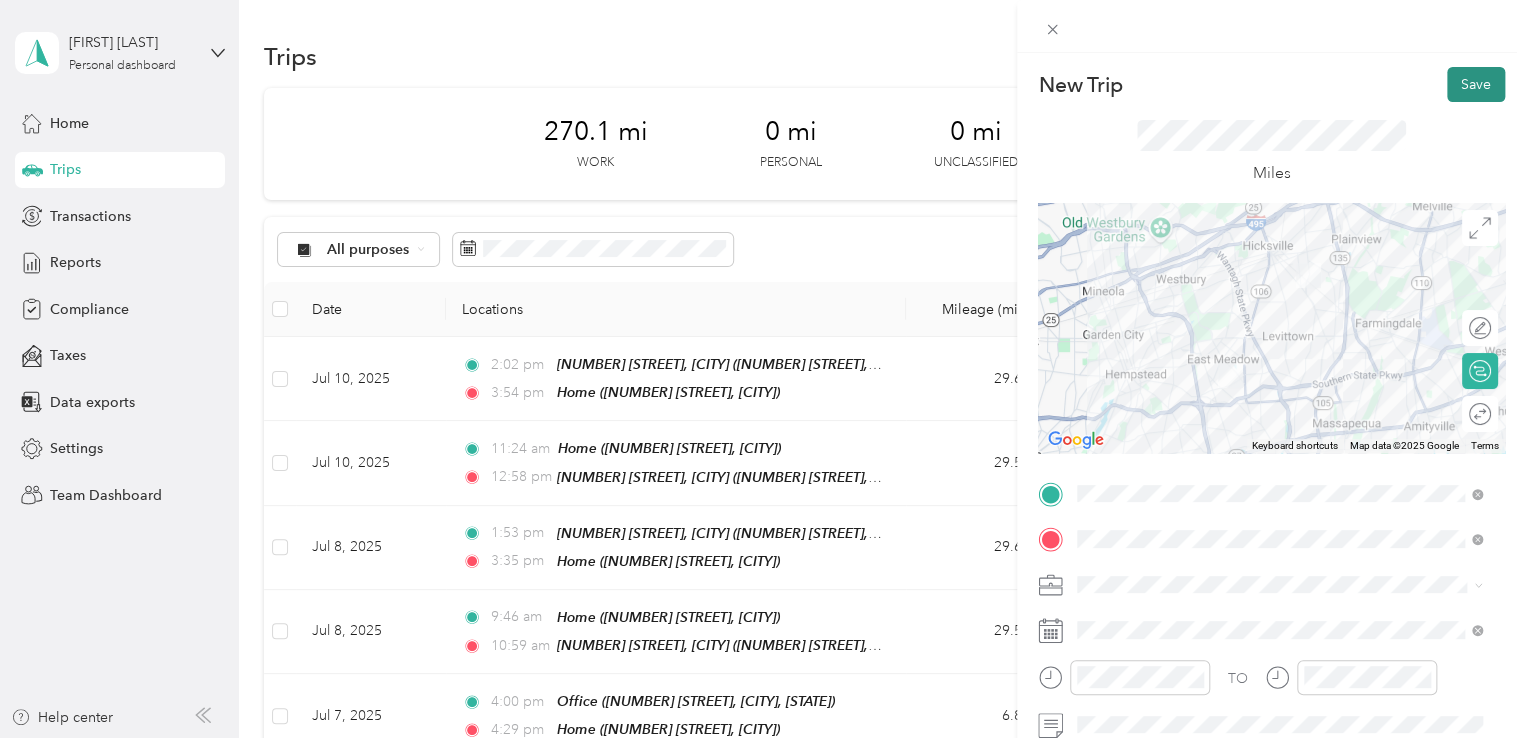 click on "Save" at bounding box center [1476, 84] 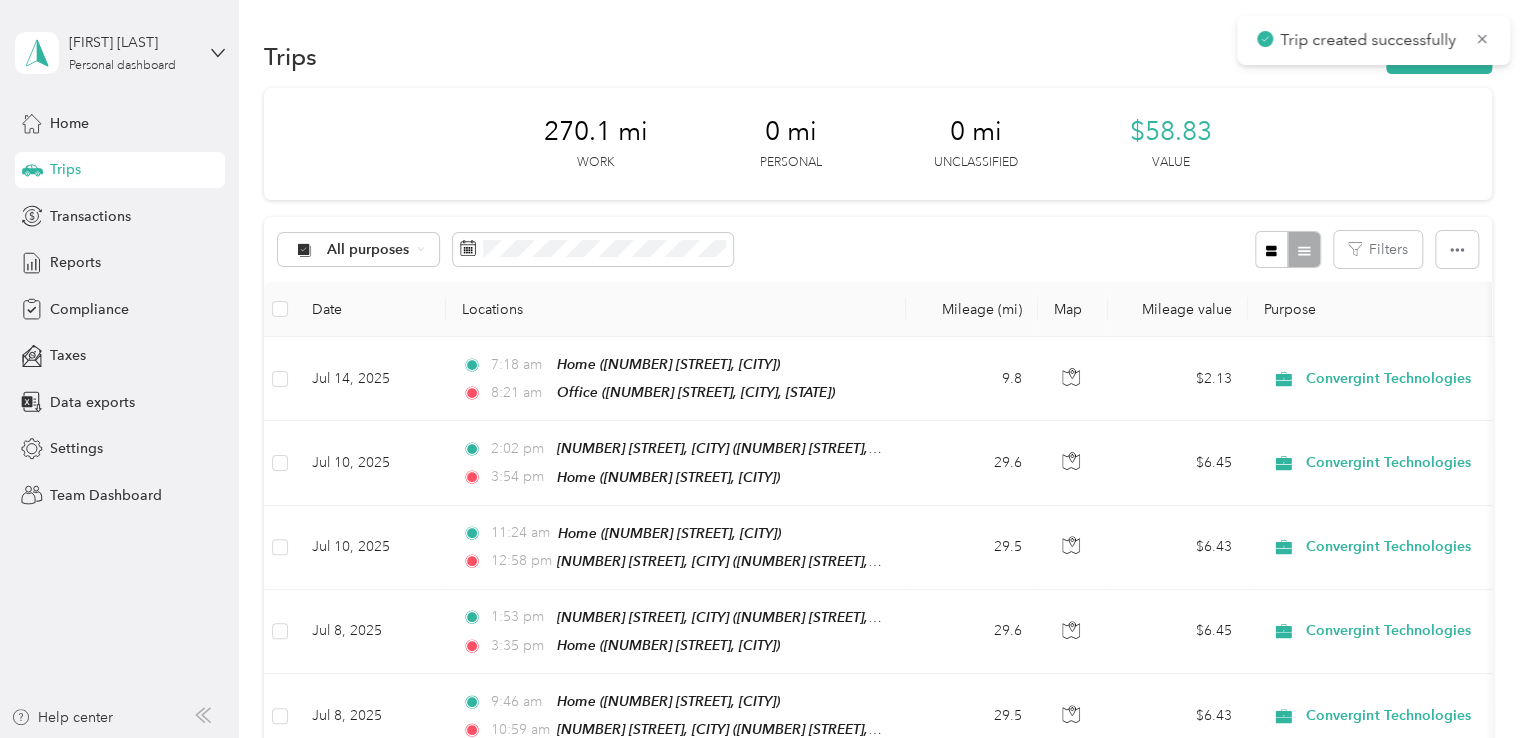 click on "Trip created successfully" at bounding box center (1373, 40) 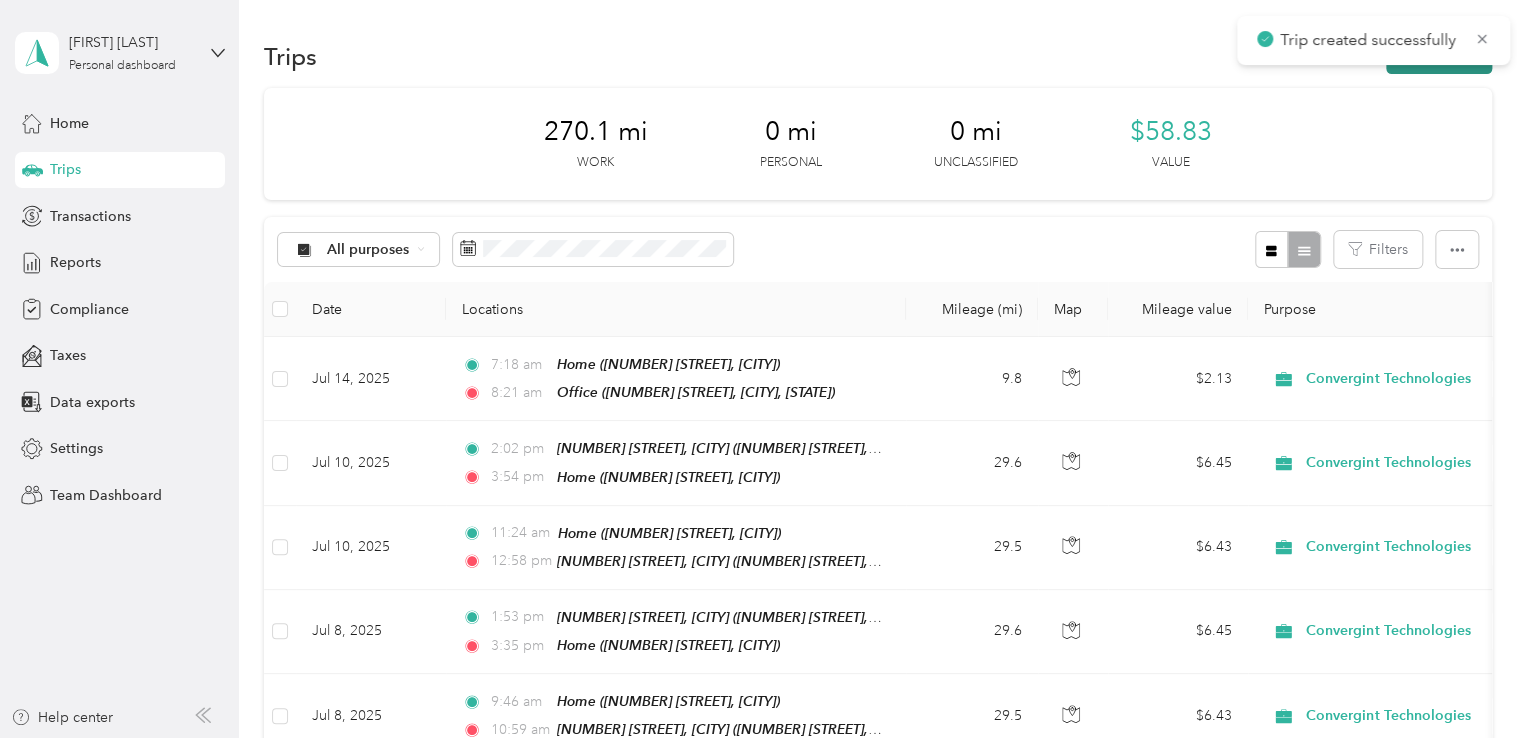 click on "New trip" at bounding box center (1439, 56) 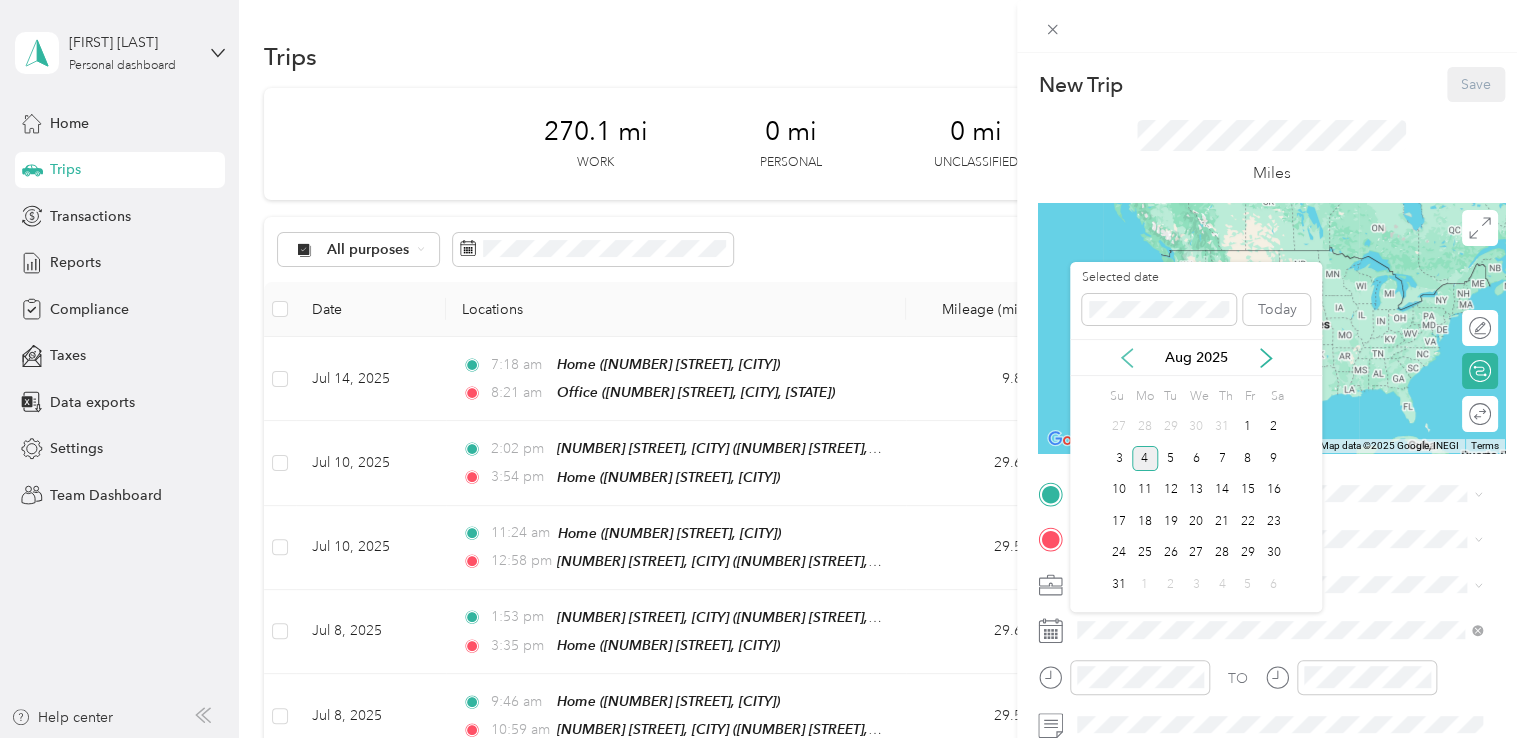 click 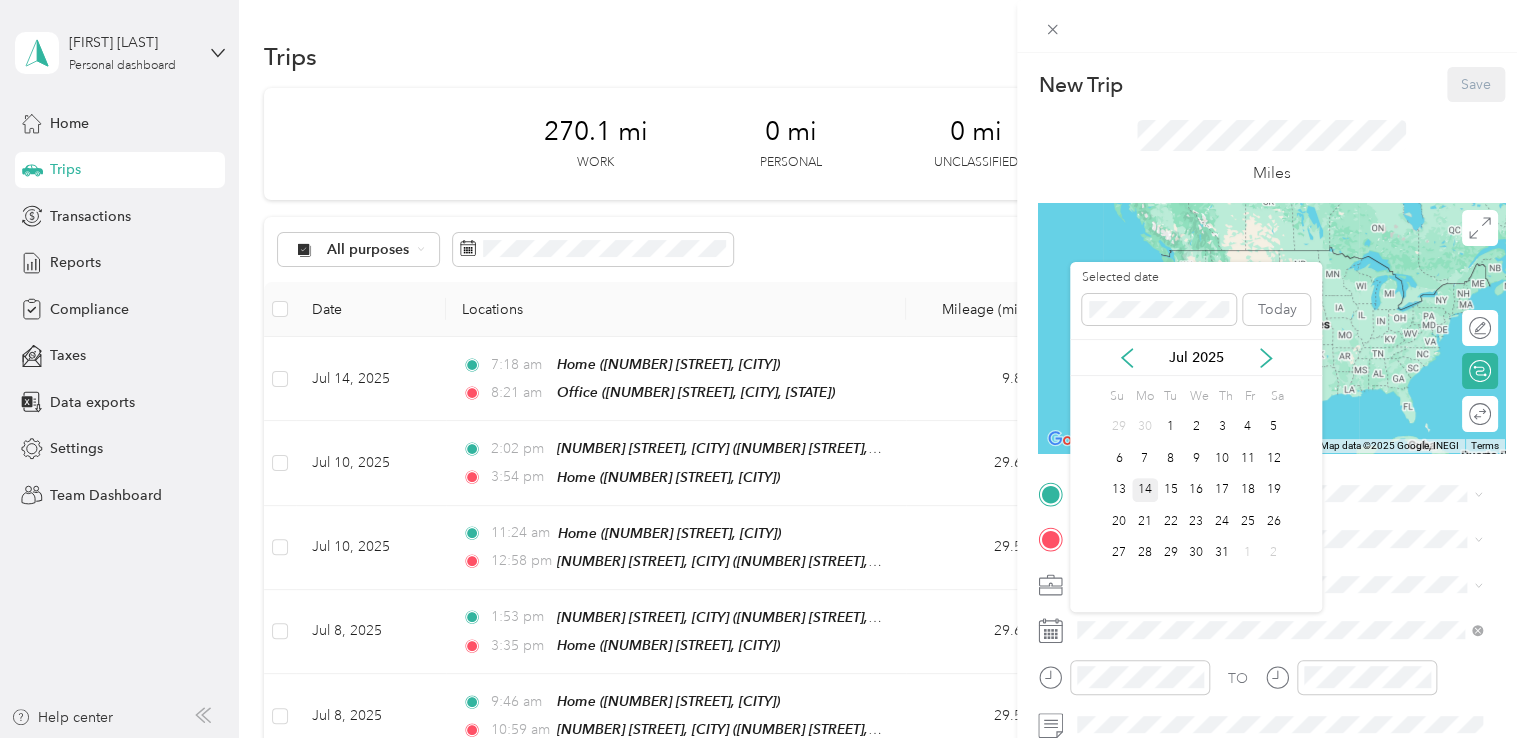 click on "14" at bounding box center (1145, 490) 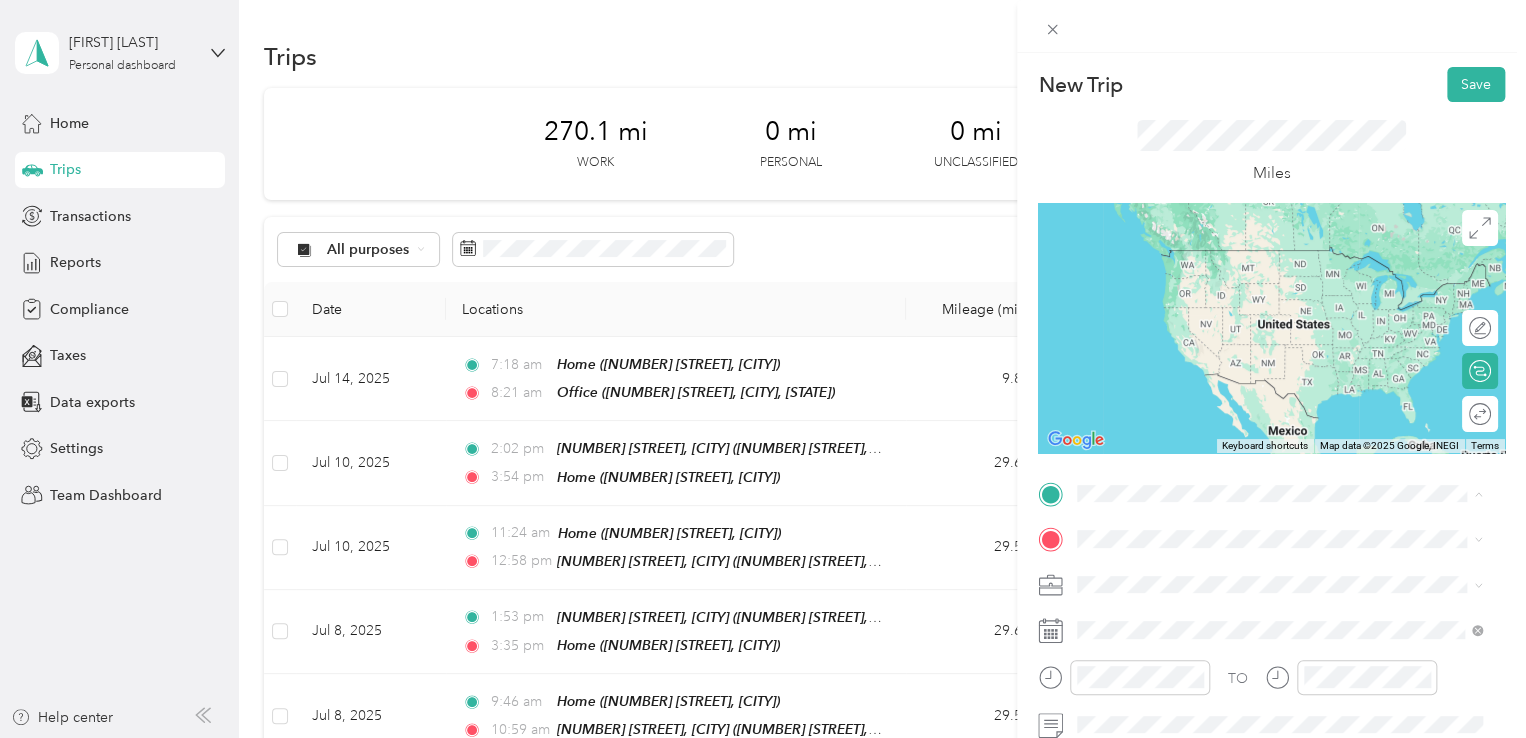 click on "999 South Oyster Bay Road, 11714, Bethpage, New York, United States" at bounding box center [1289, 374] 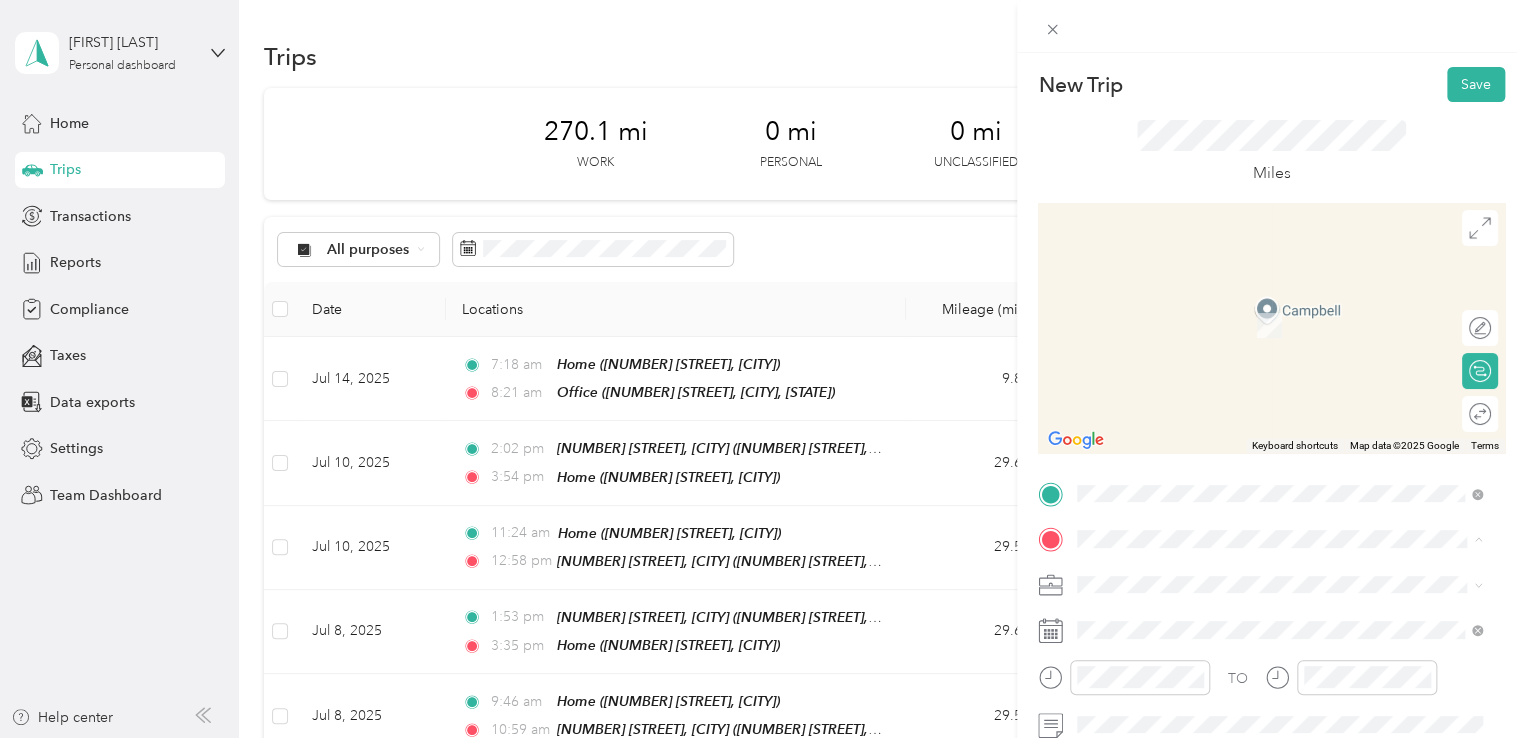 click on "2060 Longfellow Avenue, 11554, East Meadow, New York, United States" at bounding box center (1289, 336) 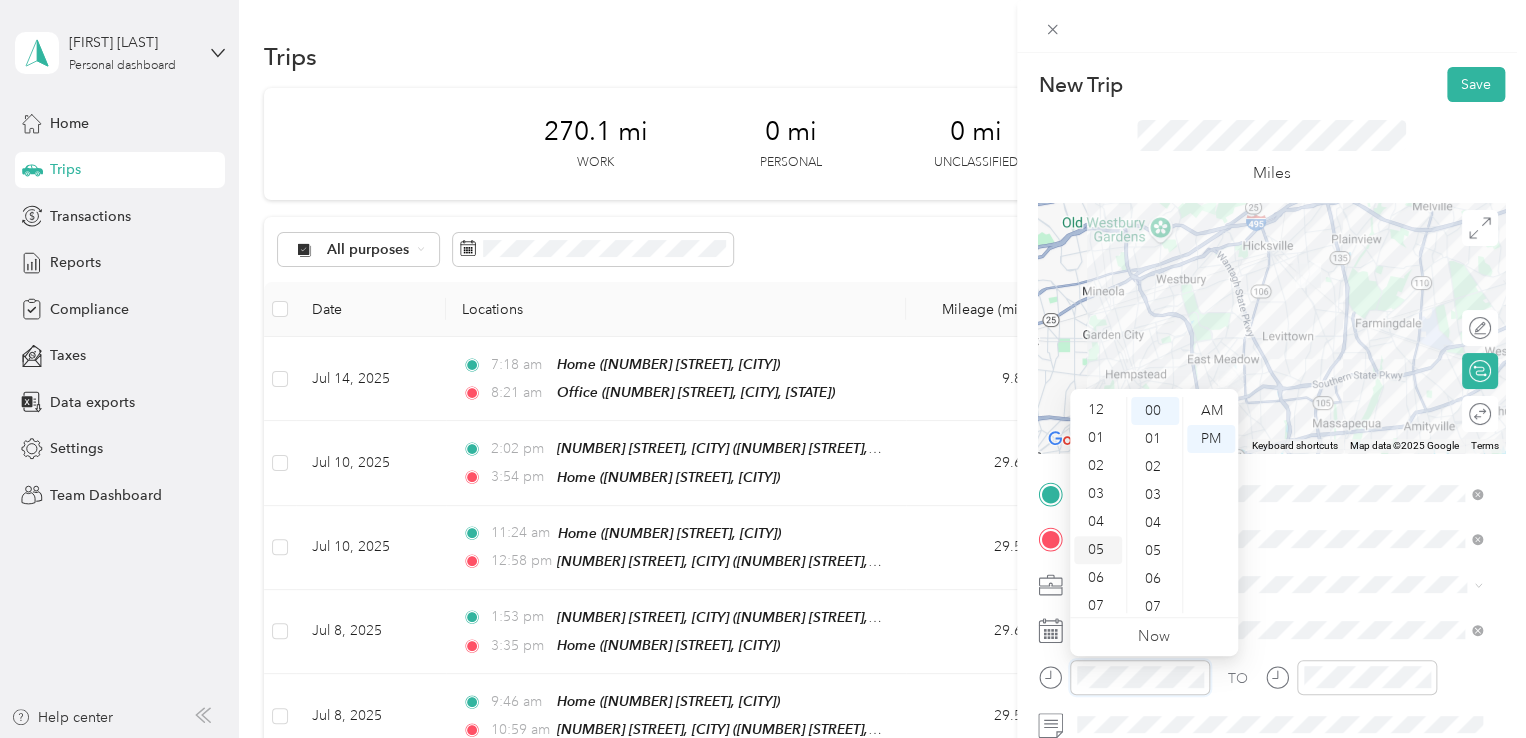 scroll, scrollTop: 0, scrollLeft: 0, axis: both 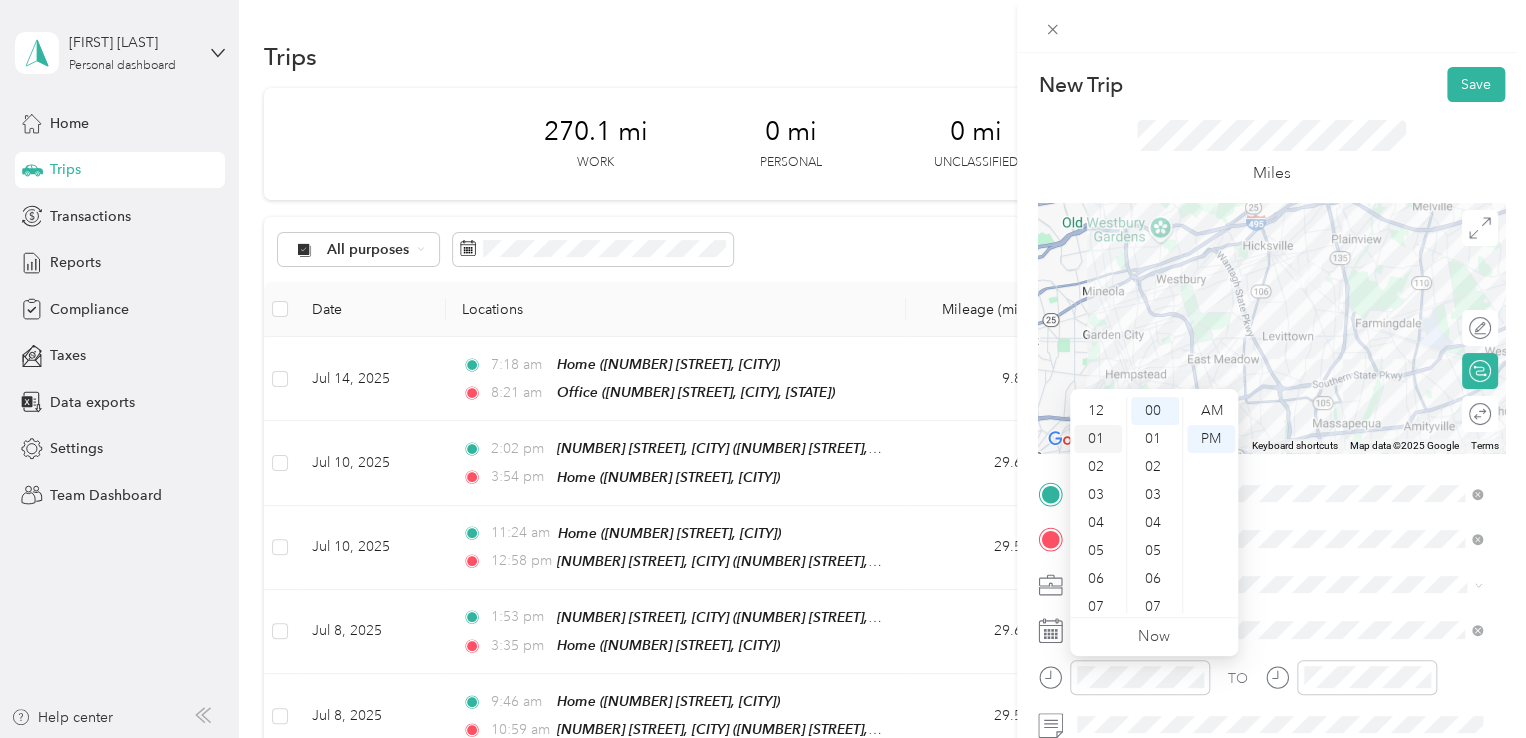 click on "01" at bounding box center (1098, 439) 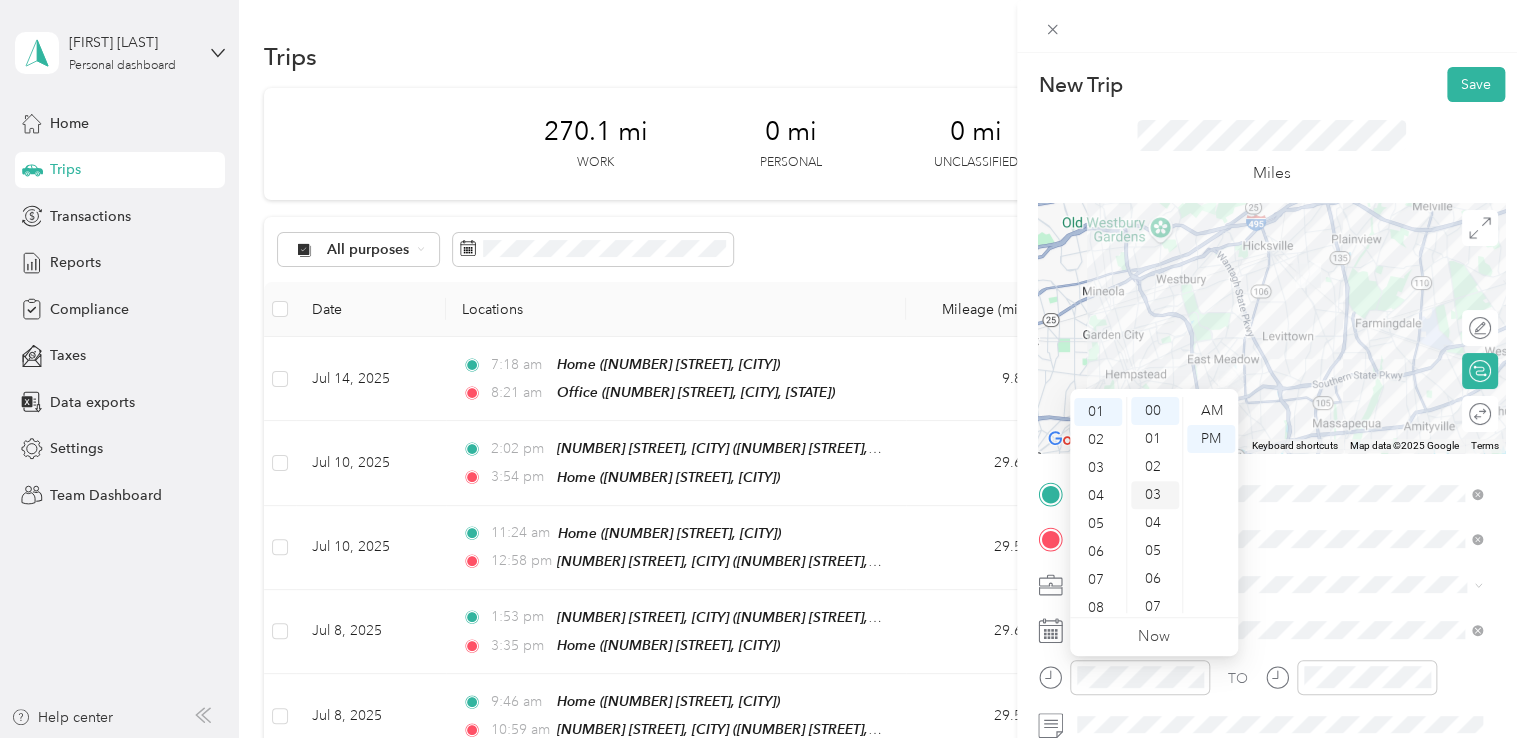 scroll, scrollTop: 28, scrollLeft: 0, axis: vertical 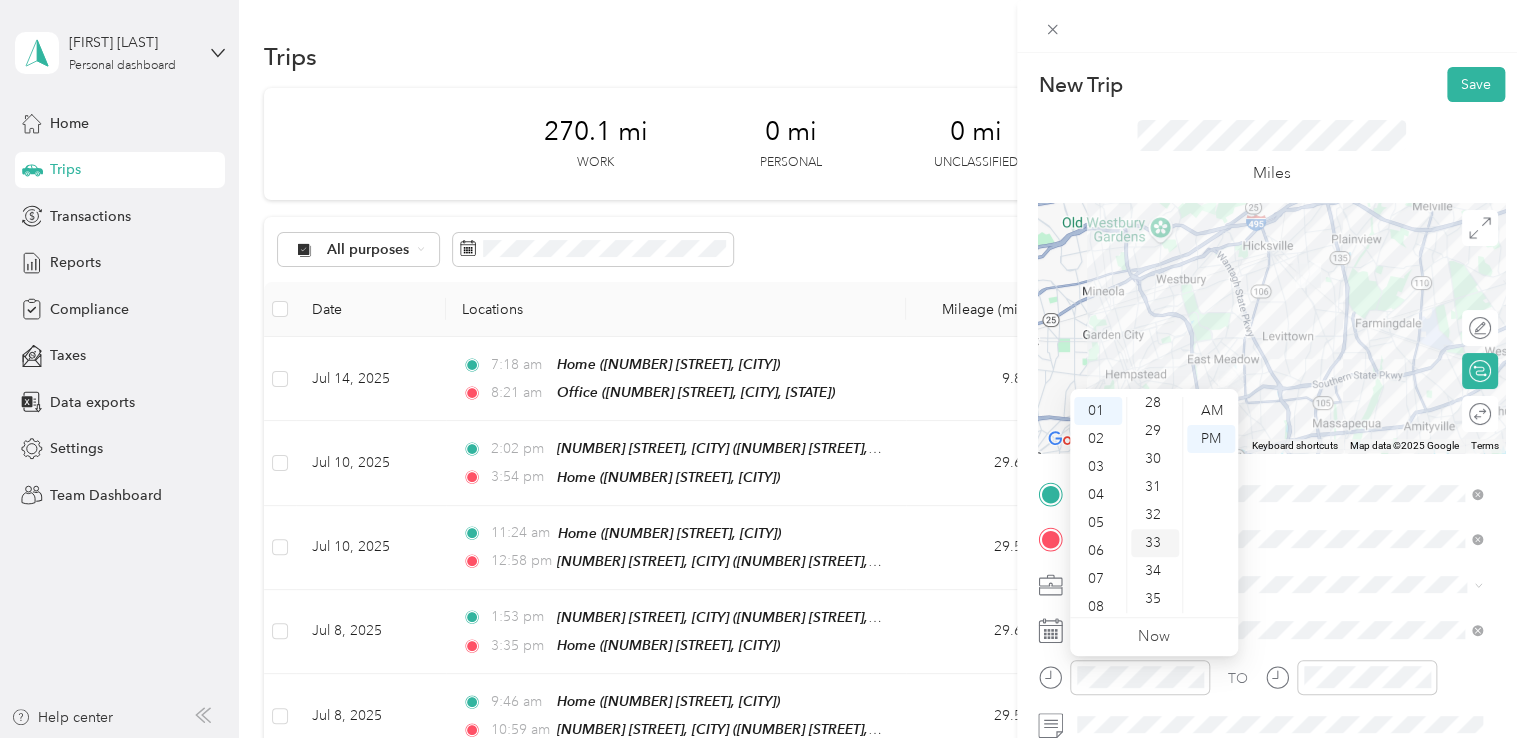 click on "33" at bounding box center (1155, 543) 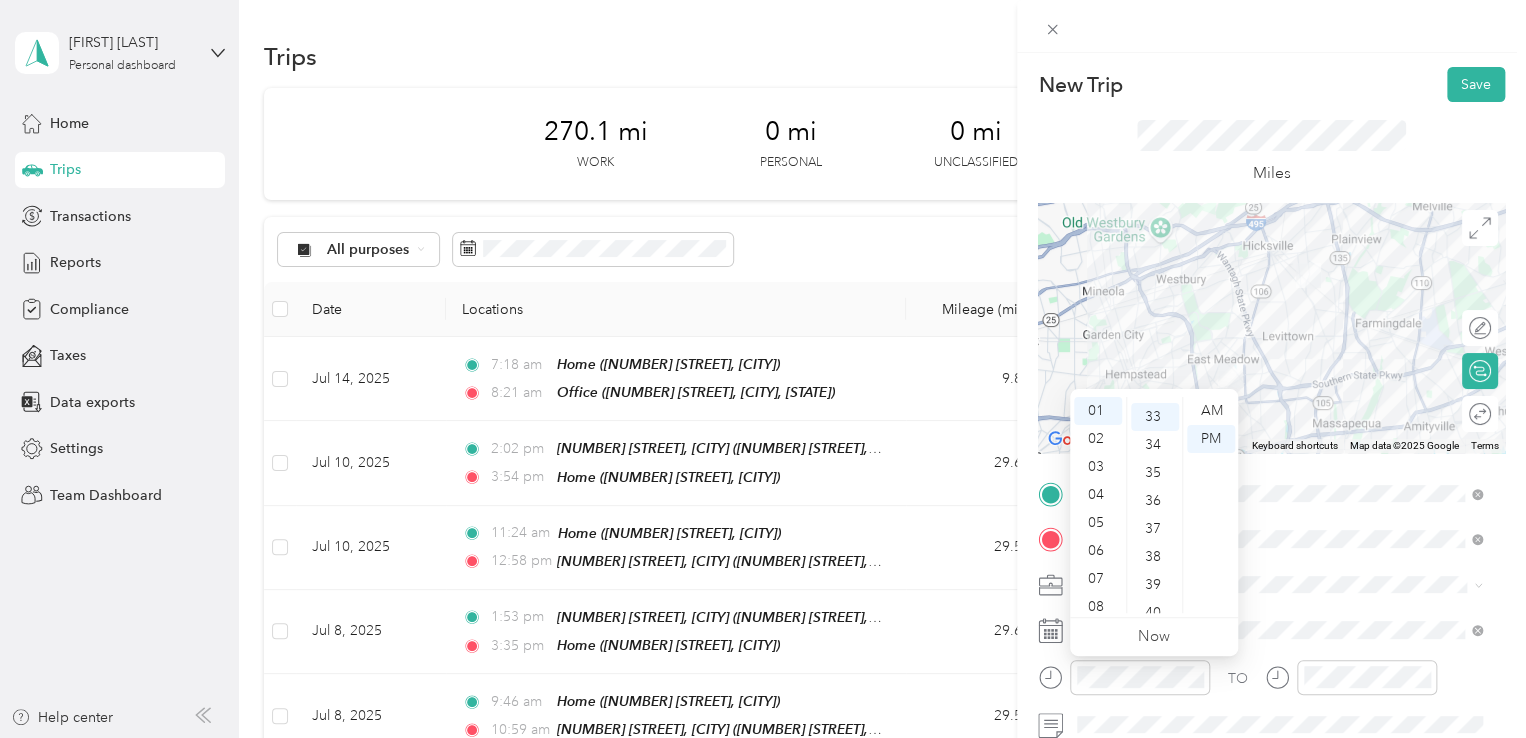 scroll, scrollTop: 924, scrollLeft: 0, axis: vertical 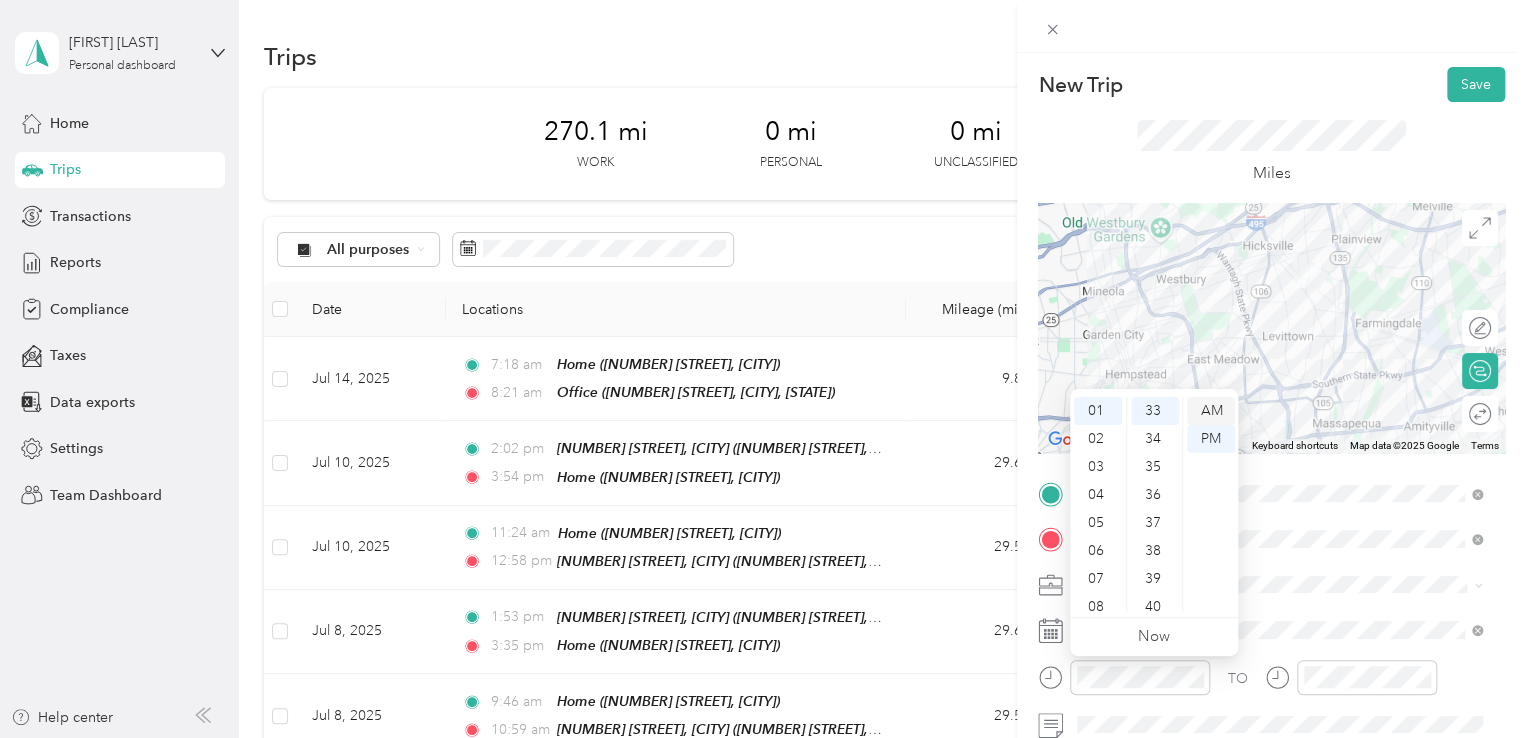 click on "AM" at bounding box center [1211, 411] 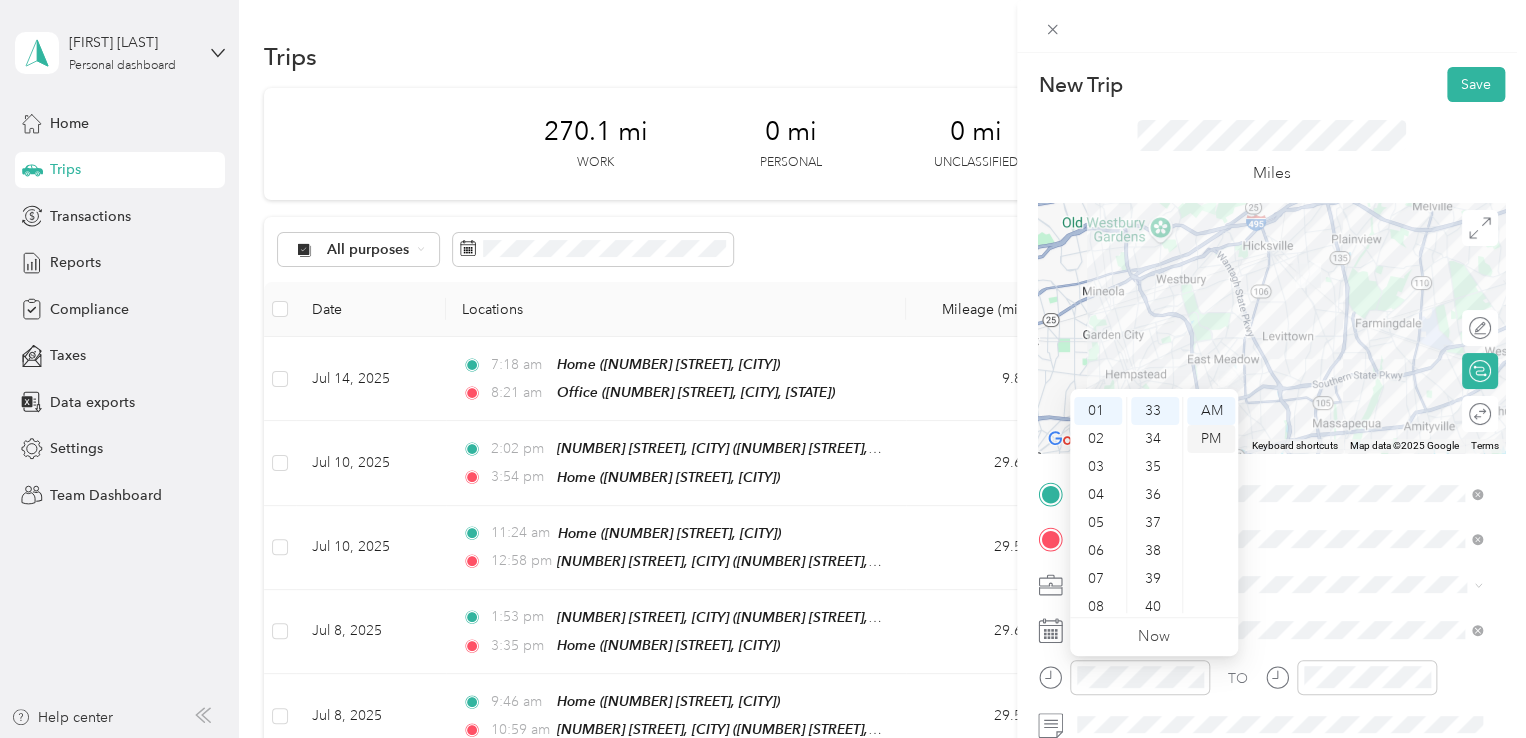 click on "PM" at bounding box center [1211, 439] 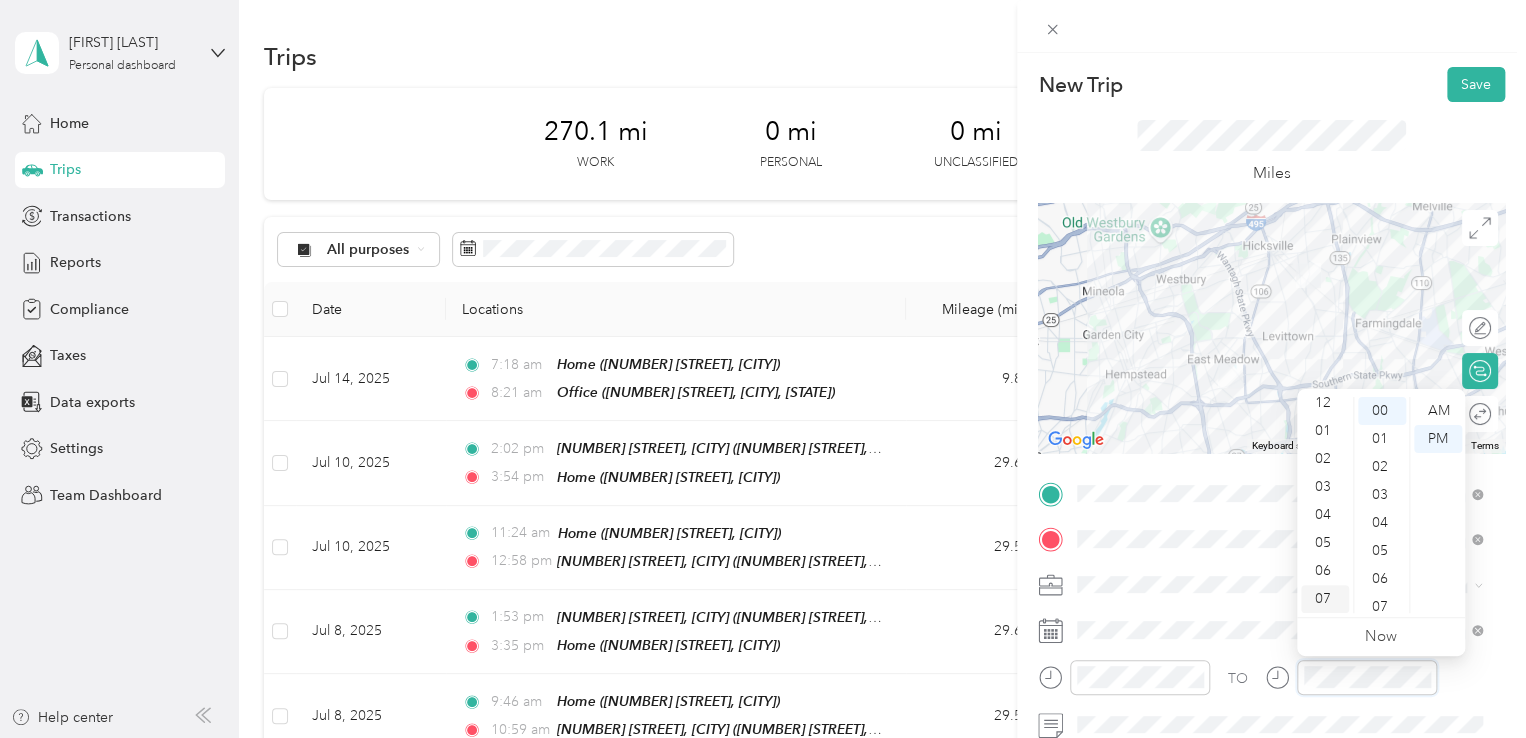 scroll, scrollTop: 0, scrollLeft: 0, axis: both 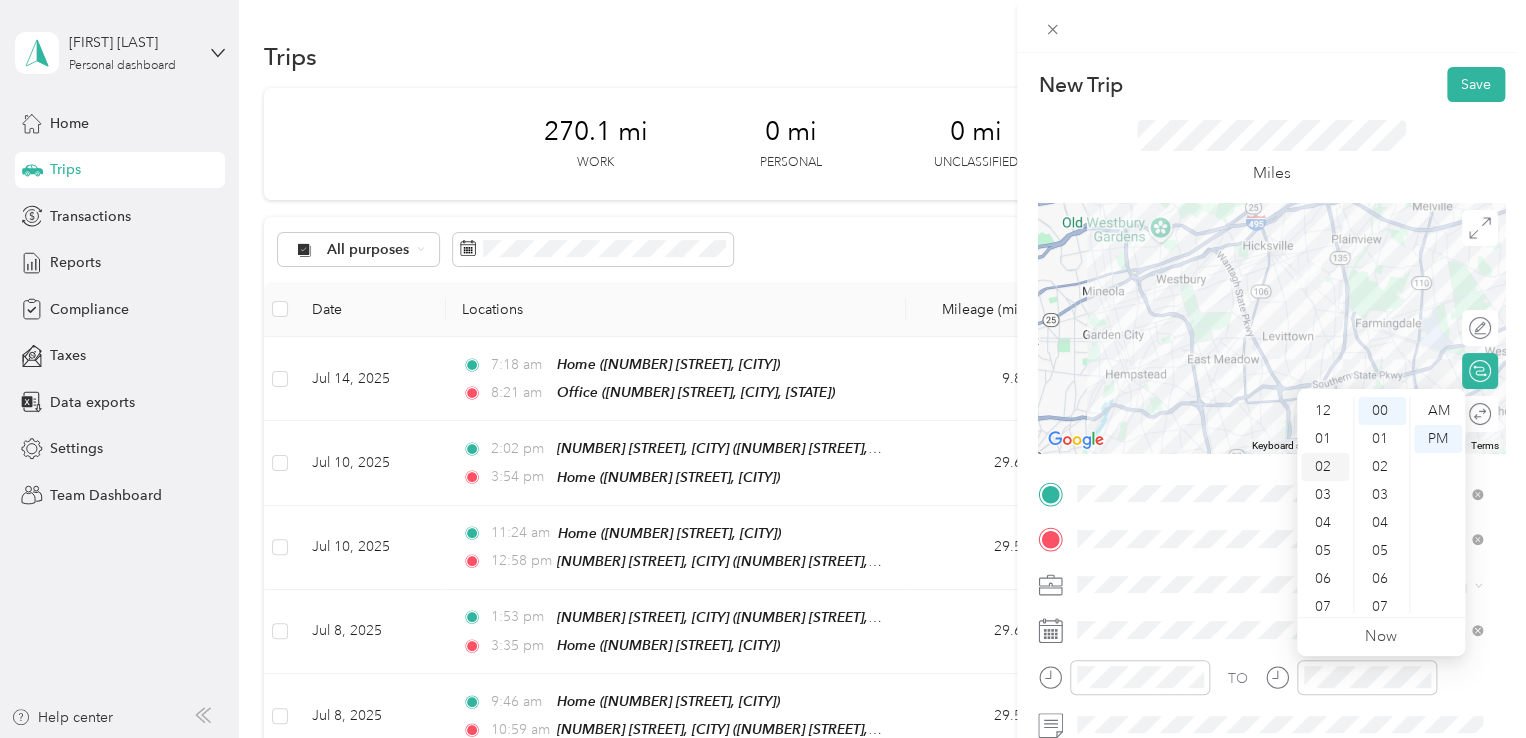 click on "02" at bounding box center (1325, 467) 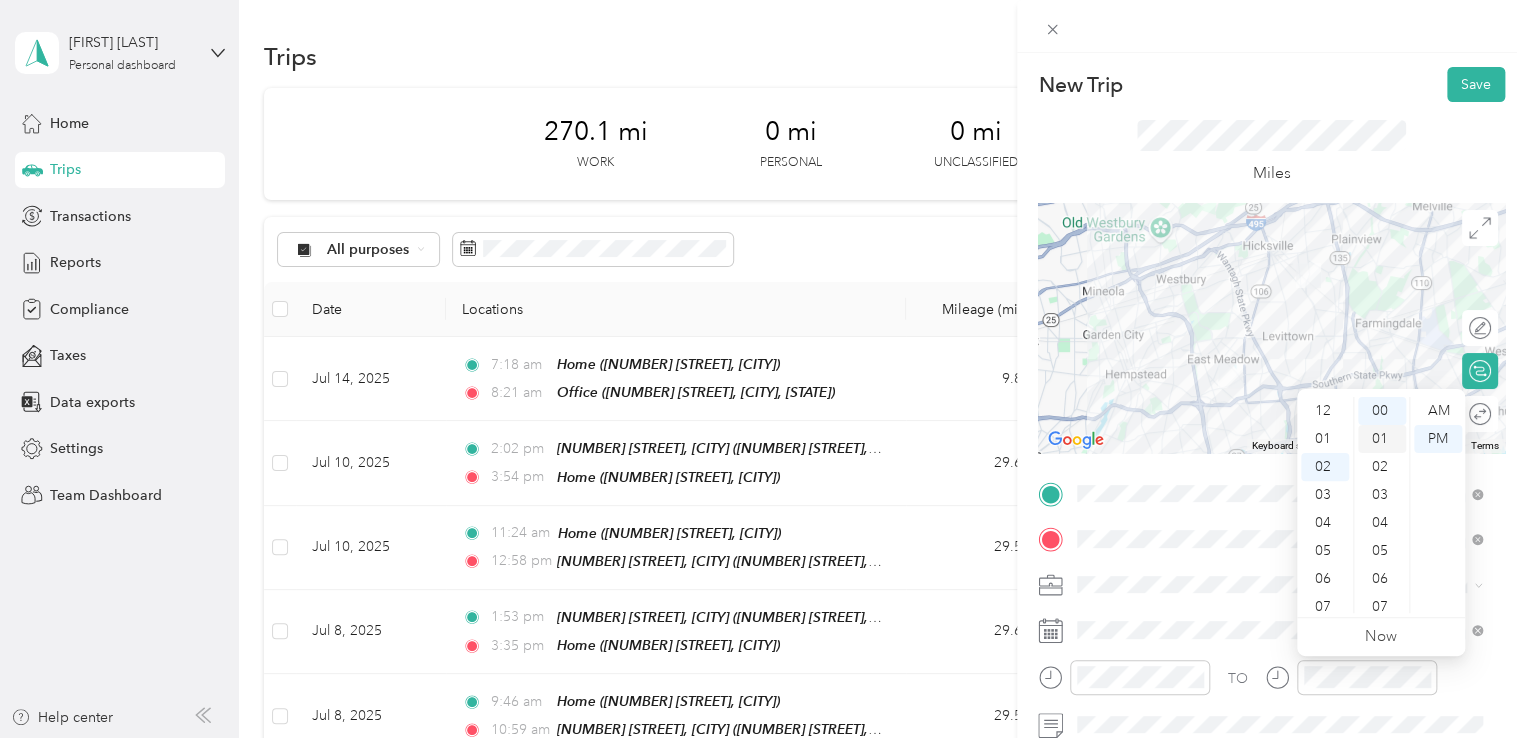 scroll, scrollTop: 56, scrollLeft: 0, axis: vertical 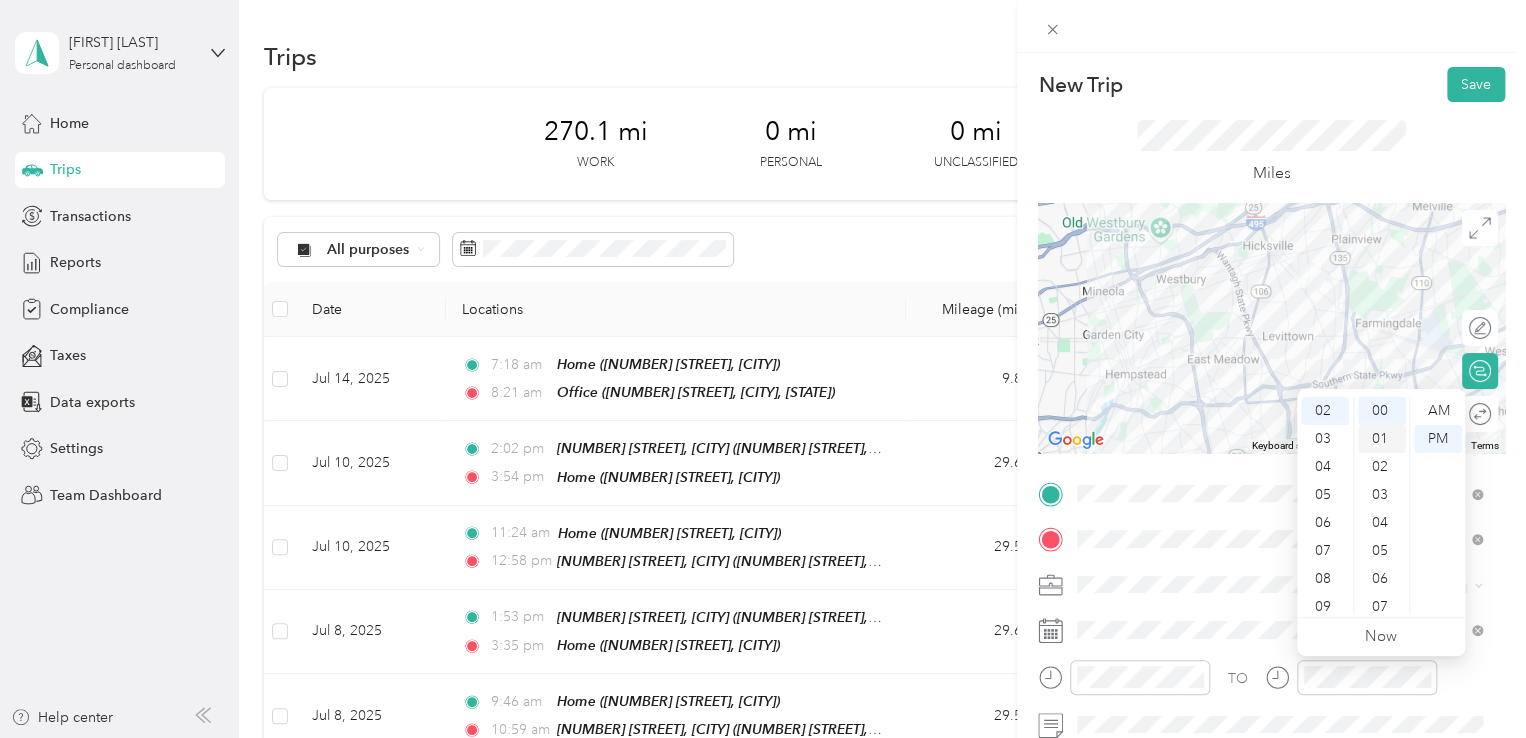click on "01" at bounding box center (1382, 439) 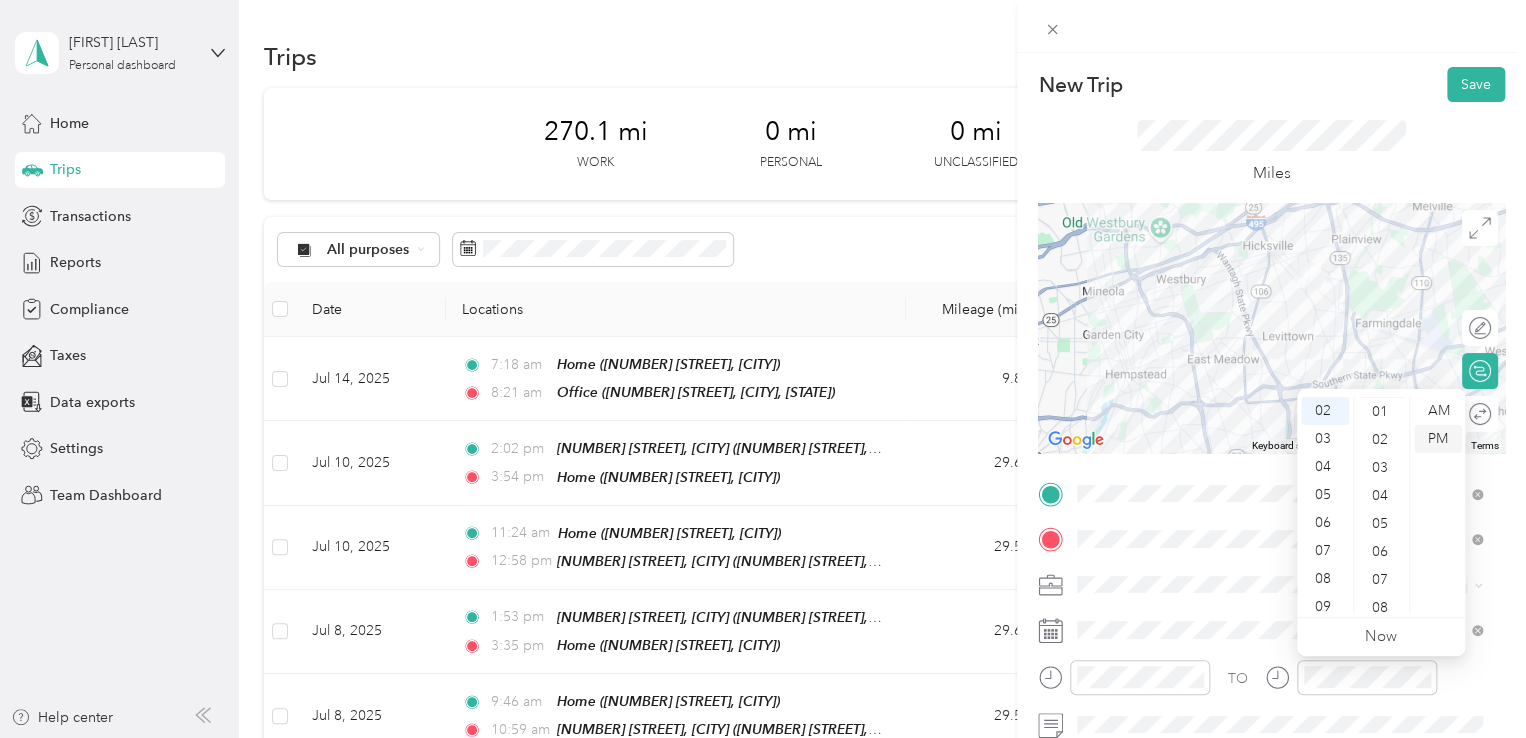 scroll, scrollTop: 28, scrollLeft: 0, axis: vertical 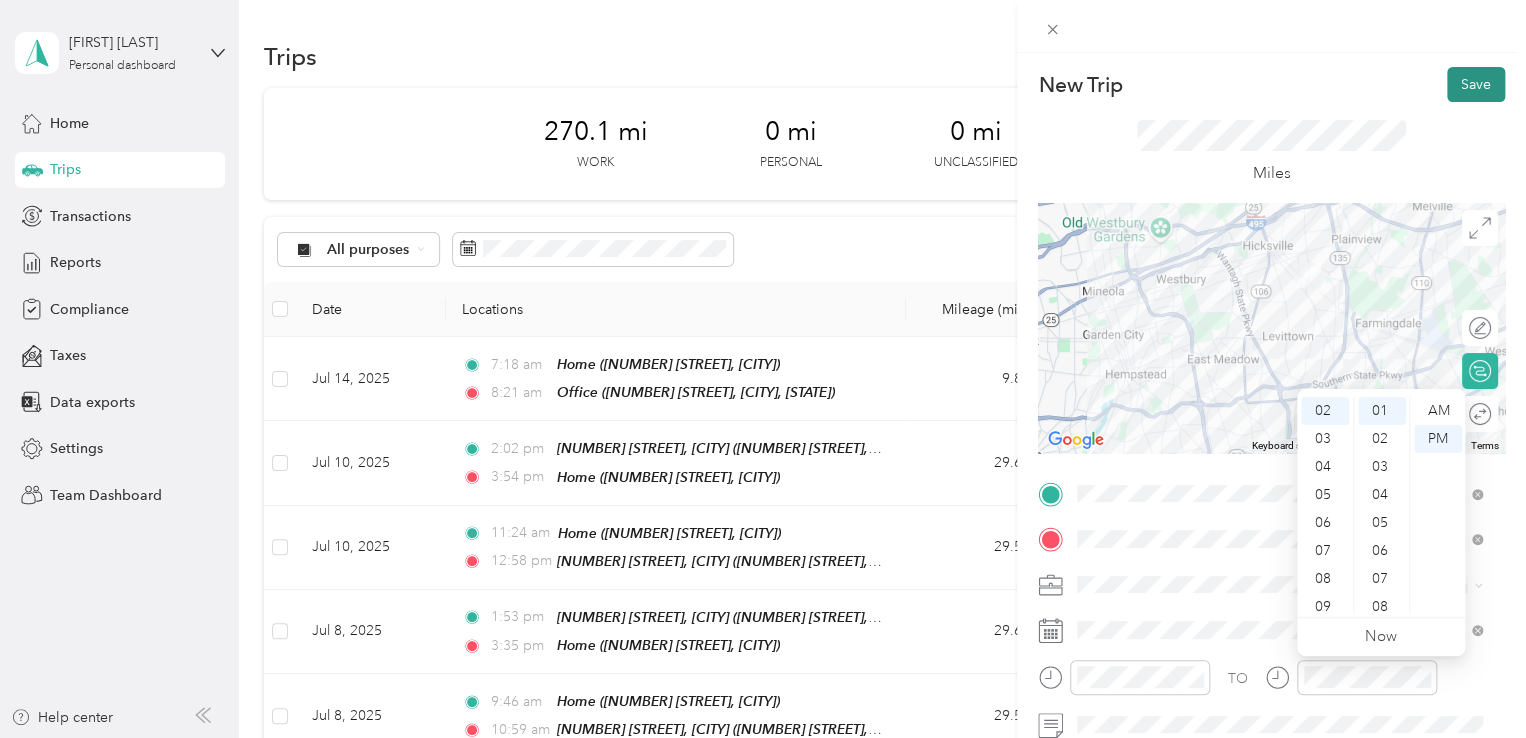 click on "Save" at bounding box center [1476, 84] 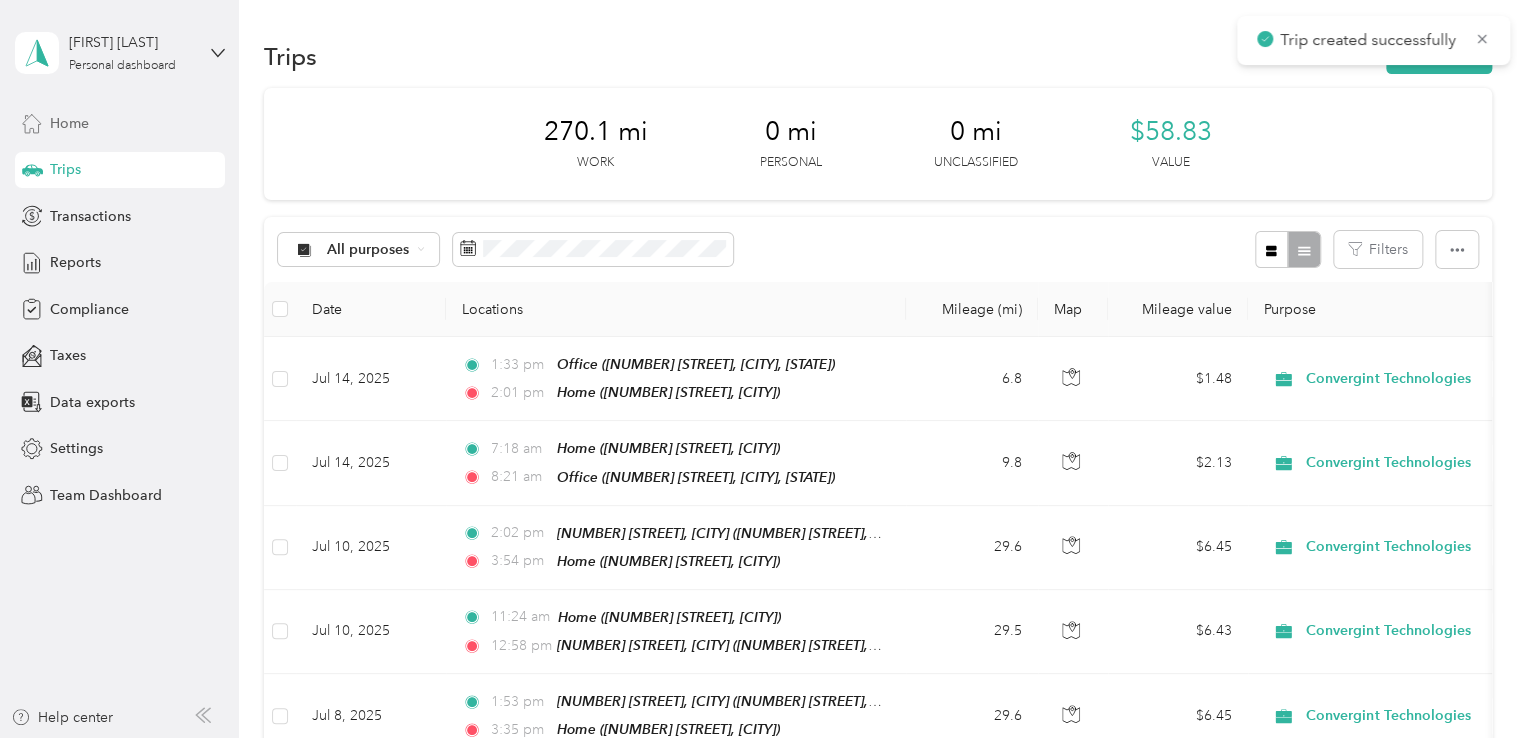 click on "Home" at bounding box center (120, 123) 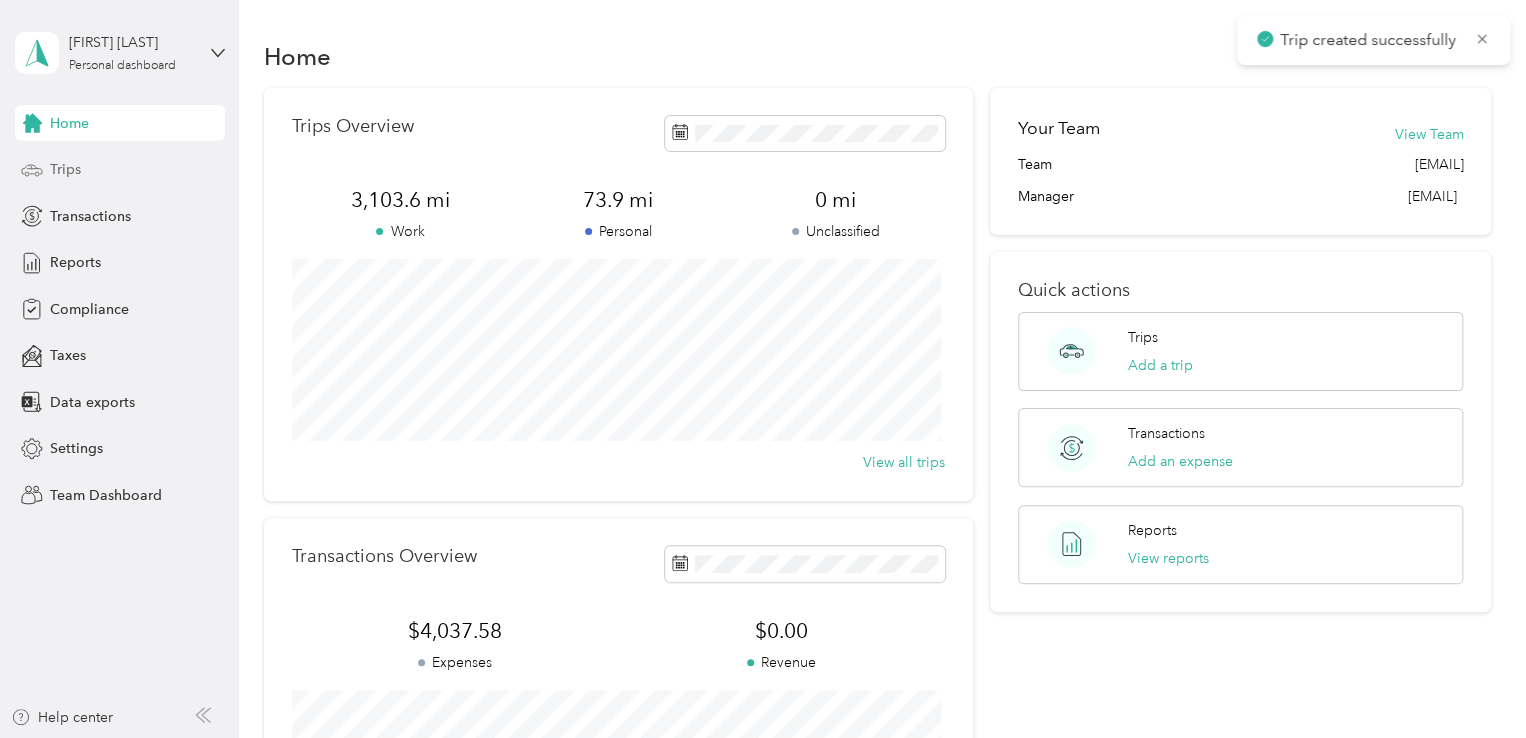 click on "Trips" at bounding box center [120, 170] 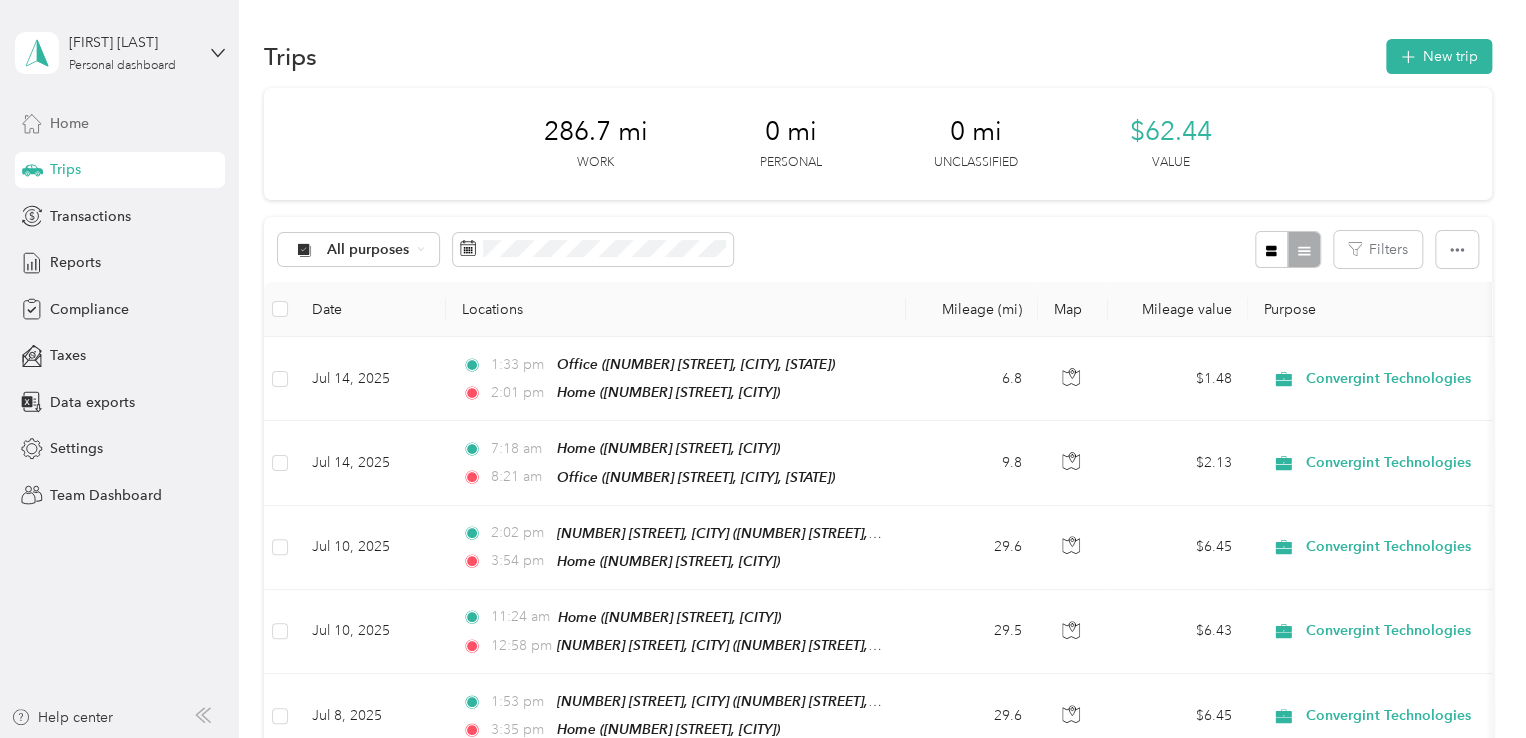 click on "Home" at bounding box center (120, 123) 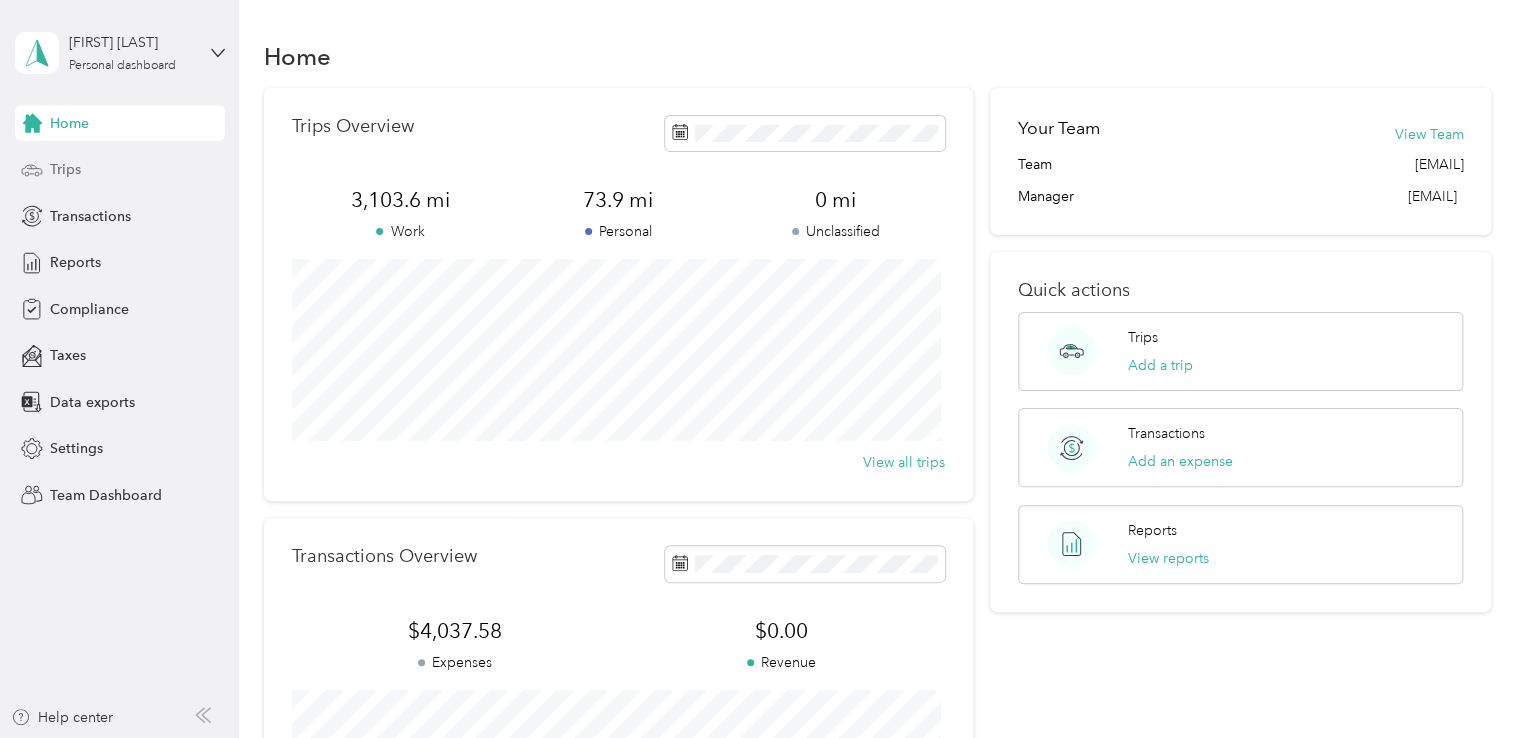 click on "Trips" at bounding box center [120, 170] 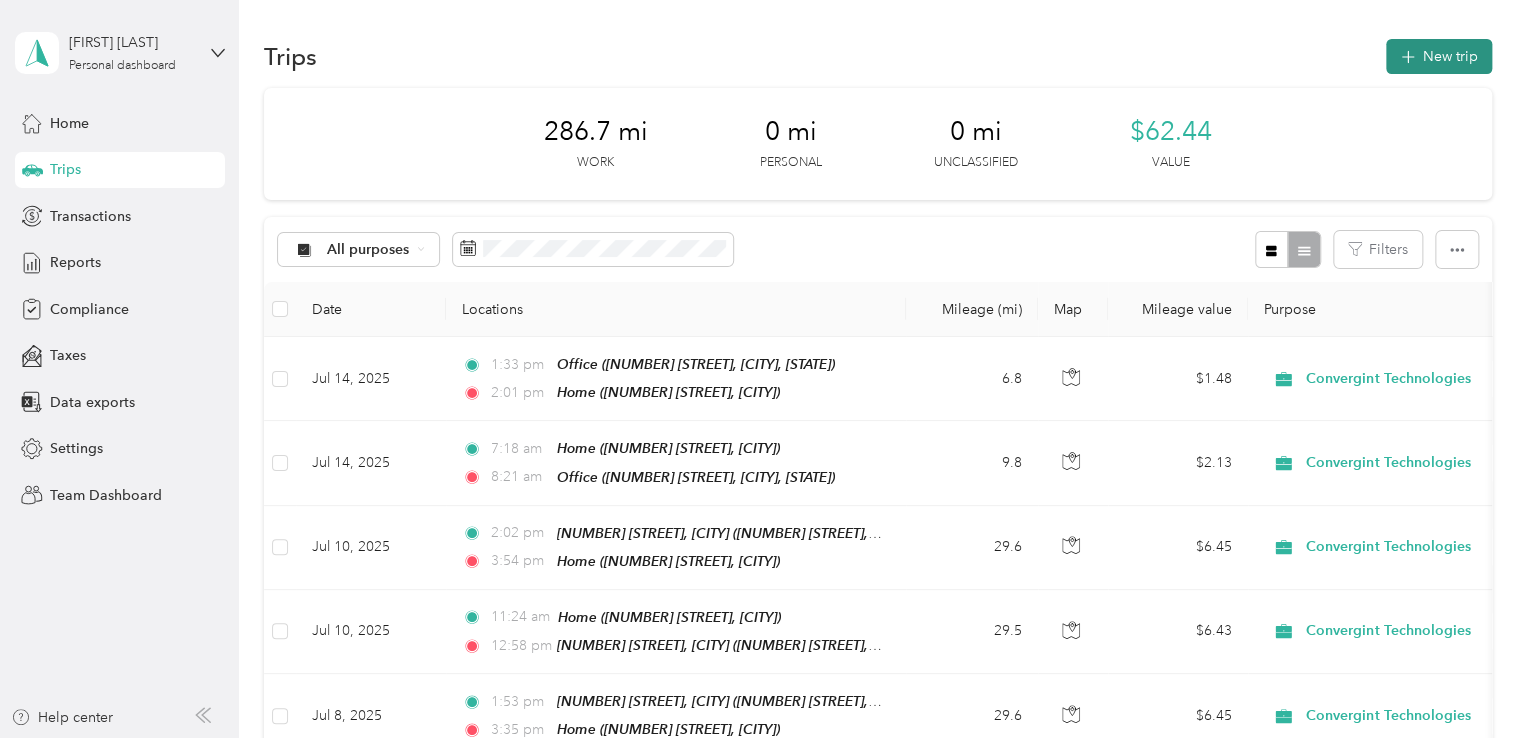 click on "New trip" at bounding box center [1439, 56] 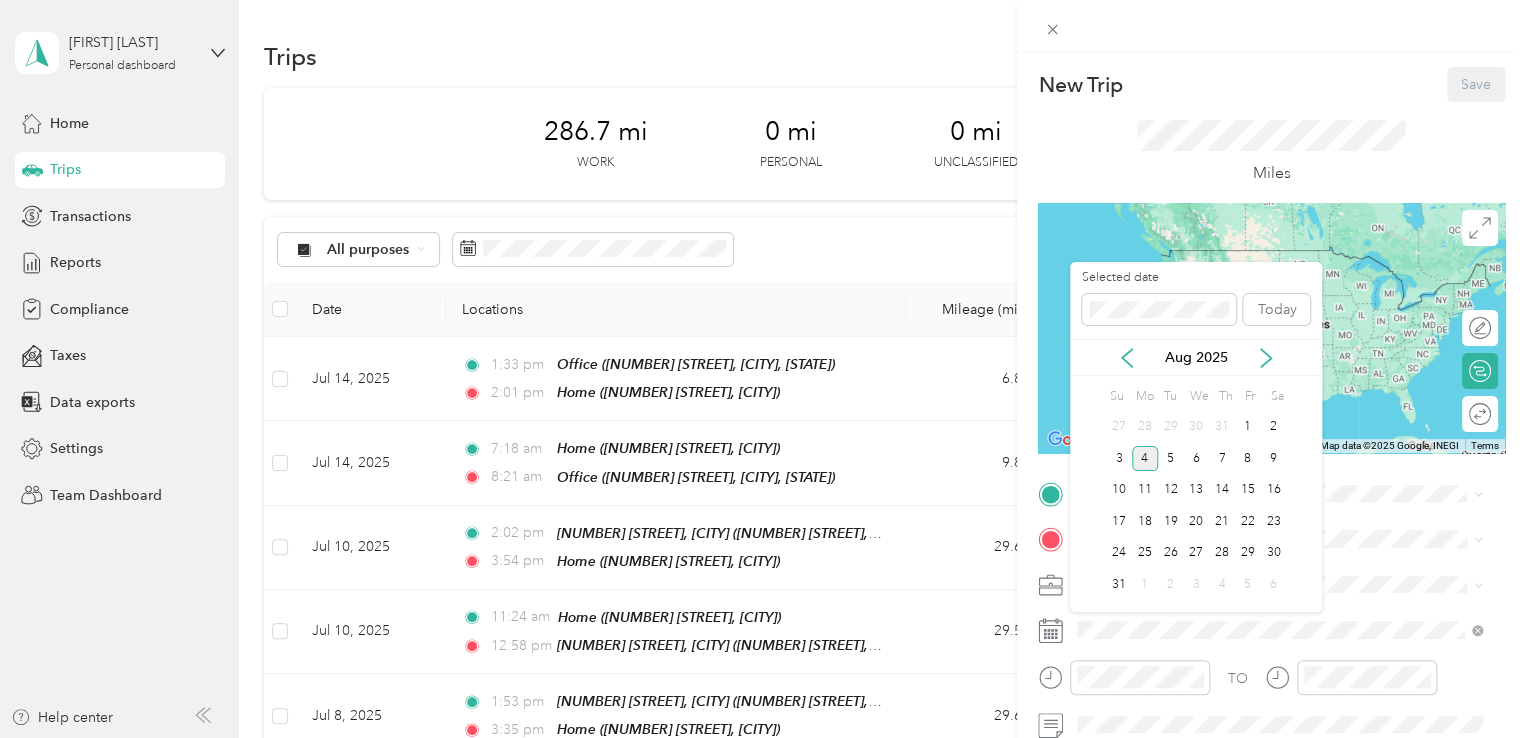 click on "Aug 2025" at bounding box center (1196, 357) 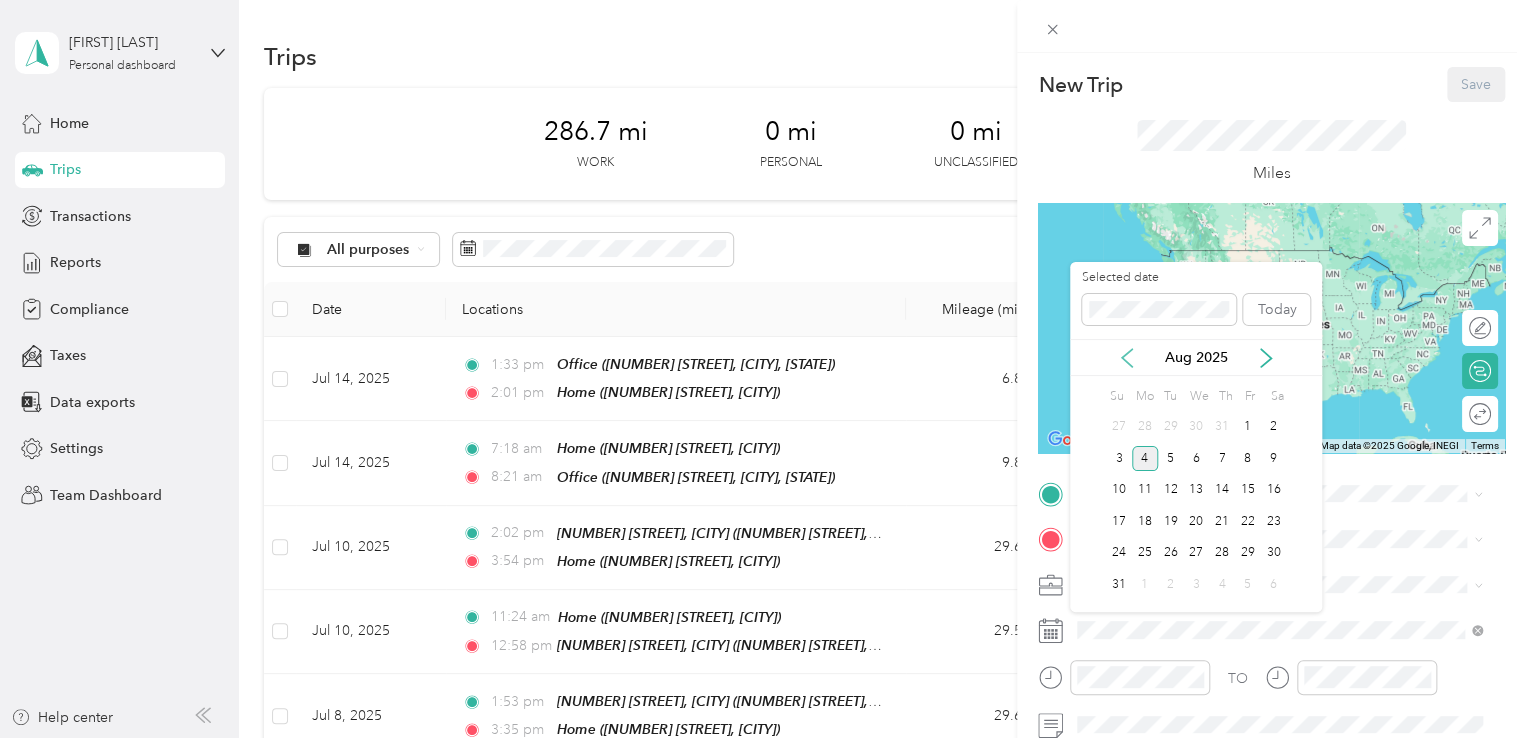 click 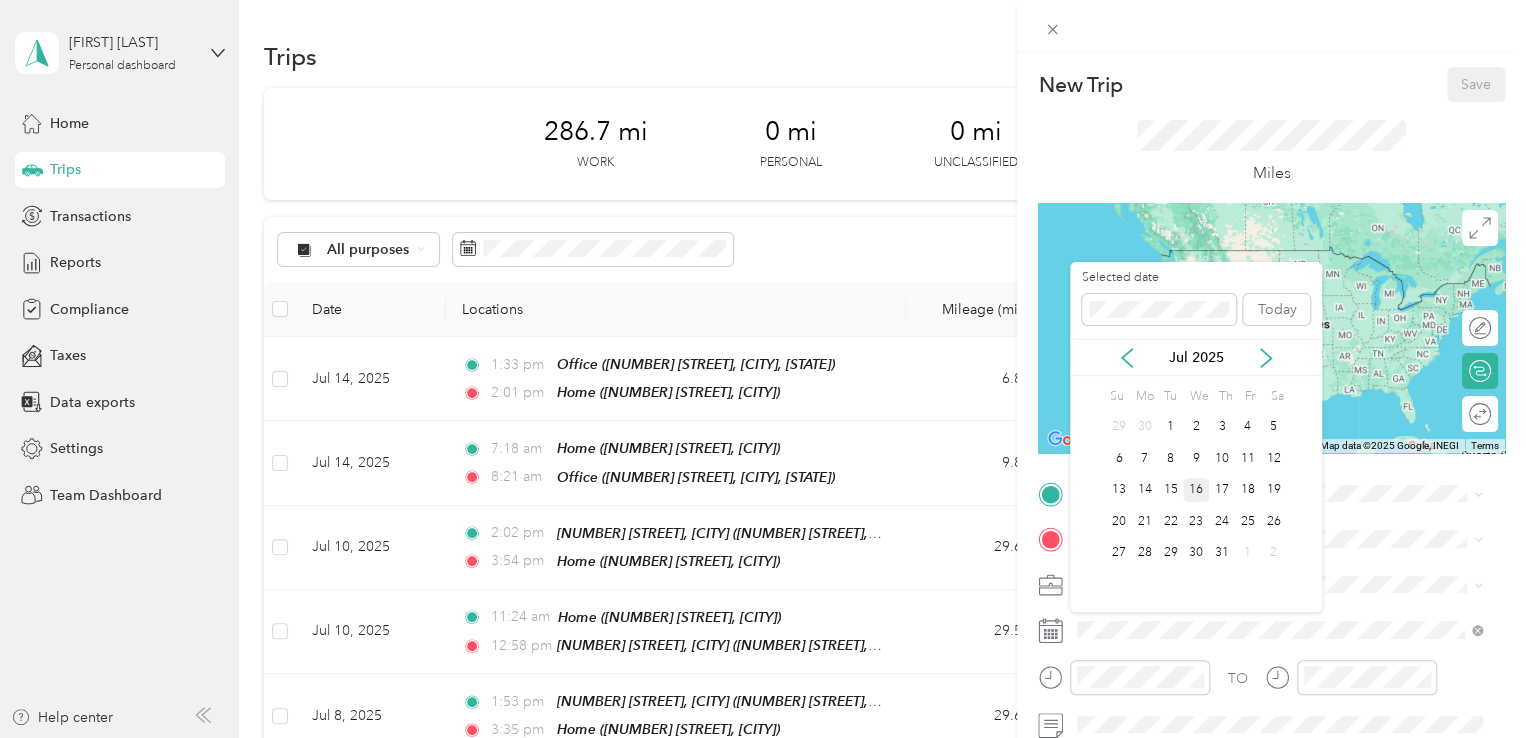 click on "16" at bounding box center [1196, 490] 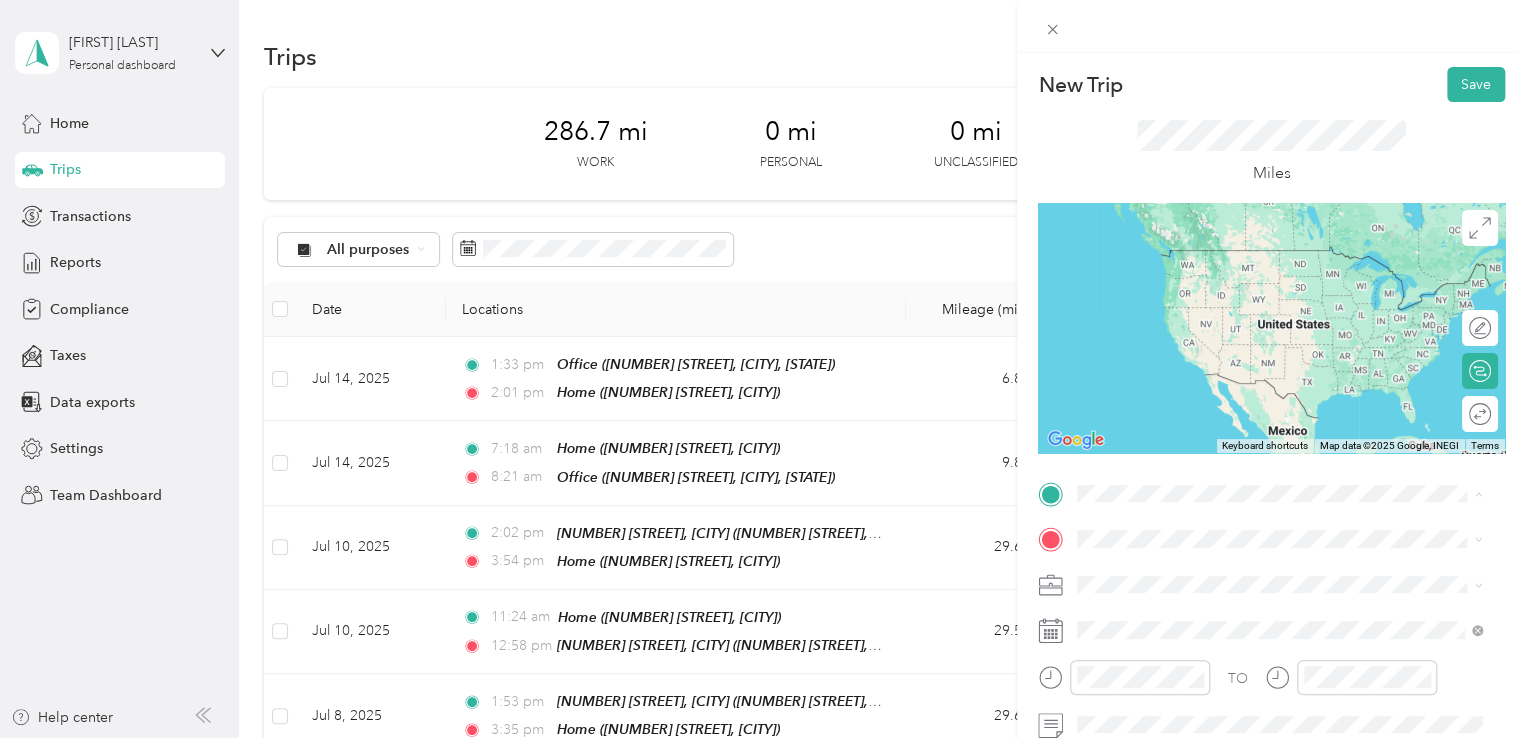 click on "Home  2060 Longfellow Avenue, 11554, East Meadow, New York, United States" at bounding box center (1295, 279) 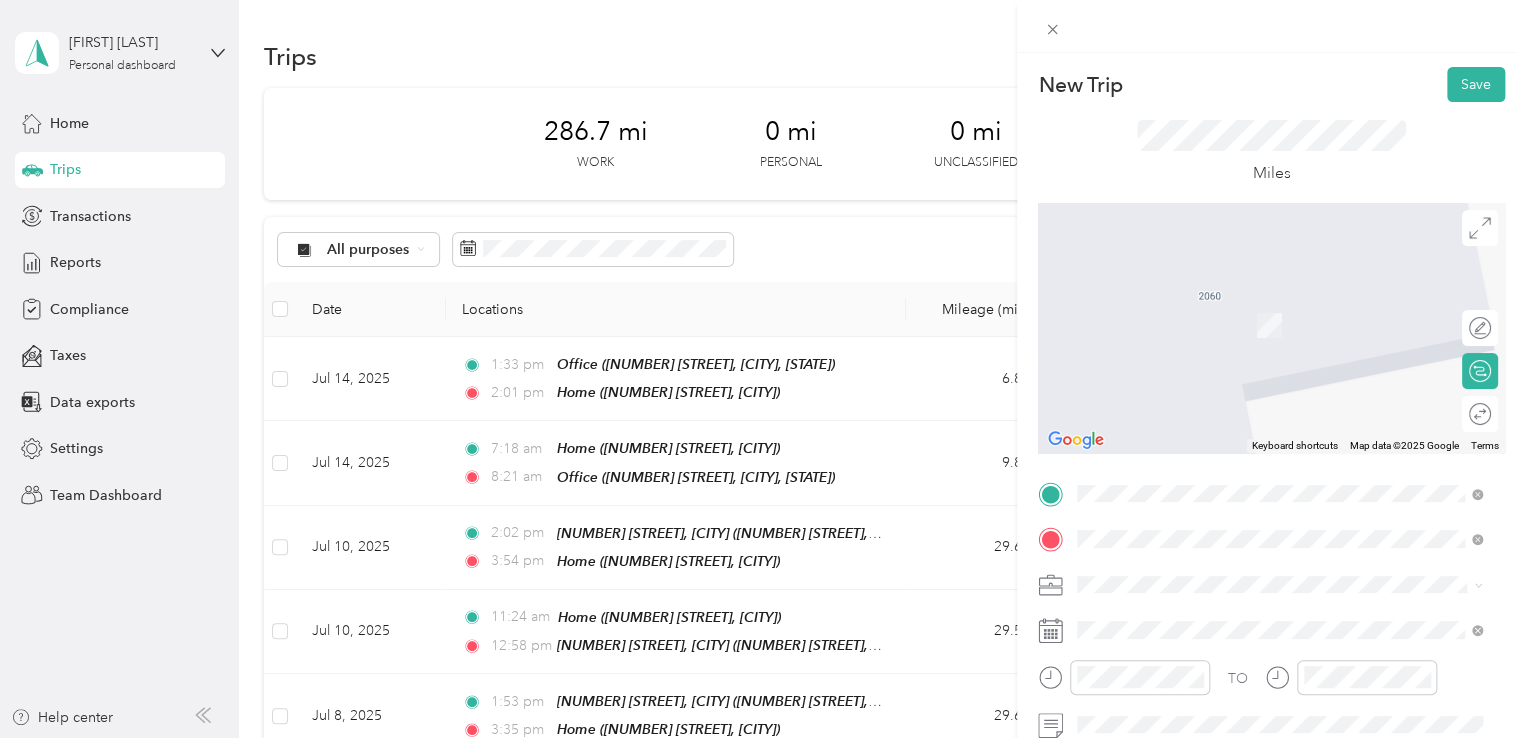 click on "30 Hudson Yards
New York, New York 10001, United States" at bounding box center (1259, 619) 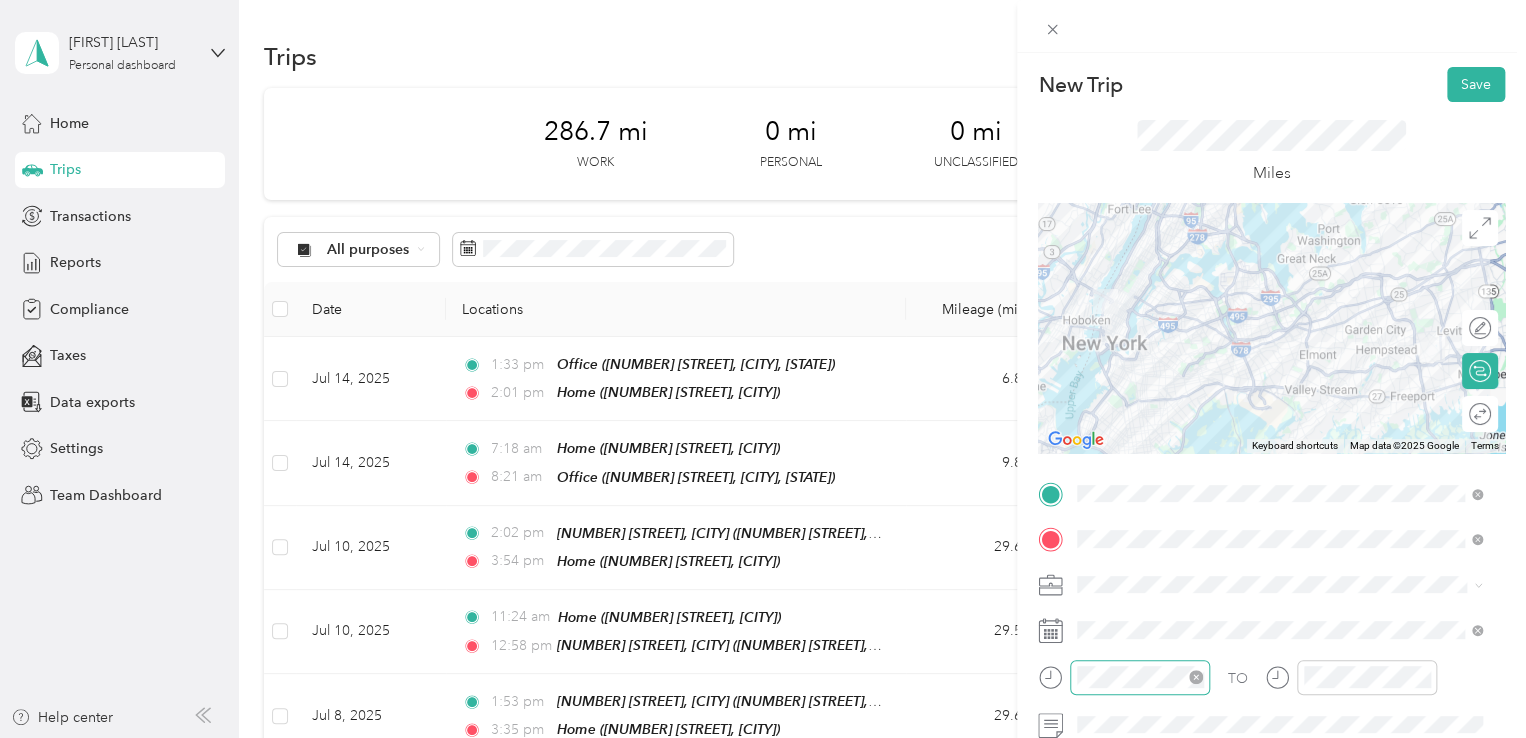 click 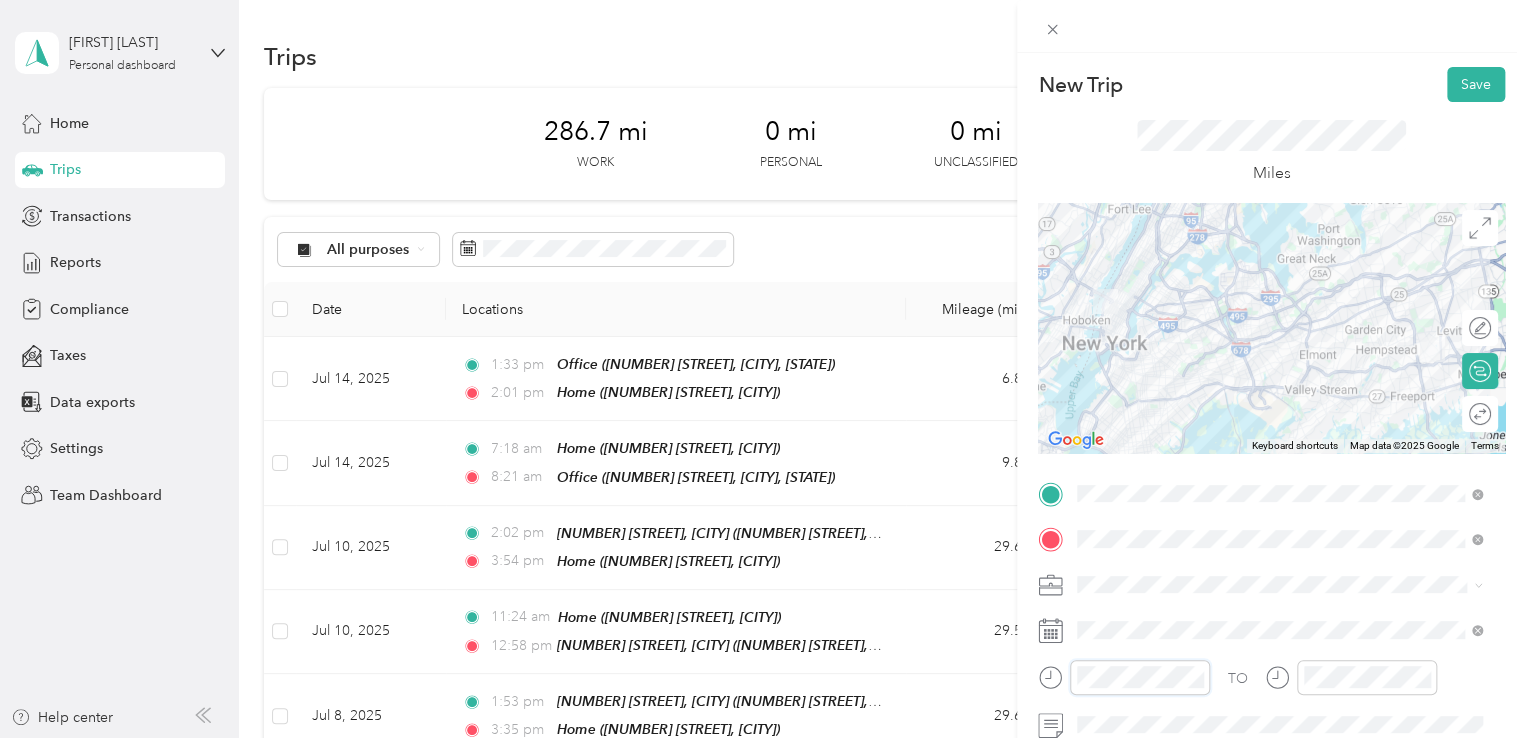 scroll, scrollTop: 28, scrollLeft: 0, axis: vertical 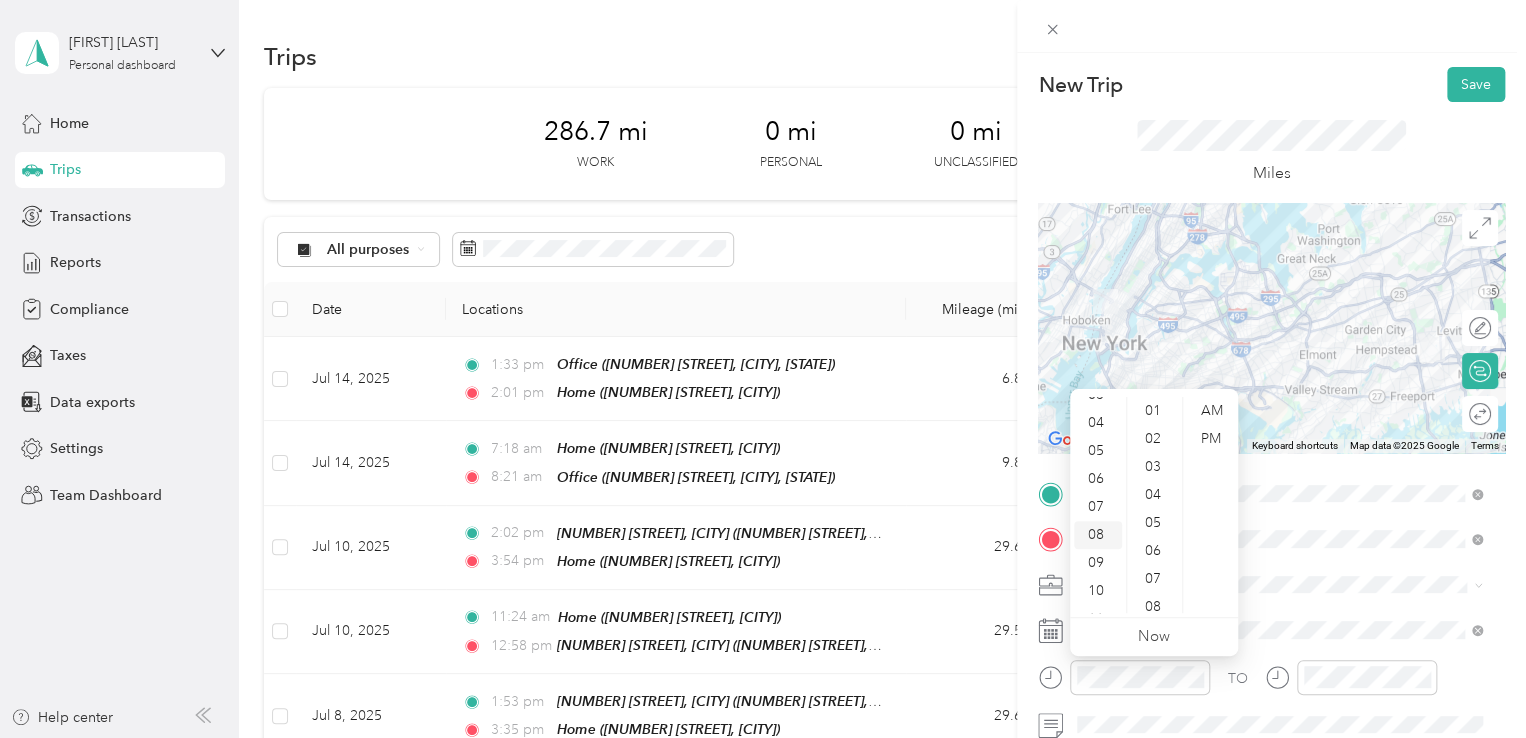 click on "08" at bounding box center [1098, 535] 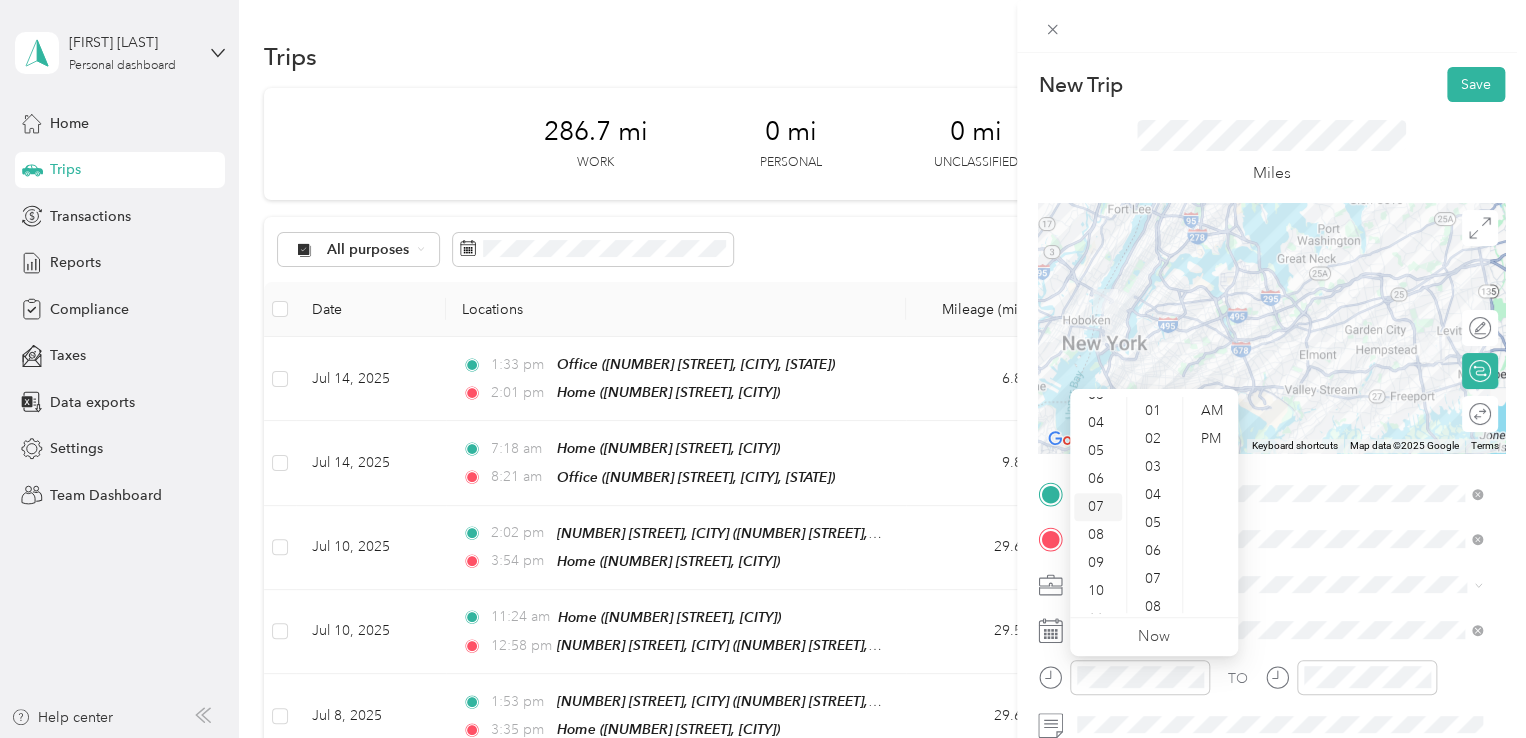 scroll, scrollTop: 120, scrollLeft: 0, axis: vertical 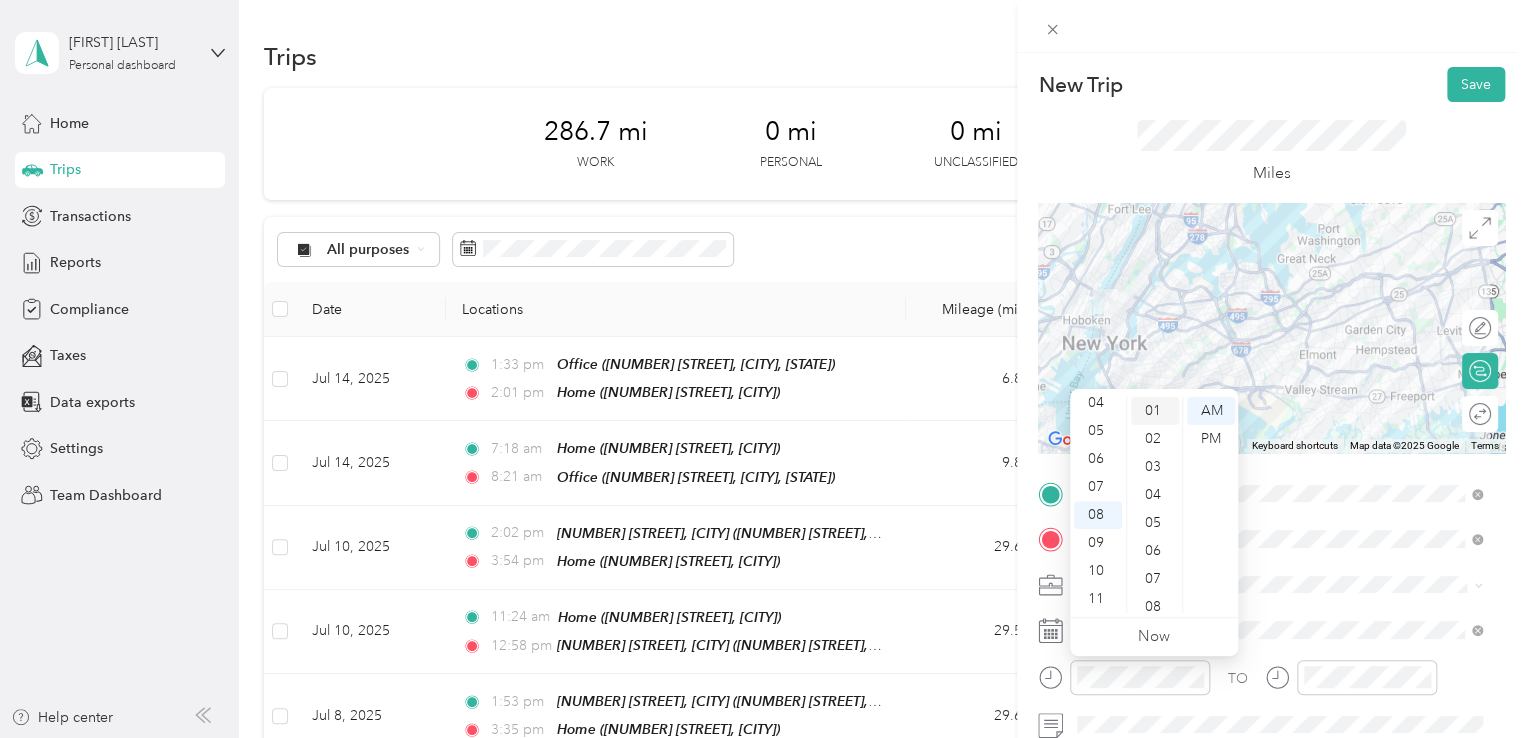 click on "01" at bounding box center [1155, 411] 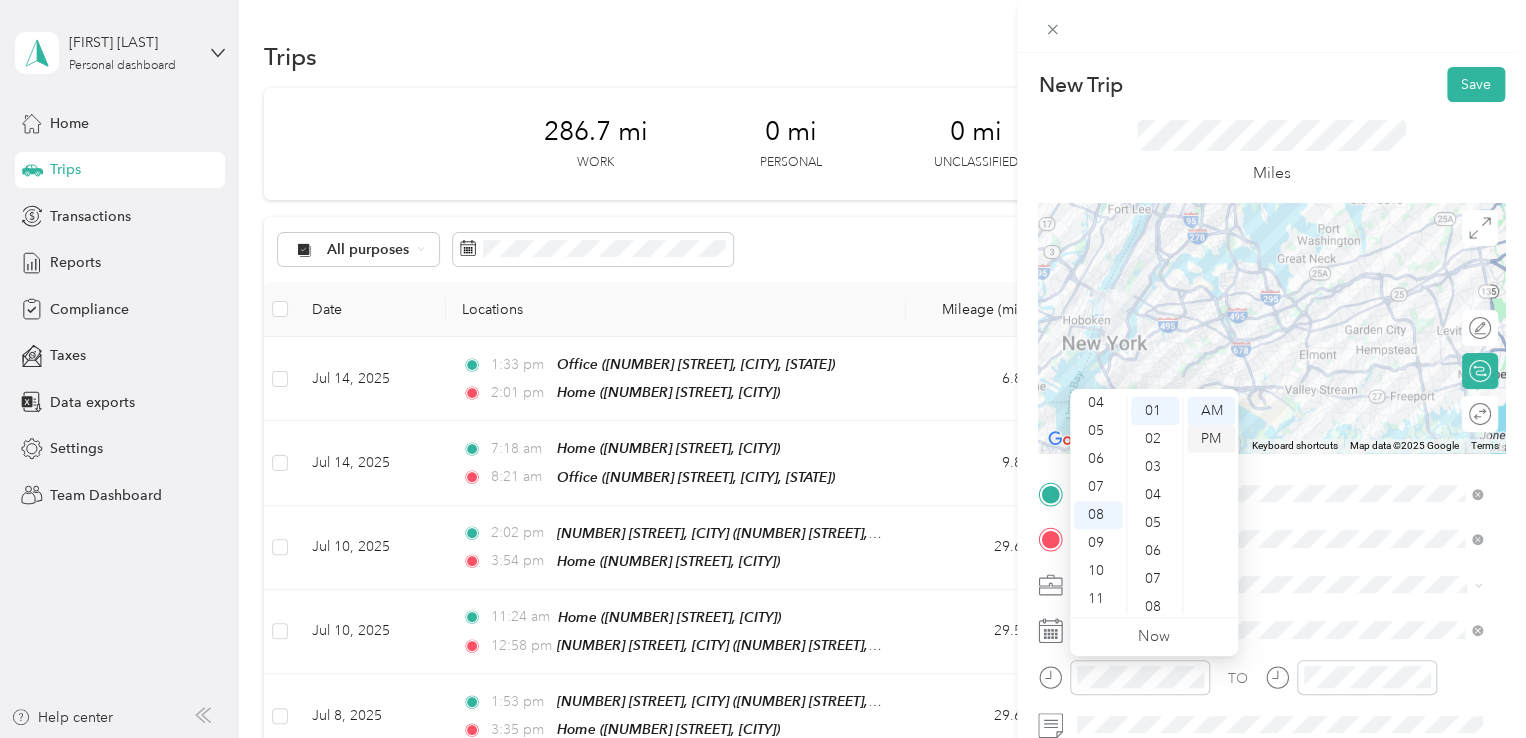 click on "PM" at bounding box center [1211, 439] 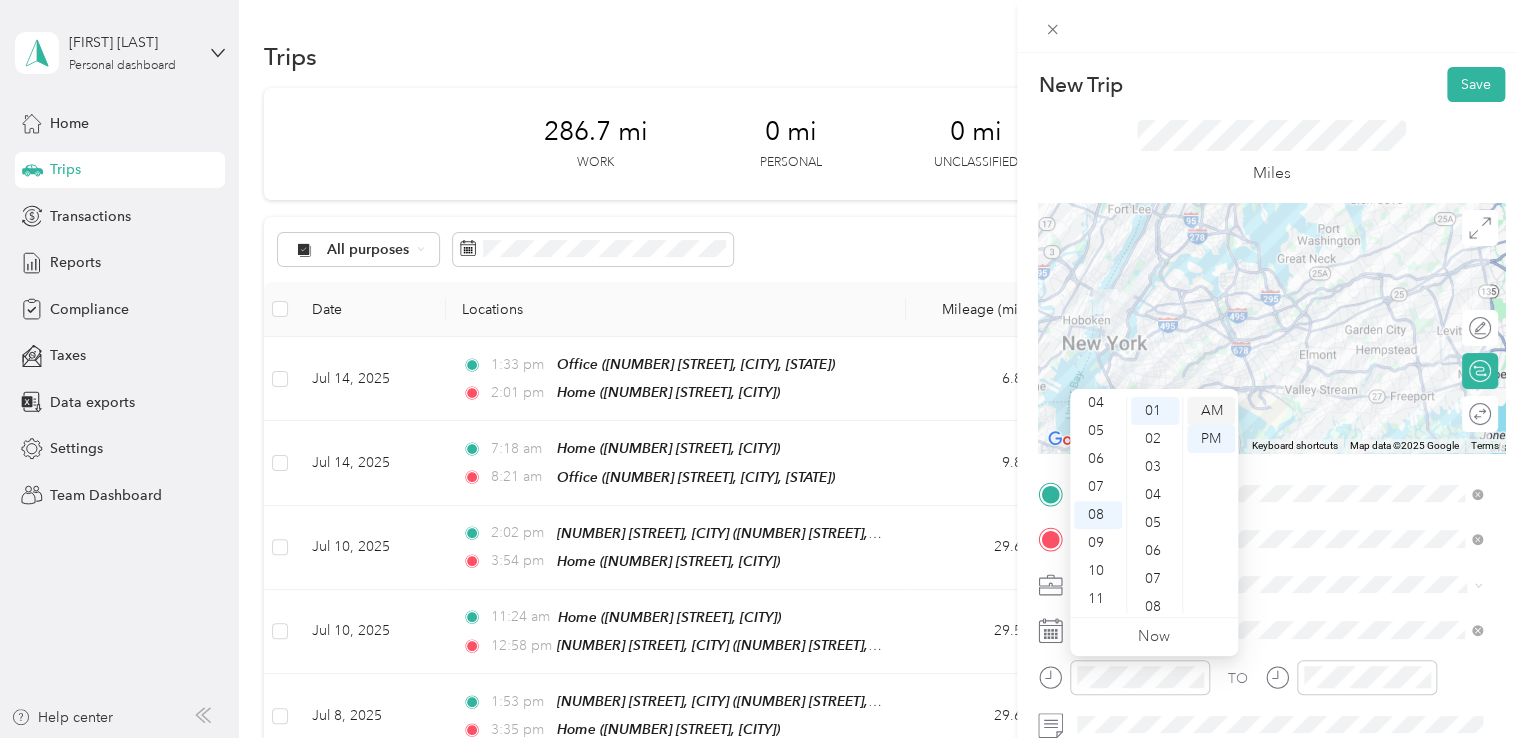 click on "AM" at bounding box center (1211, 411) 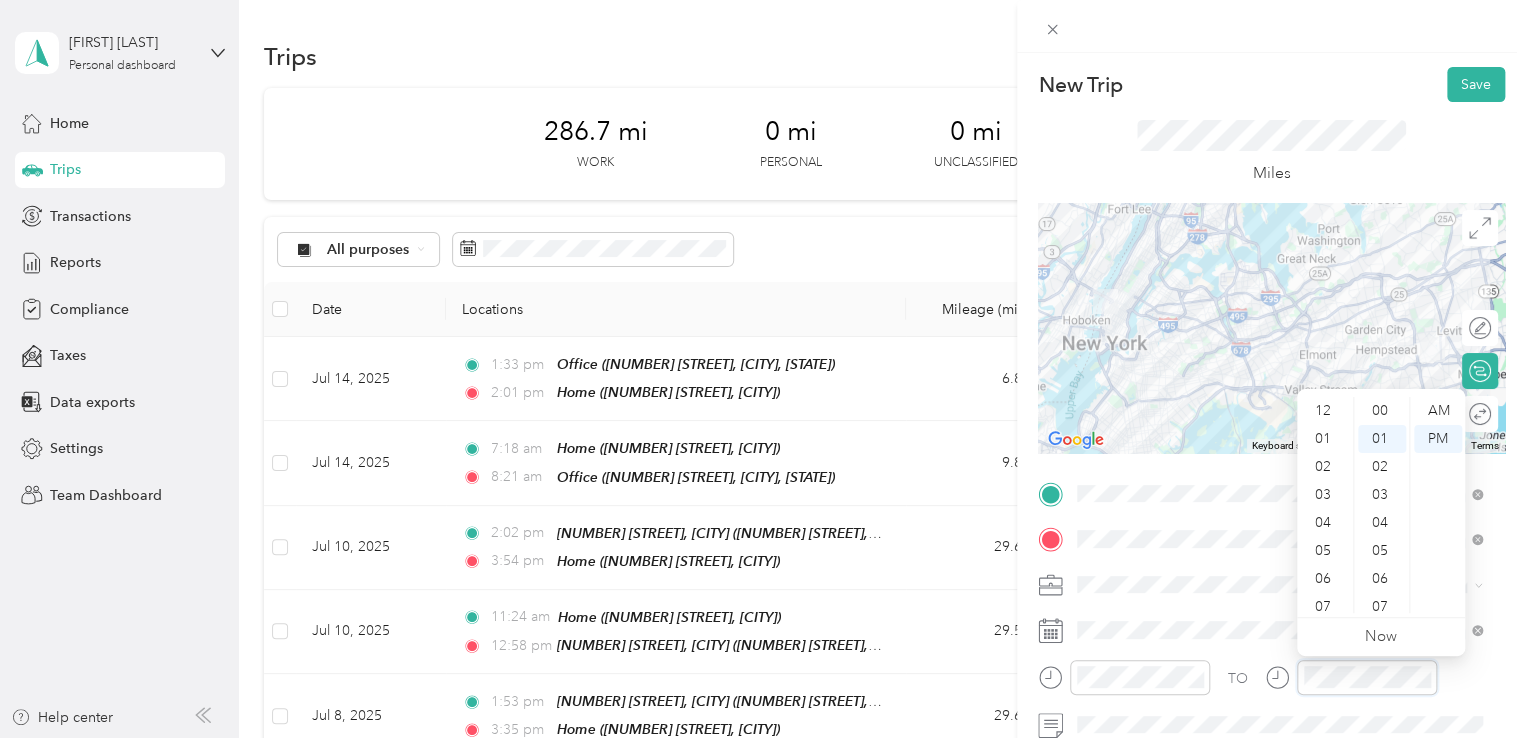 scroll, scrollTop: 28, scrollLeft: 0, axis: vertical 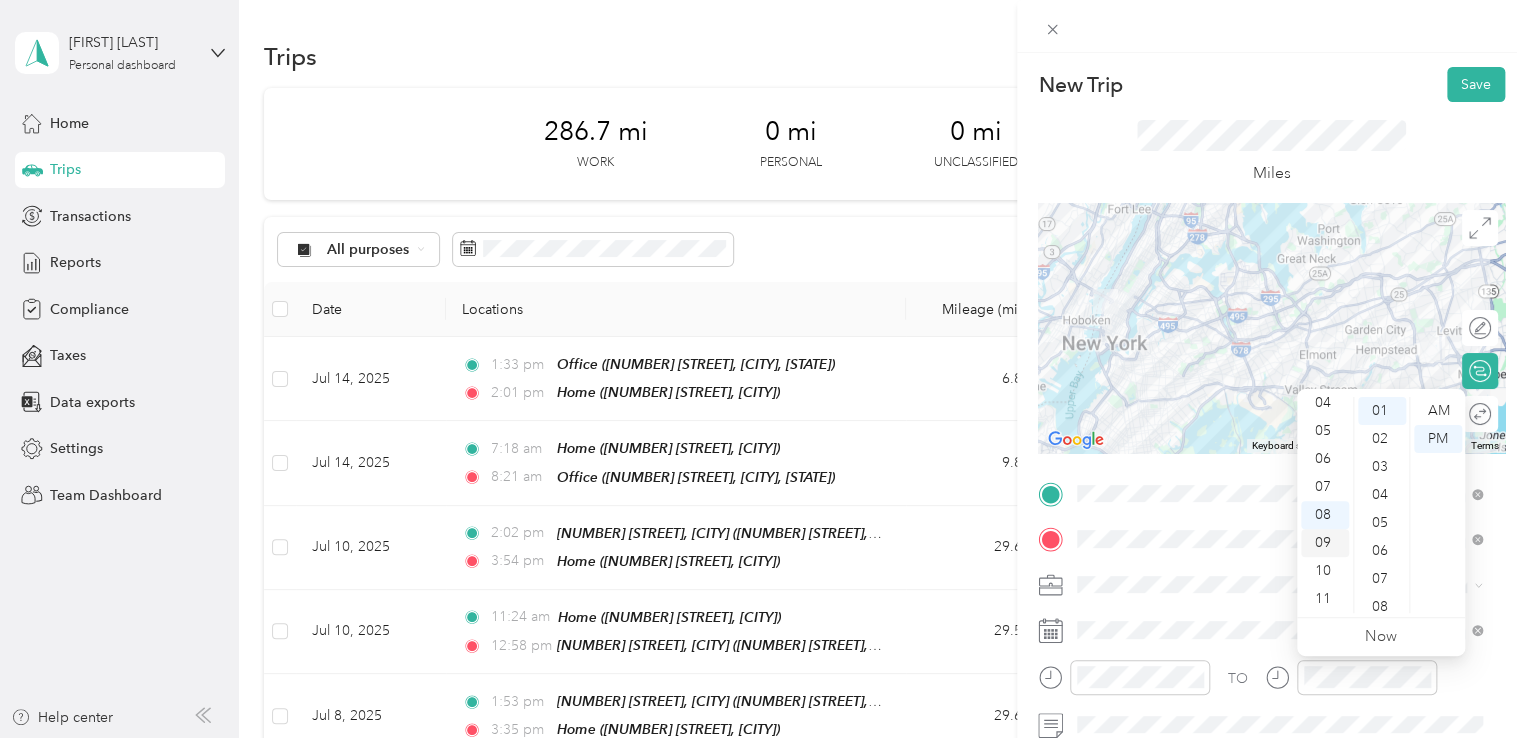 click on "09" at bounding box center [1325, 543] 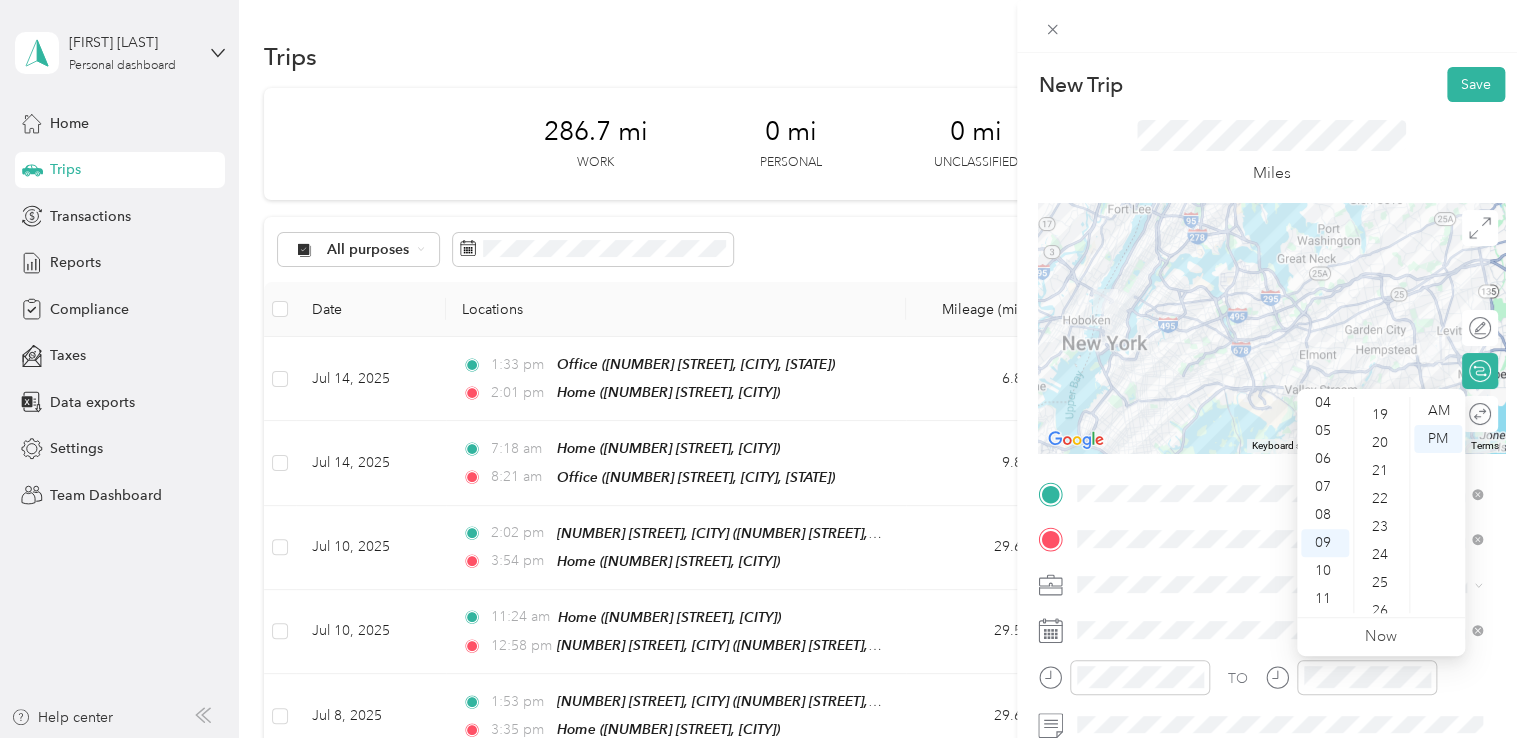 click on "22" at bounding box center [1382, 499] 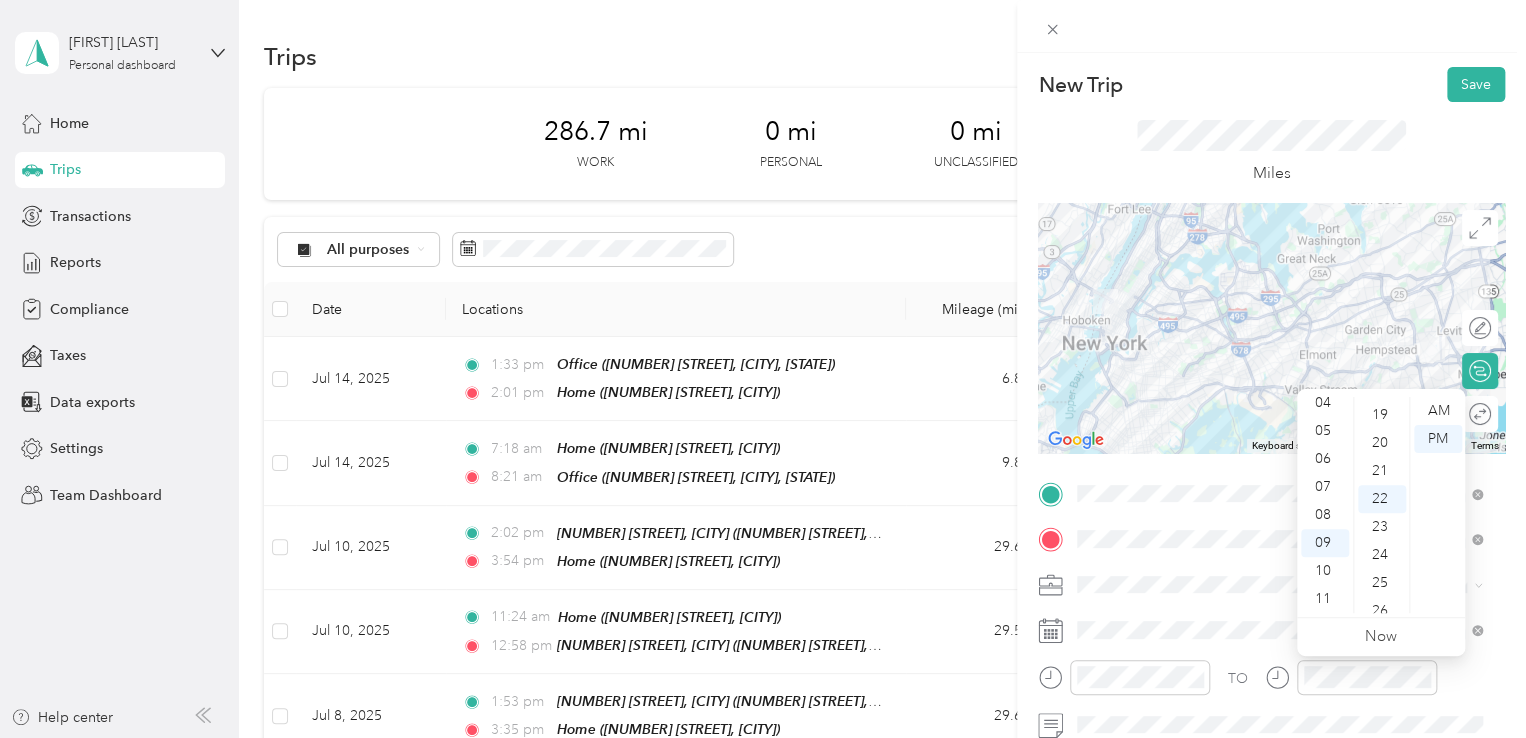 scroll, scrollTop: 616, scrollLeft: 0, axis: vertical 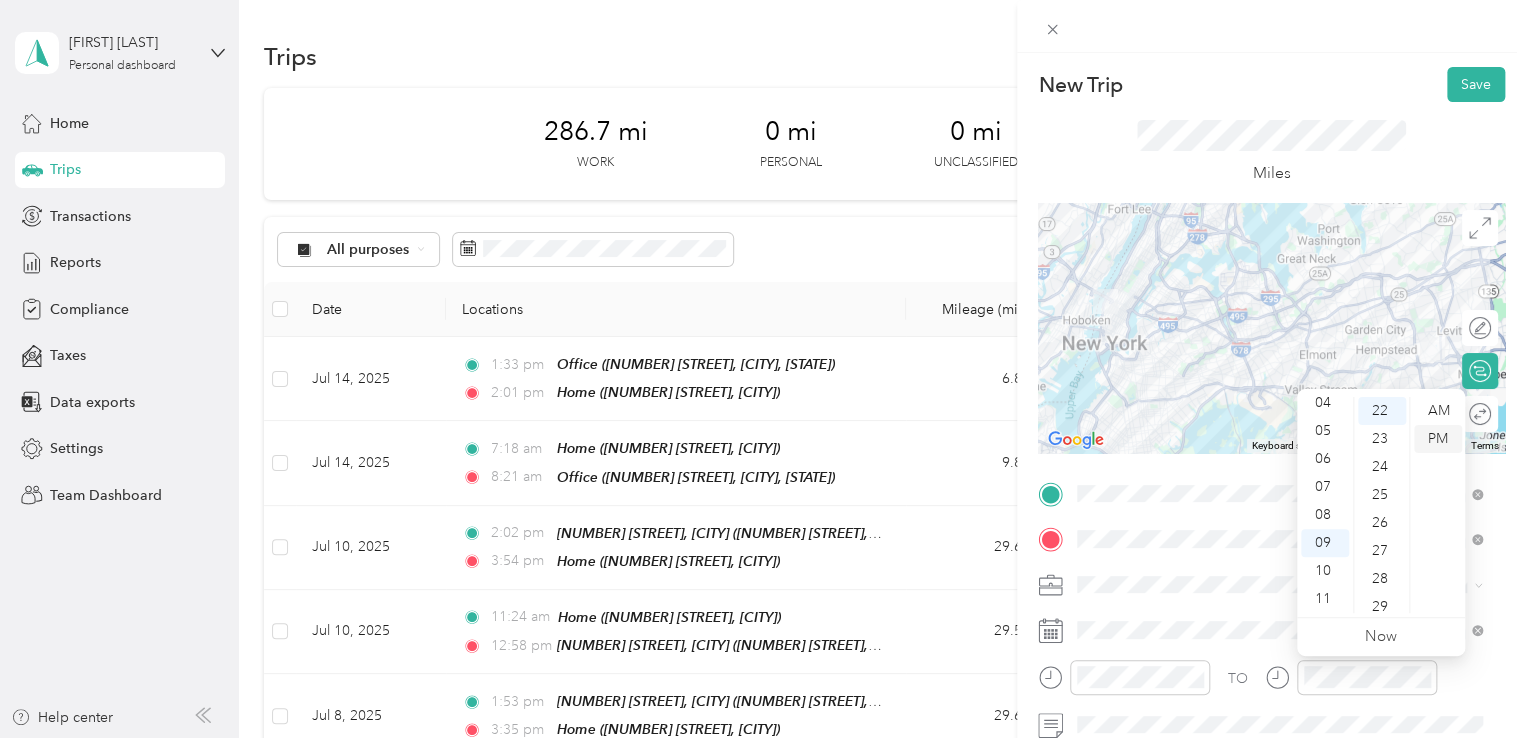 click on "PM" at bounding box center (1438, 439) 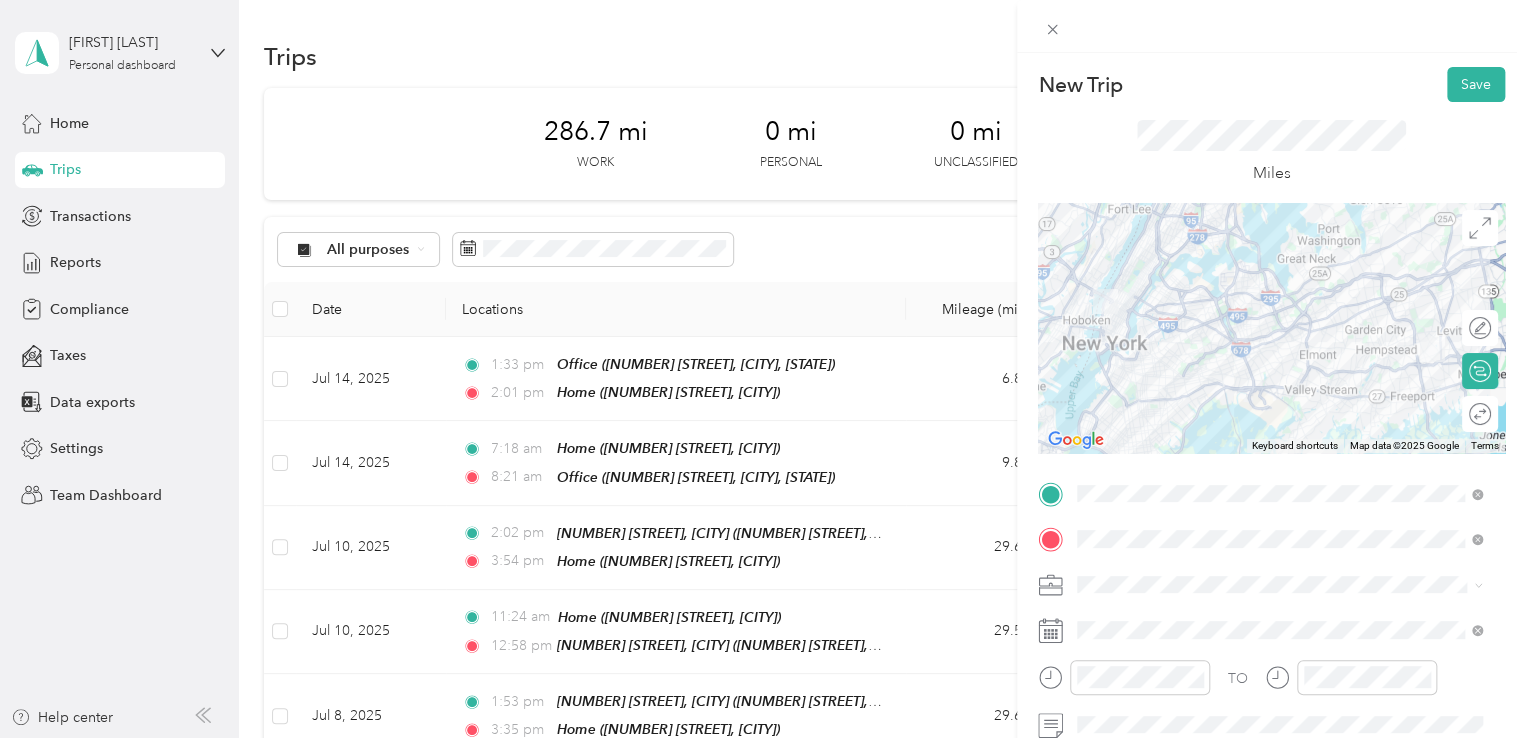 click on "New Trip Save This trip cannot be edited because it is either under review, approved, or paid. Contact your Team Manager to edit it. Miles To navigate the map with touch gestures double-tap and hold your finger on the map, then drag the map. ← Move left → Move right ↑ Move up ↓ Move down + Zoom in - Zoom out Home Jump left by 75% End Jump right by 75% Page Up Jump up by 75% Page Down Jump down by 75% Keyboard shortcuts Map Data Map data ©2025 Google Map data ©2025 Google 5 km  Click to toggle between metric and imperial units Terms Report a map error Edit route Calculate route Round trip TO Add photo" at bounding box center (1271, 514) 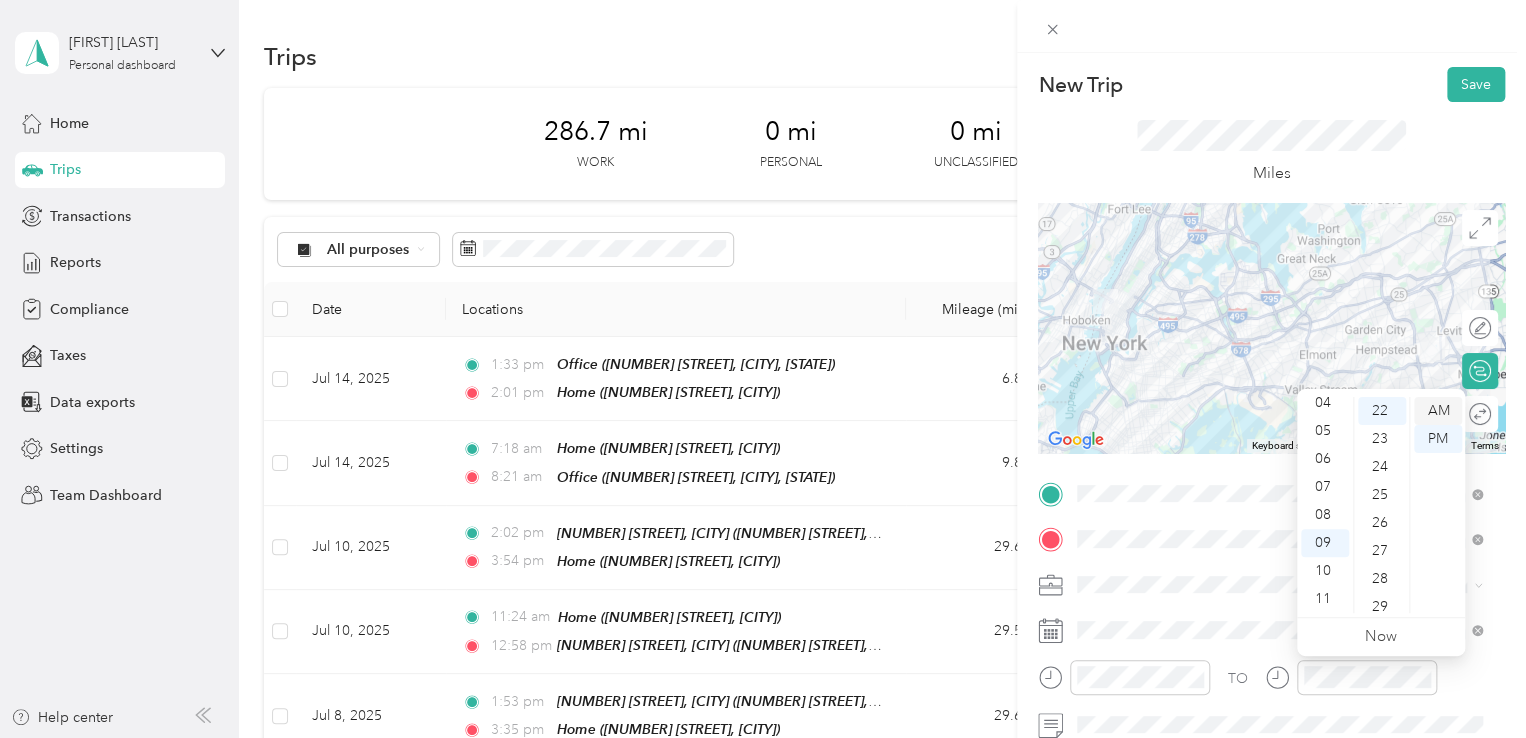 click on "AM" at bounding box center (1438, 411) 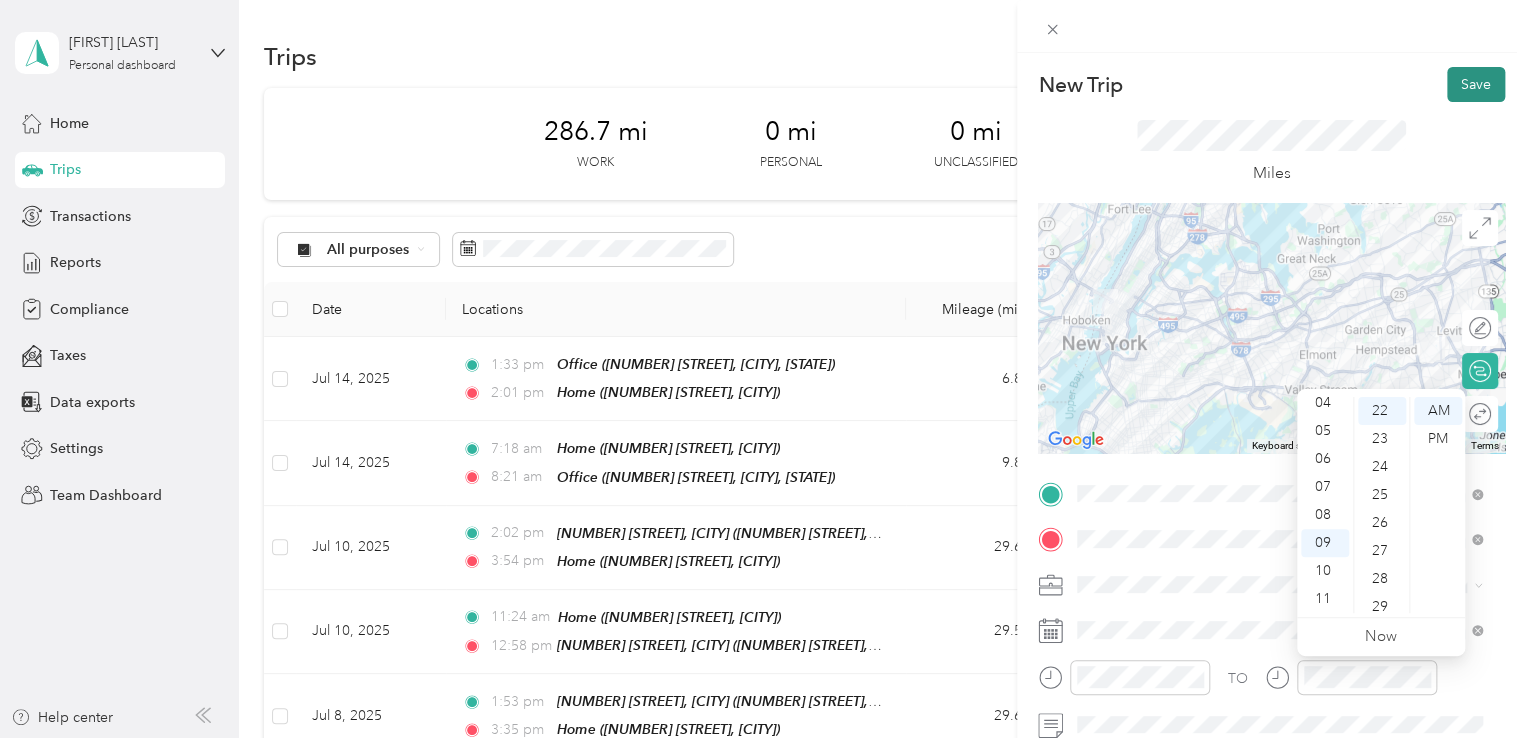 click on "Save" at bounding box center (1476, 84) 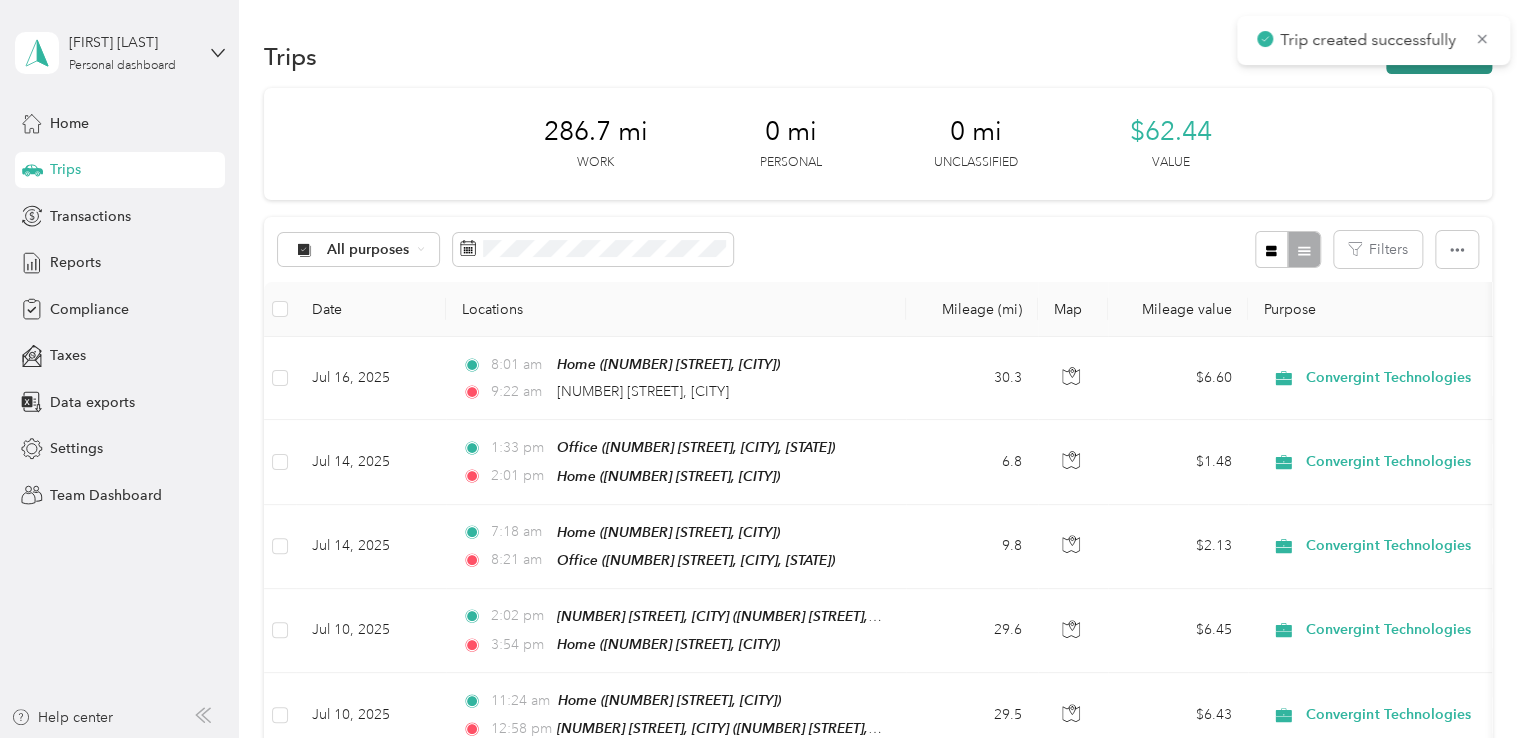click on "New trip" at bounding box center (1439, 56) 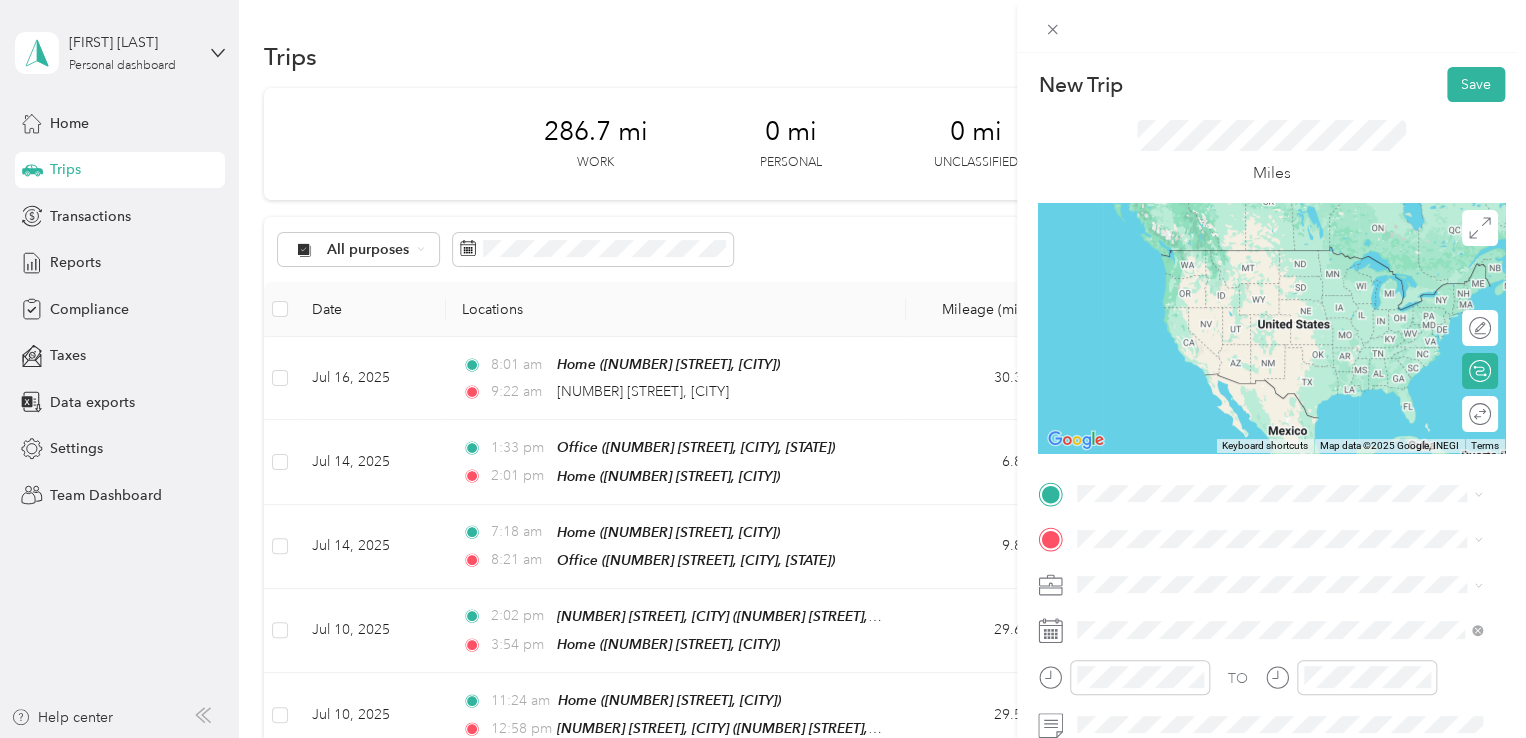 click on "30 Hudson Yards
New York, New York 10001, United States" at bounding box center [1259, 573] 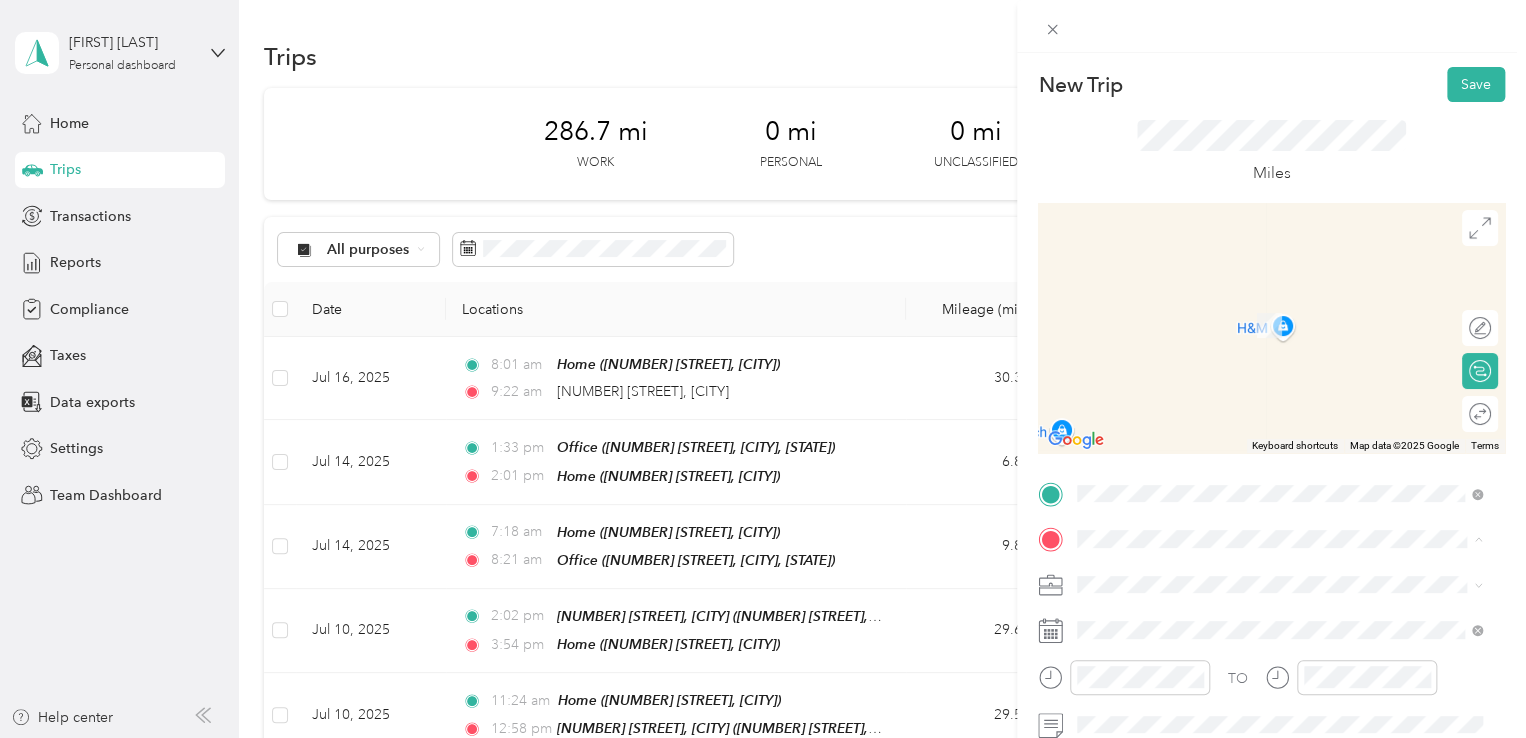 click on "Office 999 South Oyster Bay Road, 11714, Bethpage, New York, United States" at bounding box center [1295, 409] 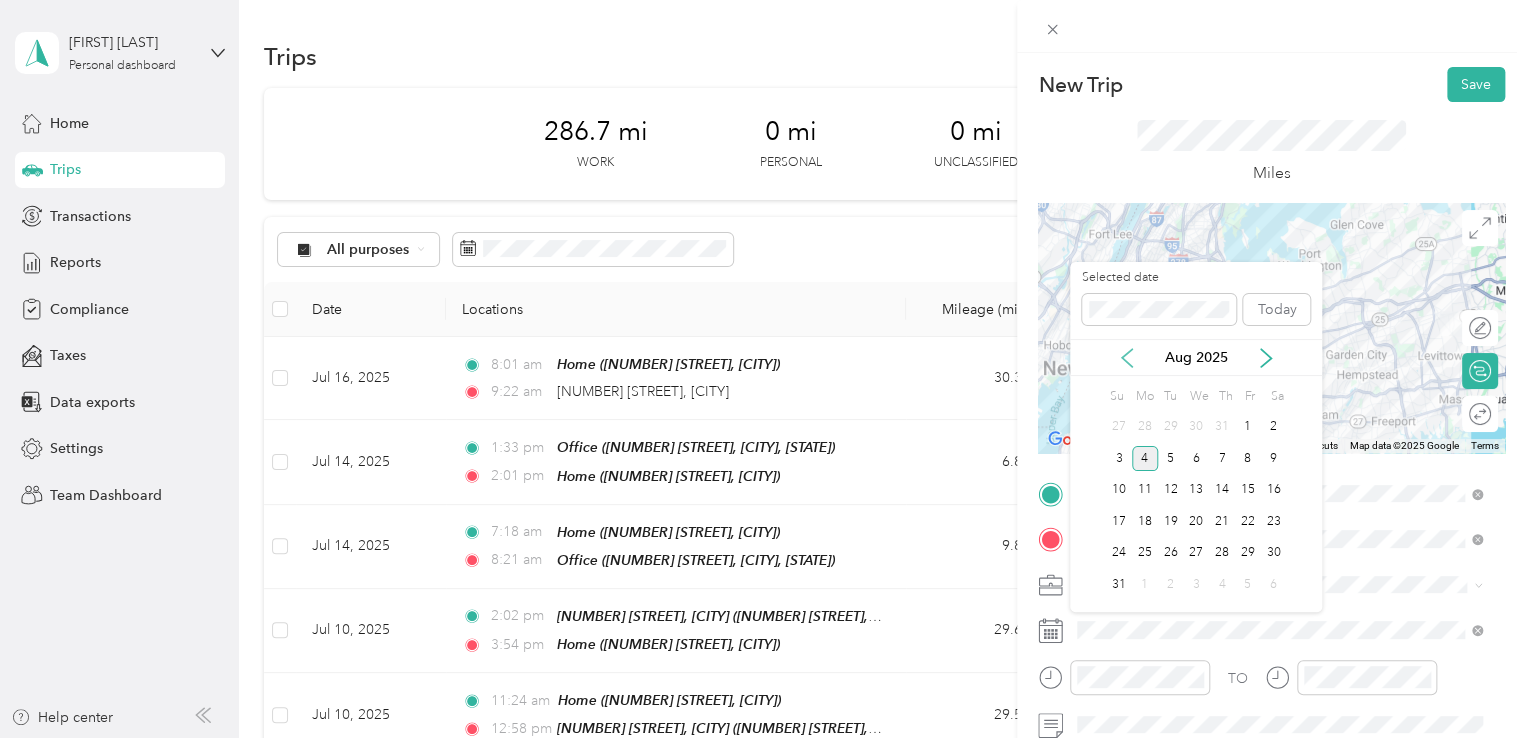 click 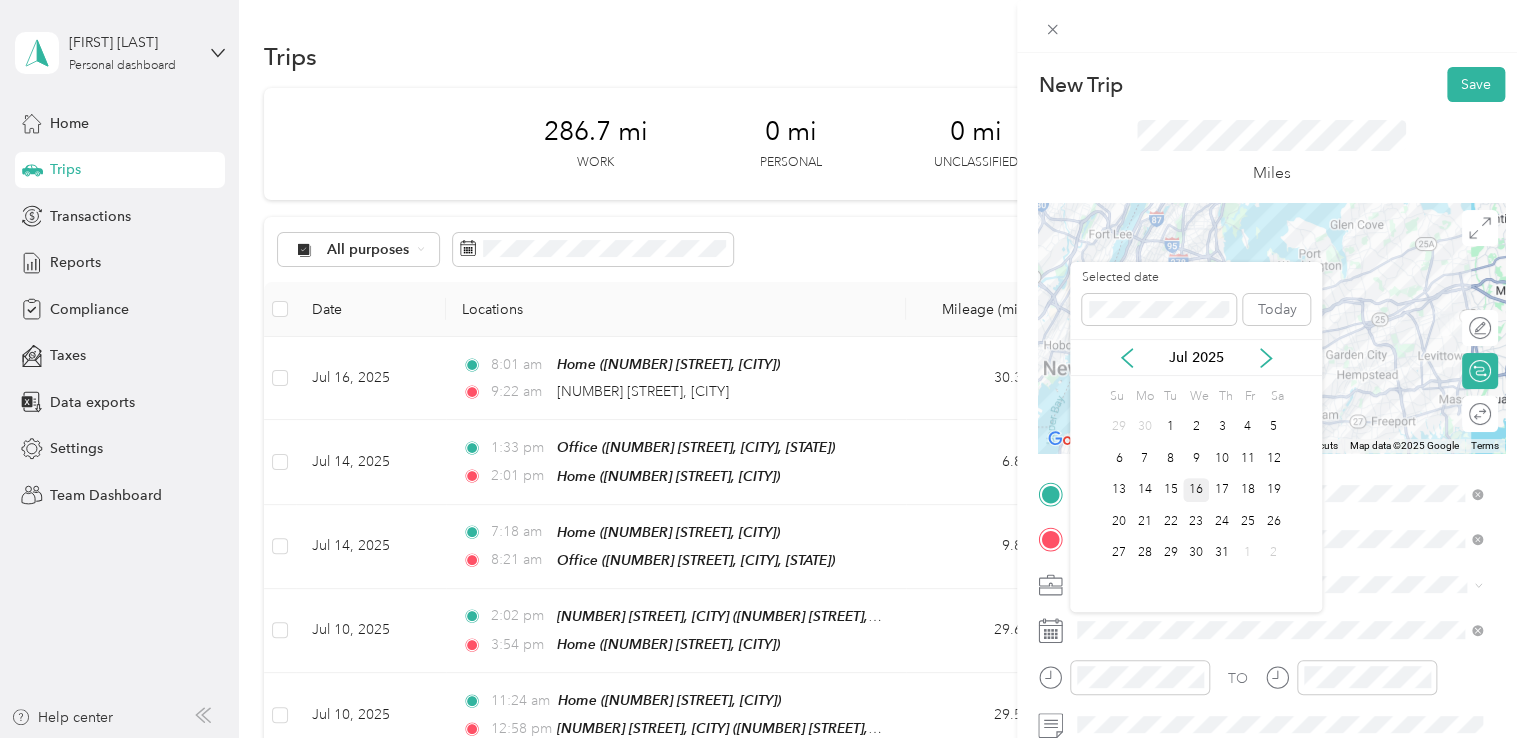 click on "16" at bounding box center [1196, 490] 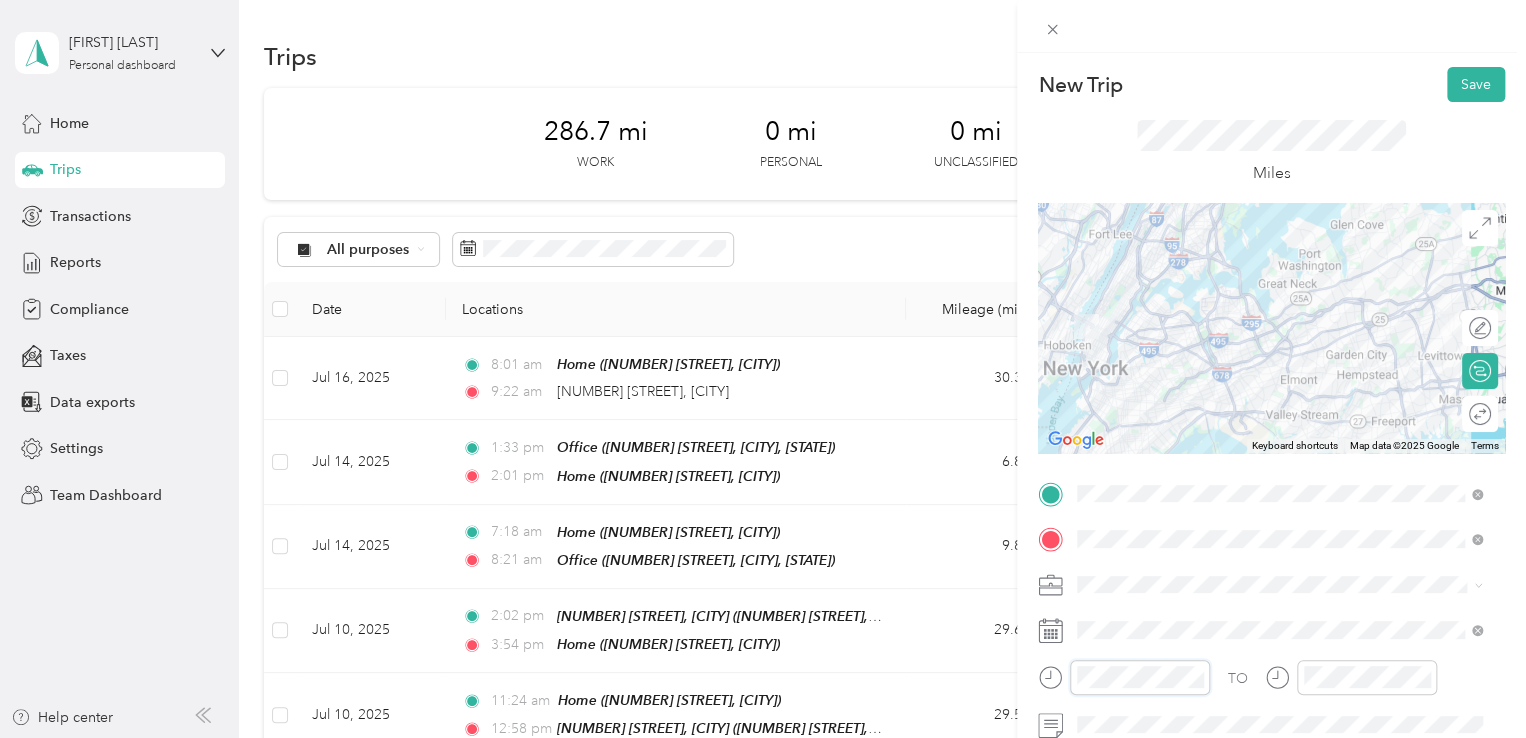 scroll, scrollTop: 120, scrollLeft: 0, axis: vertical 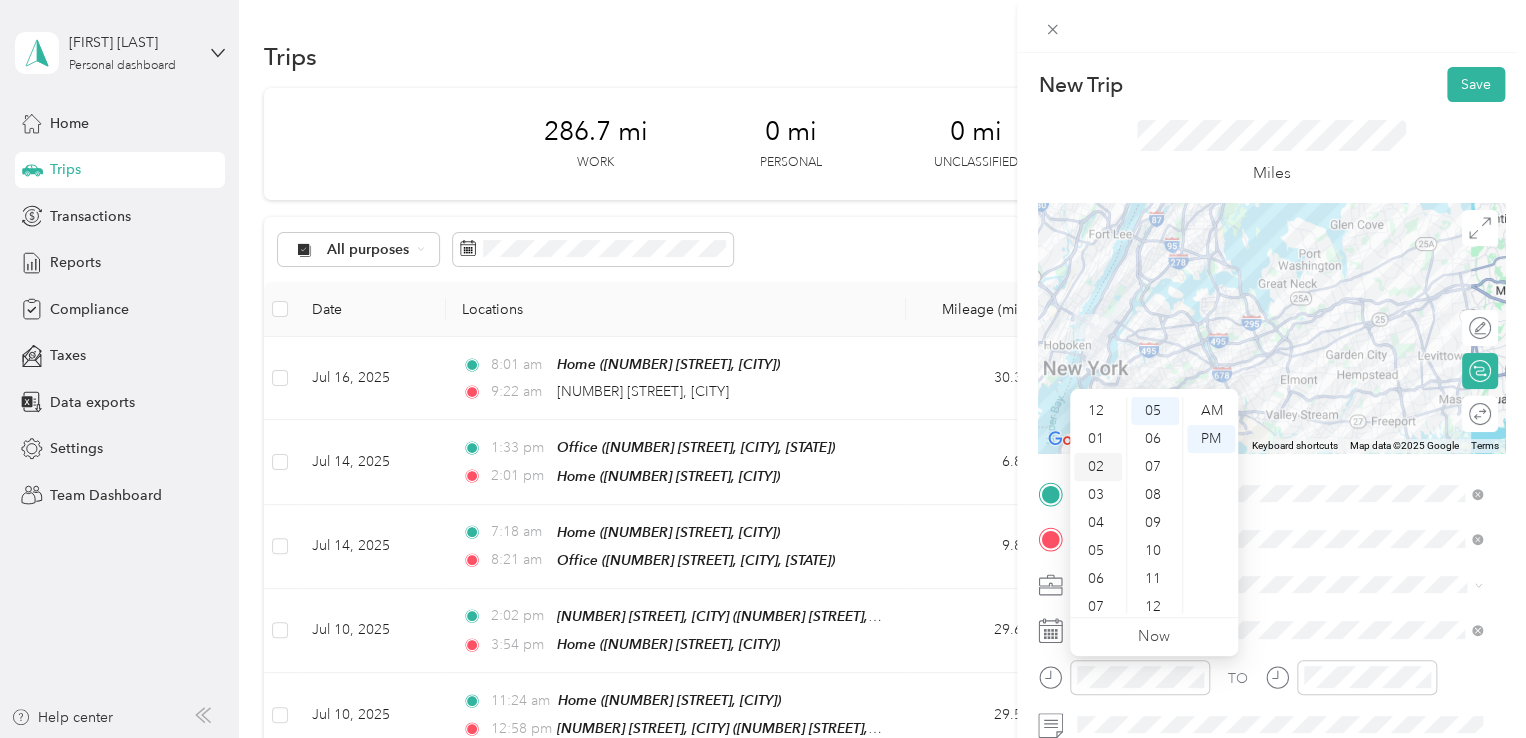 click on "02" at bounding box center (1098, 467) 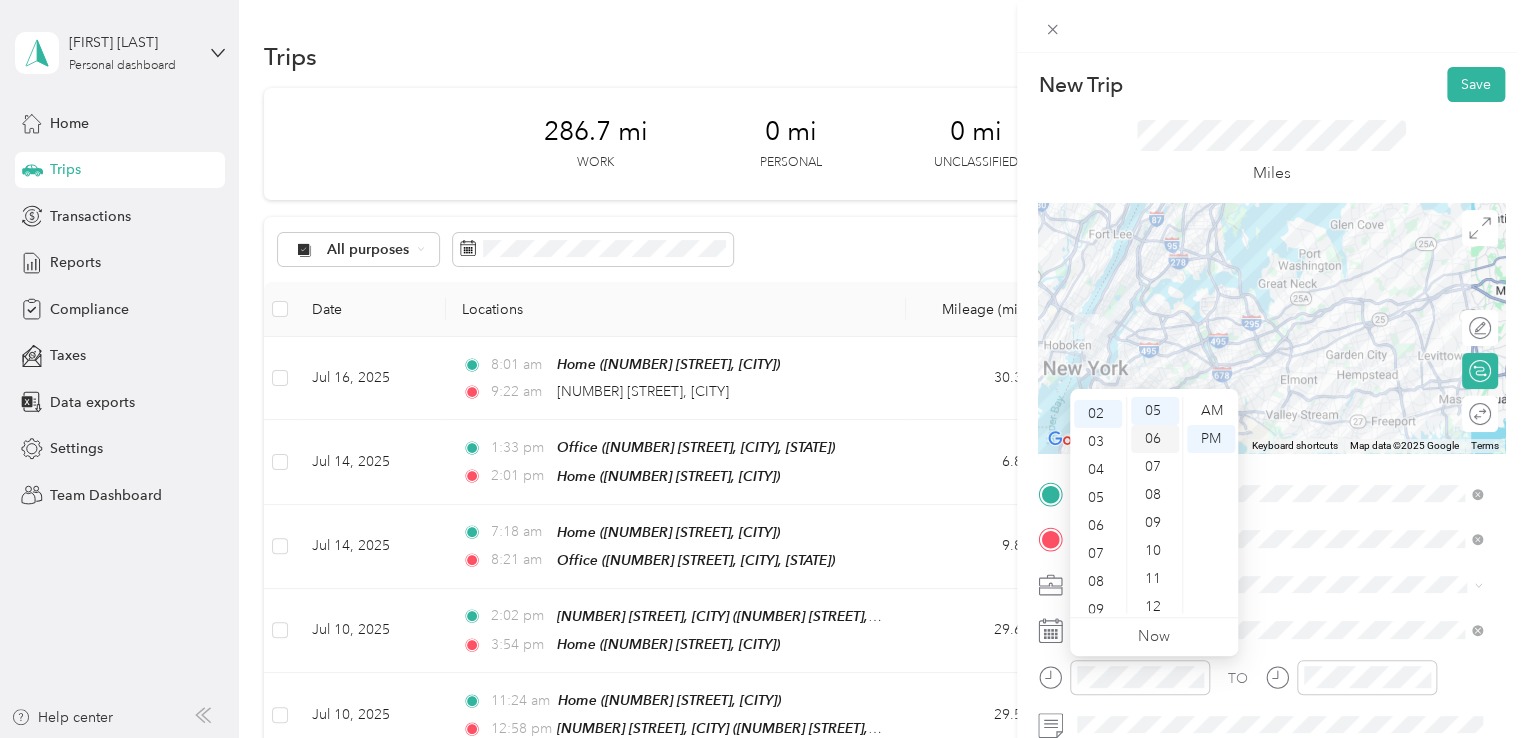 scroll, scrollTop: 56, scrollLeft: 0, axis: vertical 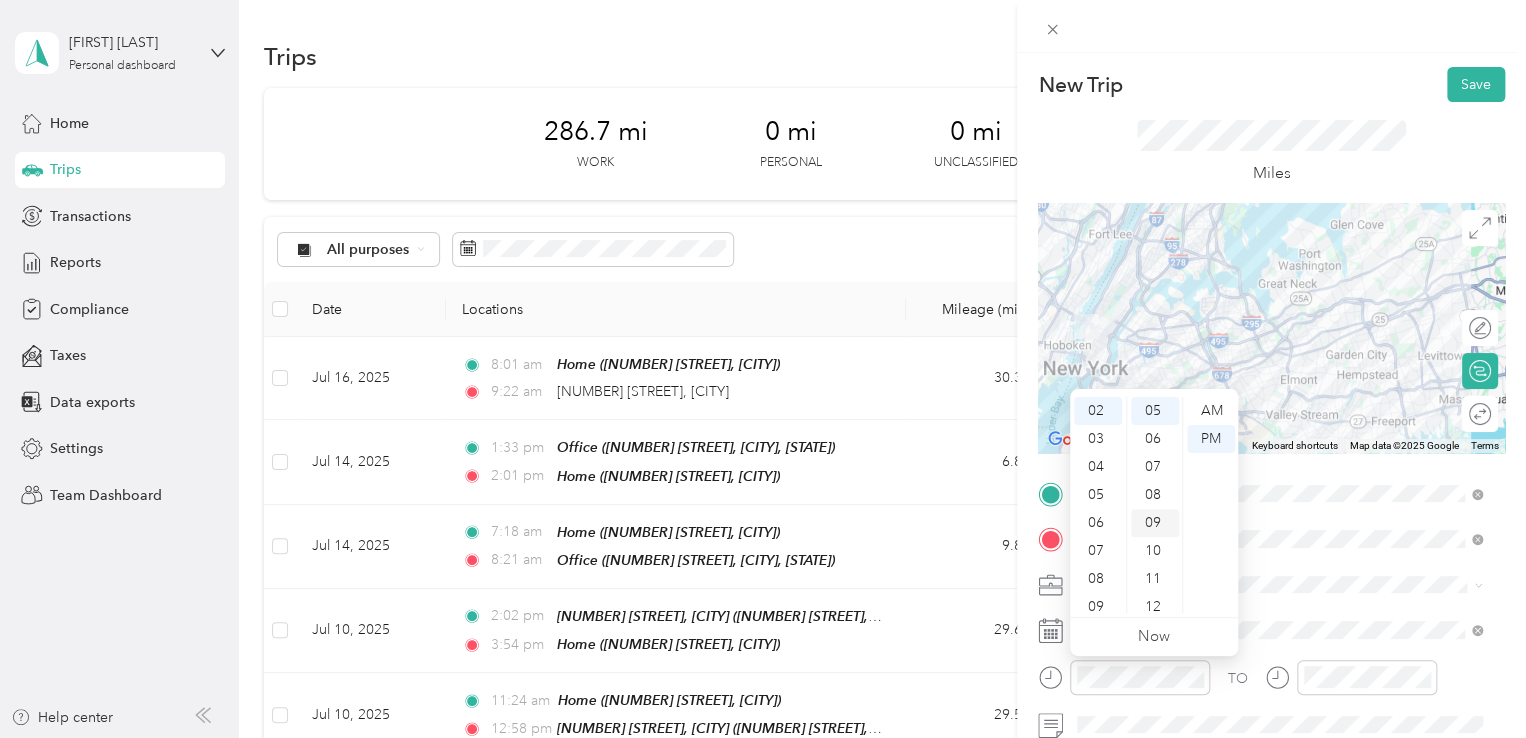 click on "09" at bounding box center [1155, 523] 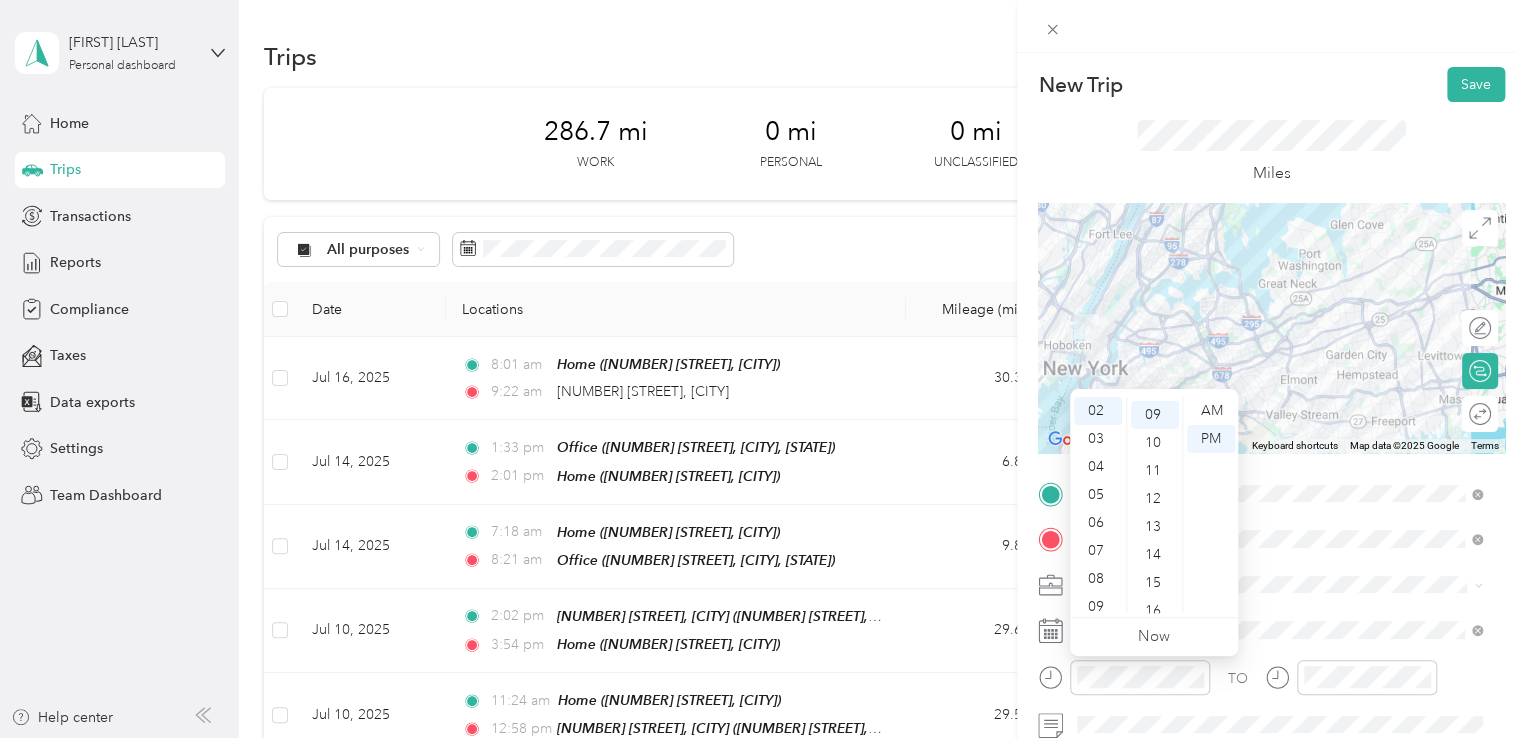 scroll, scrollTop: 252, scrollLeft: 0, axis: vertical 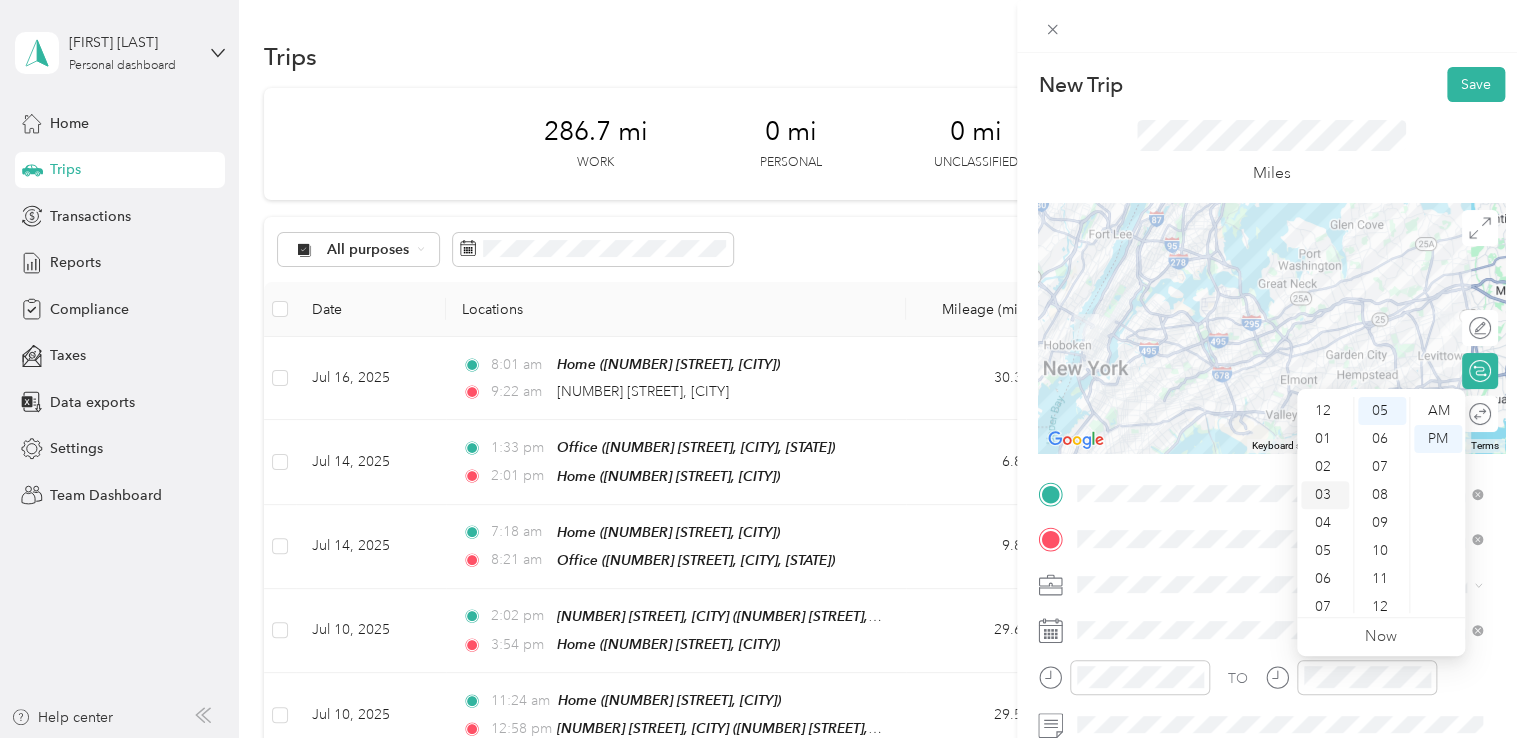 click on "03" at bounding box center (1325, 495) 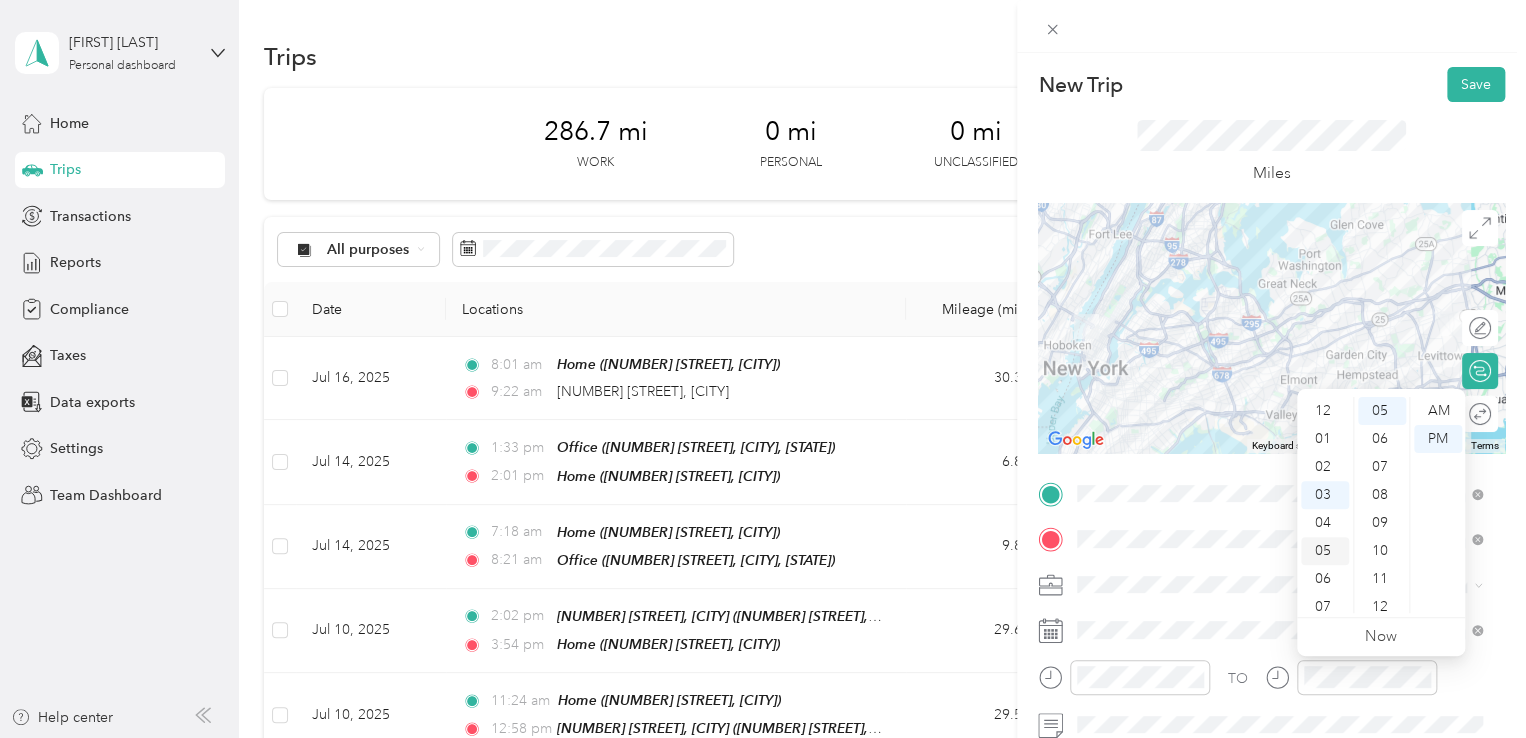 scroll, scrollTop: 84, scrollLeft: 0, axis: vertical 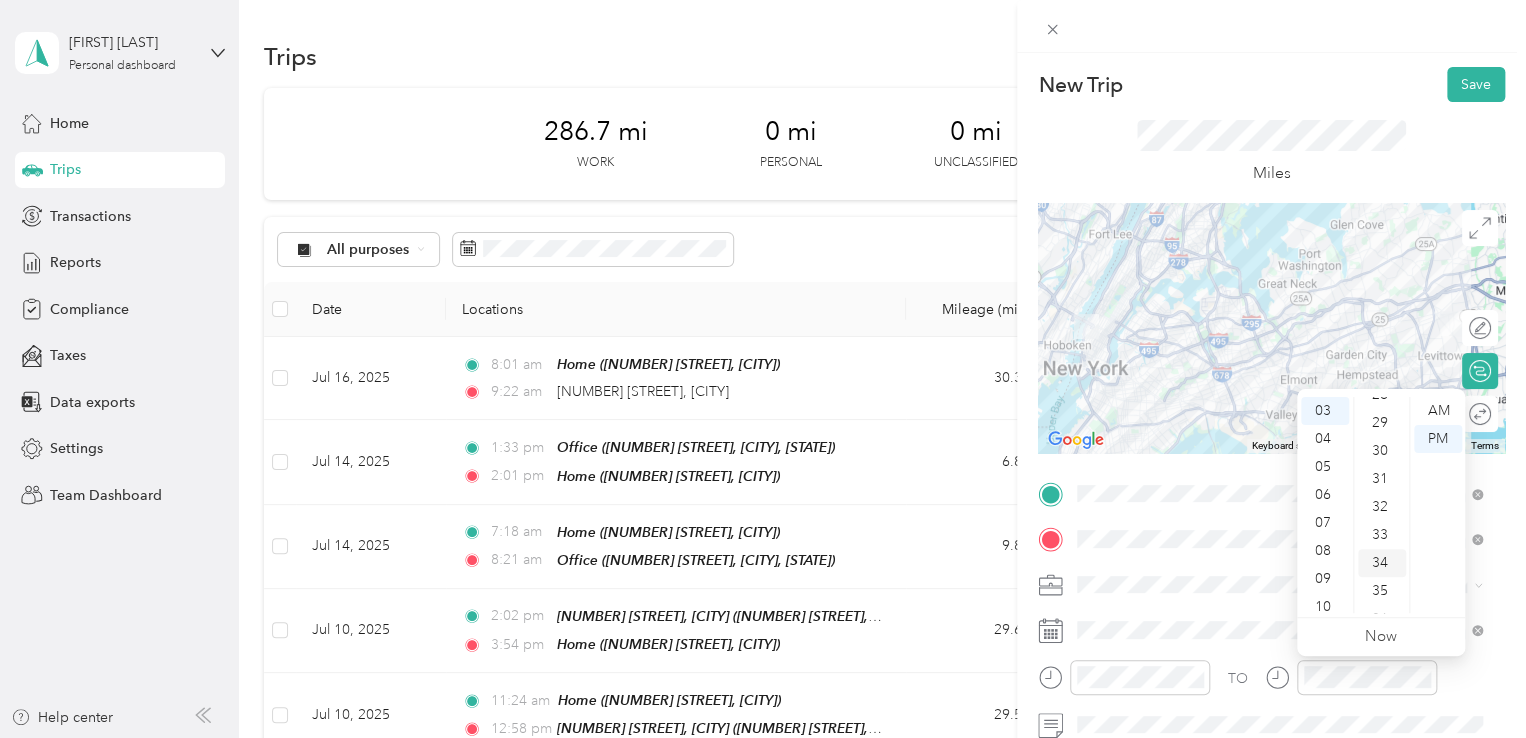 click on "34" at bounding box center [1382, 563] 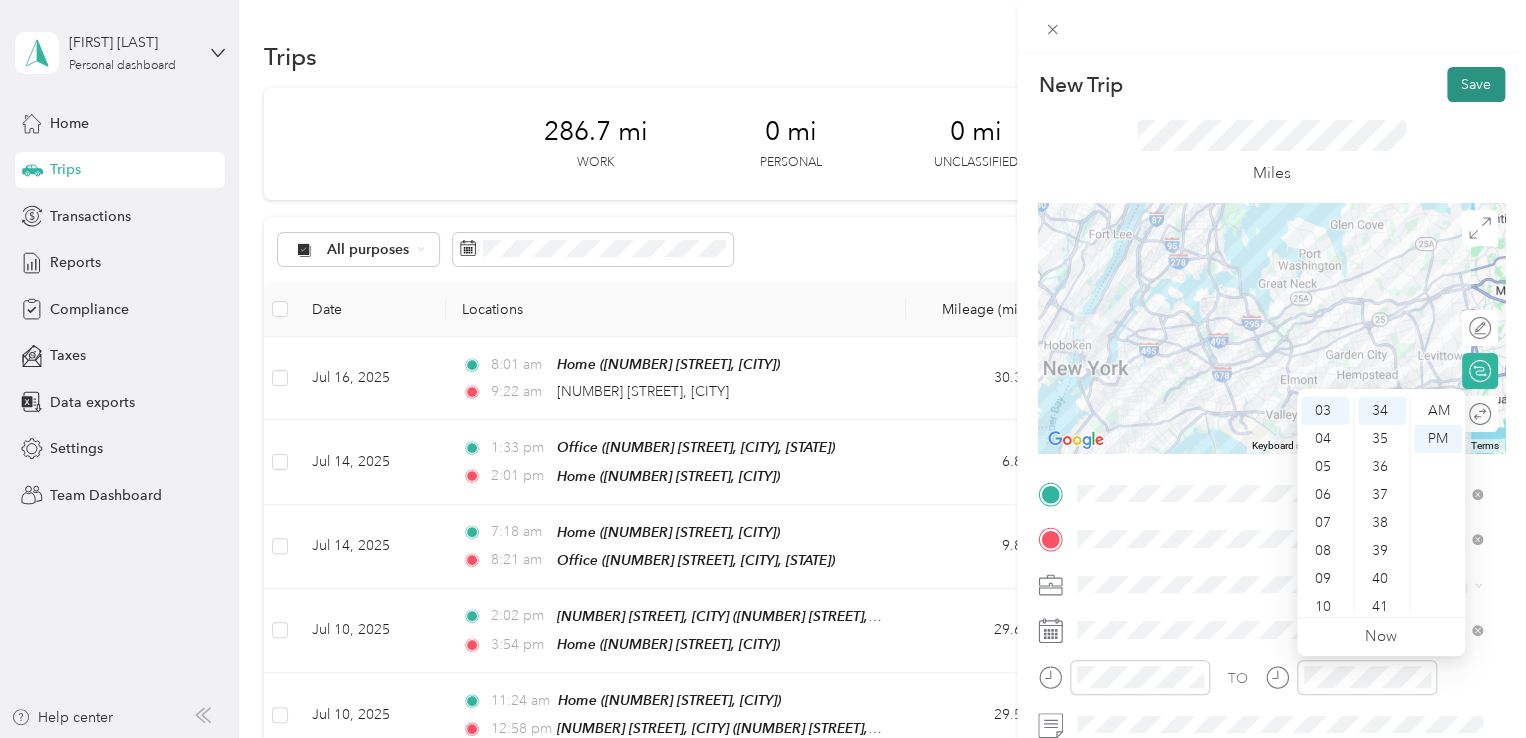 click on "Save" at bounding box center (1476, 84) 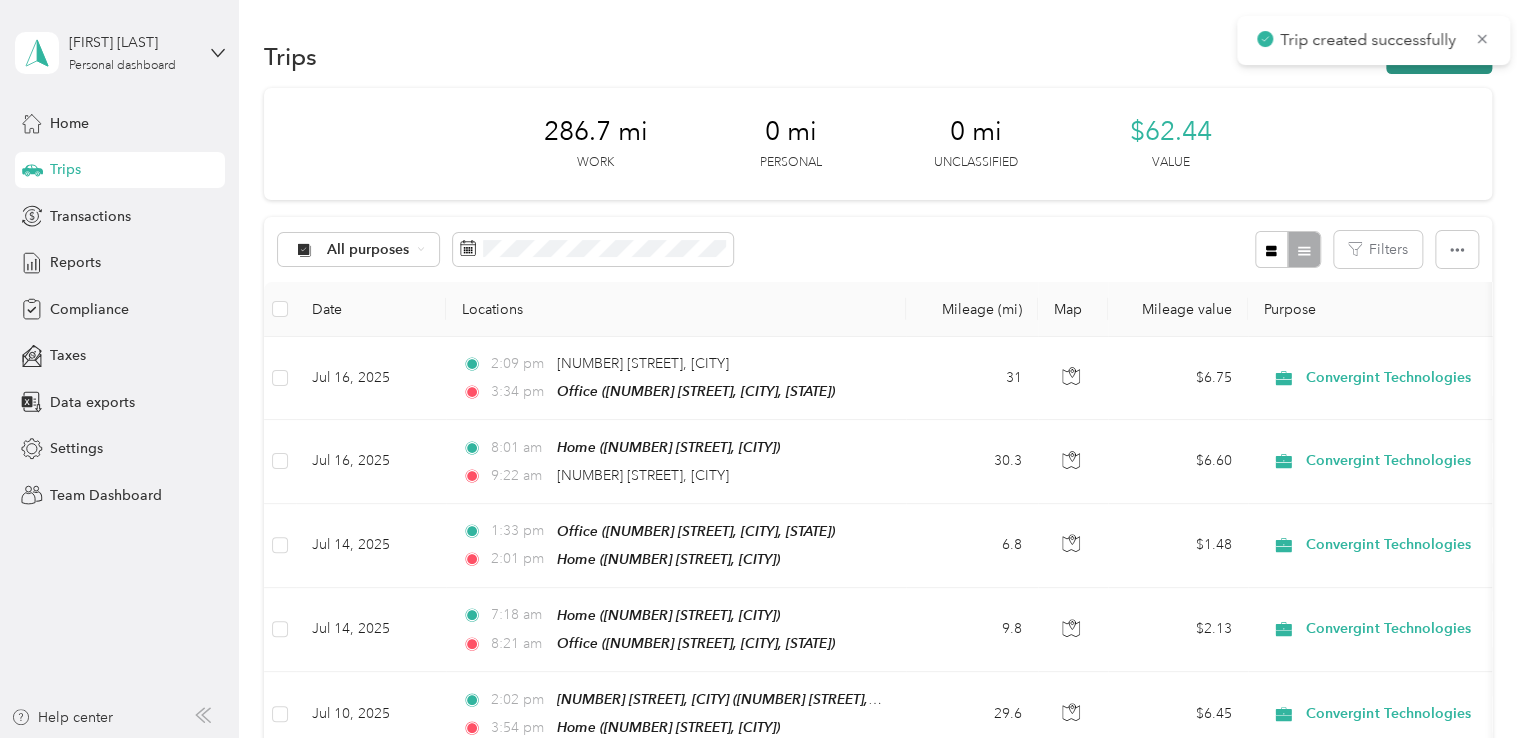 click on "New trip" at bounding box center [1439, 56] 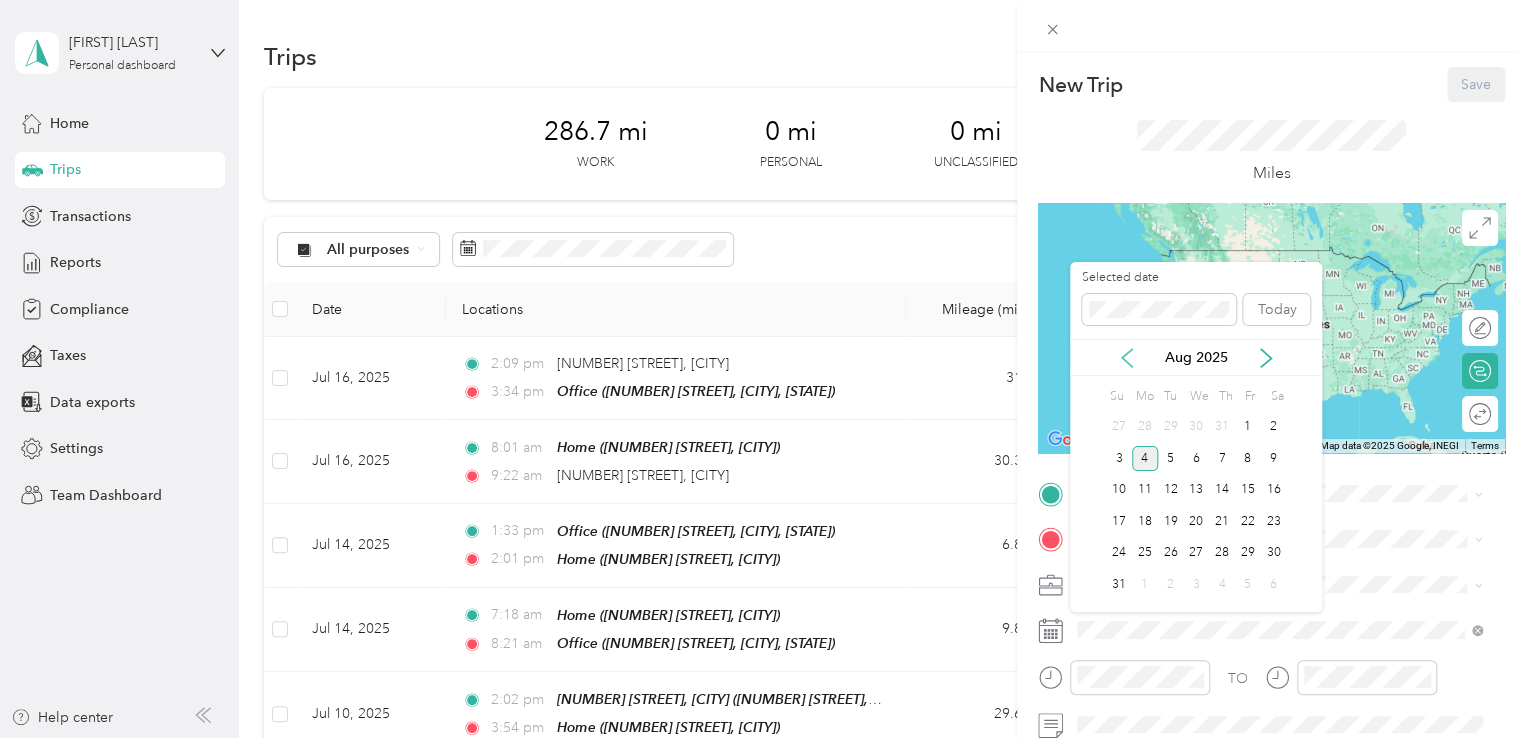 click 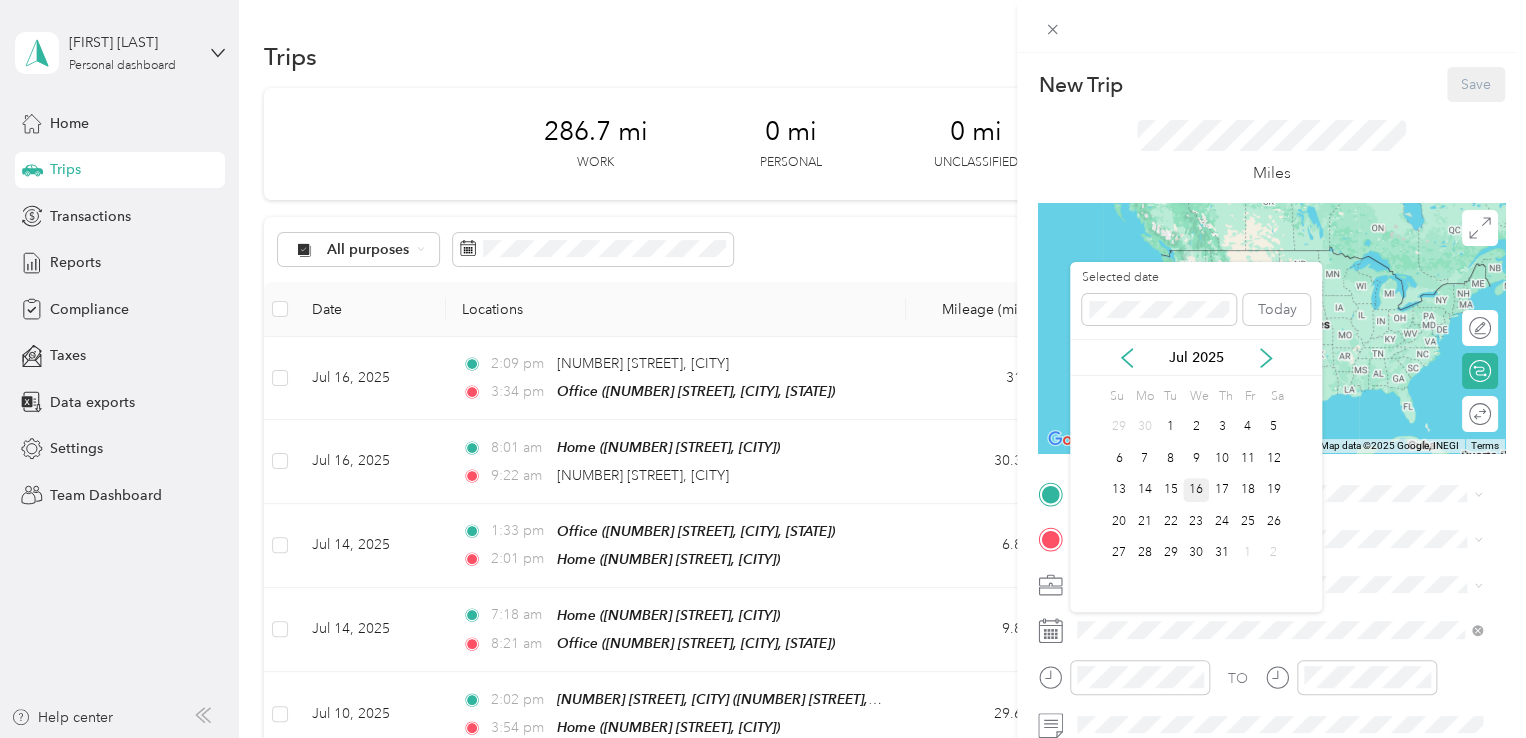 click on "16" at bounding box center (1196, 490) 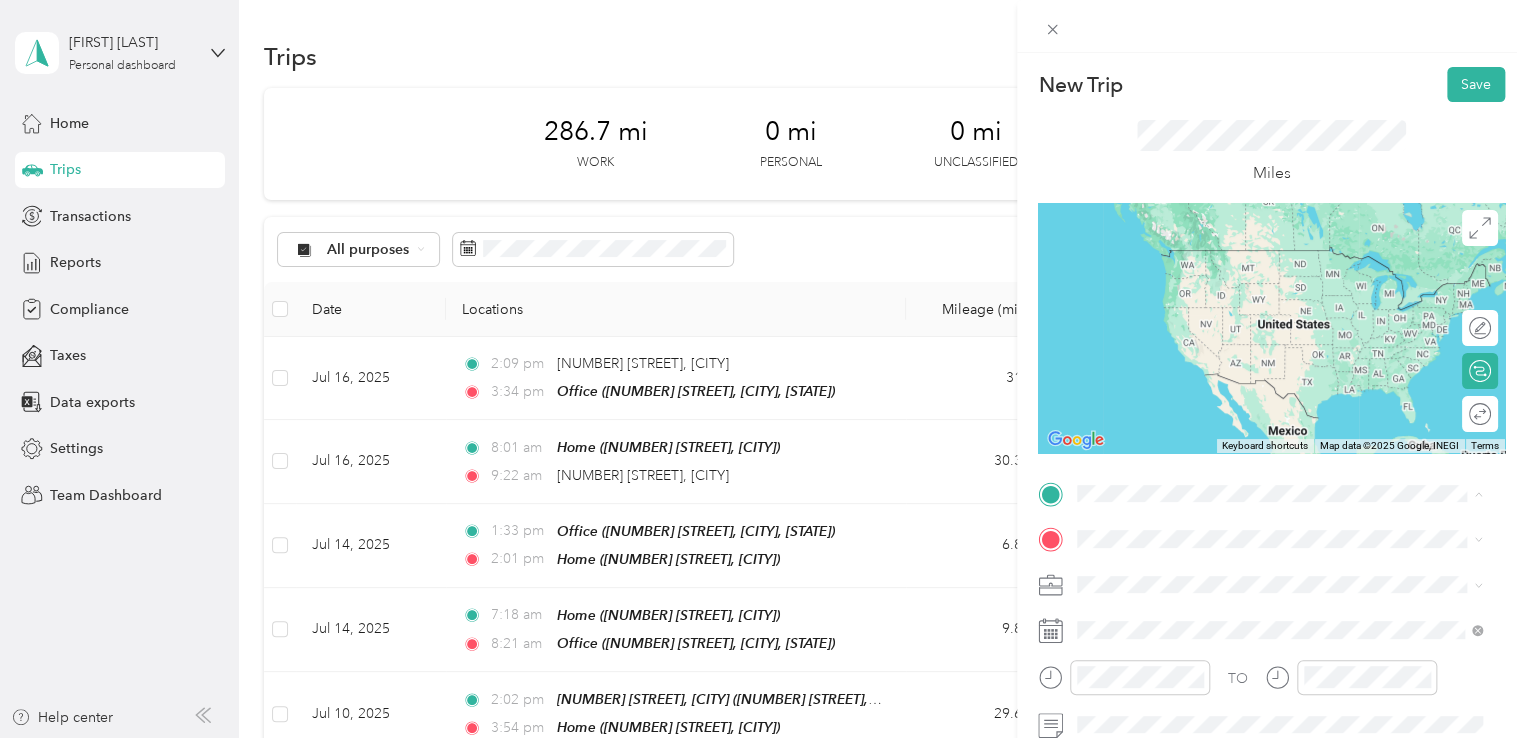 click on "999 South Oyster Bay Road, 11714, Bethpage, New York, United States" at bounding box center (1289, 374) 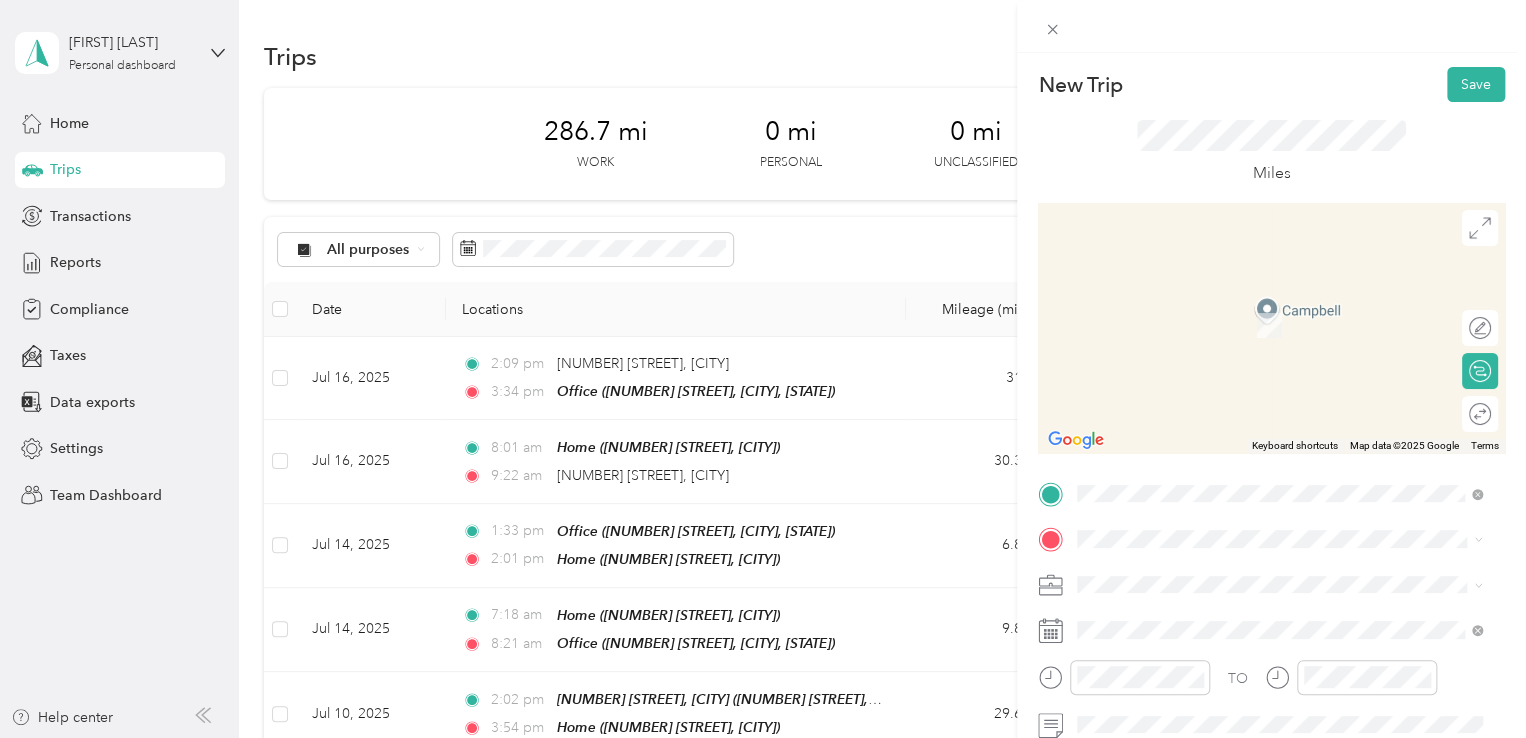 click on "2060 Longfellow Avenue, 11554, East Meadow, New York, United States" at bounding box center (1289, 336) 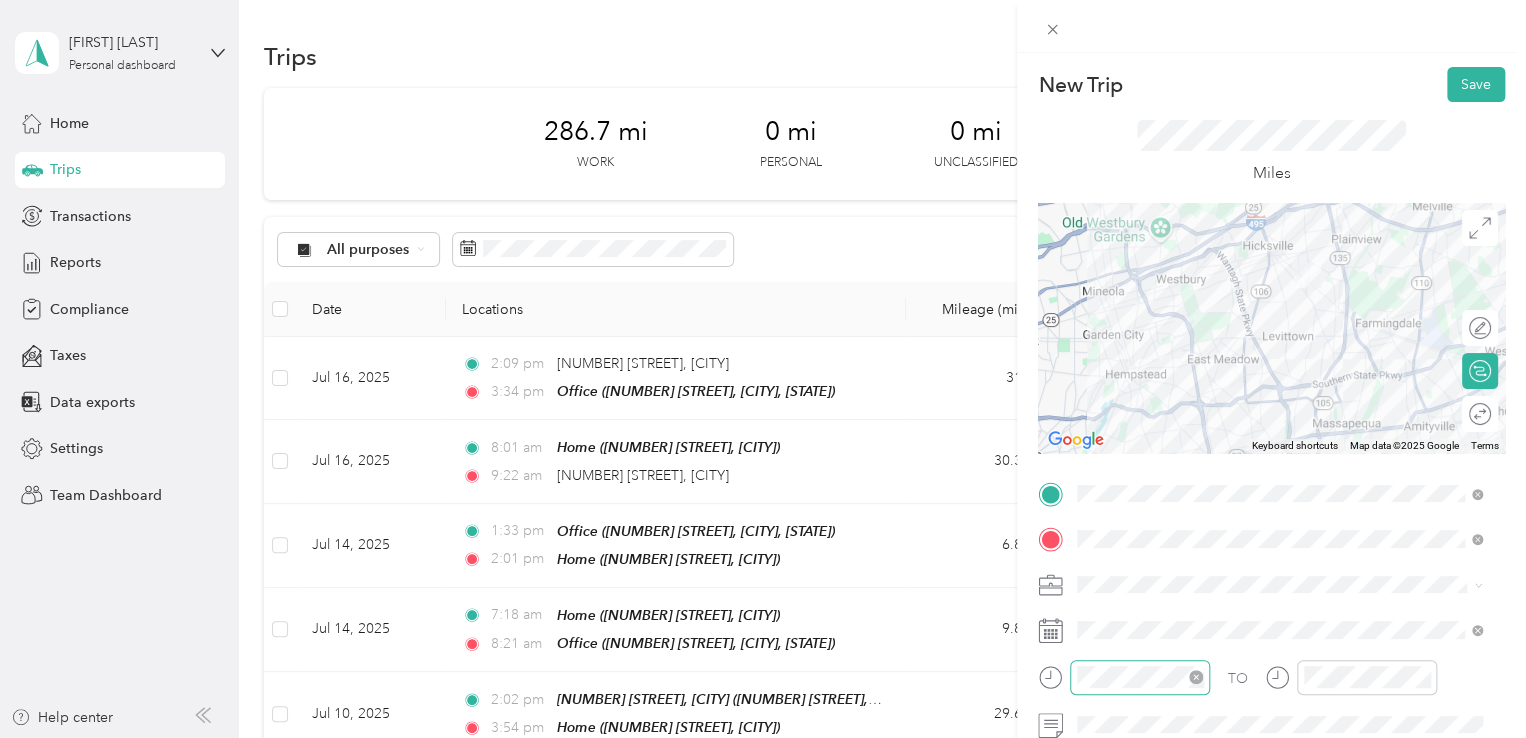 click 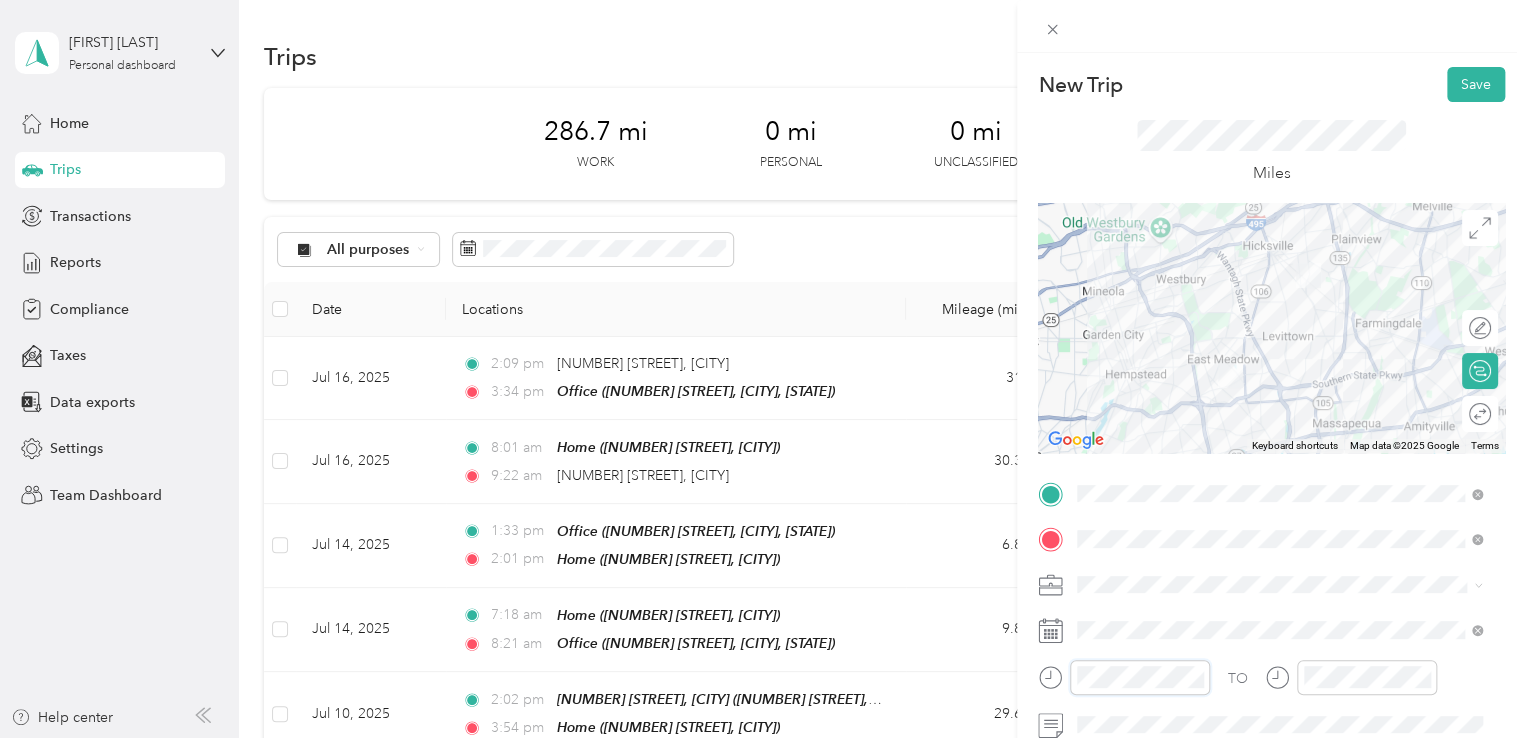 scroll, scrollTop: 168, scrollLeft: 0, axis: vertical 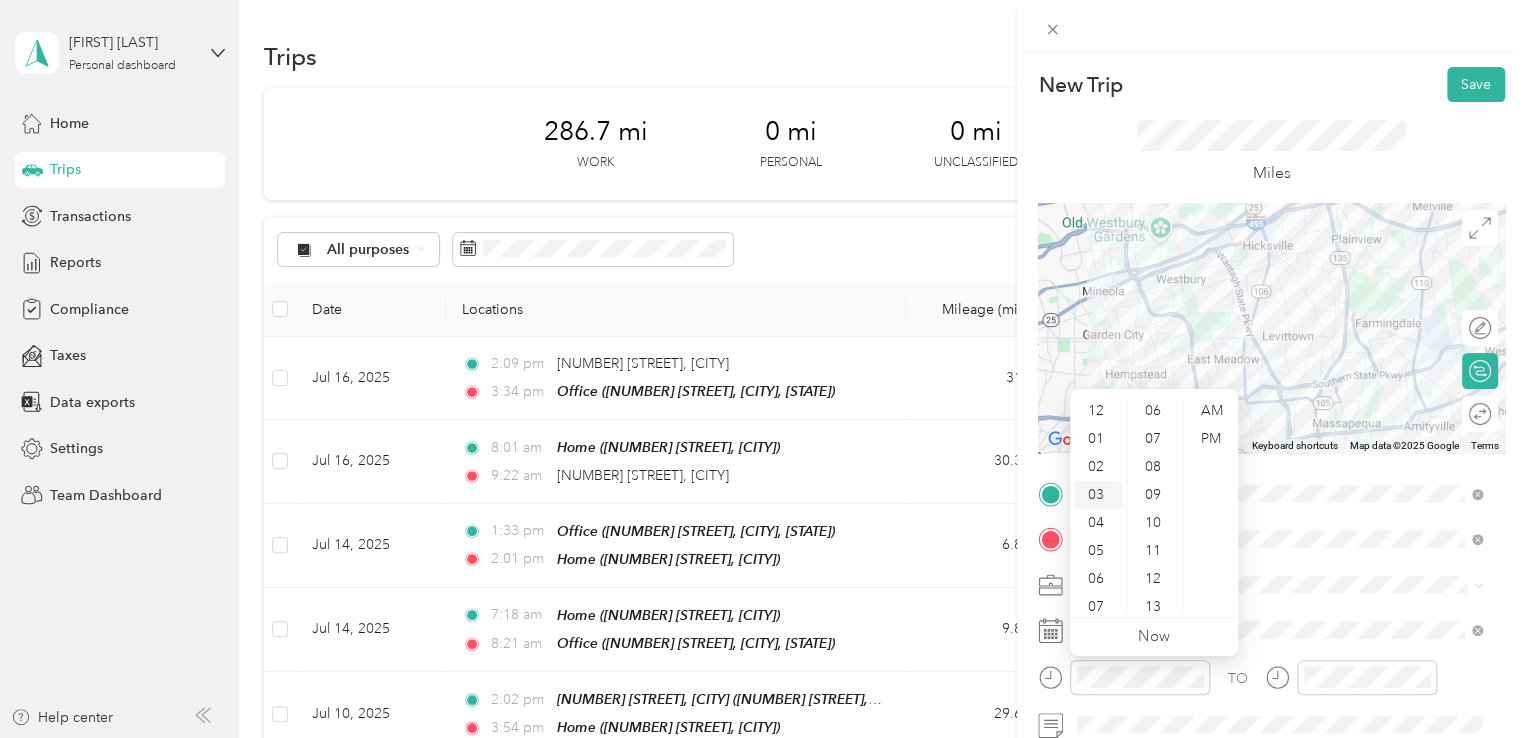 click on "03" at bounding box center [1098, 495] 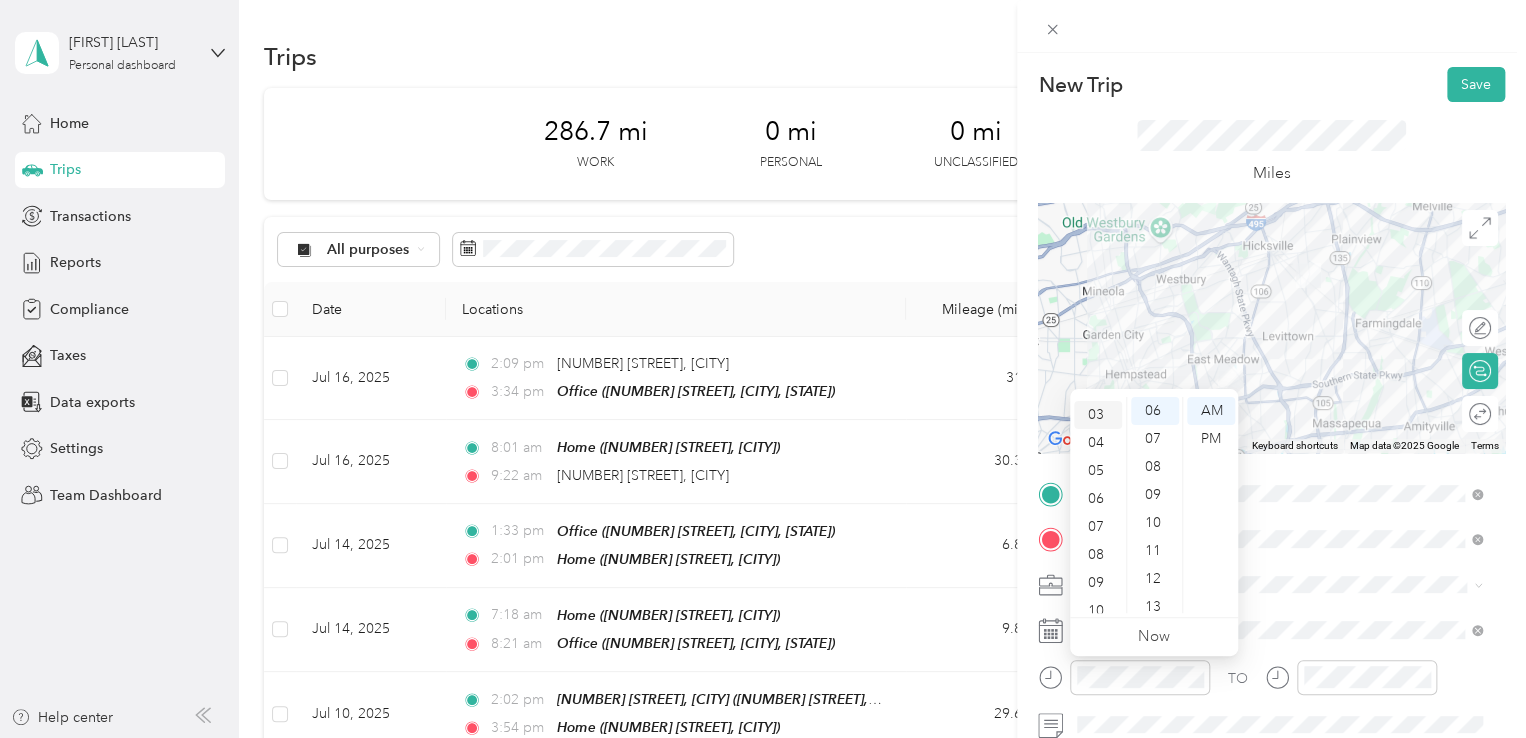 scroll, scrollTop: 84, scrollLeft: 0, axis: vertical 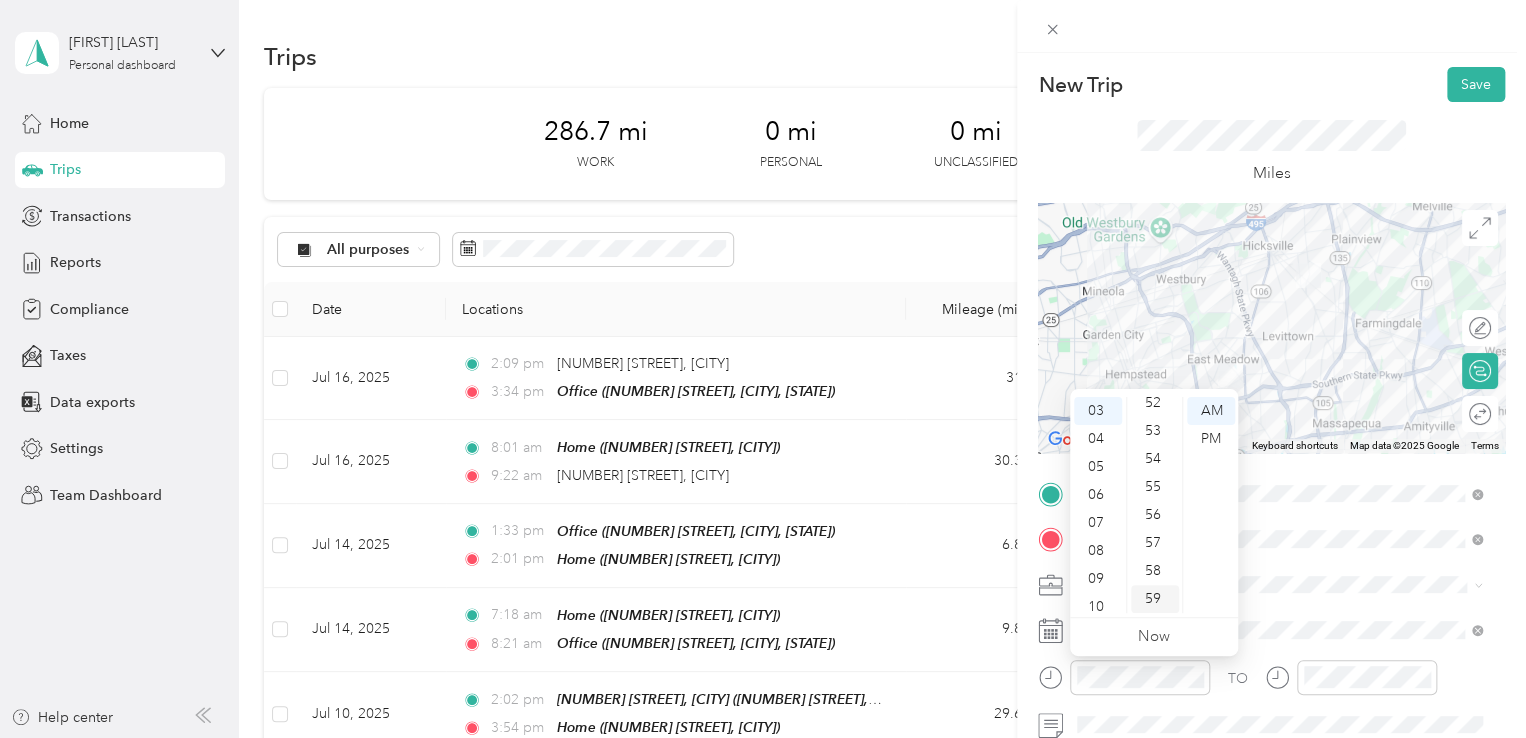 click on "59" at bounding box center (1155, 599) 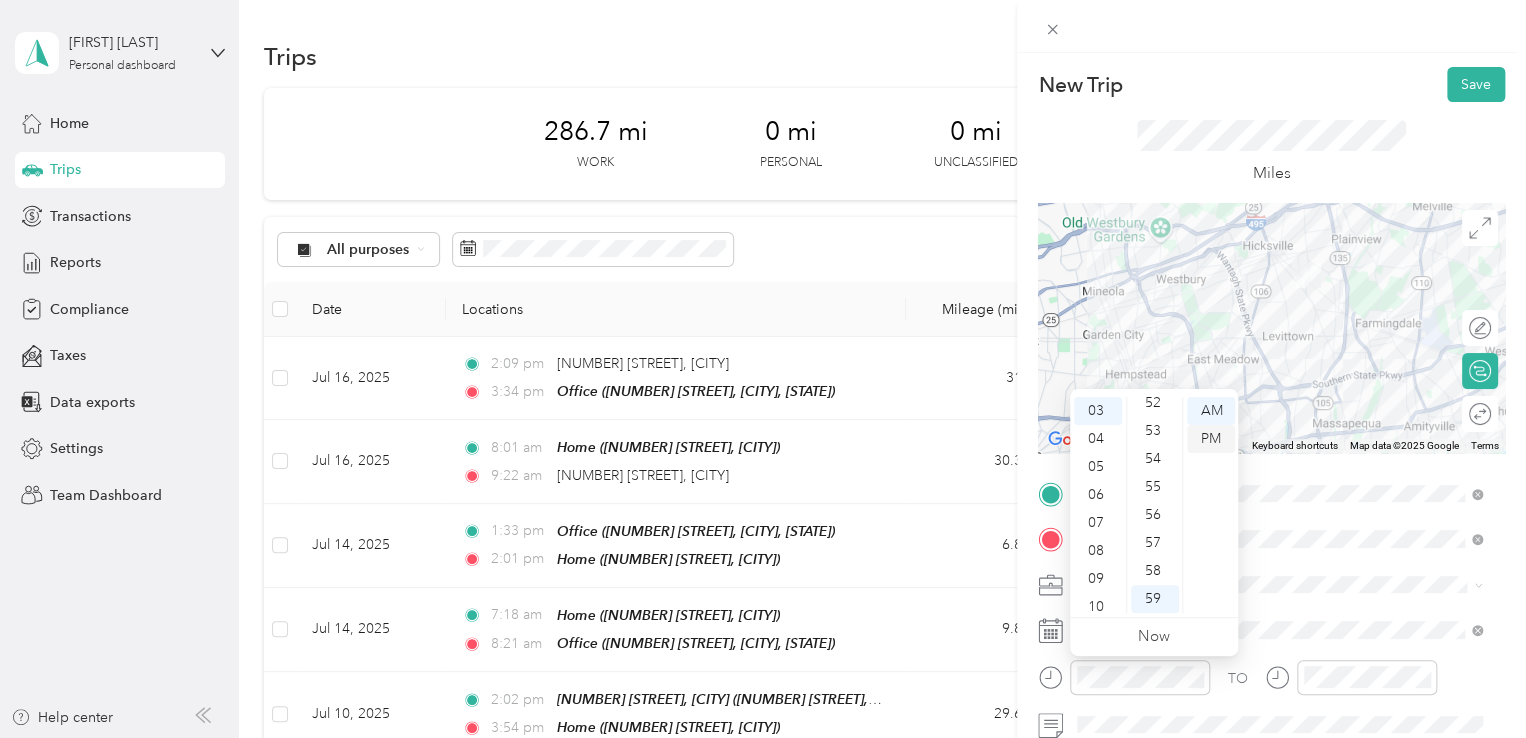 click on "PM" at bounding box center [1211, 439] 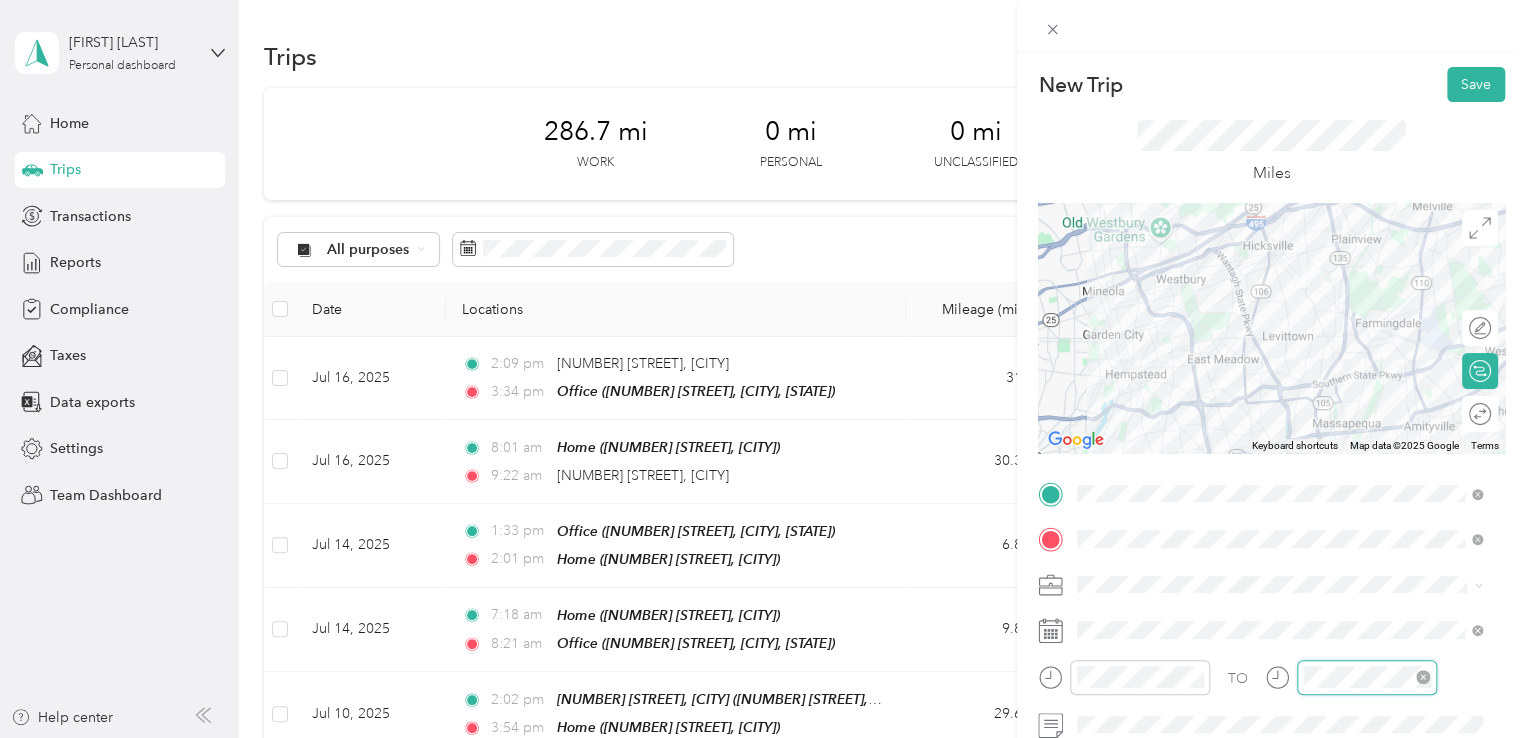 scroll, scrollTop: 120, scrollLeft: 0, axis: vertical 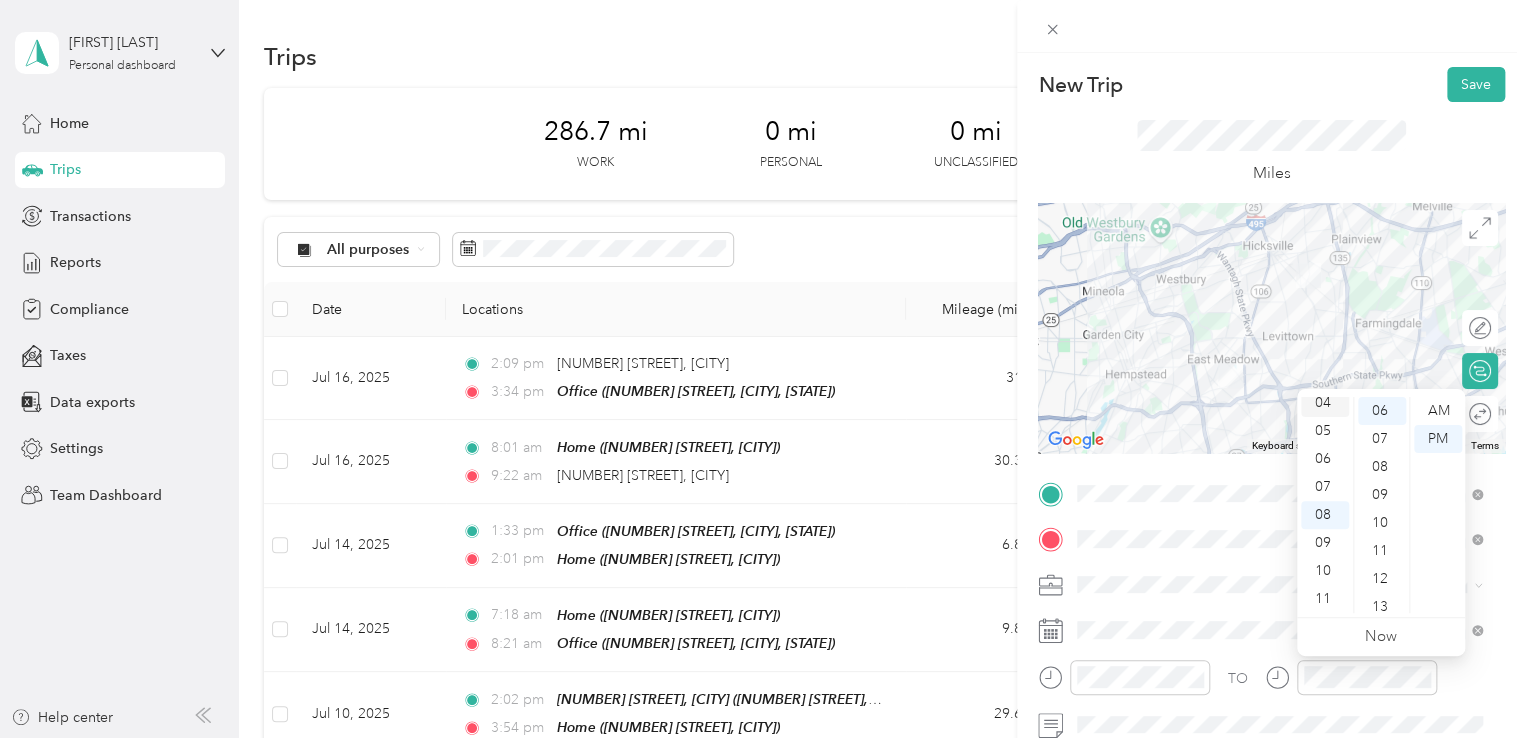 click on "04" at bounding box center (1325, 403) 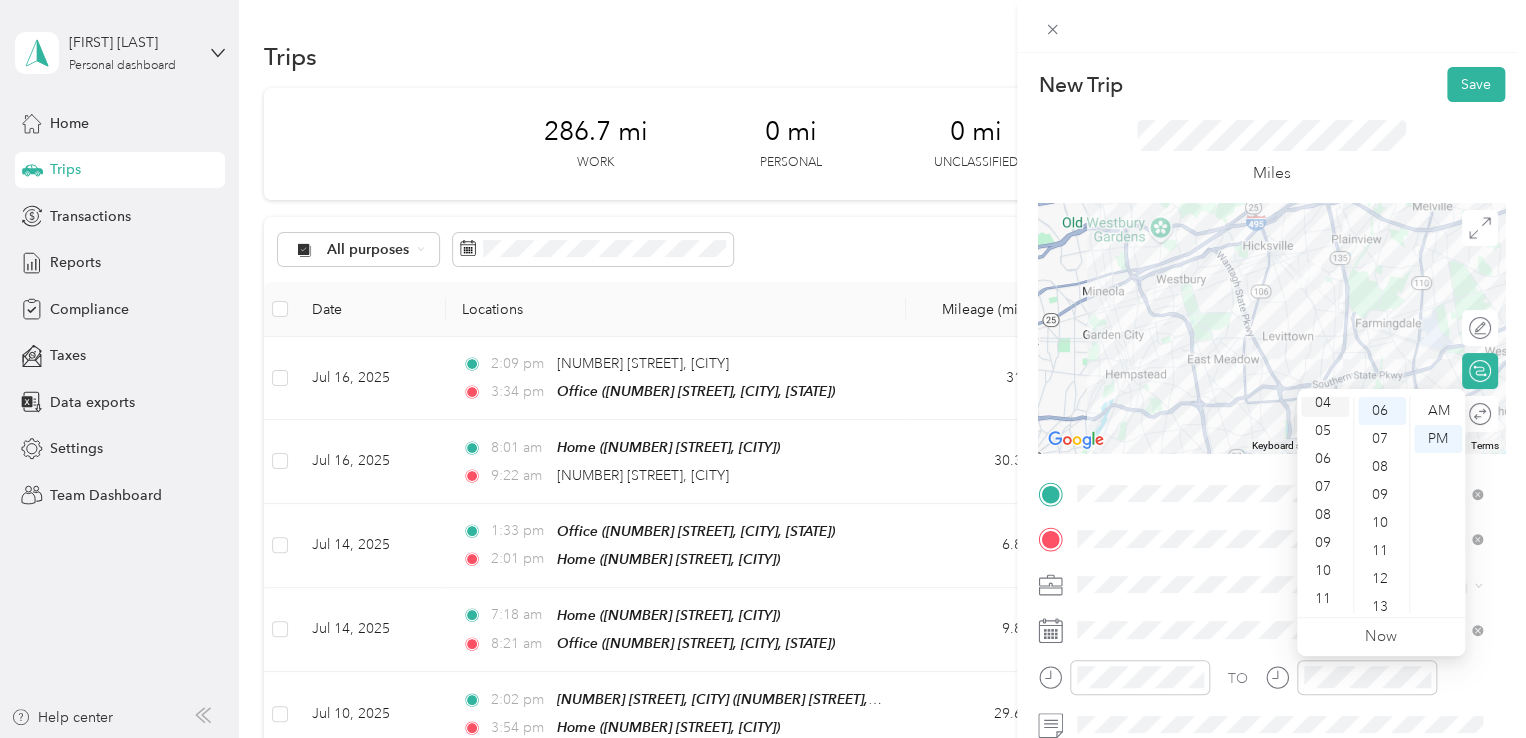 scroll, scrollTop: 112, scrollLeft: 0, axis: vertical 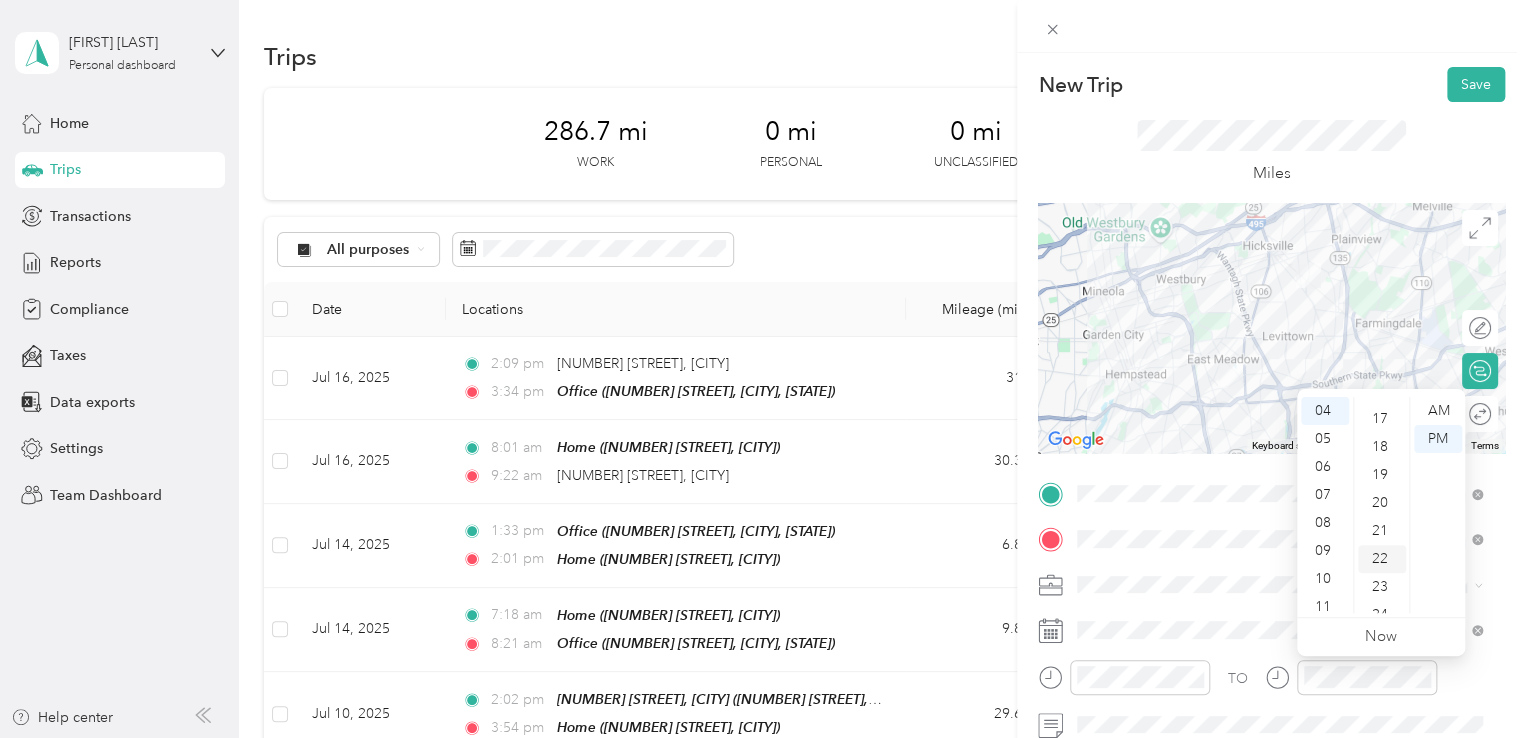 click on "22" at bounding box center [1382, 559] 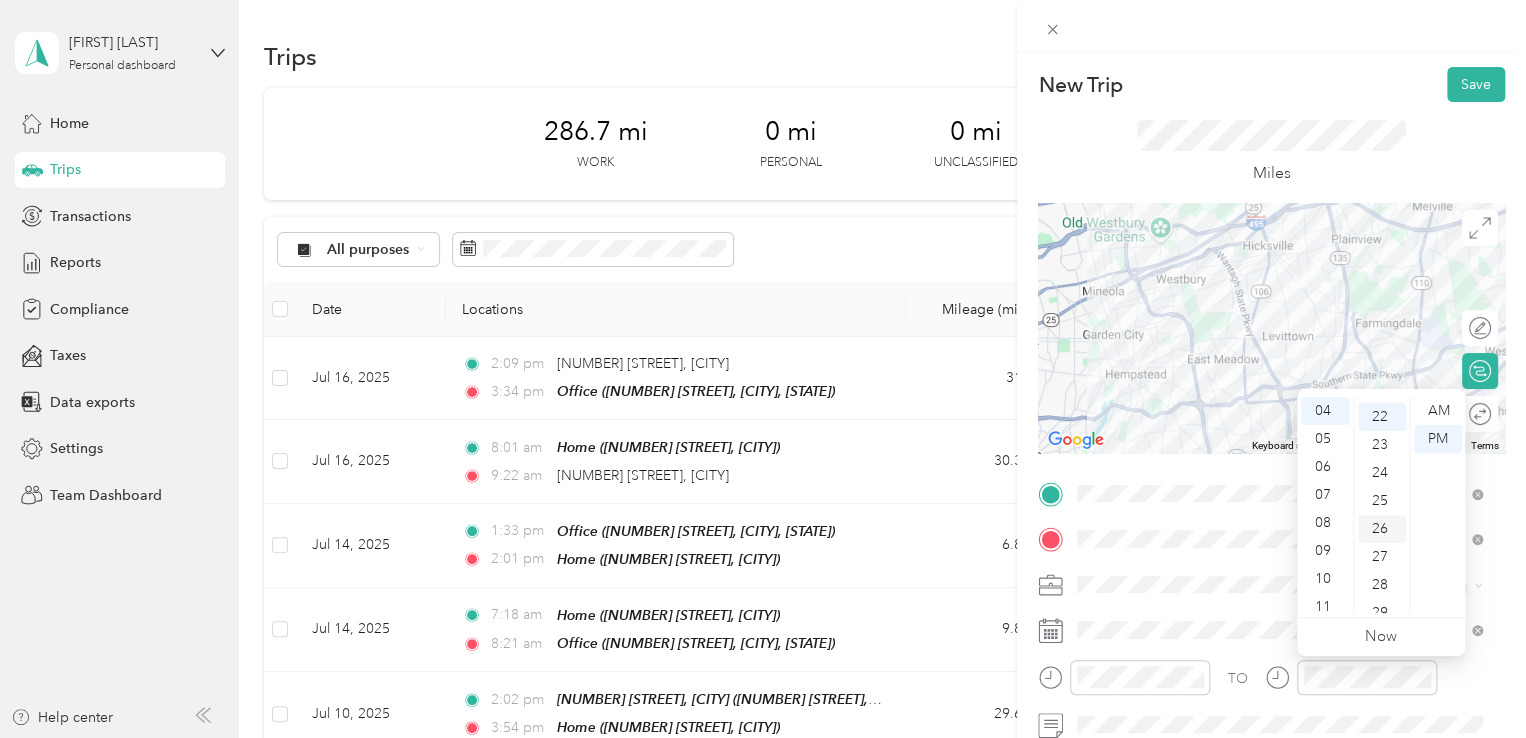 scroll, scrollTop: 616, scrollLeft: 0, axis: vertical 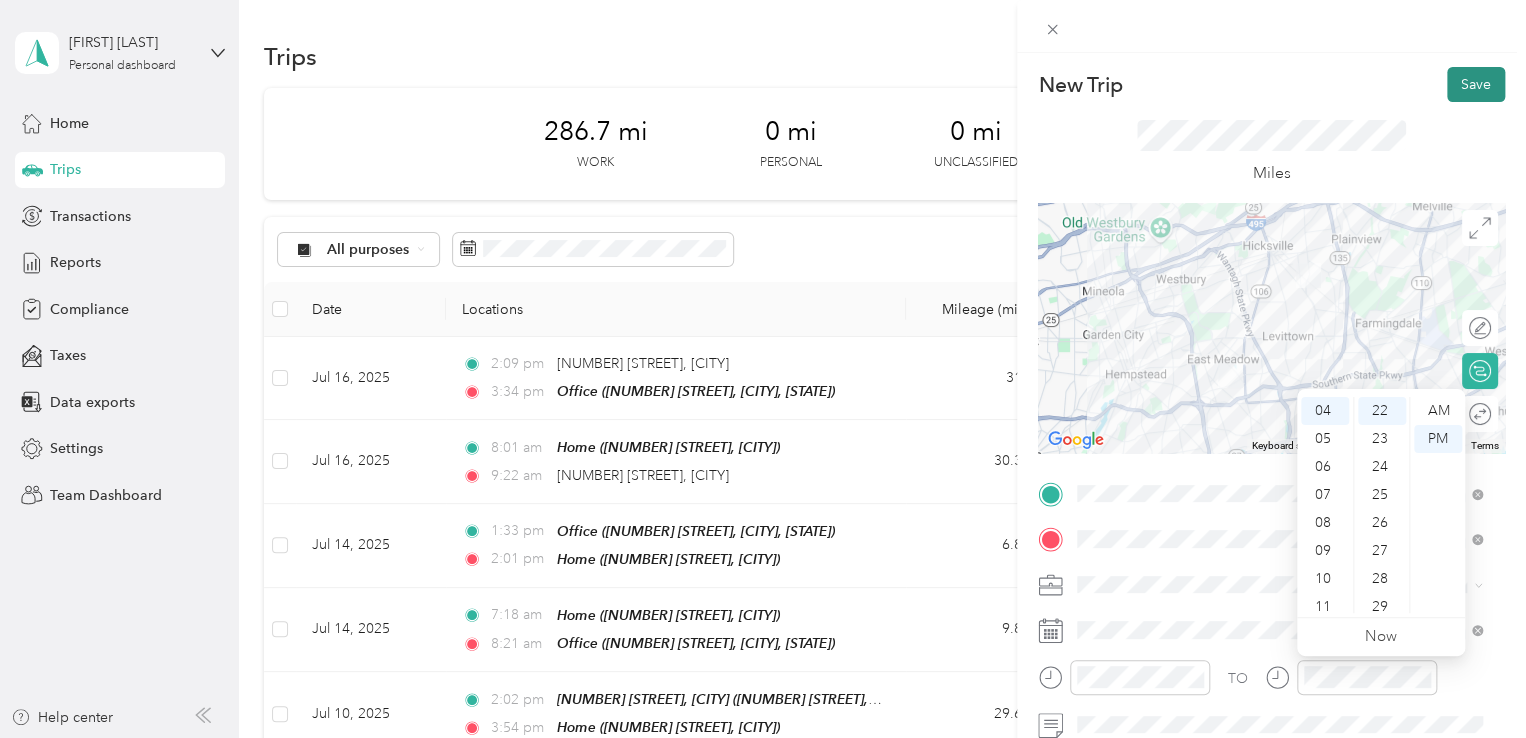click on "Save" at bounding box center [1476, 84] 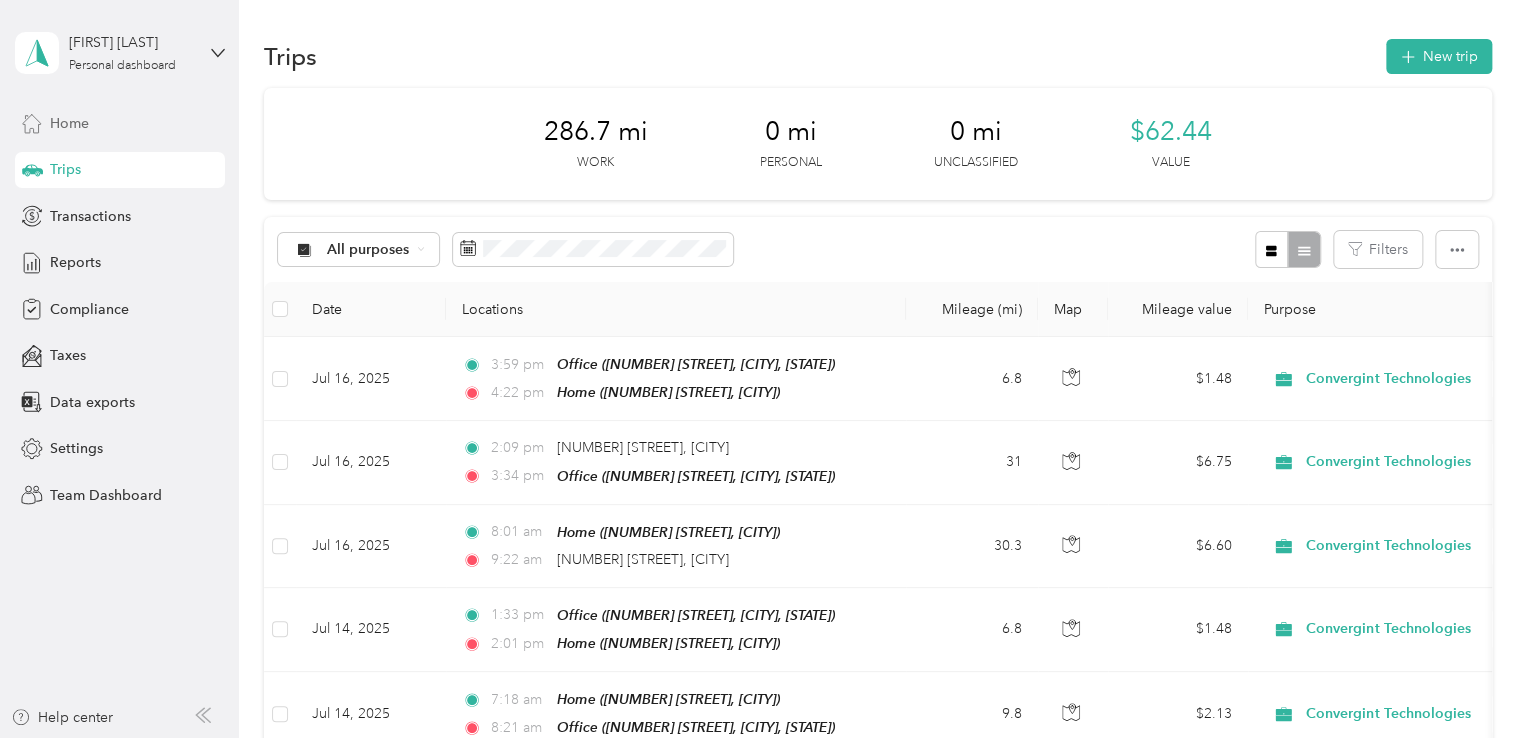 click on "Home" at bounding box center [120, 123] 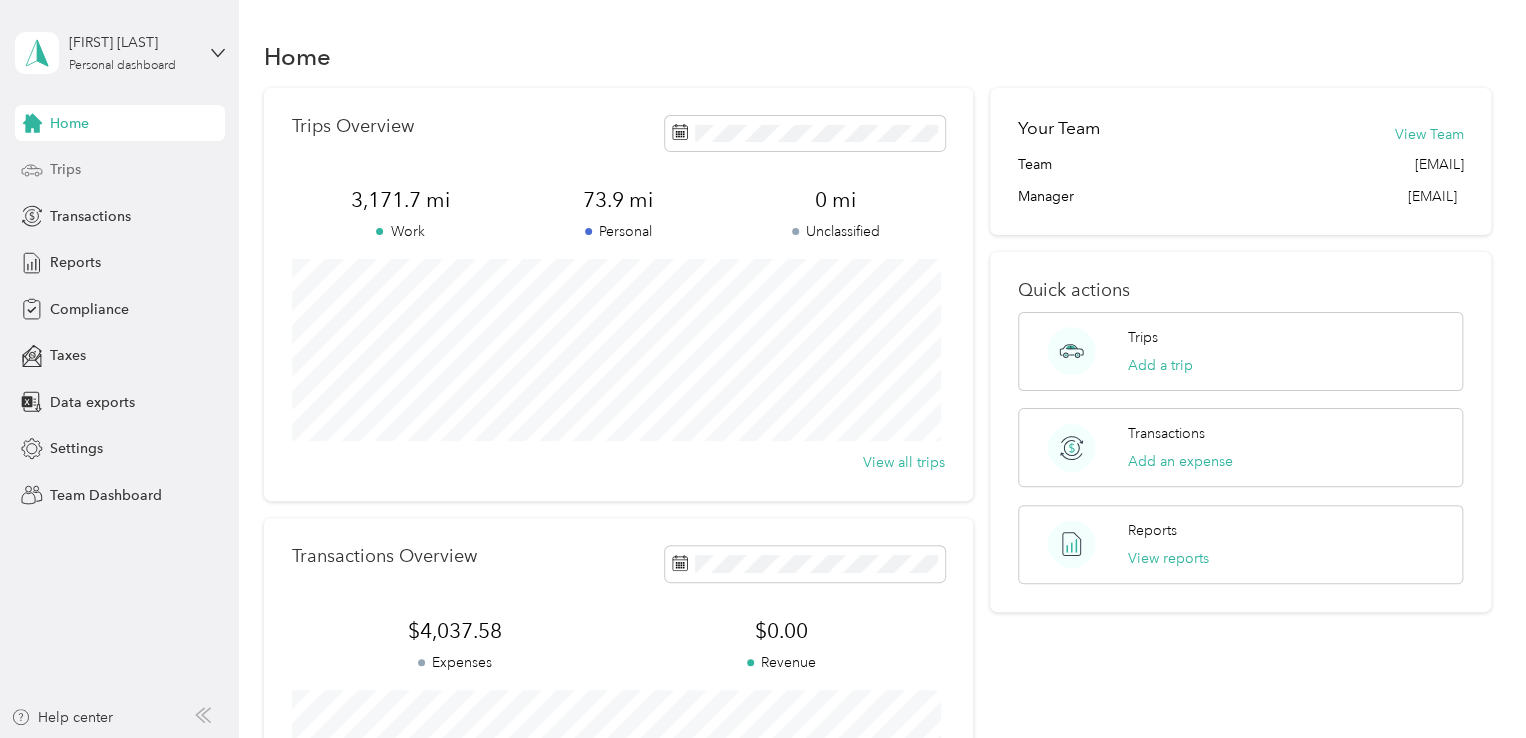 drag, startPoint x: 127, startPoint y: 180, endPoint x: 135, endPoint y: 156, distance: 25.298222 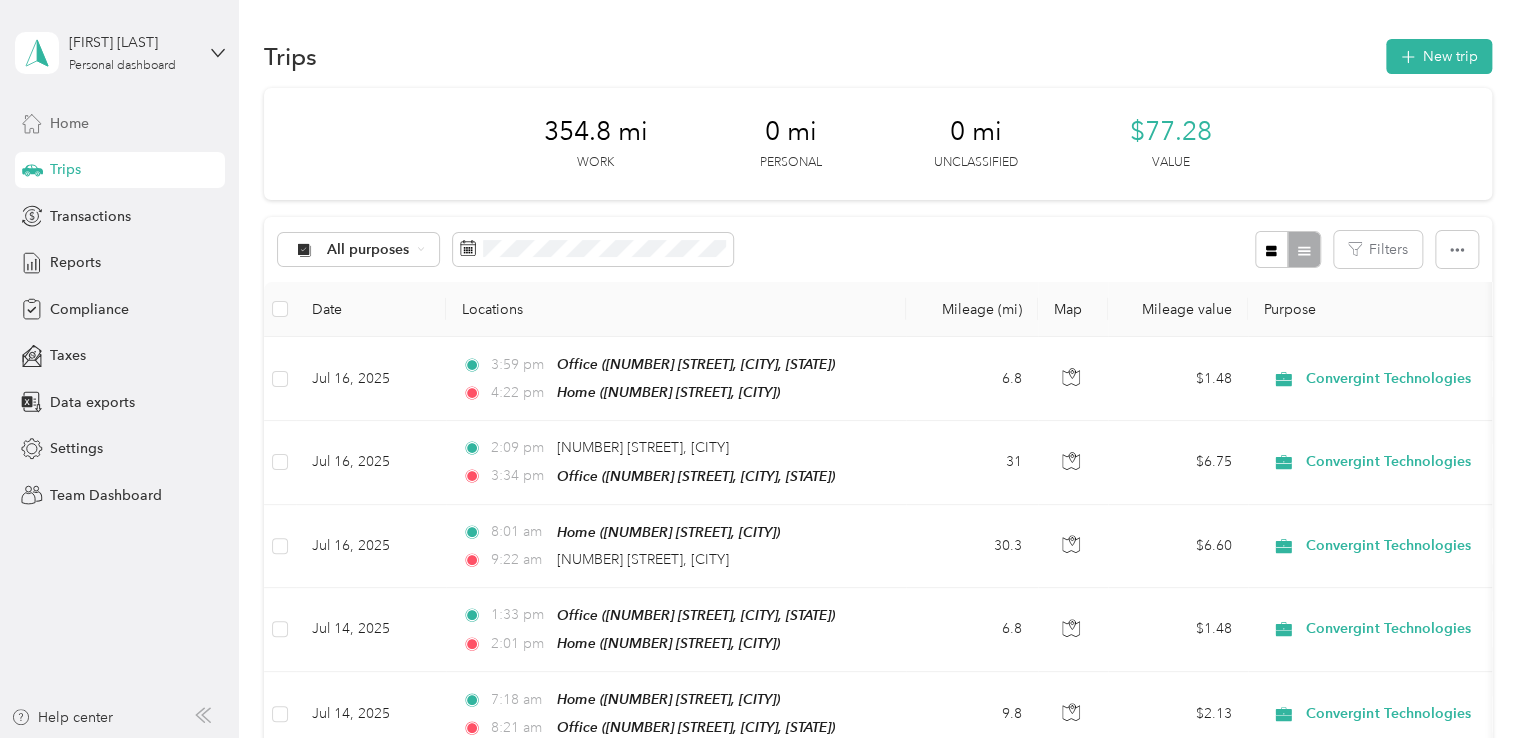 click on "Home" at bounding box center (120, 123) 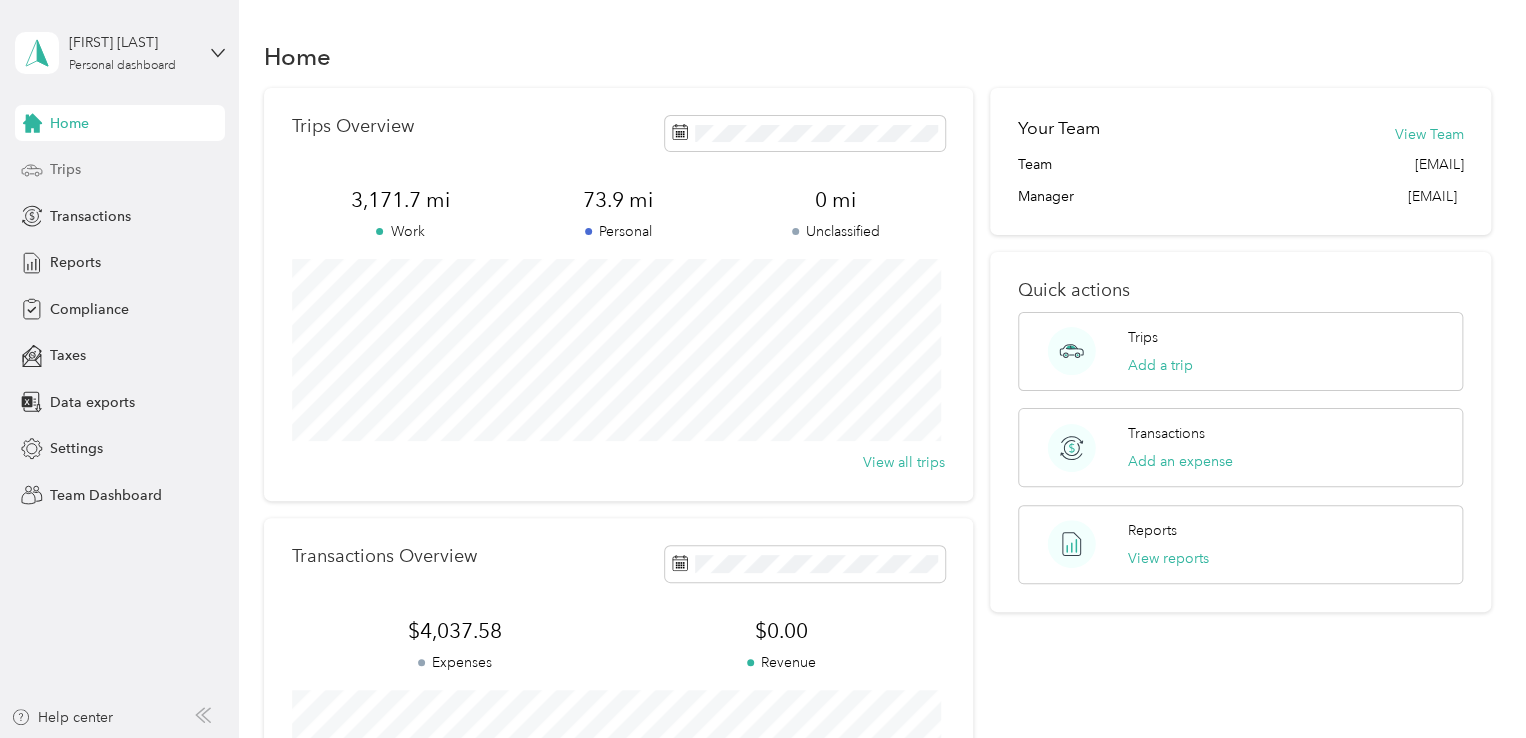click on "Trips" at bounding box center (120, 170) 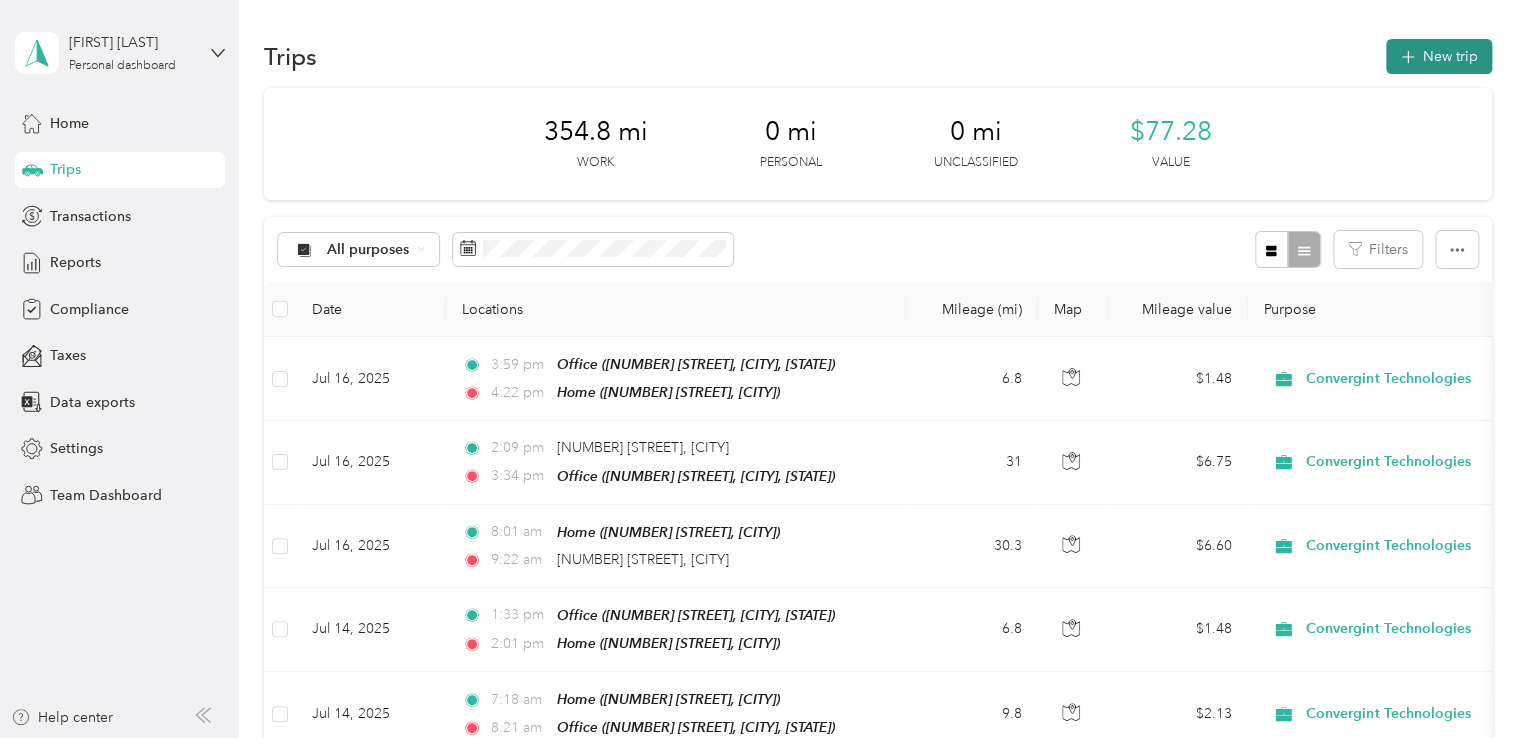 click on "New trip" at bounding box center (1439, 56) 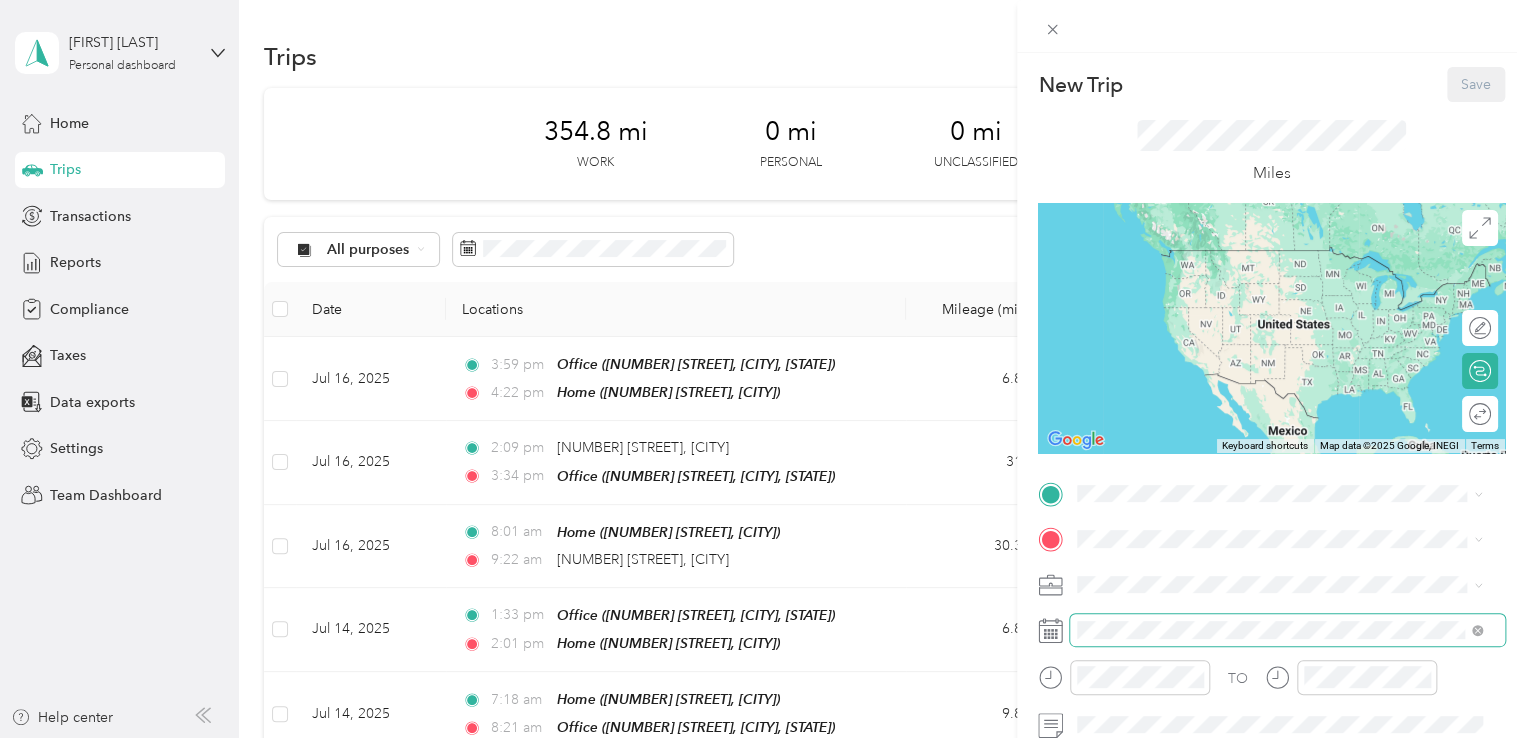 click at bounding box center (1287, 630) 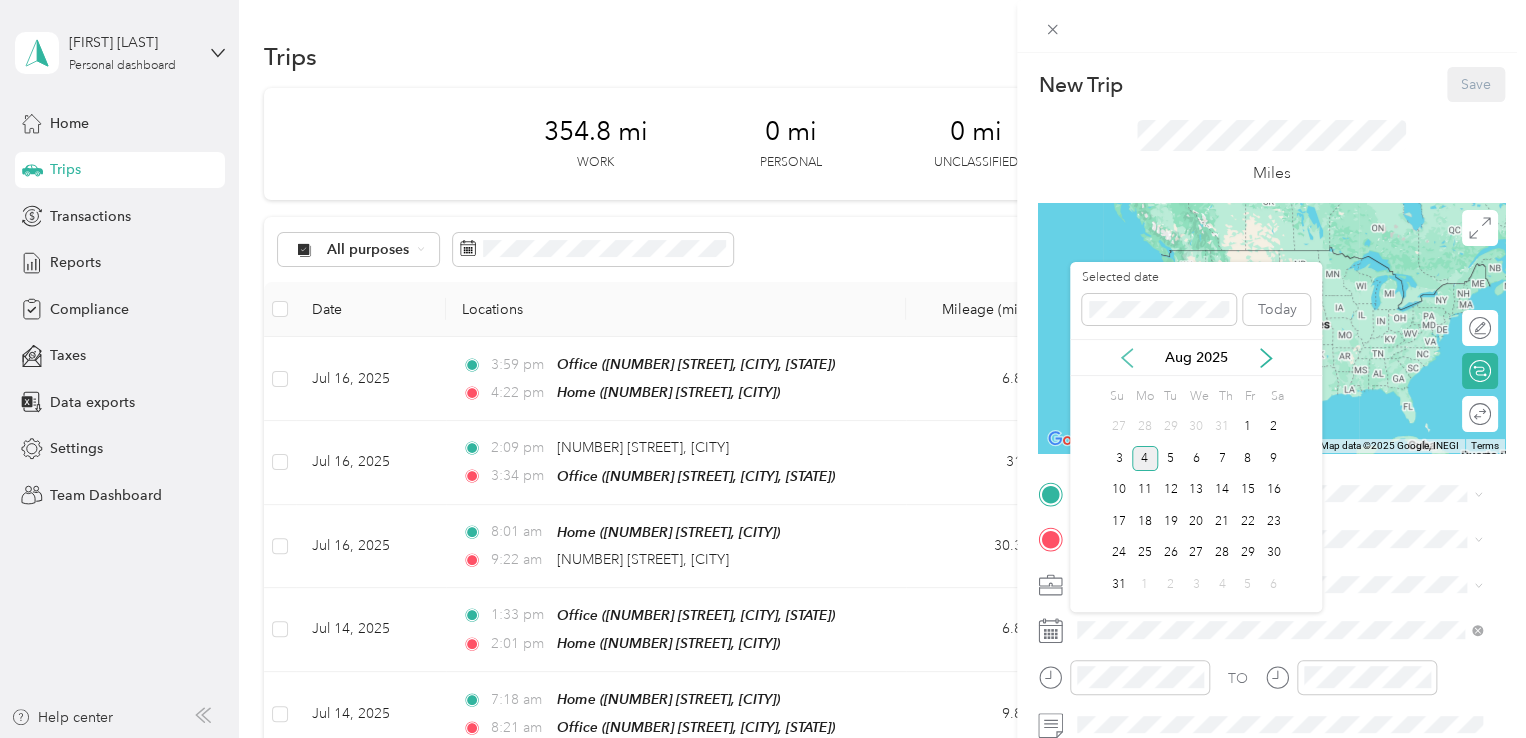 click 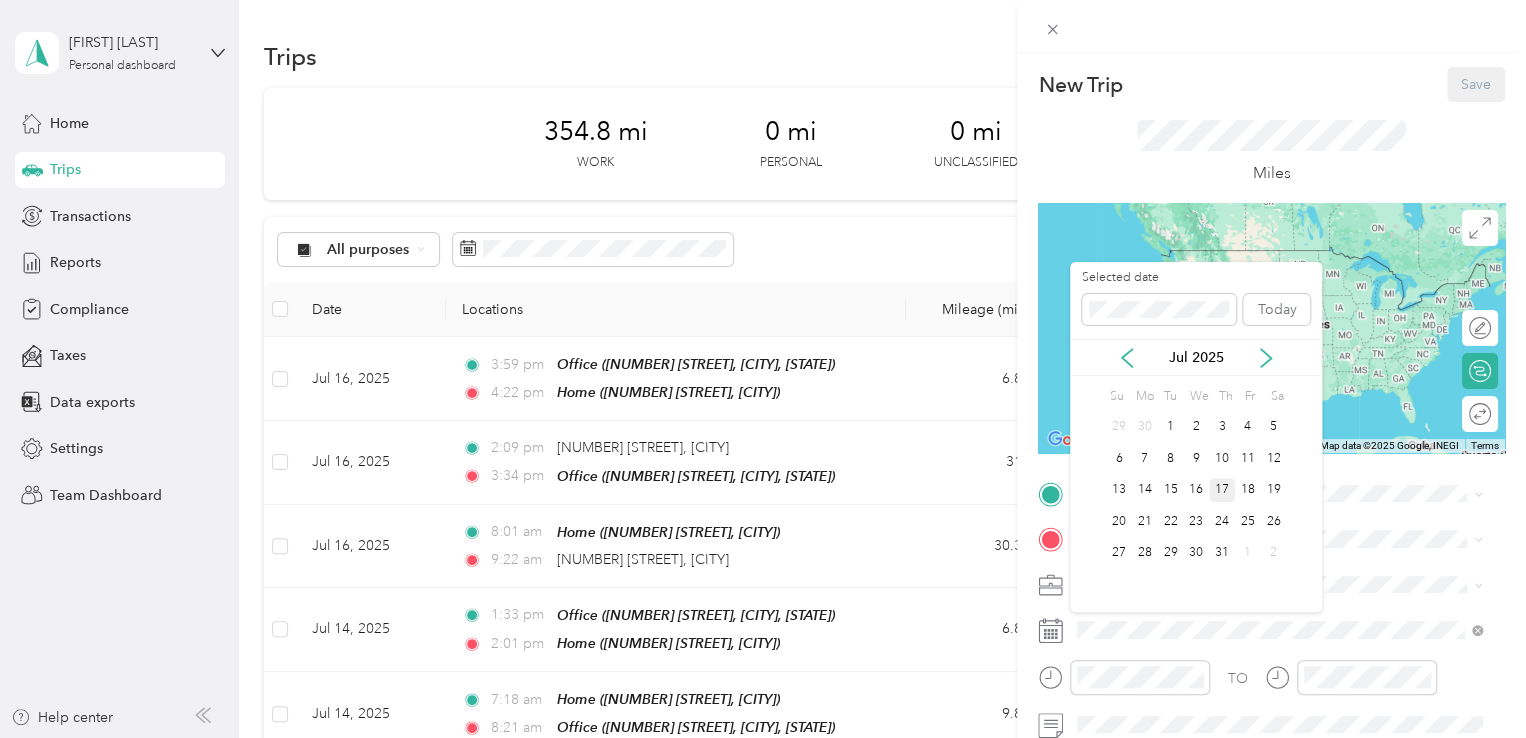 click on "17" at bounding box center (1222, 490) 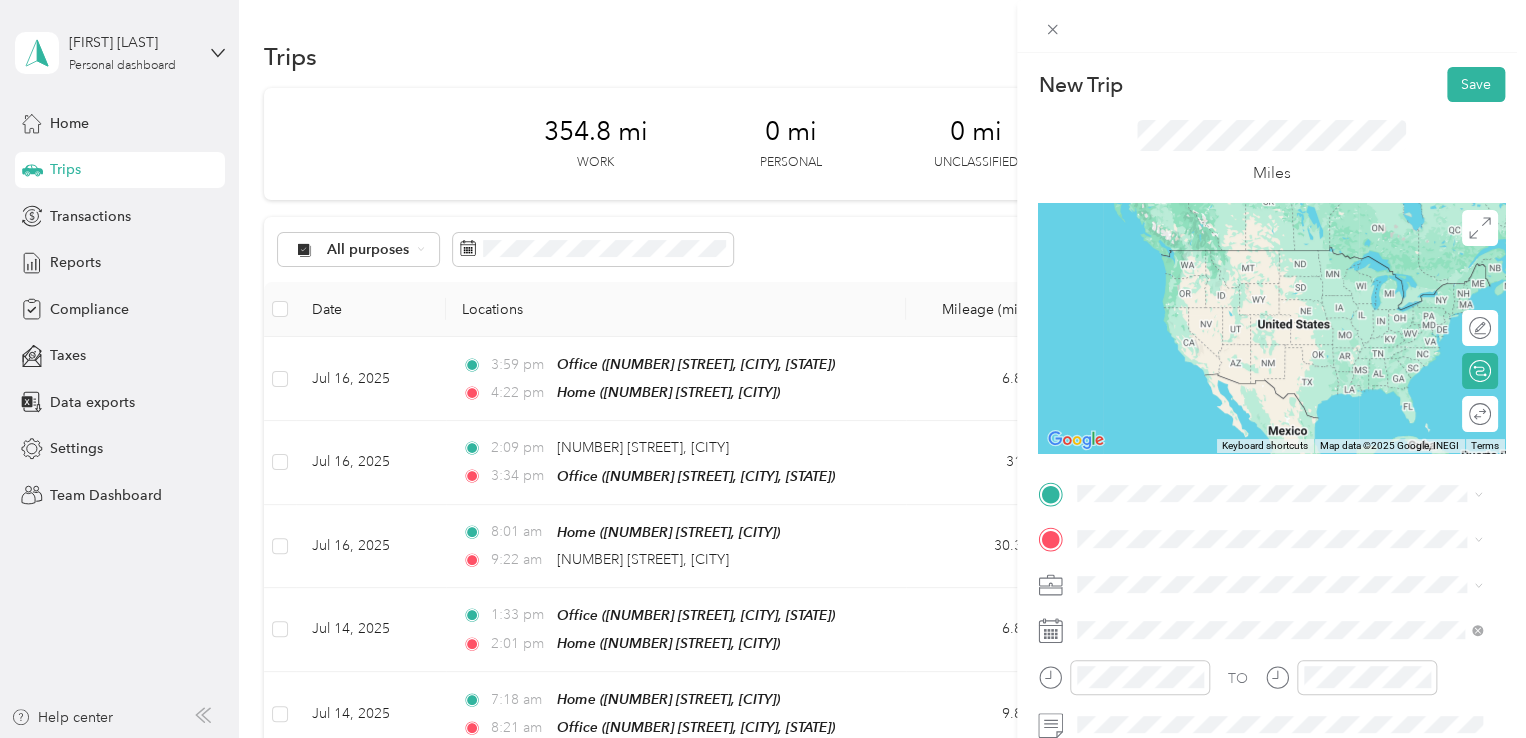 click on "New Trip Save This trip cannot be edited because it is either under review, approved, or paid. Contact your Team Manager to edit it. Miles To navigate the map with touch gestures double-tap and hold your finger on the map, then drag the map. ← Move left → Move right ↑ Move up ↓ Move down + Zoom in - Zoom out Home Jump left by 75% End Jump right by 75% Page Up Jump up by 75% Page Down Jump down by 75% Keyboard shortcuts Map Data Map data ©2025 Google, INEGI Map data ©2025 Google, INEGI 1000 km  Click to toggle between metric and imperial units Terms Report a map error Edit route Calculate route Round trip TO Add photo" at bounding box center (1271, 514) 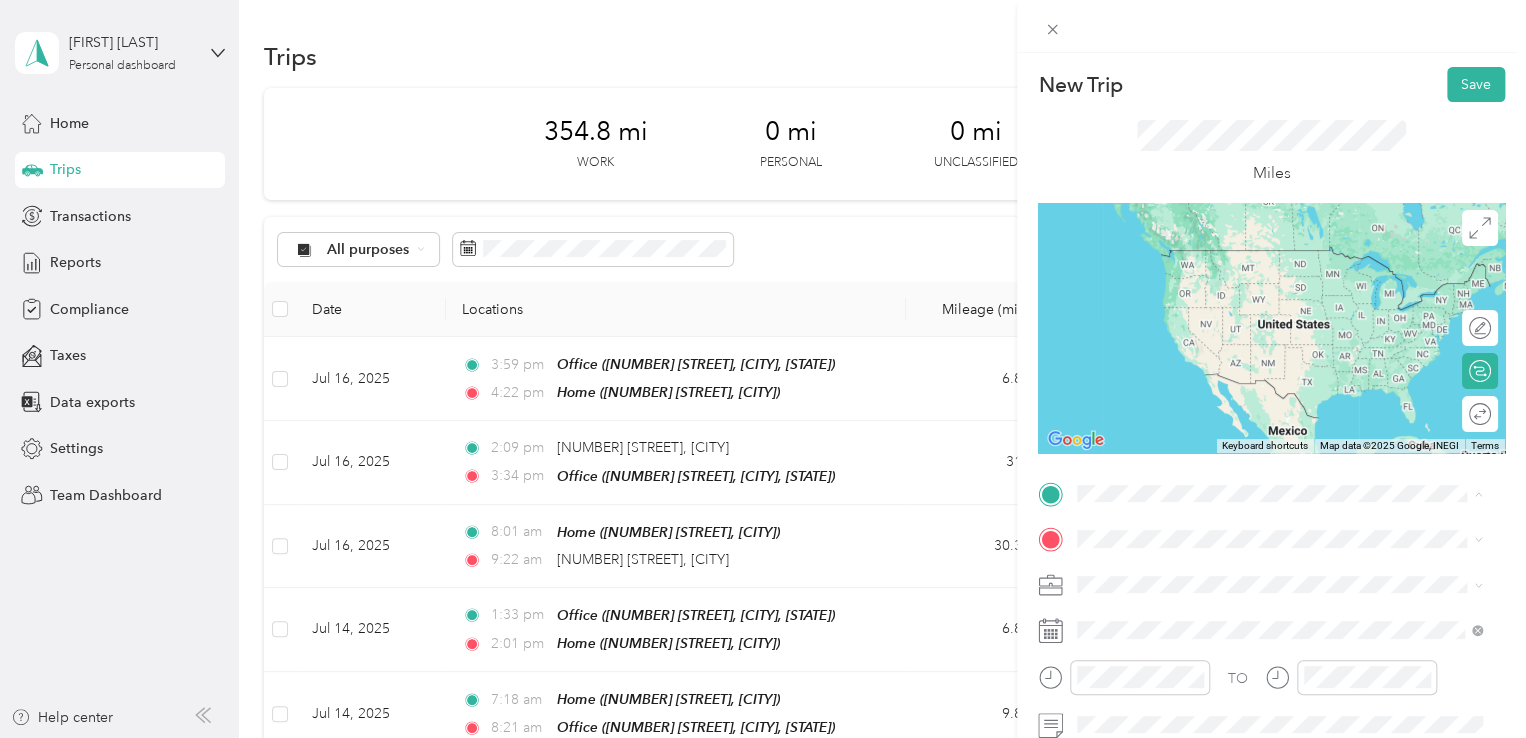 click on "Home  2060 Longfellow Avenue, 11554, East Meadow, New York, United States" at bounding box center [1295, 279] 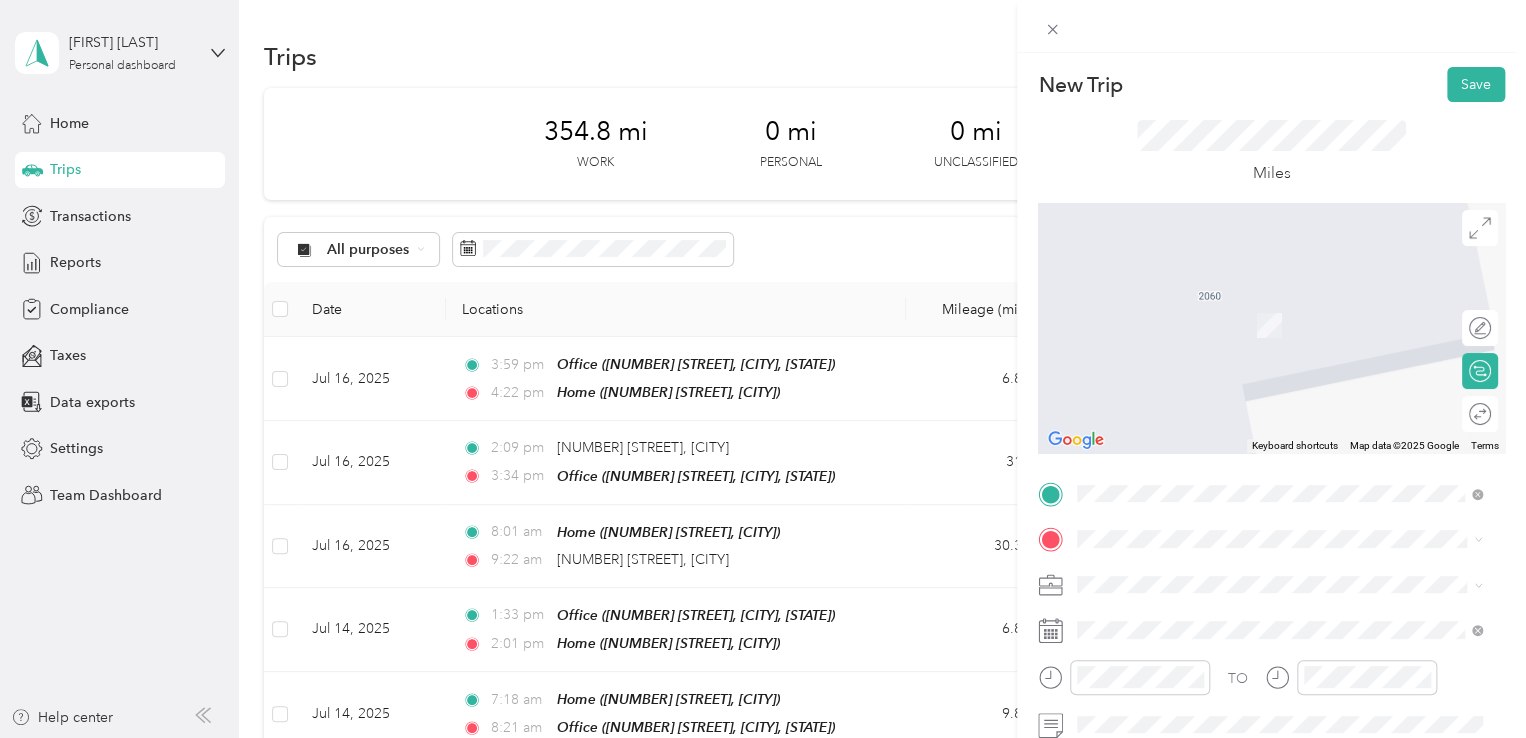 click on "Office 999 South Oyster Bay Road, 11714, Bethpage, New York, United States" at bounding box center (1295, 407) 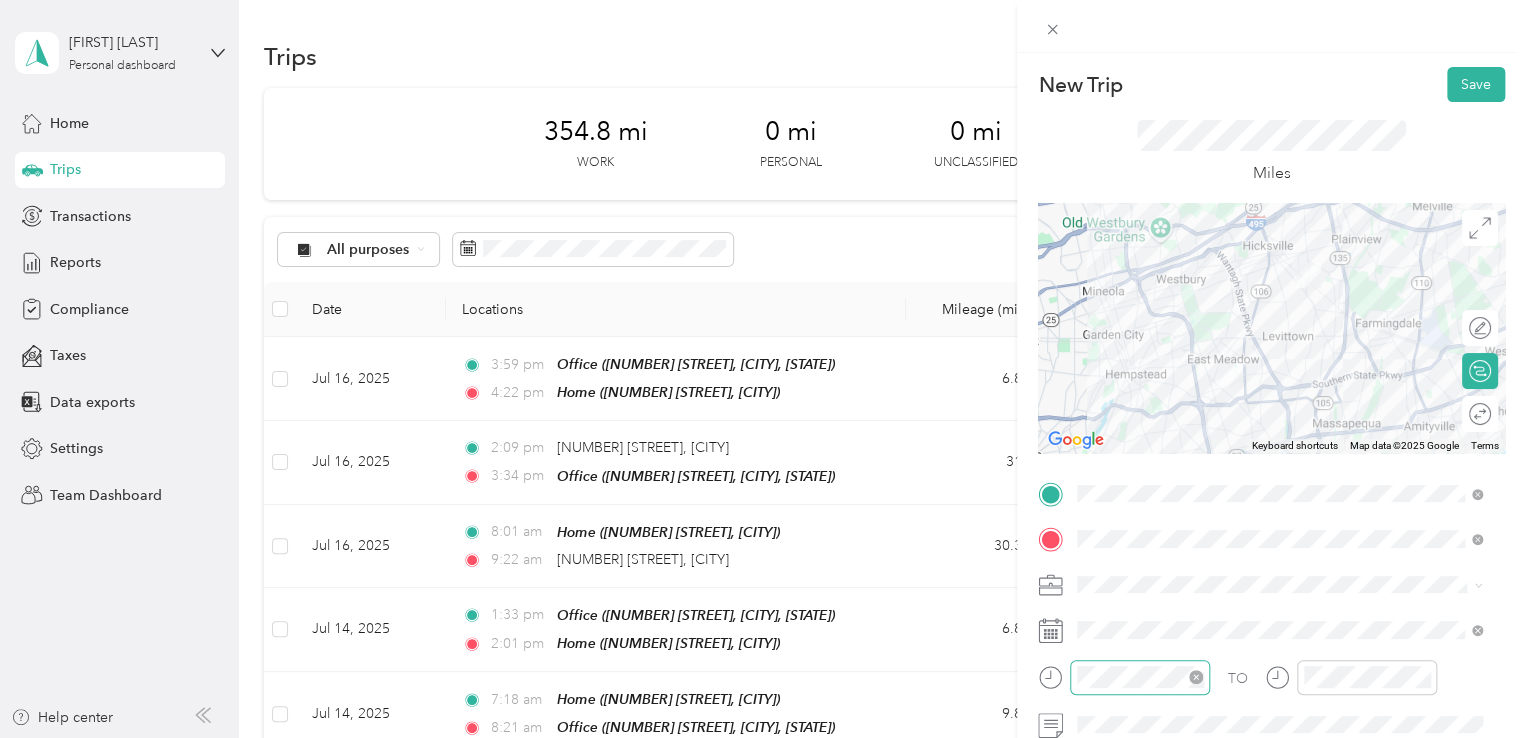 click 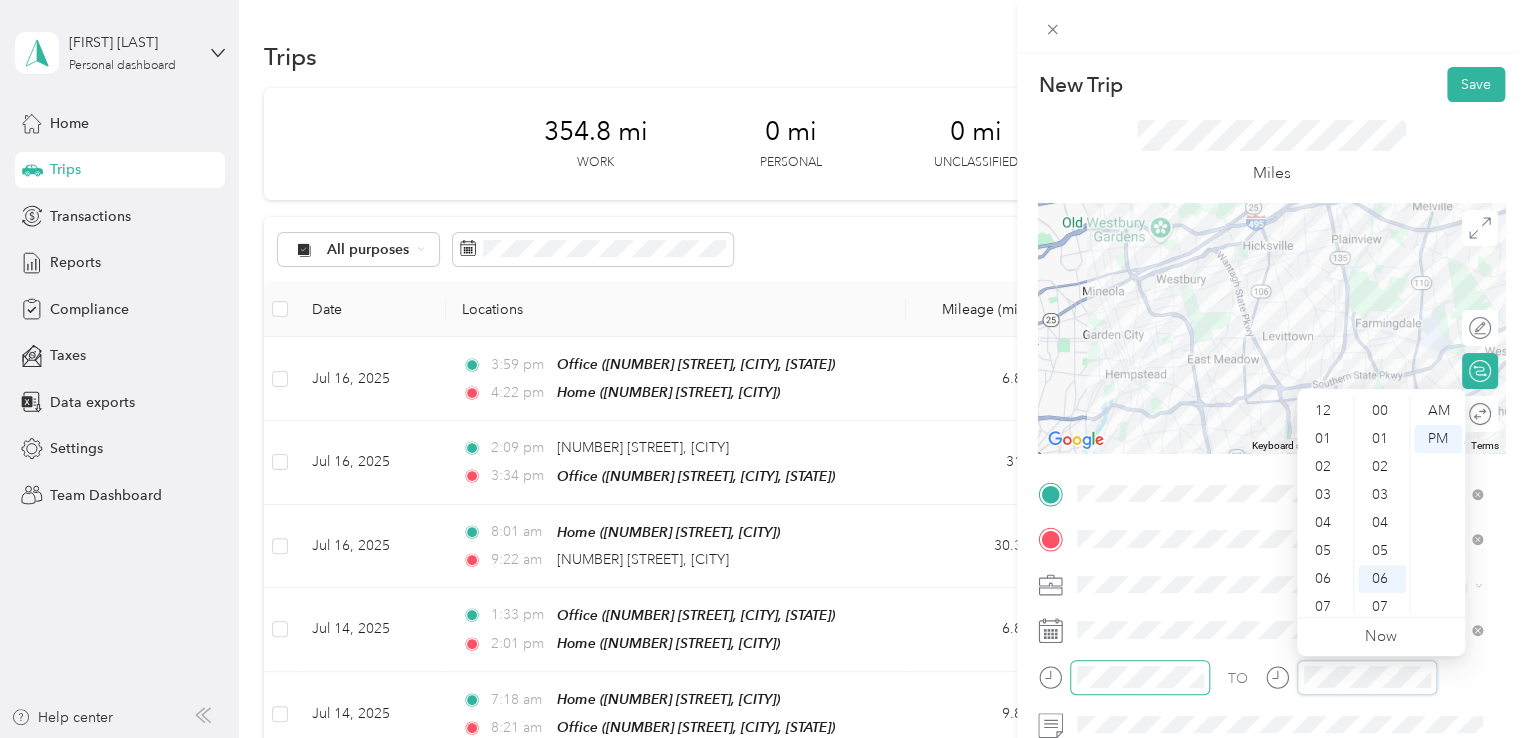 scroll, scrollTop: 168, scrollLeft: 0, axis: vertical 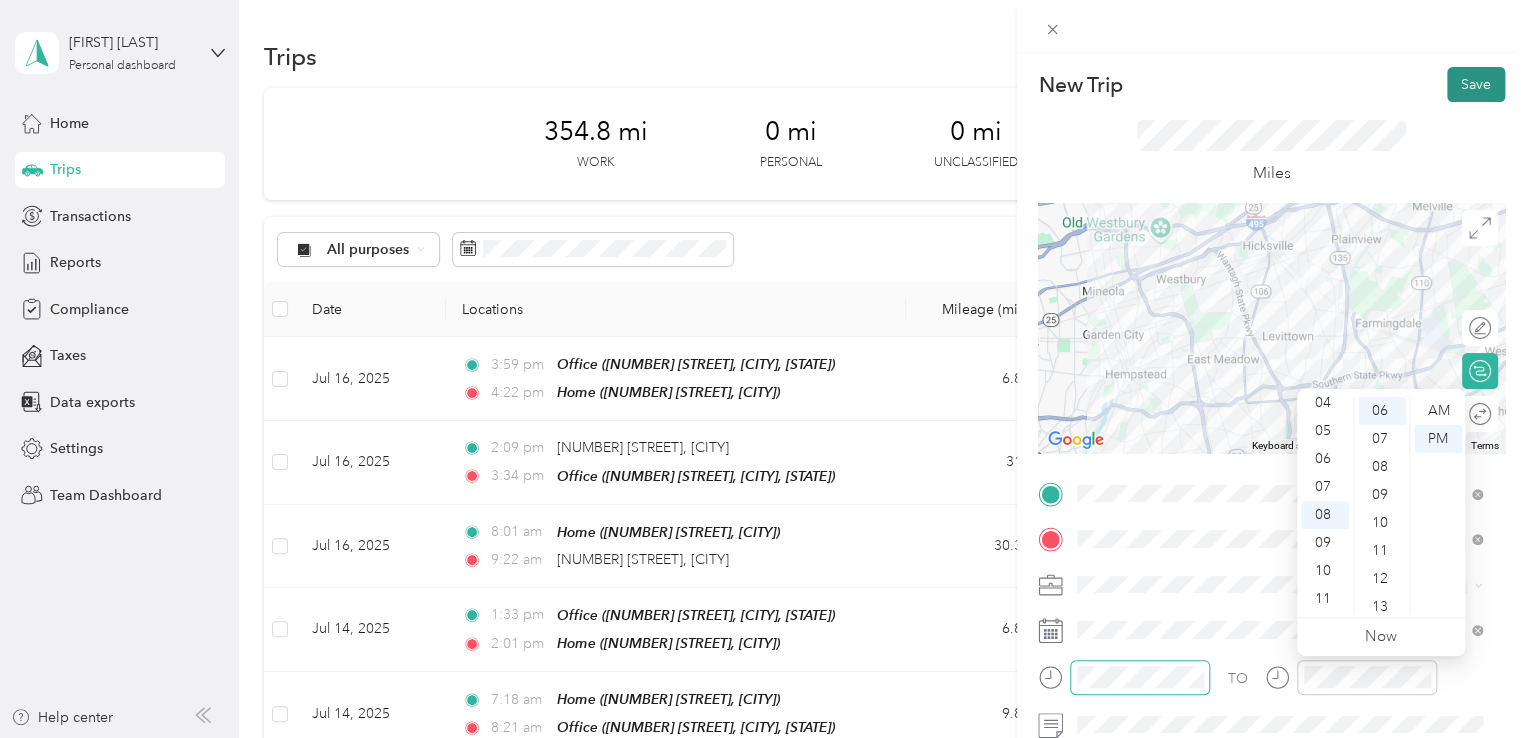 click on "Save" at bounding box center (1476, 84) 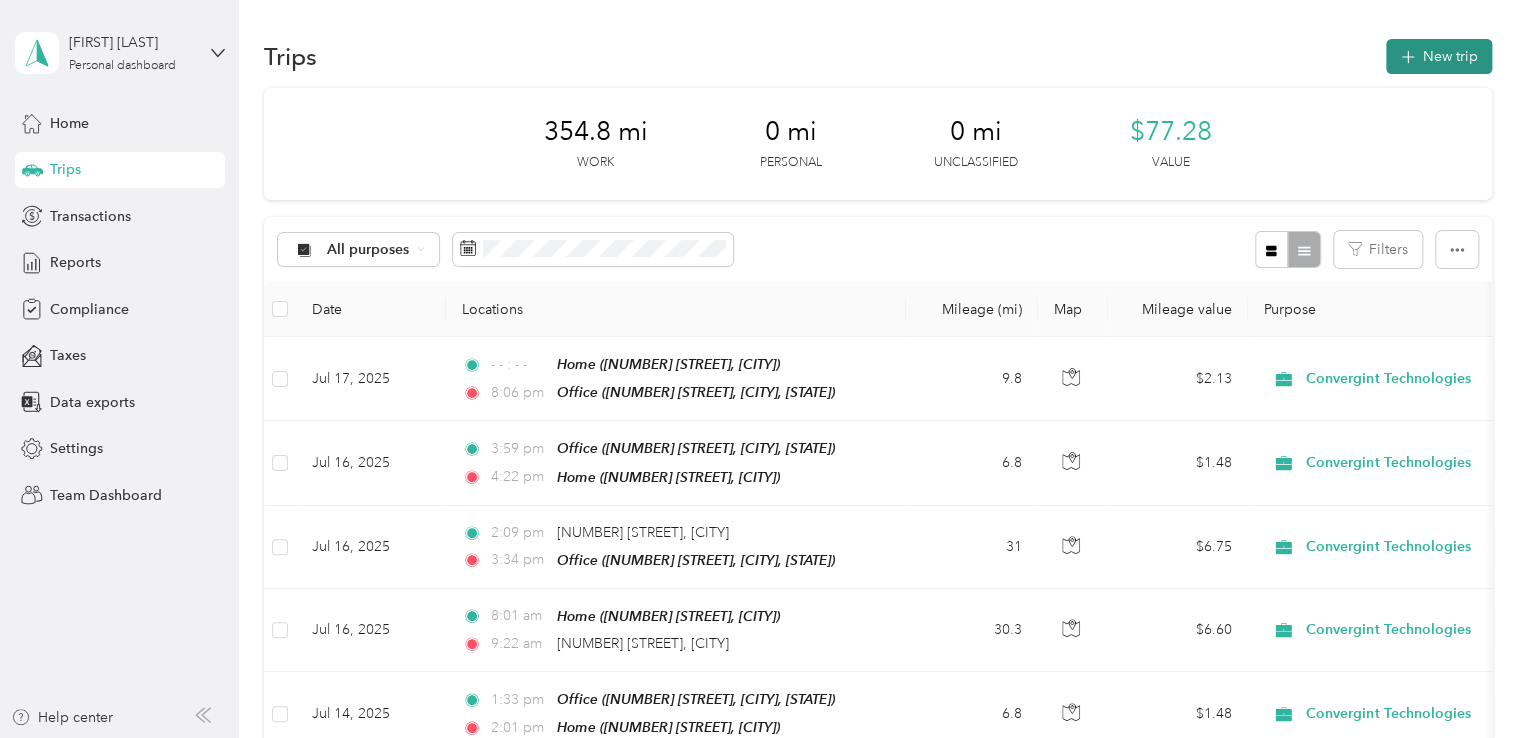 click on "New trip" at bounding box center [1439, 56] 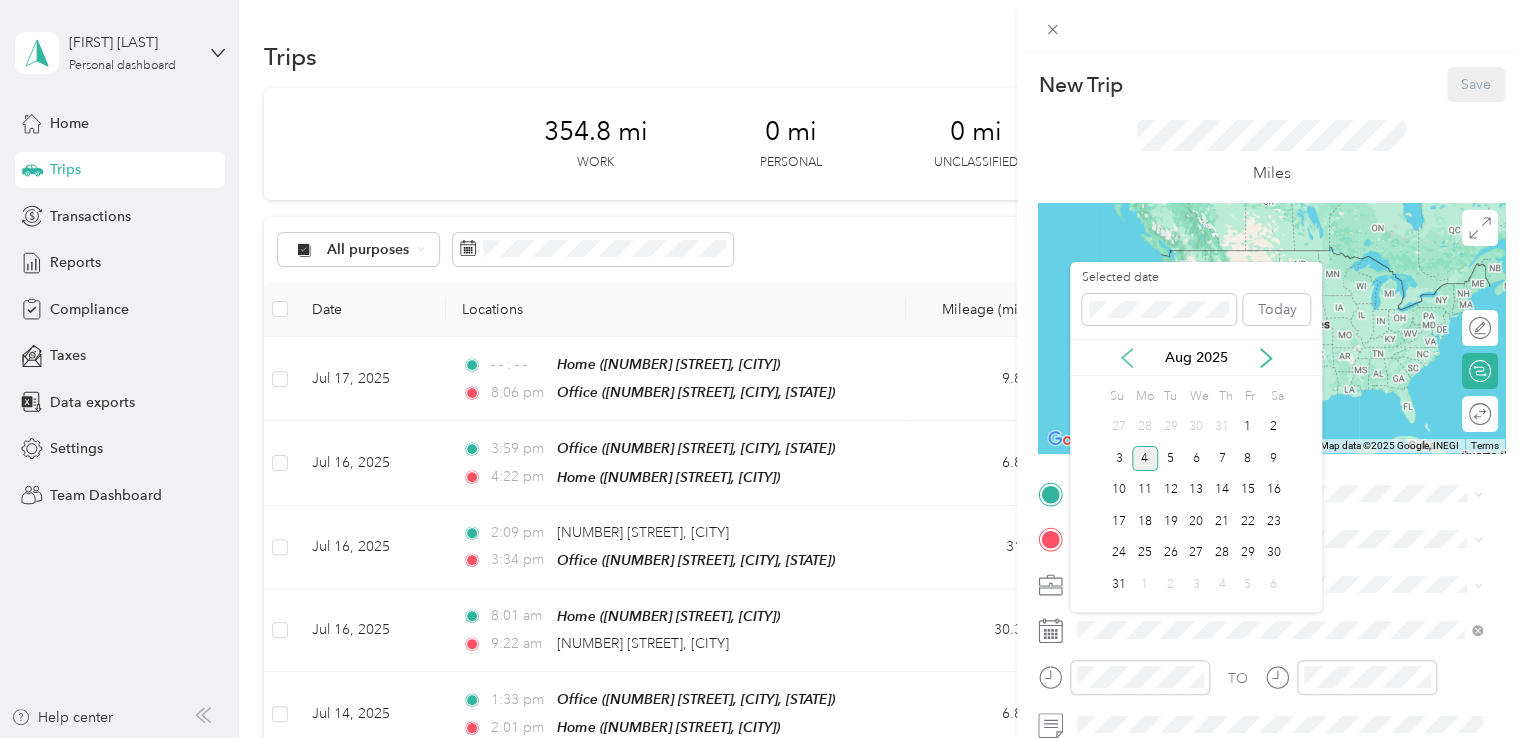 click 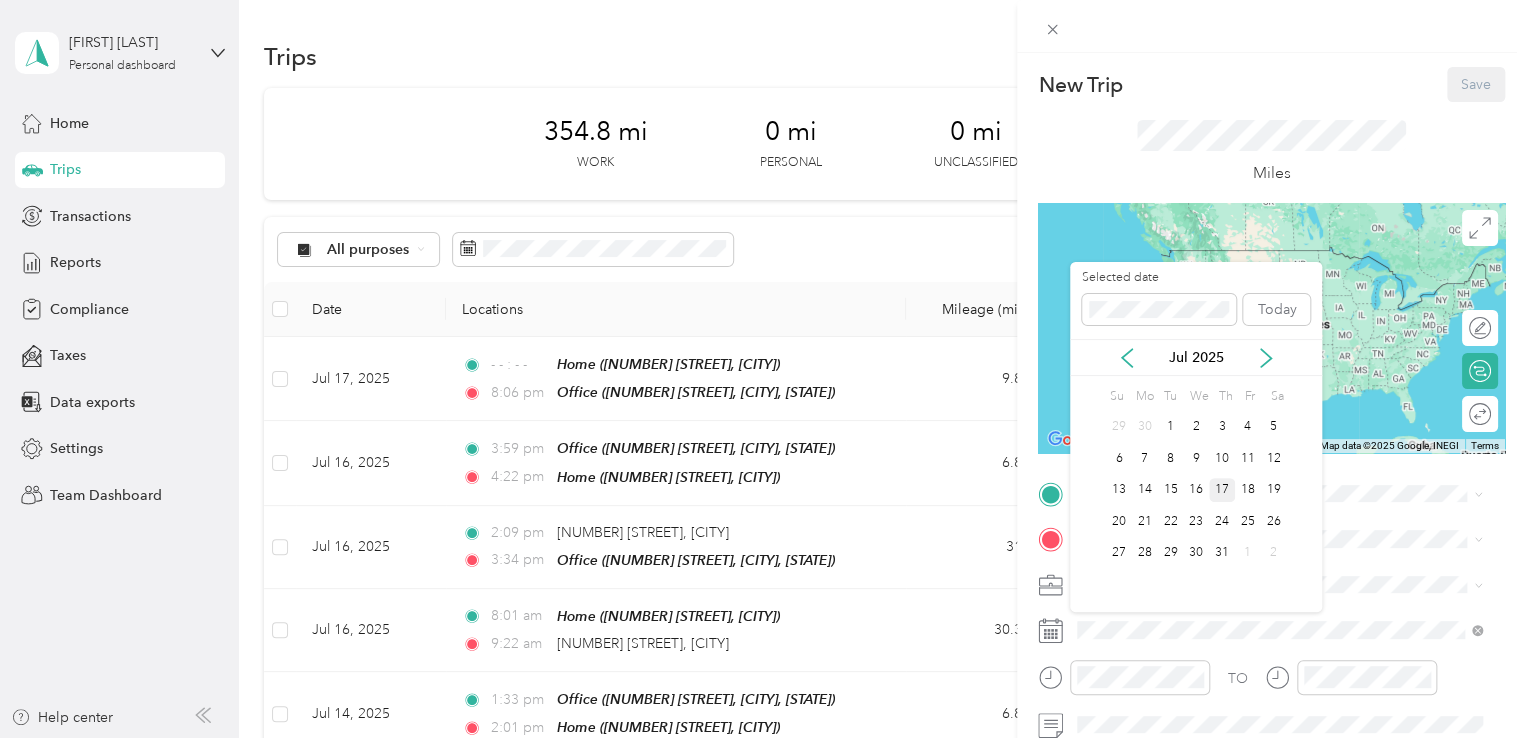 click on "17" at bounding box center (1222, 490) 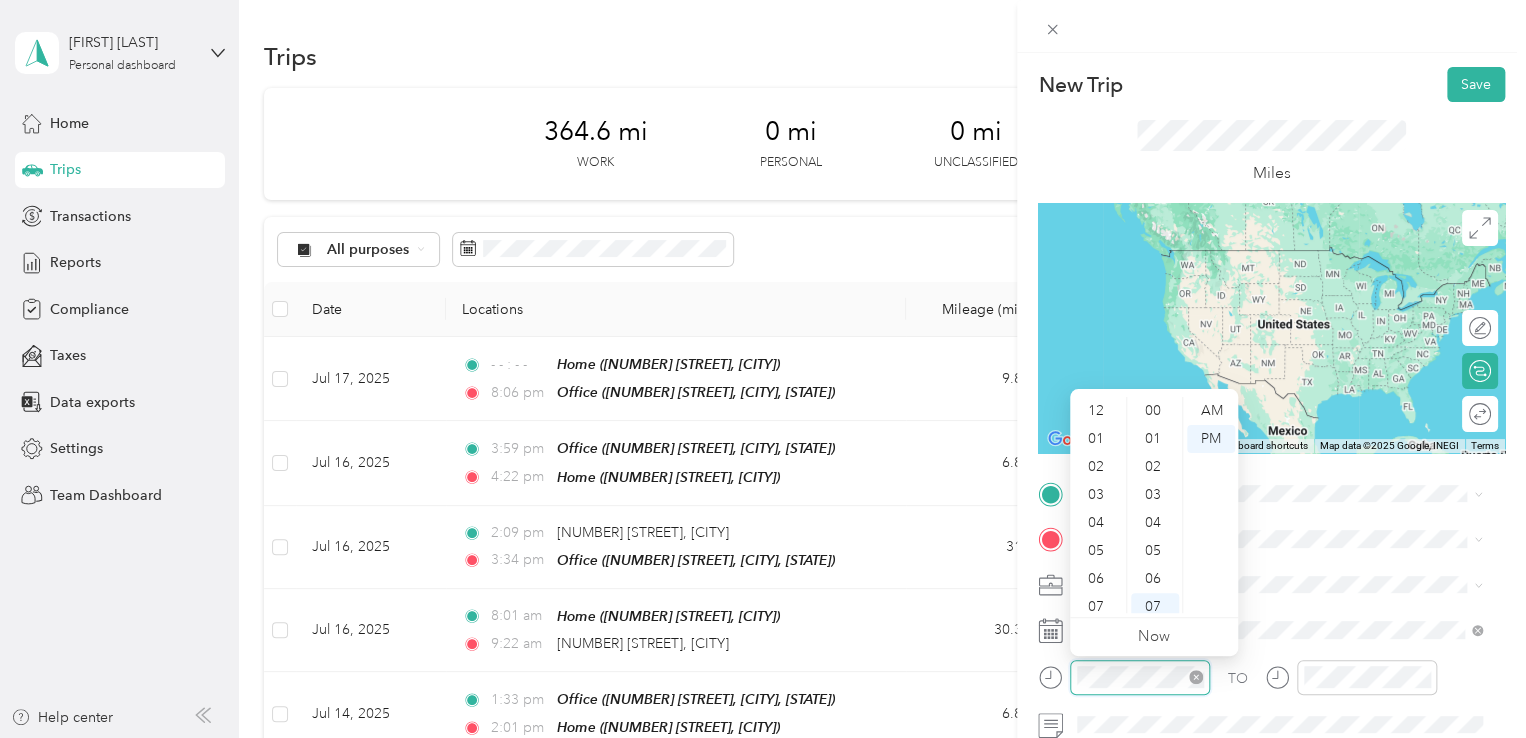 scroll, scrollTop: 196, scrollLeft: 0, axis: vertical 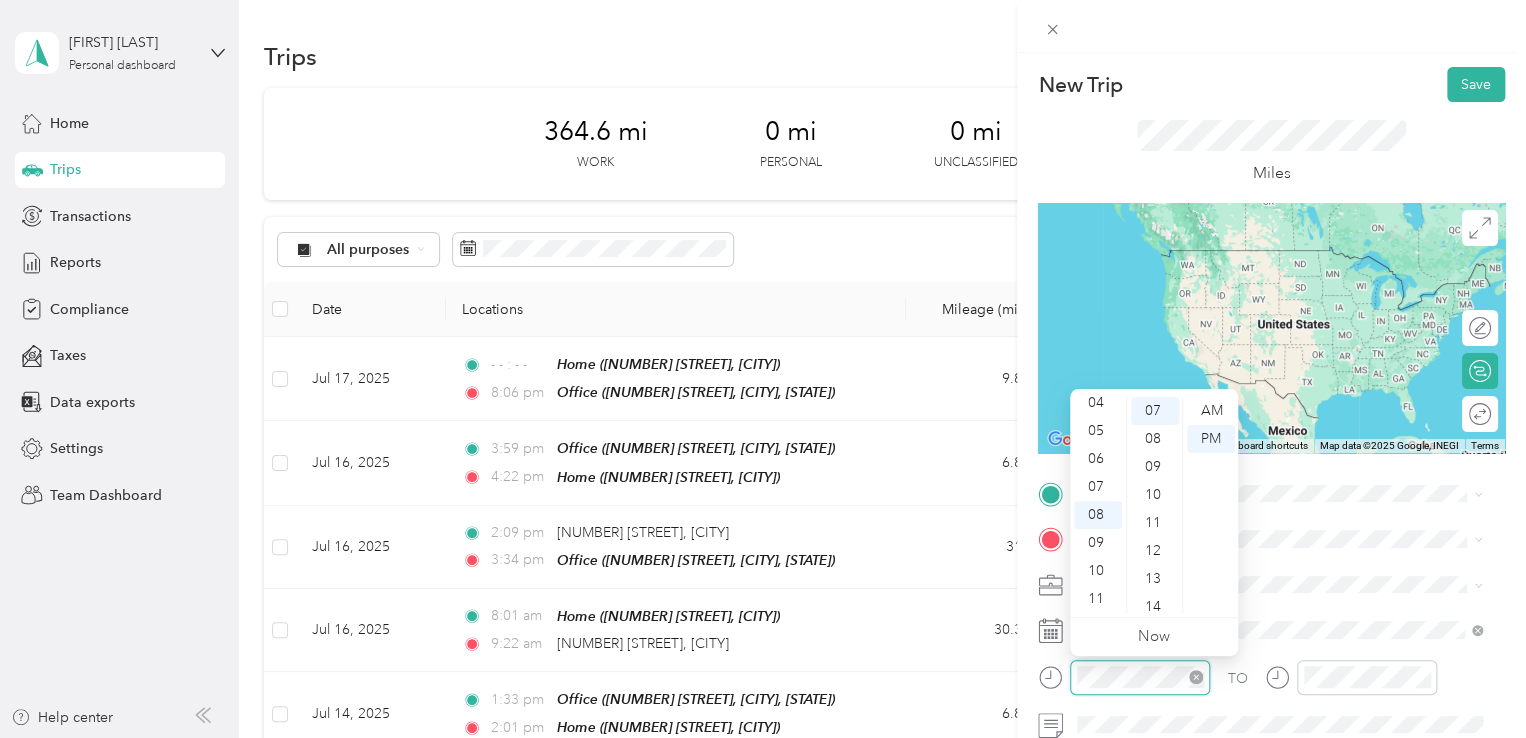 click 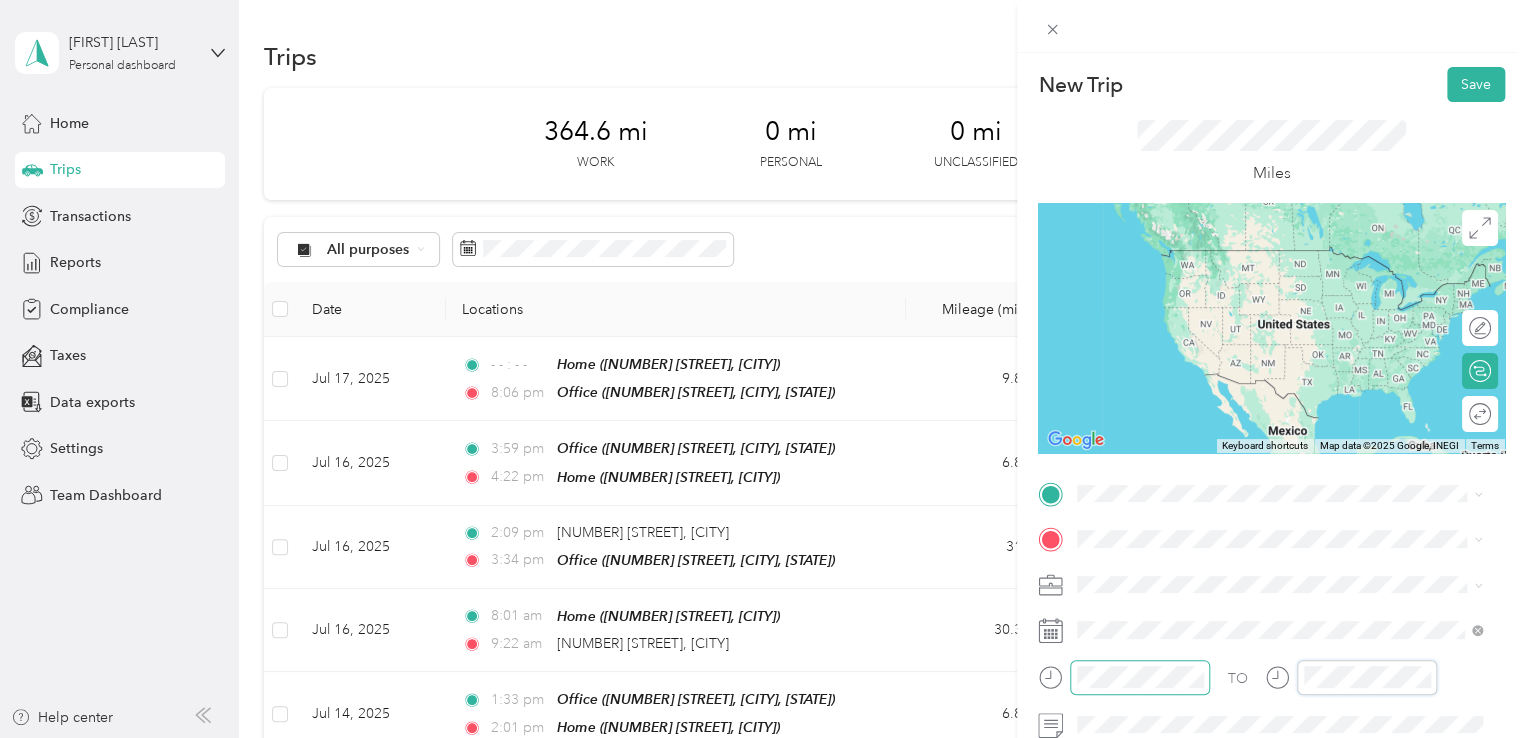 scroll, scrollTop: 120, scrollLeft: 0, axis: vertical 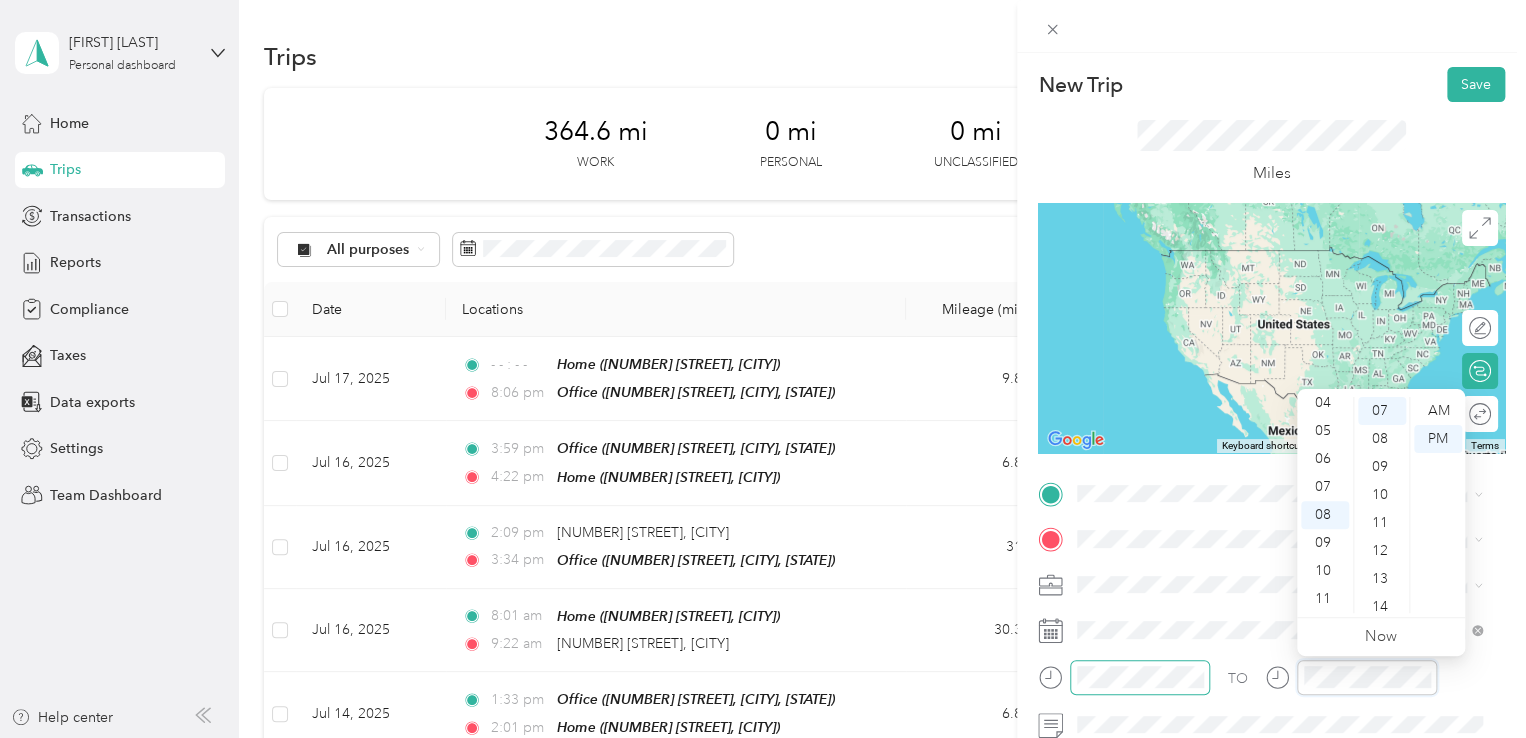 click on "TO" at bounding box center [1271, 684] 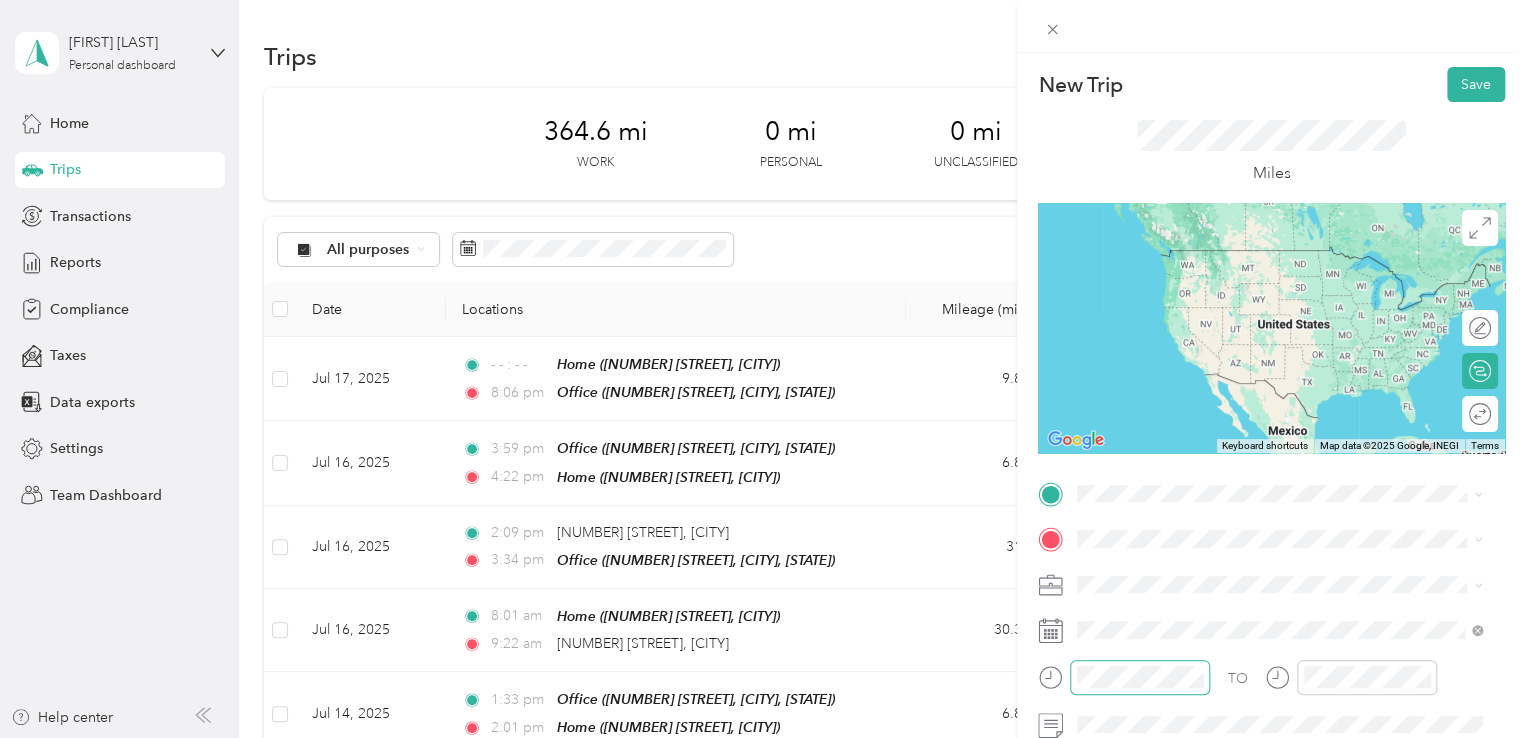click on "Office 999 South Oyster Bay Road, 11714, Bethpage, New York, United States" at bounding box center (1295, 354) 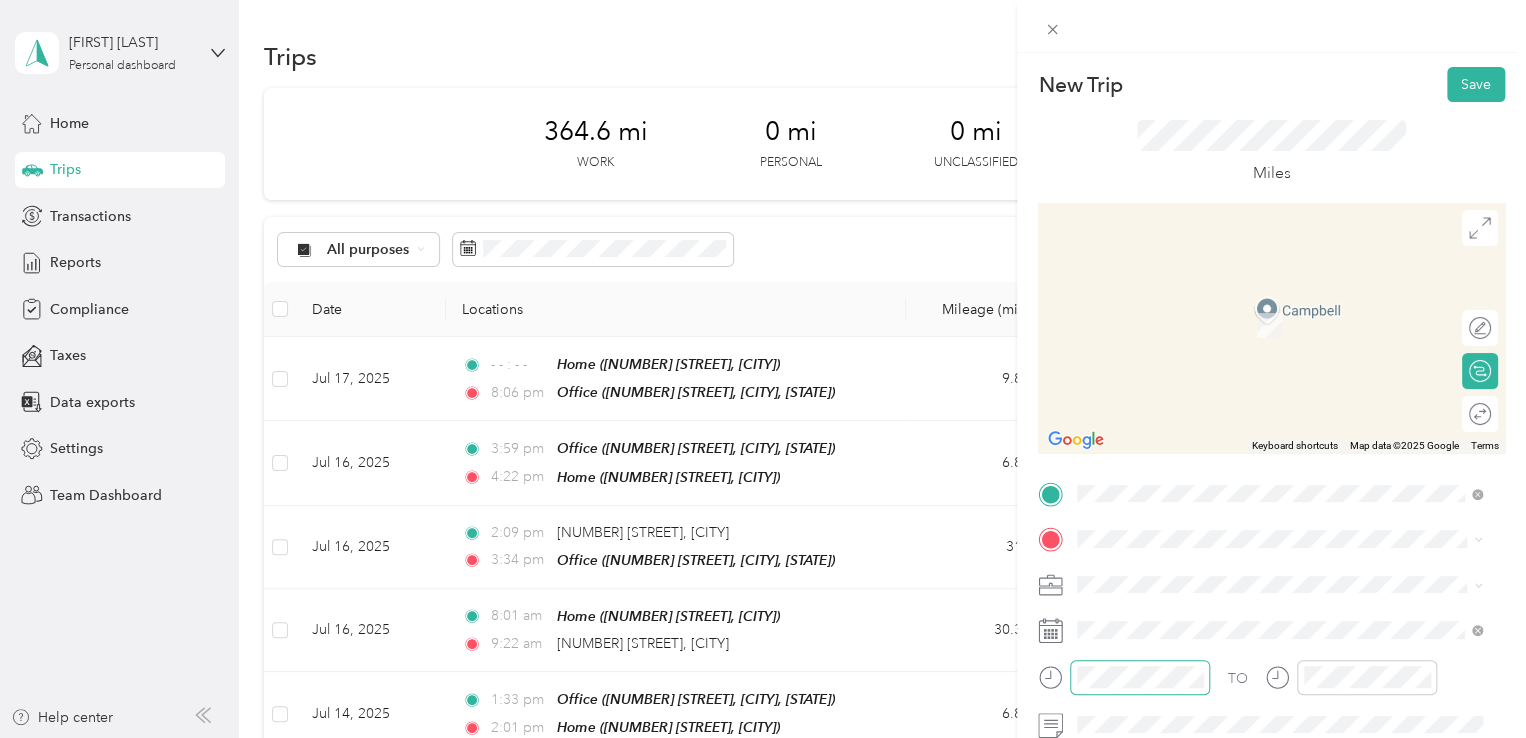 drag, startPoint x: 1155, startPoint y: 321, endPoint x: 1223, endPoint y: 199, distance: 139.67104 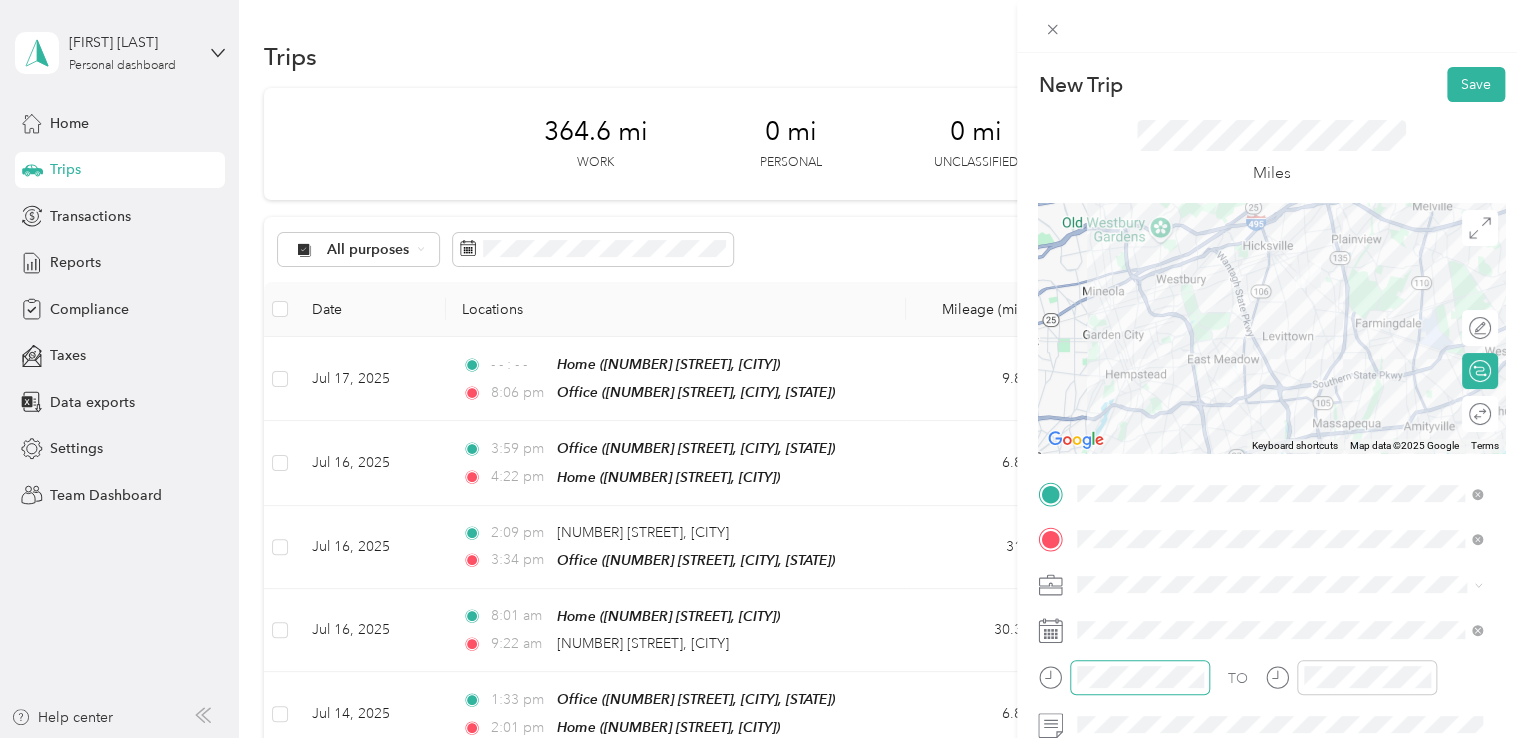 click on "New Trip Save This trip cannot be edited because it is either under review, approved, or paid. Contact your Team Manager to edit it. Miles To navigate the map with touch gestures double-tap and hold your finger on the map, then drag the map. ← Move left → Move right ↑ Move up ↓ Move down + Zoom in - Zoom out Home Jump left by 75% End Jump right by 75% Page Up Jump up by 75% Page Down Jump down by 75% Keyboard shortcuts Map Data Map data ©2025 Google Map data ©2025 Google 2 km  Click to toggle between metric and imperial units Terms Report a map error Edit route Calculate route Round trip TO Add photo" at bounding box center (1271, 514) 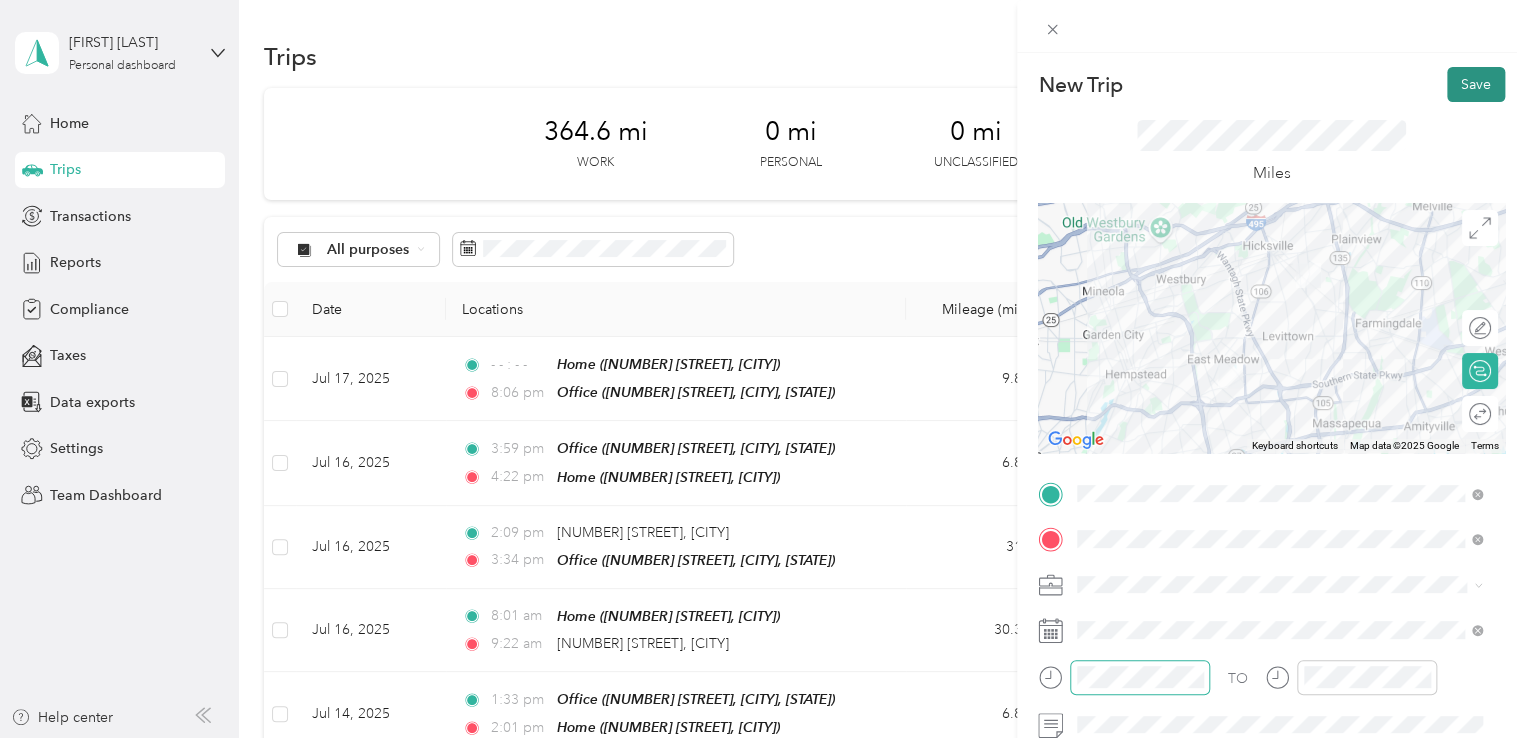 click on "Save" at bounding box center (1476, 84) 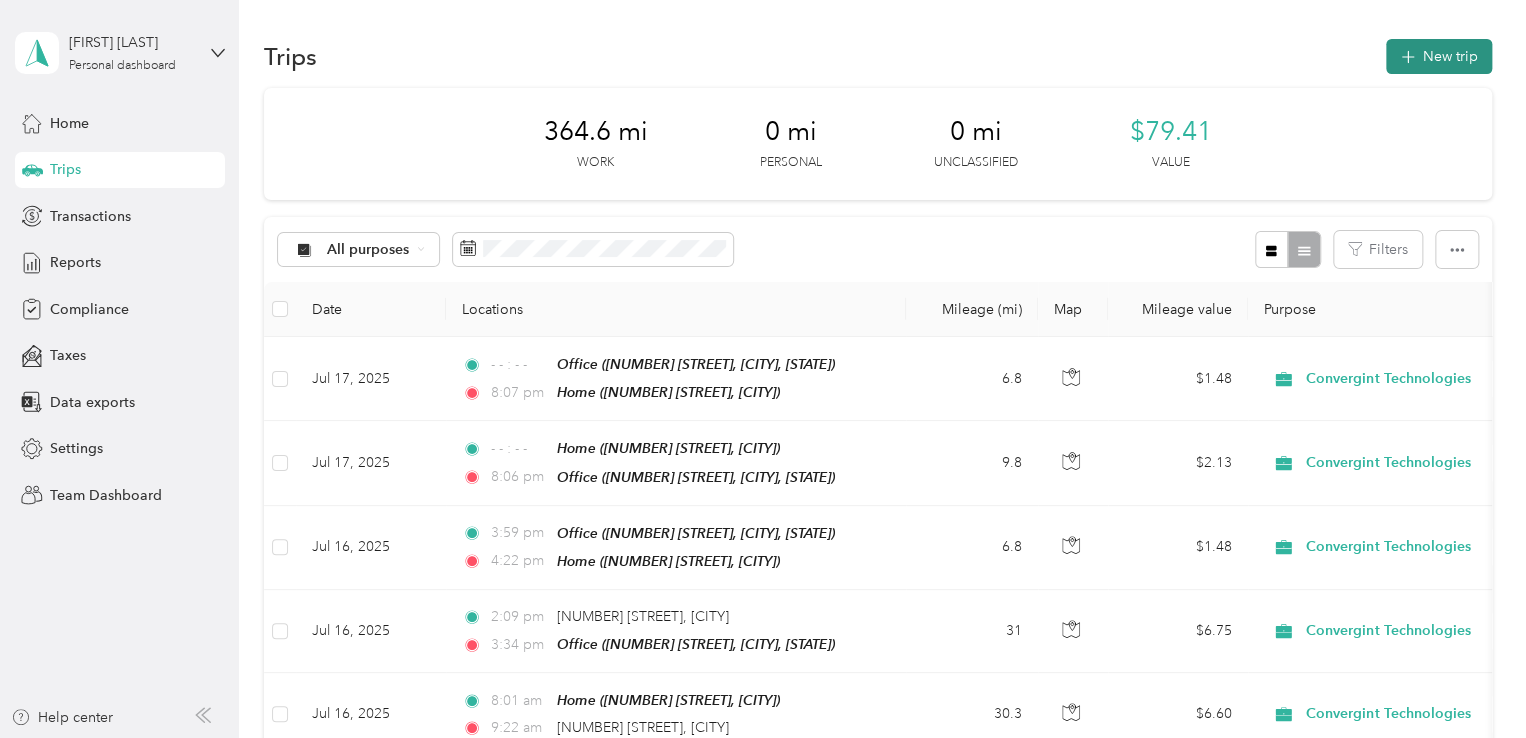 click on "New trip" at bounding box center [1439, 56] 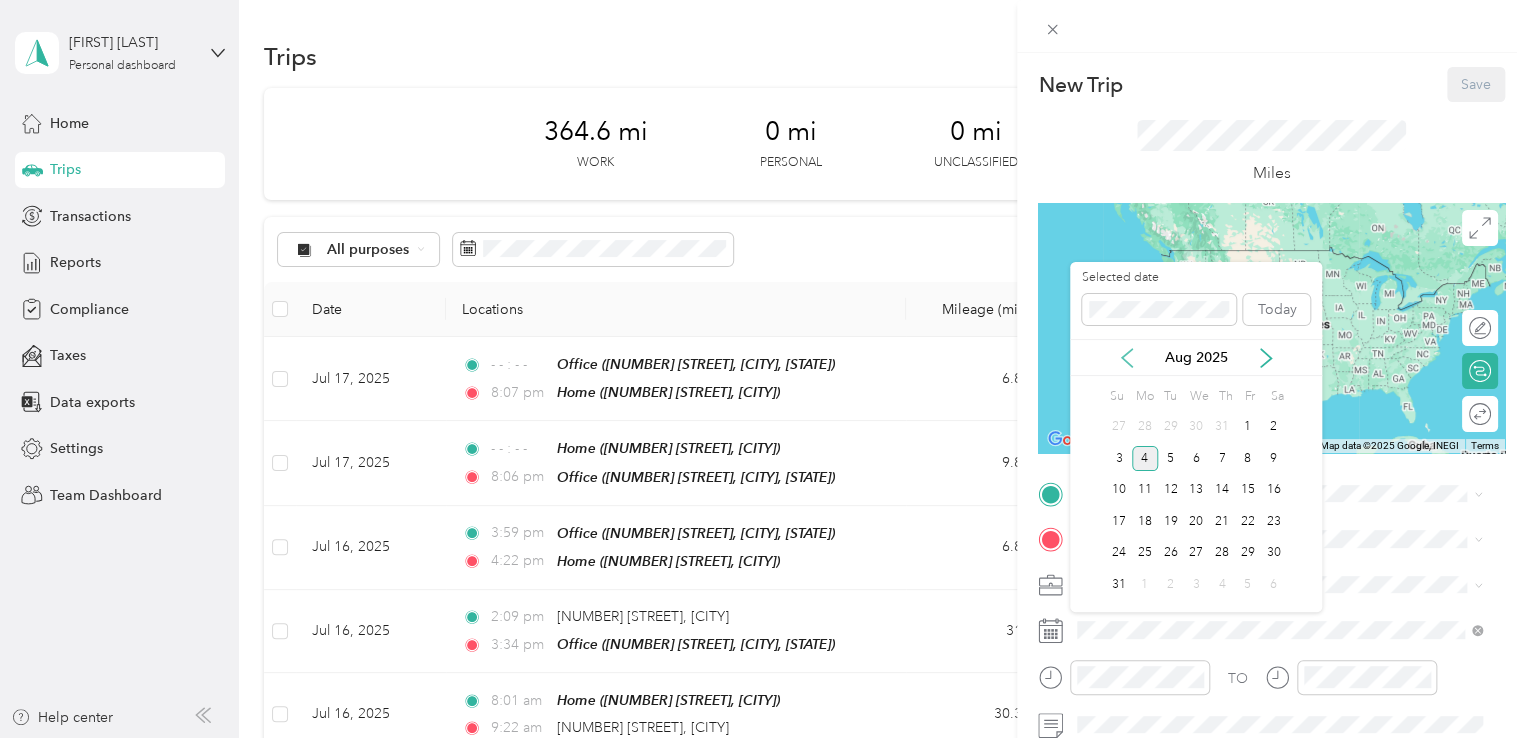 click 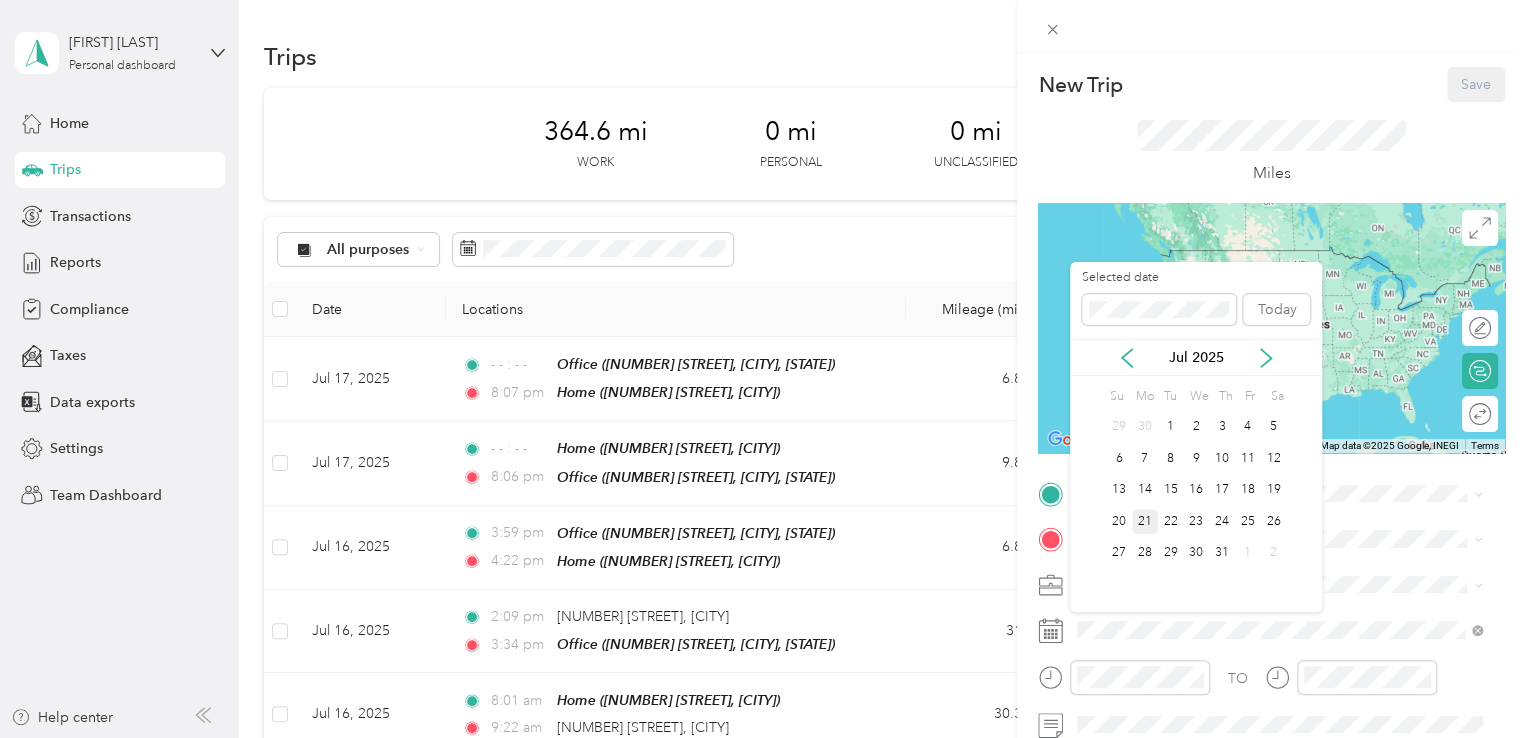 click on "21" at bounding box center [1145, 521] 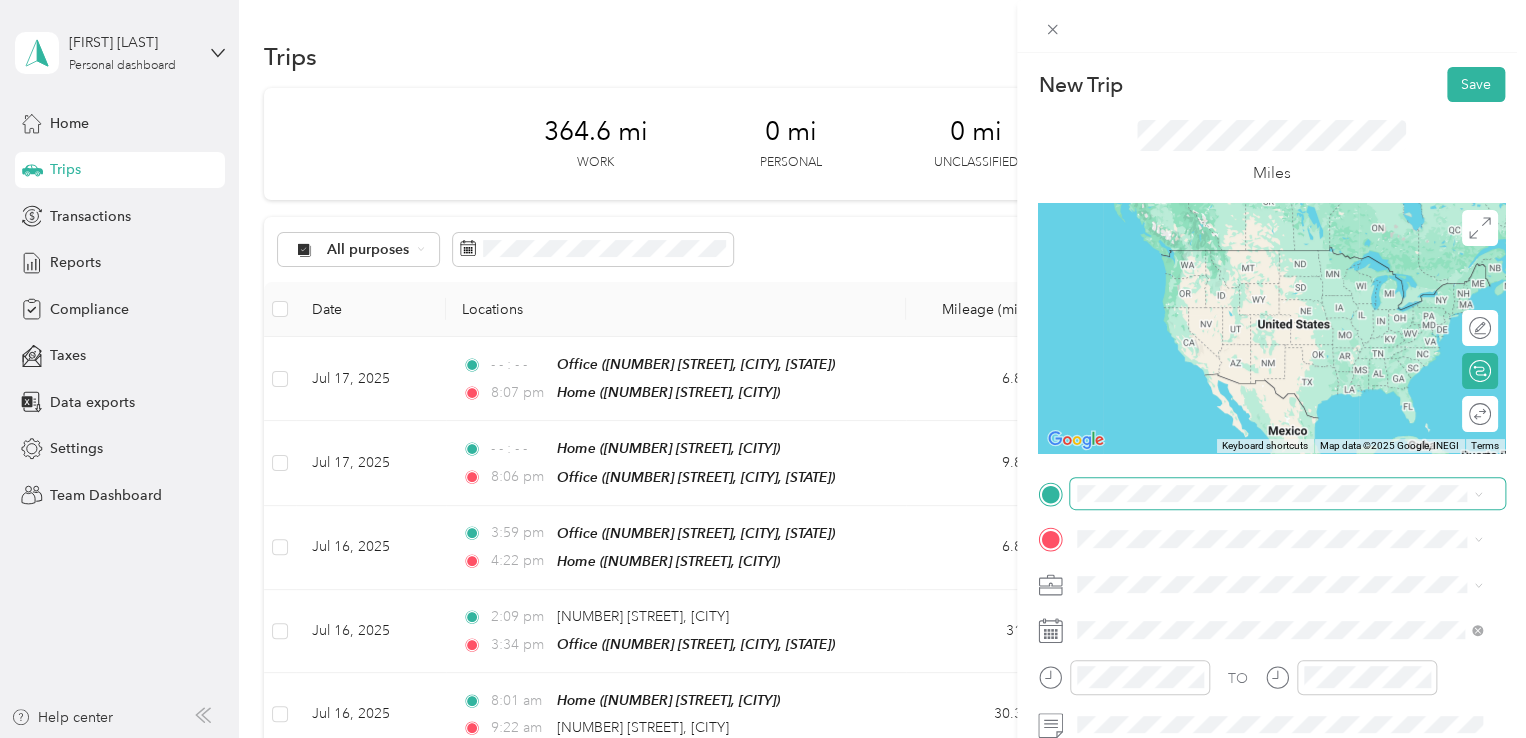 click at bounding box center [1287, 494] 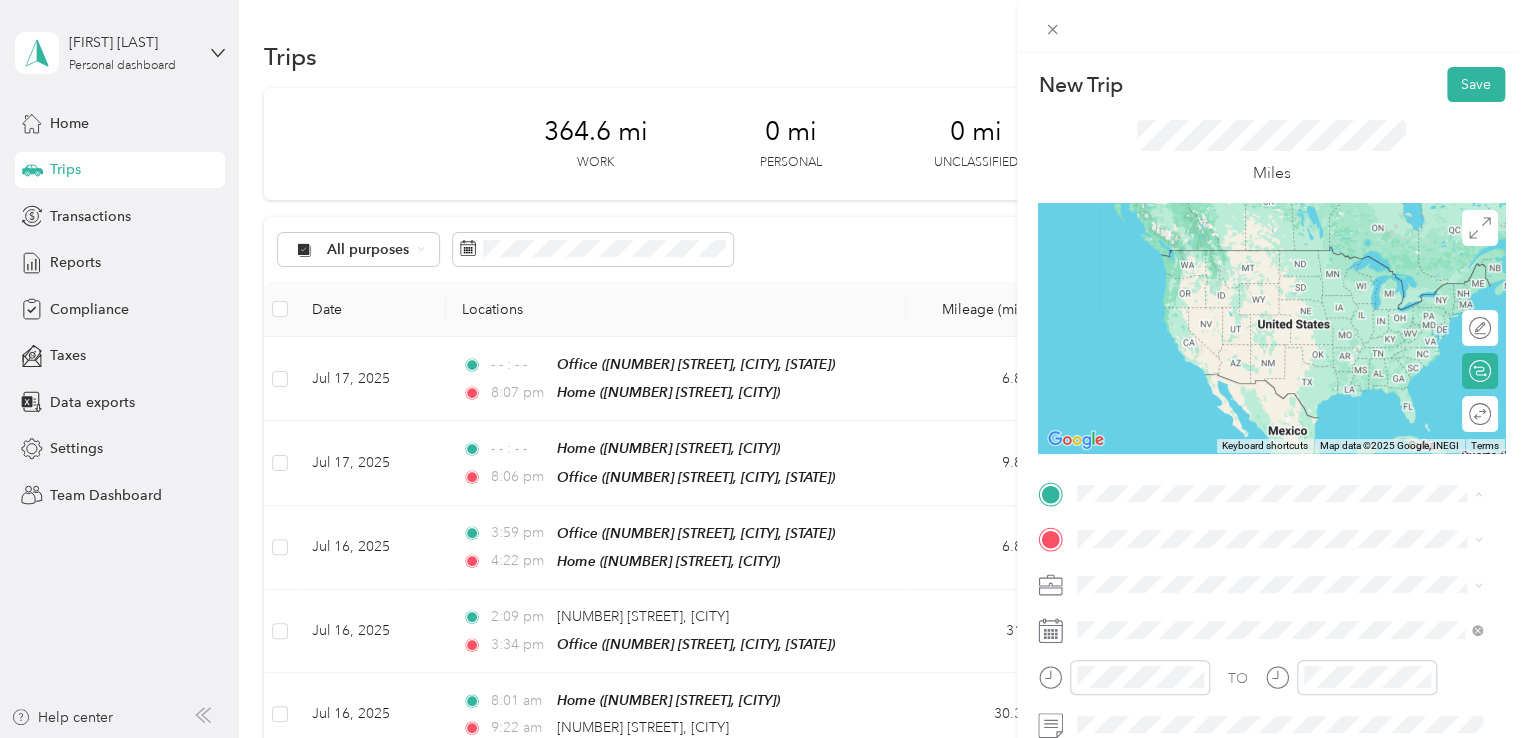 click on "2060 Longfellow Avenue, 11554, East Meadow, New York, United States" at bounding box center (1289, 290) 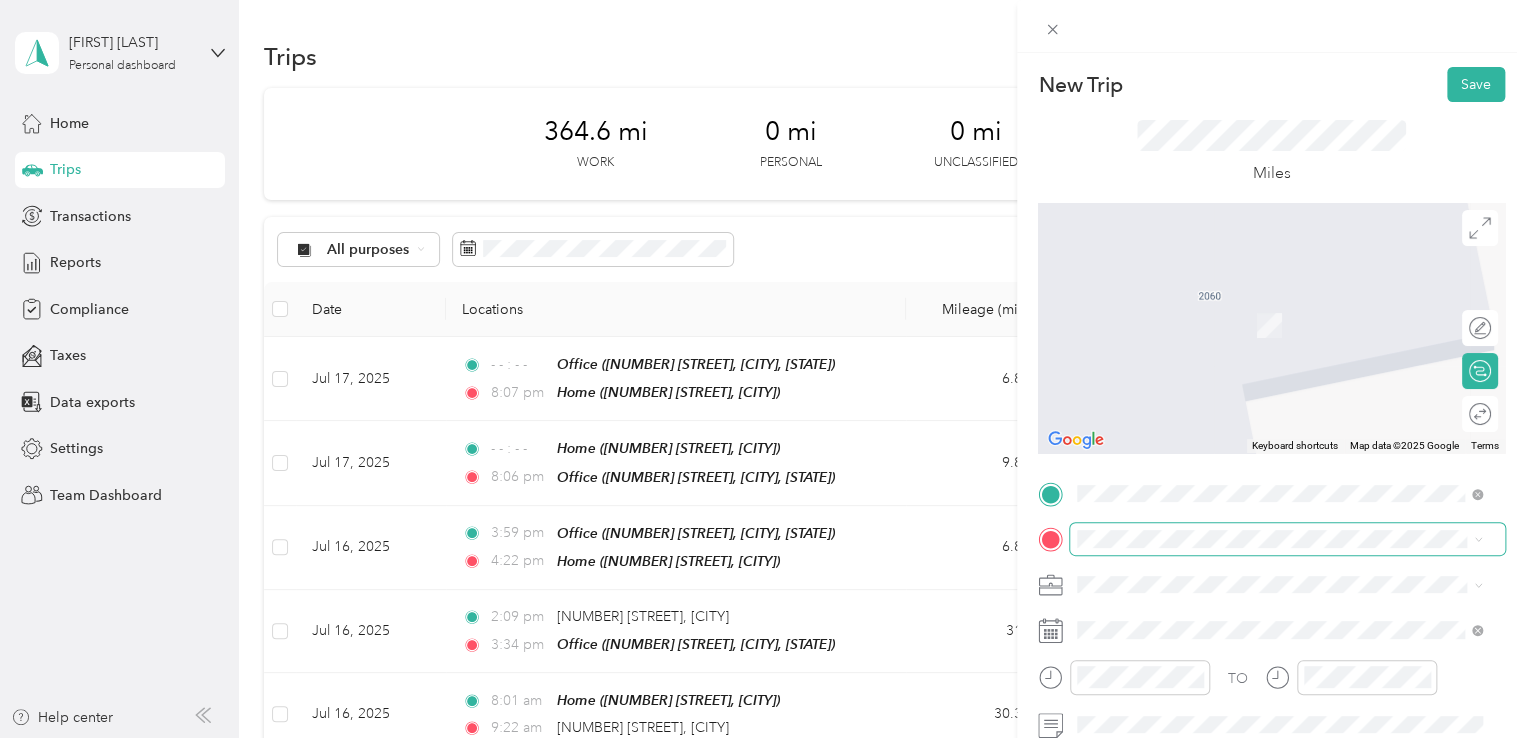 click at bounding box center [1287, 539] 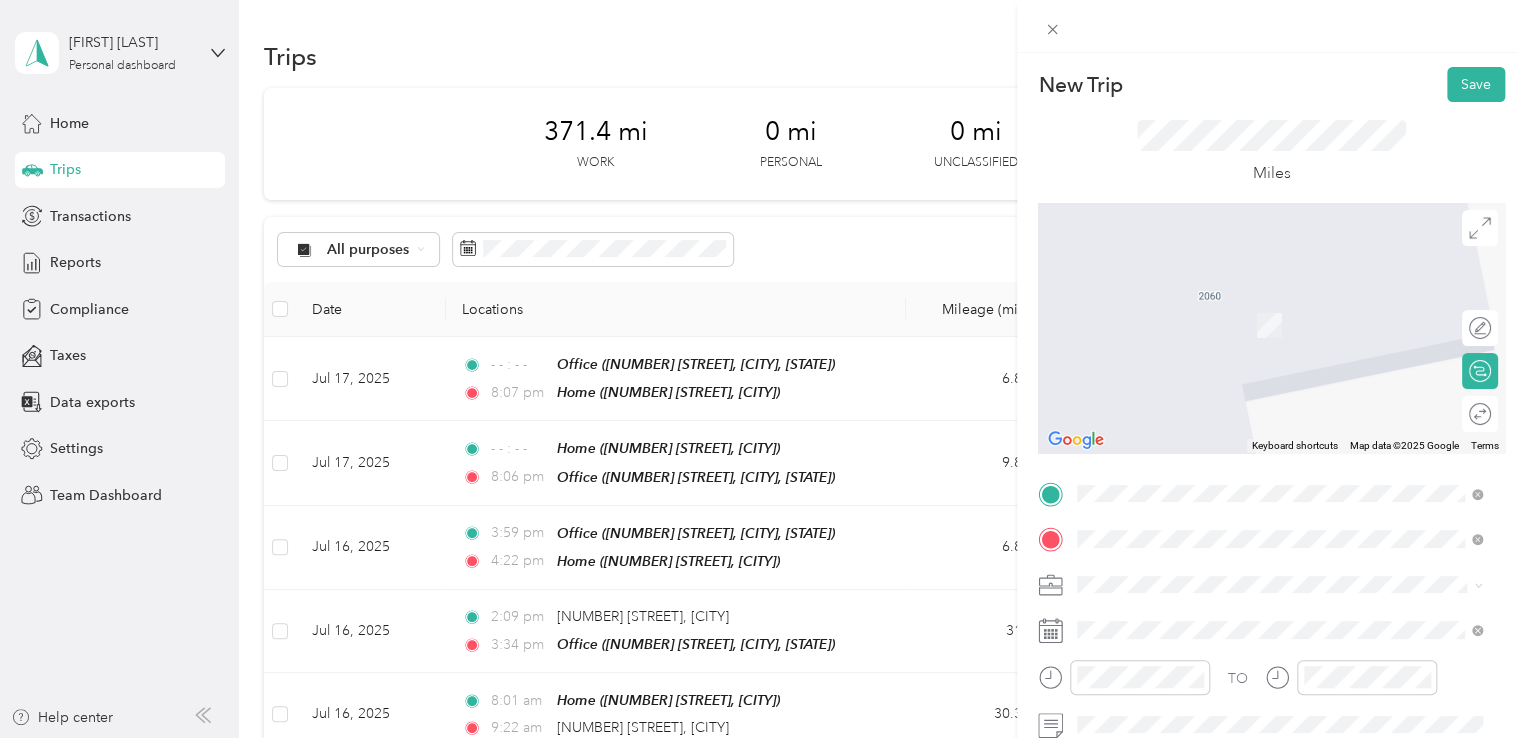 click on "888 Broadway
New York, New York 10003, United States" at bounding box center [1259, 304] 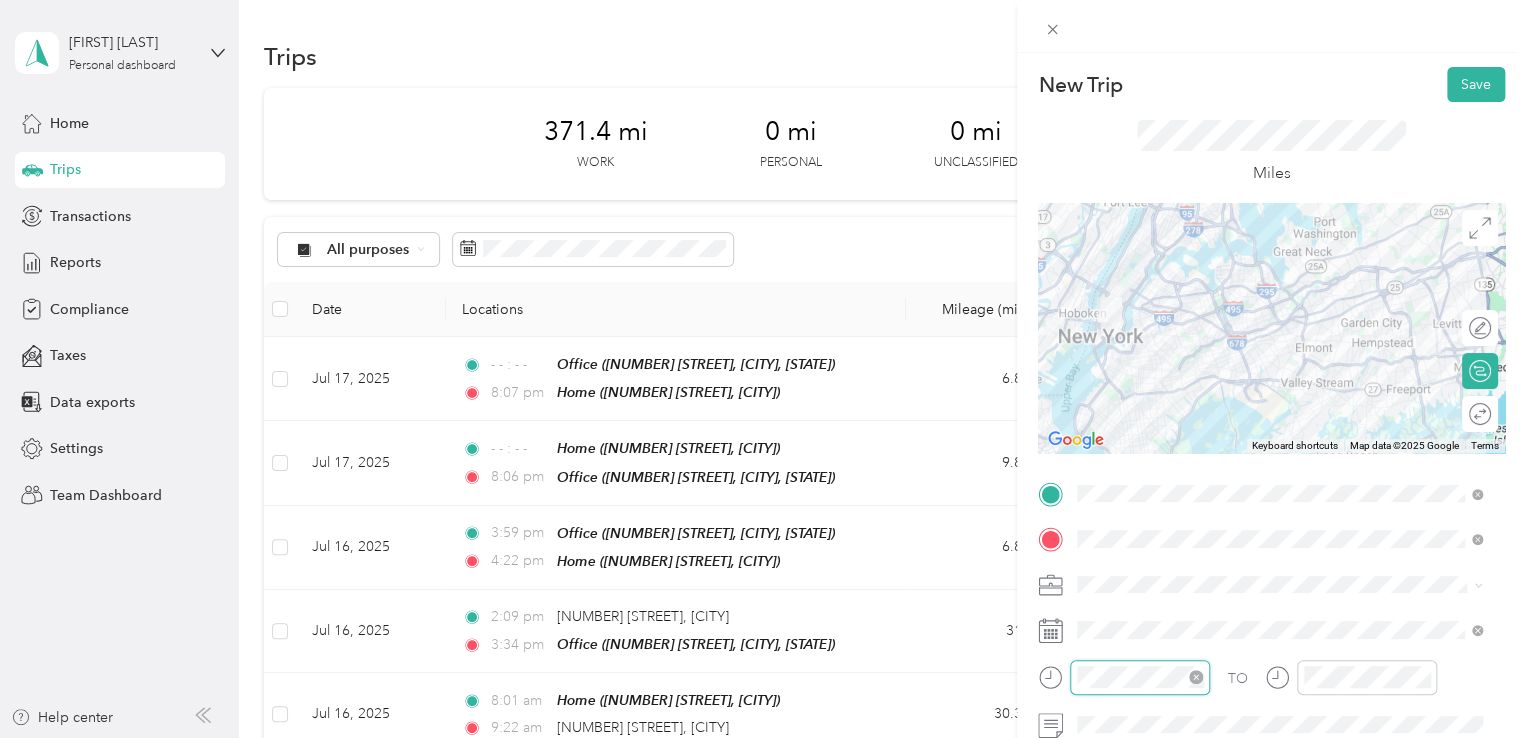 scroll, scrollTop: 224, scrollLeft: 0, axis: vertical 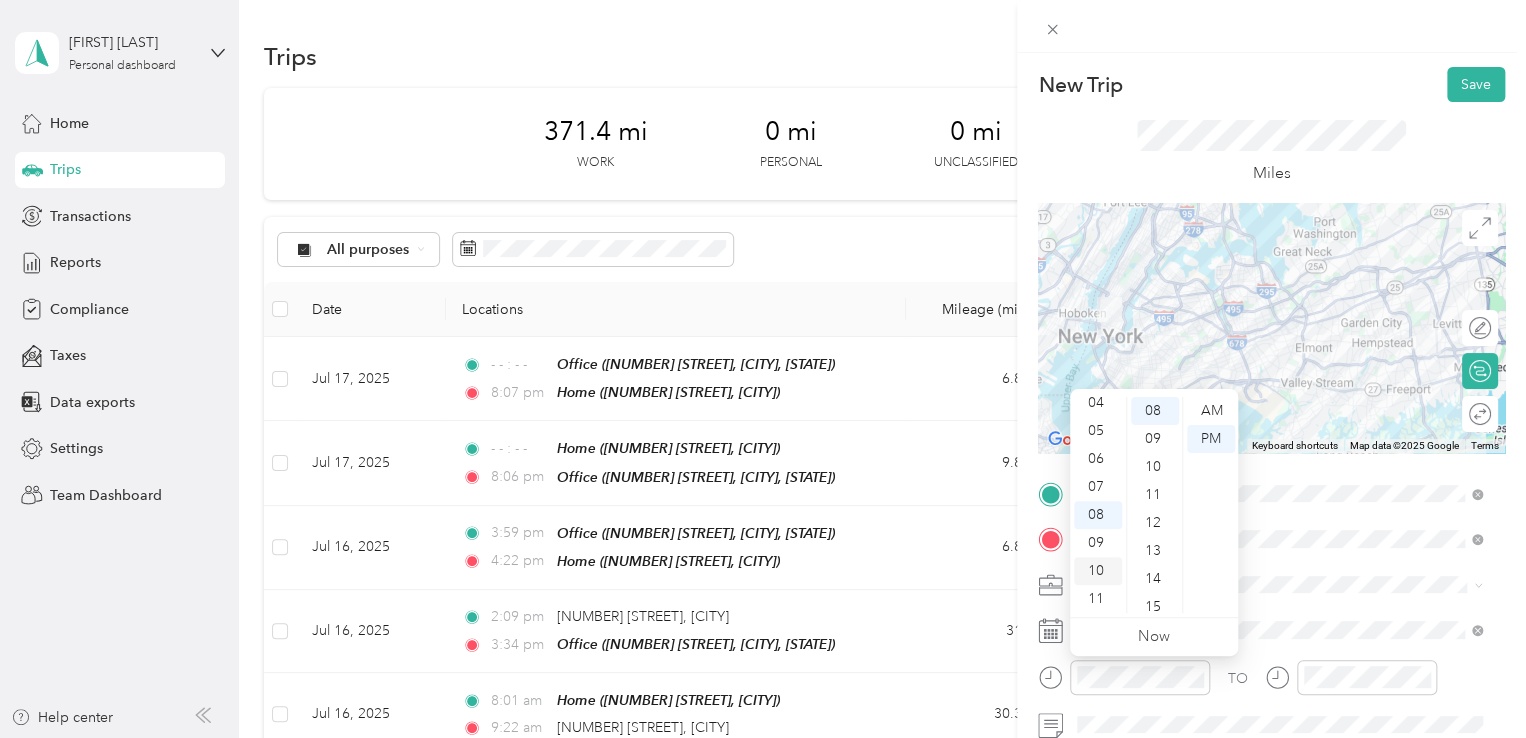 click on "10" at bounding box center [1098, 571] 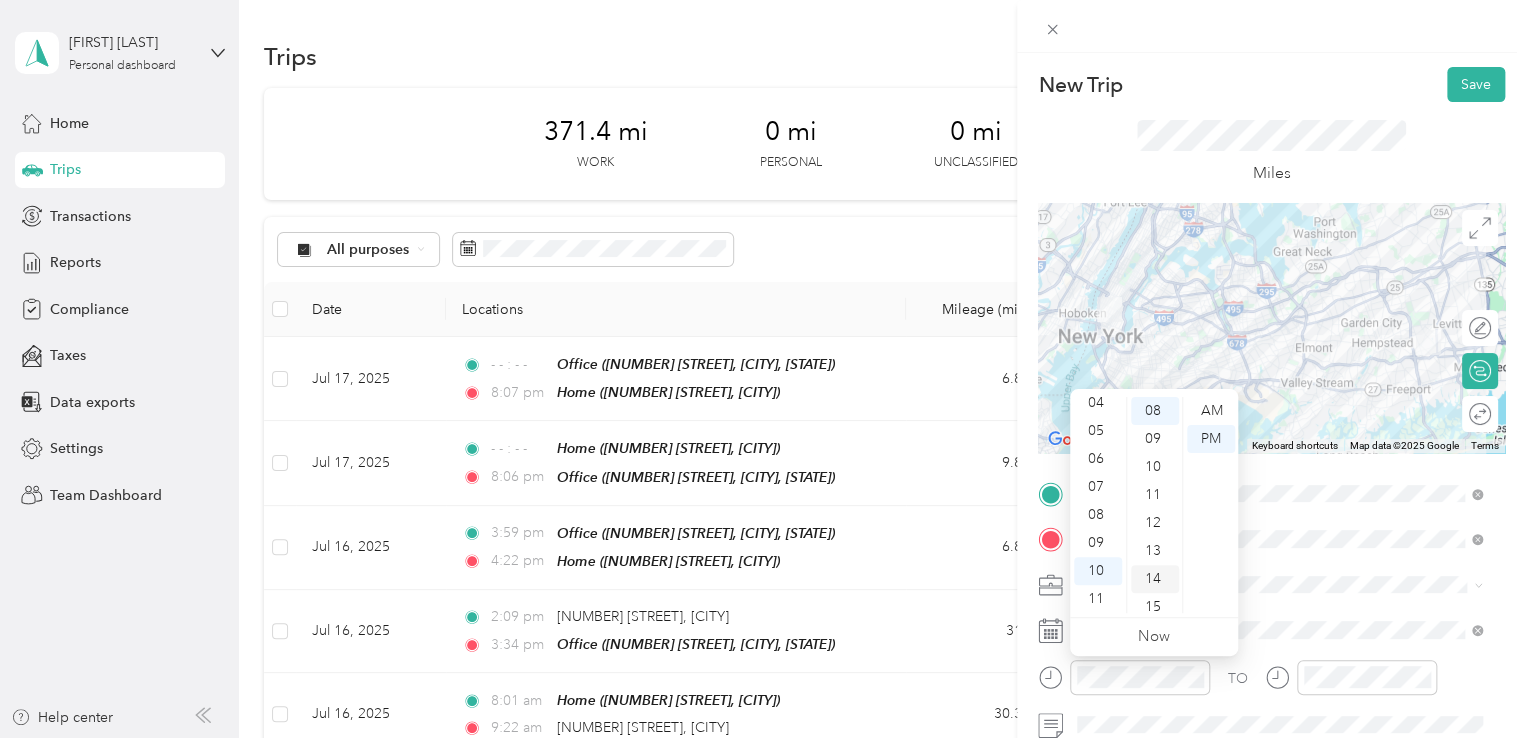 click on "14" at bounding box center (1155, 579) 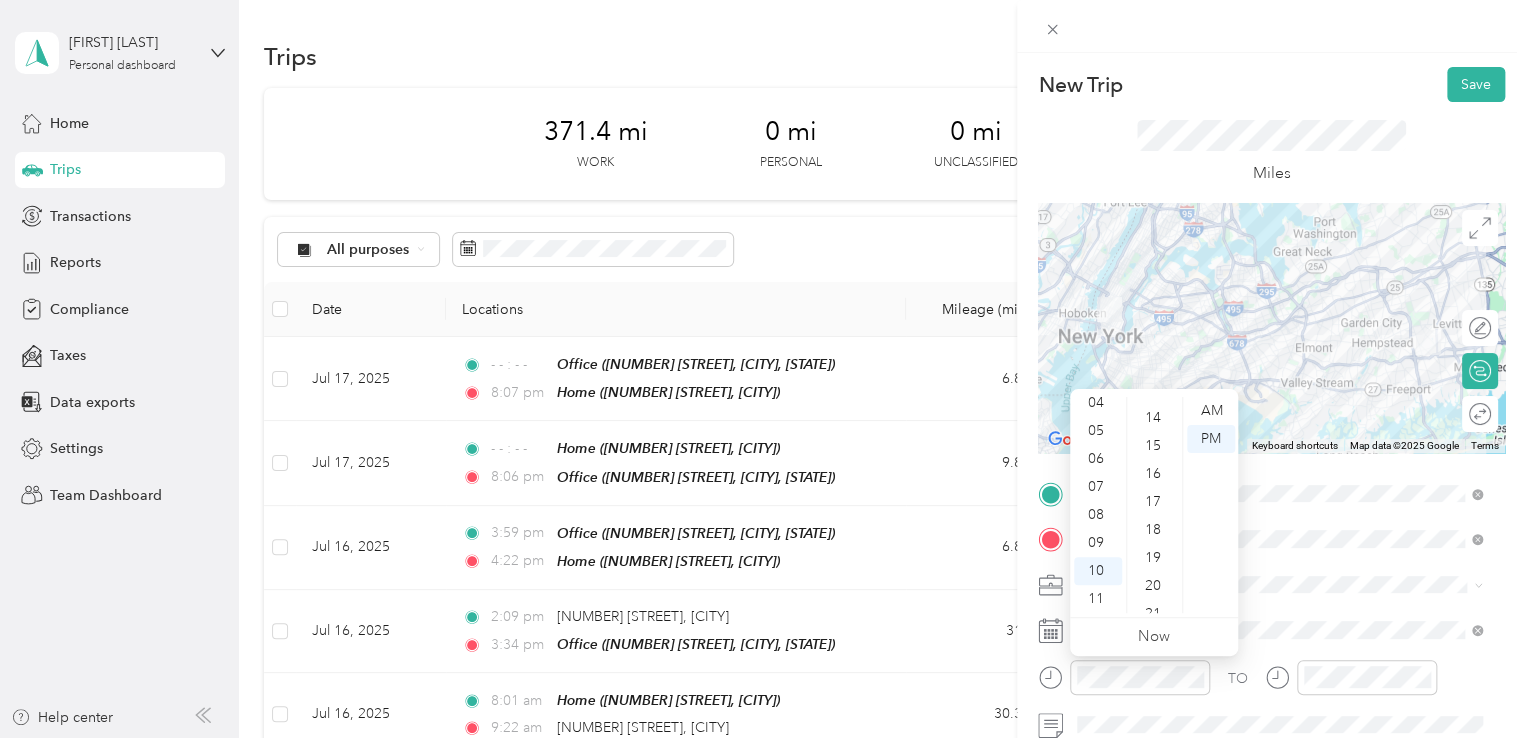 scroll, scrollTop: 392, scrollLeft: 0, axis: vertical 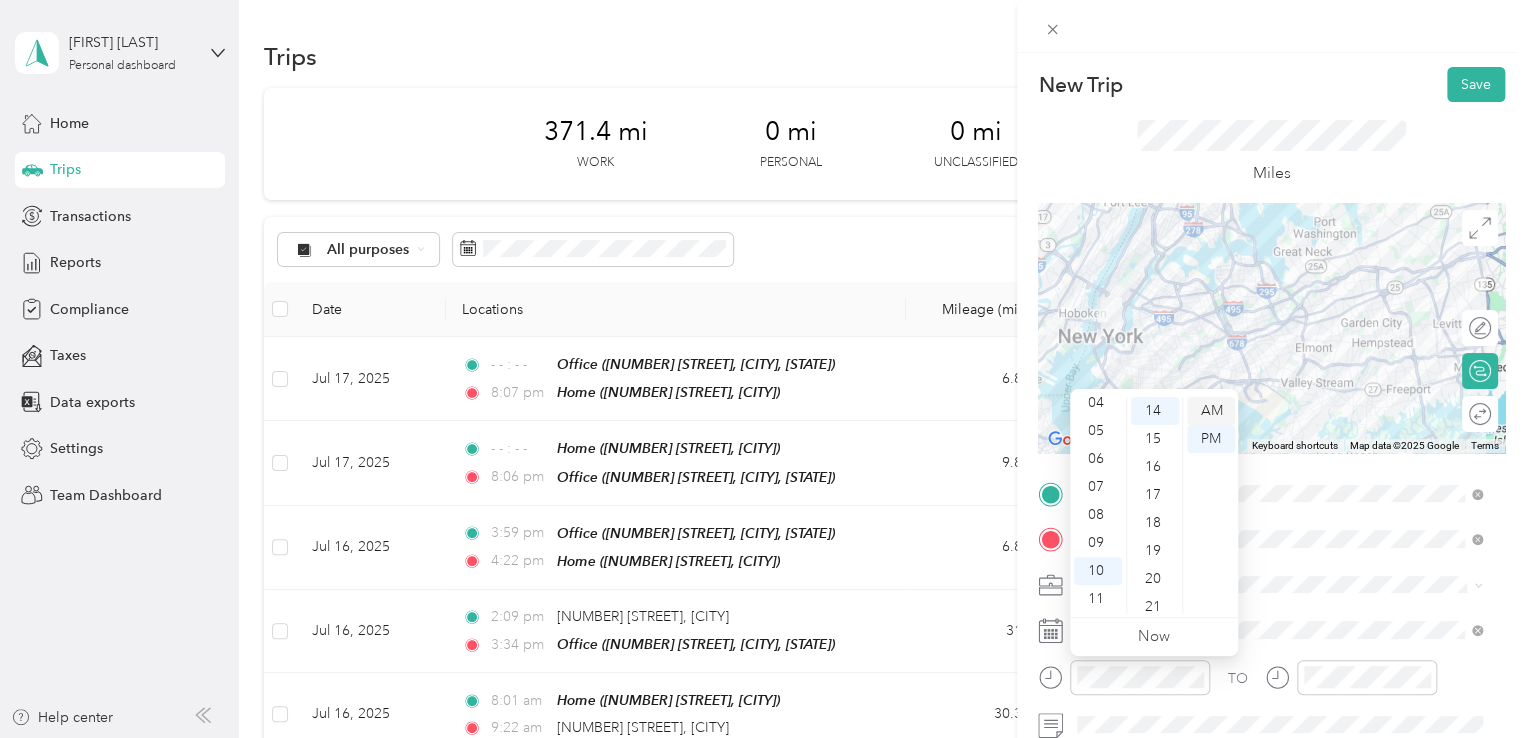 click on "AM" at bounding box center [1211, 411] 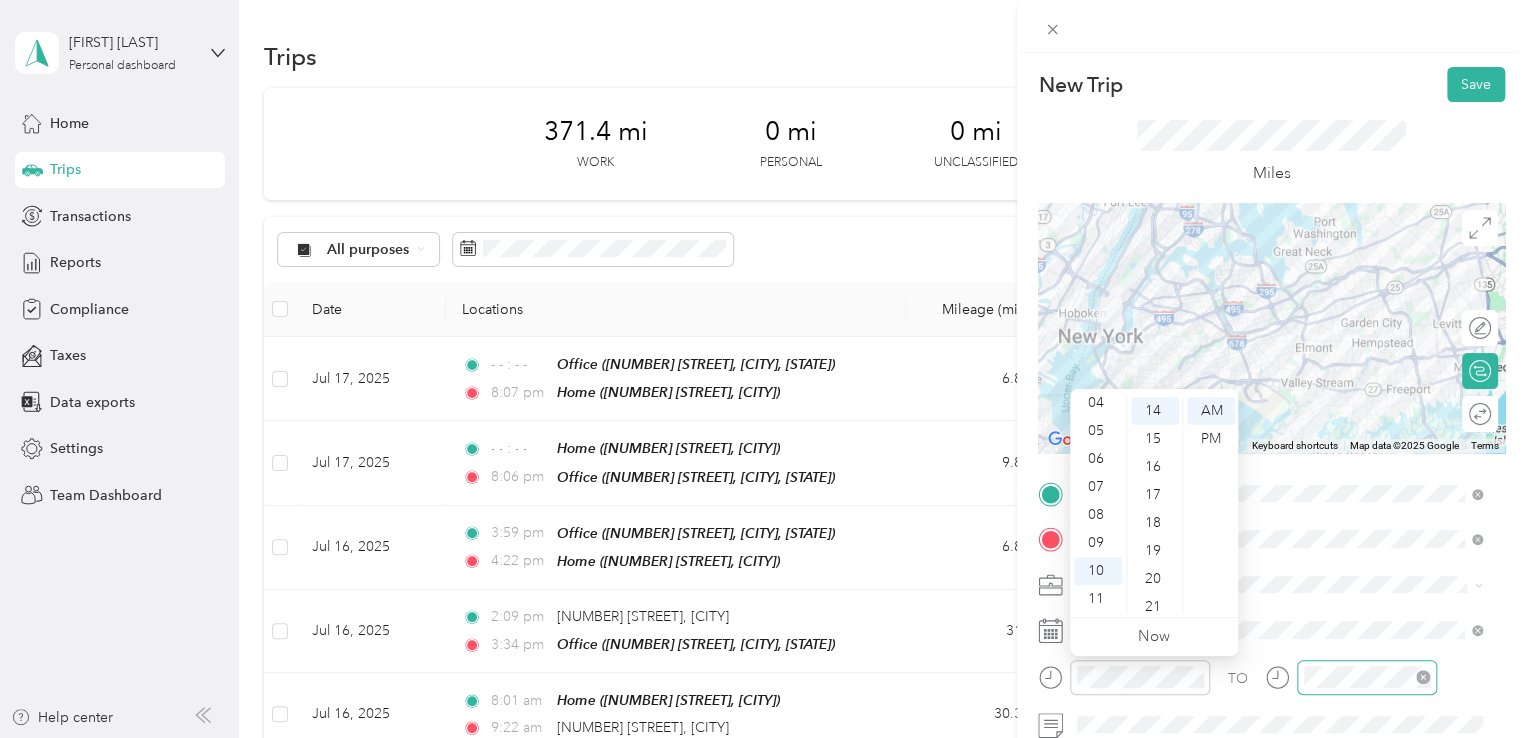 click at bounding box center [1367, 677] 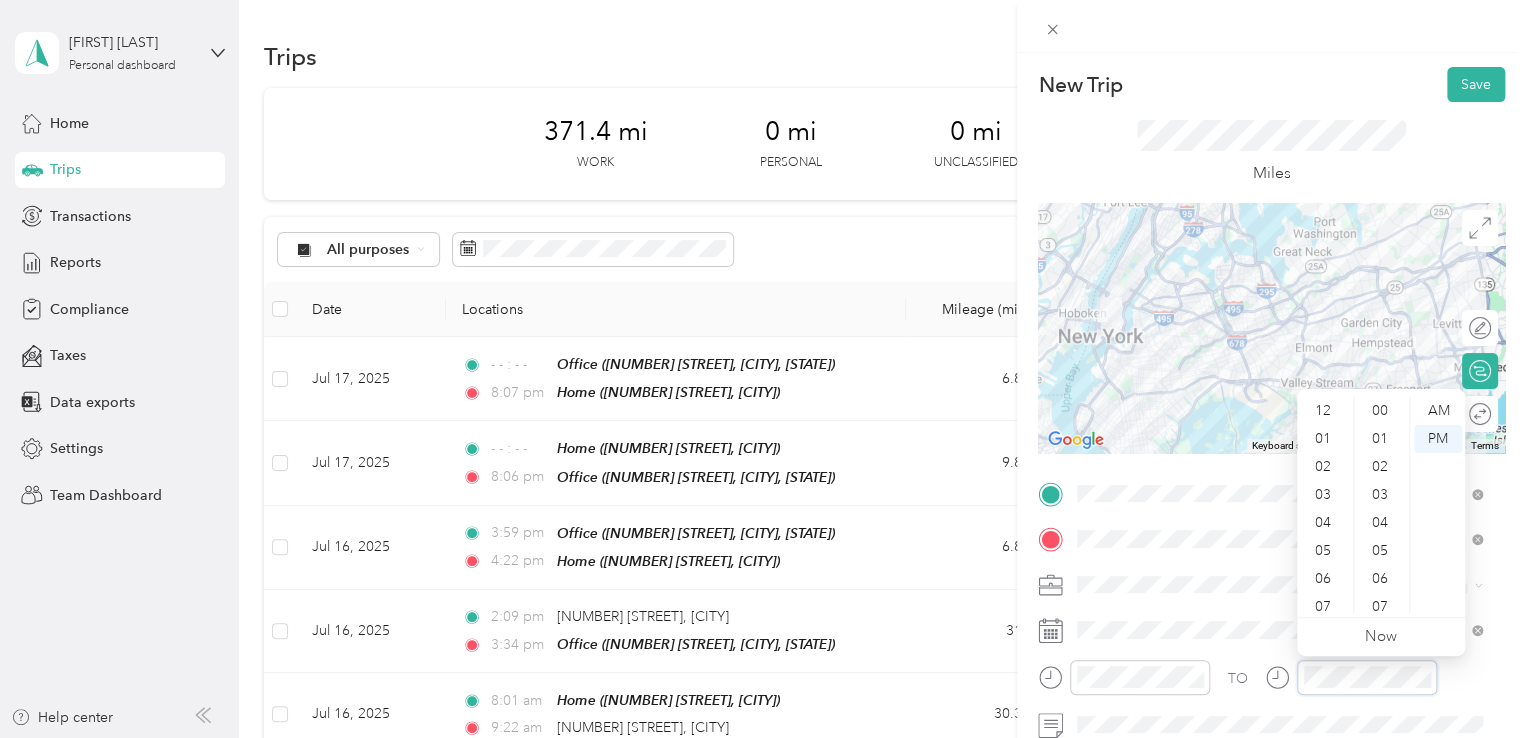 scroll, scrollTop: 224, scrollLeft: 0, axis: vertical 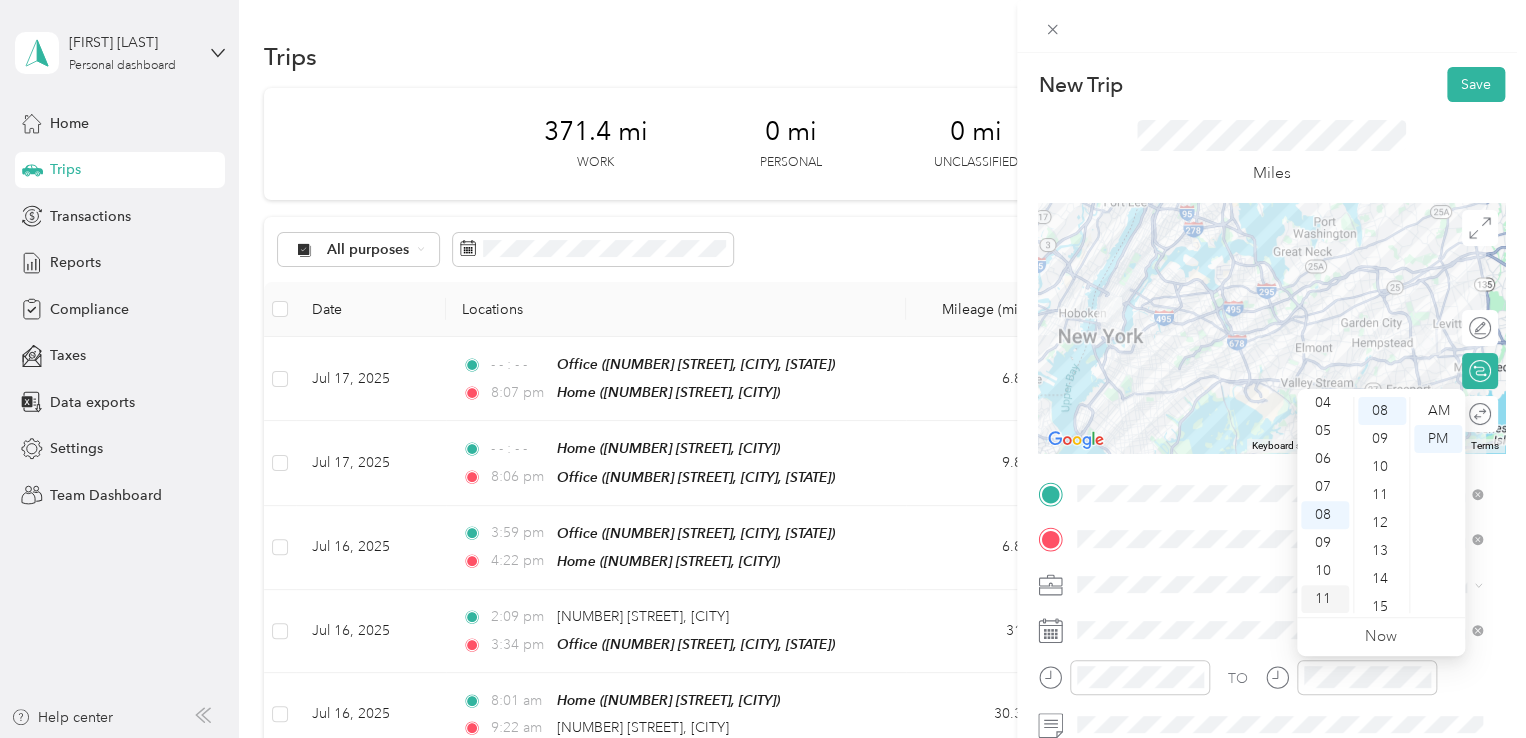 click on "11" at bounding box center [1325, 599] 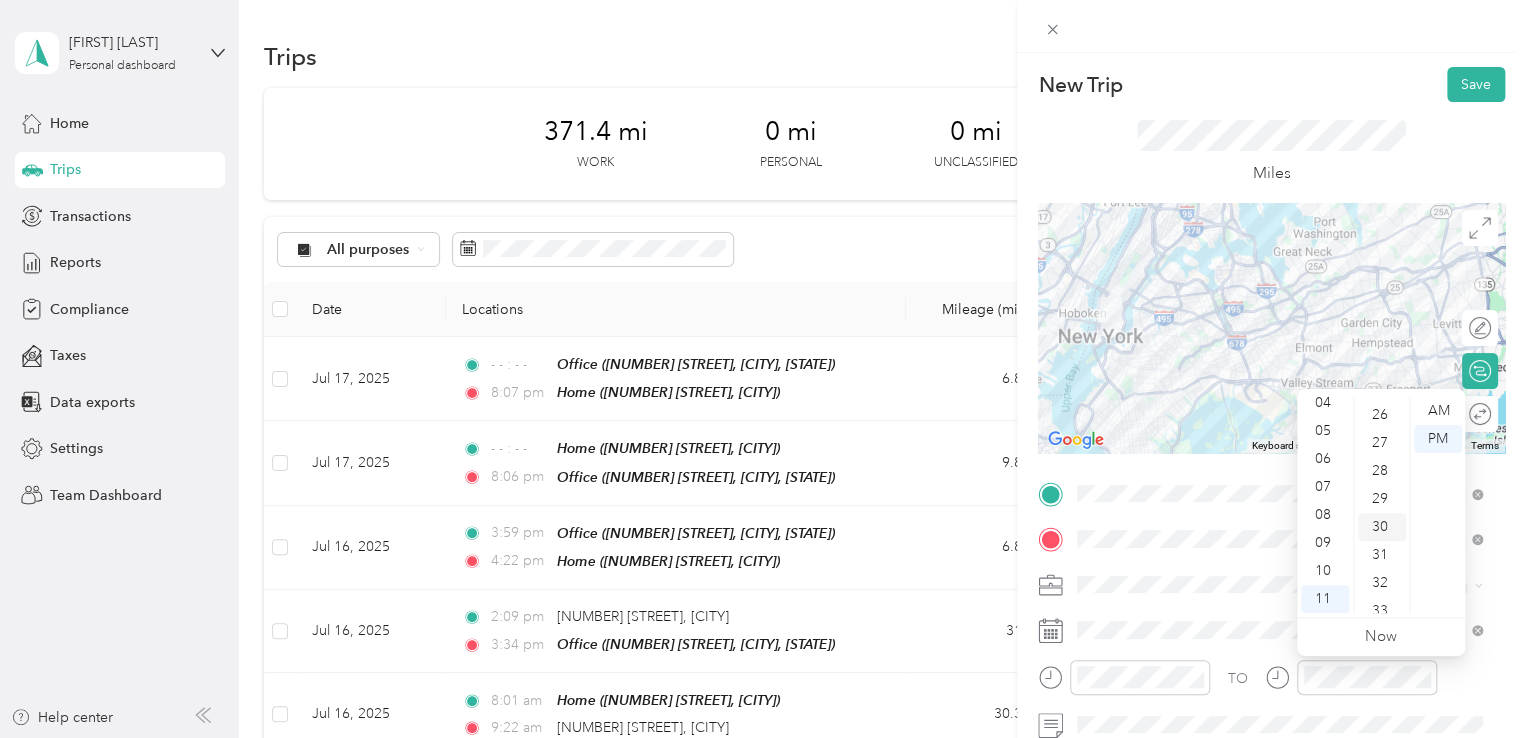 click on "30" at bounding box center [1382, 527] 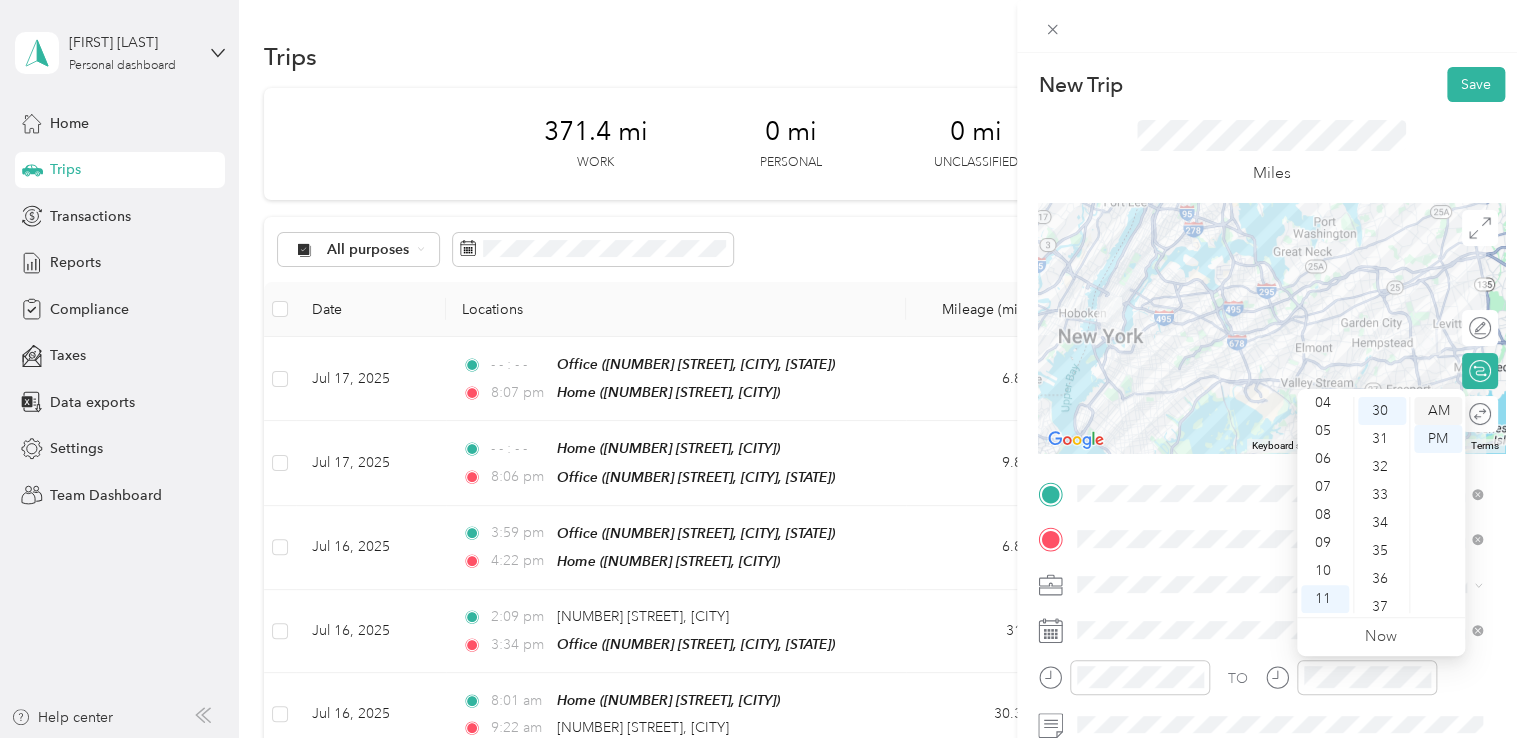 click on "AM" at bounding box center [1438, 411] 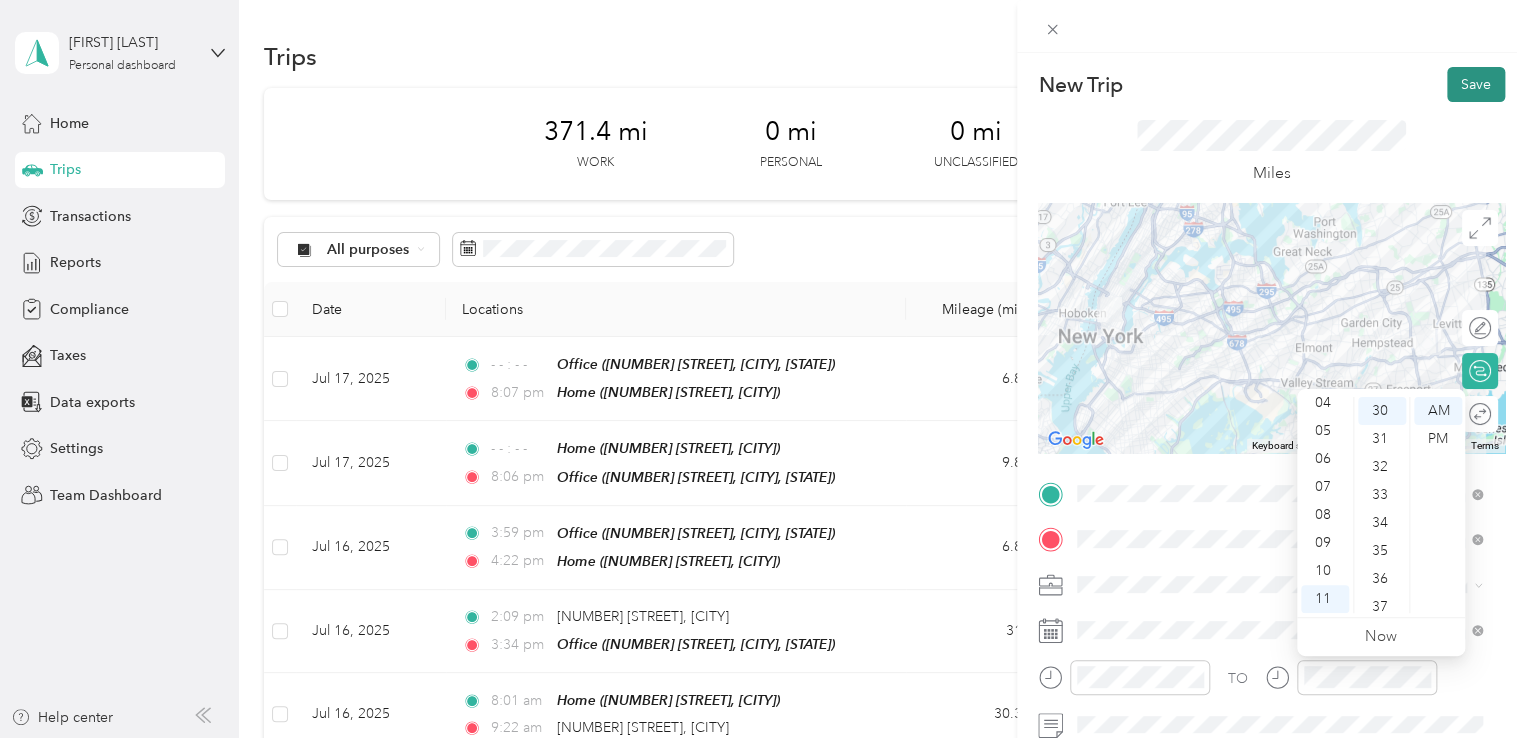 click on "Save" at bounding box center [1476, 84] 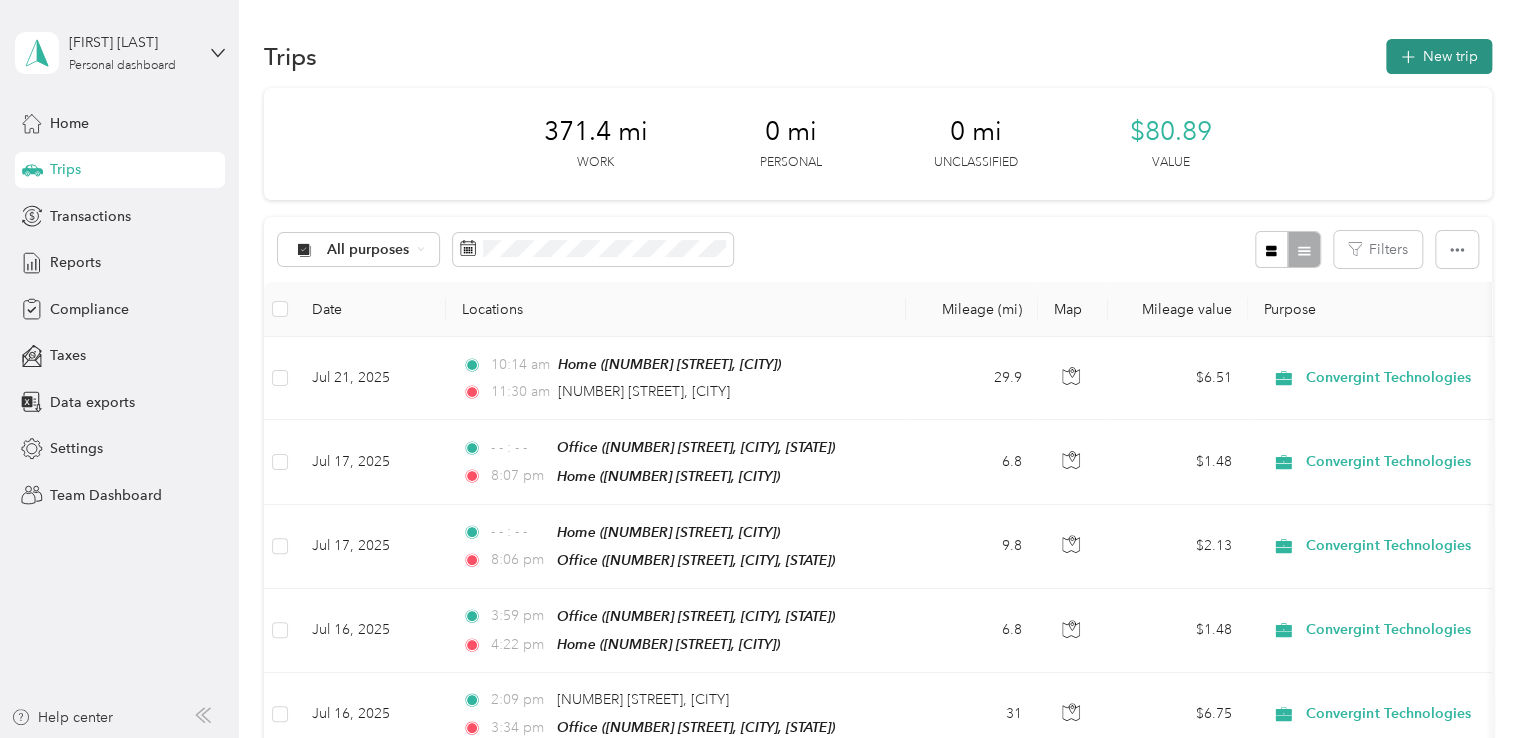 click on "New trip" at bounding box center [1439, 56] 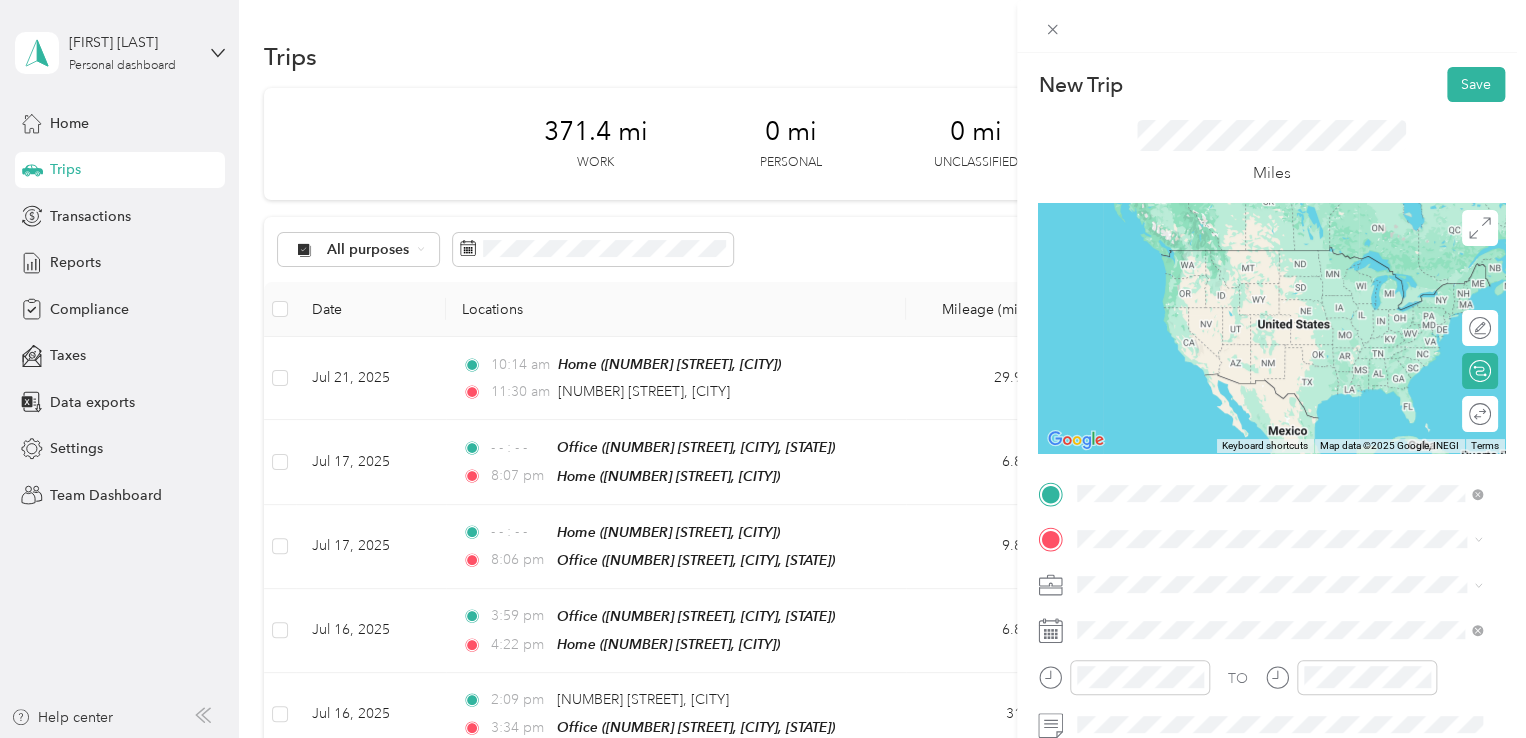 click on "888 Broadway
New York, New York 10003, United States" at bounding box center [1259, 258] 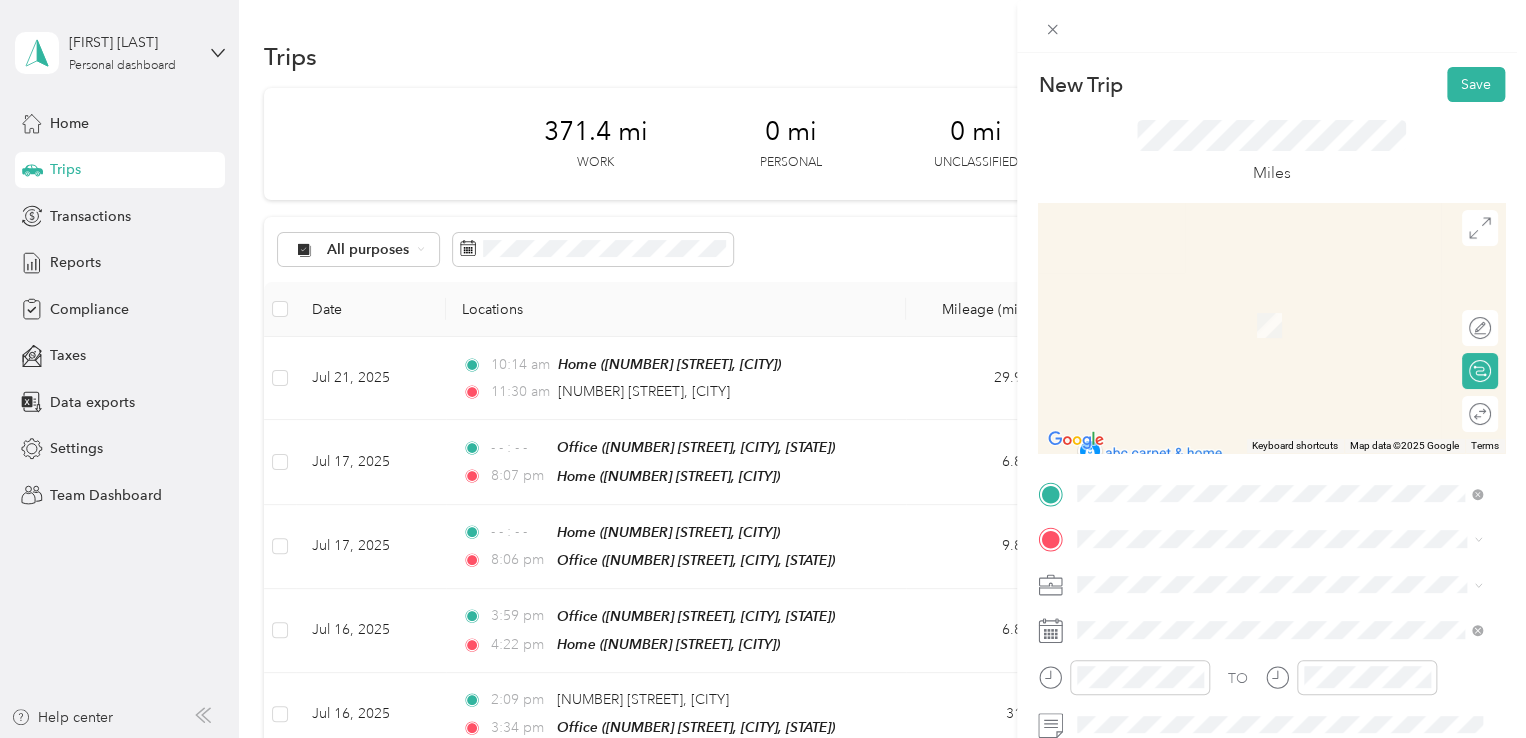 click on "Home" at bounding box center [1295, 301] 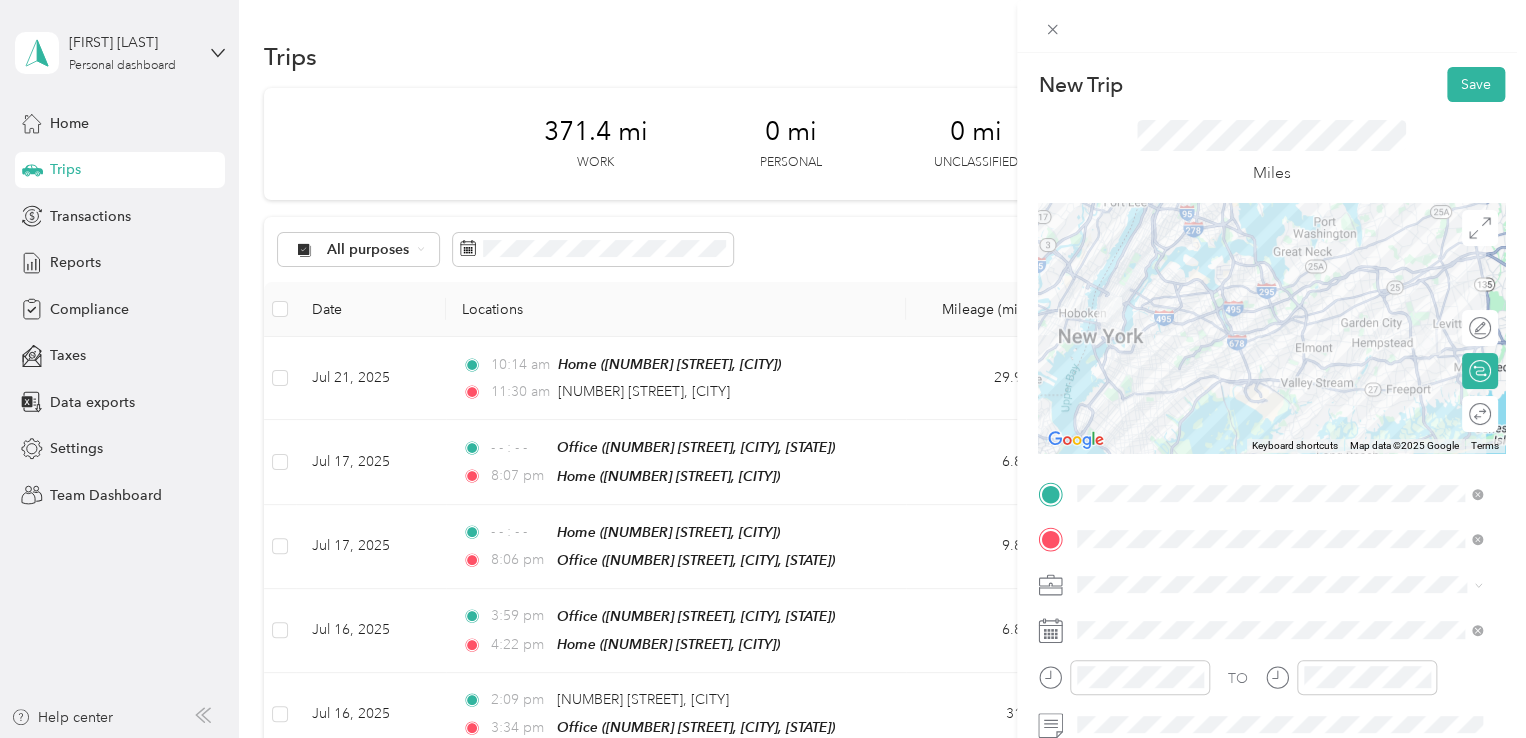 click 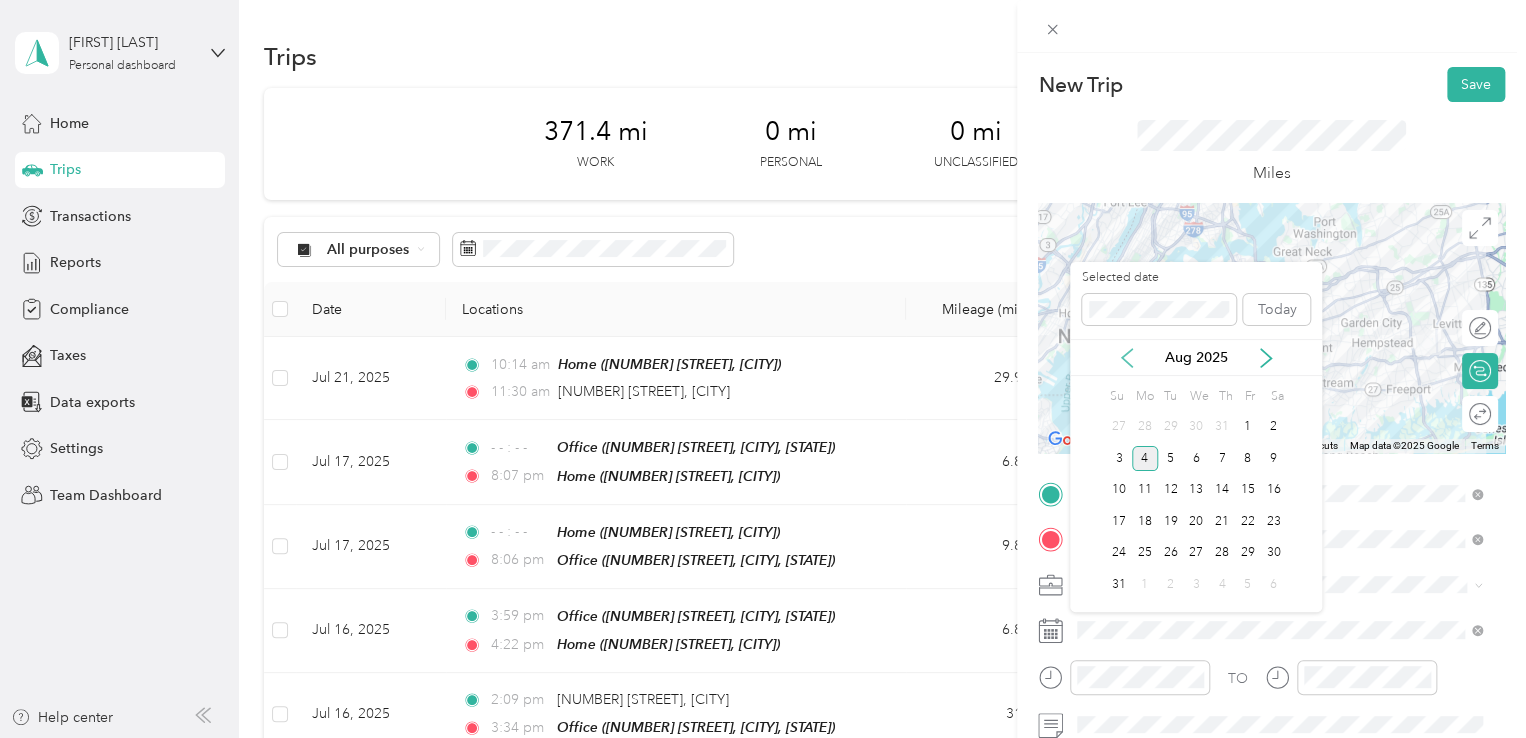 click 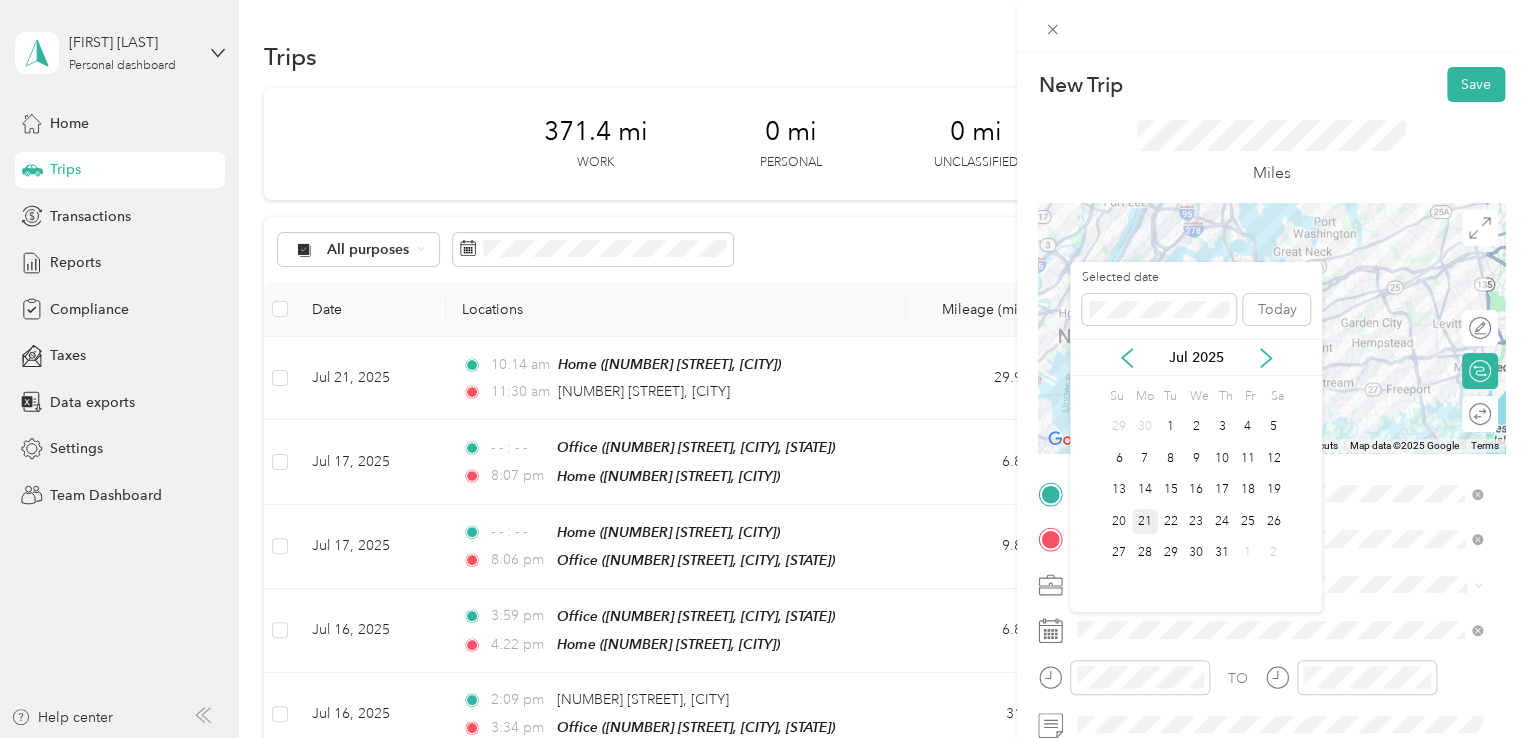 click on "21" at bounding box center [1145, 521] 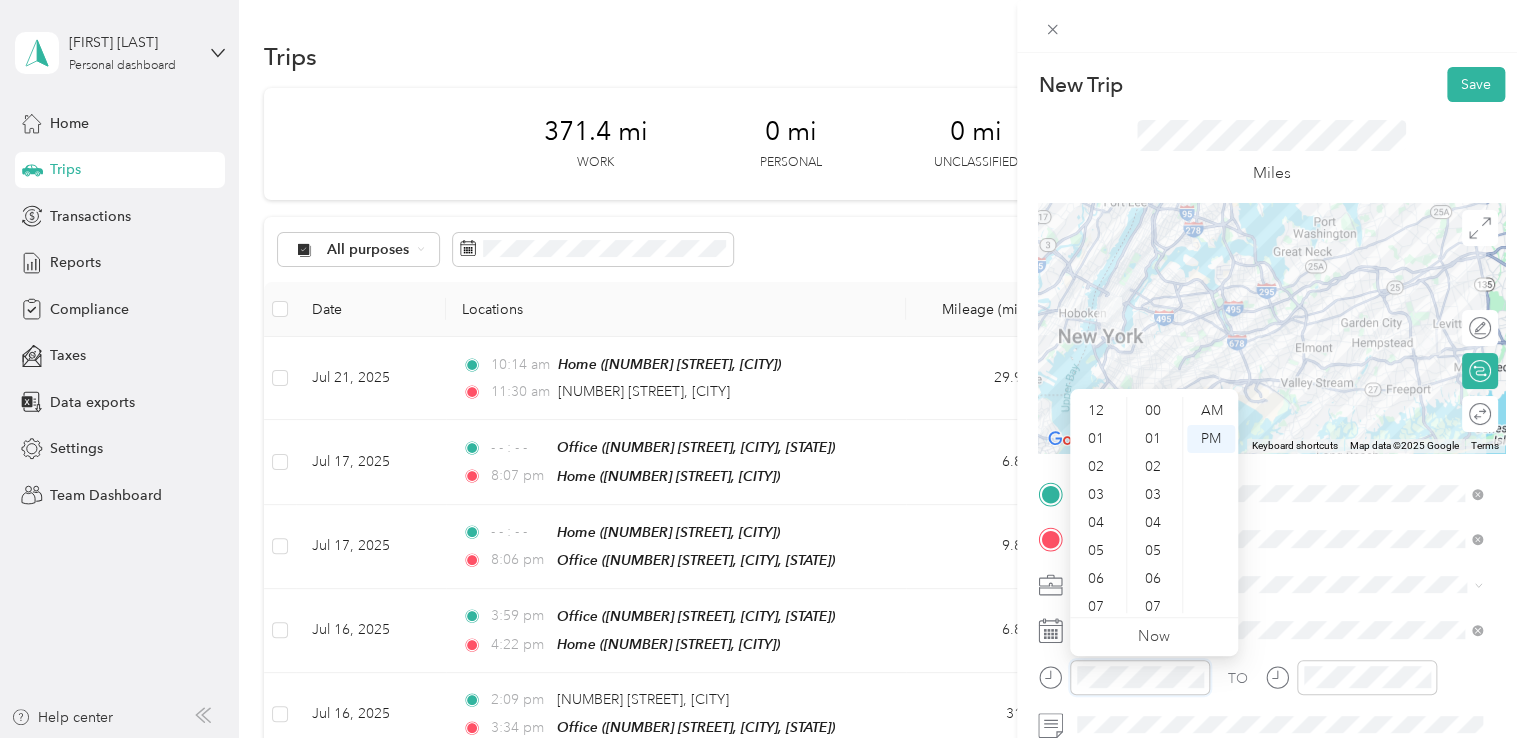 scroll, scrollTop: 252, scrollLeft: 0, axis: vertical 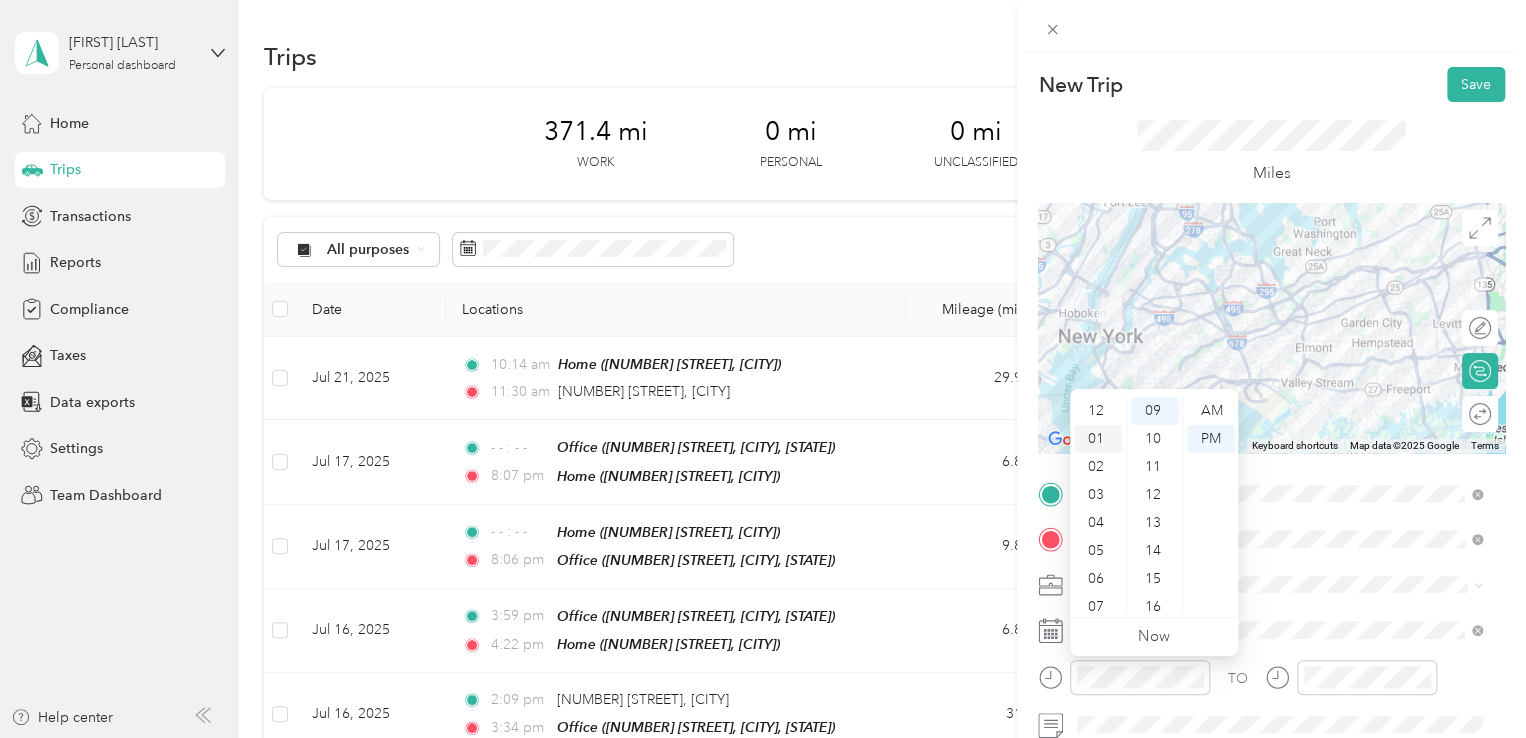 click on "01" at bounding box center [1098, 439] 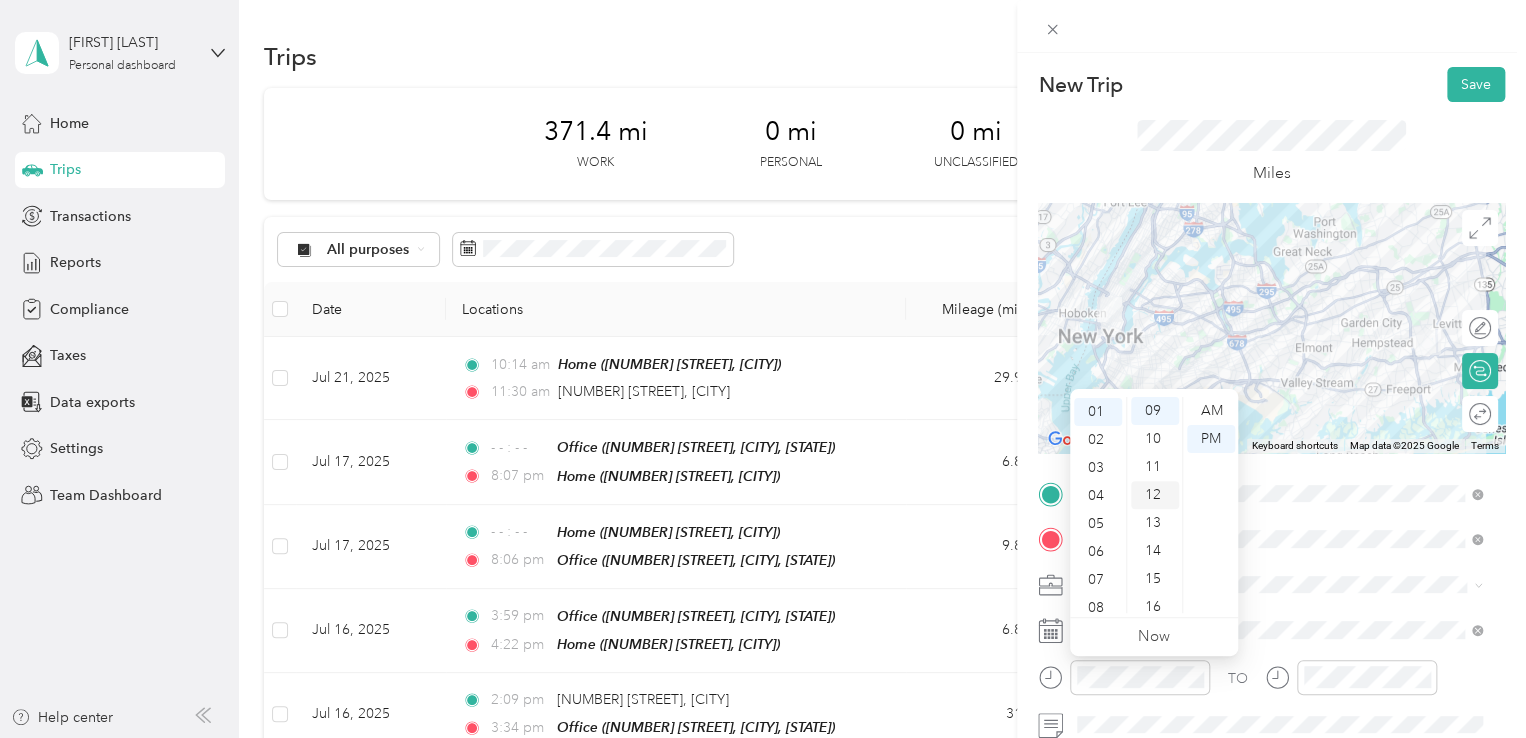 scroll, scrollTop: 28, scrollLeft: 0, axis: vertical 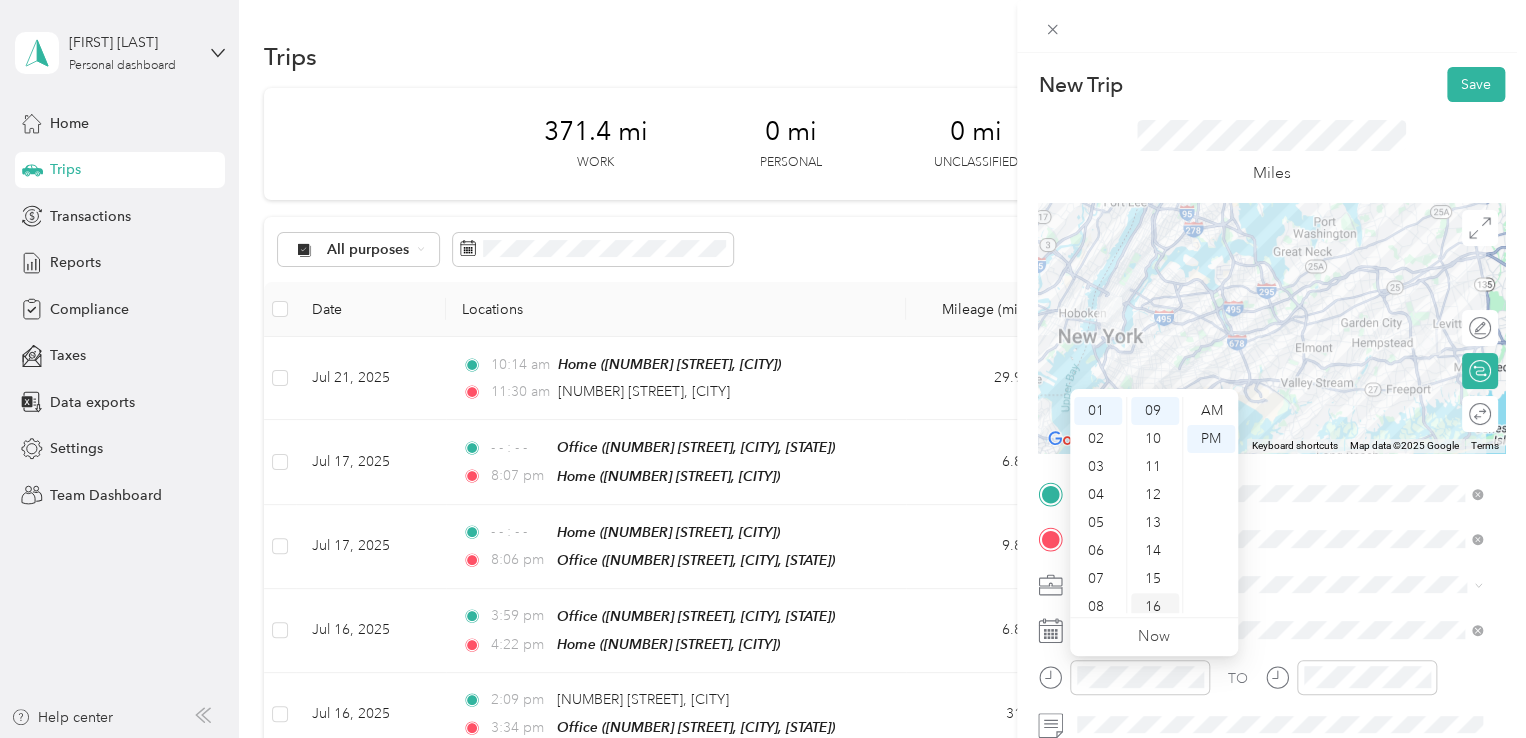 click on "16" at bounding box center (1155, 607) 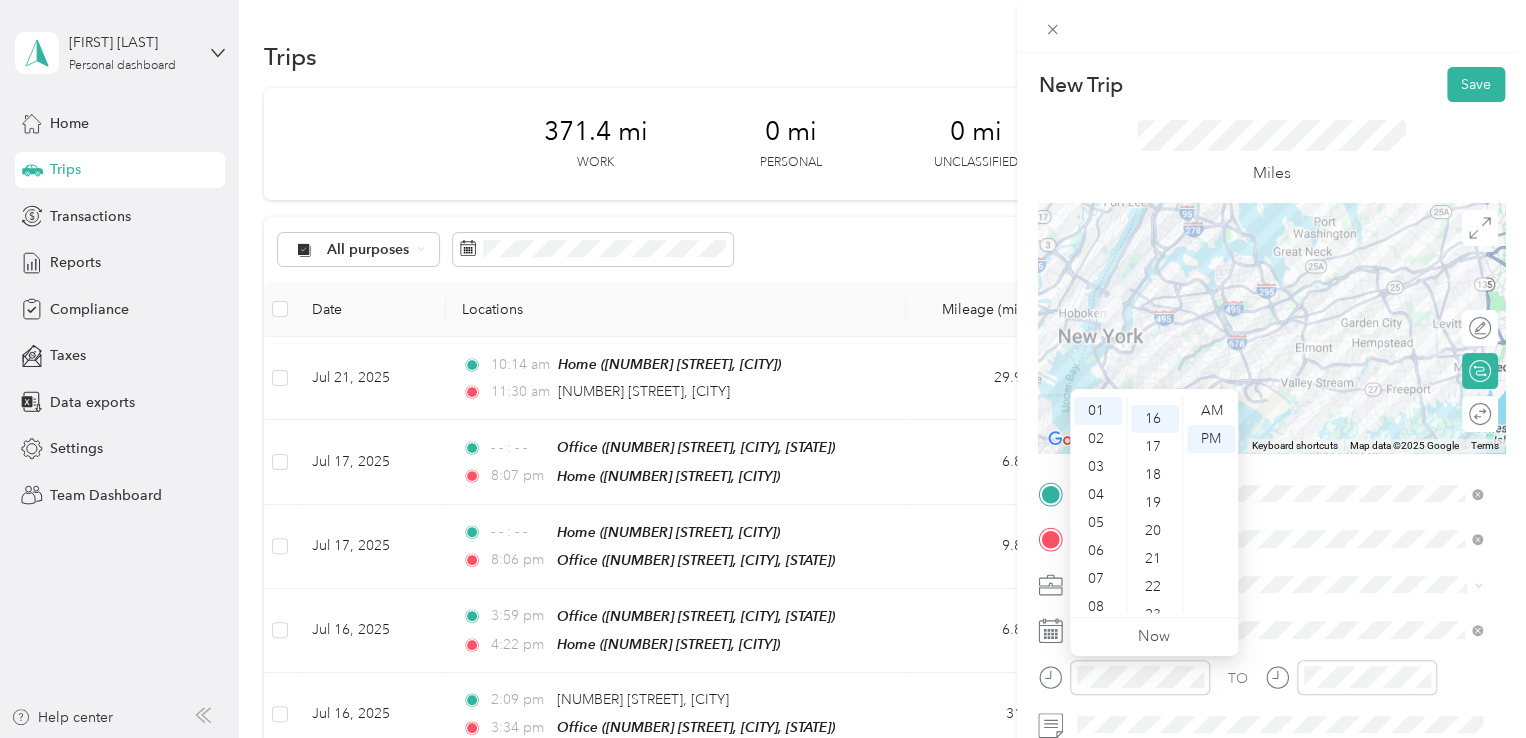 scroll, scrollTop: 448, scrollLeft: 0, axis: vertical 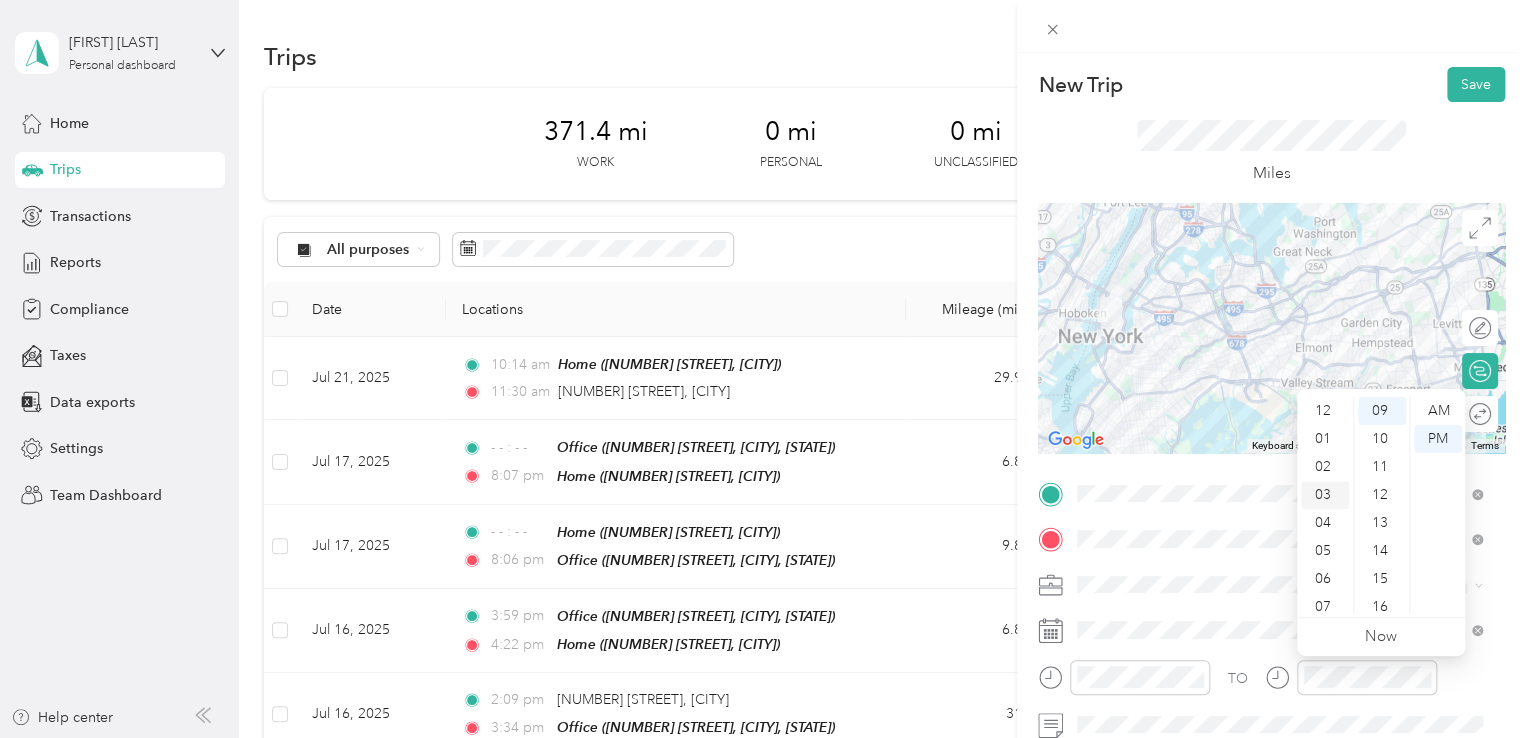 click on "03" at bounding box center [1325, 495] 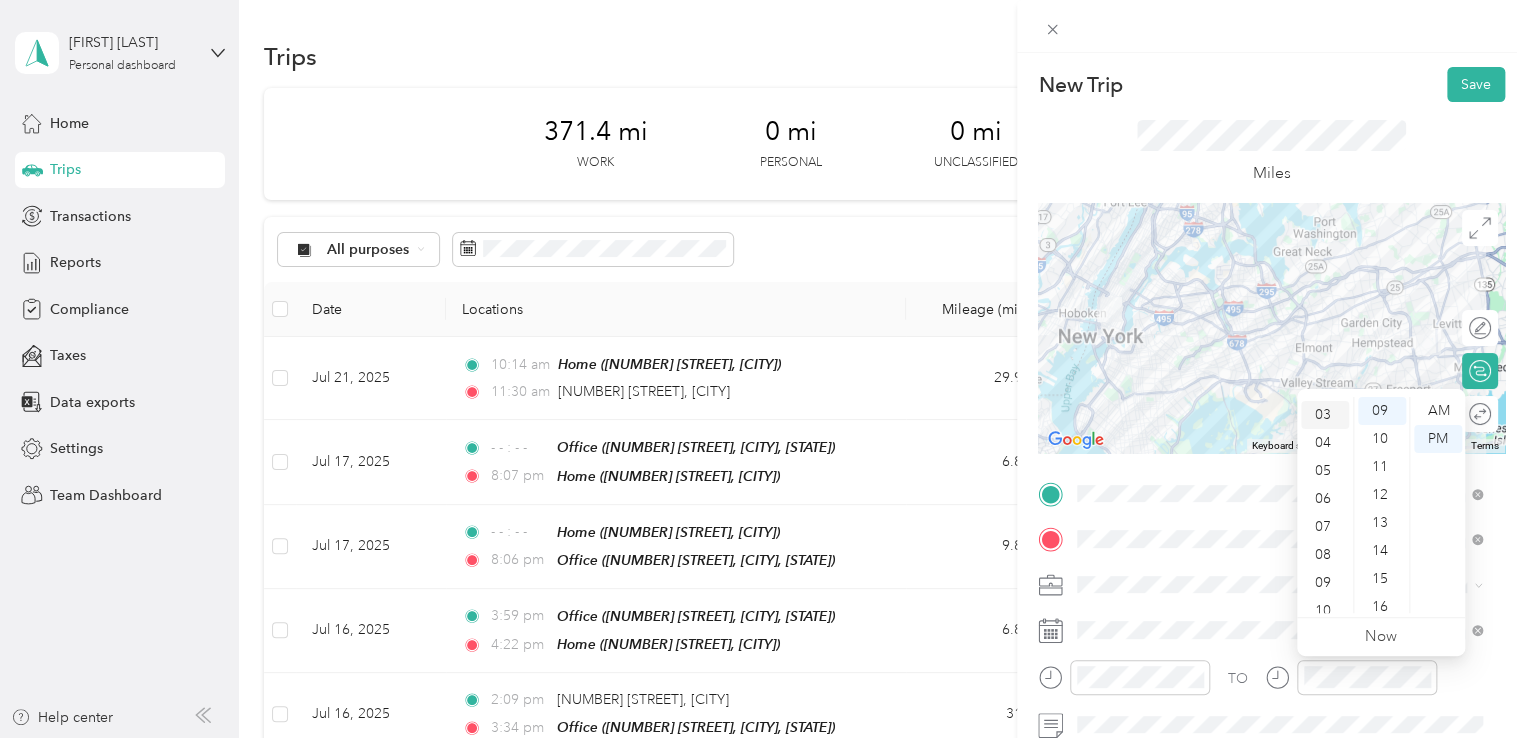 scroll, scrollTop: 84, scrollLeft: 0, axis: vertical 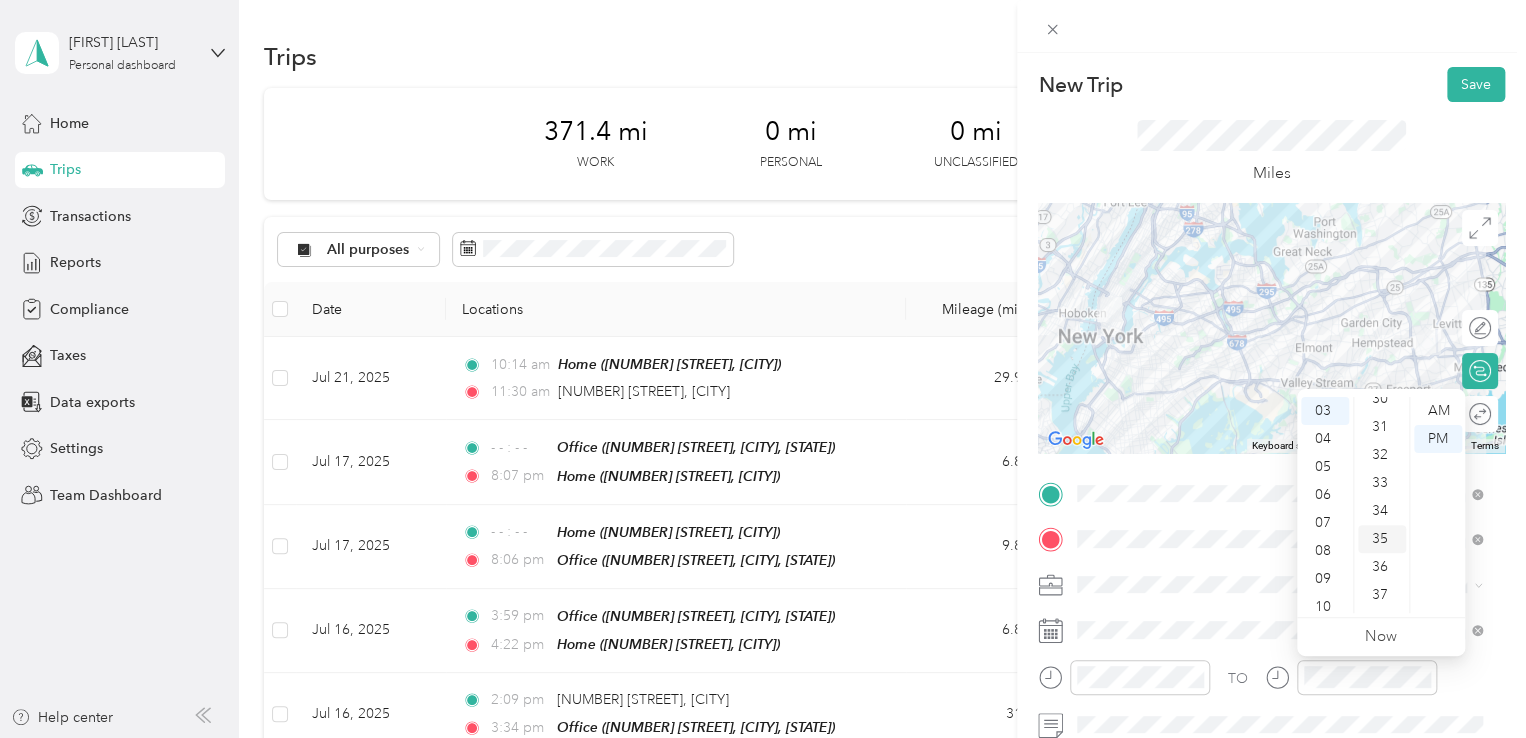click on "35" at bounding box center (1382, 539) 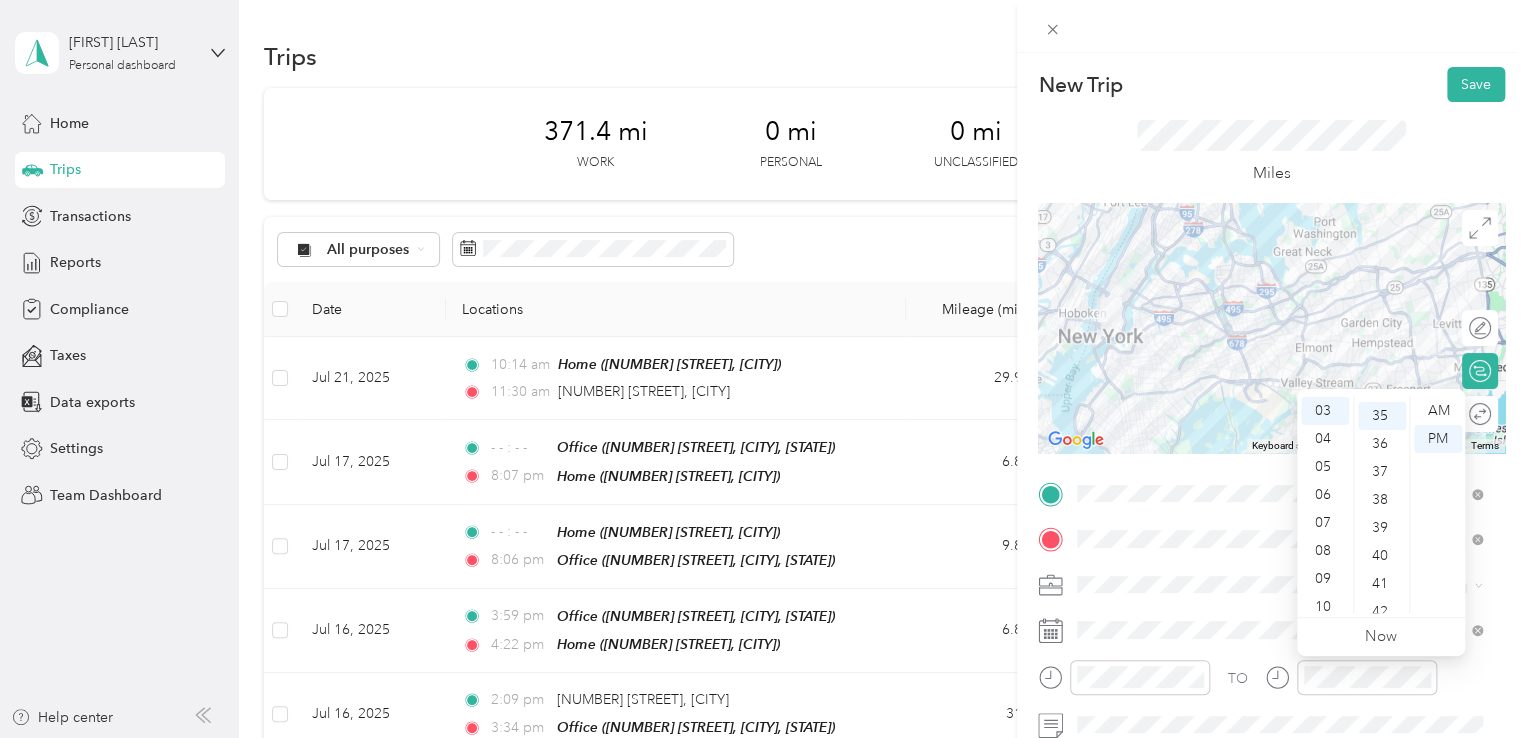 scroll, scrollTop: 980, scrollLeft: 0, axis: vertical 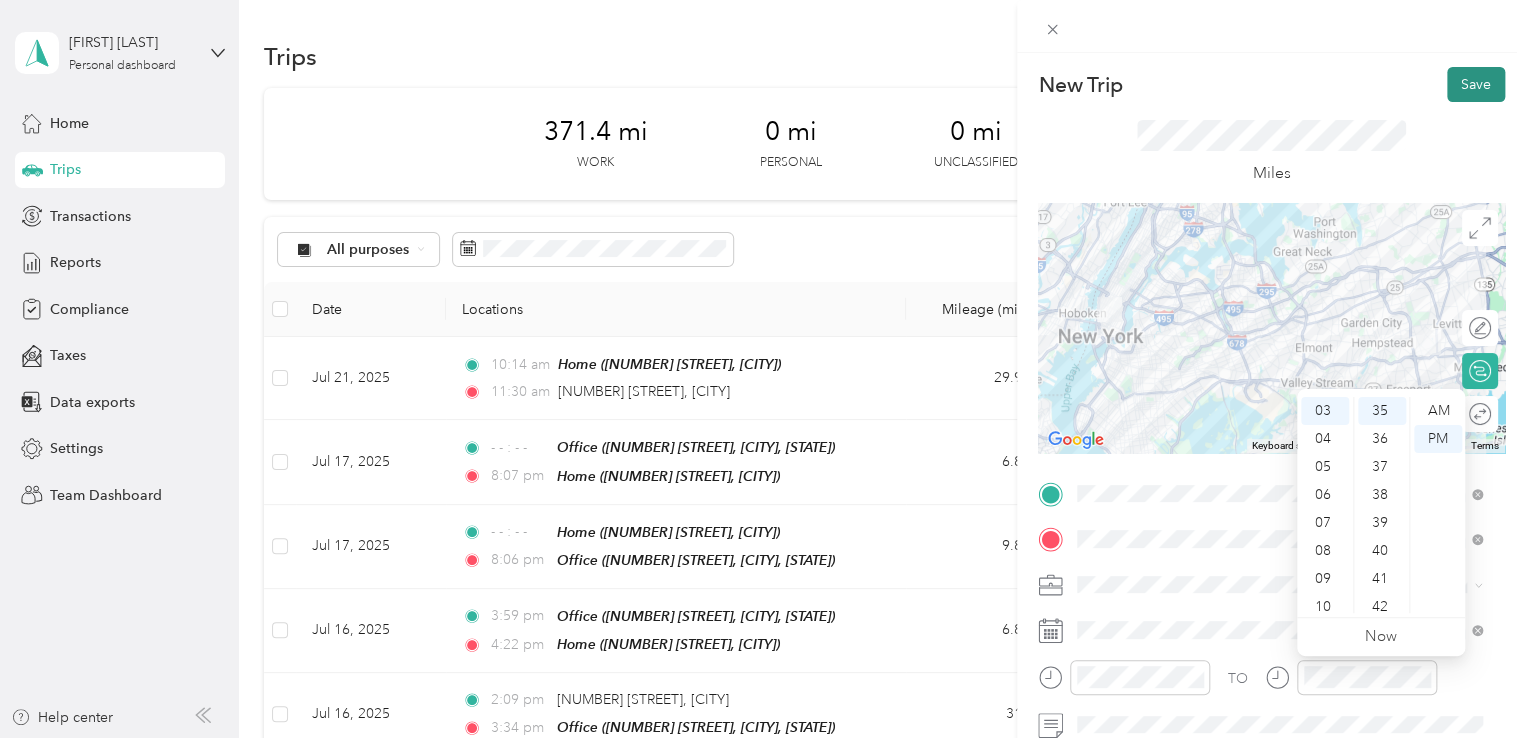 click on "Save" at bounding box center (1476, 84) 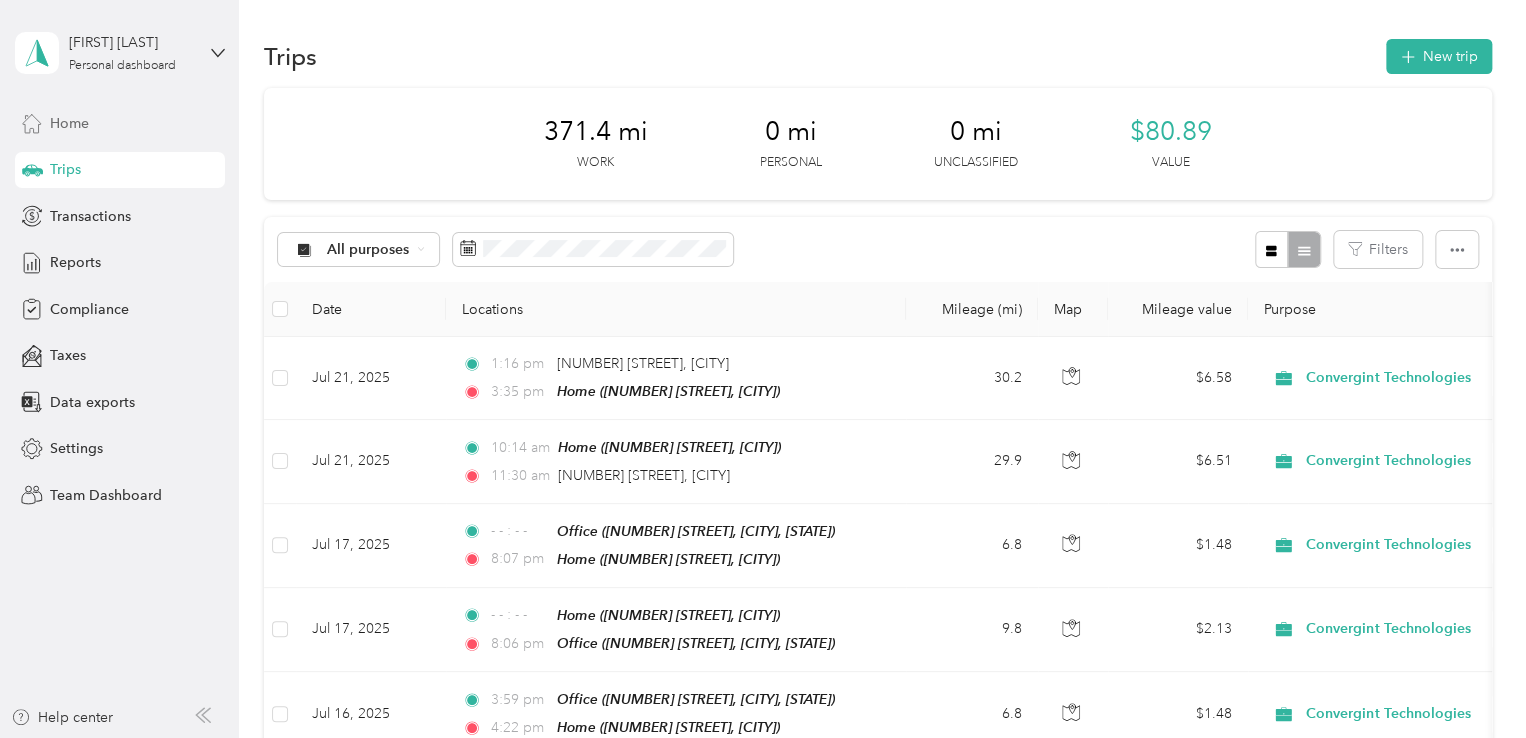 click on "Home" at bounding box center [69, 123] 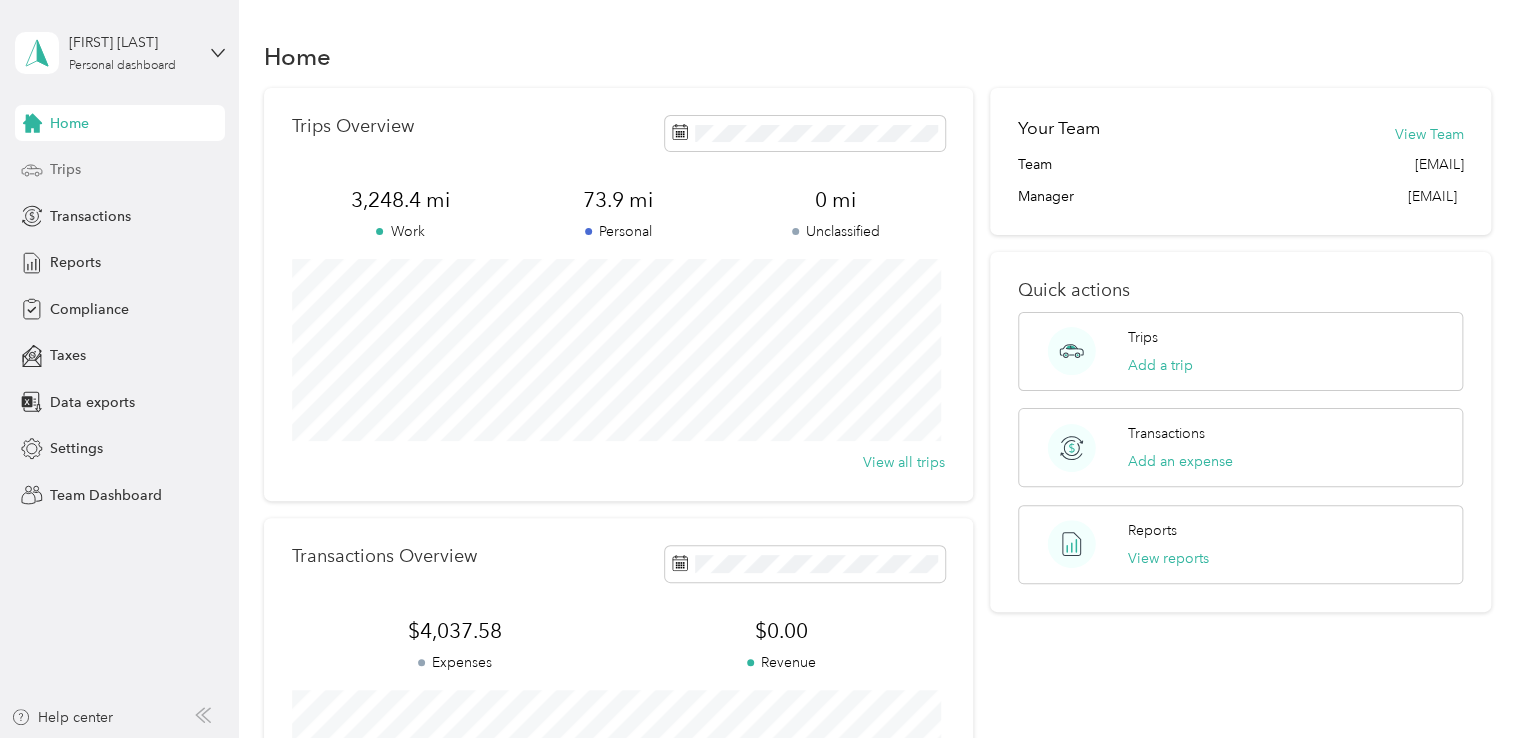 click on "Trips" at bounding box center (120, 170) 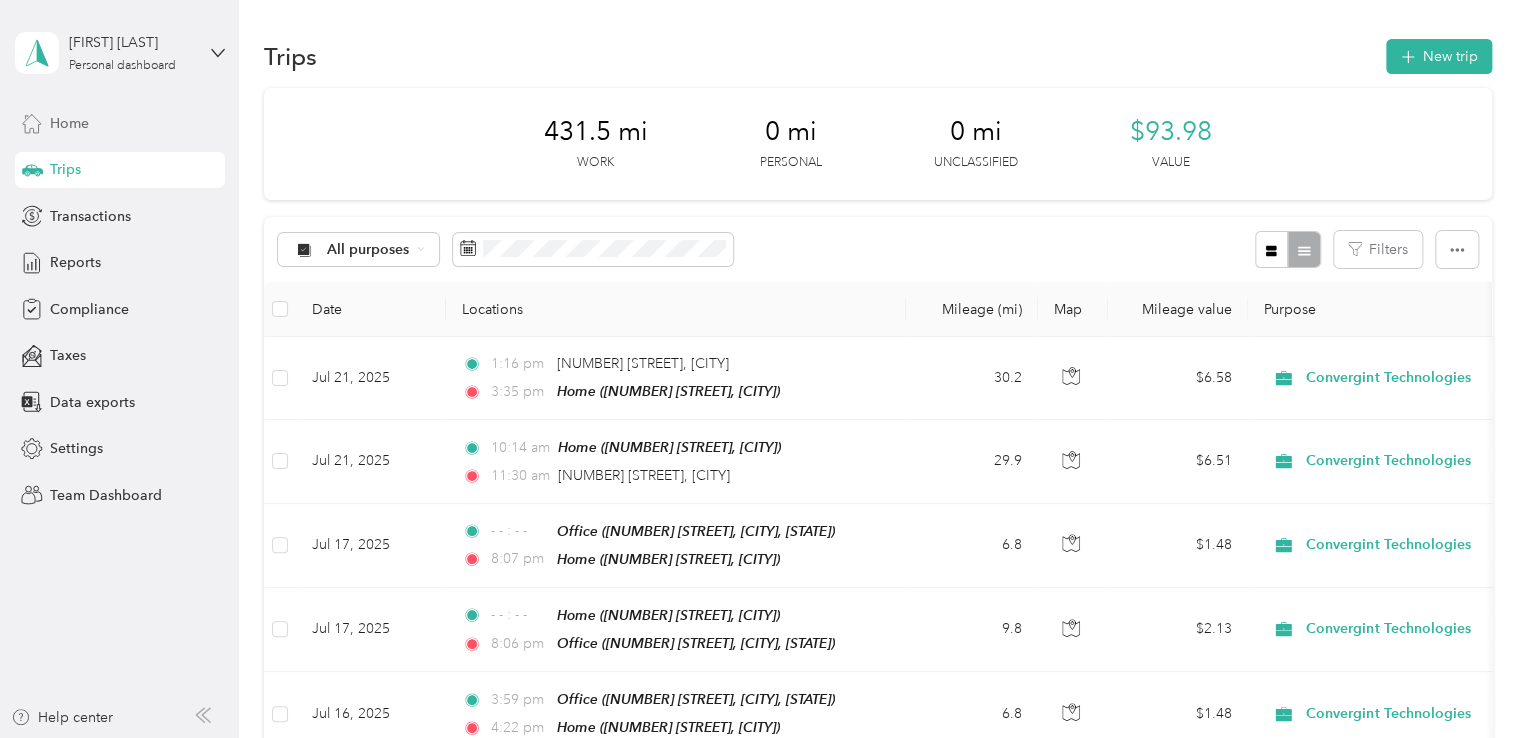 click on "Home" at bounding box center [69, 123] 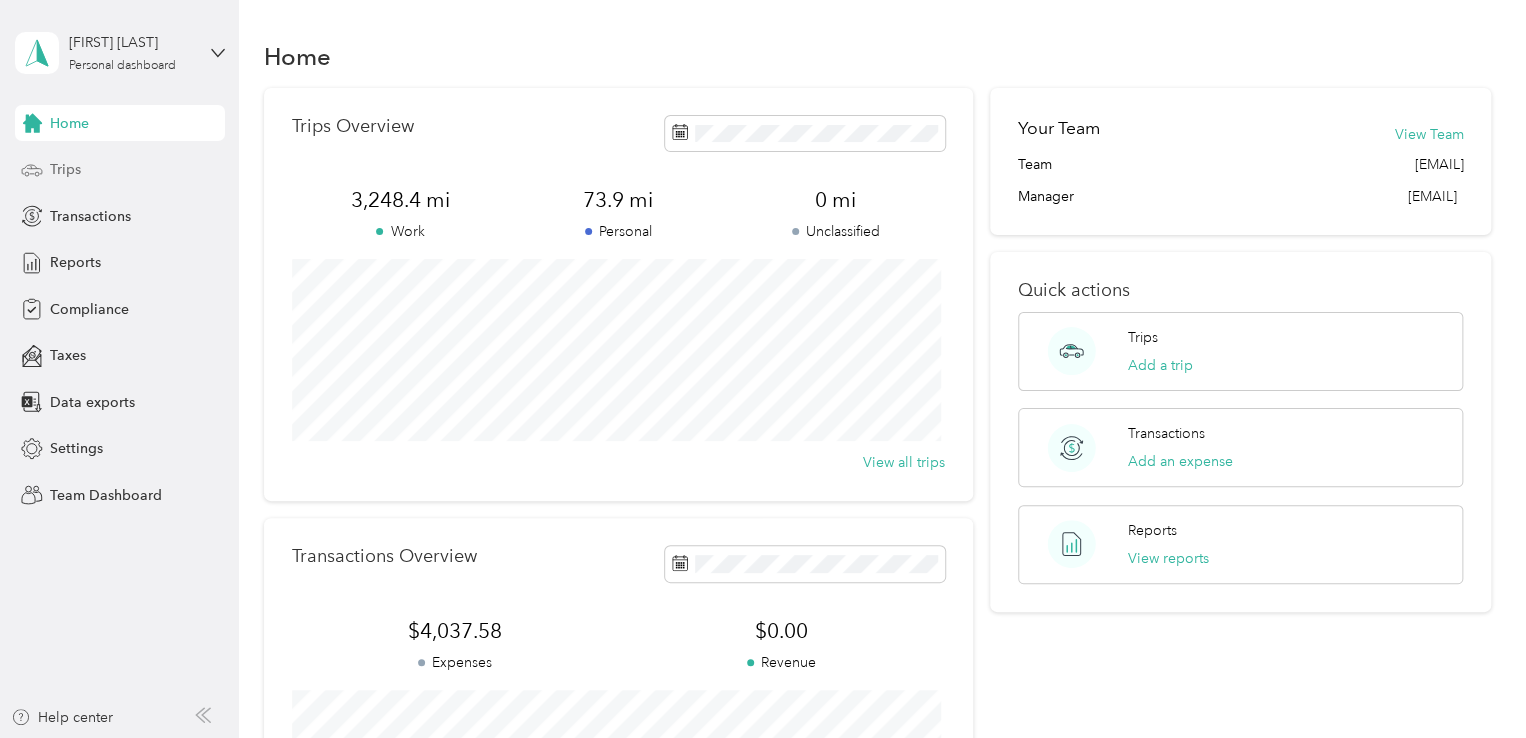 click on "Trips" at bounding box center [120, 170] 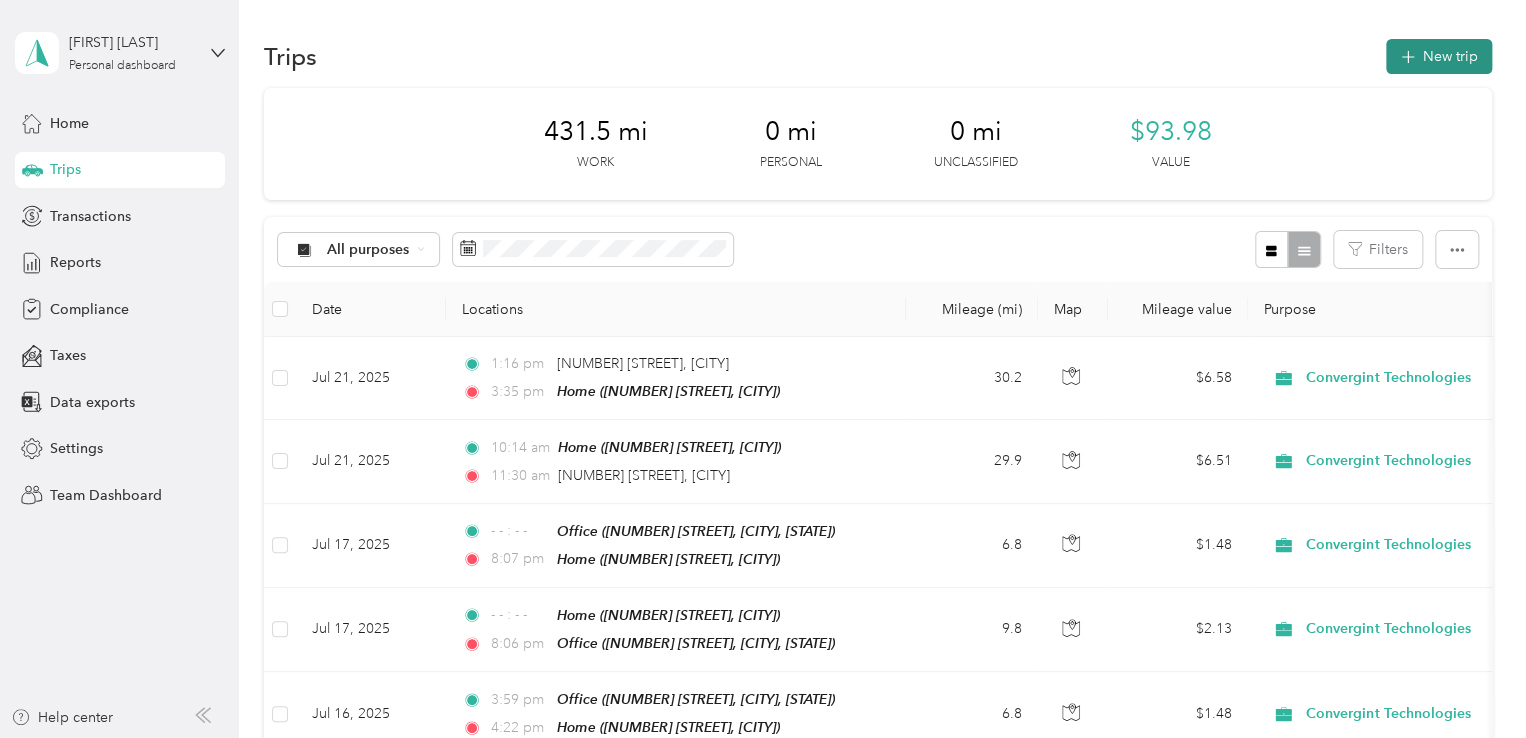click on "New trip" at bounding box center [1439, 56] 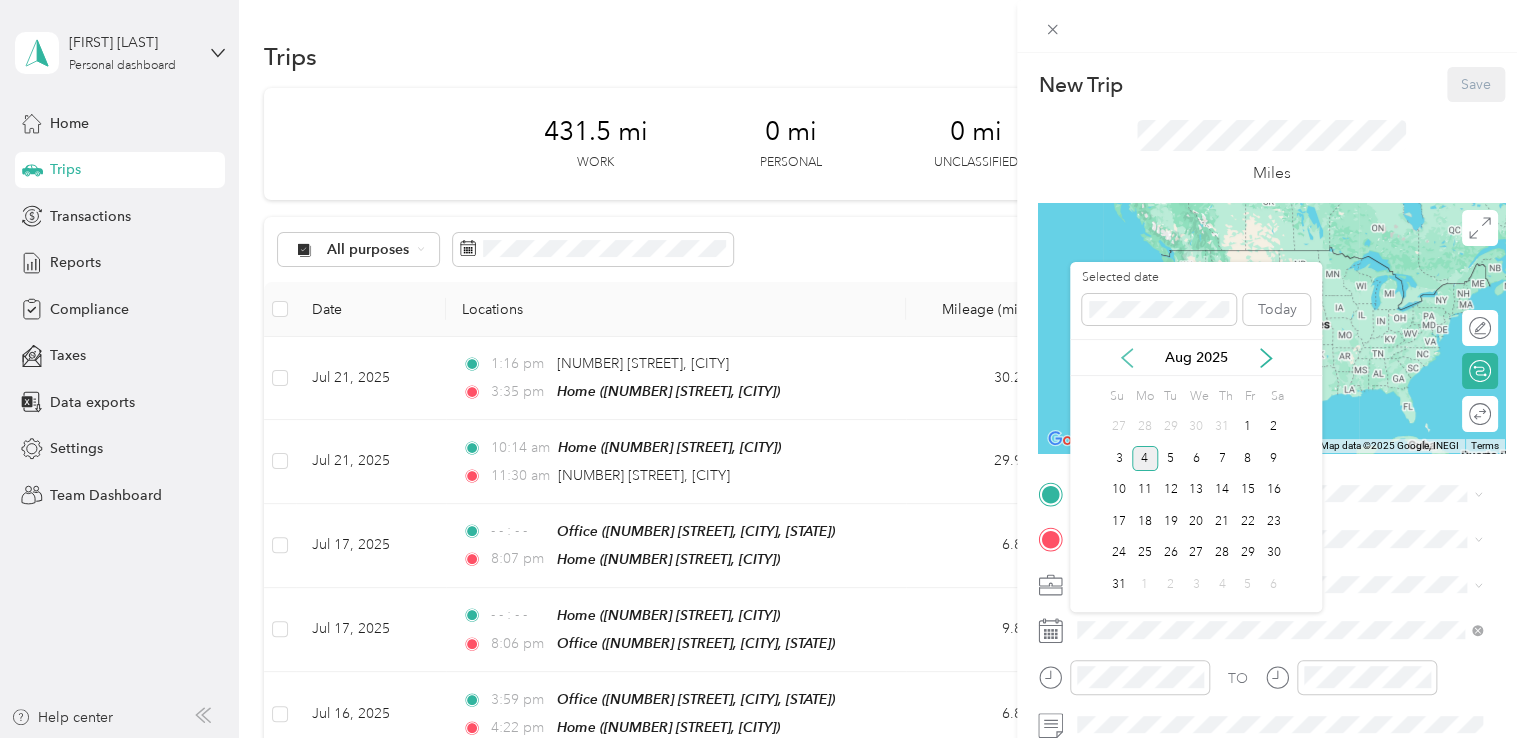 click 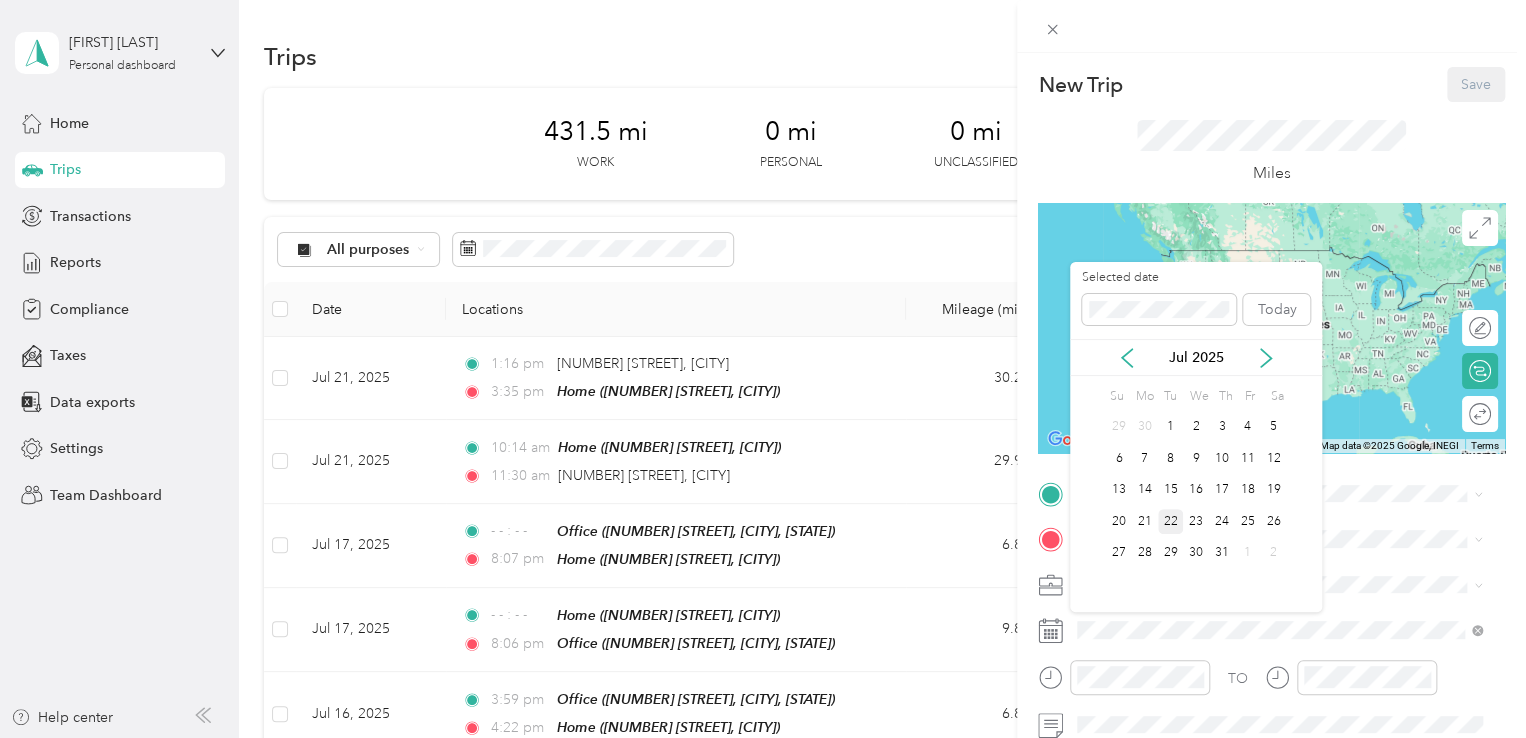 click on "22" at bounding box center [1171, 521] 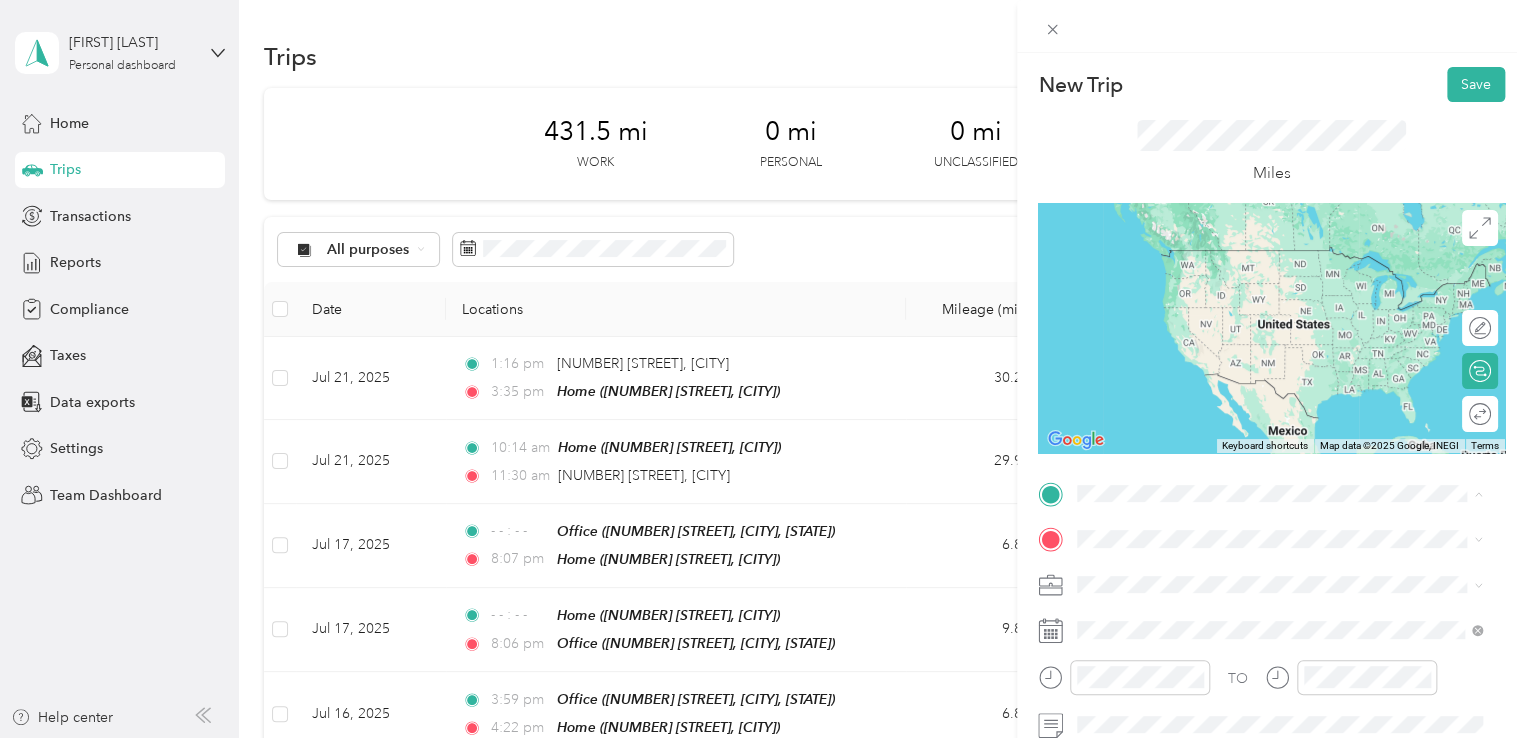 click on "2060 Longfellow Avenue, 11554, East Meadow, New York, United States" at bounding box center [1289, 290] 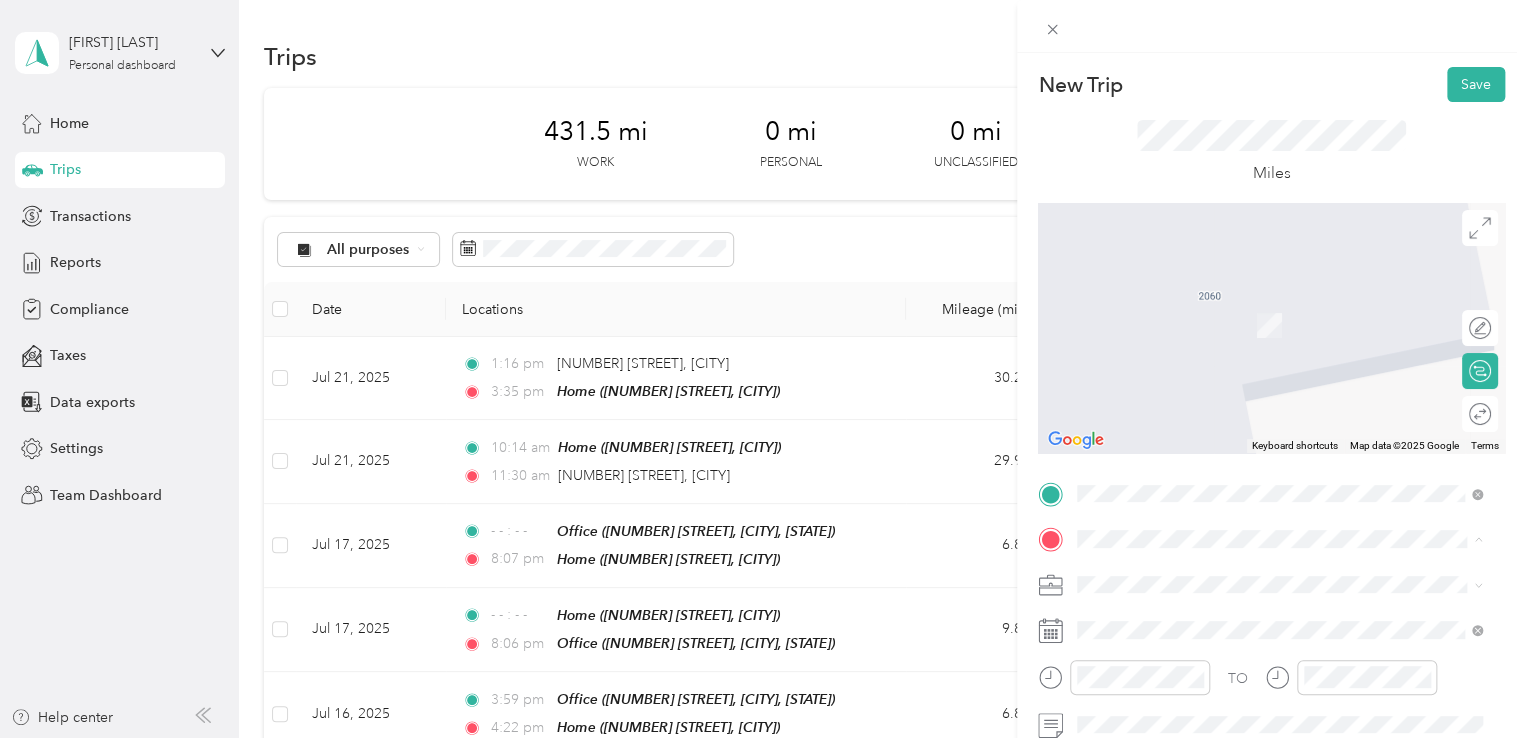 click on "Office" at bounding box center (1295, 387) 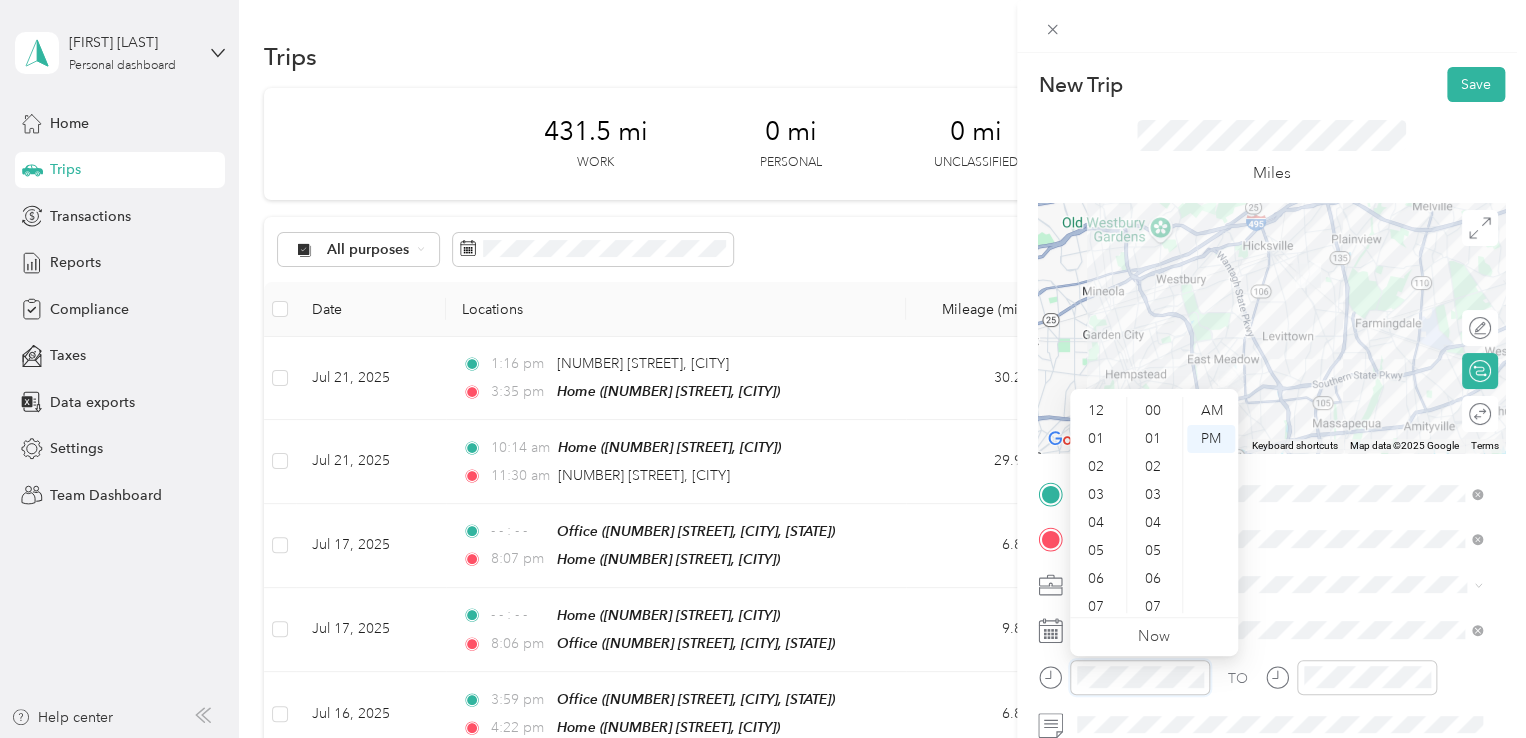scroll, scrollTop: 308, scrollLeft: 0, axis: vertical 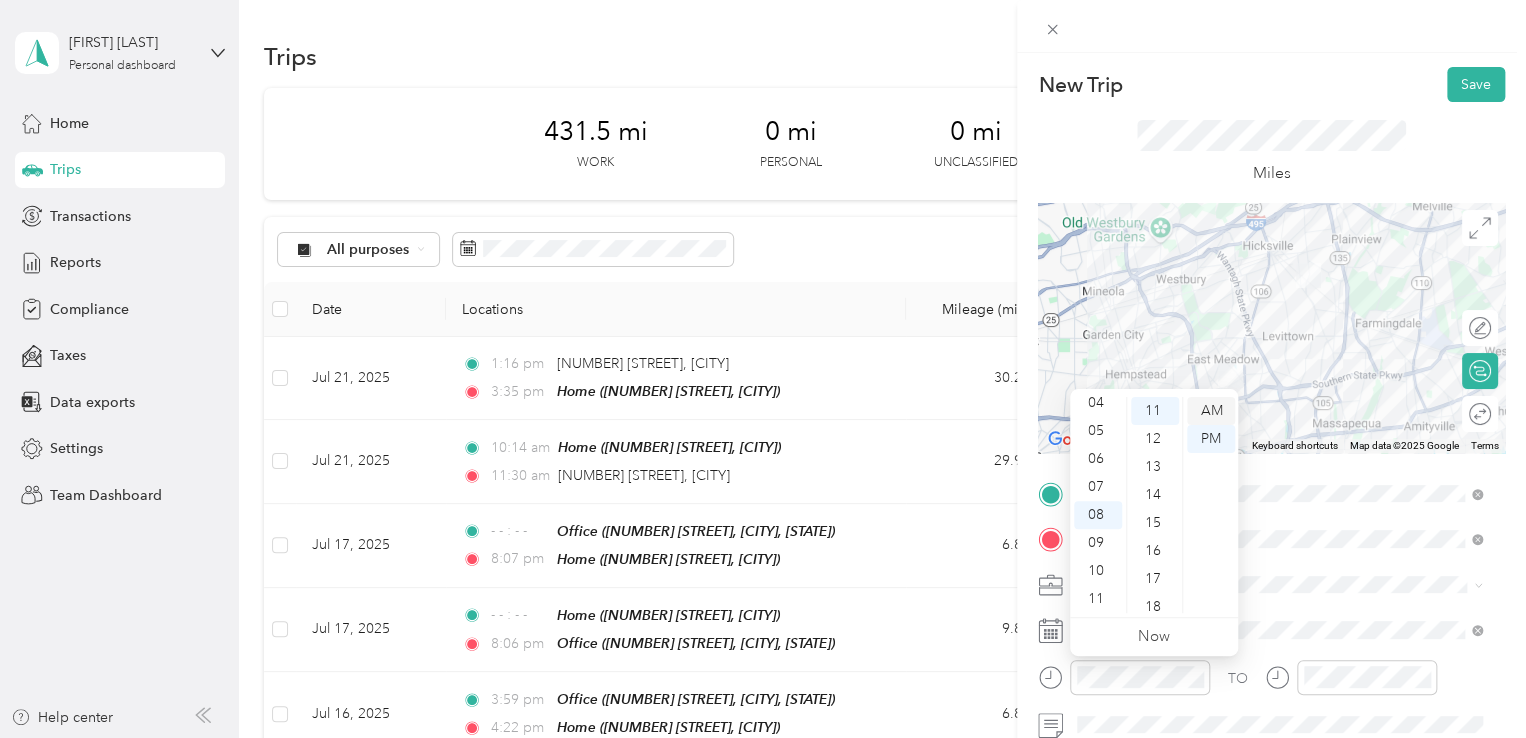 click on "AM" at bounding box center [1211, 411] 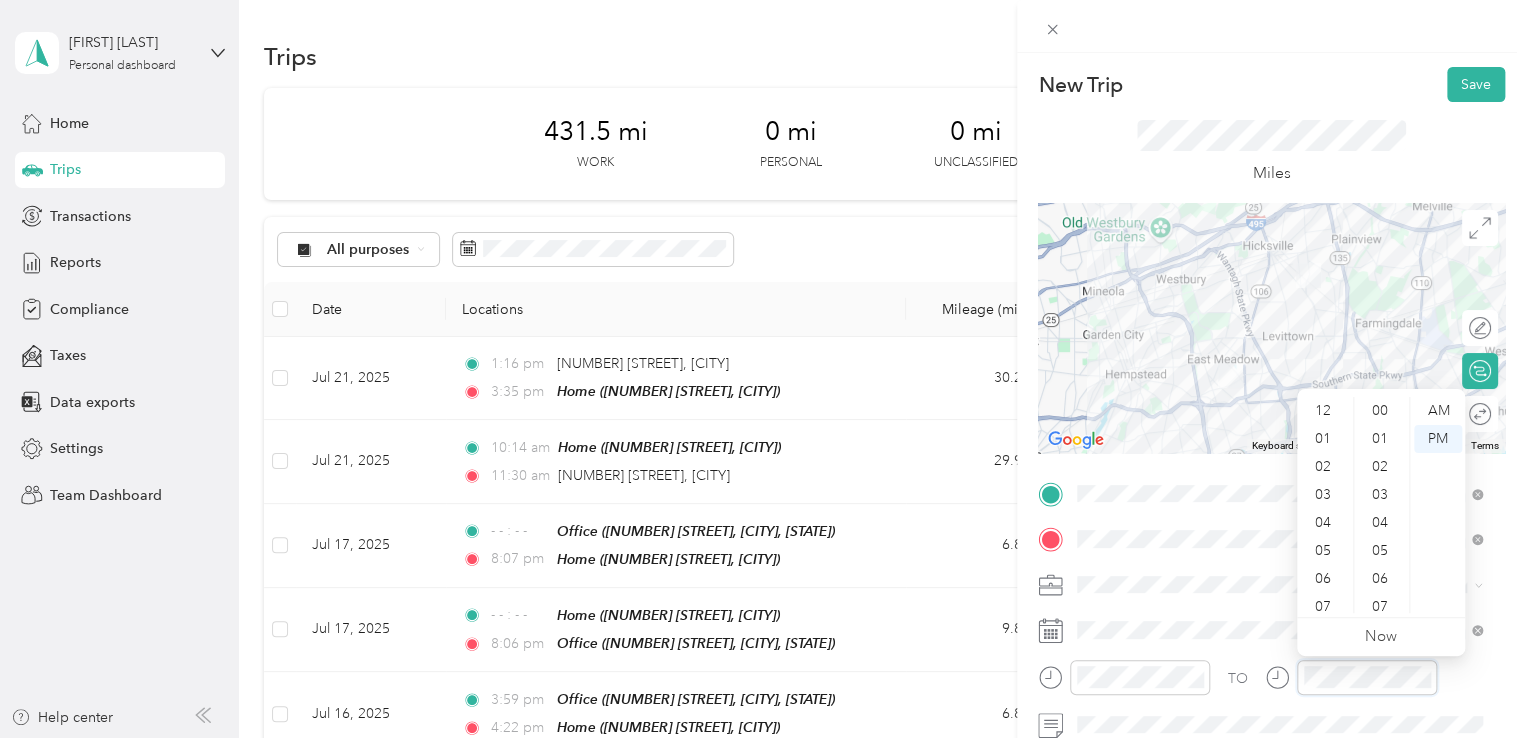 scroll, scrollTop: 305, scrollLeft: 0, axis: vertical 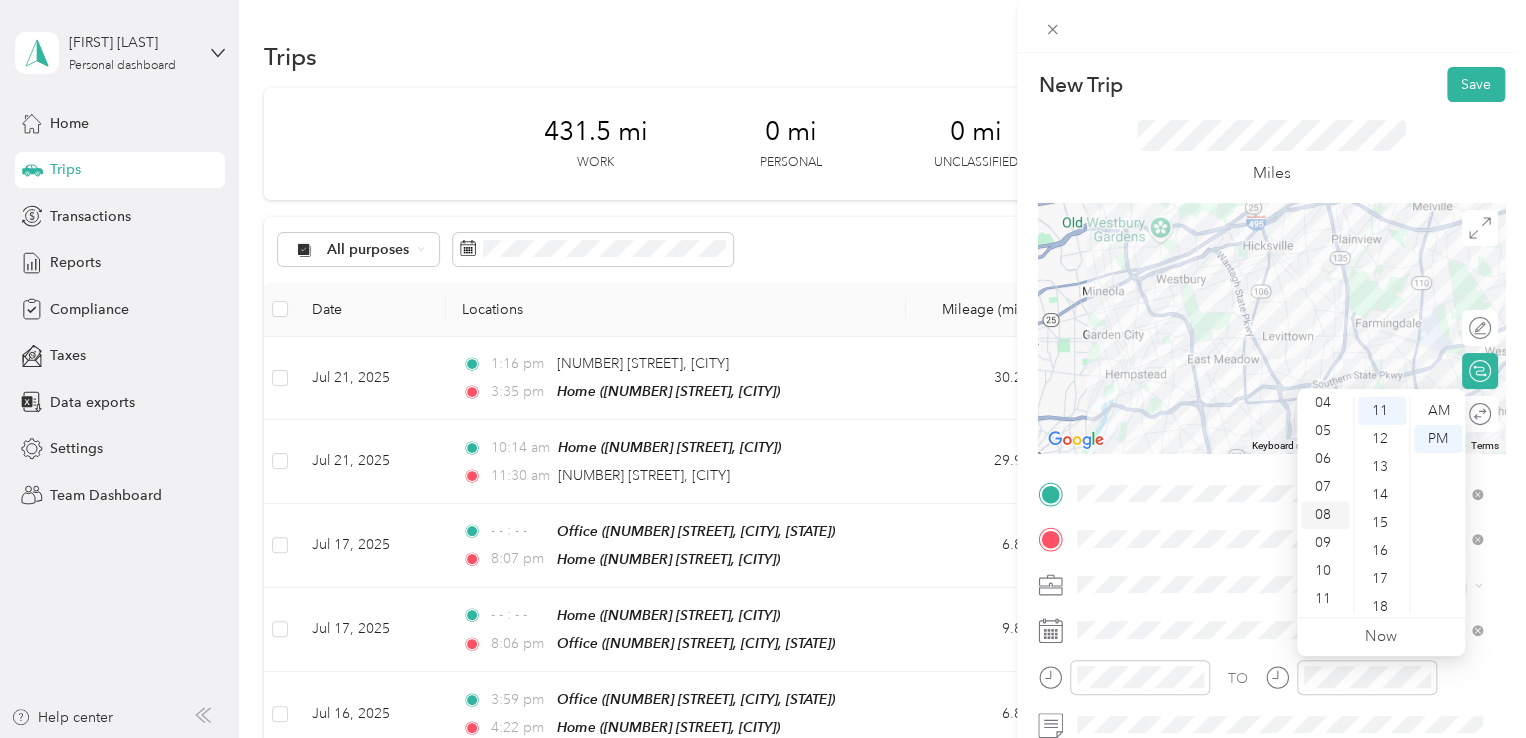 click on "08" at bounding box center [1325, 515] 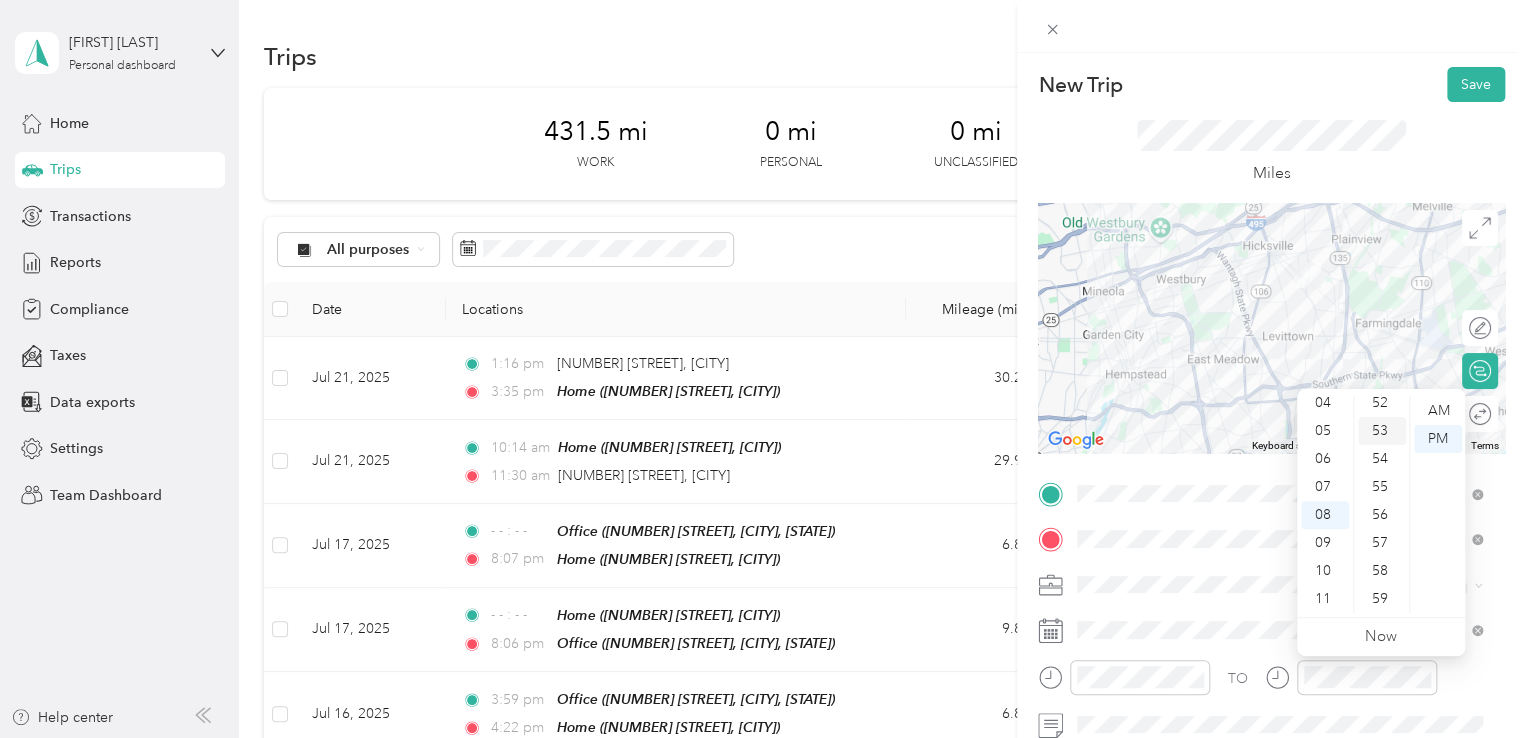 scroll, scrollTop: 1264, scrollLeft: 0, axis: vertical 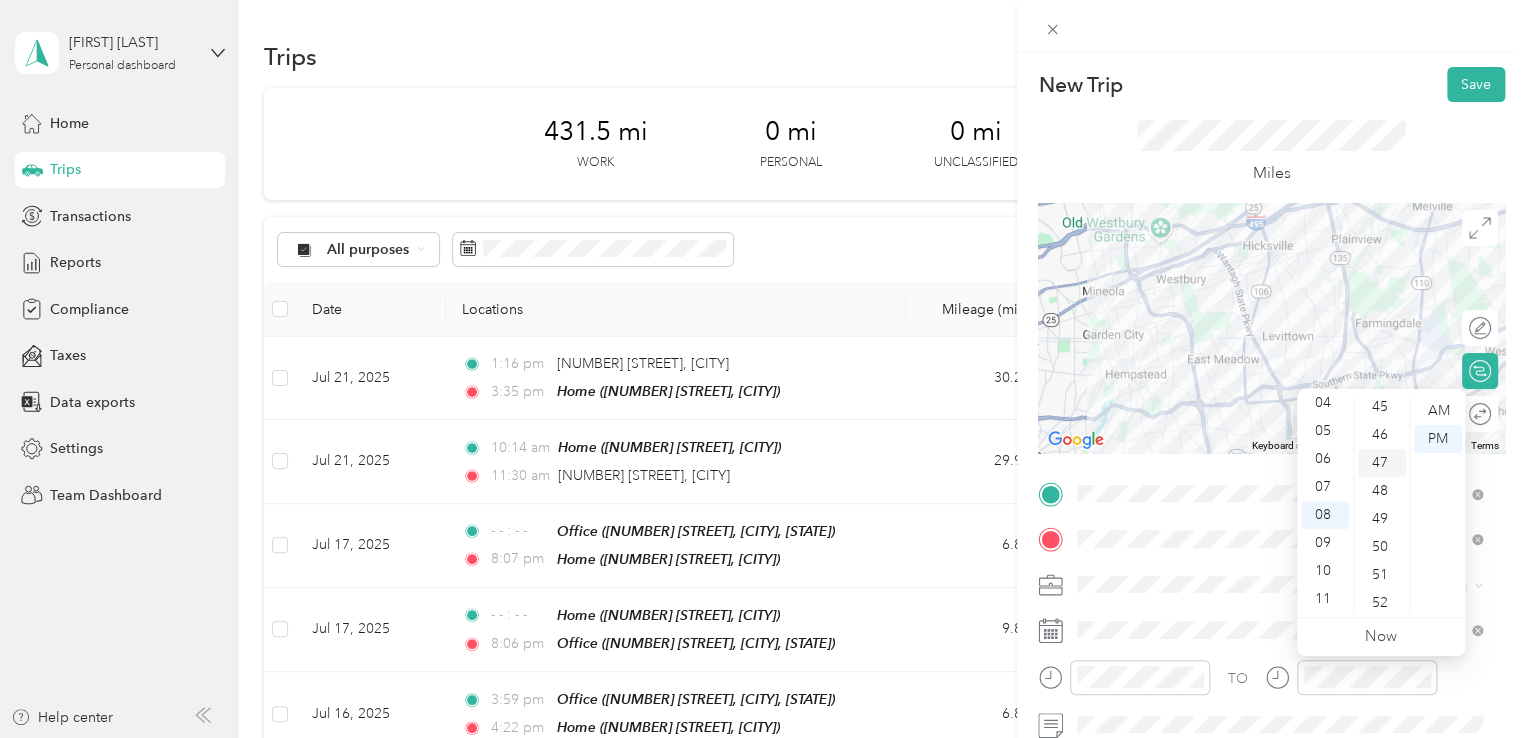 click on "47" at bounding box center (1382, 463) 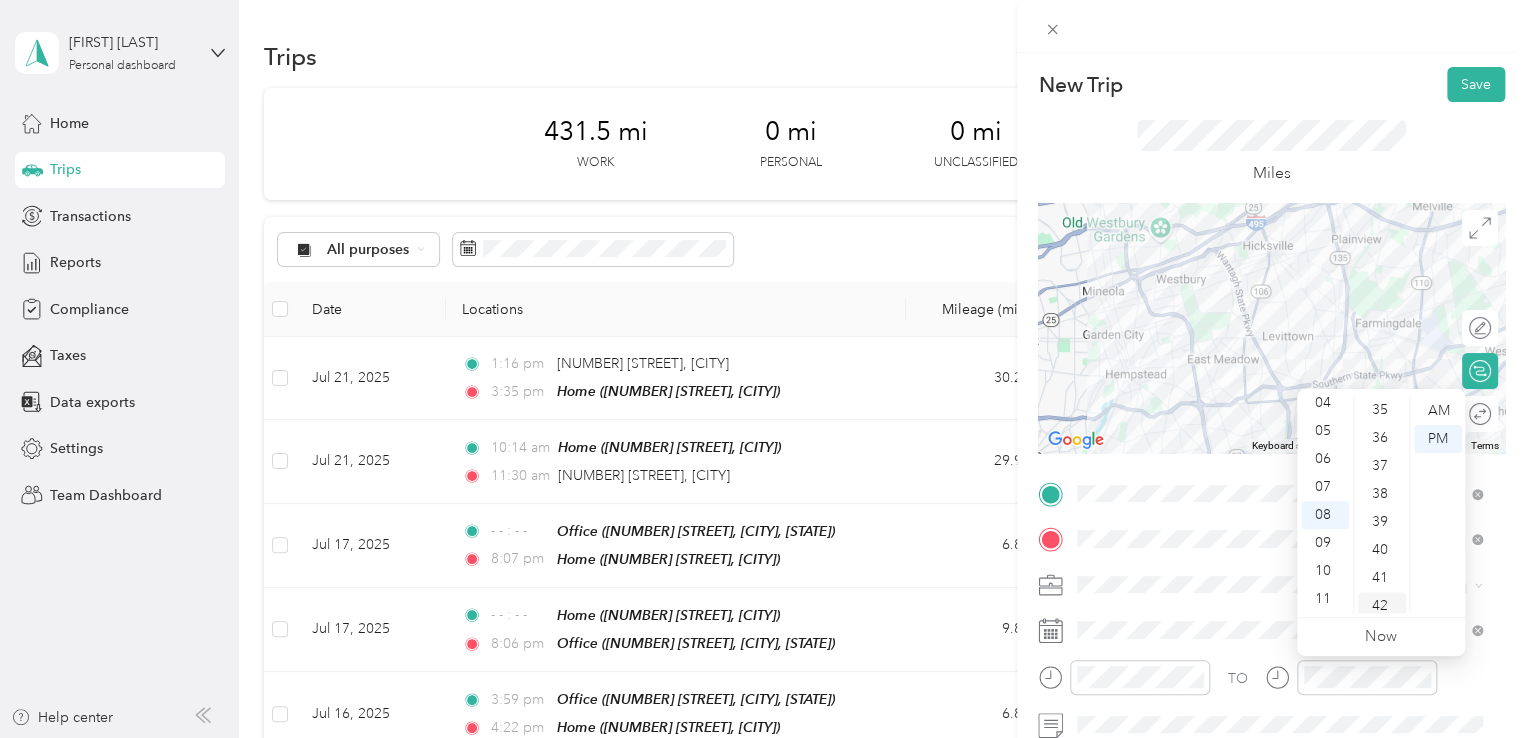 scroll, scrollTop: 1016, scrollLeft: 0, axis: vertical 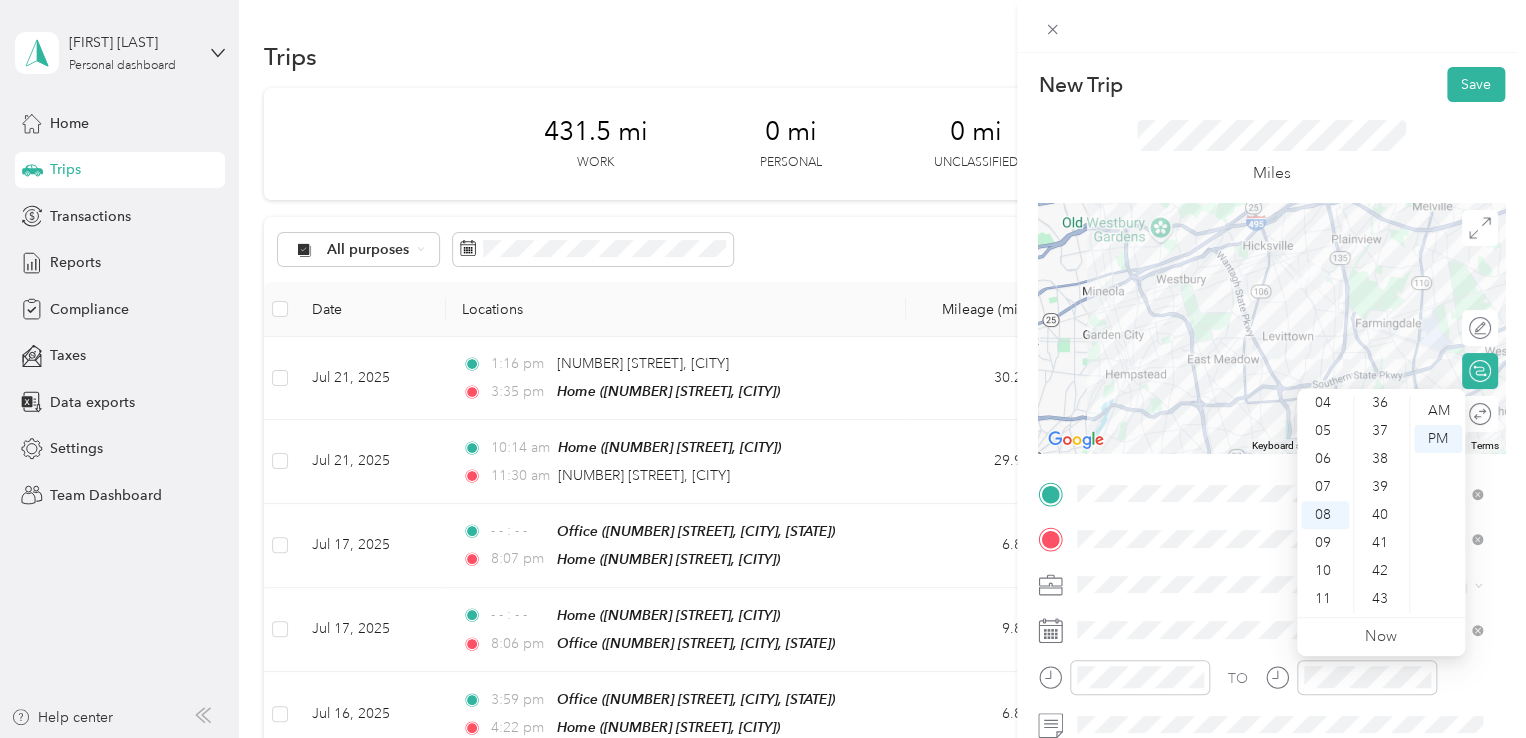 drag, startPoint x: 1379, startPoint y: 574, endPoint x: 1378, endPoint y: 557, distance: 17.029387 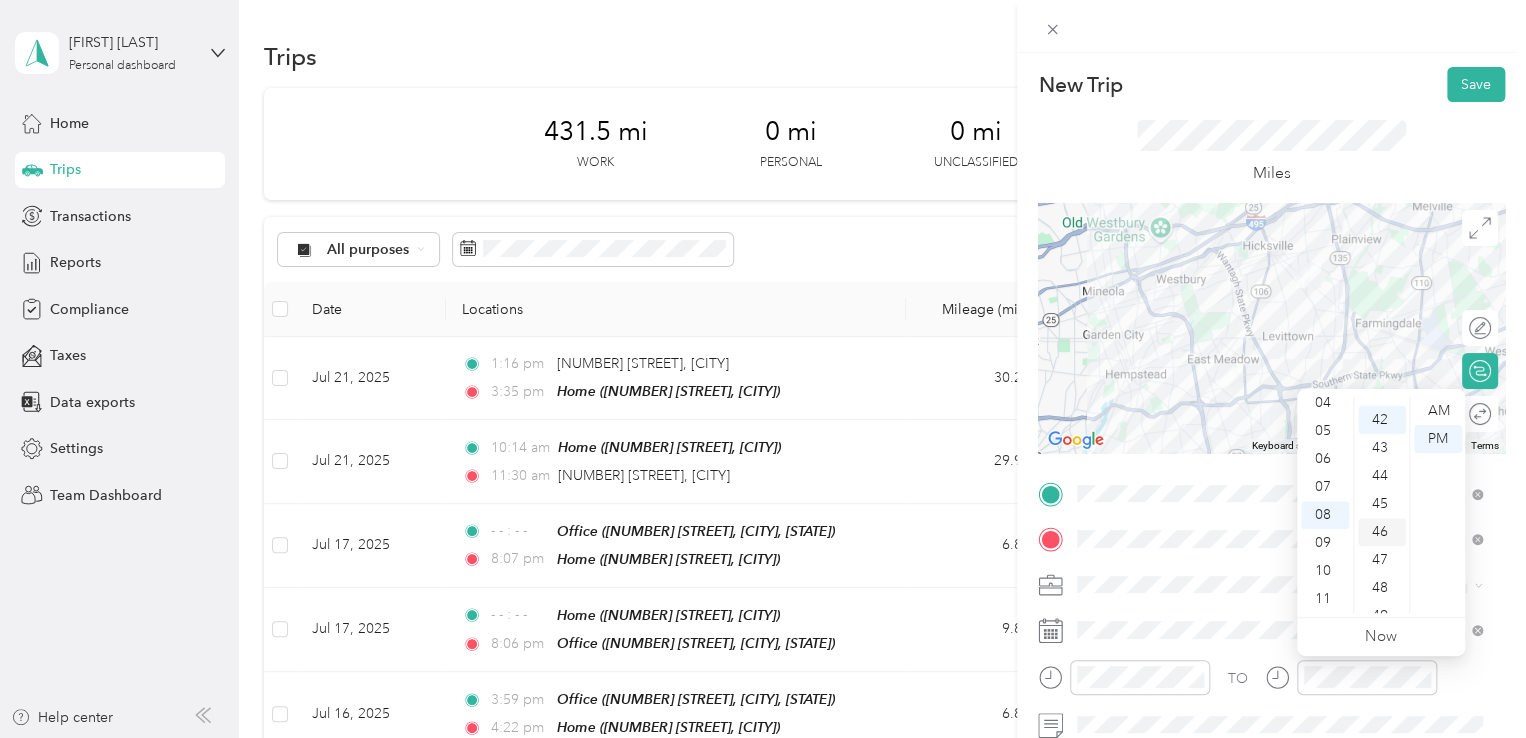 scroll, scrollTop: 1176, scrollLeft: 0, axis: vertical 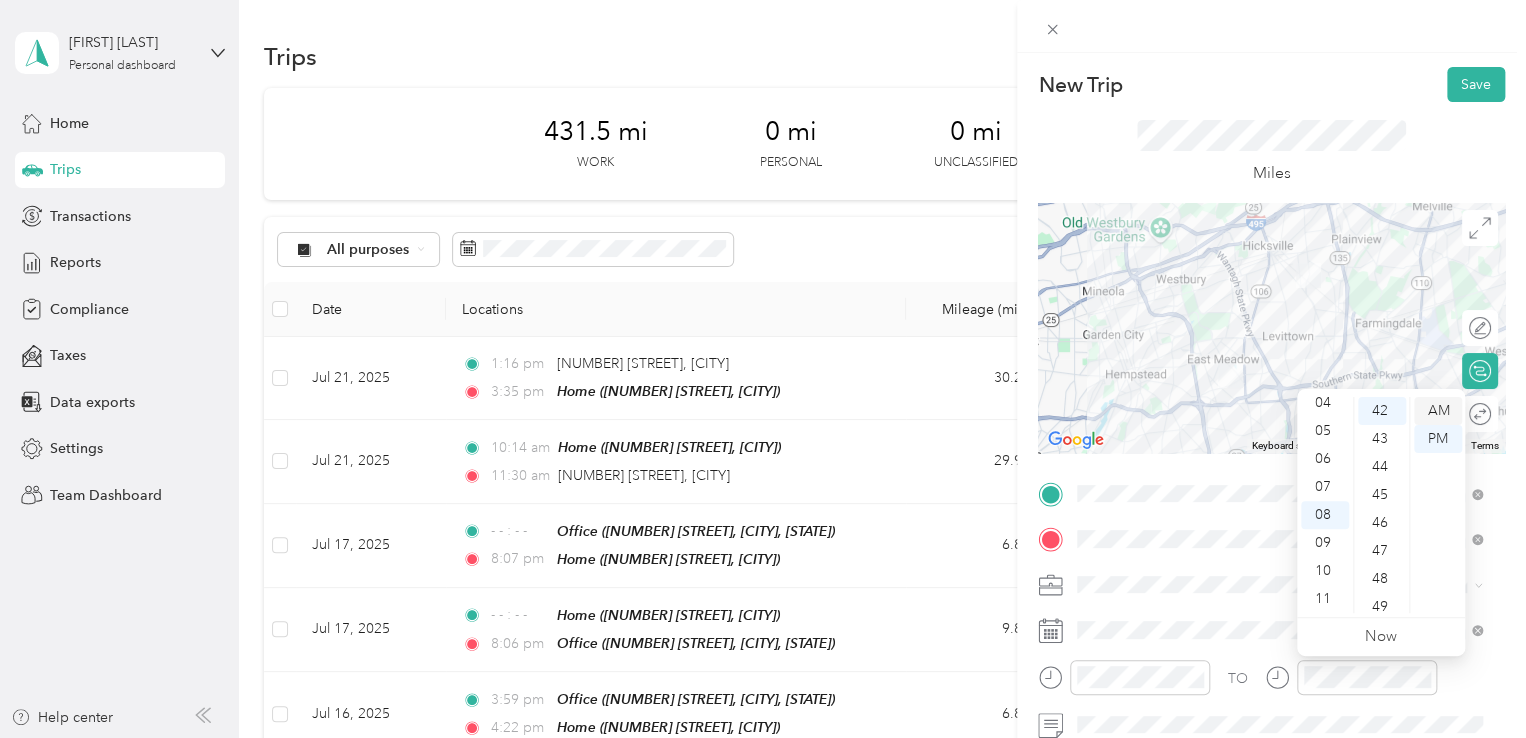 click on "AM" at bounding box center (1438, 411) 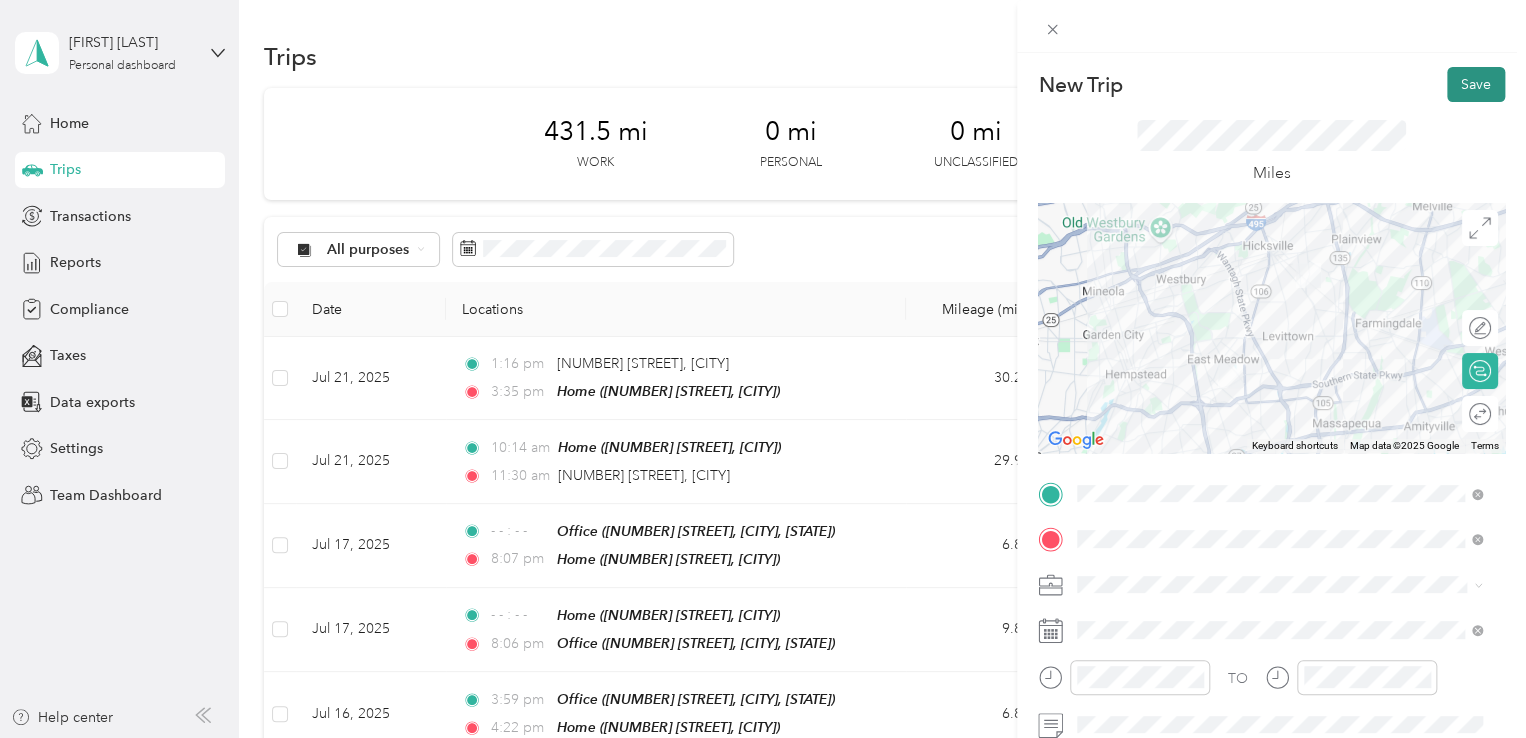 click on "Save" at bounding box center (1476, 84) 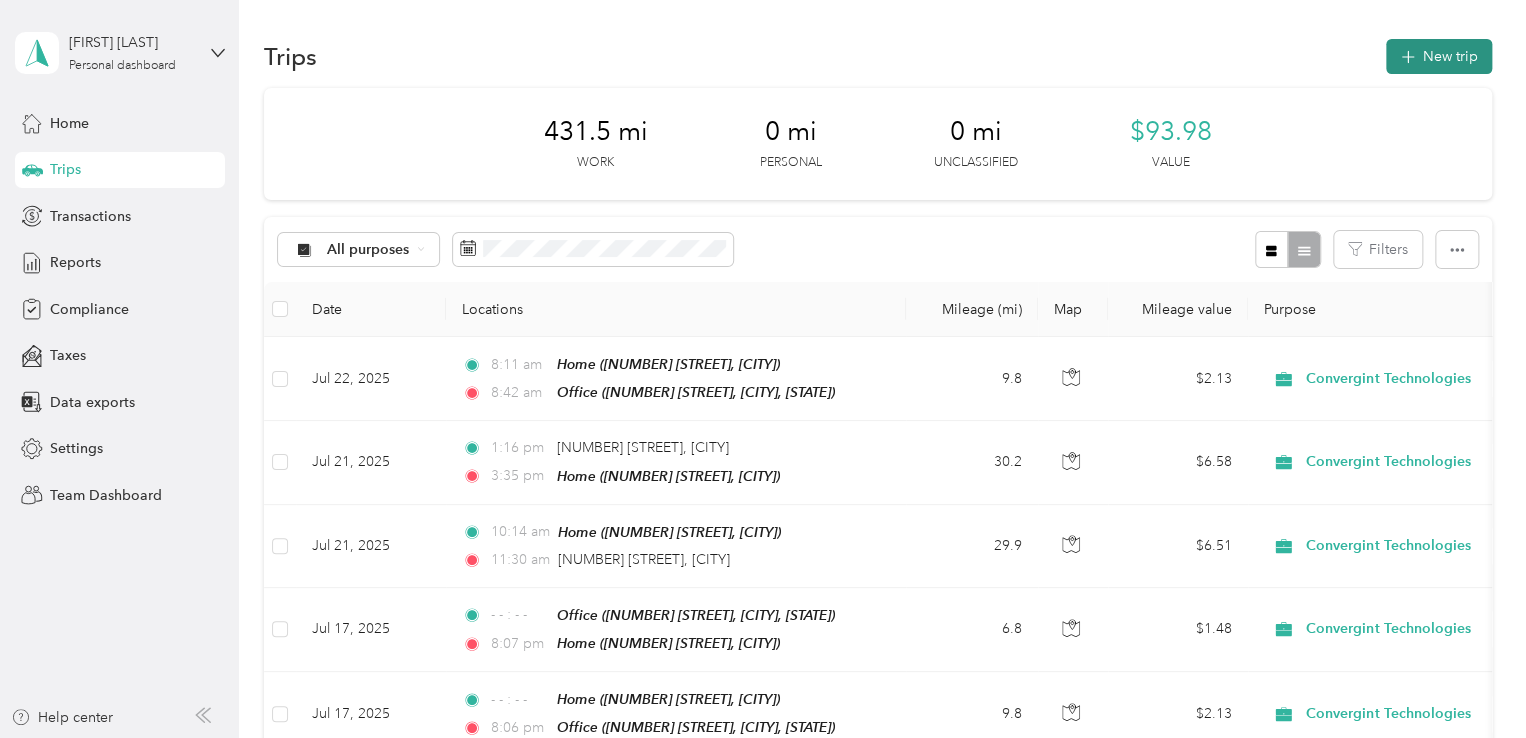 click on "New trip" at bounding box center [1439, 56] 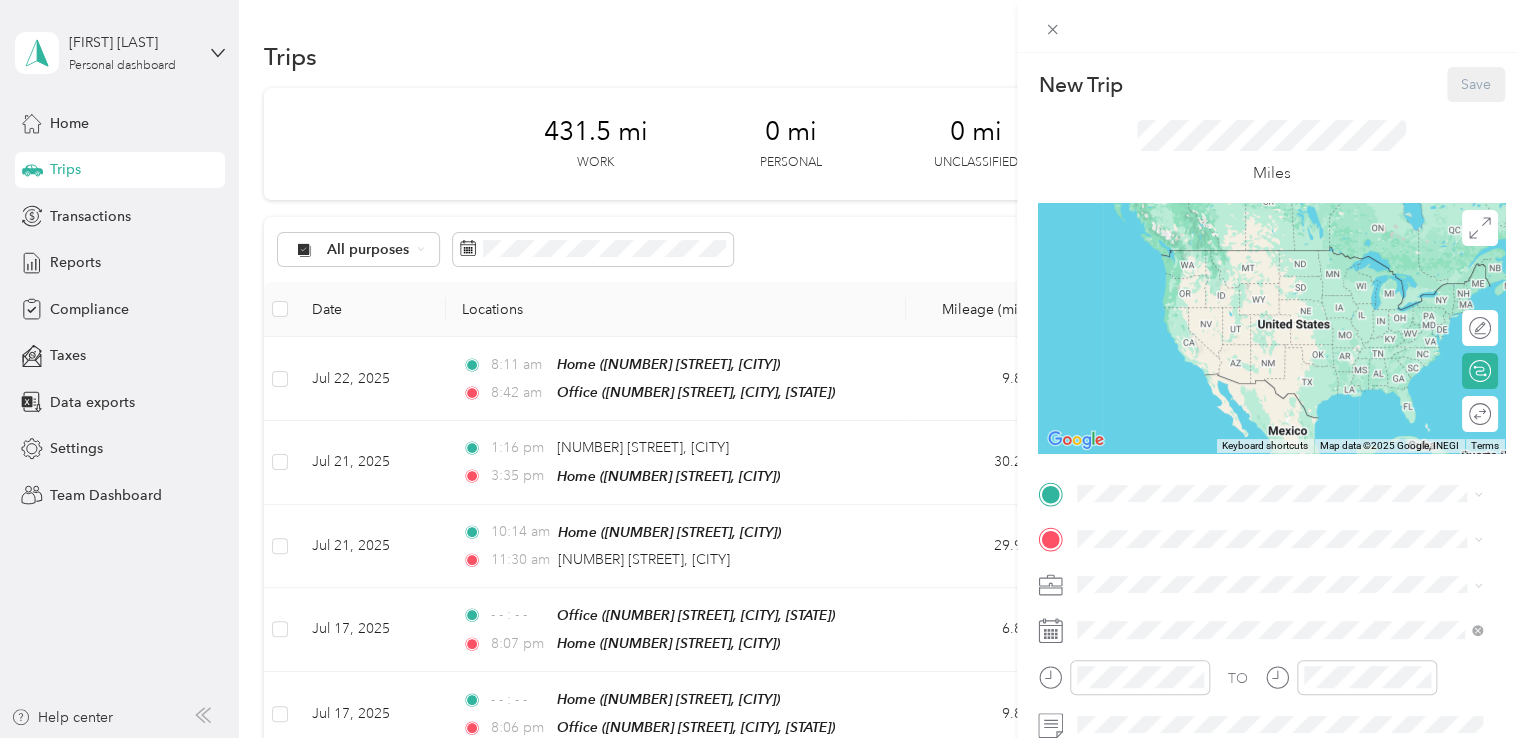 click on "Office" at bounding box center [1135, 337] 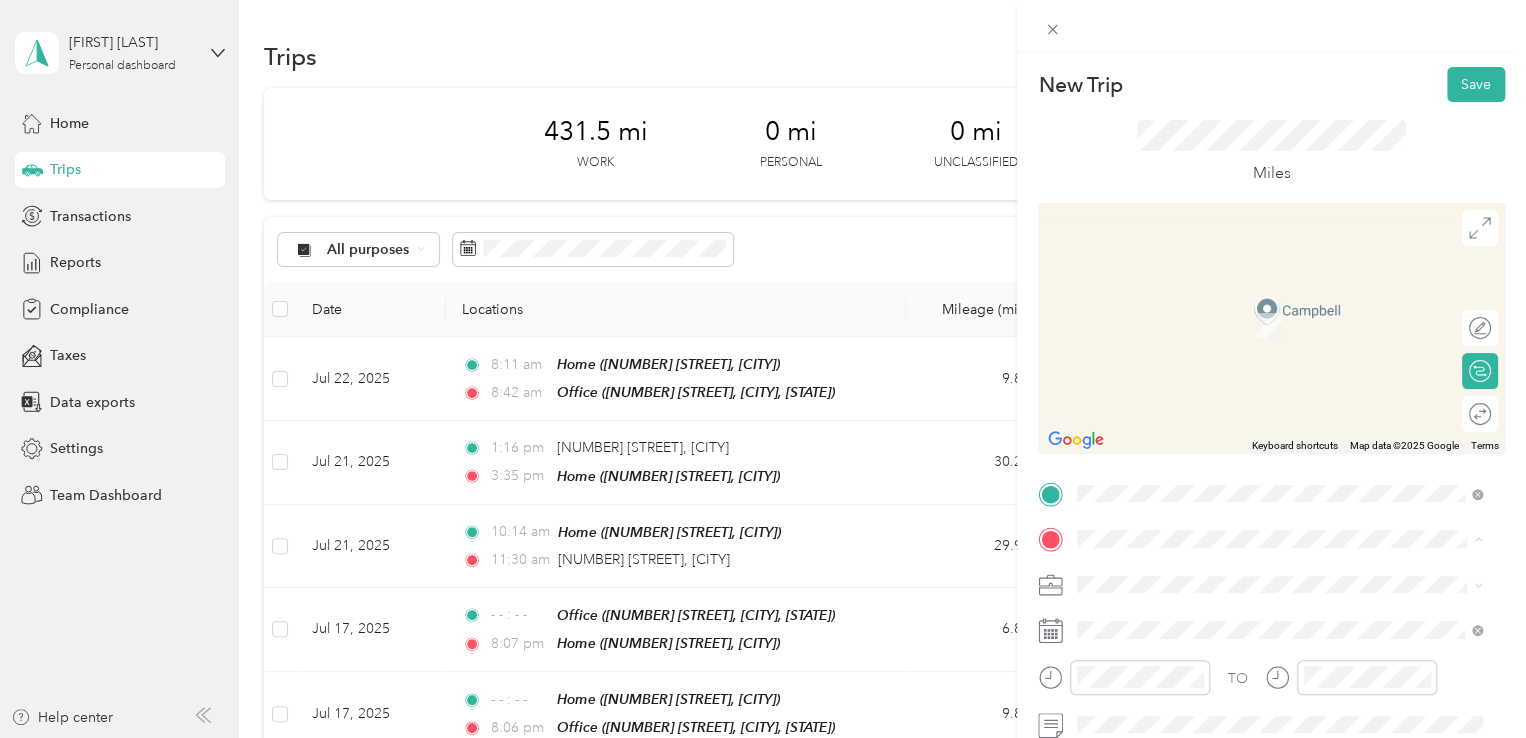 click on "Home  2060 Longfellow Avenue, 11554, East Meadow, New York, United States" at bounding box center [1295, 325] 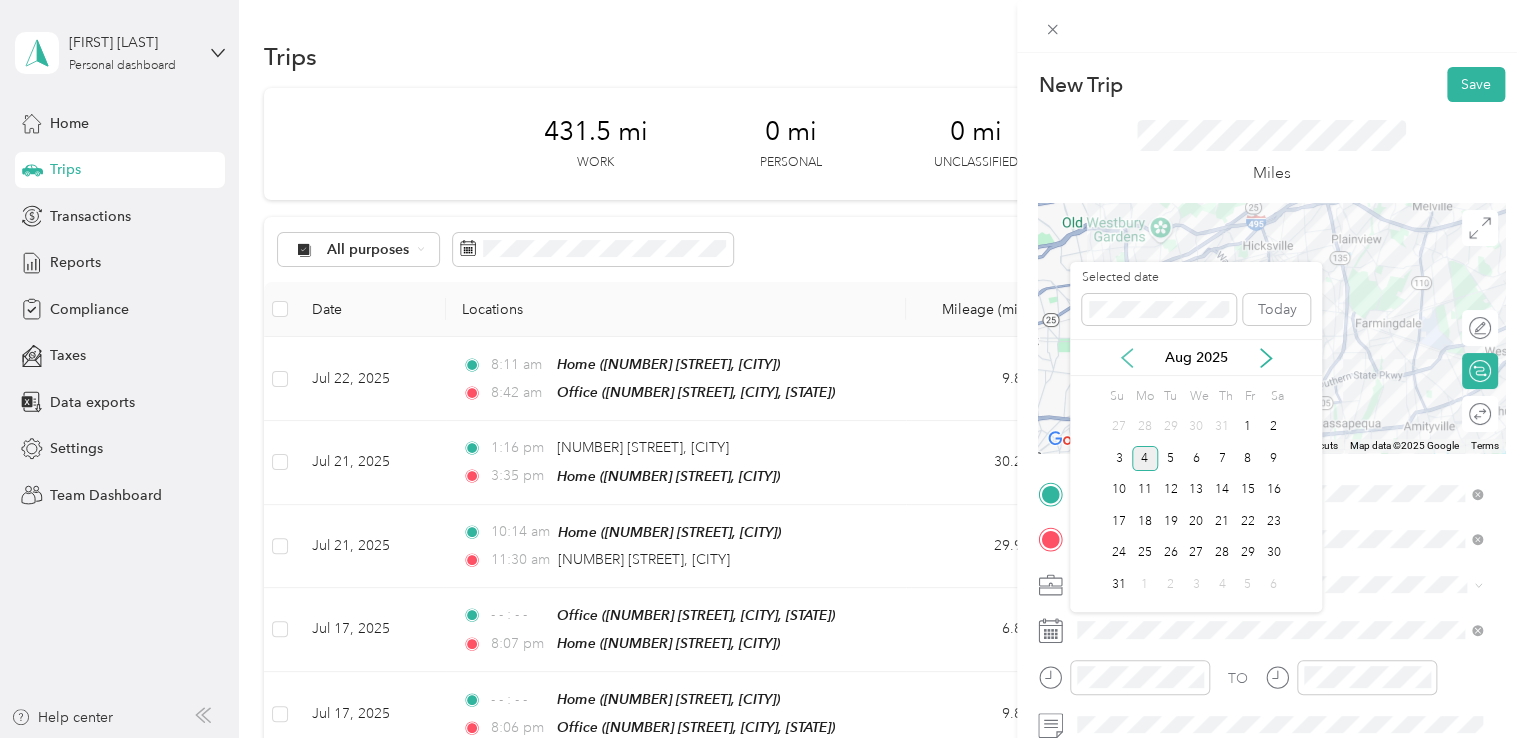 click 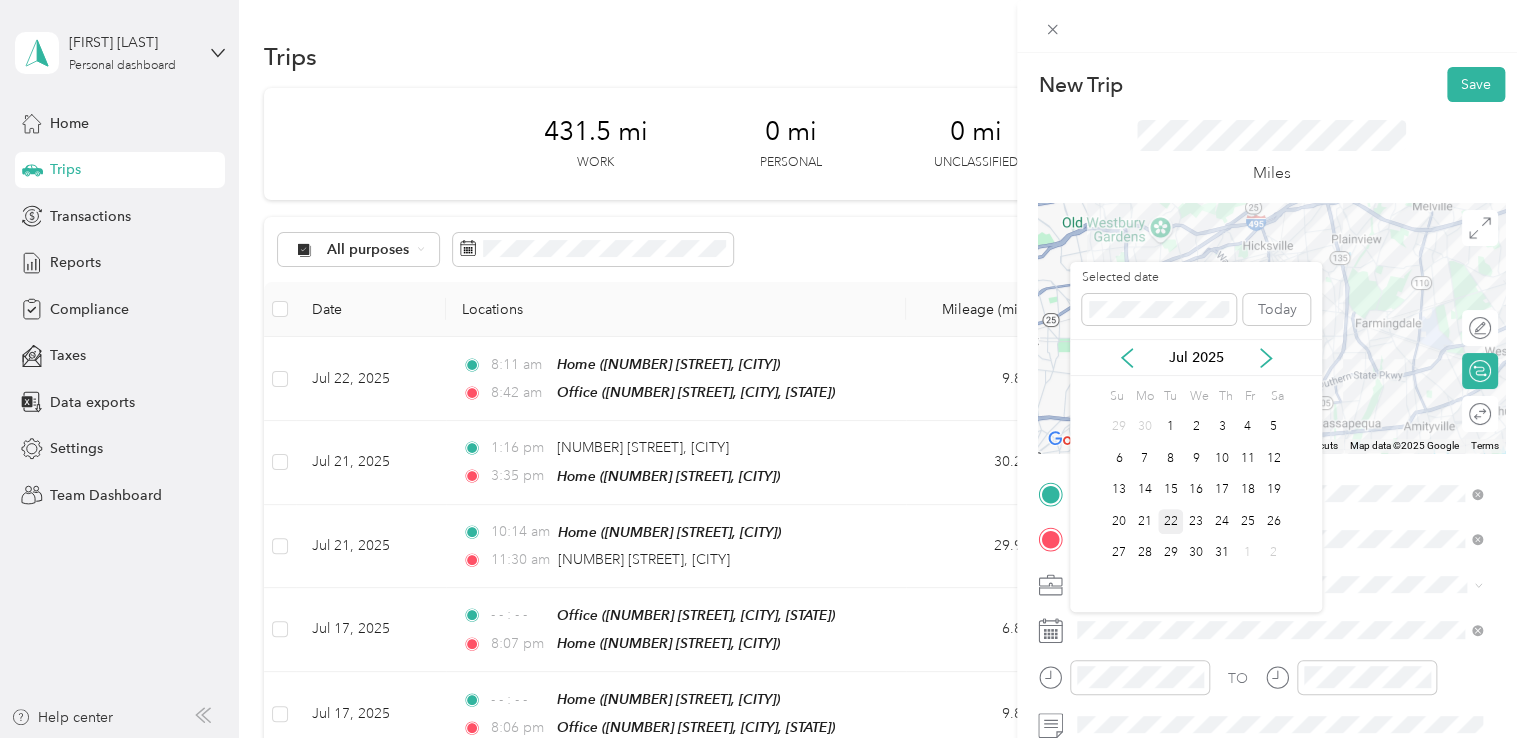 click on "22" at bounding box center (1171, 521) 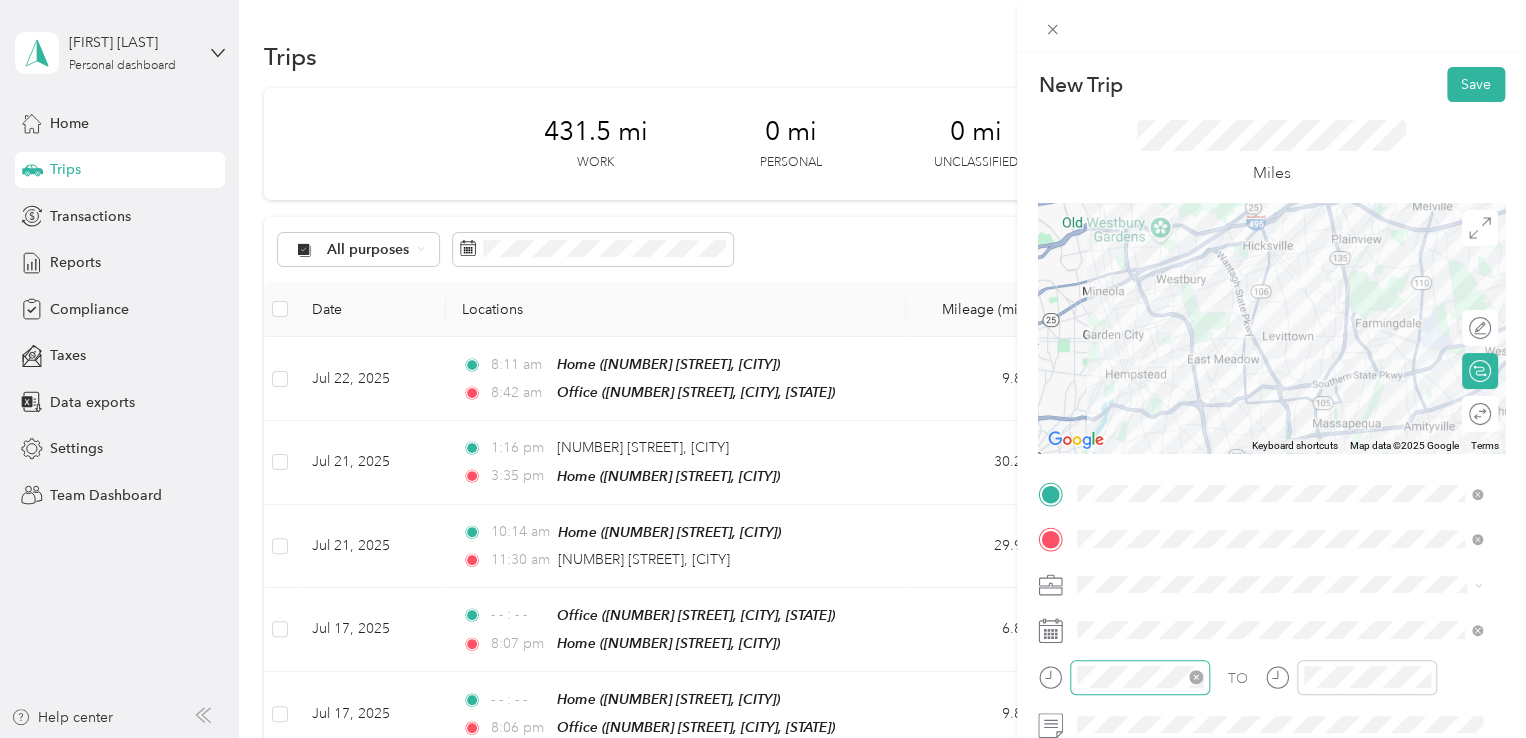 click 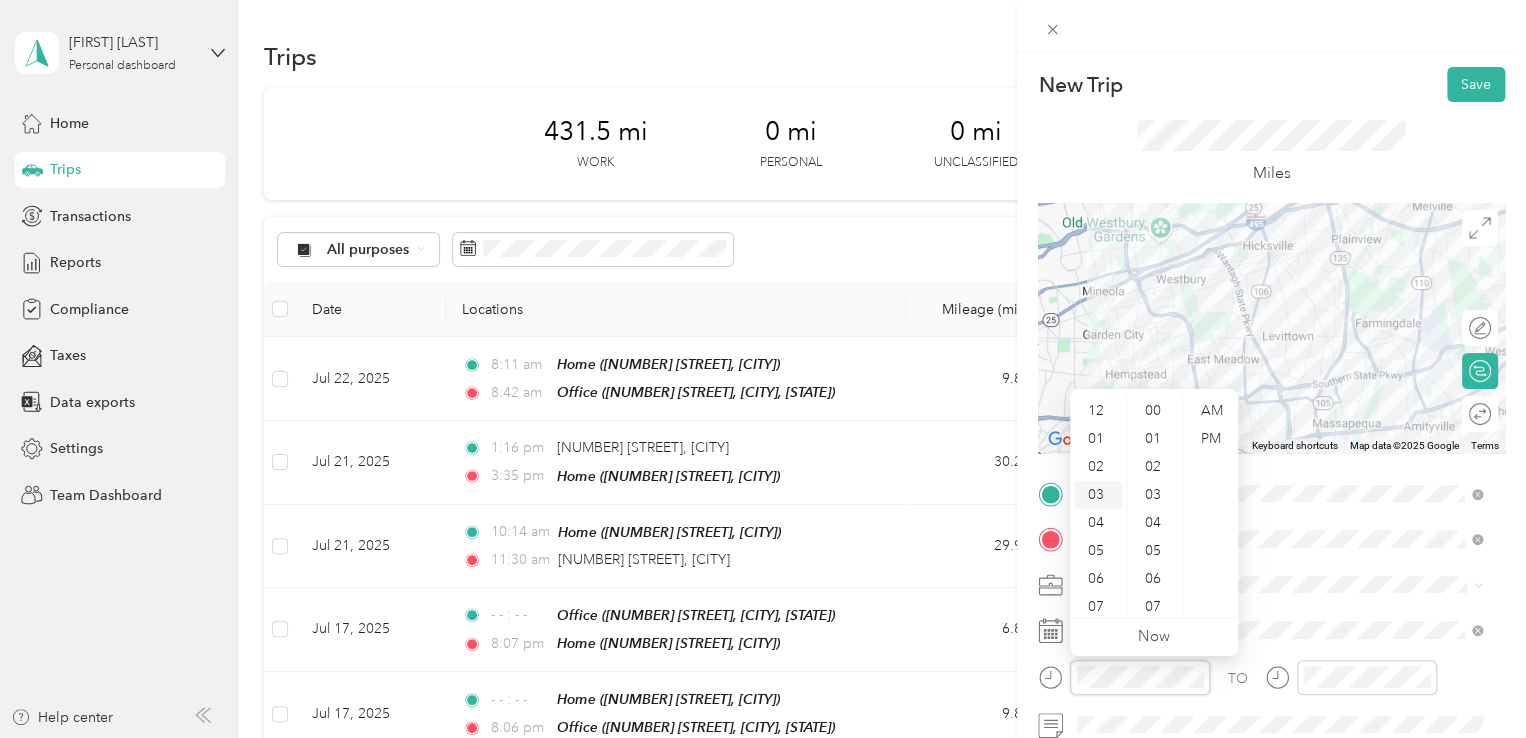 scroll, scrollTop: 336, scrollLeft: 0, axis: vertical 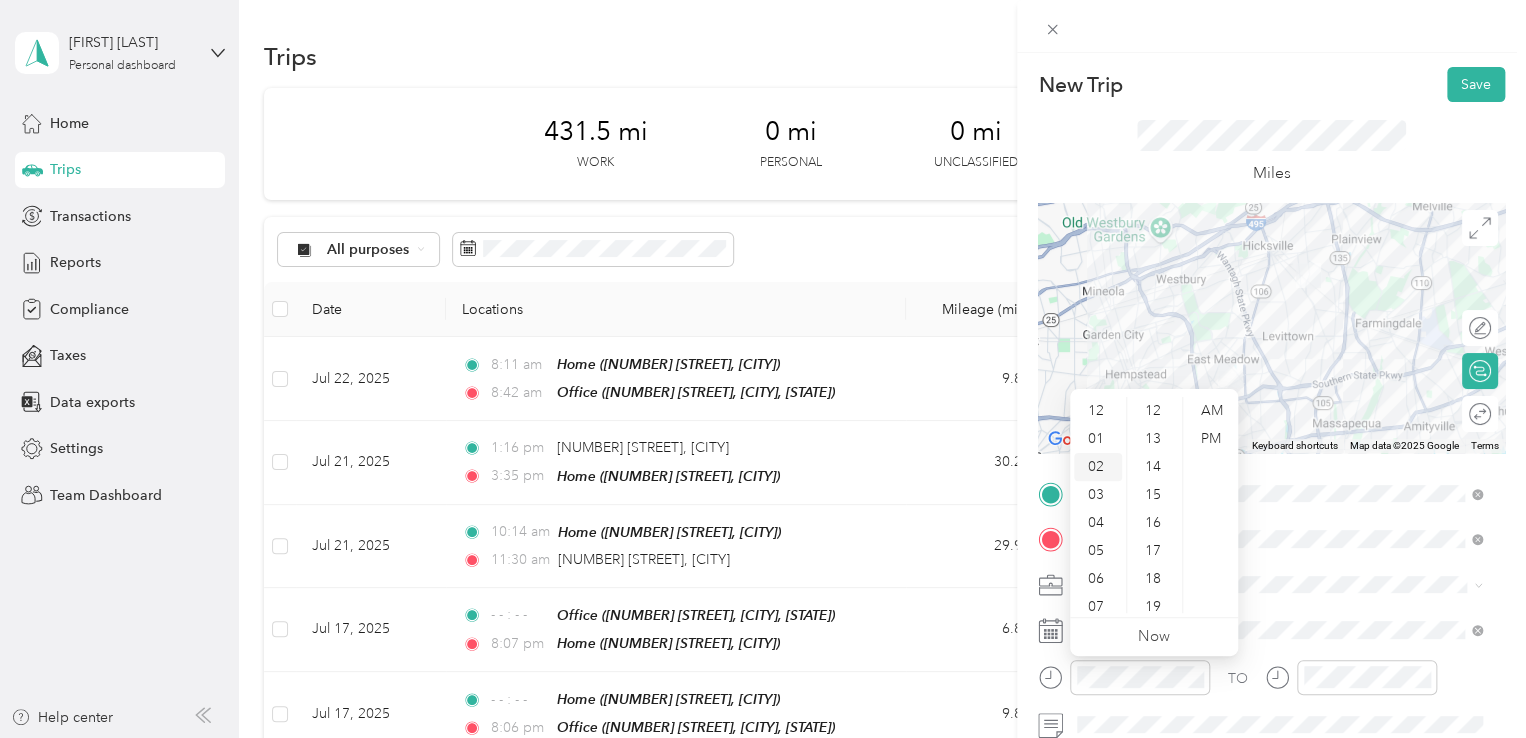 click on "02" at bounding box center [1098, 467] 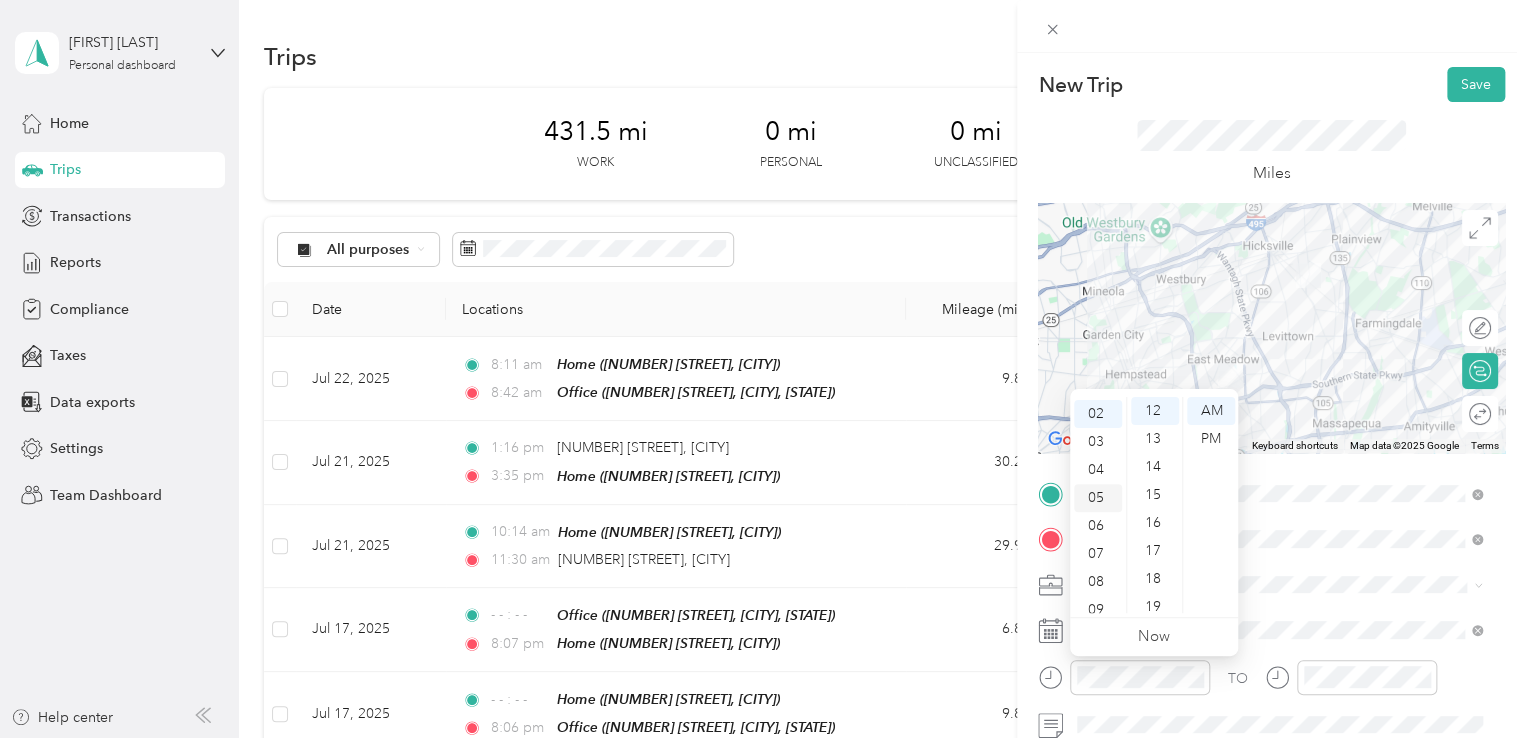 scroll, scrollTop: 56, scrollLeft: 0, axis: vertical 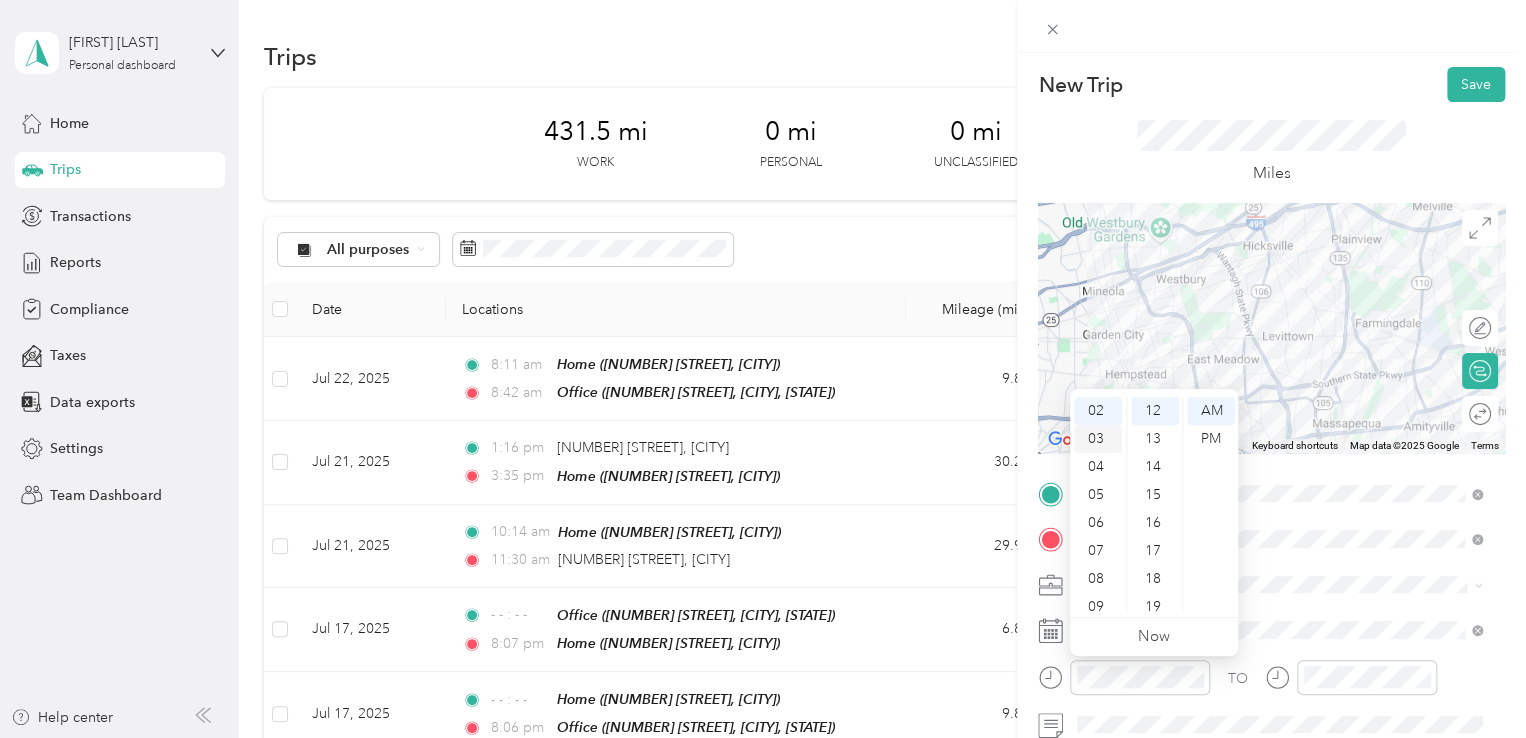 click on "03" at bounding box center [1098, 439] 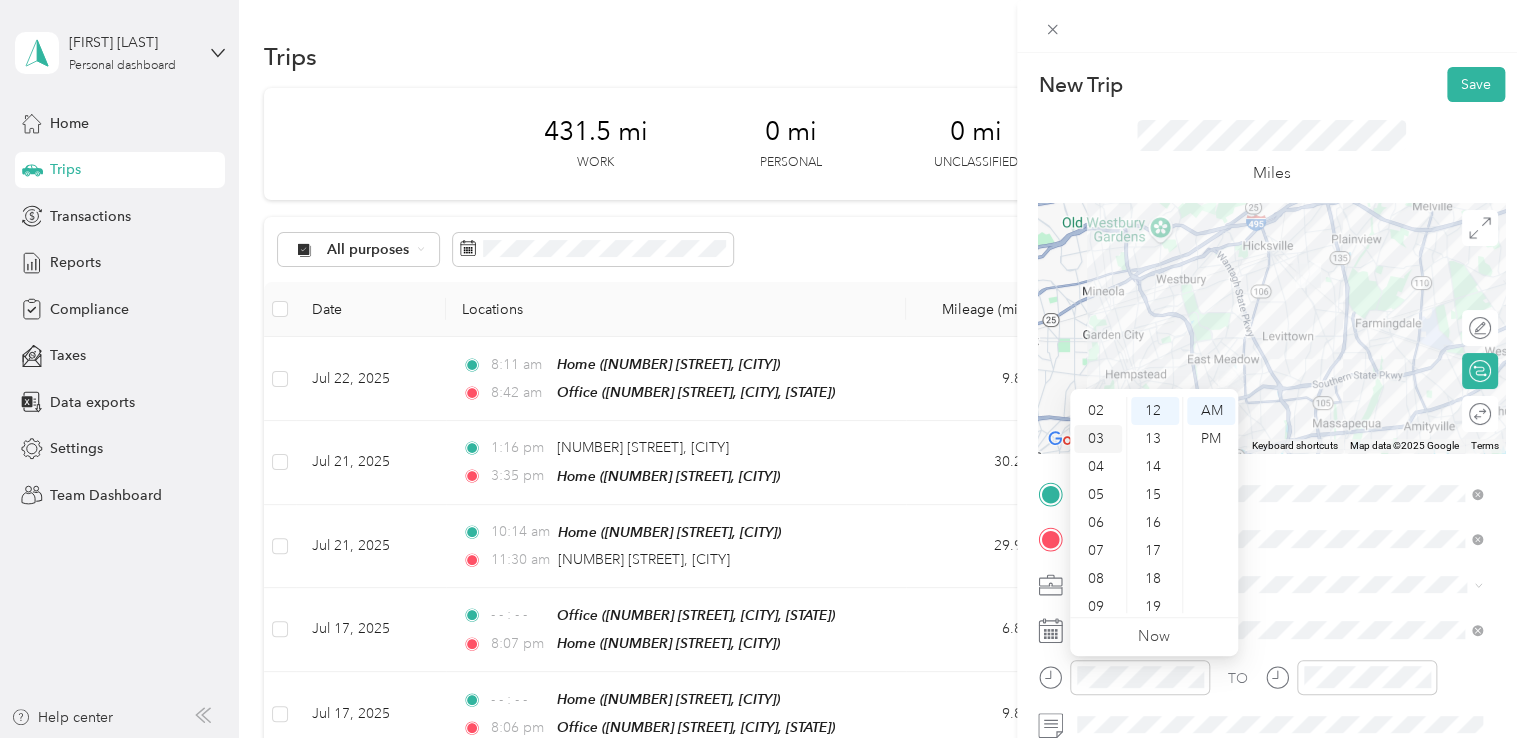 scroll, scrollTop: 84, scrollLeft: 0, axis: vertical 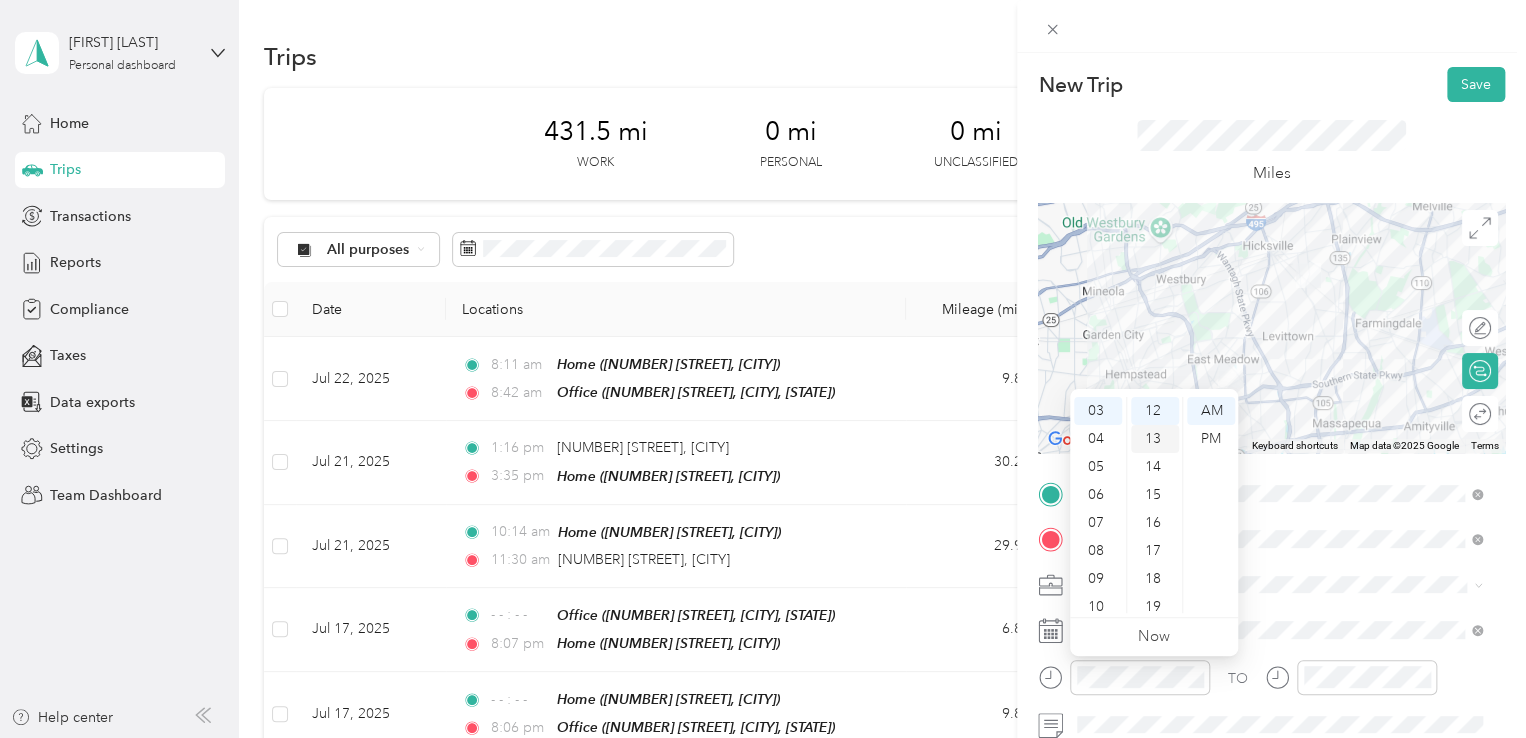 click on "13" at bounding box center (1155, 439) 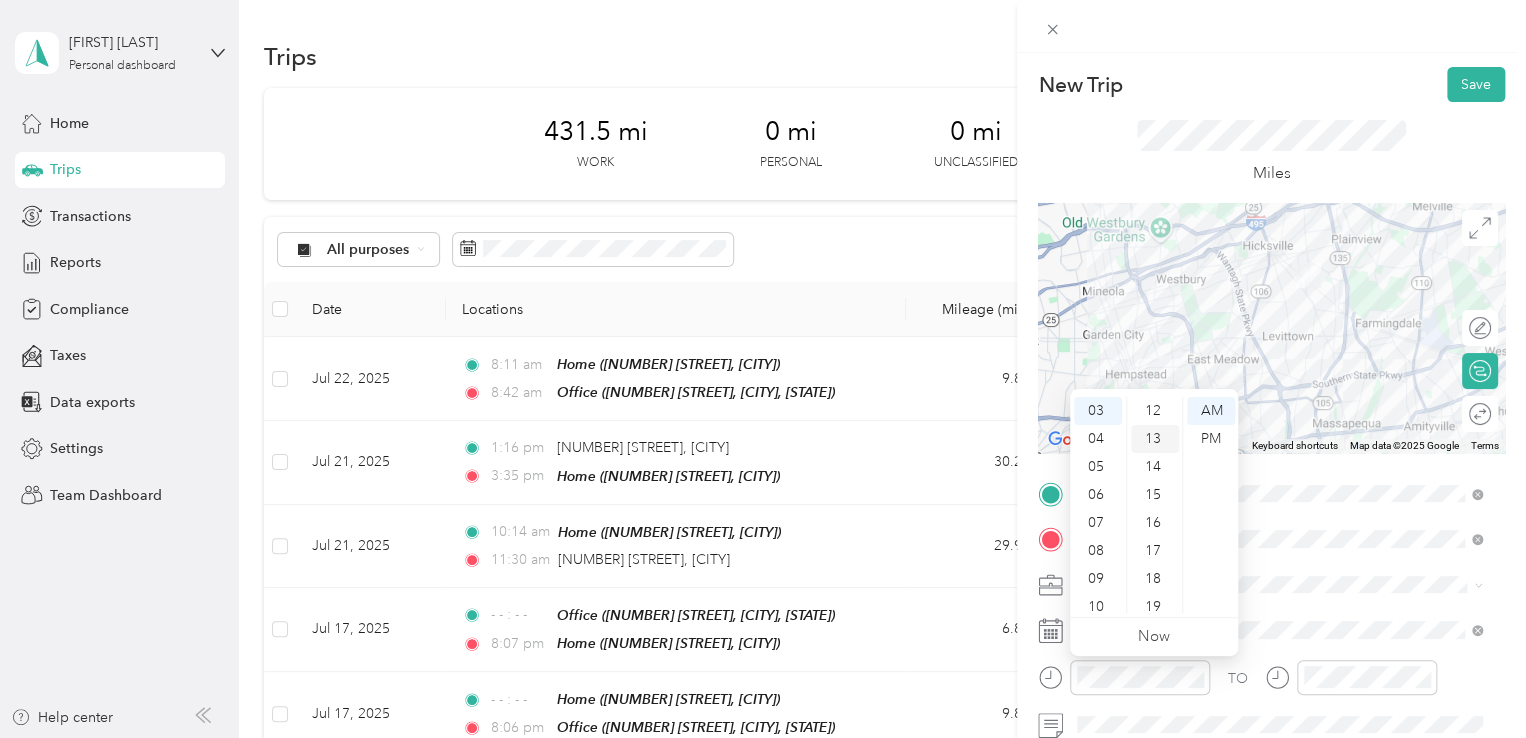 scroll, scrollTop: 364, scrollLeft: 0, axis: vertical 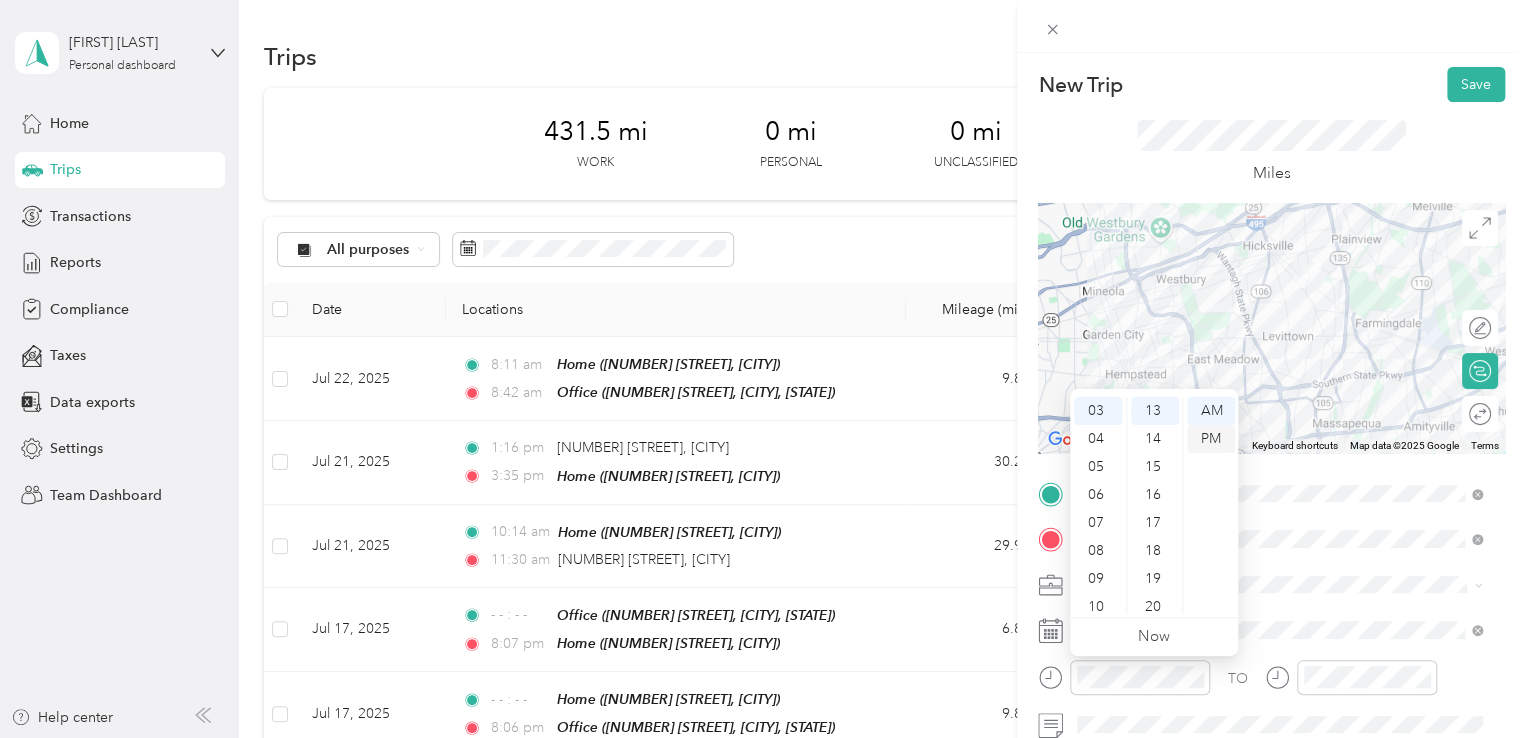 click on "PM" at bounding box center [1211, 439] 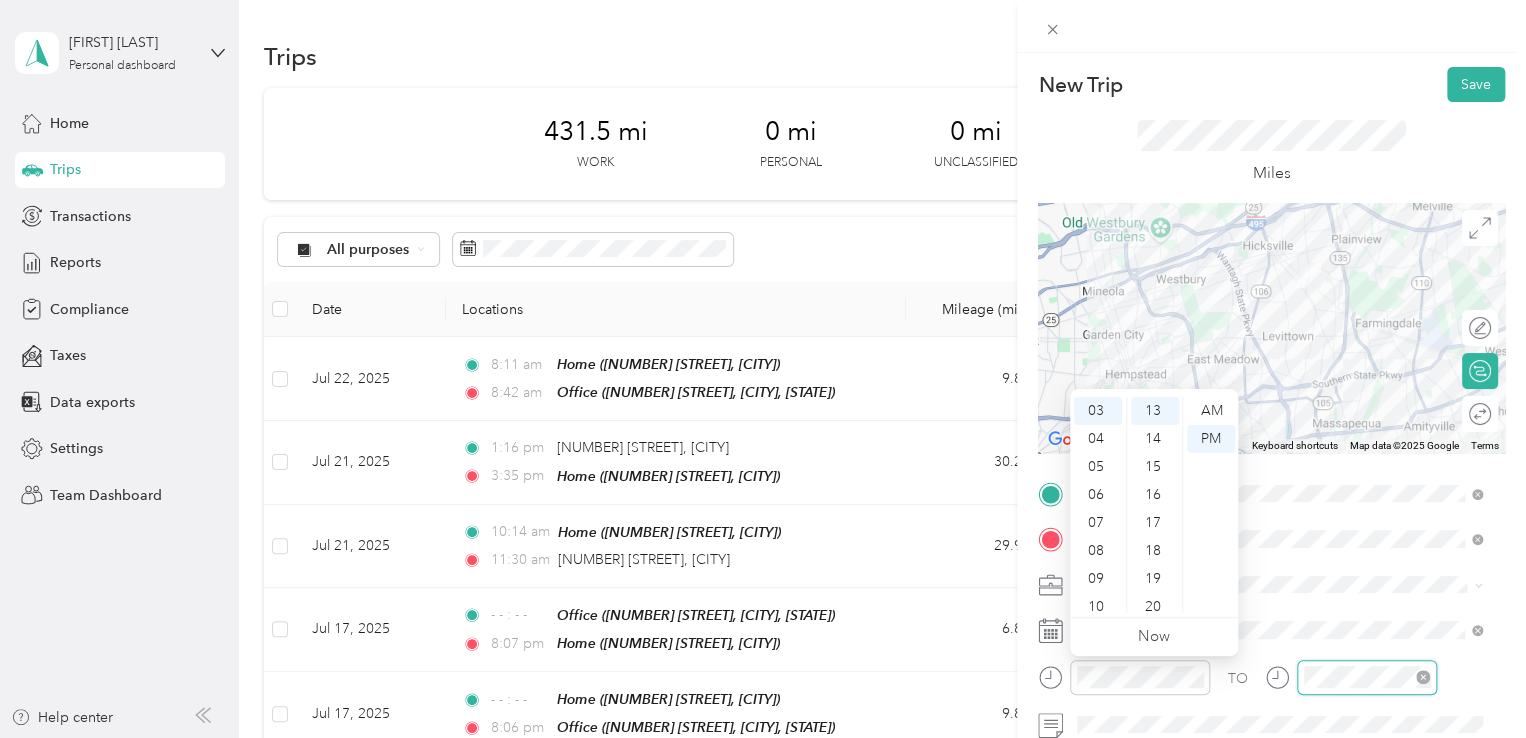 click at bounding box center [1367, 677] 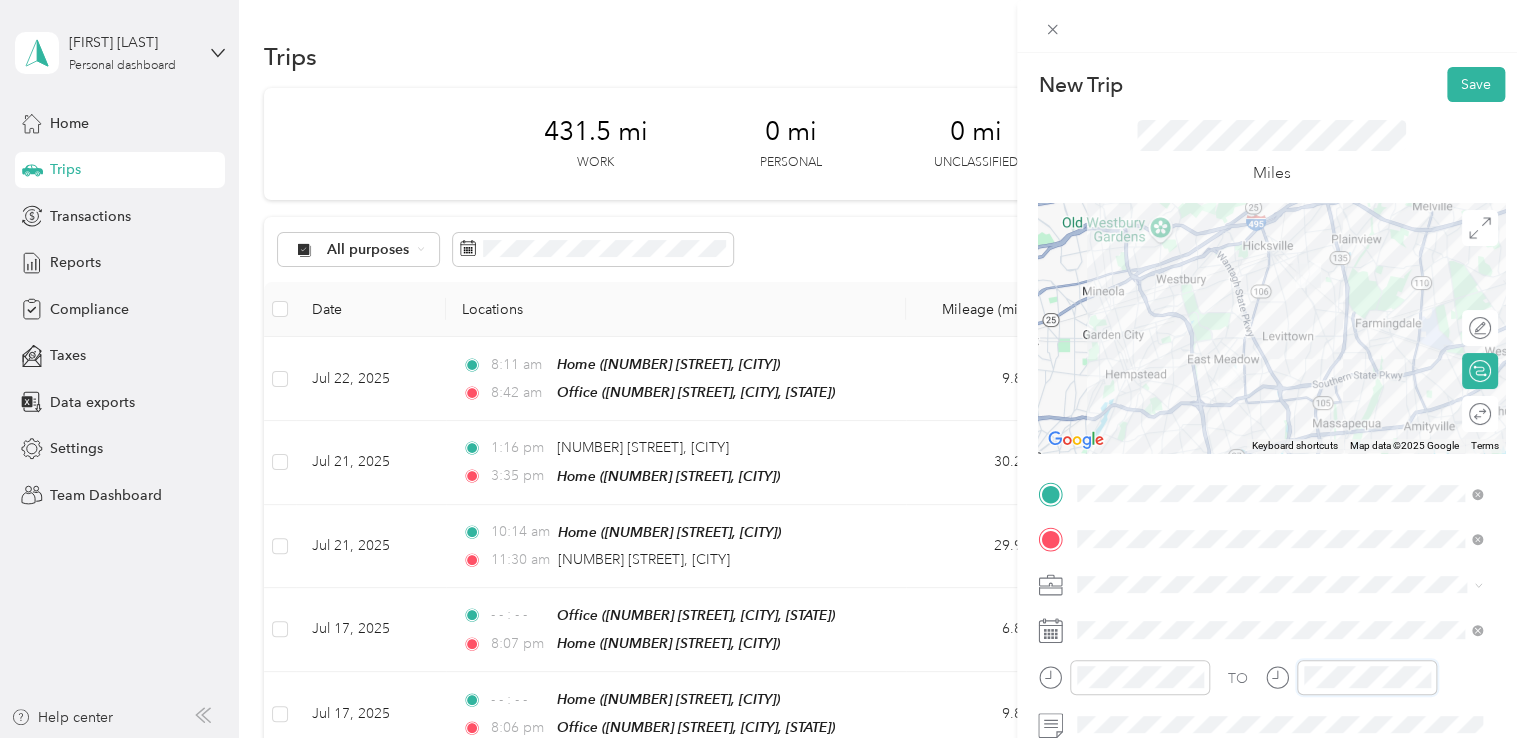 scroll, scrollTop: 120, scrollLeft: 0, axis: vertical 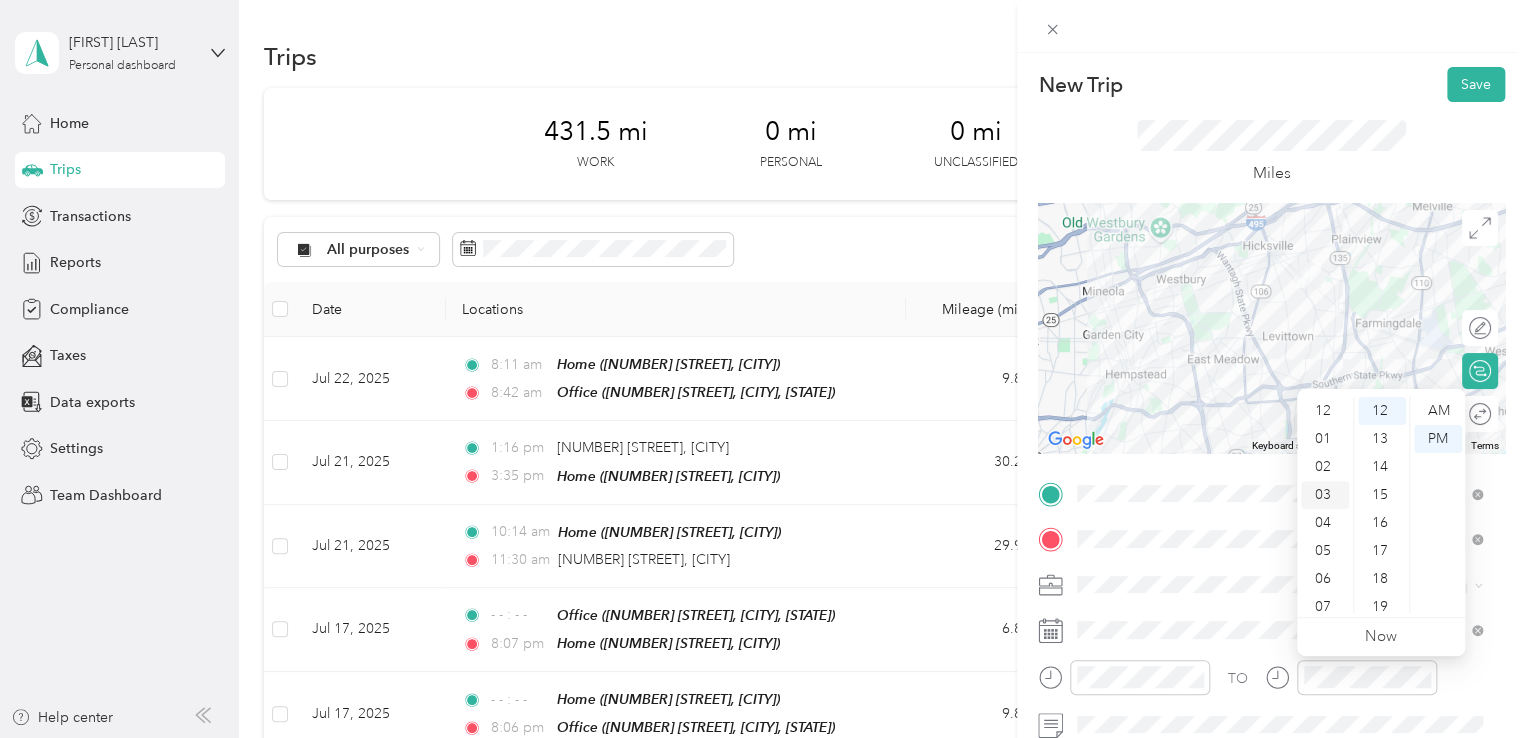 click on "03" at bounding box center [1325, 495] 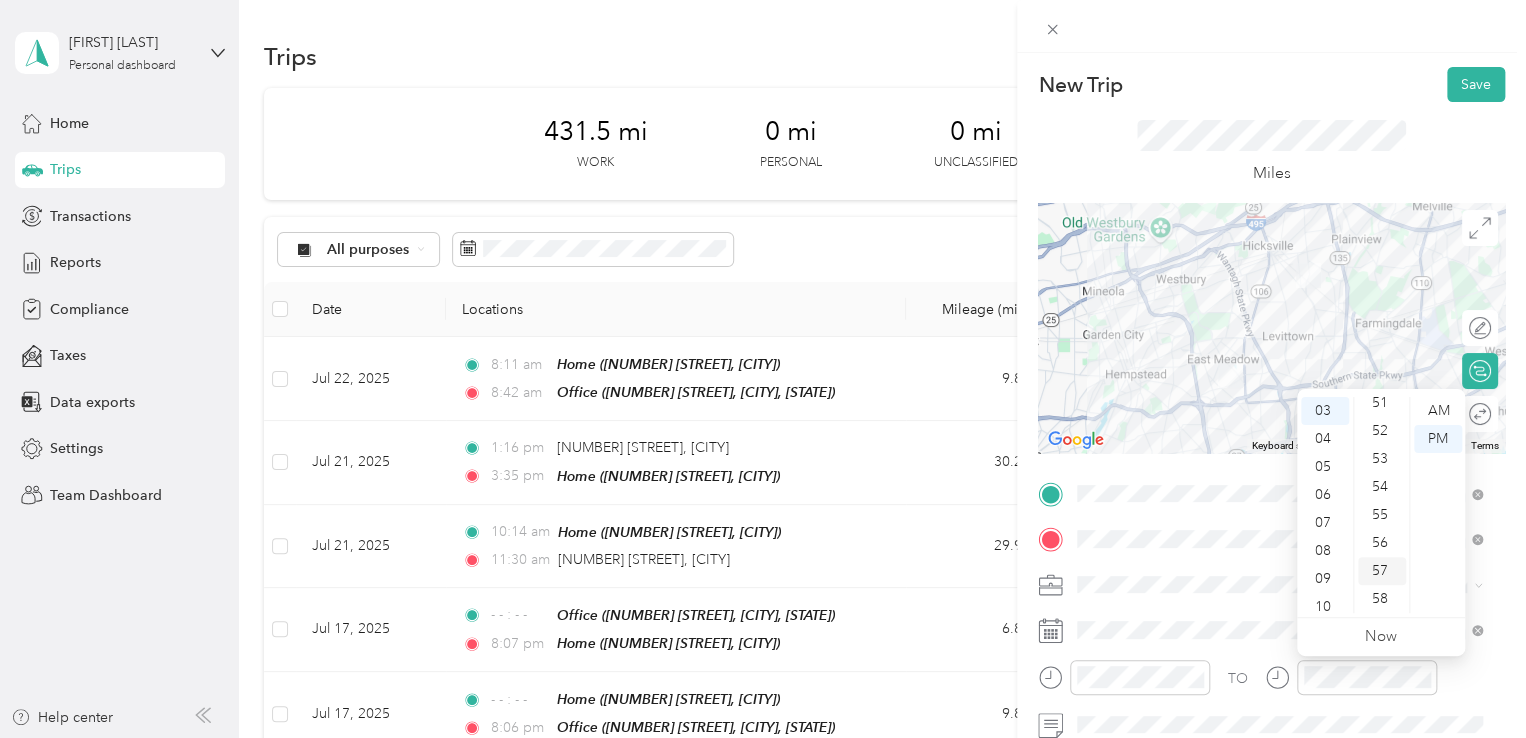 click on "57" at bounding box center [1382, 571] 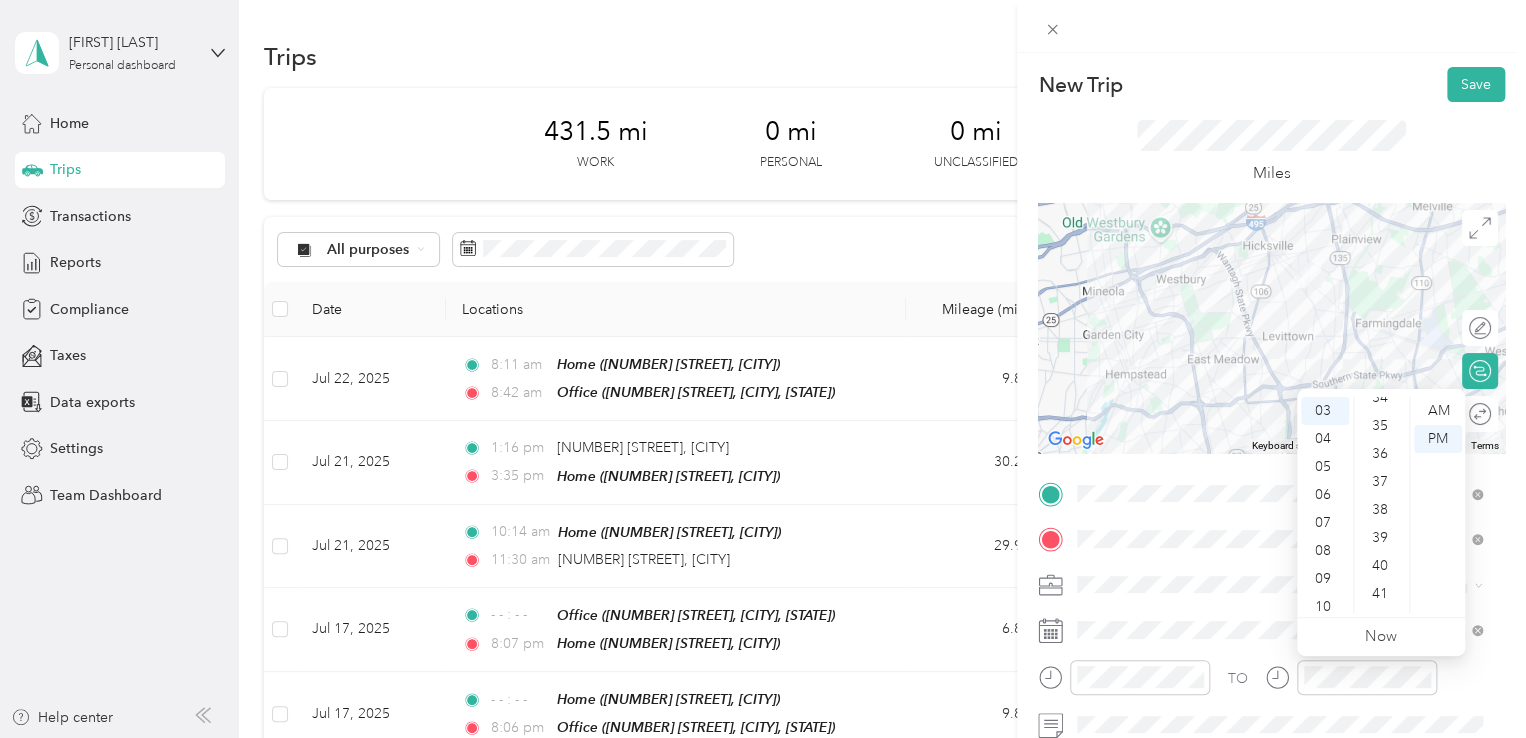 scroll, scrollTop: 964, scrollLeft: 0, axis: vertical 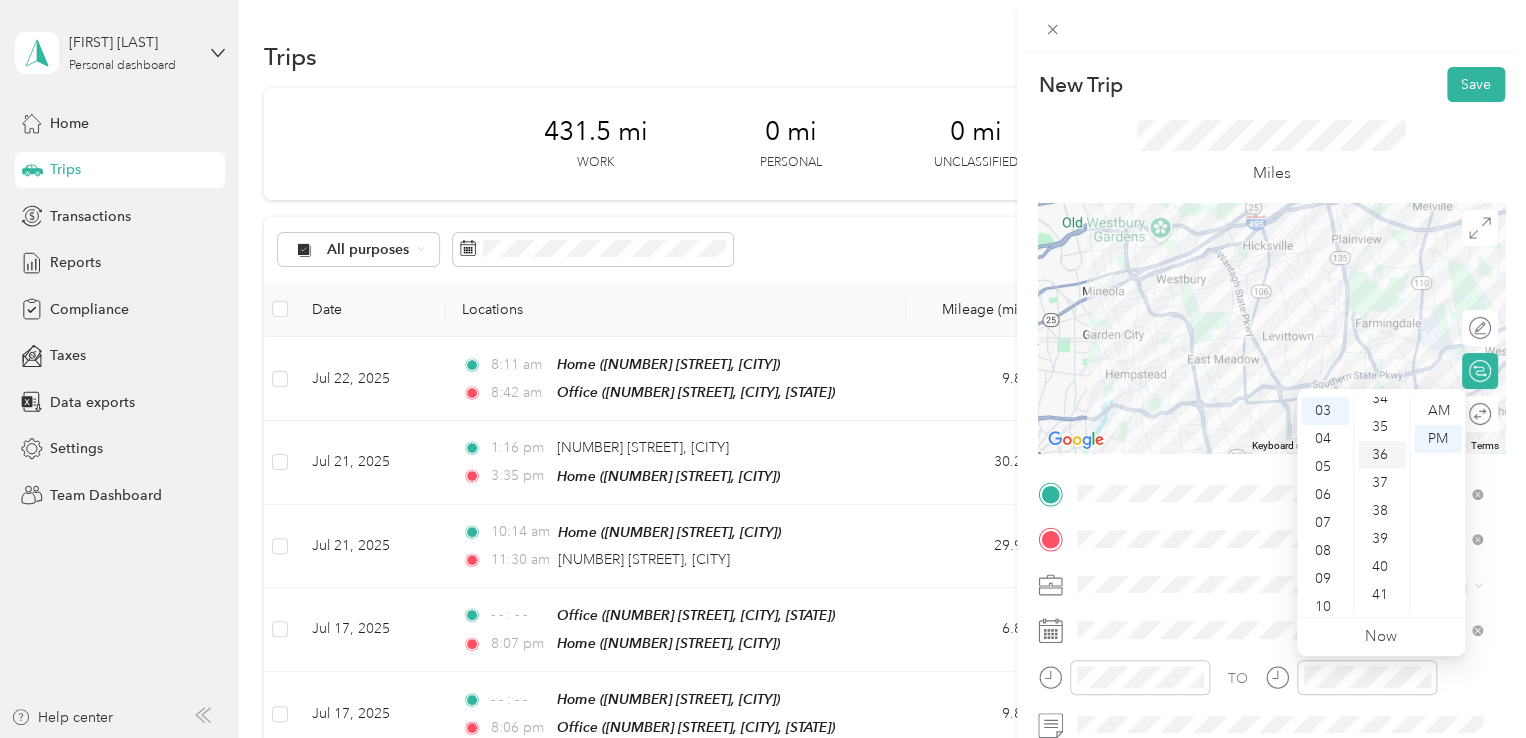 click on "36" at bounding box center (1382, 455) 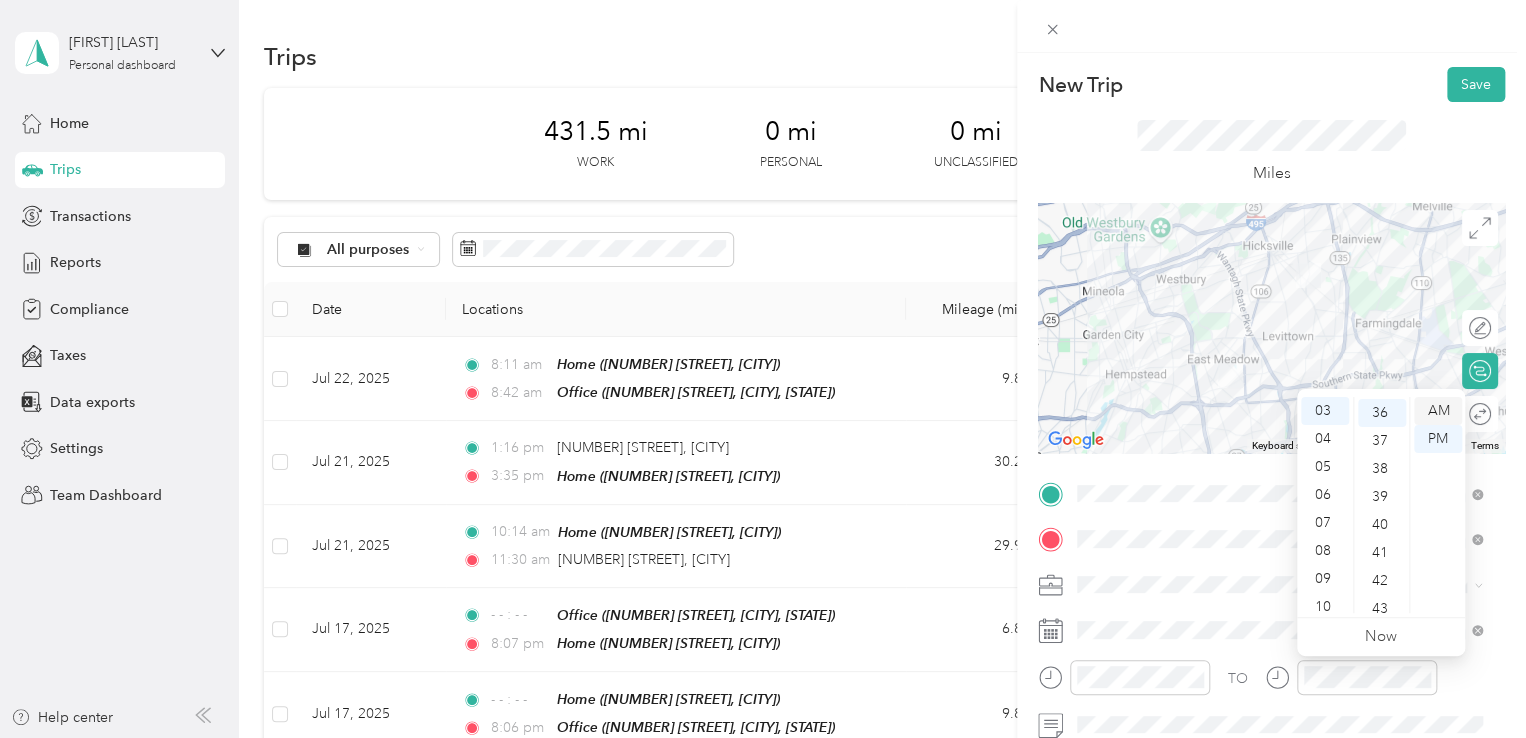 scroll, scrollTop: 1008, scrollLeft: 0, axis: vertical 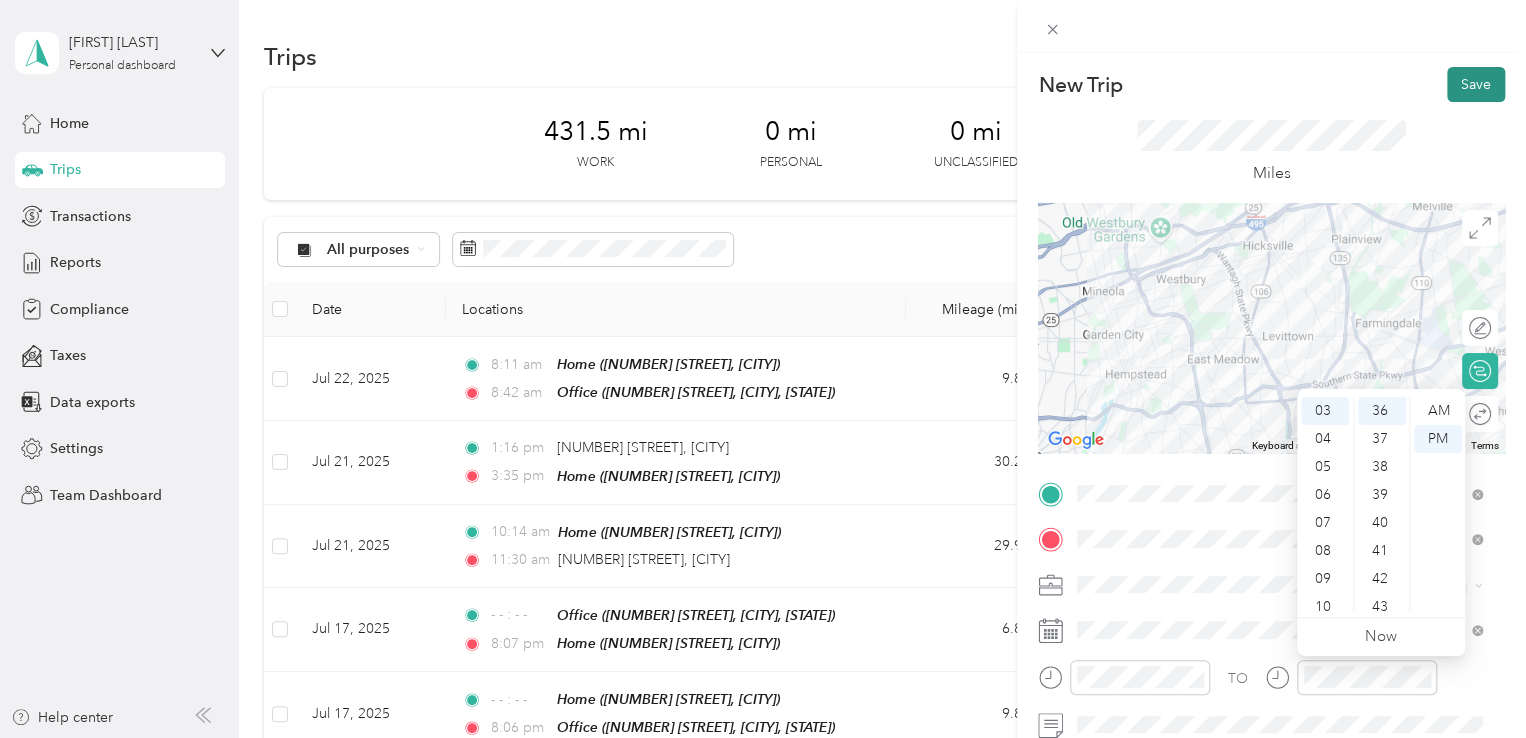 click on "Save" at bounding box center [1476, 84] 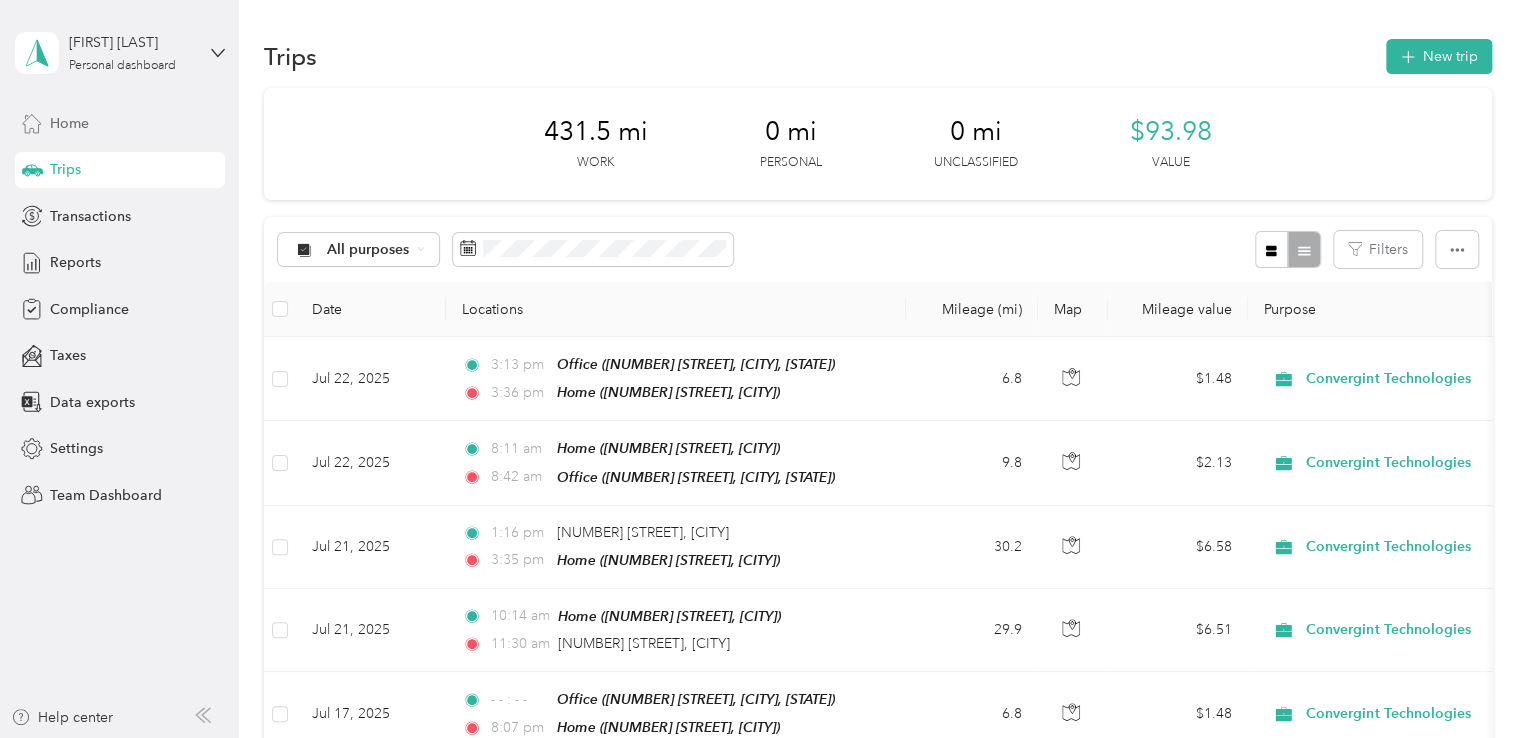 click on "Home" at bounding box center [69, 123] 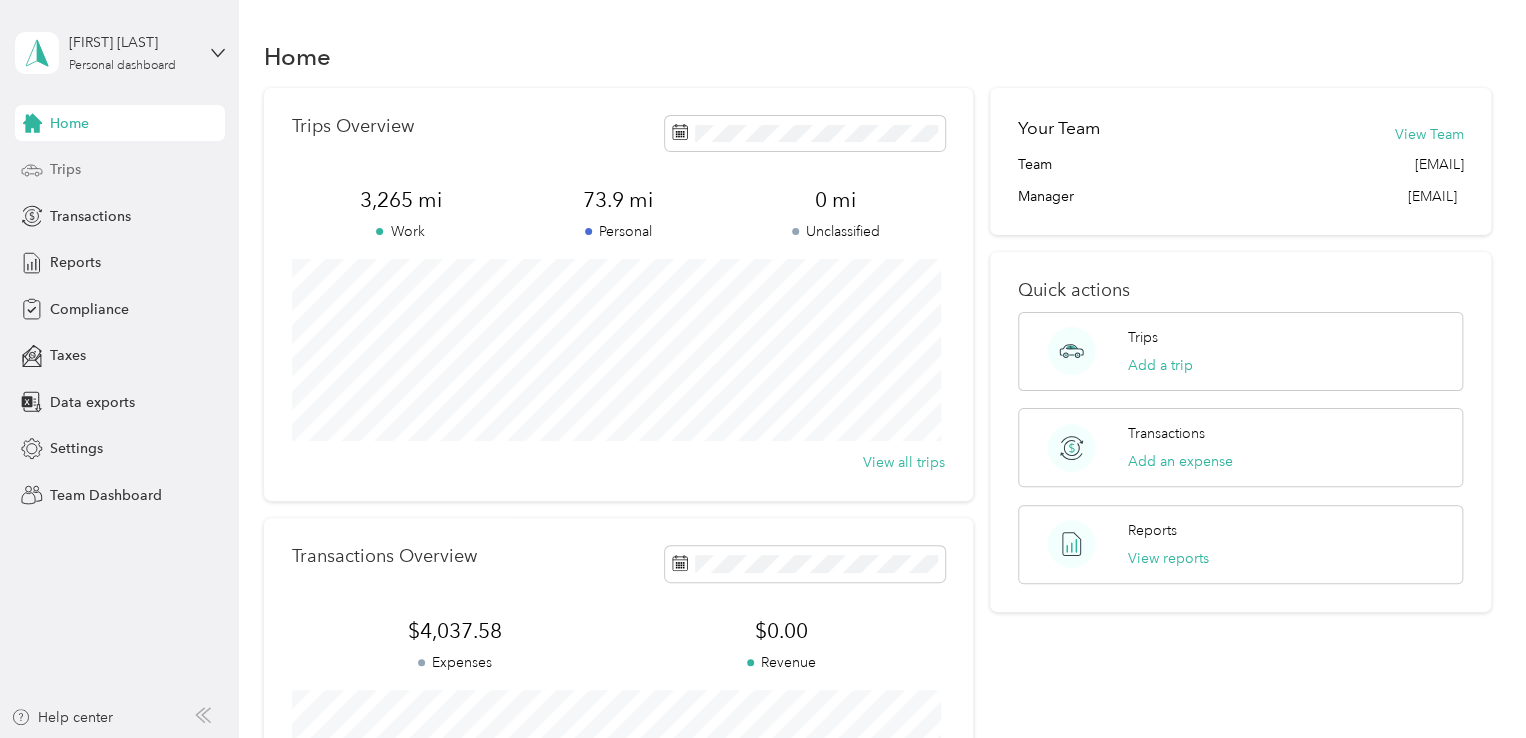 click on "Trips" at bounding box center [65, 169] 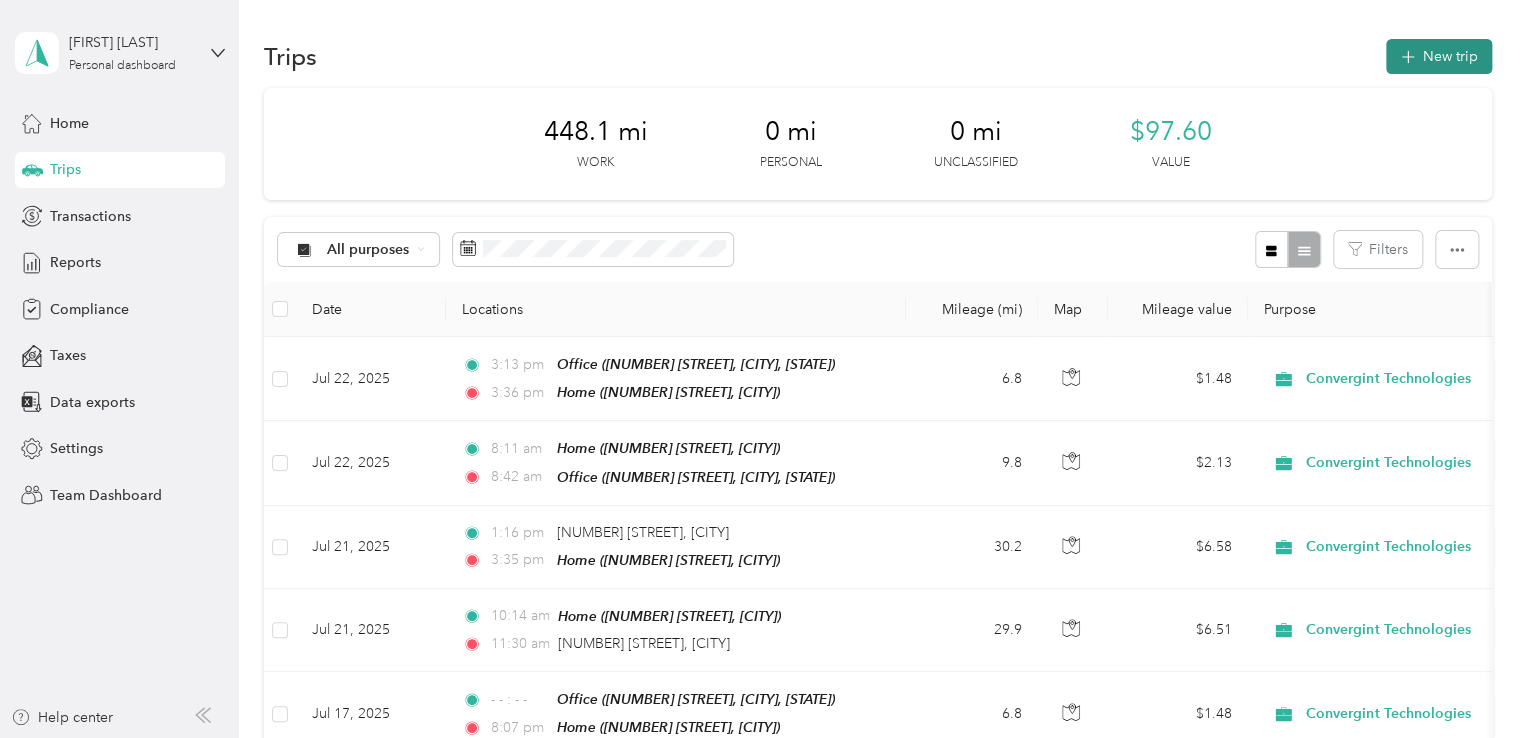click on "New trip" at bounding box center [1439, 56] 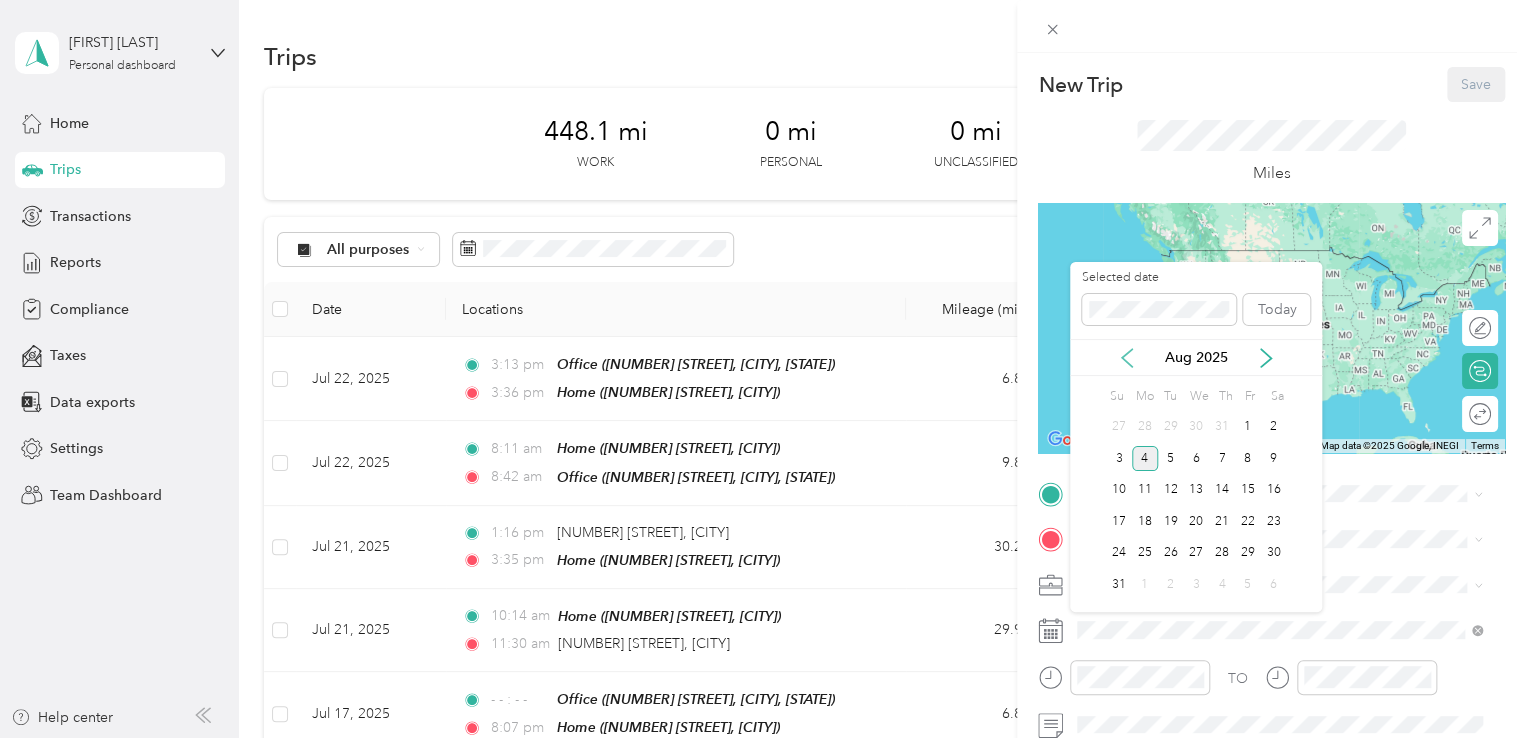 click 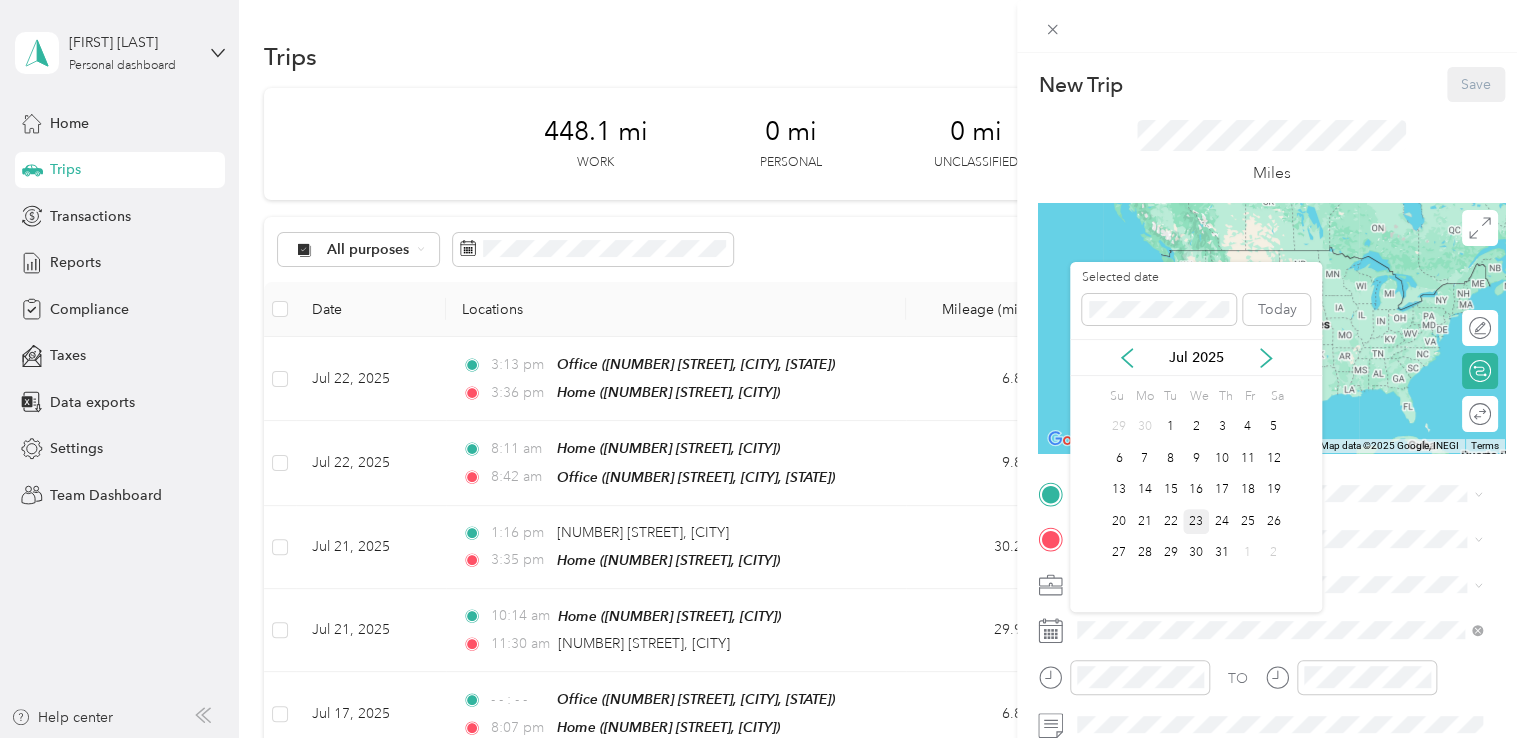click on "23" at bounding box center [1196, 521] 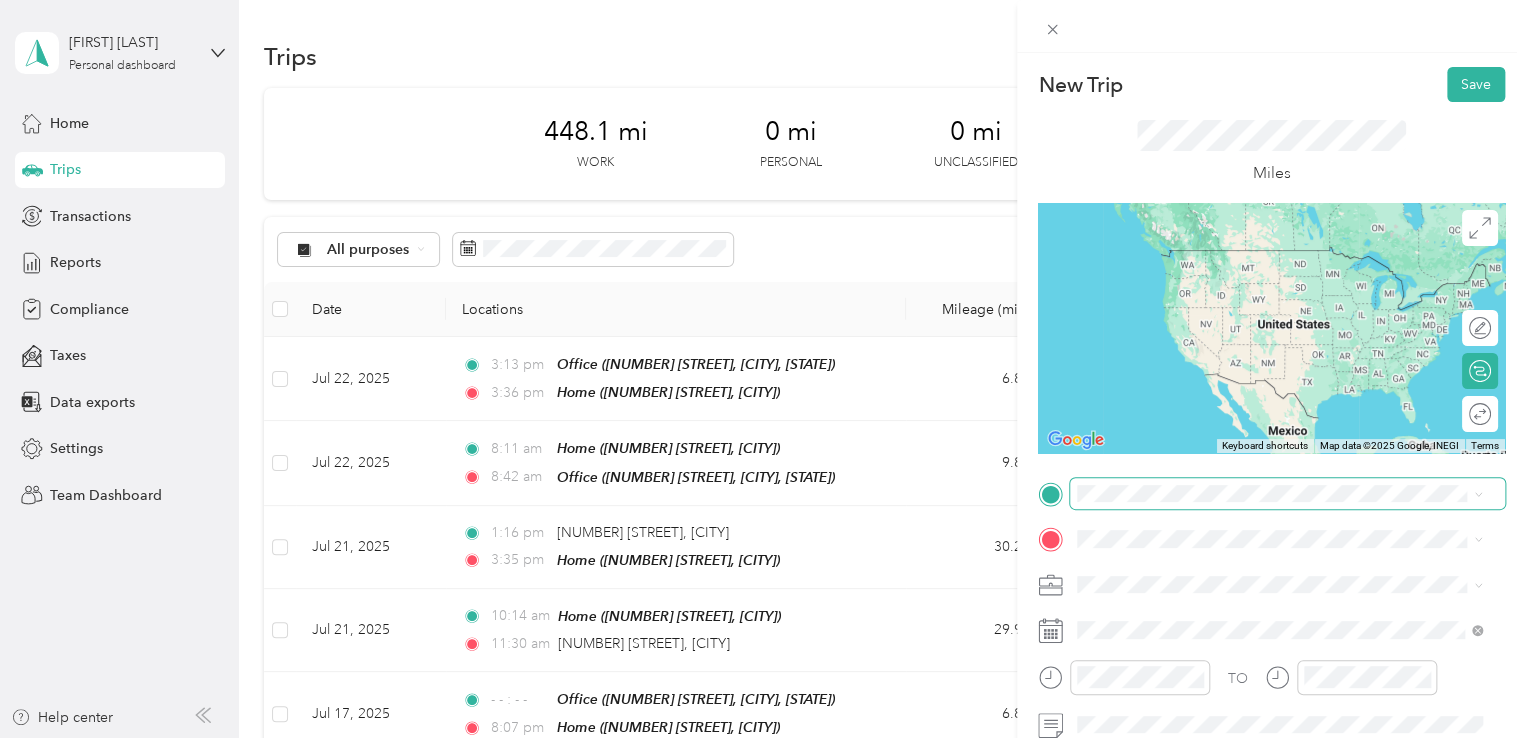 click at bounding box center (1287, 494) 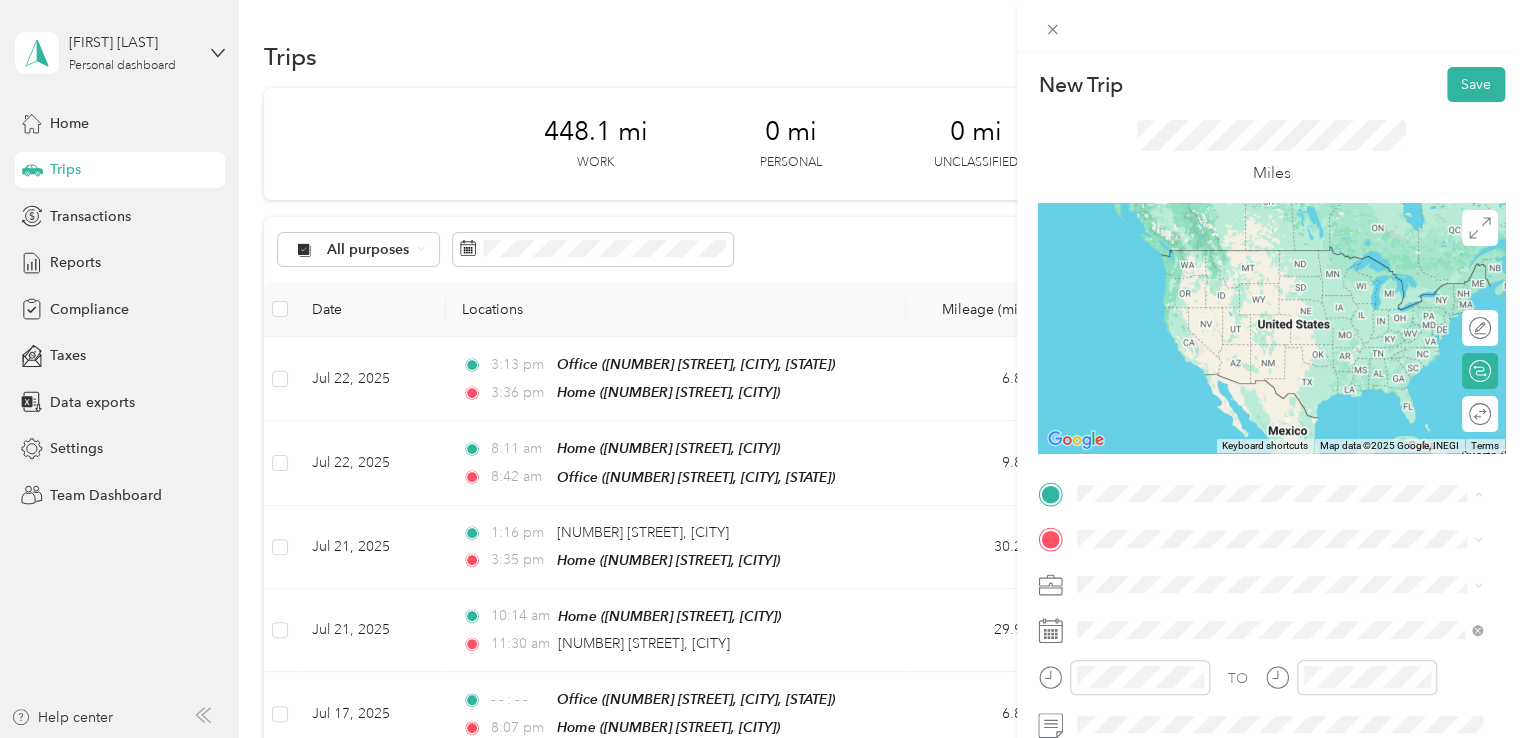 click on "2060 Longfellow Avenue, 11554, East Meadow, New York, United States" at bounding box center (1289, 290) 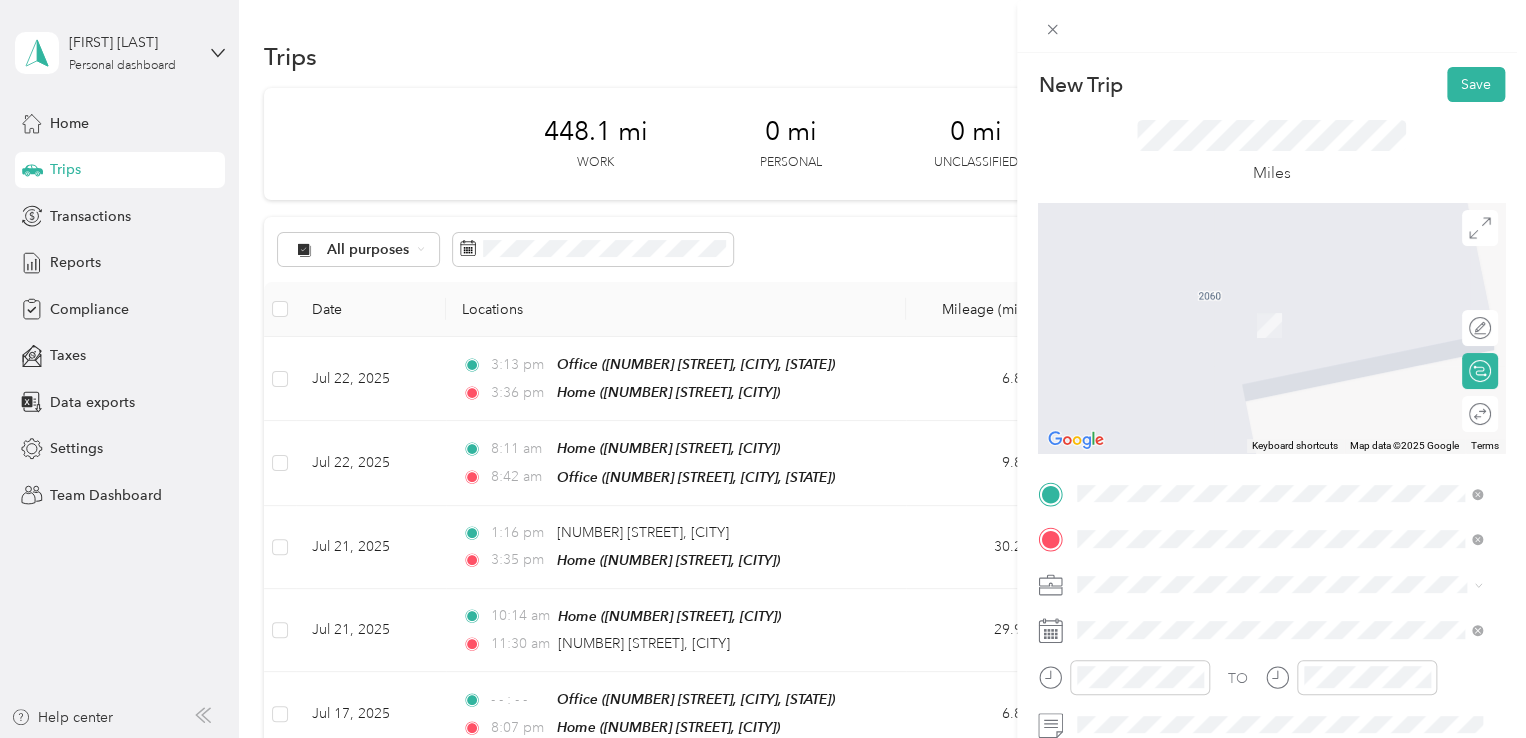 click on "80 Pine Street
New York, New York 10005, United States" at bounding box center (1259, 360) 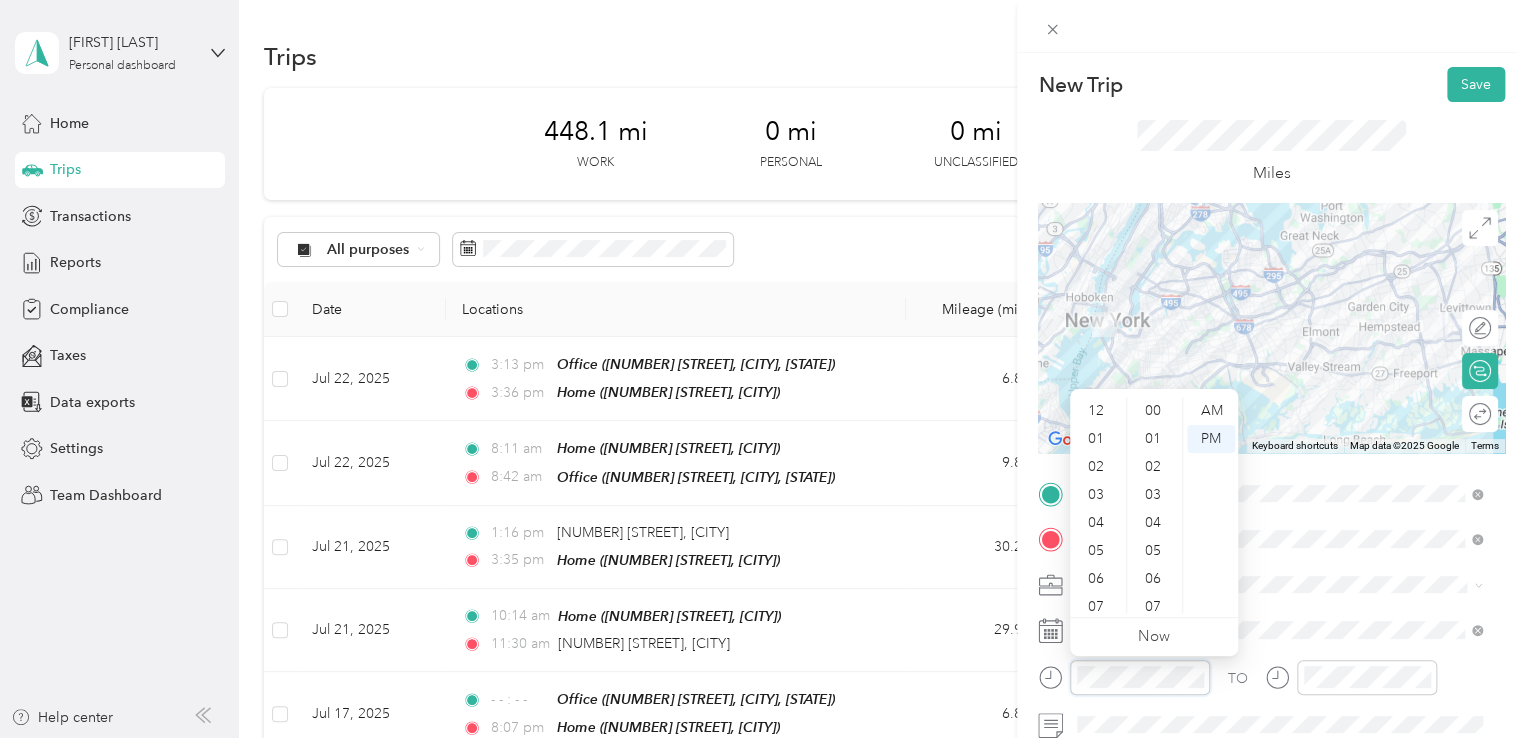 scroll, scrollTop: 364, scrollLeft: 0, axis: vertical 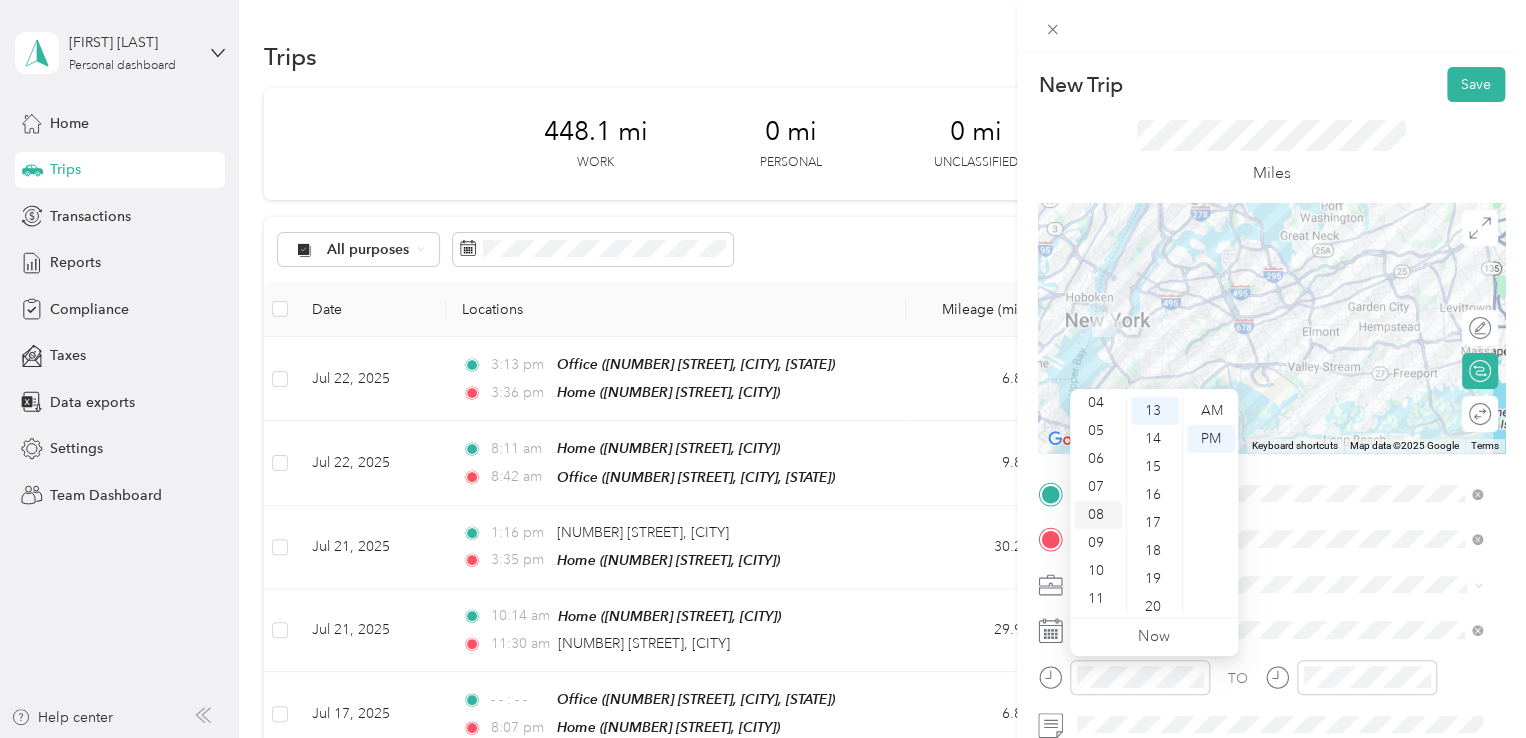 click on "08" at bounding box center [1098, 515] 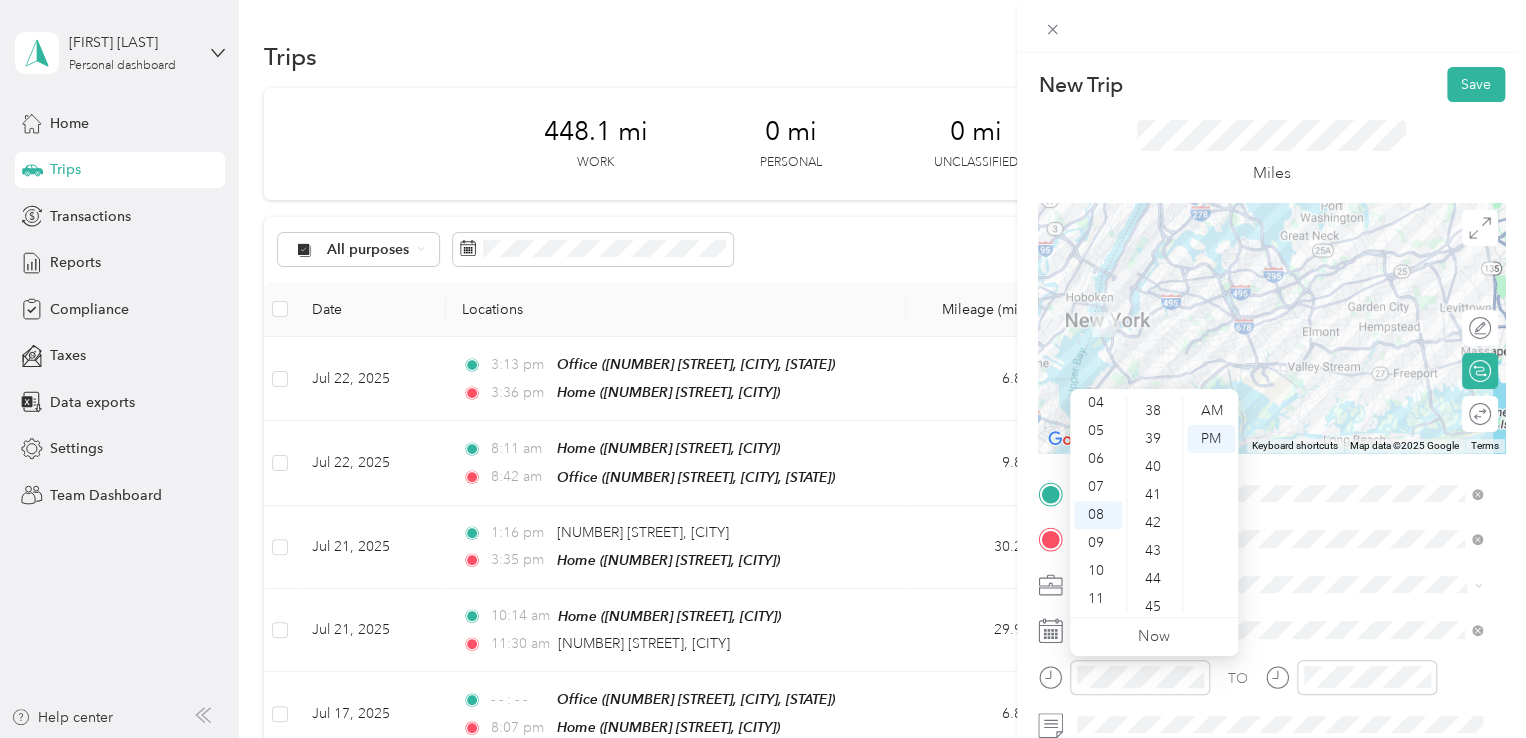 click on "43" at bounding box center (1155, 551) 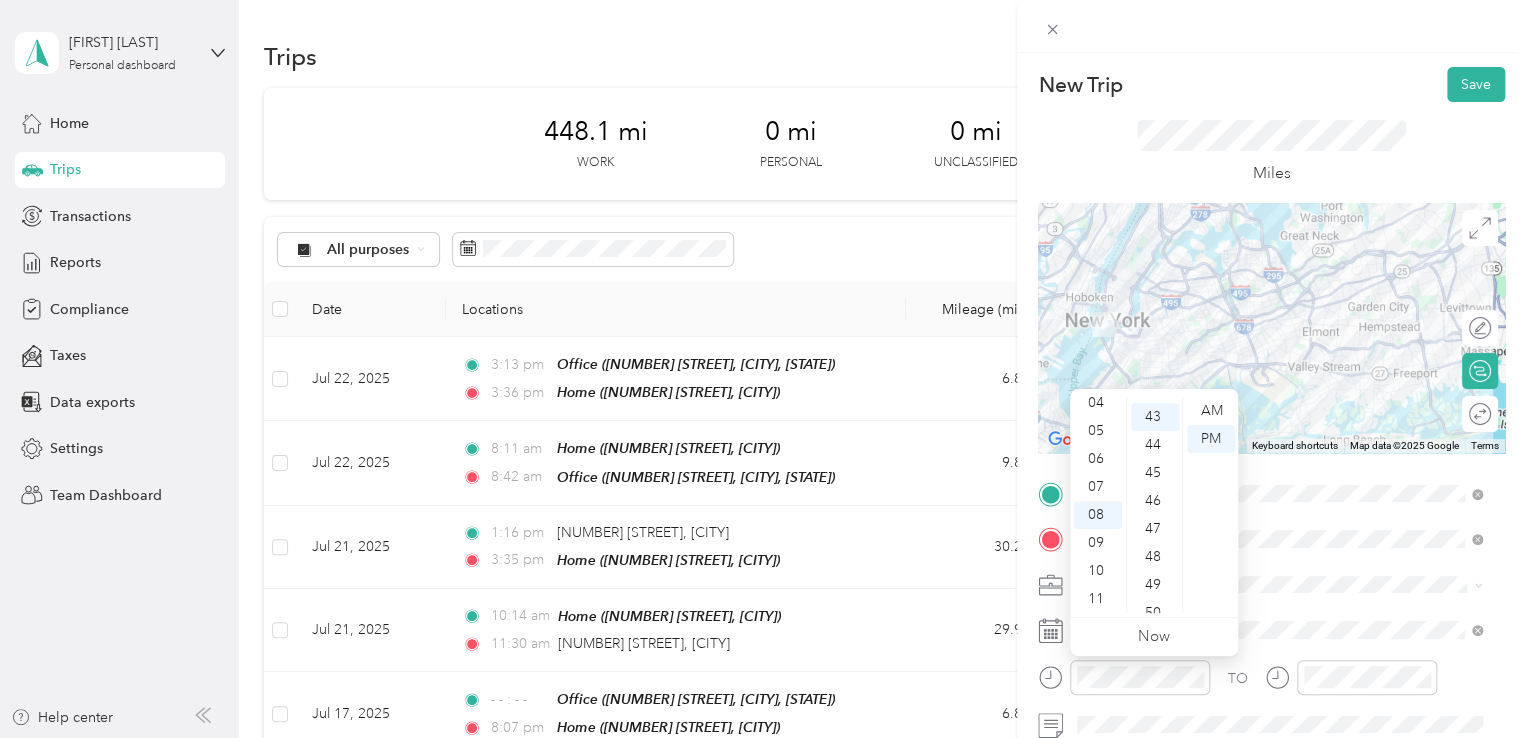 scroll, scrollTop: 1204, scrollLeft: 0, axis: vertical 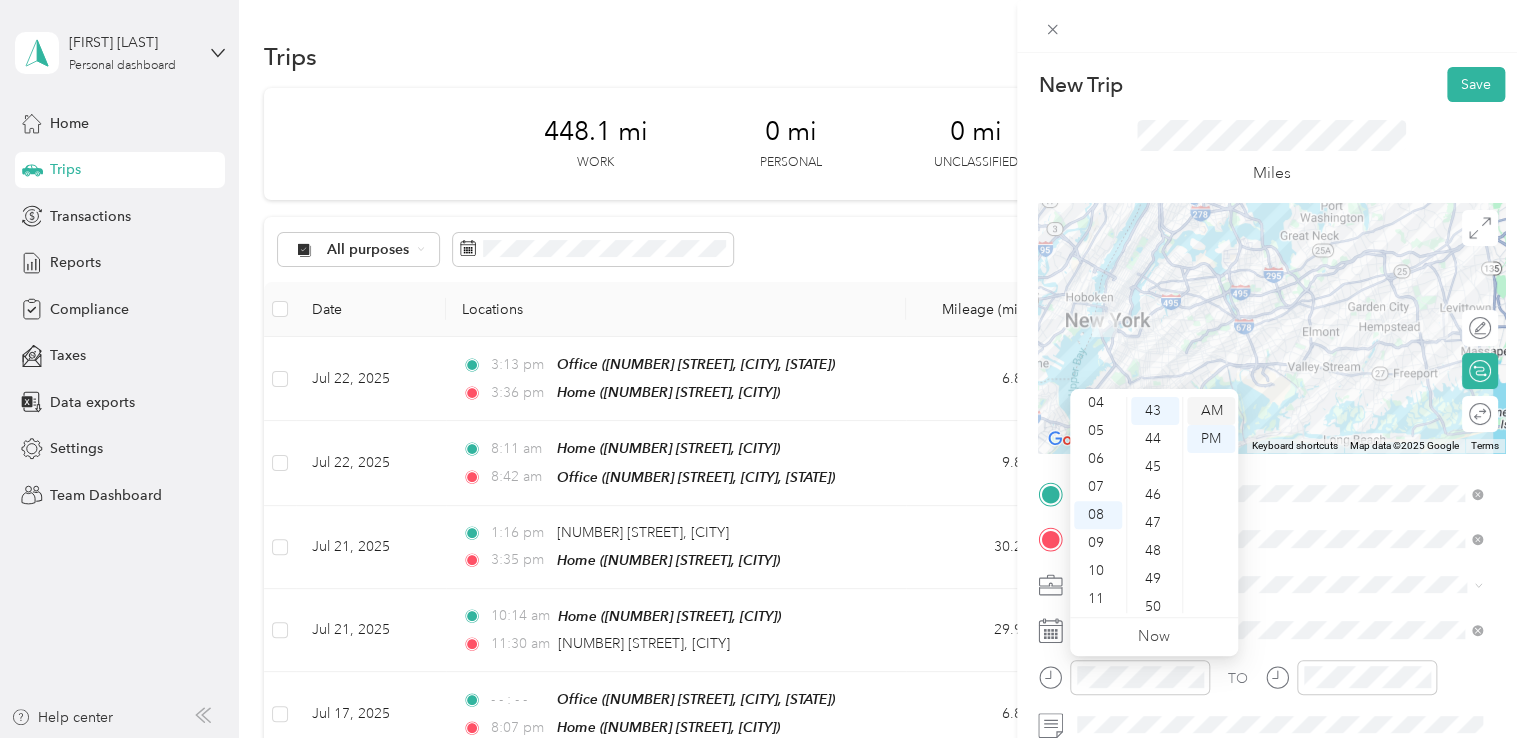 click on "AM" at bounding box center [1211, 411] 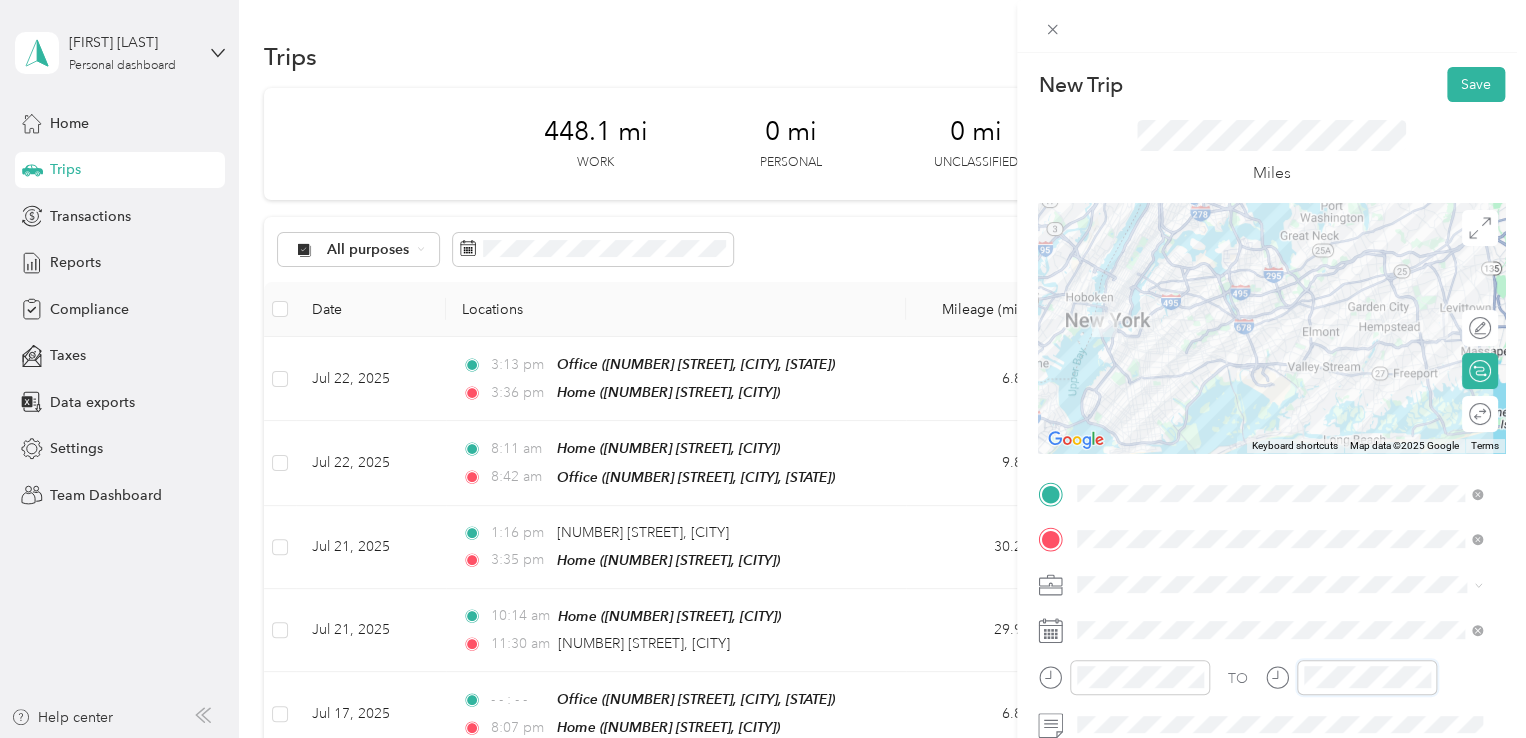 scroll, scrollTop: 120, scrollLeft: 0, axis: vertical 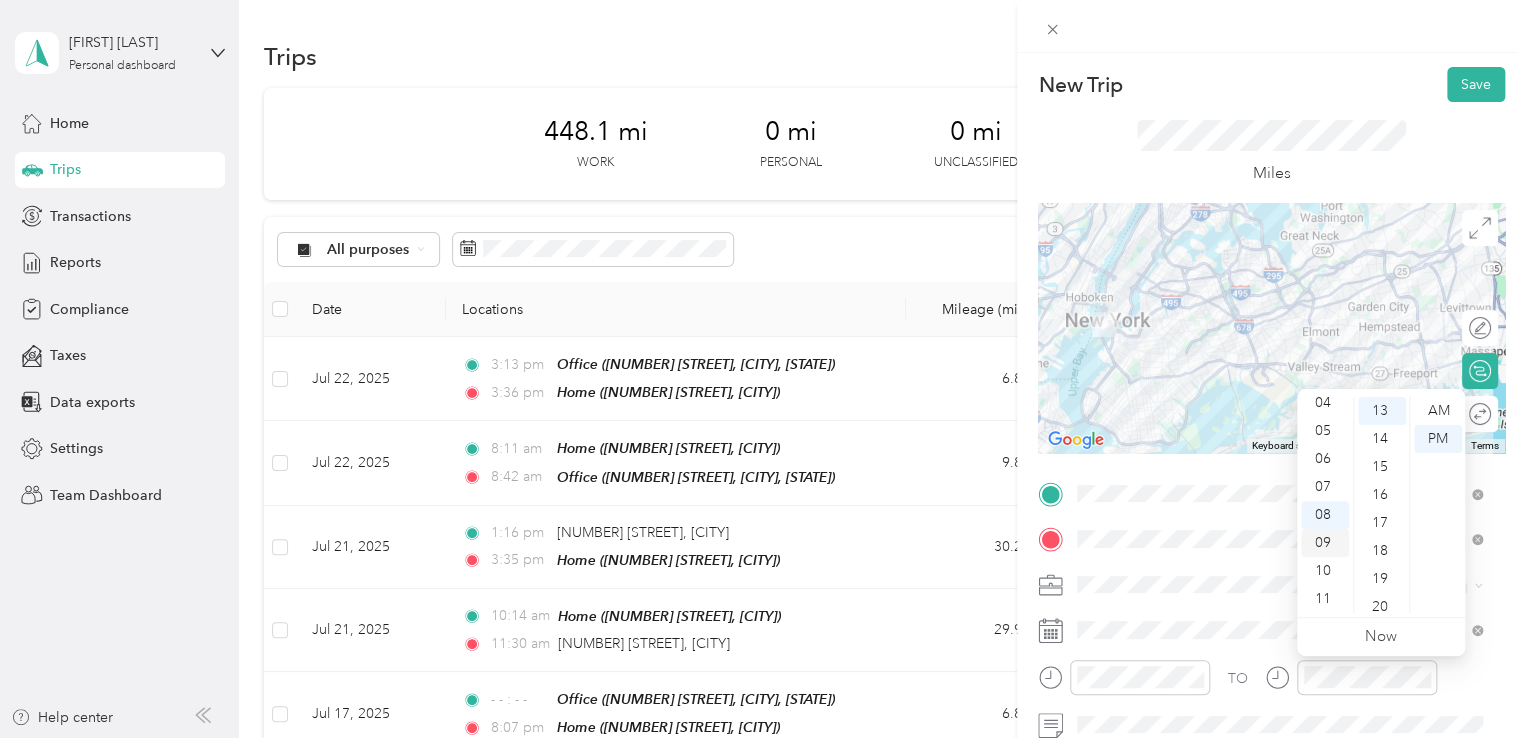 click on "09" at bounding box center [1325, 543] 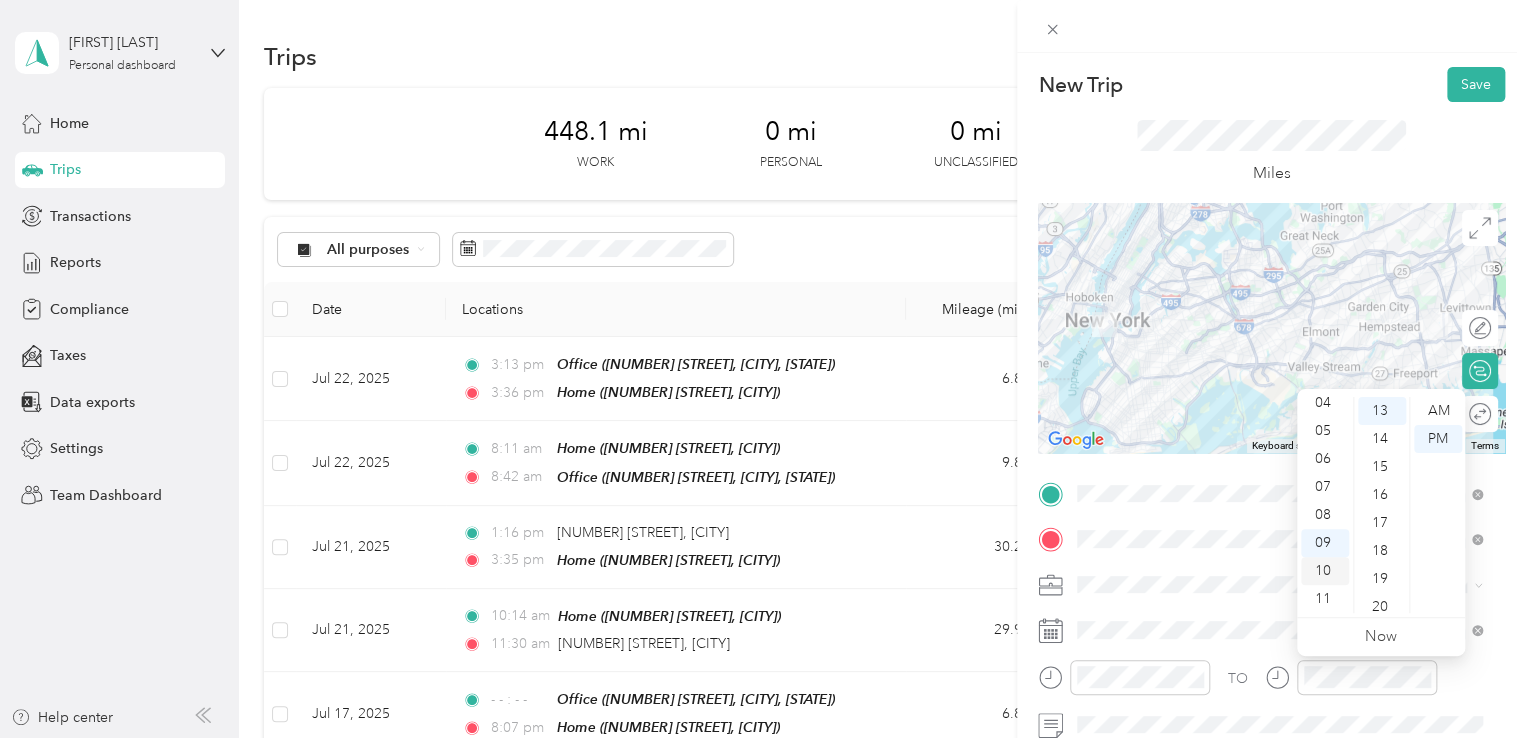 click on "10" at bounding box center (1325, 571) 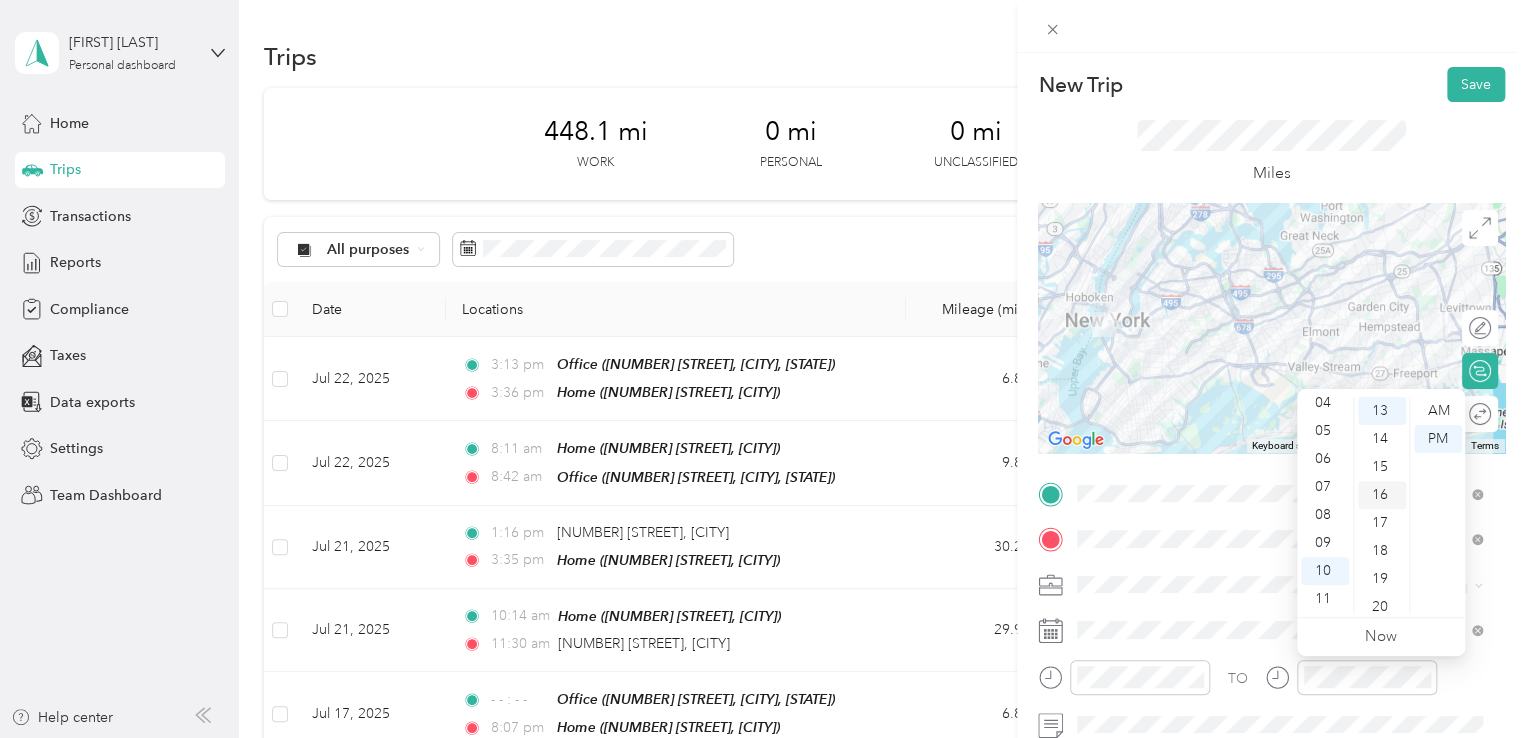scroll, scrollTop: 0, scrollLeft: 0, axis: both 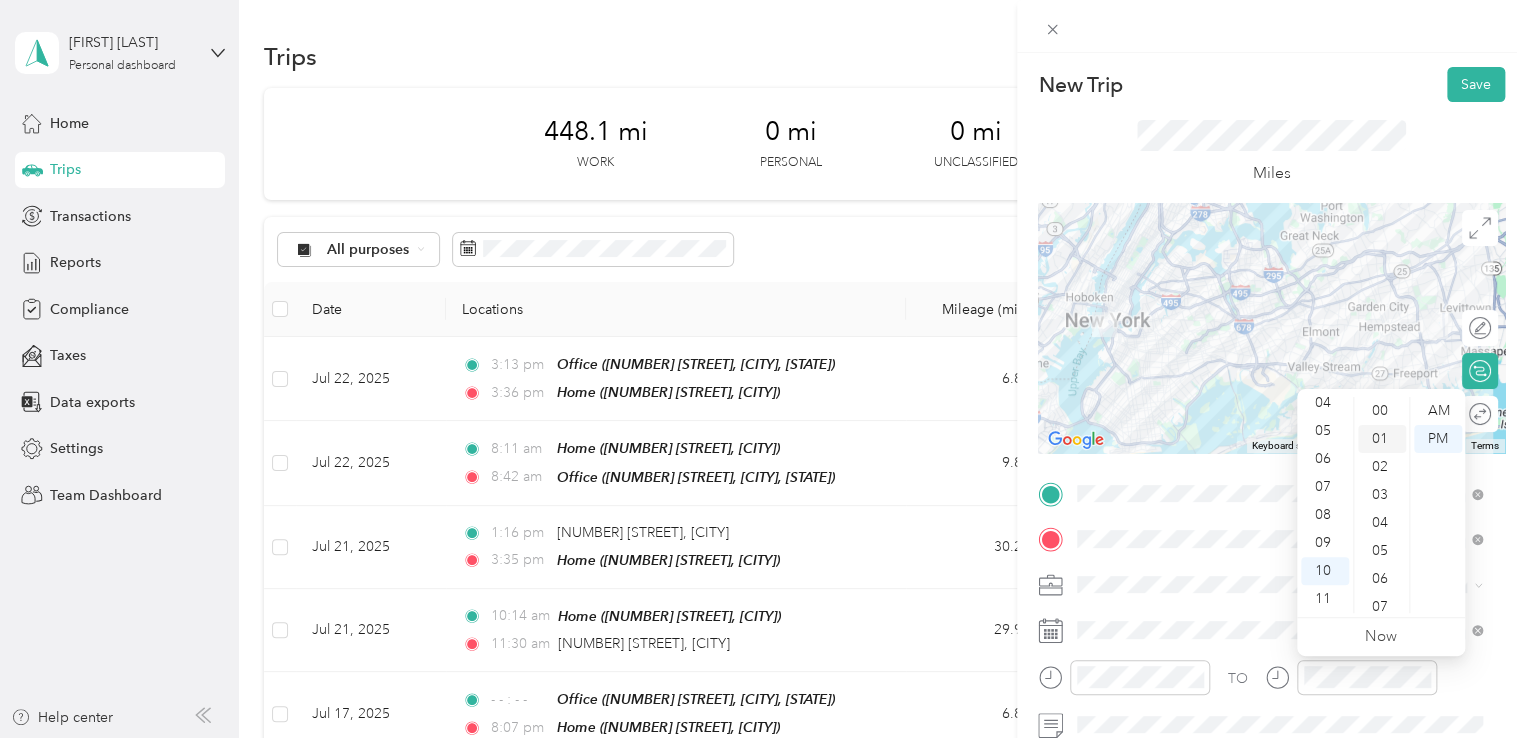 click on "01" at bounding box center [1382, 439] 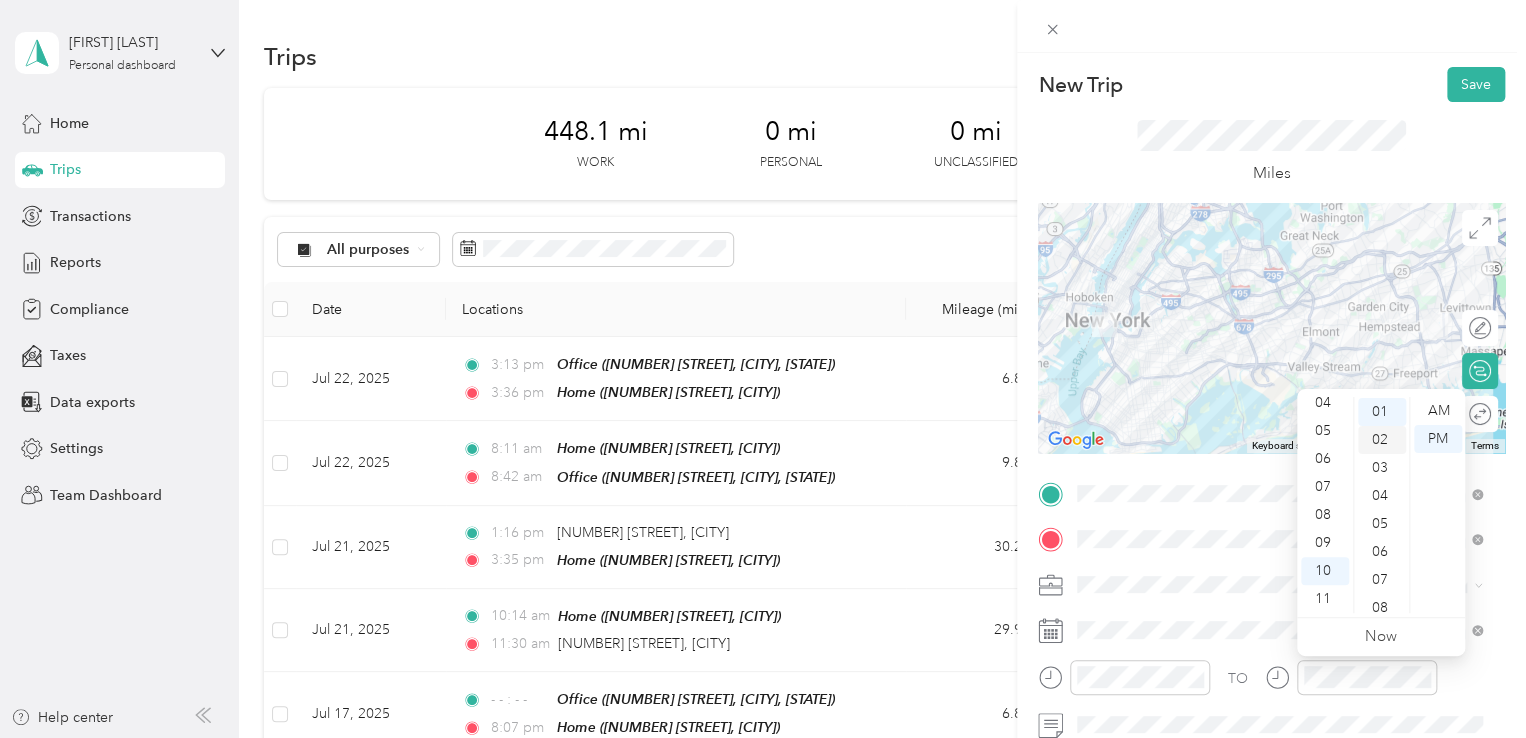 scroll, scrollTop: 28, scrollLeft: 0, axis: vertical 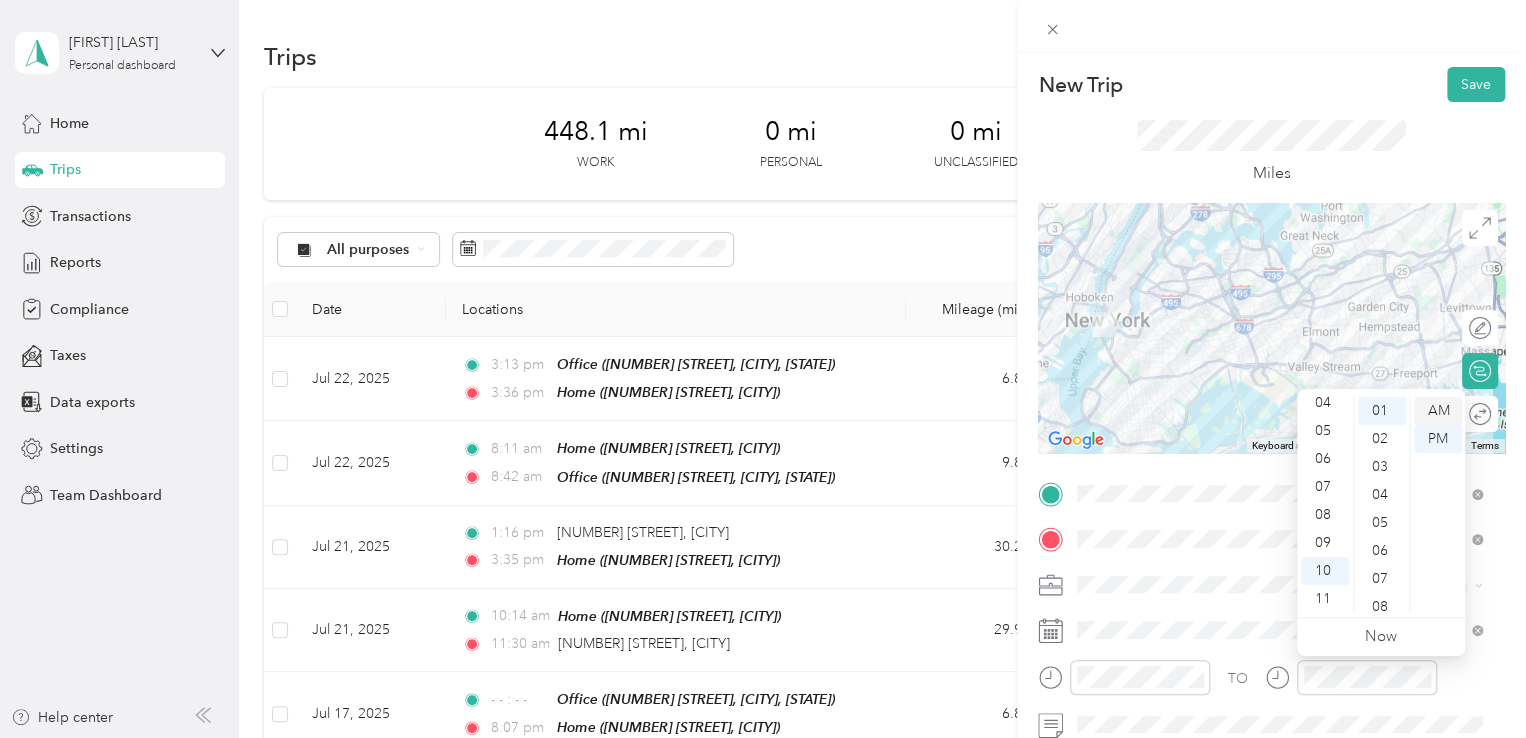 click on "AM" at bounding box center (1438, 411) 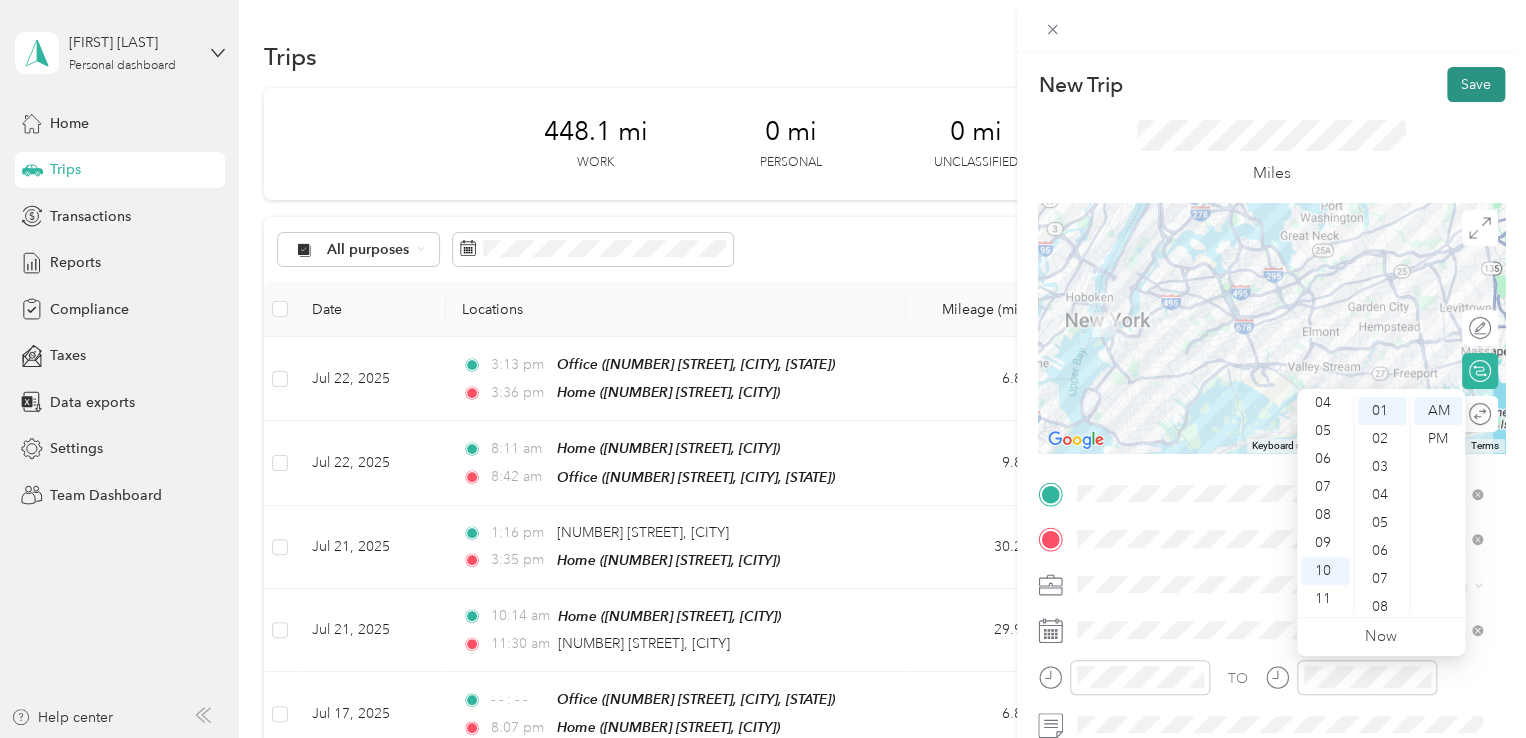 click on "Save" at bounding box center [1476, 84] 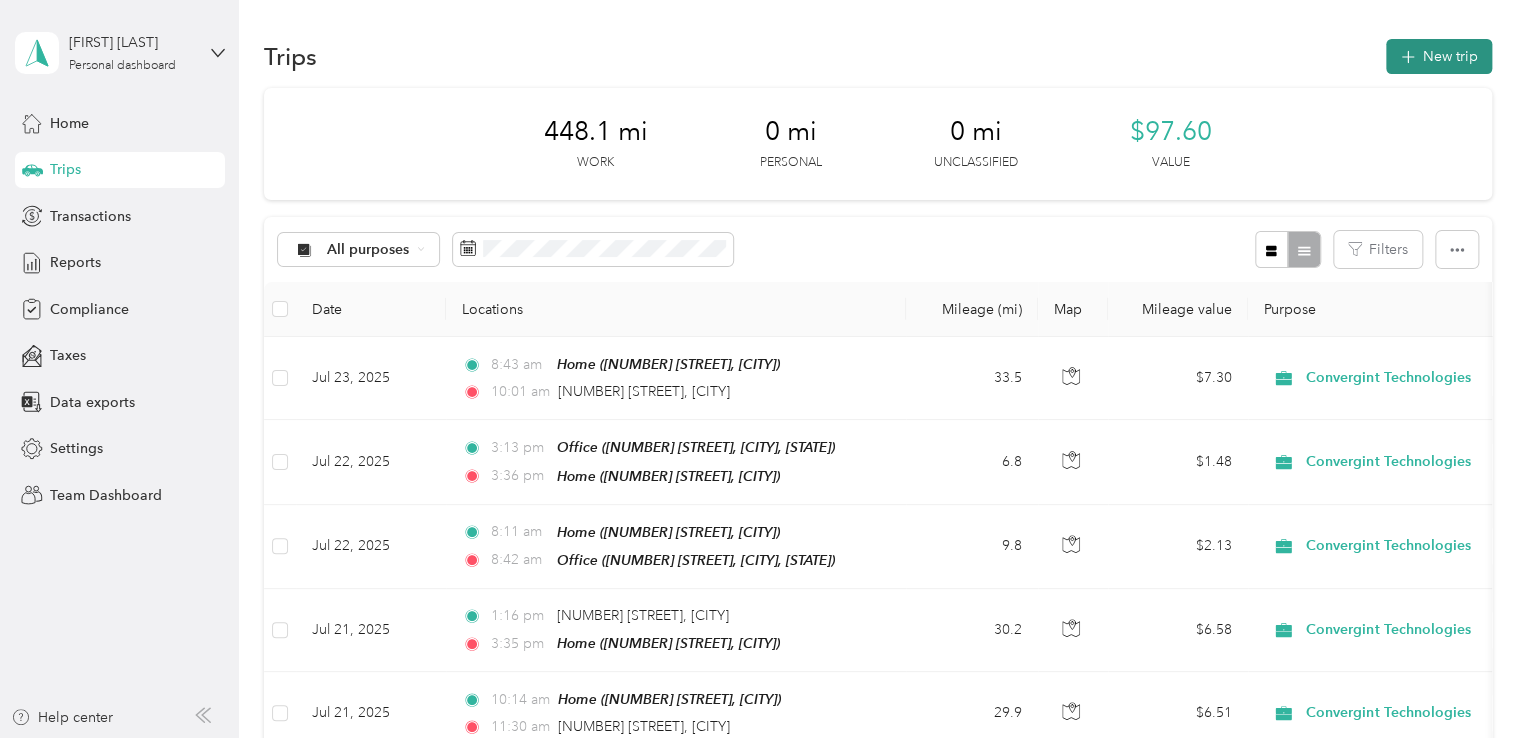 click 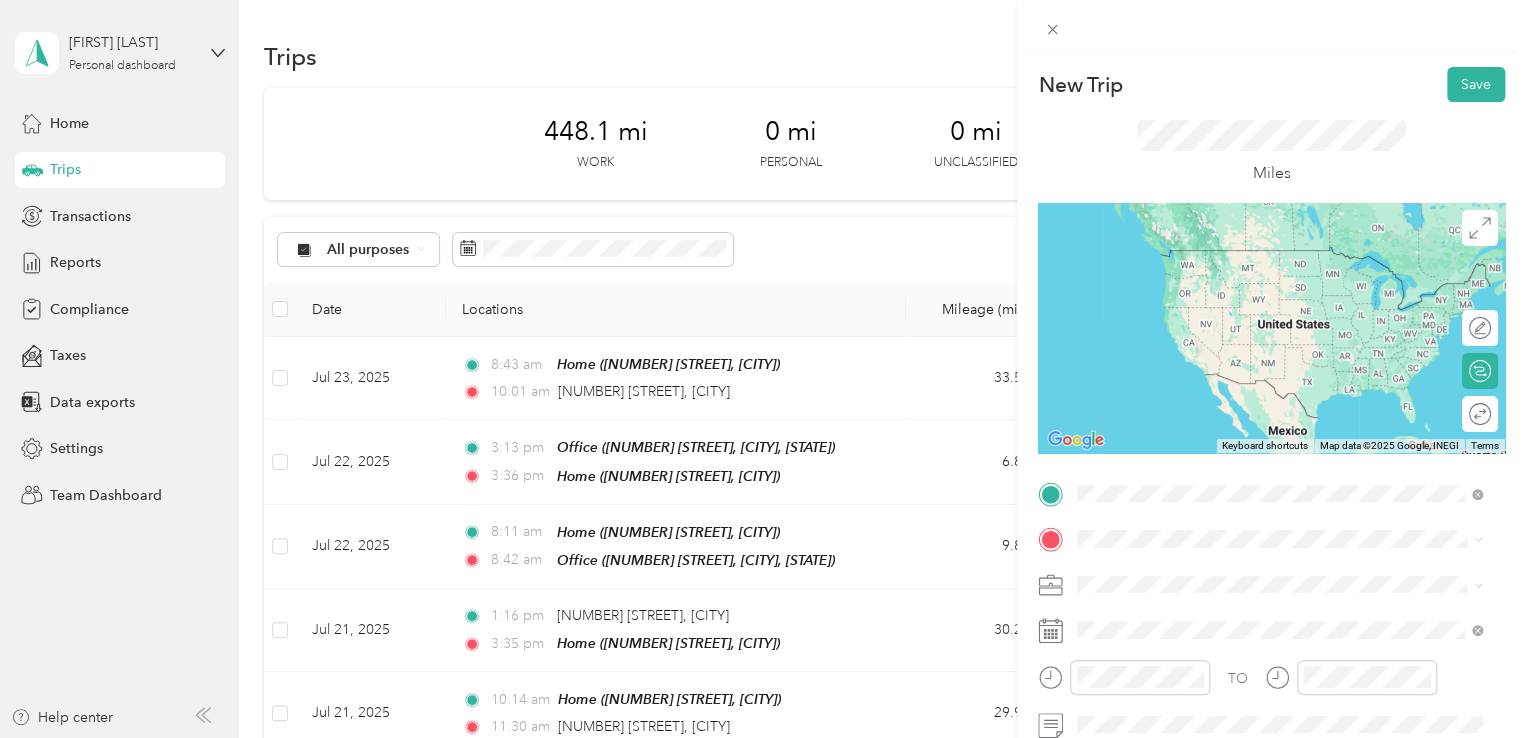 click on "80 Pine Street
New York, New York 10005, United States" at bounding box center (1259, 314) 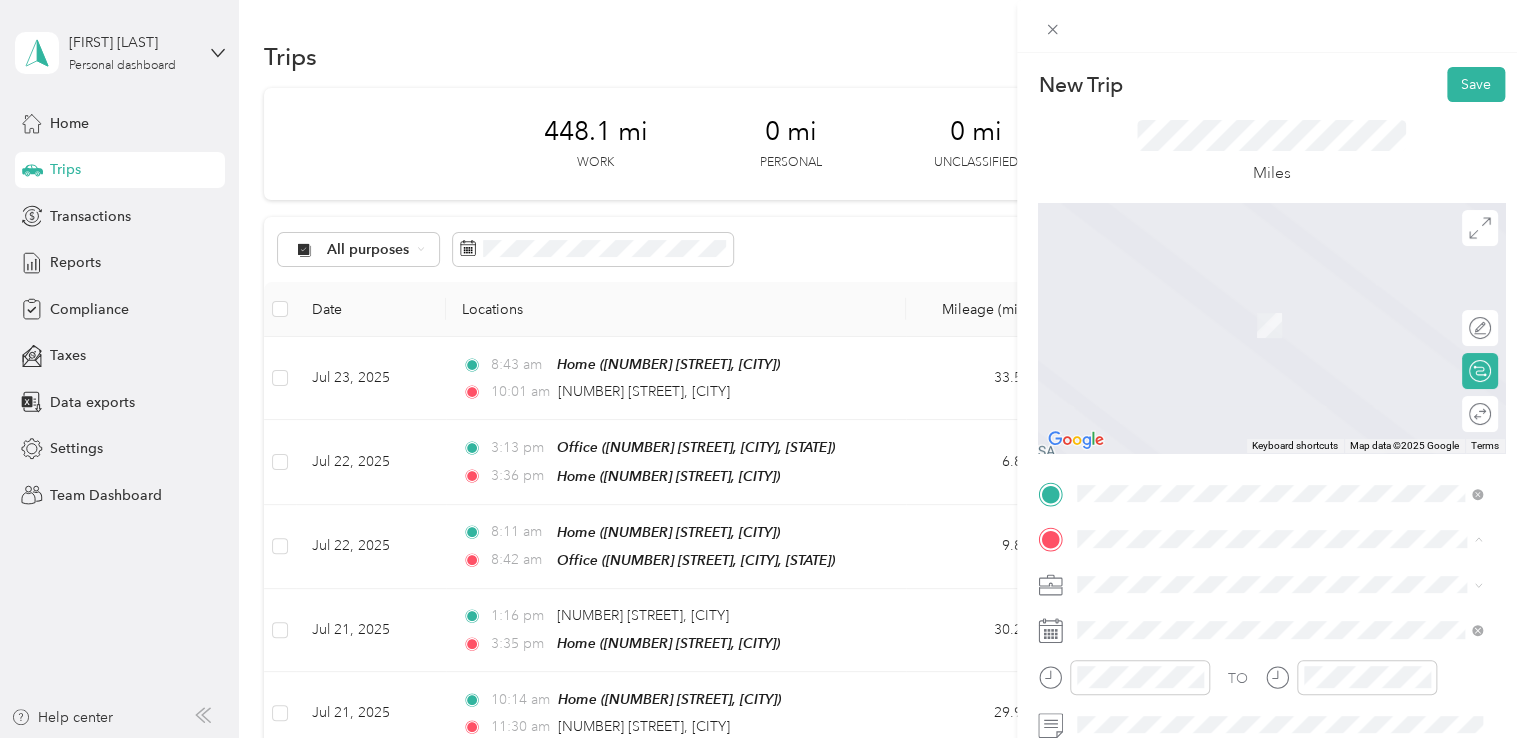 click on "Office 999 South Oyster Bay Road, 11714, Bethpage, New York, United States" at bounding box center (1295, 409) 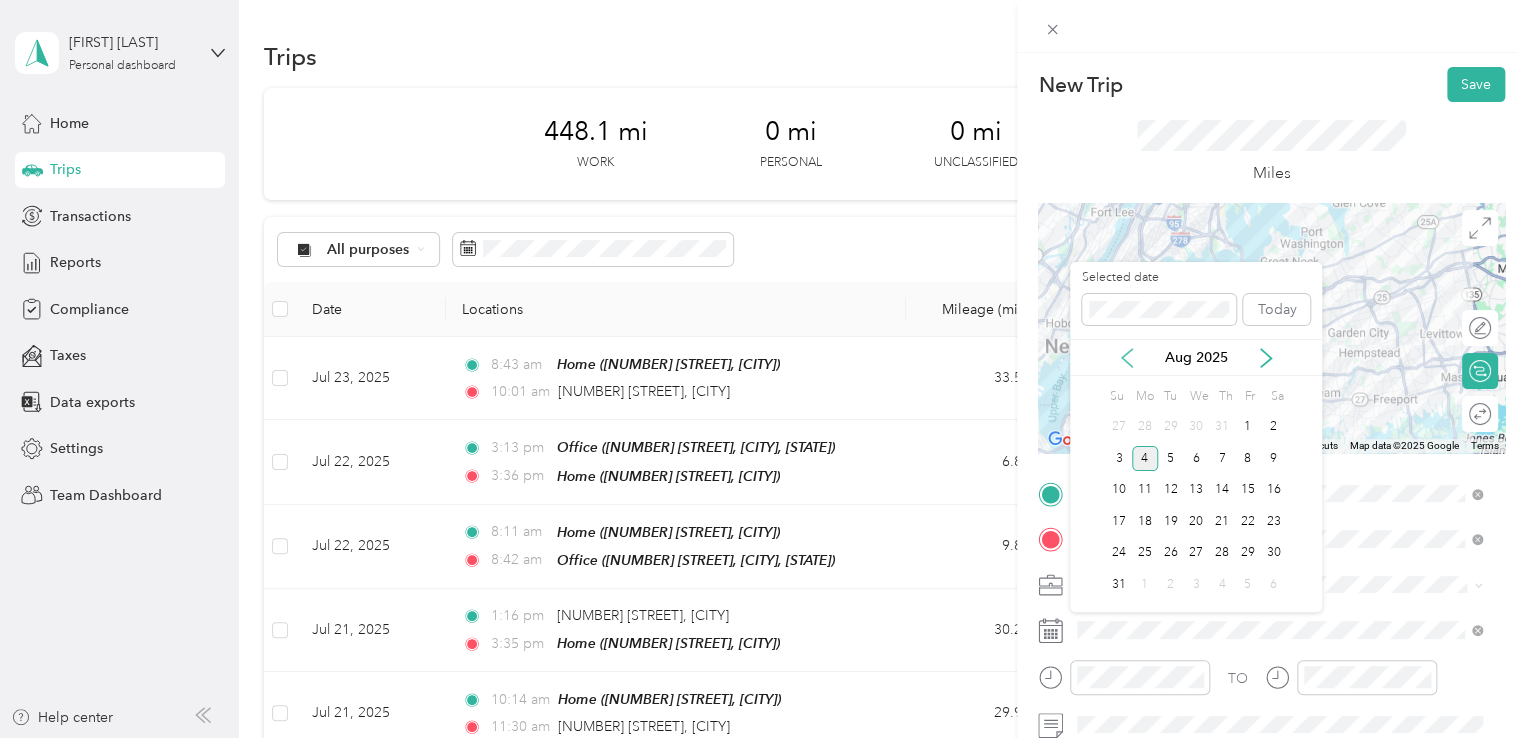 click 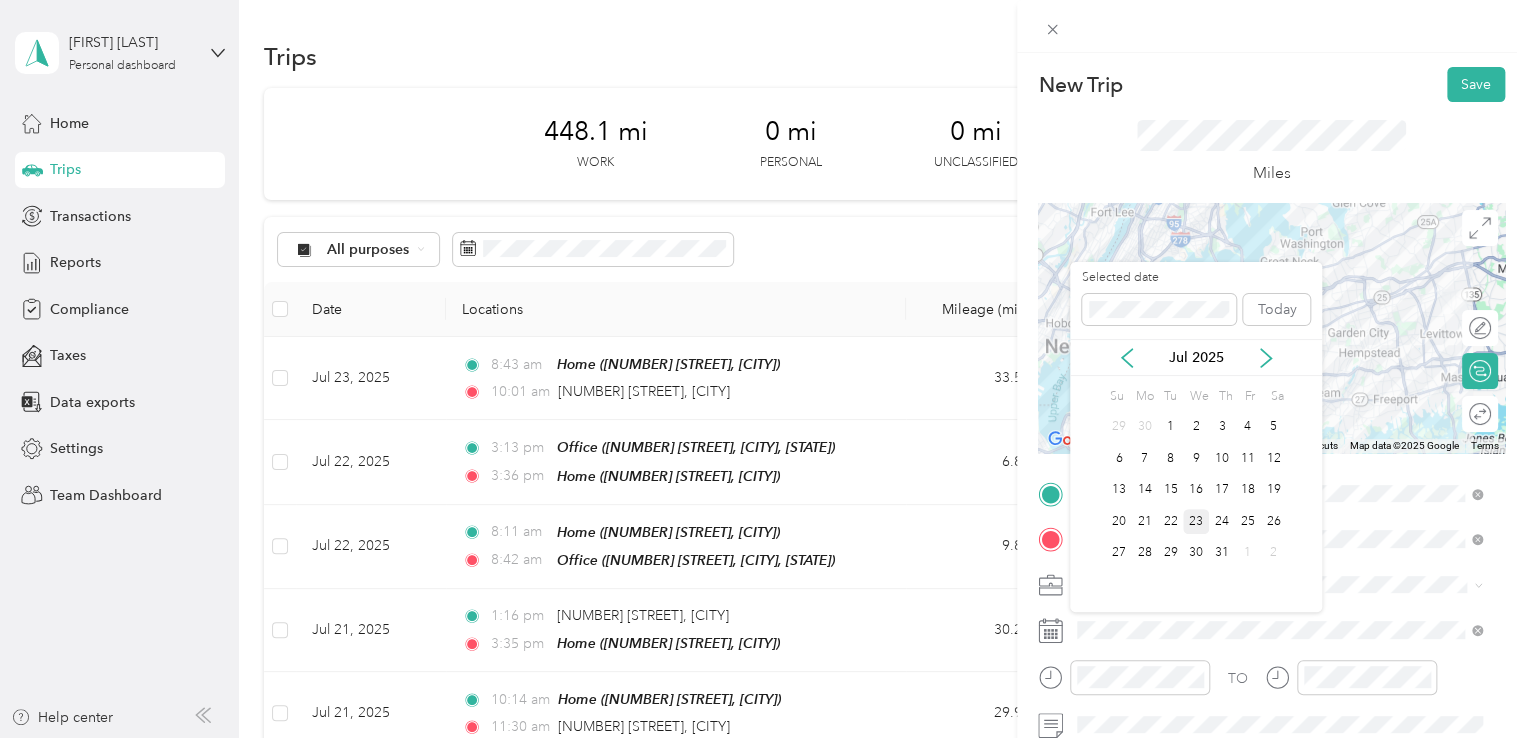 click on "23" at bounding box center (1196, 521) 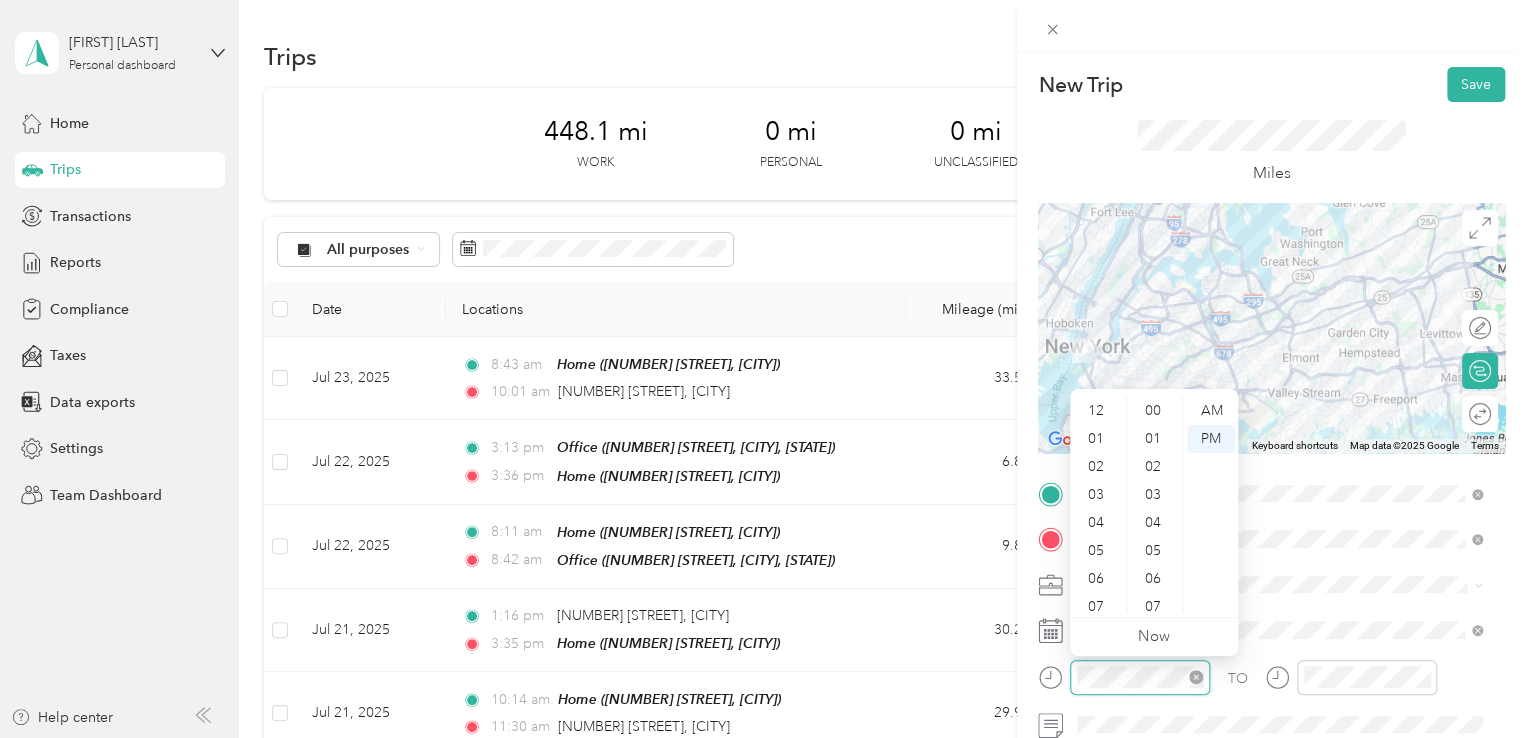 scroll, scrollTop: 392, scrollLeft: 0, axis: vertical 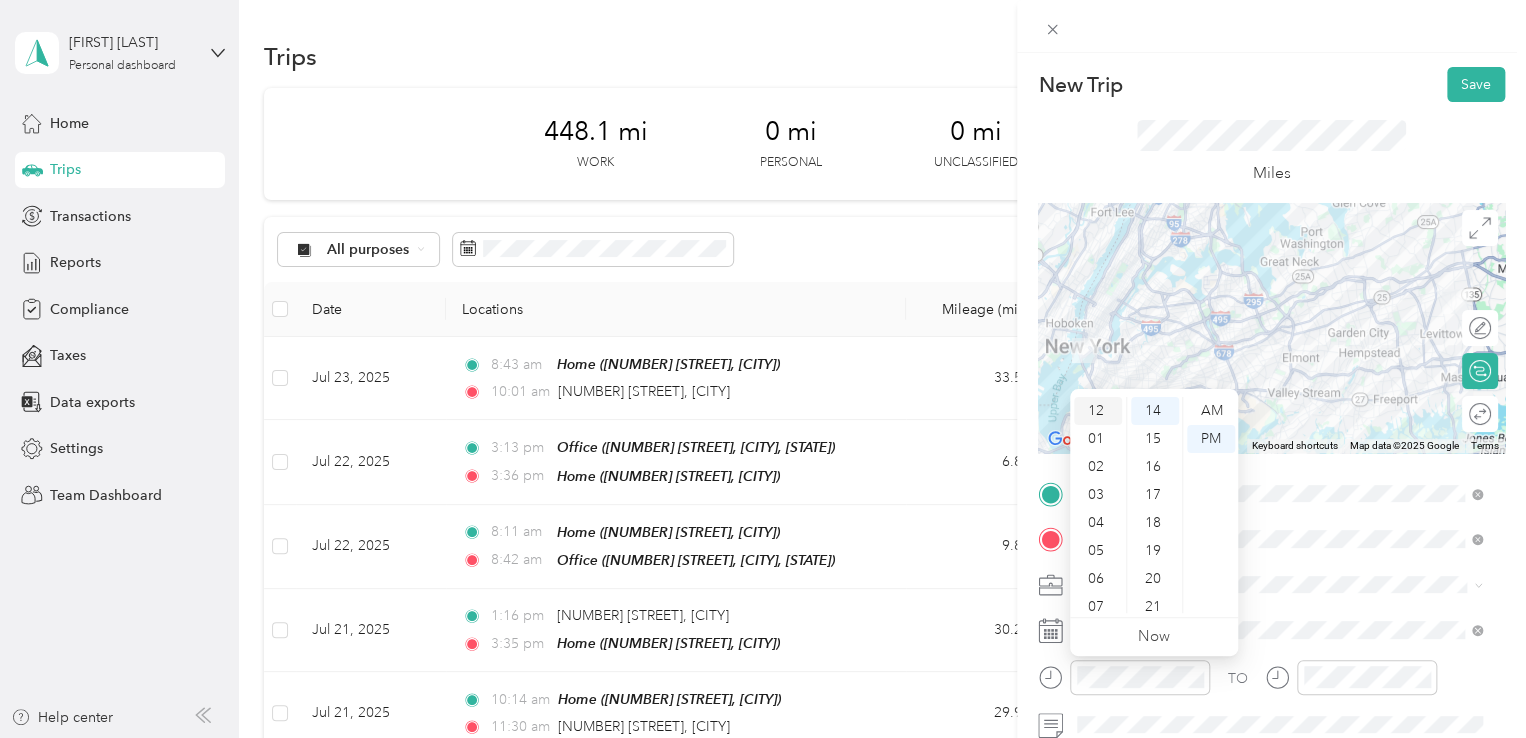 click on "12" at bounding box center (1098, 411) 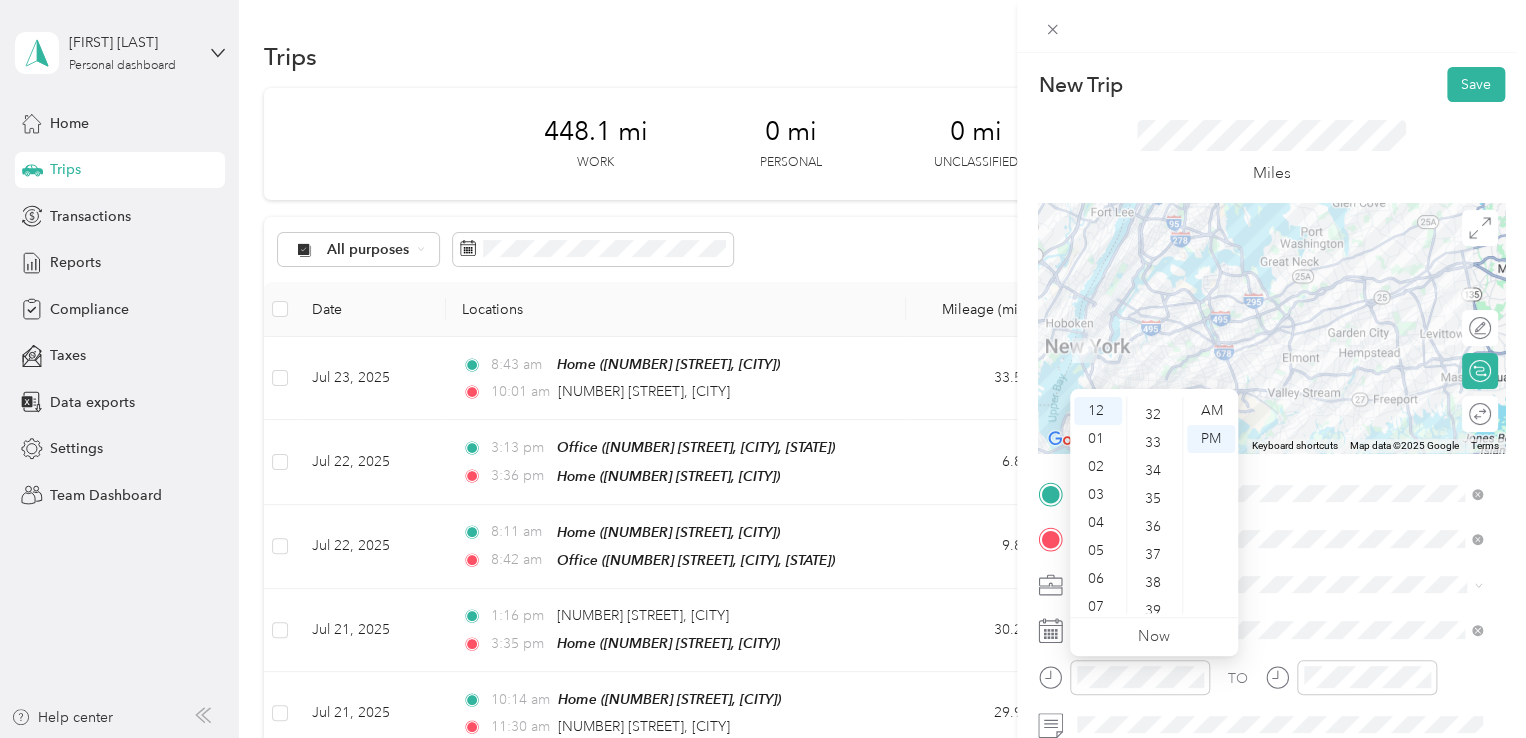 scroll, scrollTop: 1392, scrollLeft: 0, axis: vertical 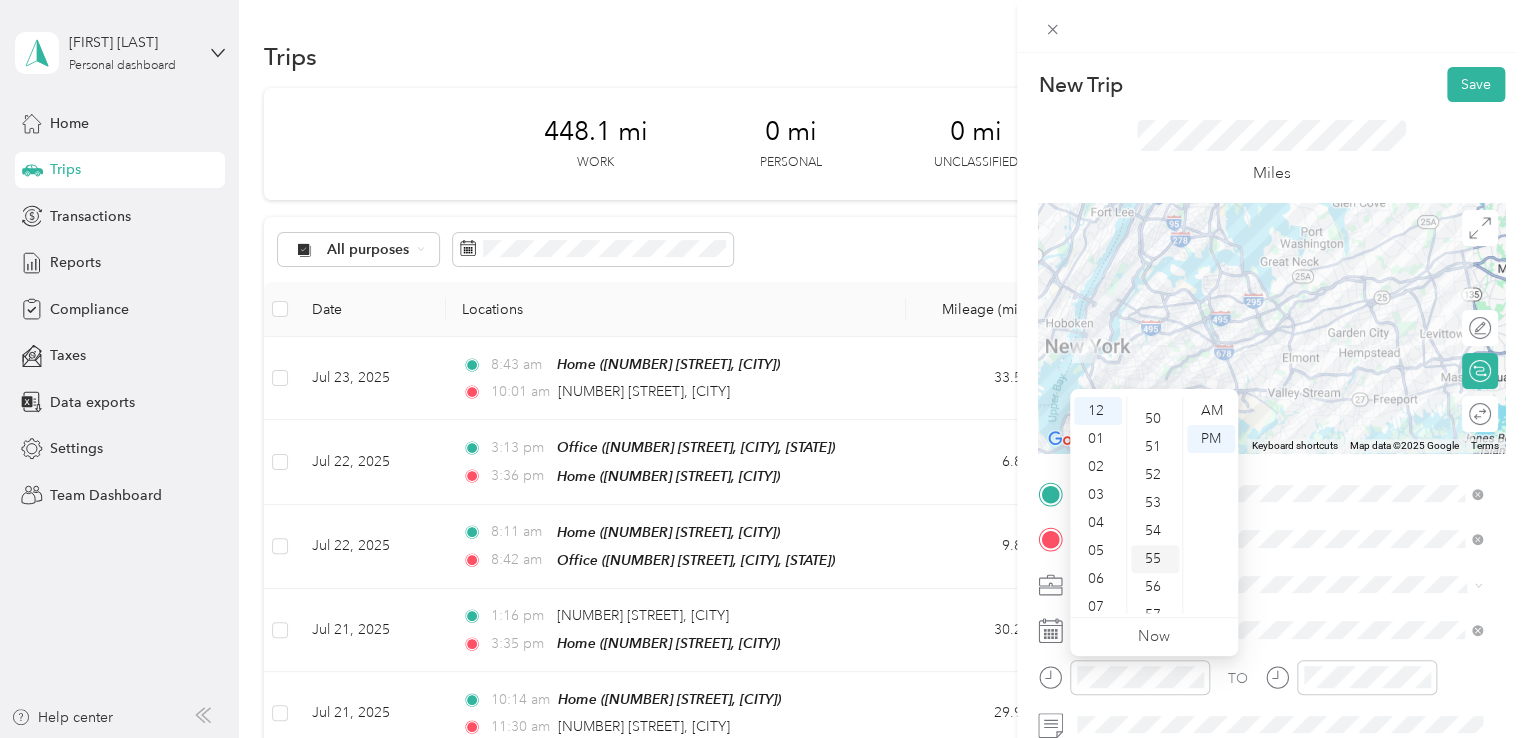 click on "55" at bounding box center [1155, 559] 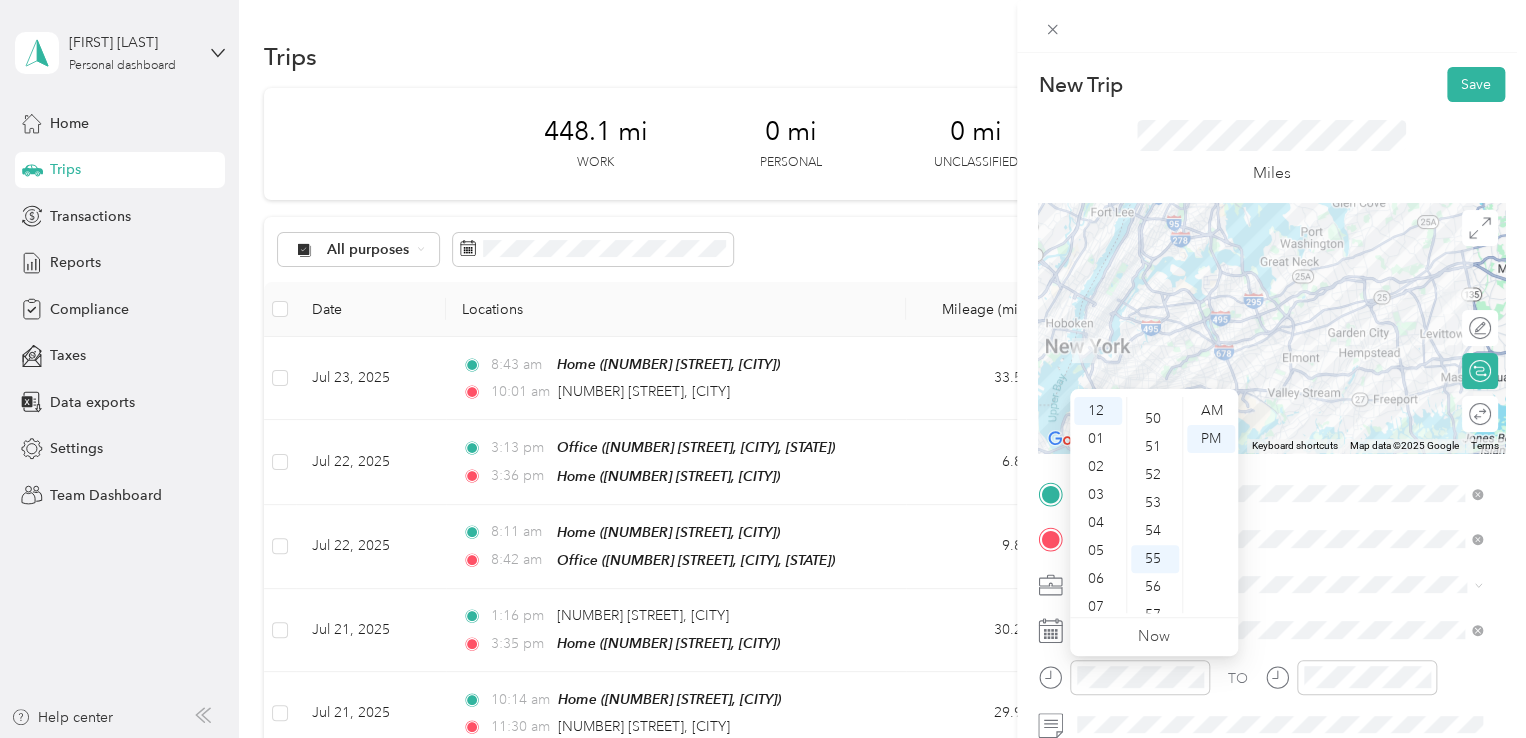 scroll, scrollTop: 1464, scrollLeft: 0, axis: vertical 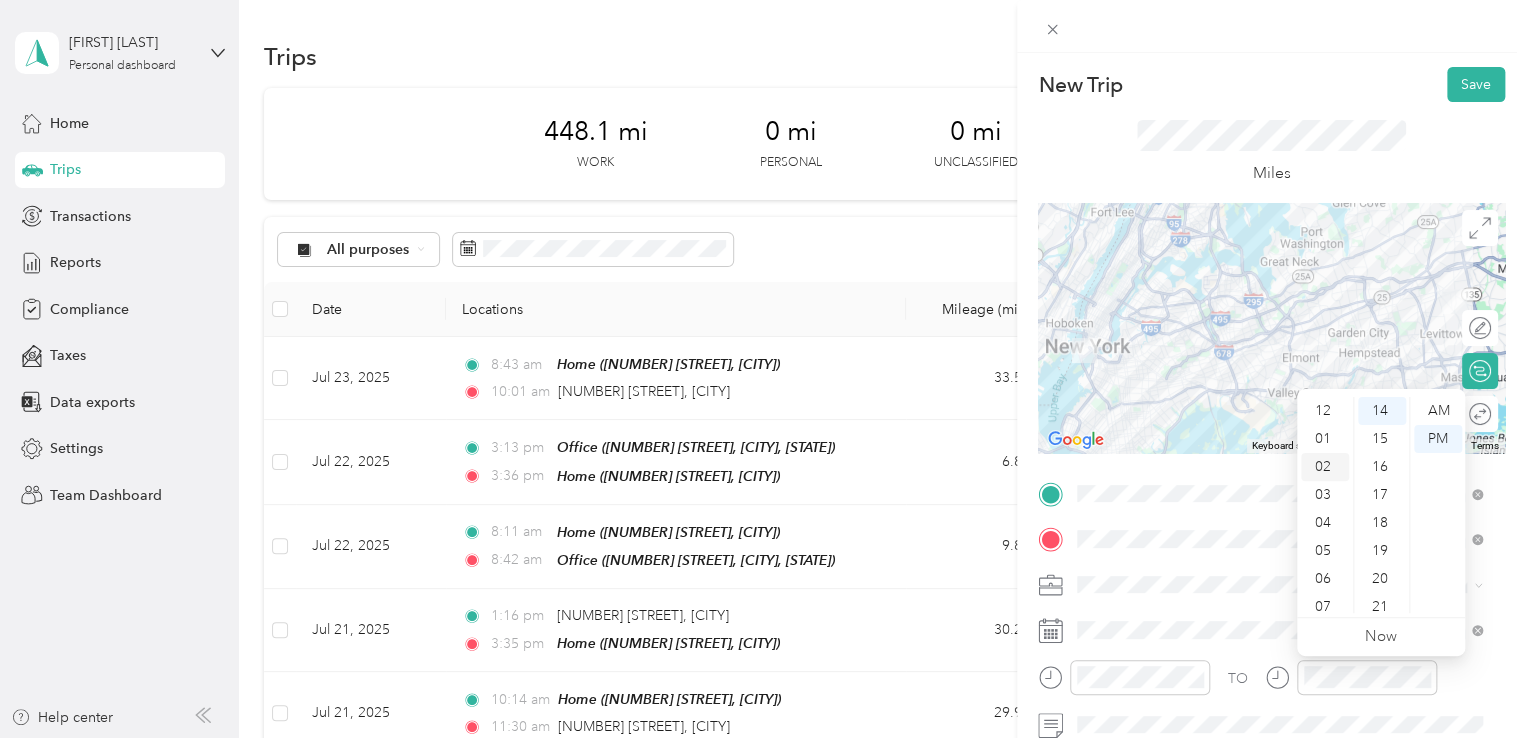 click on "02" at bounding box center (1325, 467) 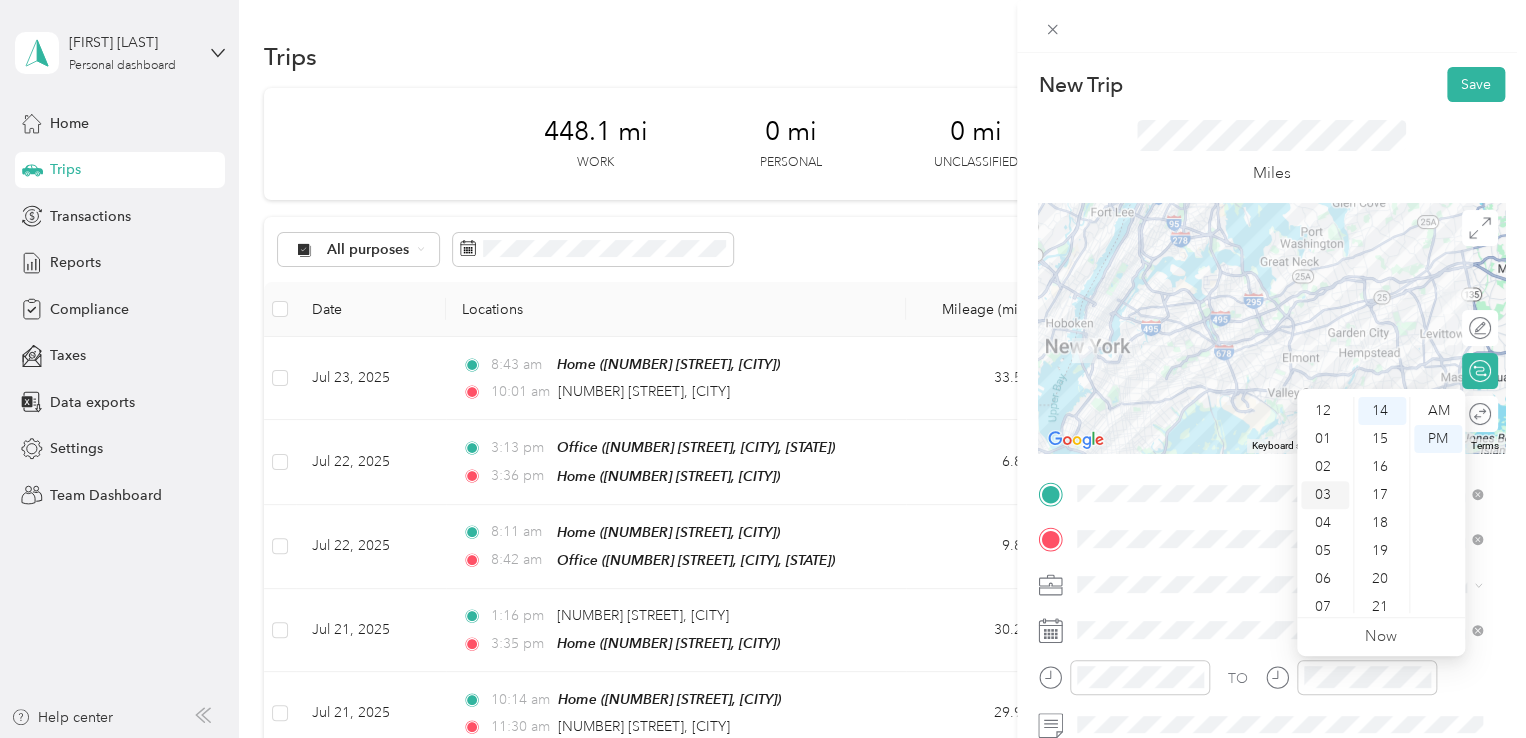 scroll, scrollTop: 56, scrollLeft: 0, axis: vertical 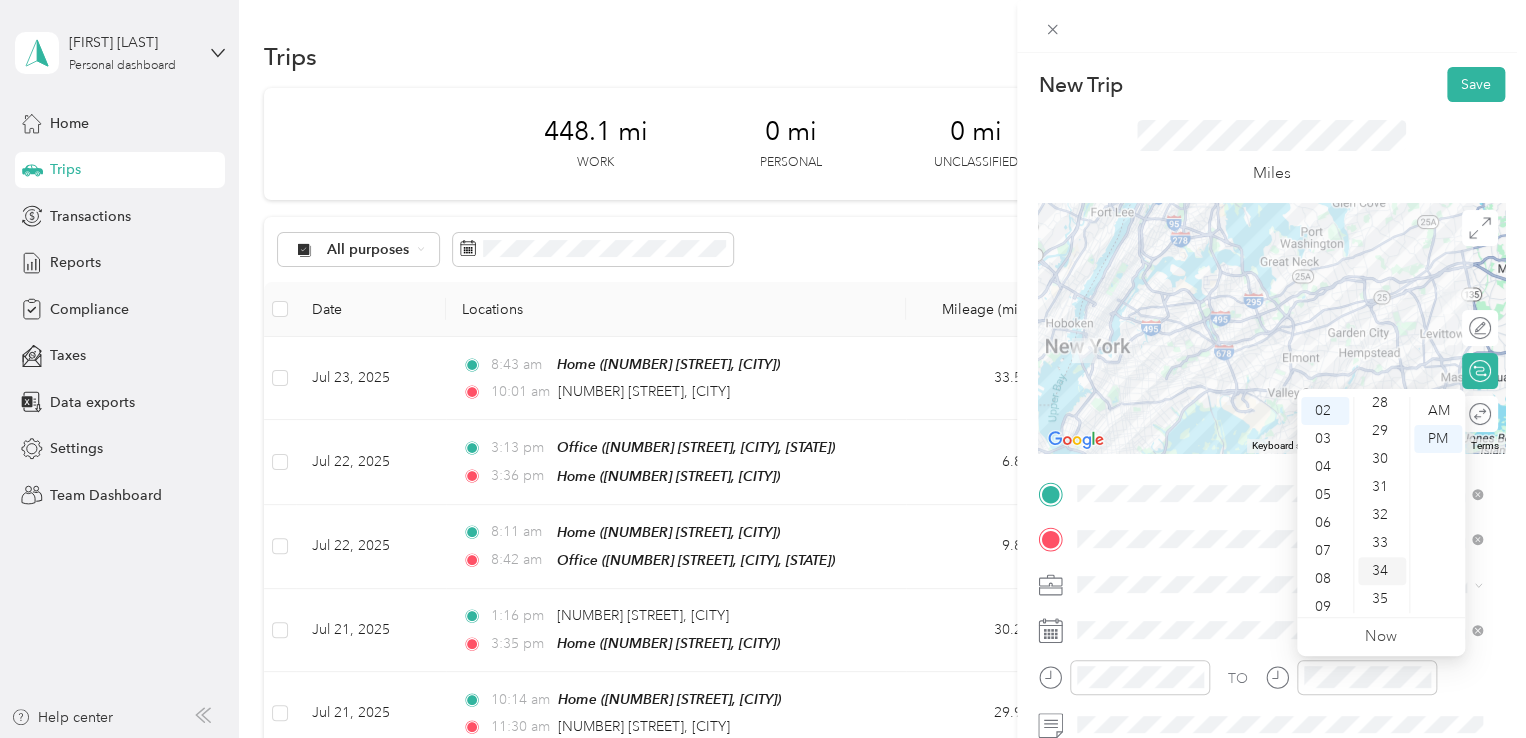 click on "34" at bounding box center [1382, 571] 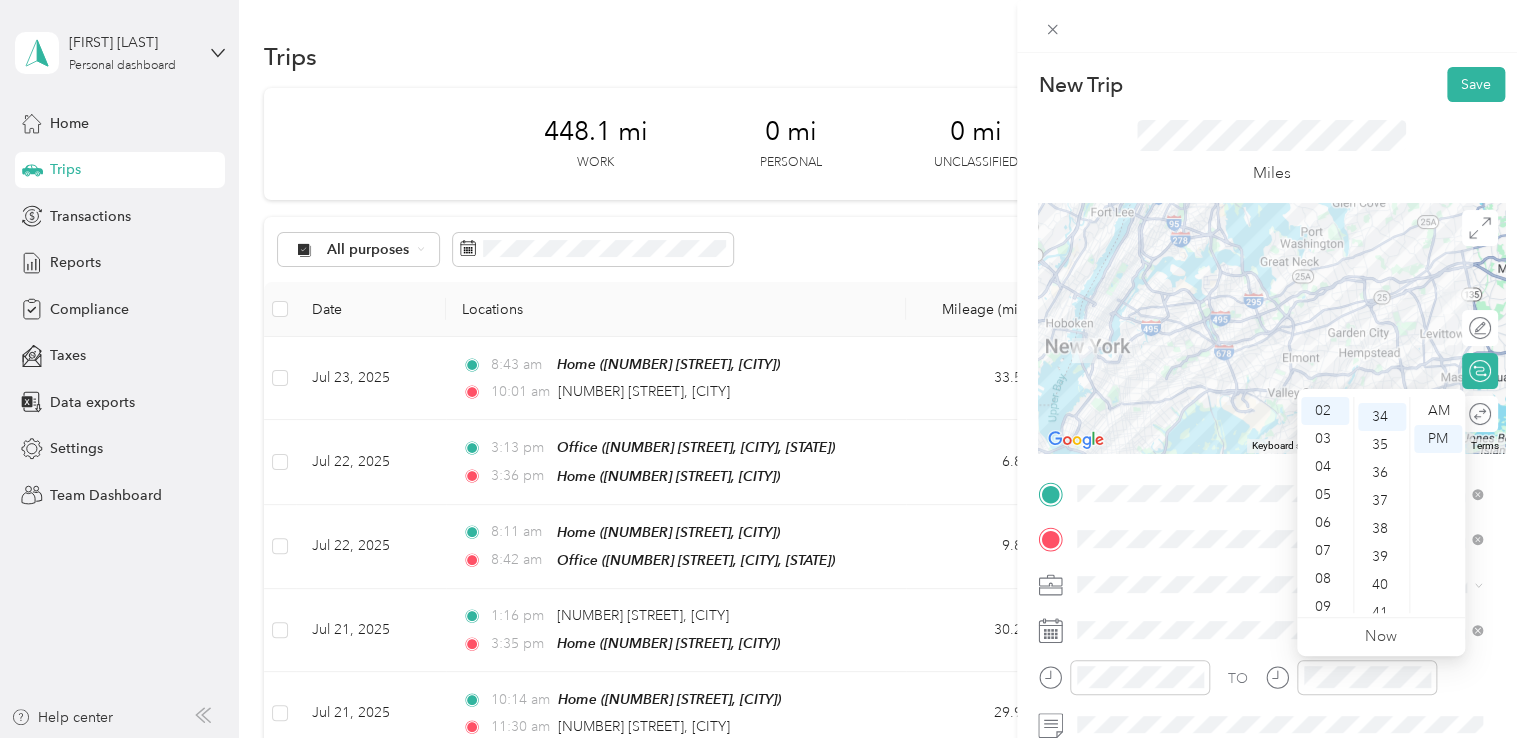 scroll, scrollTop: 952, scrollLeft: 0, axis: vertical 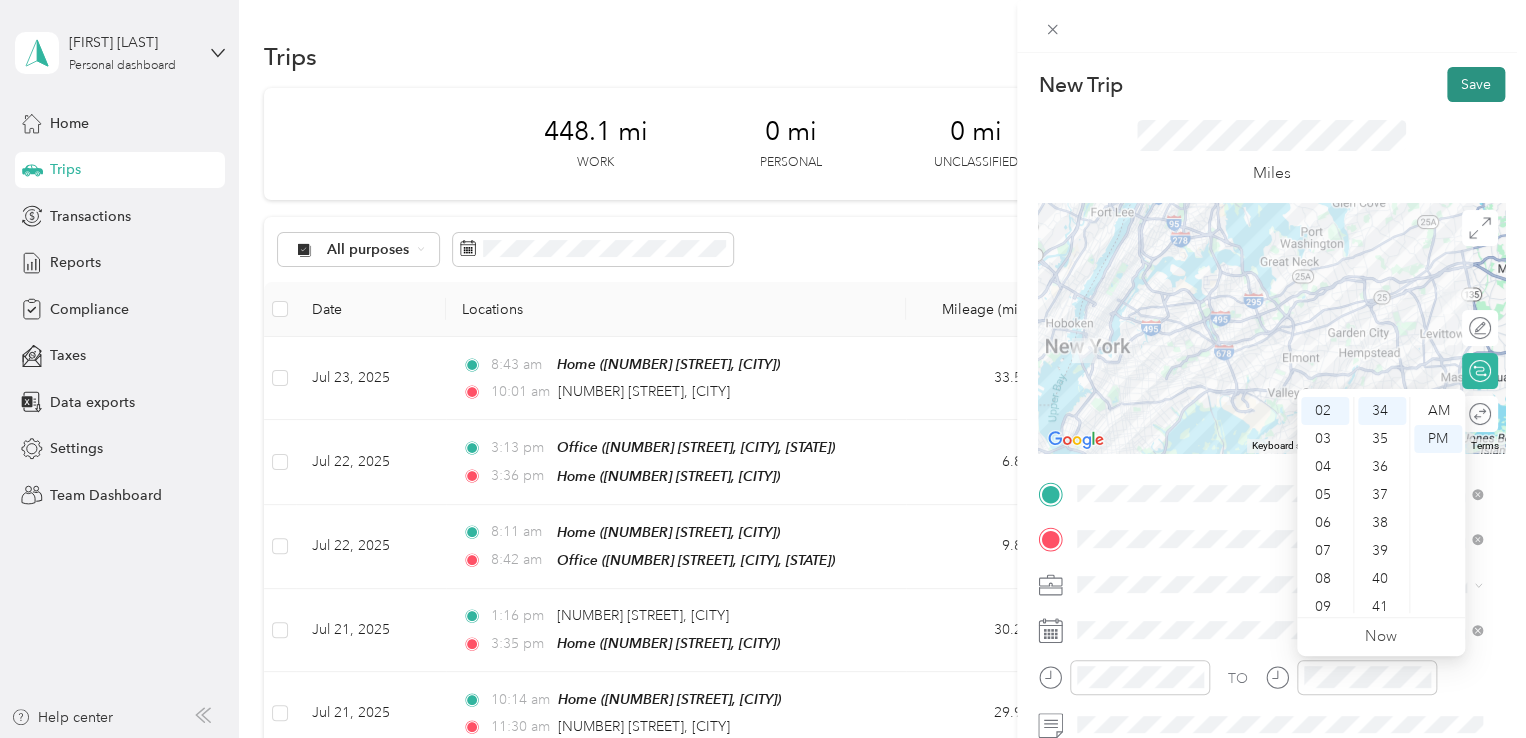 click on "Save" at bounding box center (1476, 84) 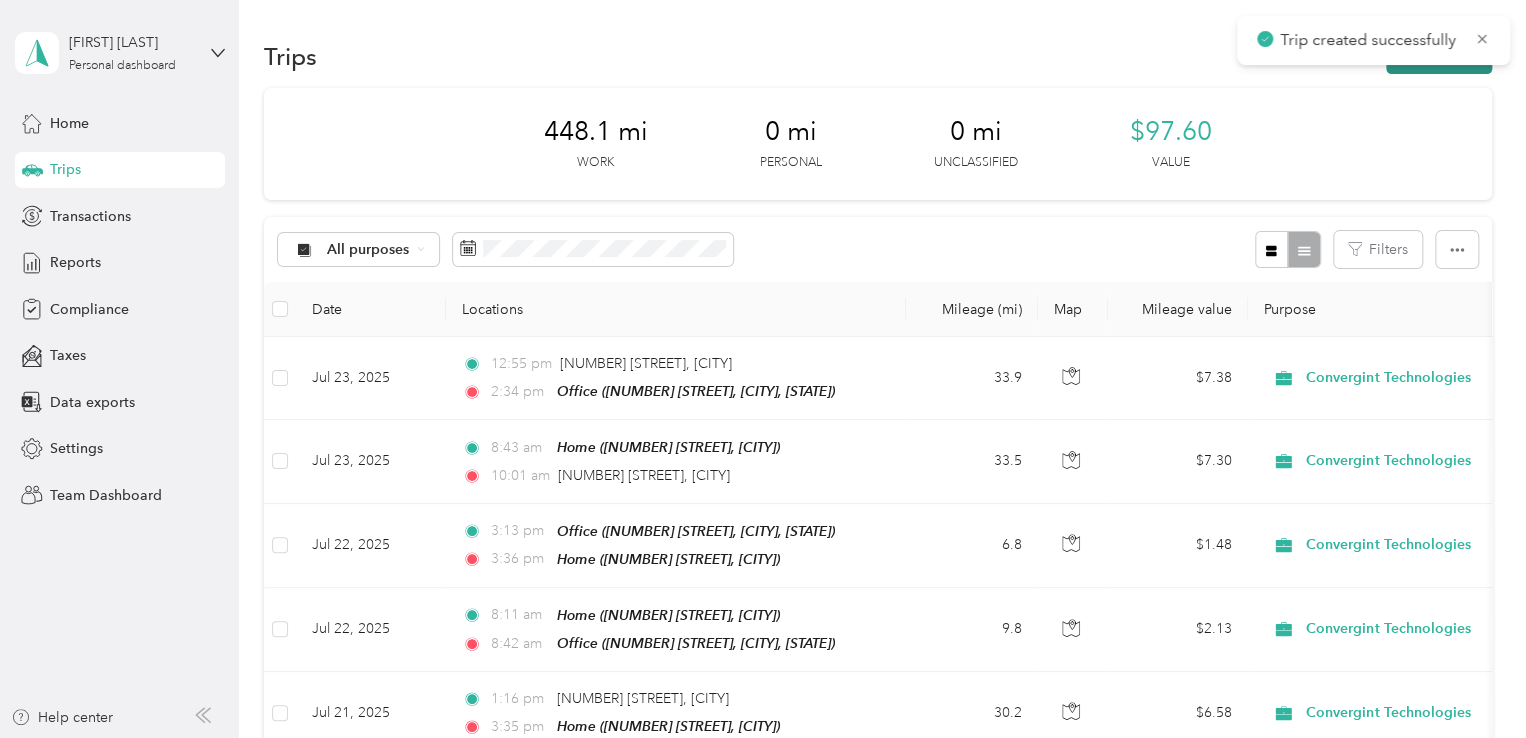 click on "New trip" at bounding box center (1439, 56) 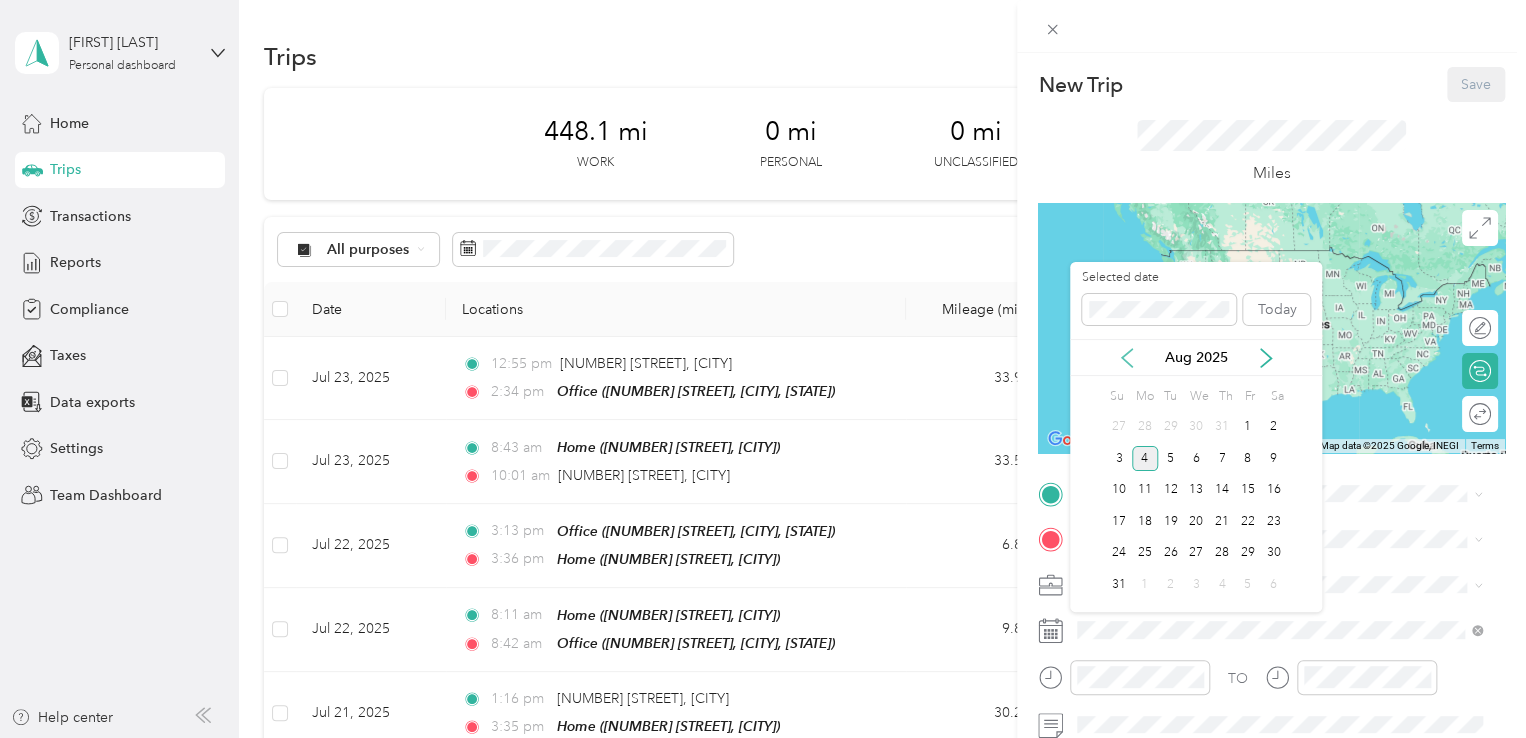 click 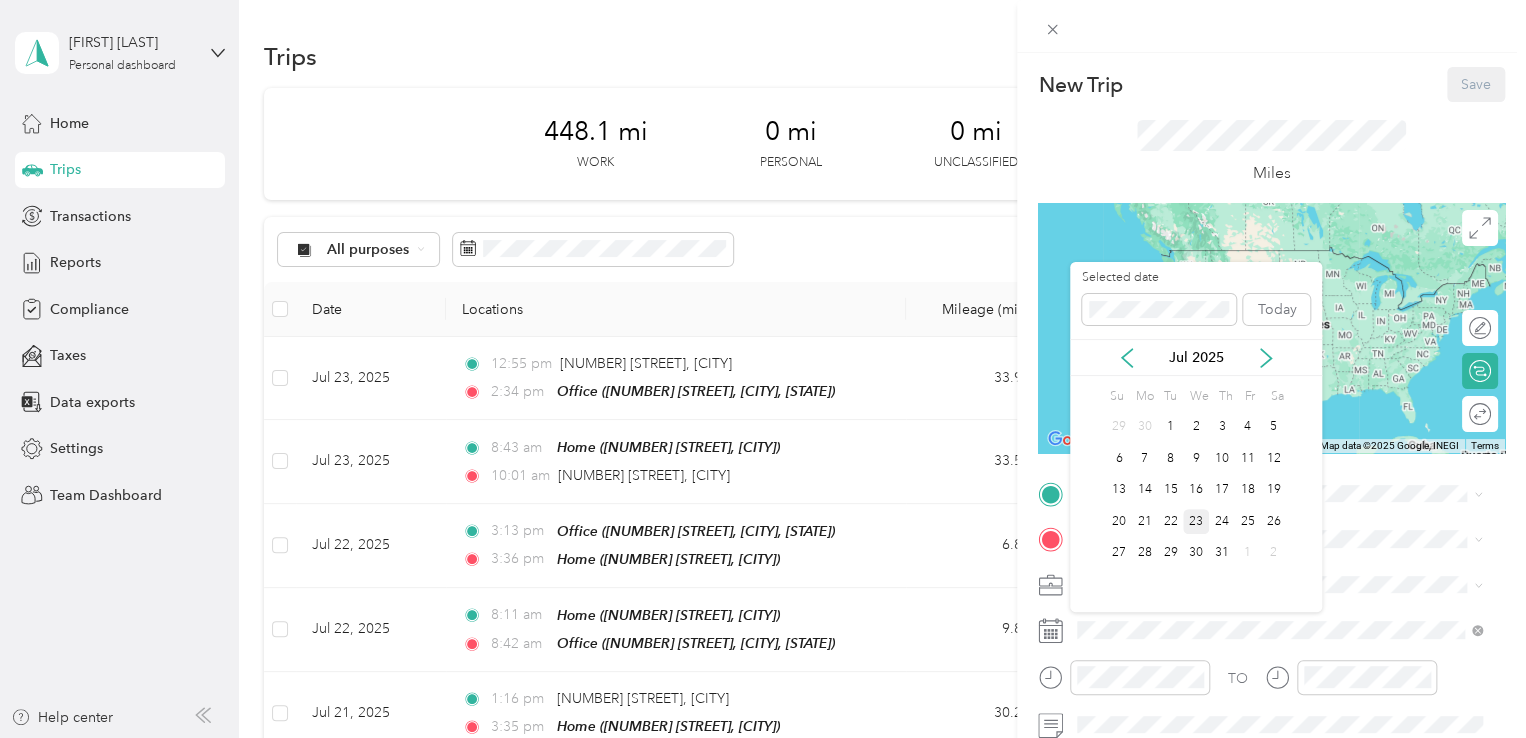 click on "23" at bounding box center [1196, 521] 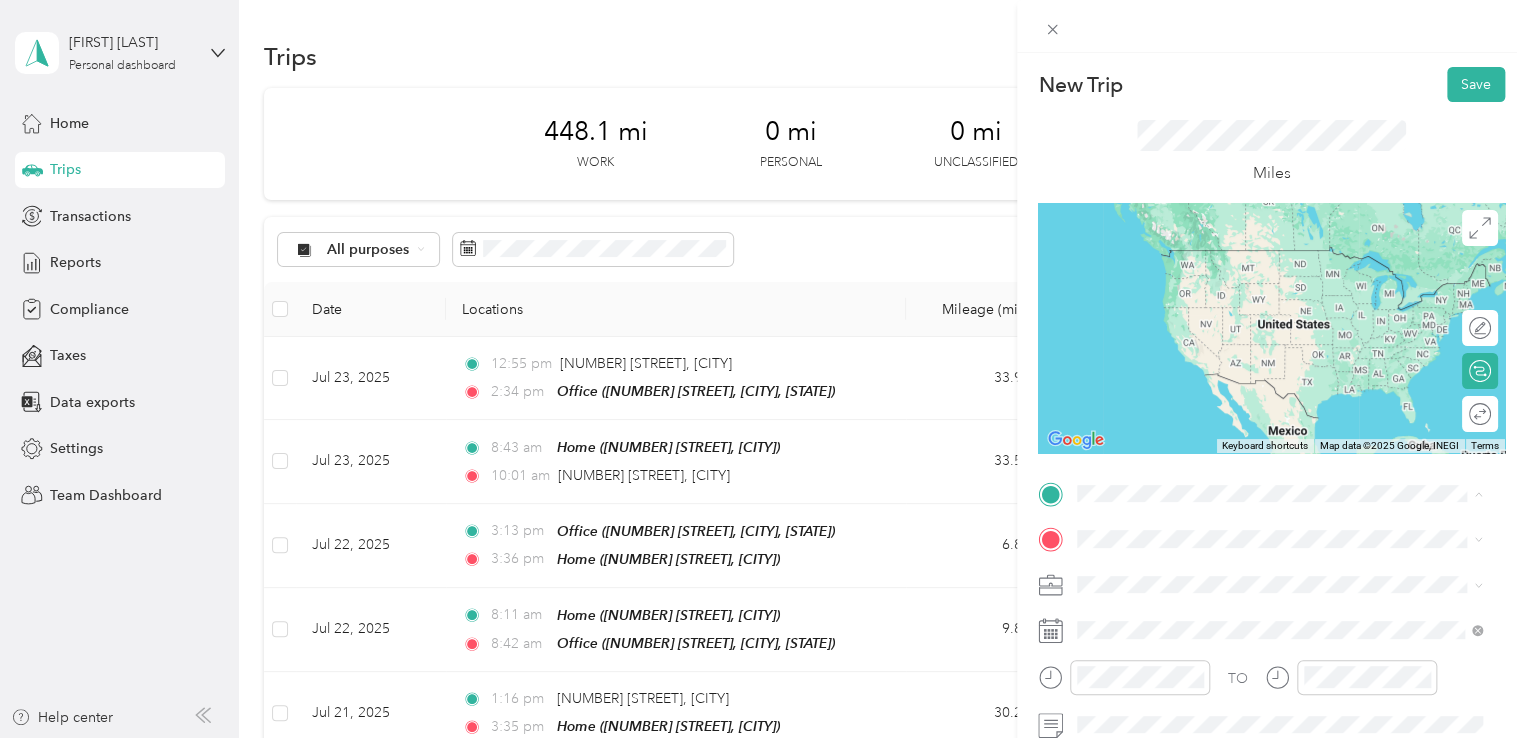 click on "Office 999 South Oyster Bay Road, 11714, Bethpage, New York, United States" at bounding box center [1295, 363] 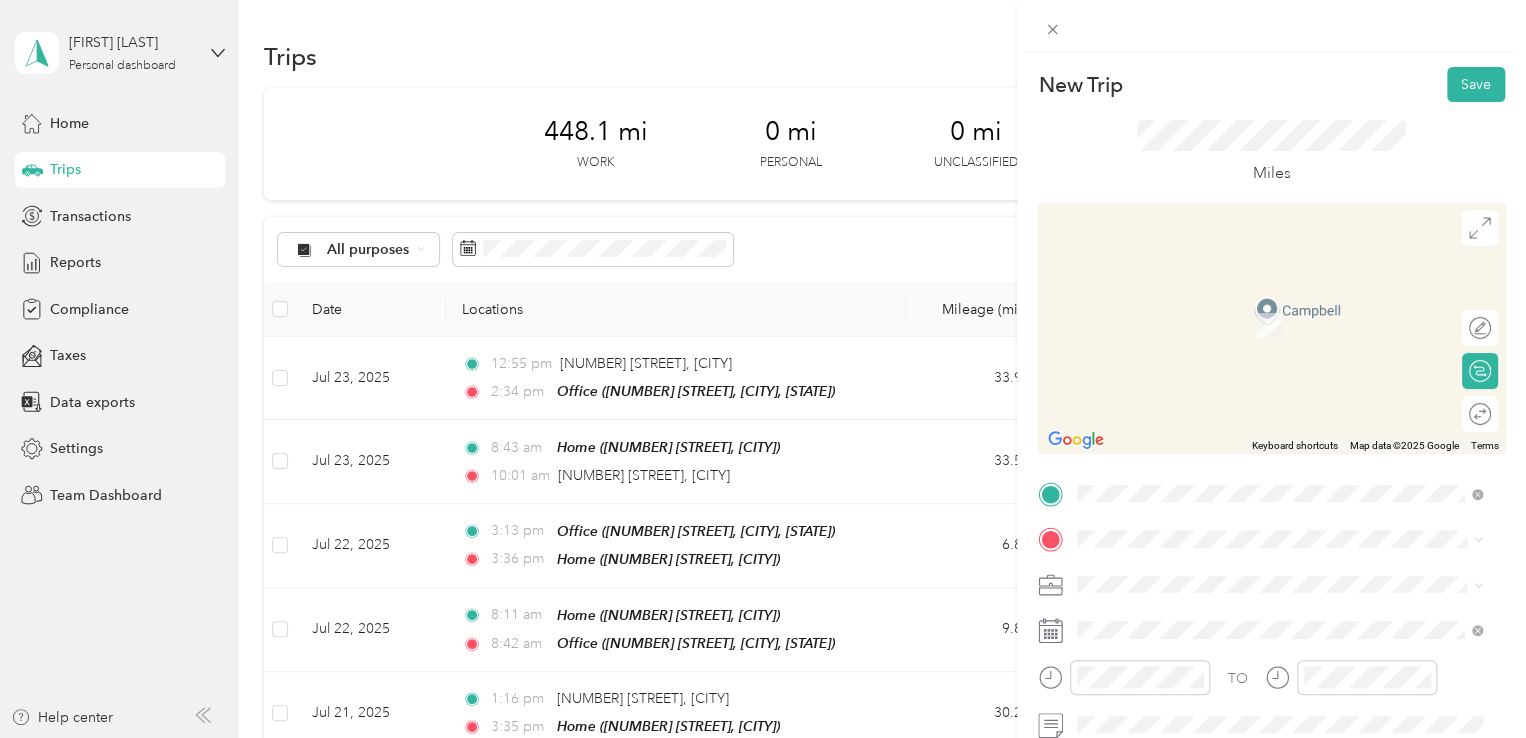 click on "Home  2060 Longfellow Avenue, 11554, East Meadow, New York, United States" at bounding box center (1279, 325) 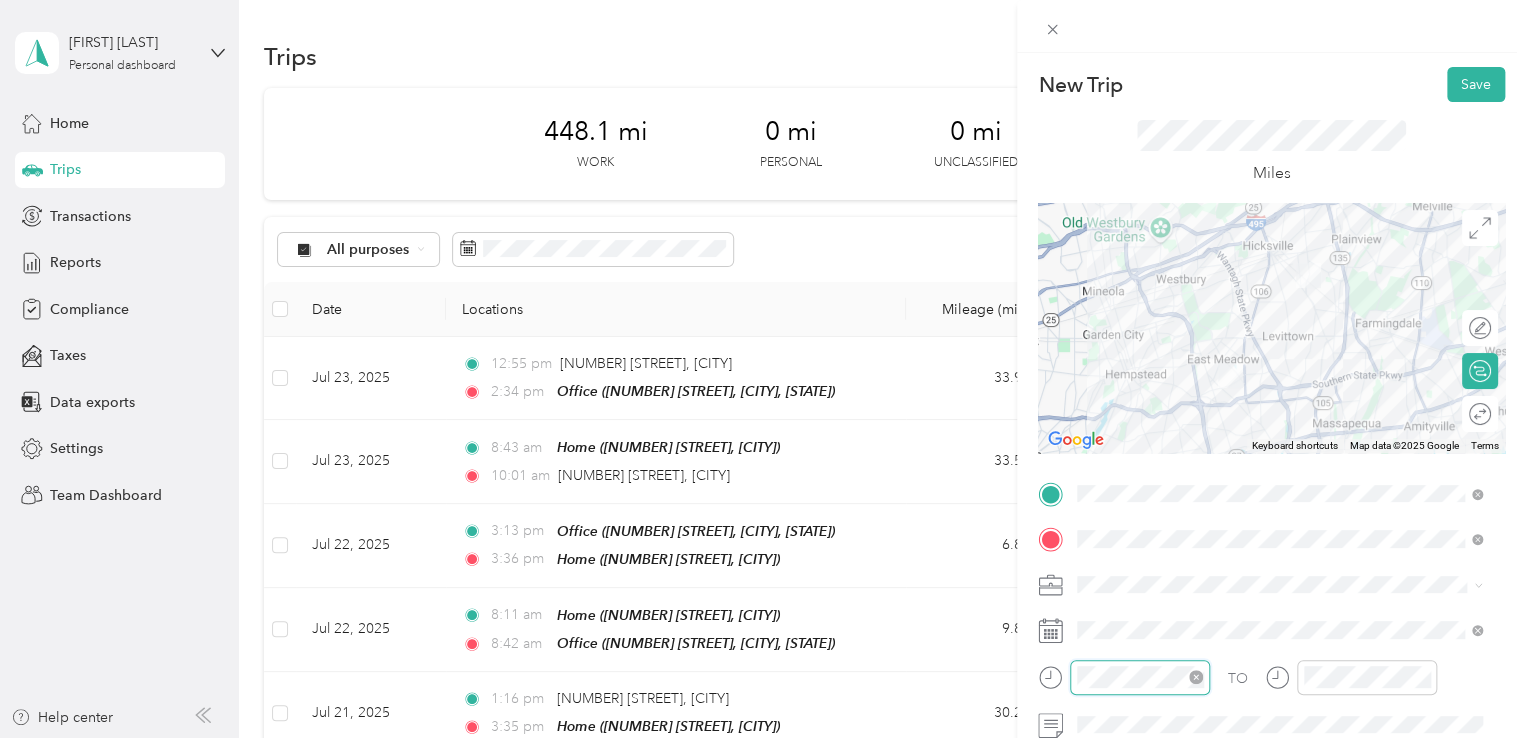 scroll, scrollTop: 120, scrollLeft: 0, axis: vertical 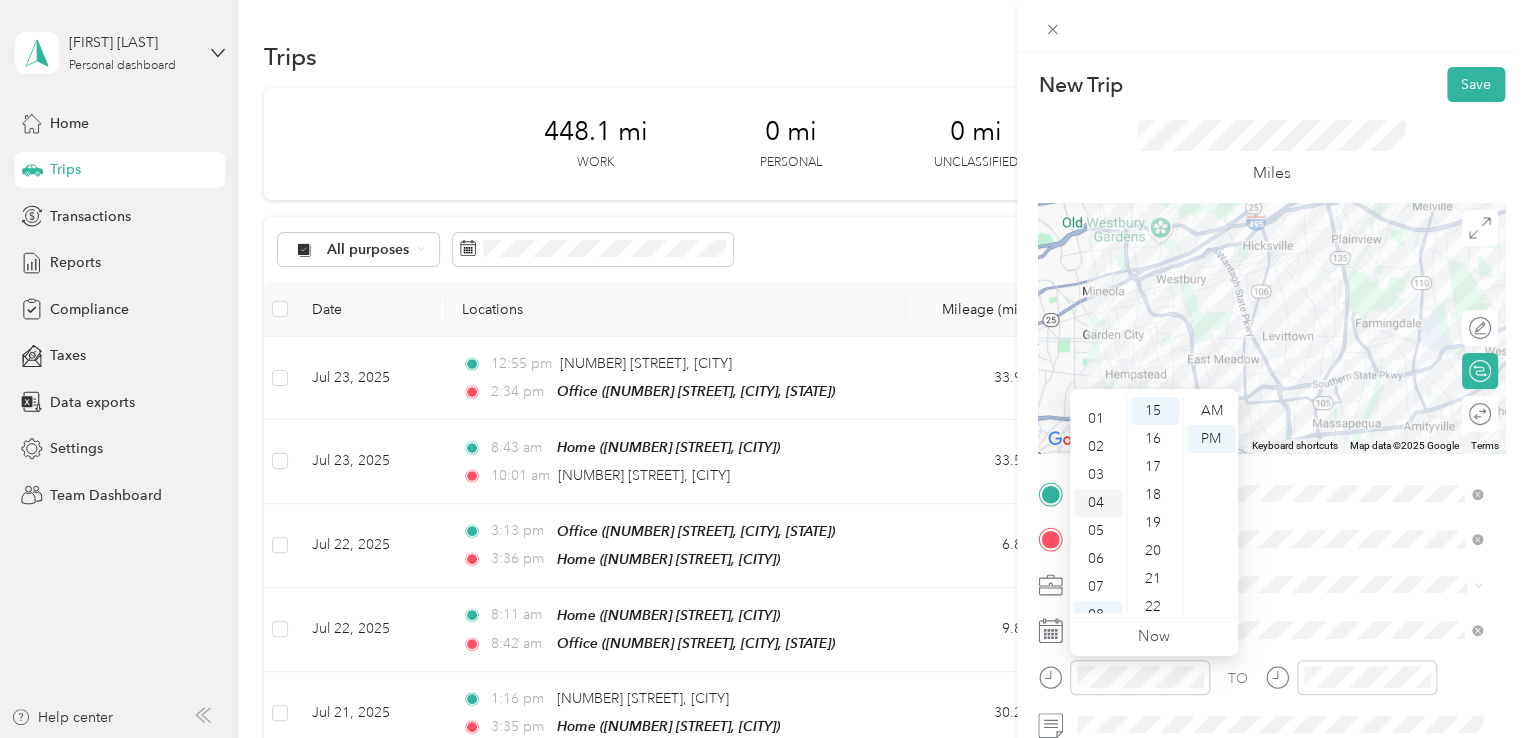 click on "03" at bounding box center (1098, 475) 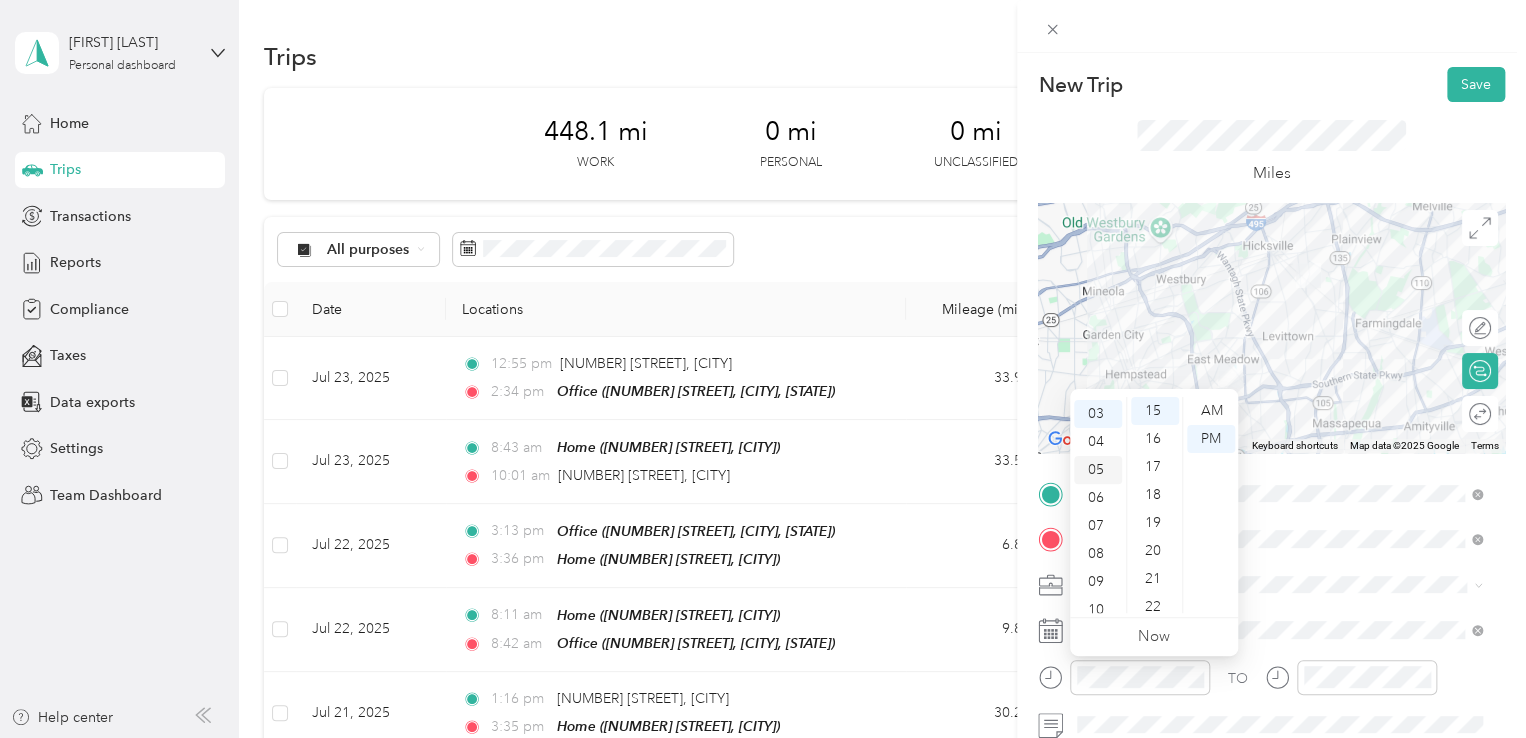 scroll, scrollTop: 84, scrollLeft: 0, axis: vertical 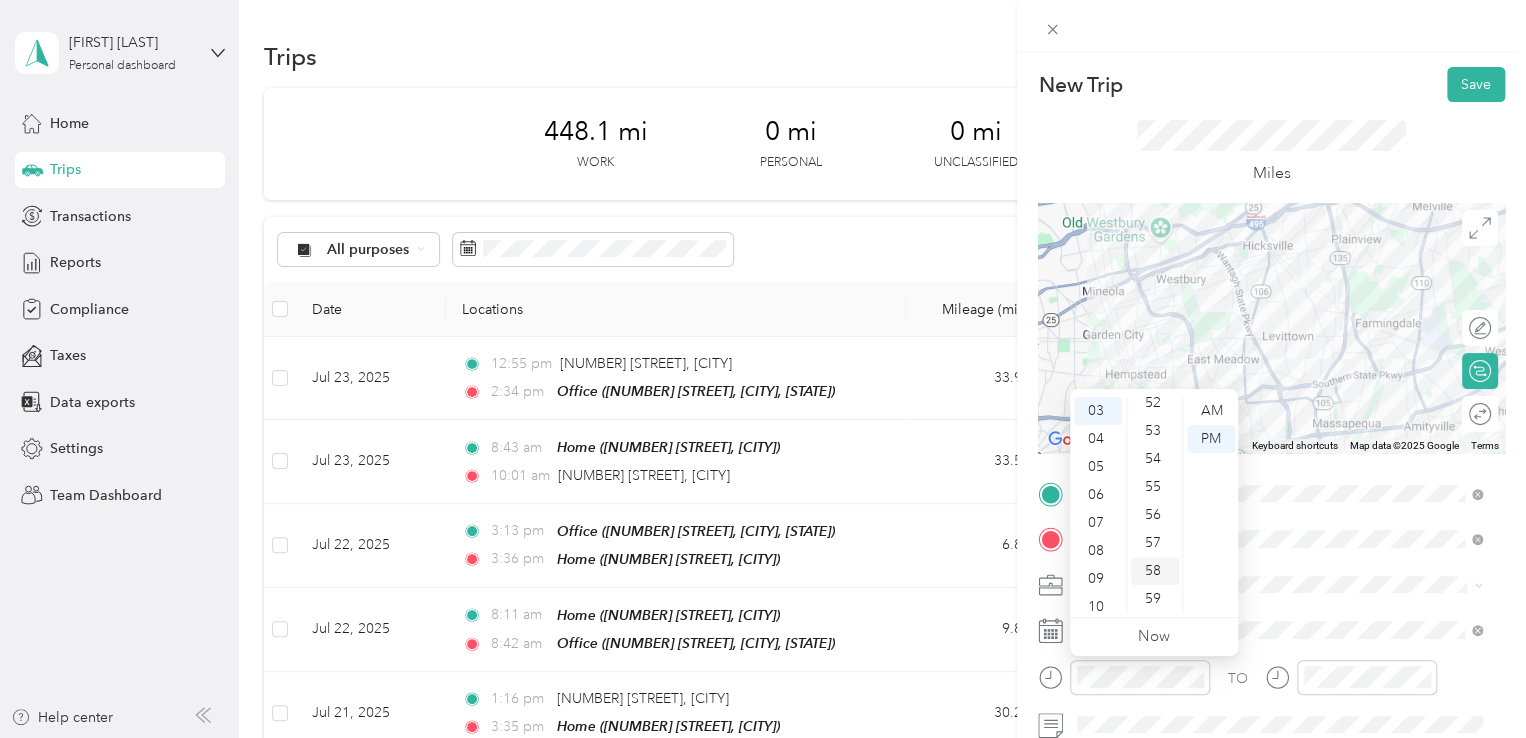 click on "58" at bounding box center (1155, 571) 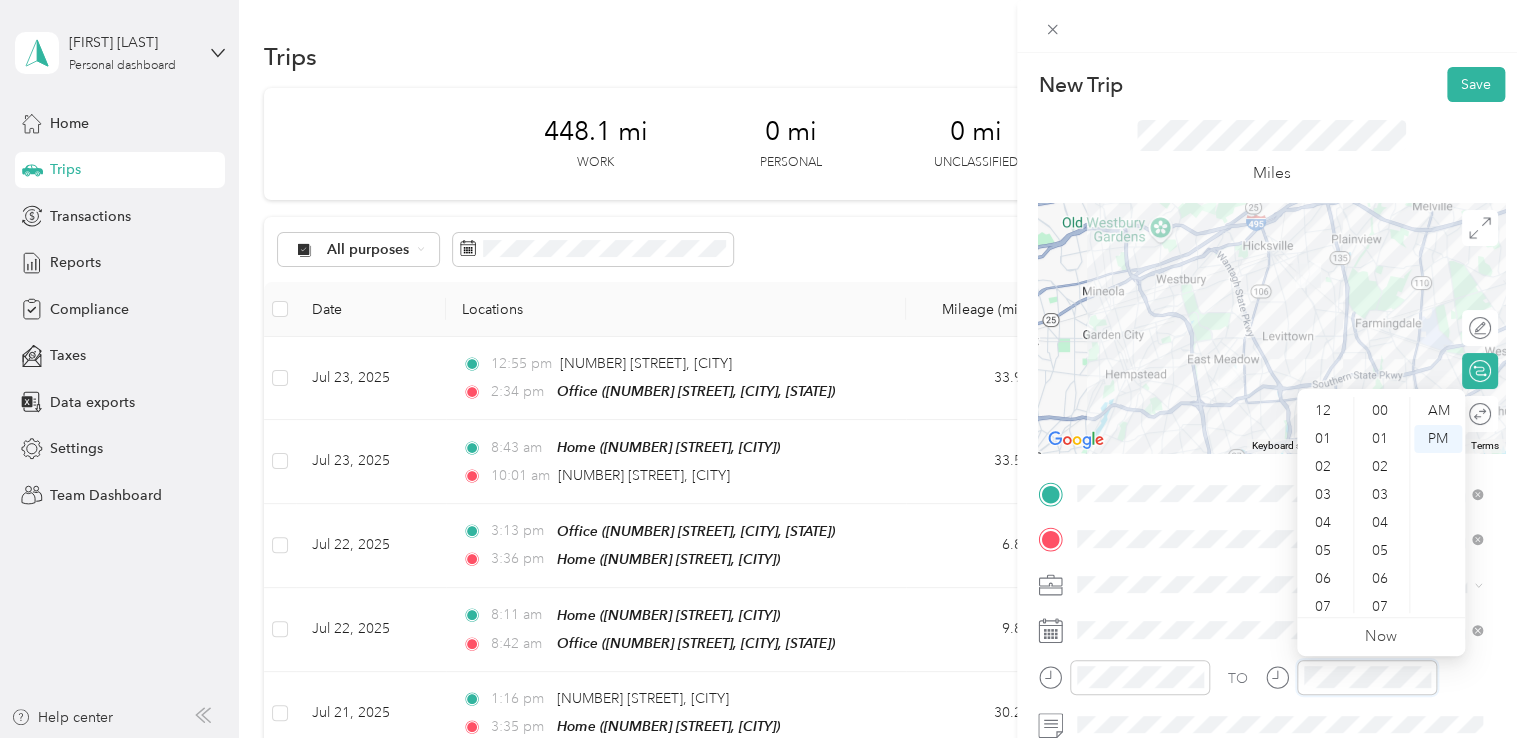 scroll, scrollTop: 420, scrollLeft: 0, axis: vertical 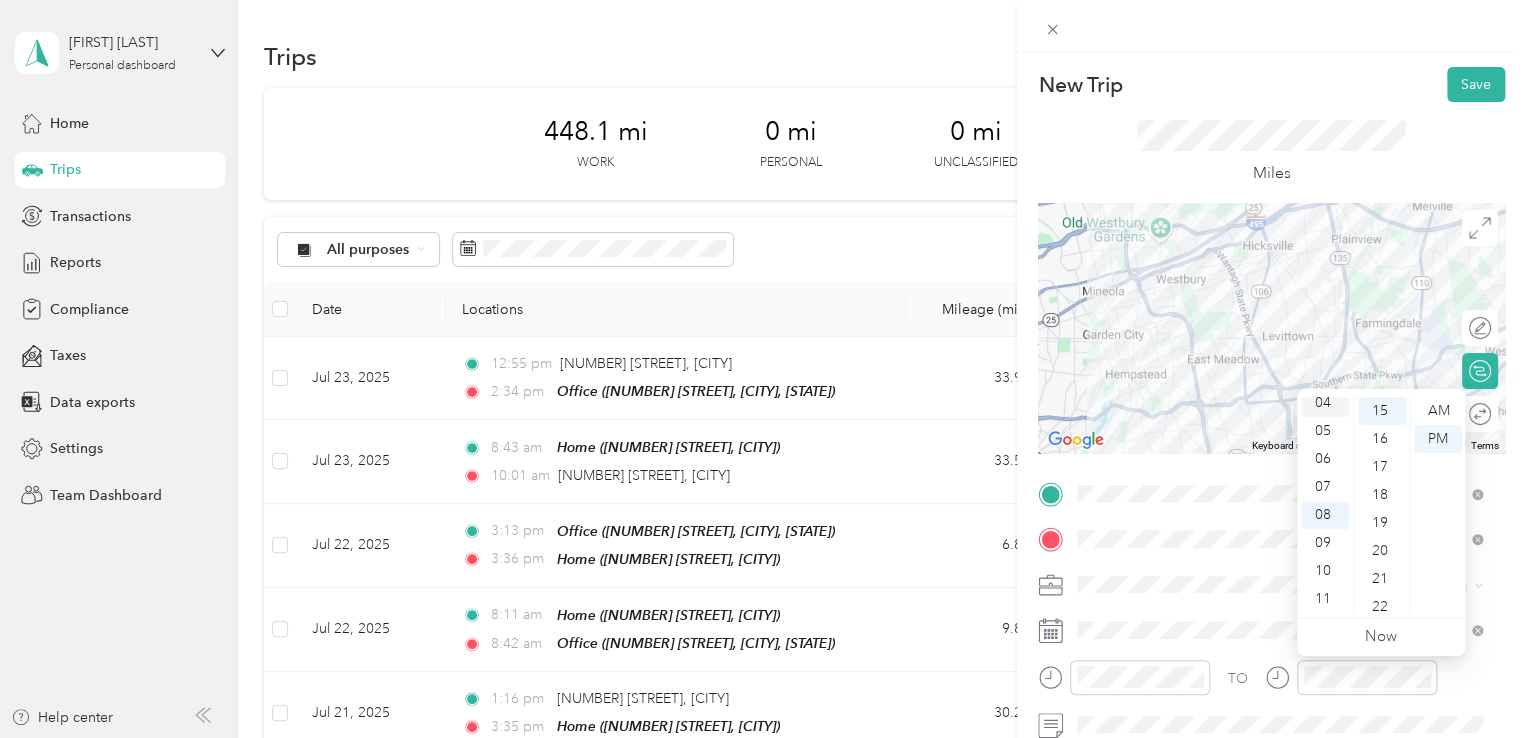 click on "04" at bounding box center (1325, 403) 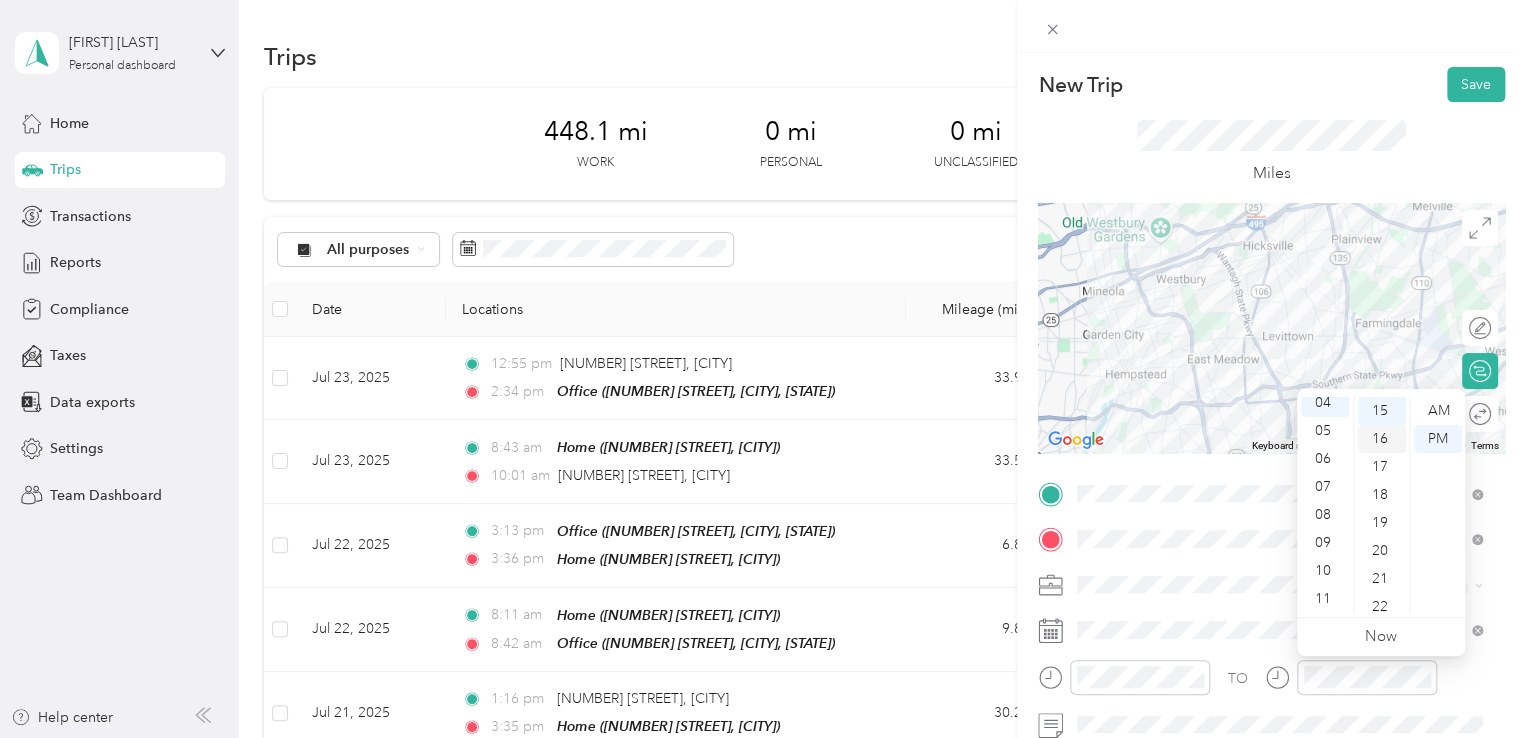 scroll, scrollTop: 112, scrollLeft: 0, axis: vertical 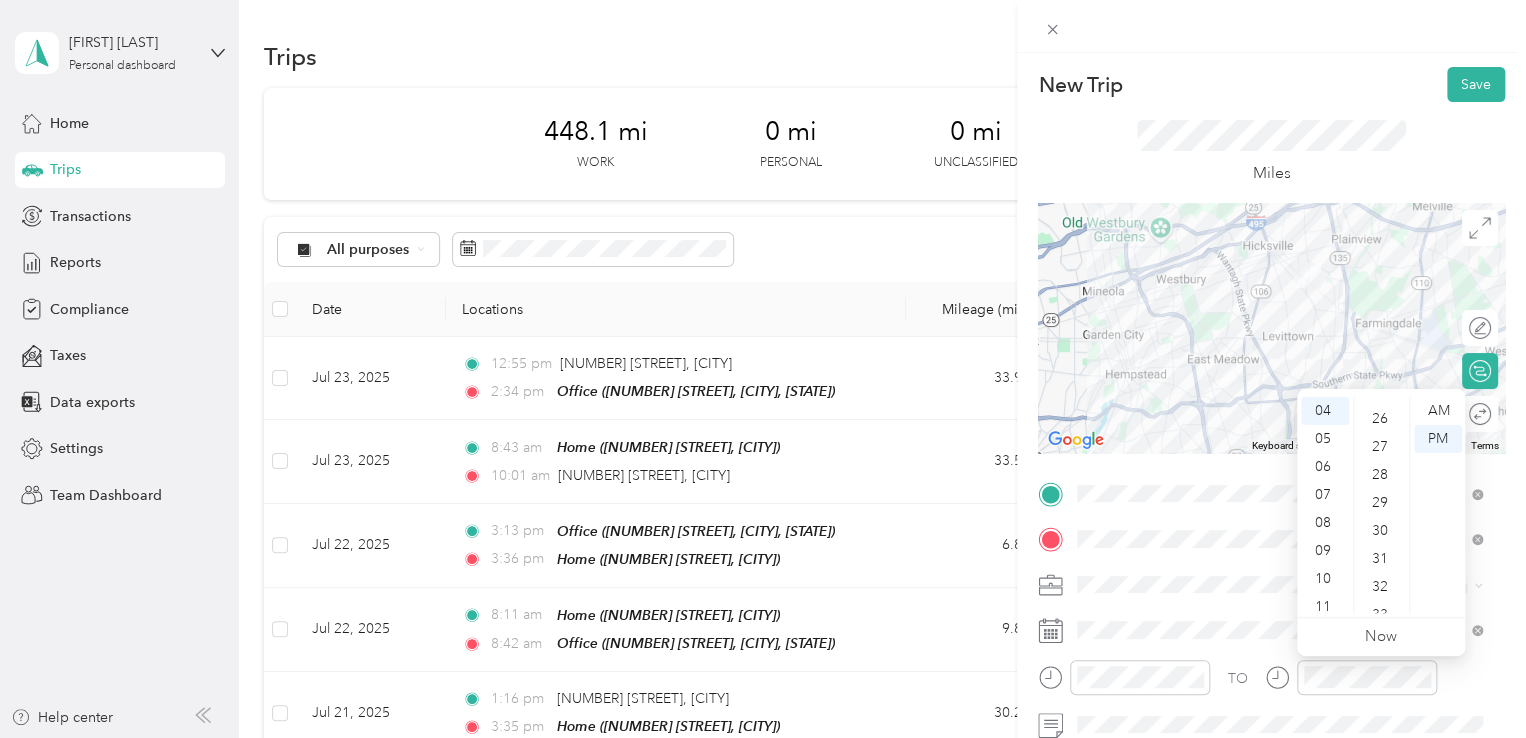 click on "30" at bounding box center [1382, 531] 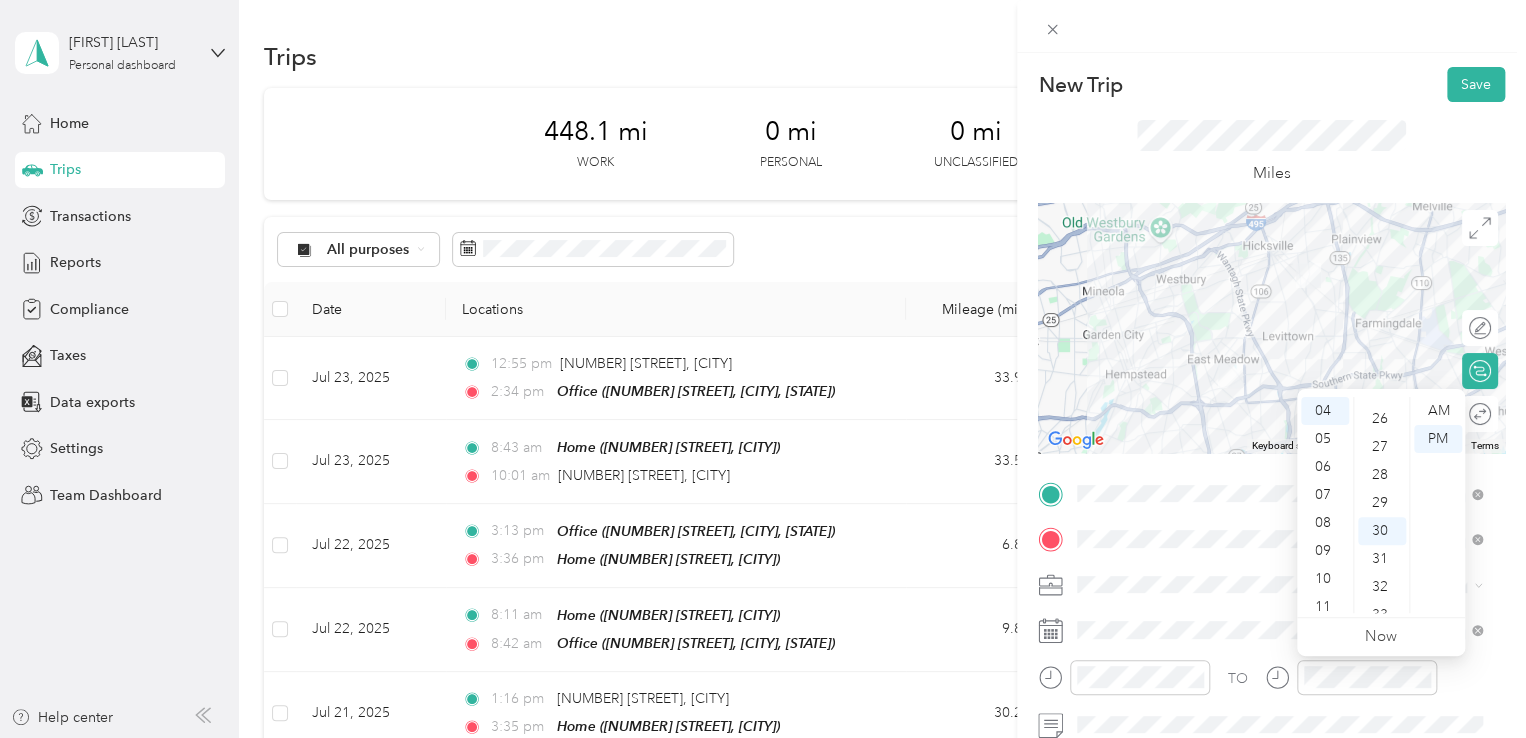 scroll, scrollTop: 840, scrollLeft: 0, axis: vertical 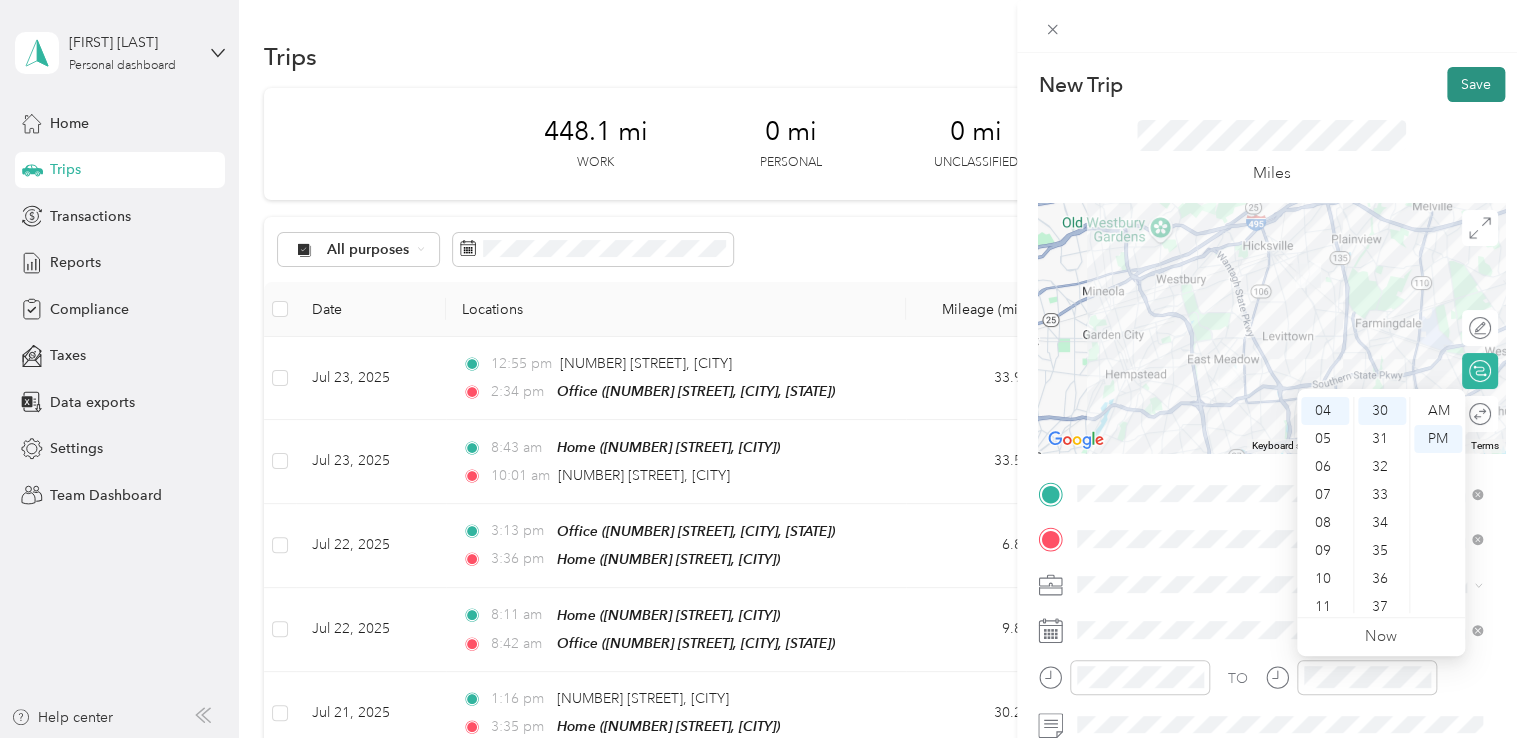 click on "Save" at bounding box center (1476, 84) 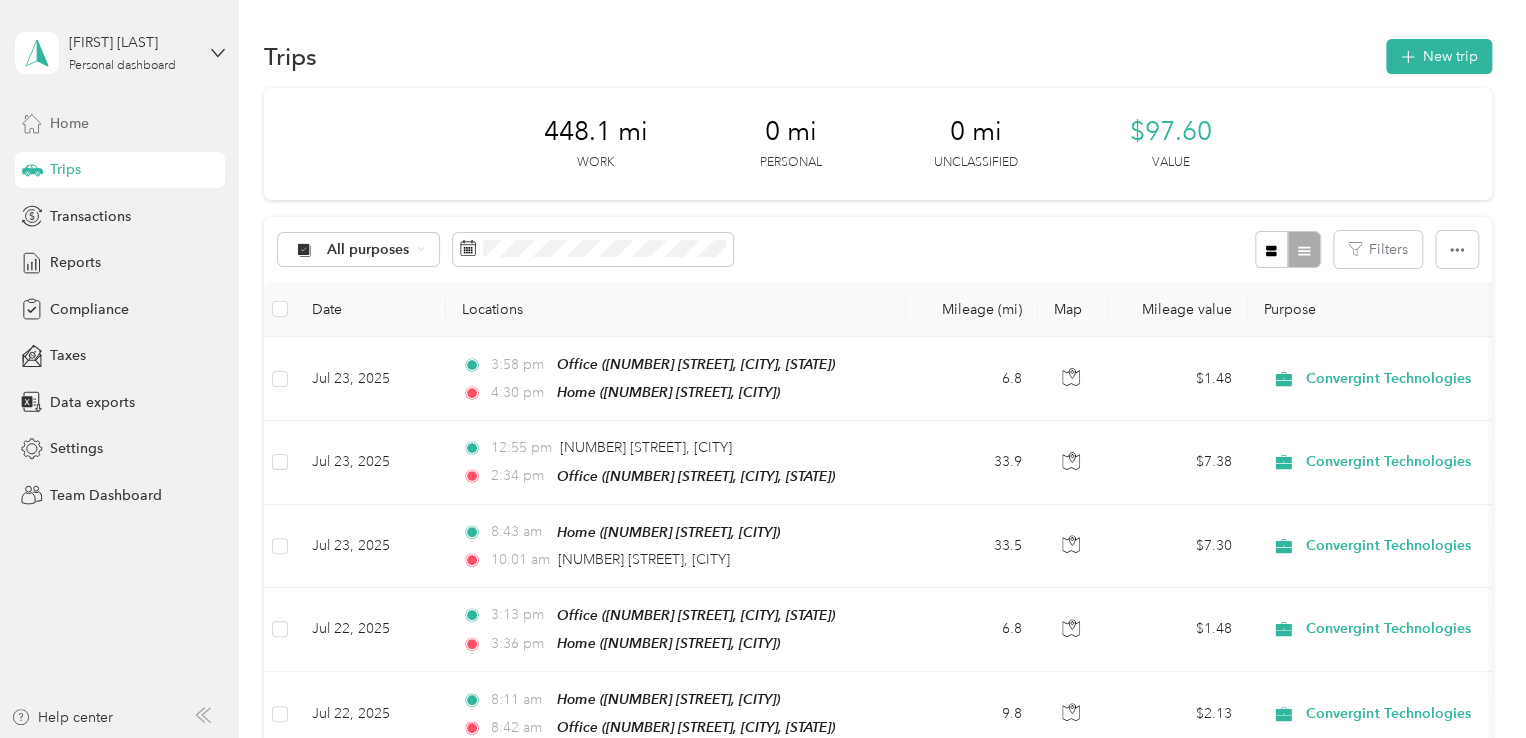 click on "Home" at bounding box center [69, 123] 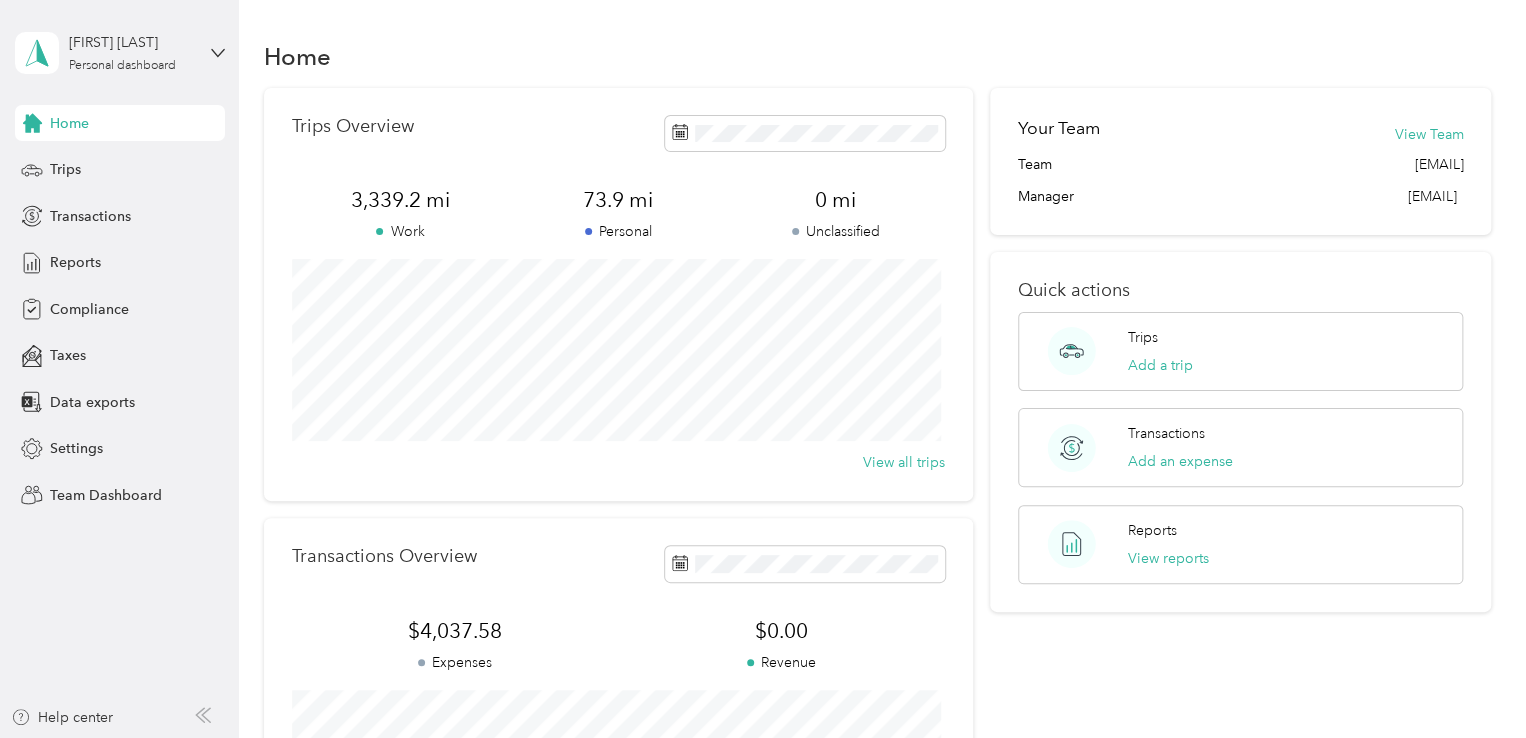 drag, startPoint x: 69, startPoint y: 171, endPoint x: 81, endPoint y: 149, distance: 25.059929 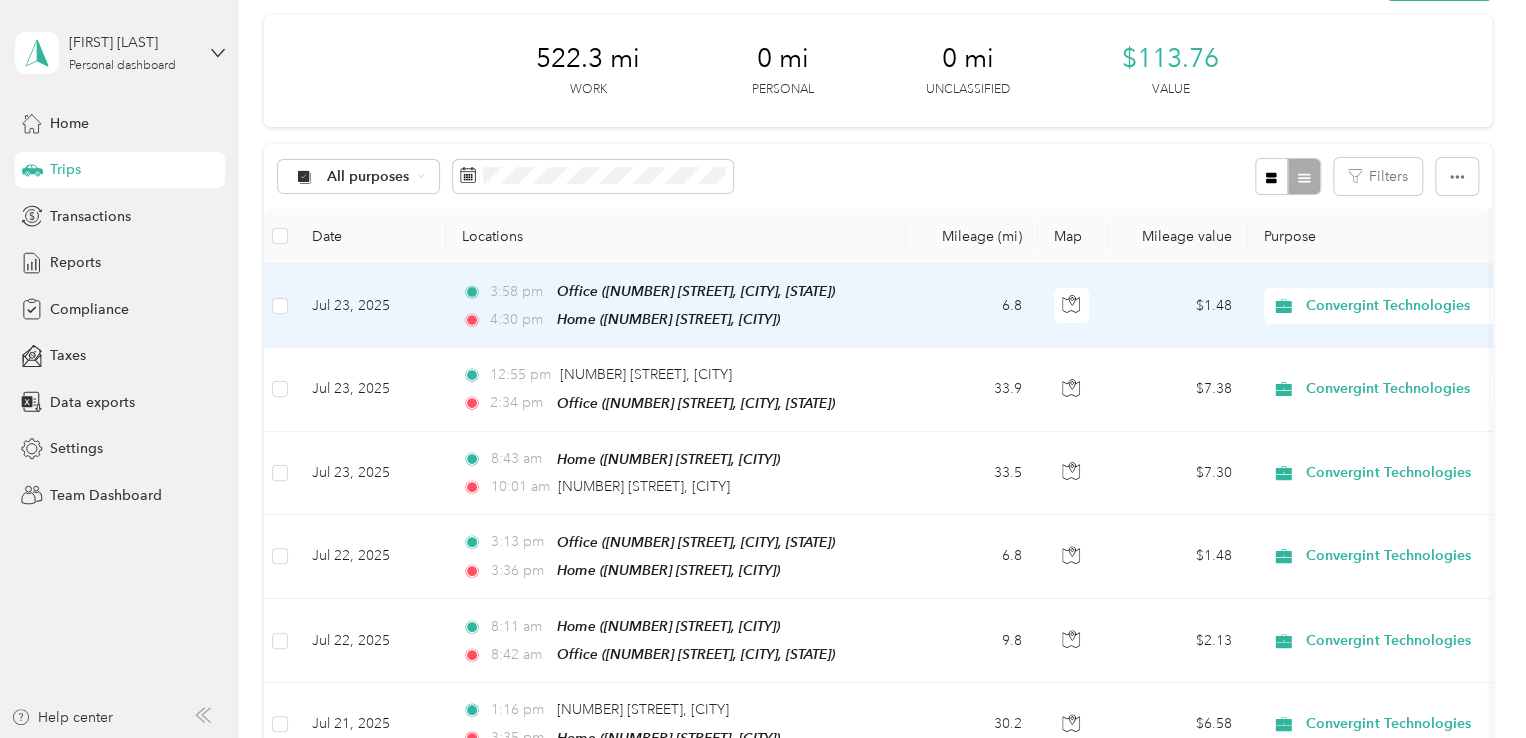 scroll, scrollTop: 0, scrollLeft: 0, axis: both 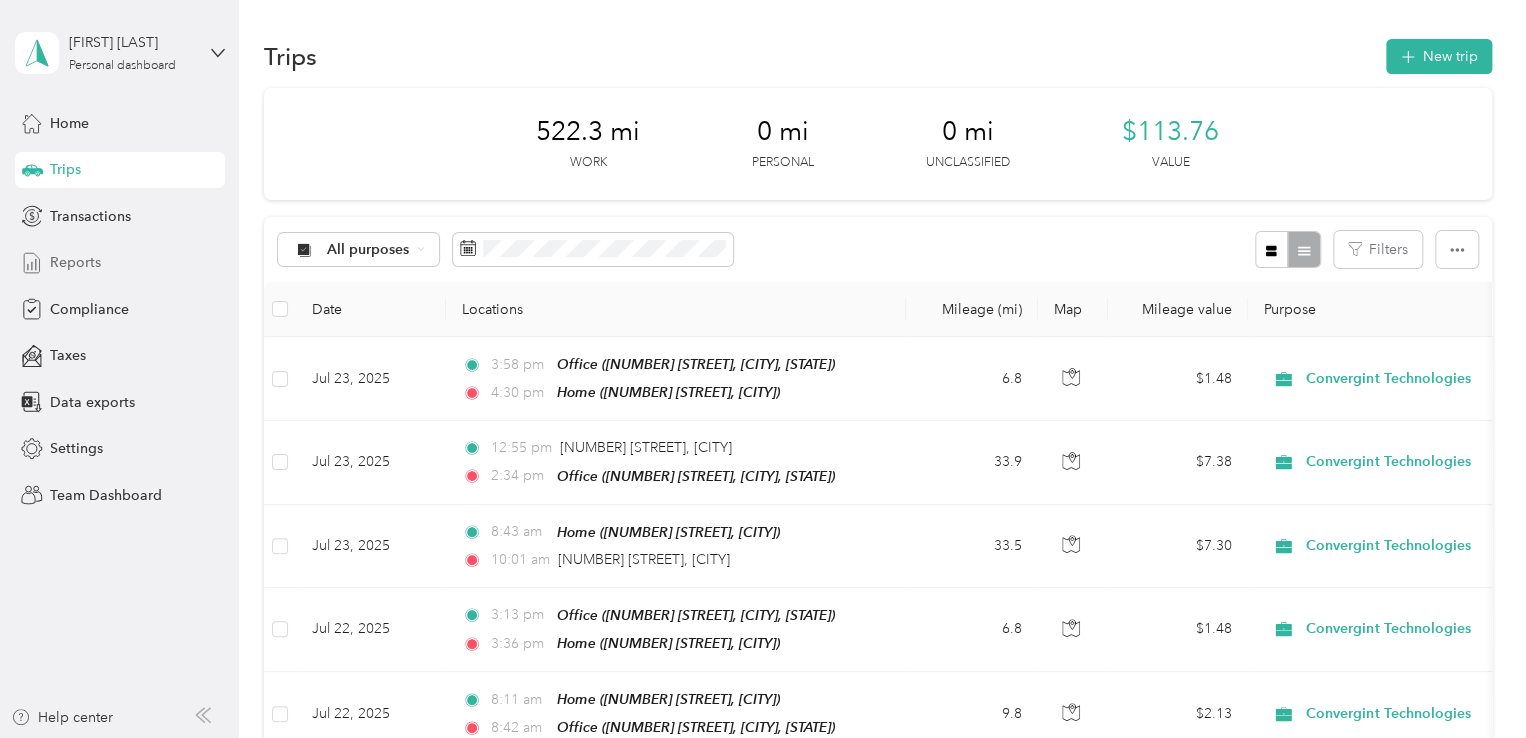 click on "Reports" at bounding box center (75, 262) 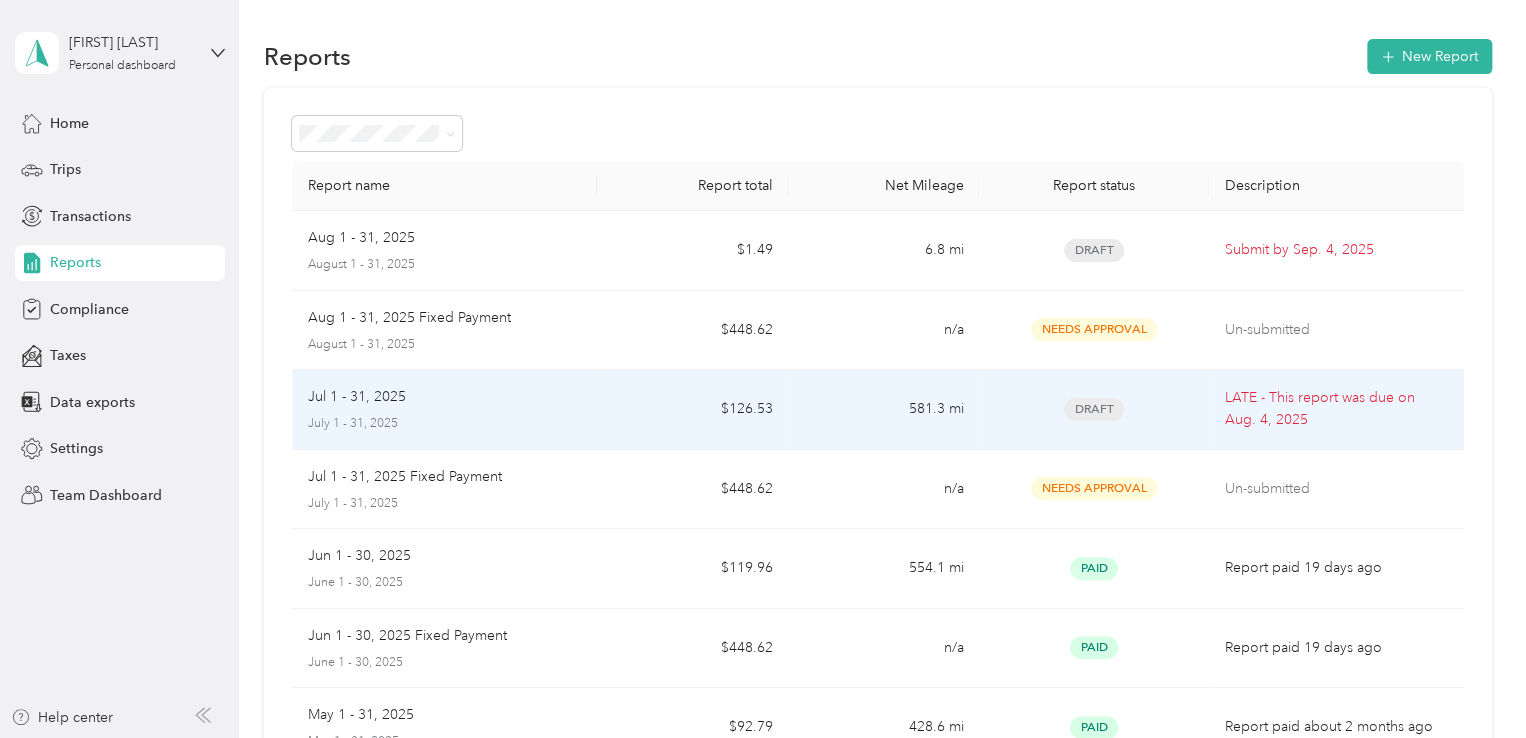 click on "Draft" at bounding box center (1094, 409) 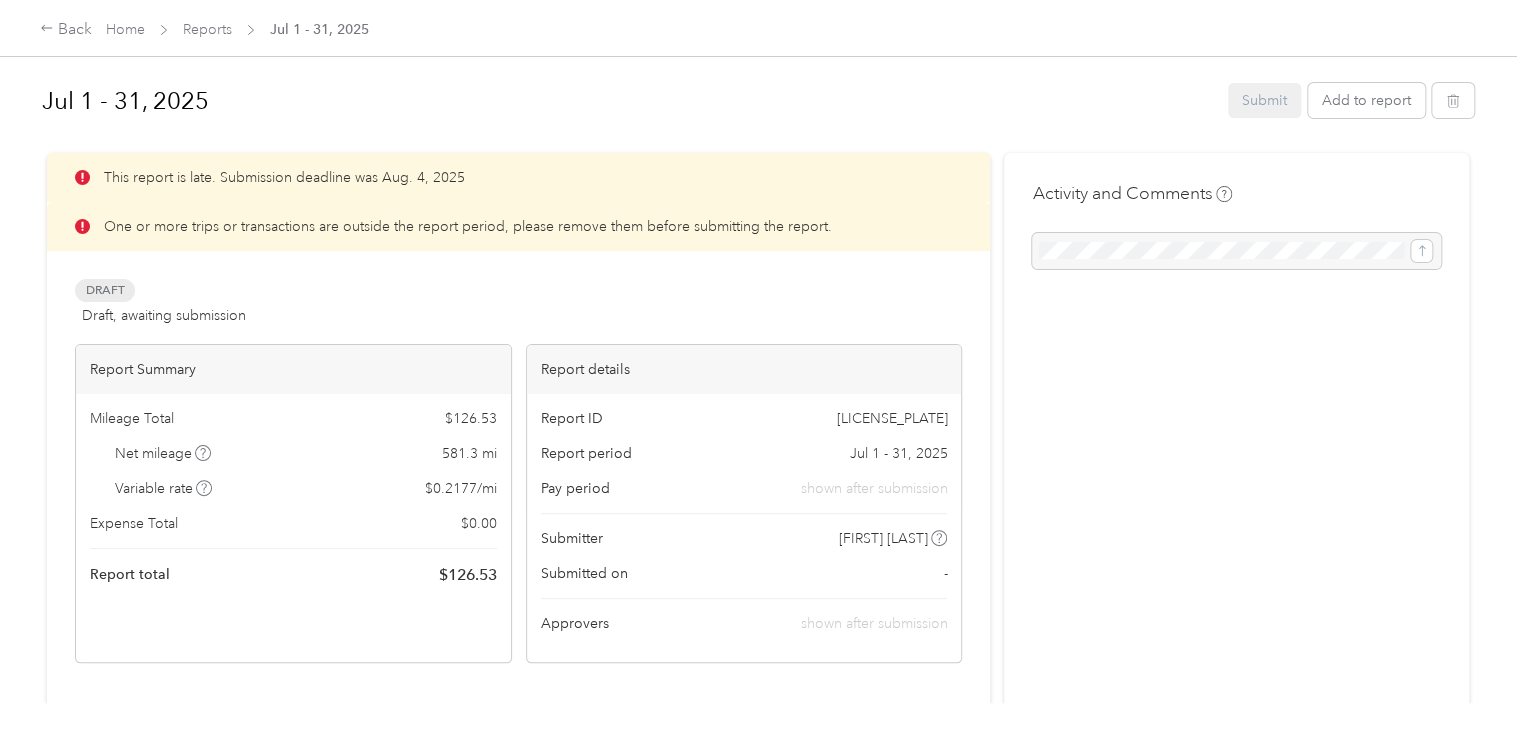 click on "This report is late. Submission deadline was   Aug. 4, 2025" at bounding box center (518, 177) 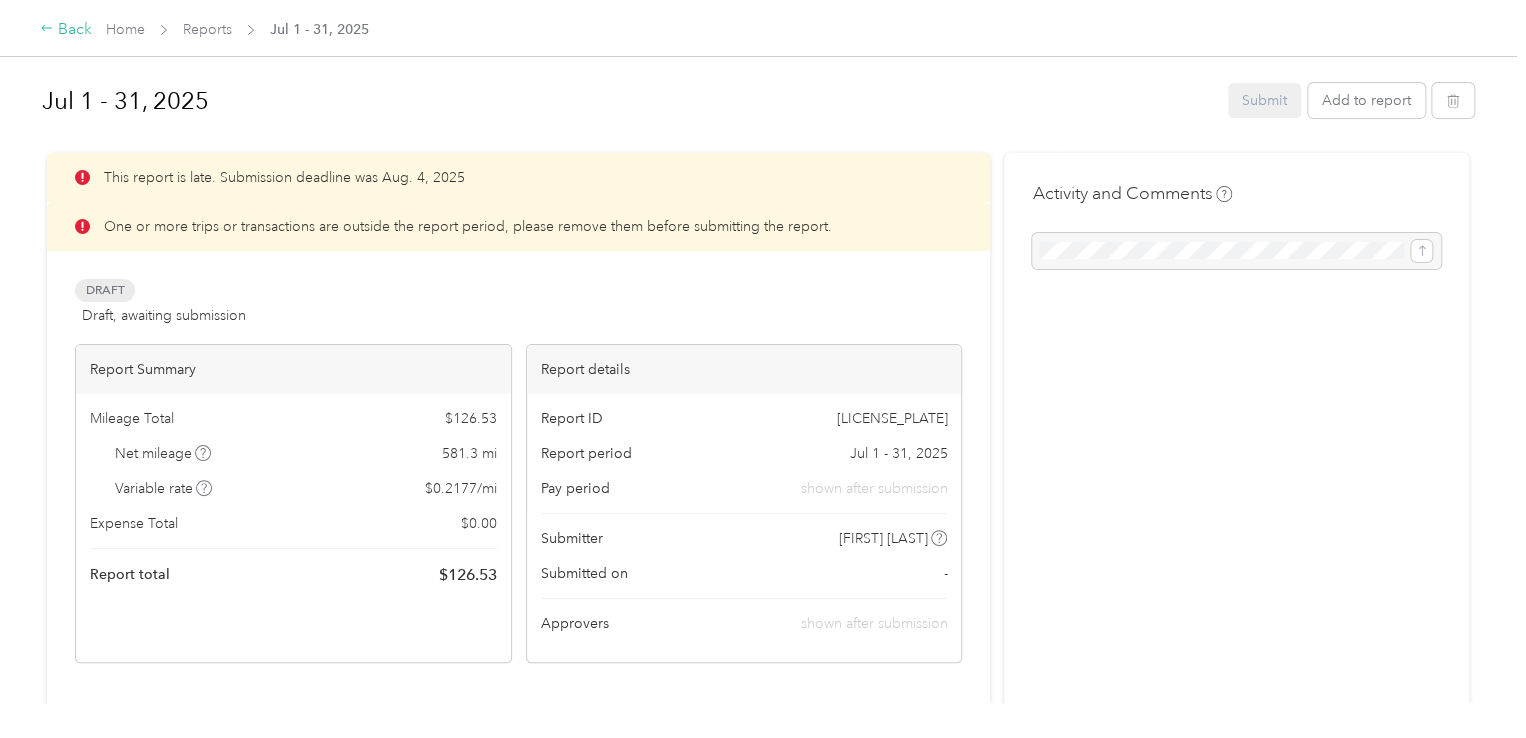 click on "Back" at bounding box center (66, 30) 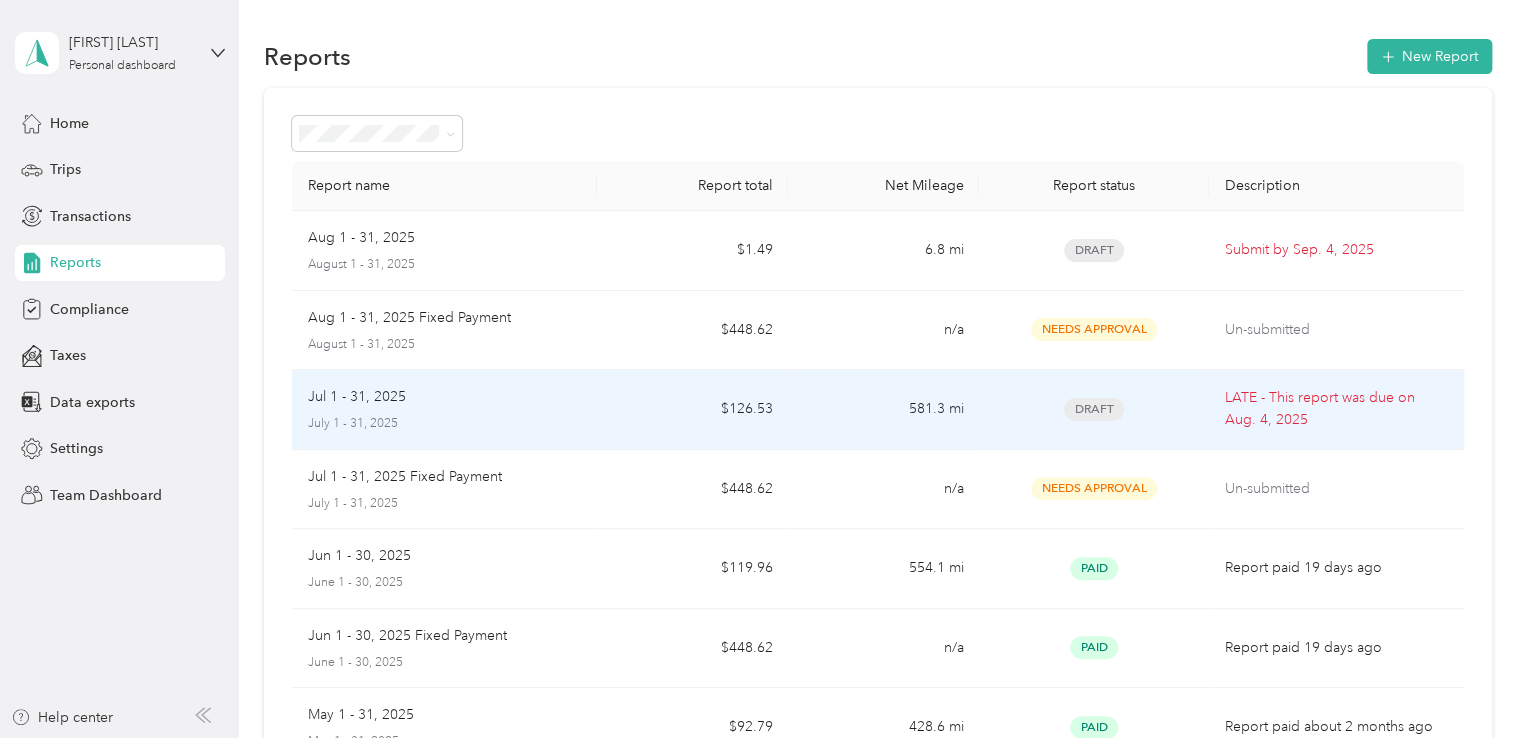click on "Draft" at bounding box center [1094, 409] 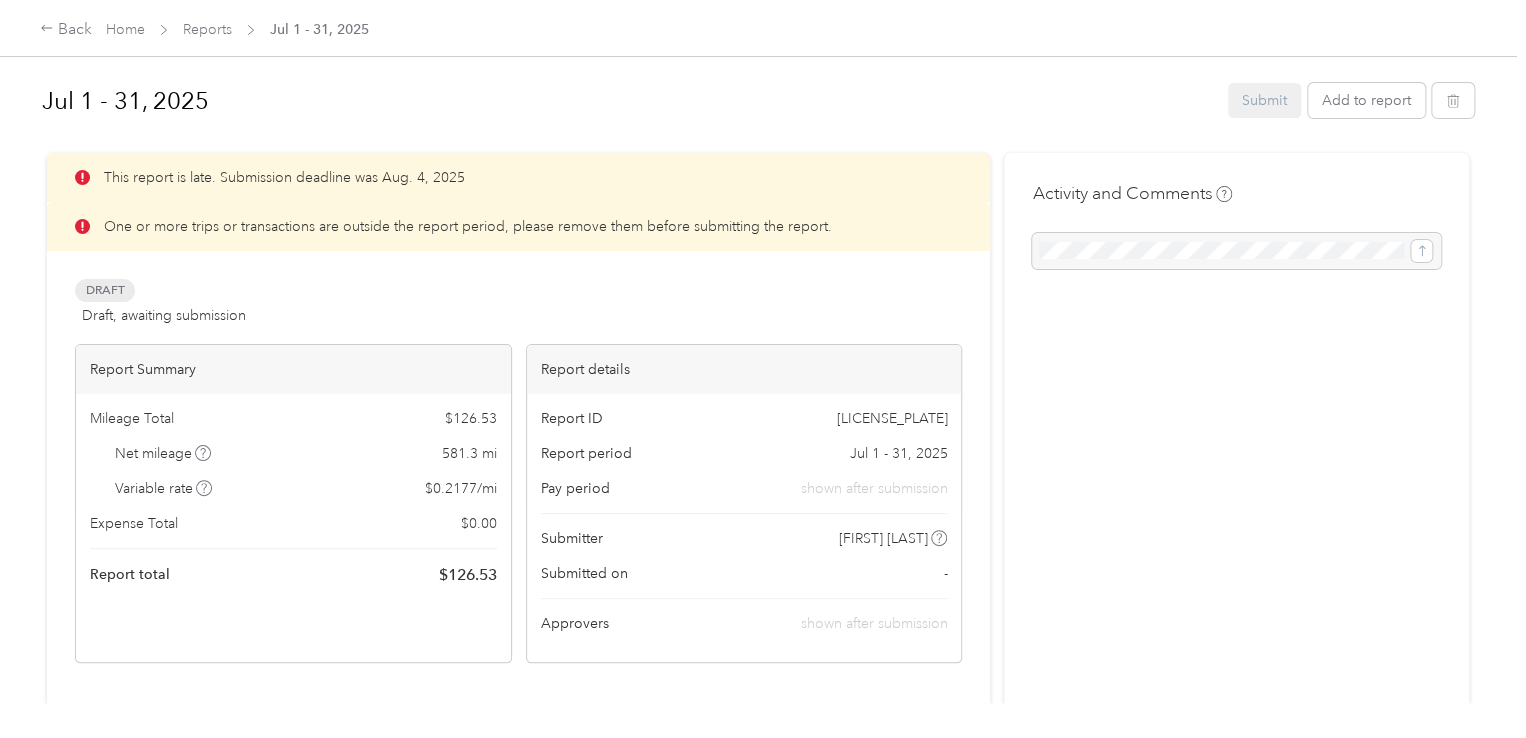 click on "One or more trips or transactions are outside the report period, please remove them before submitting the report." at bounding box center [468, 226] 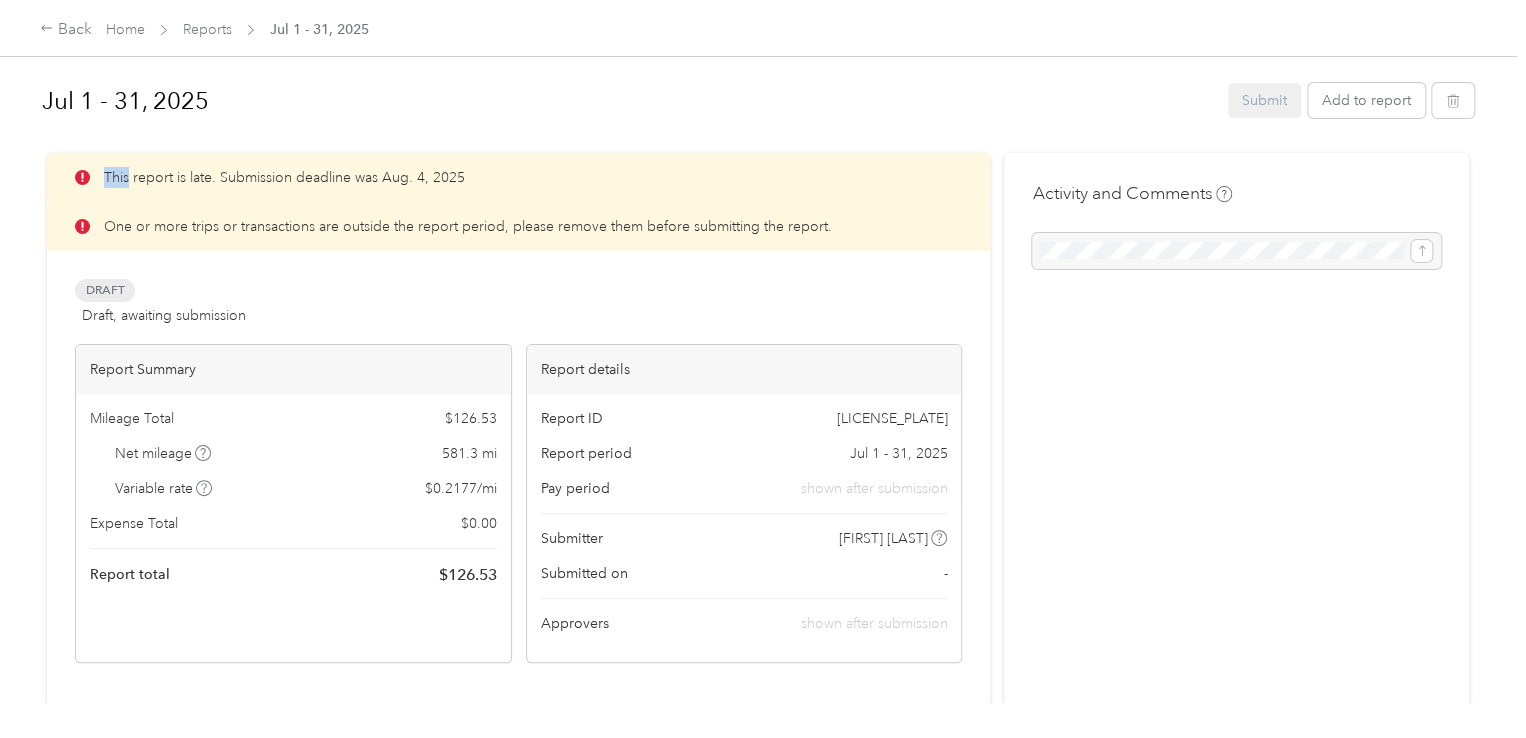 click 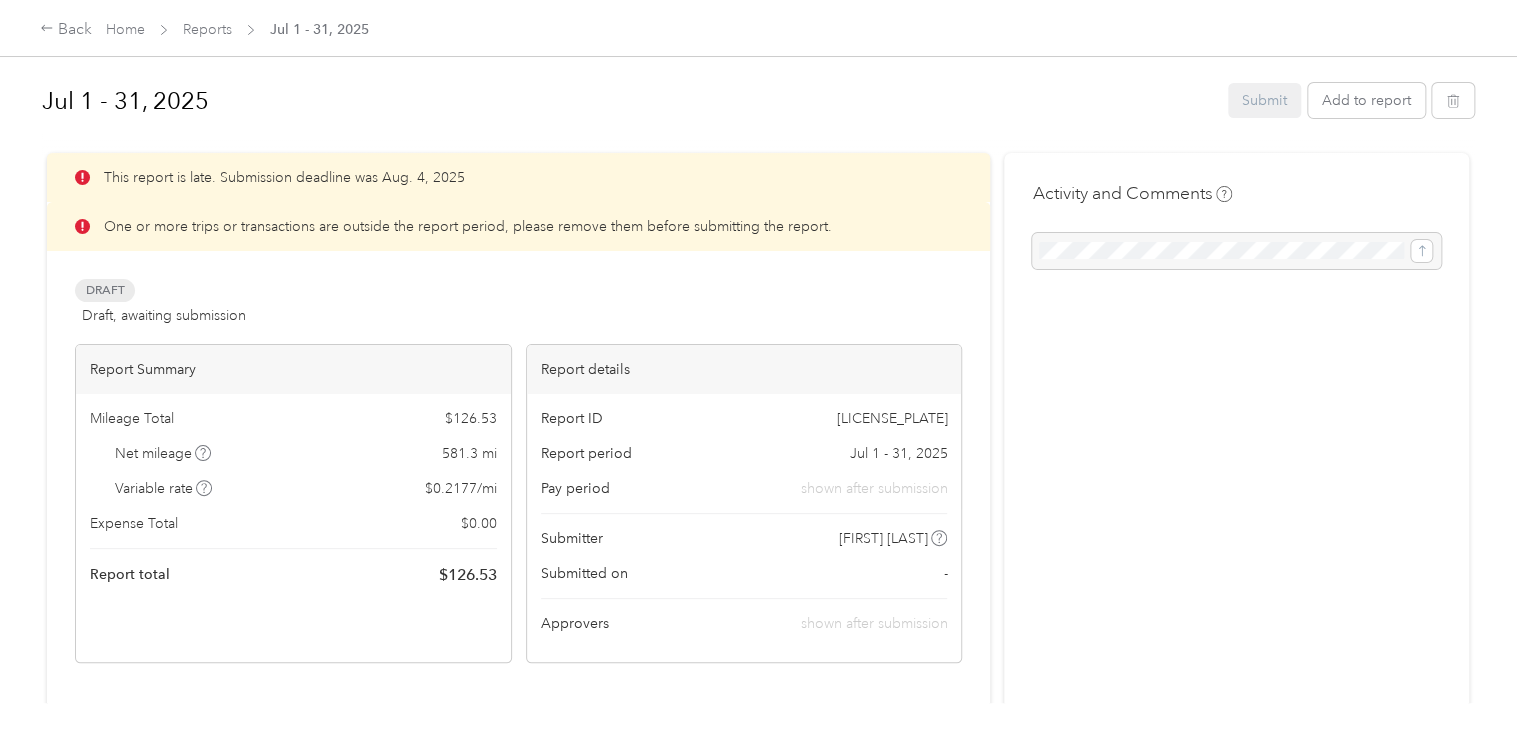click on "One or more trips or transactions are outside the report period, please remove them before submitting the report." at bounding box center (518, 226) 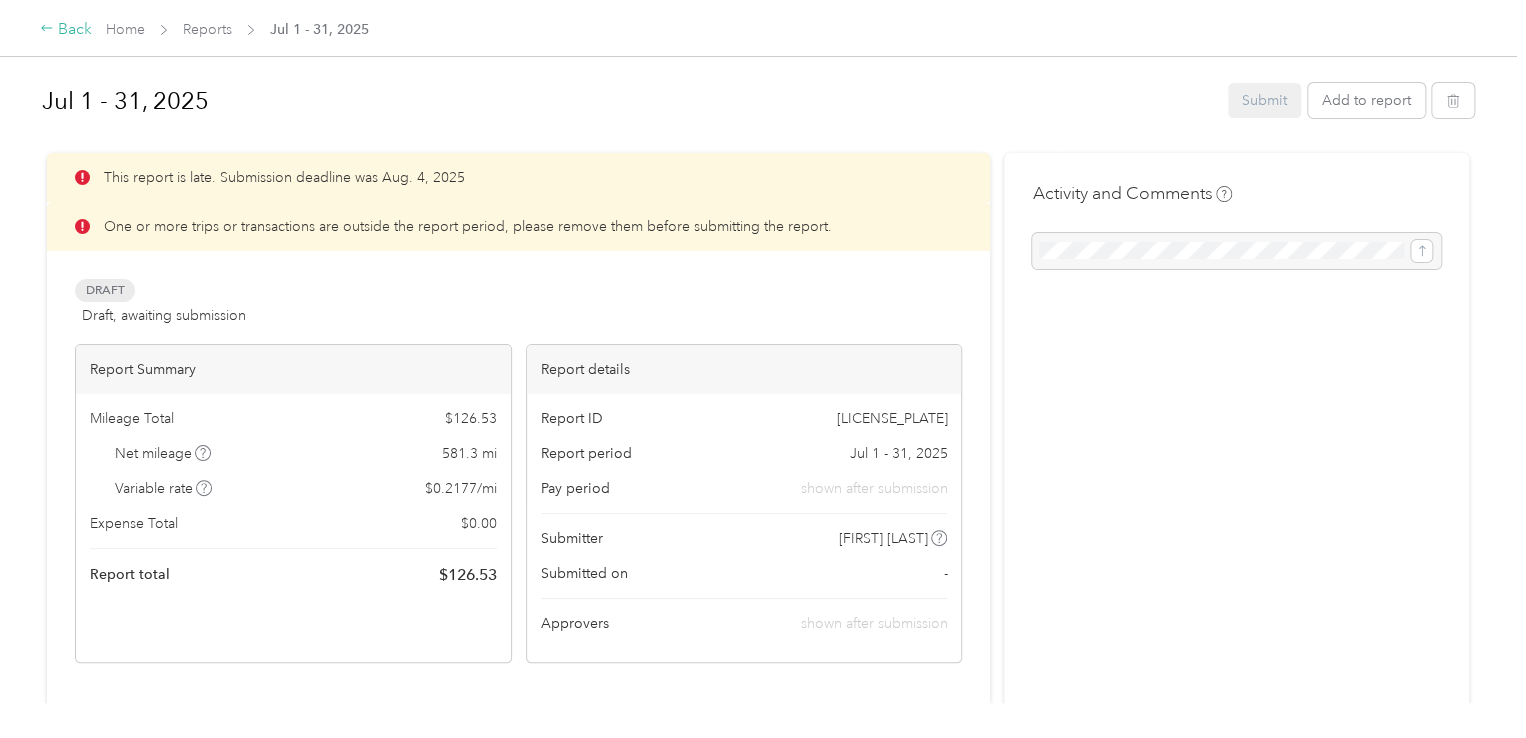 click on "Back" at bounding box center [66, 30] 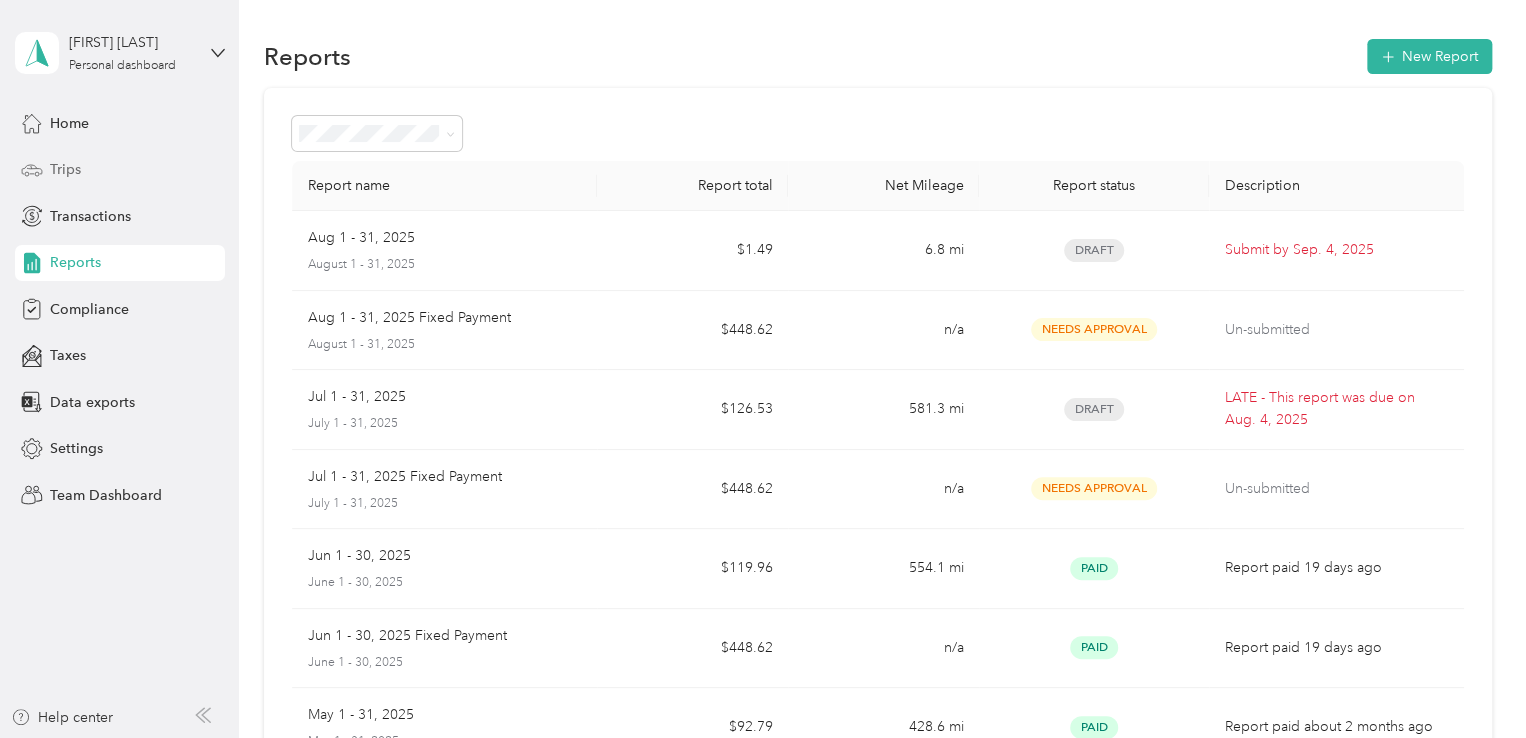 click on "Trips" at bounding box center (65, 169) 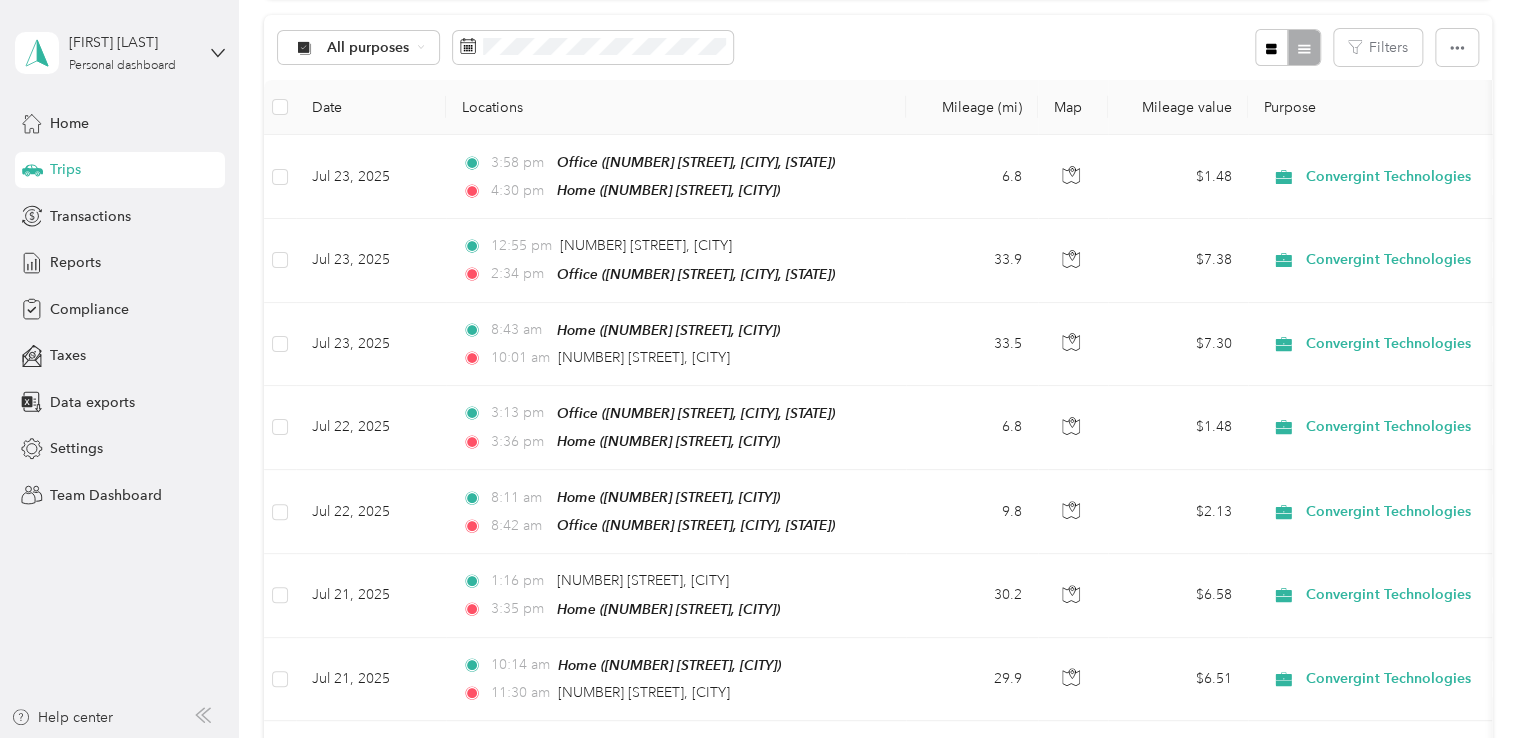 scroll, scrollTop: 0, scrollLeft: 0, axis: both 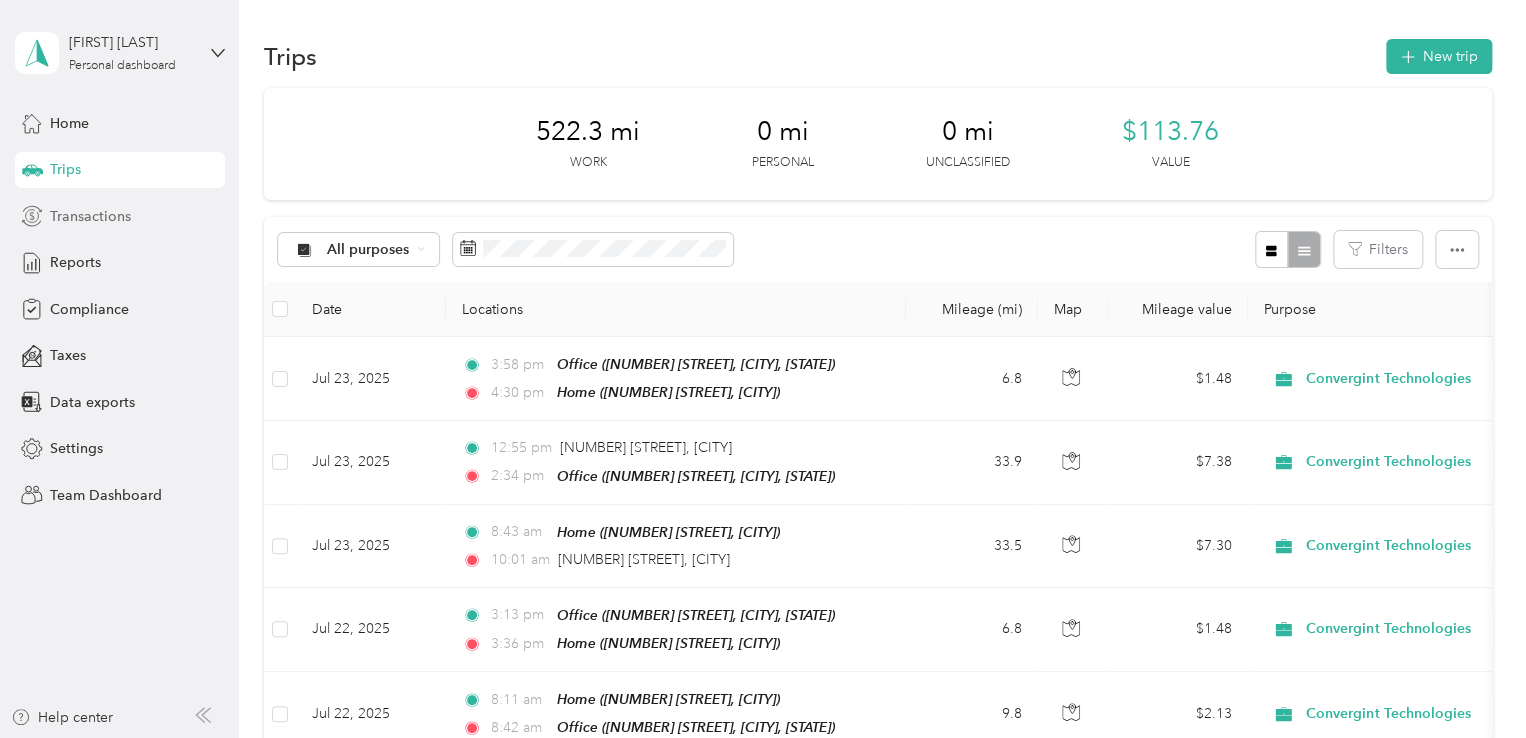 click on "Transactions" at bounding box center (90, 216) 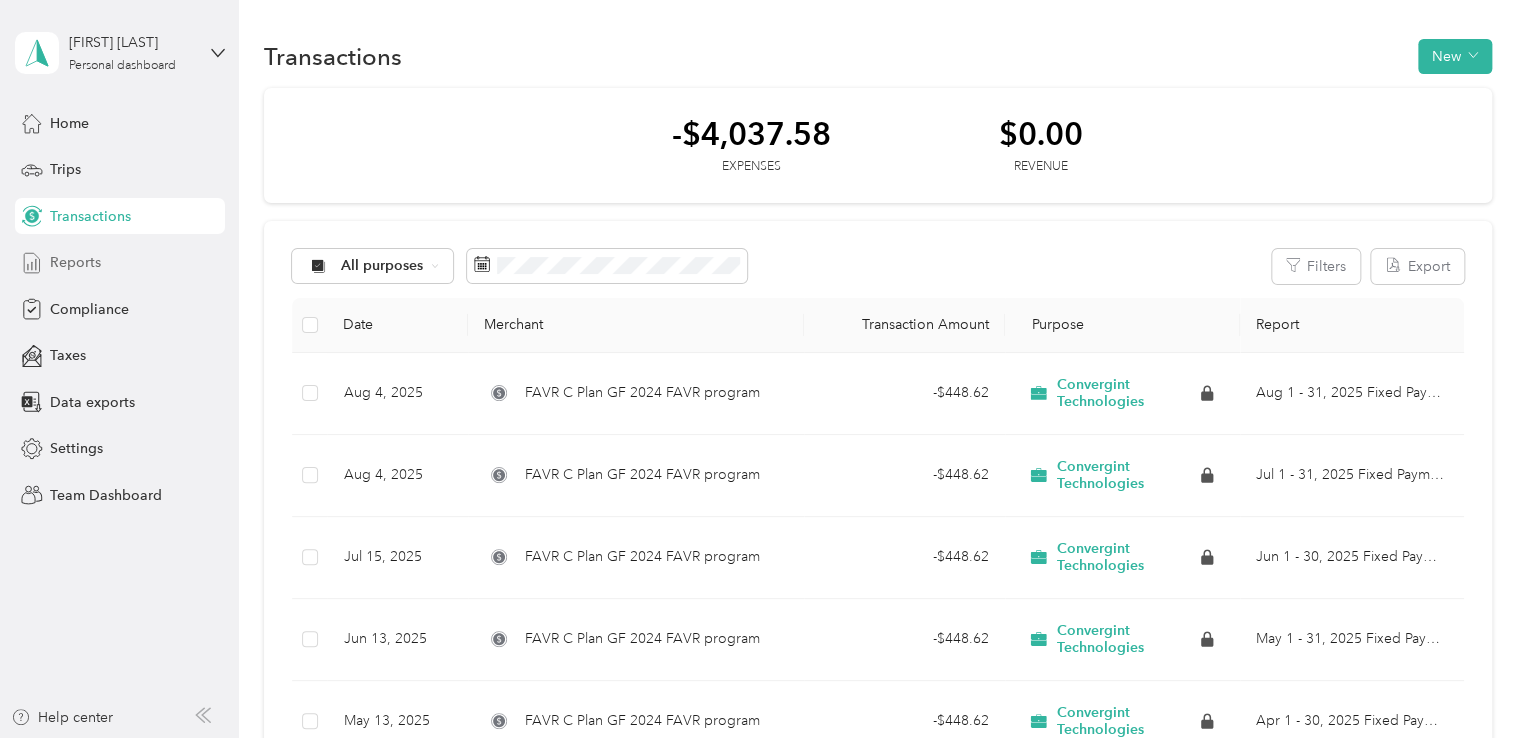 click on "Reports" at bounding box center (75, 262) 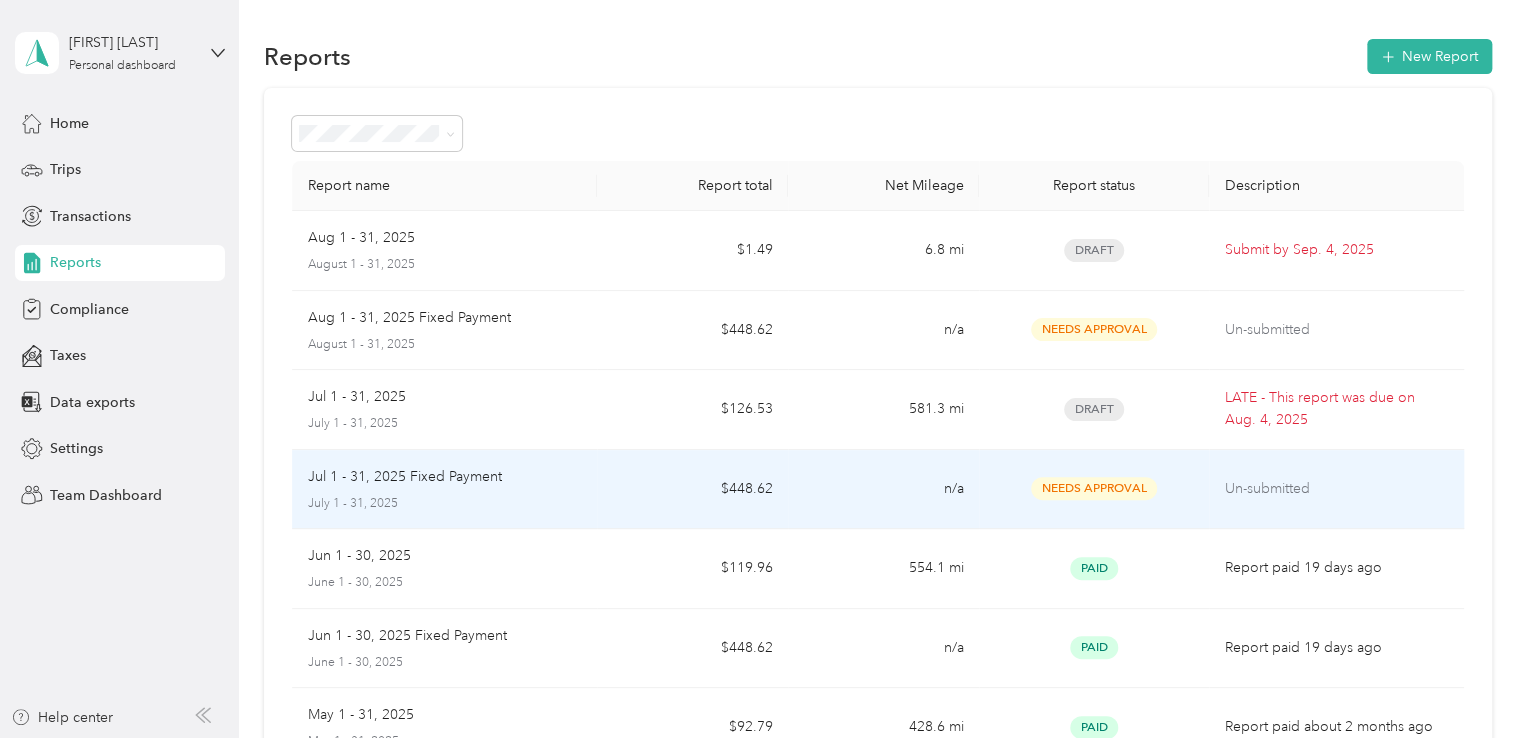 click on "Needs Approval" at bounding box center (1094, 488) 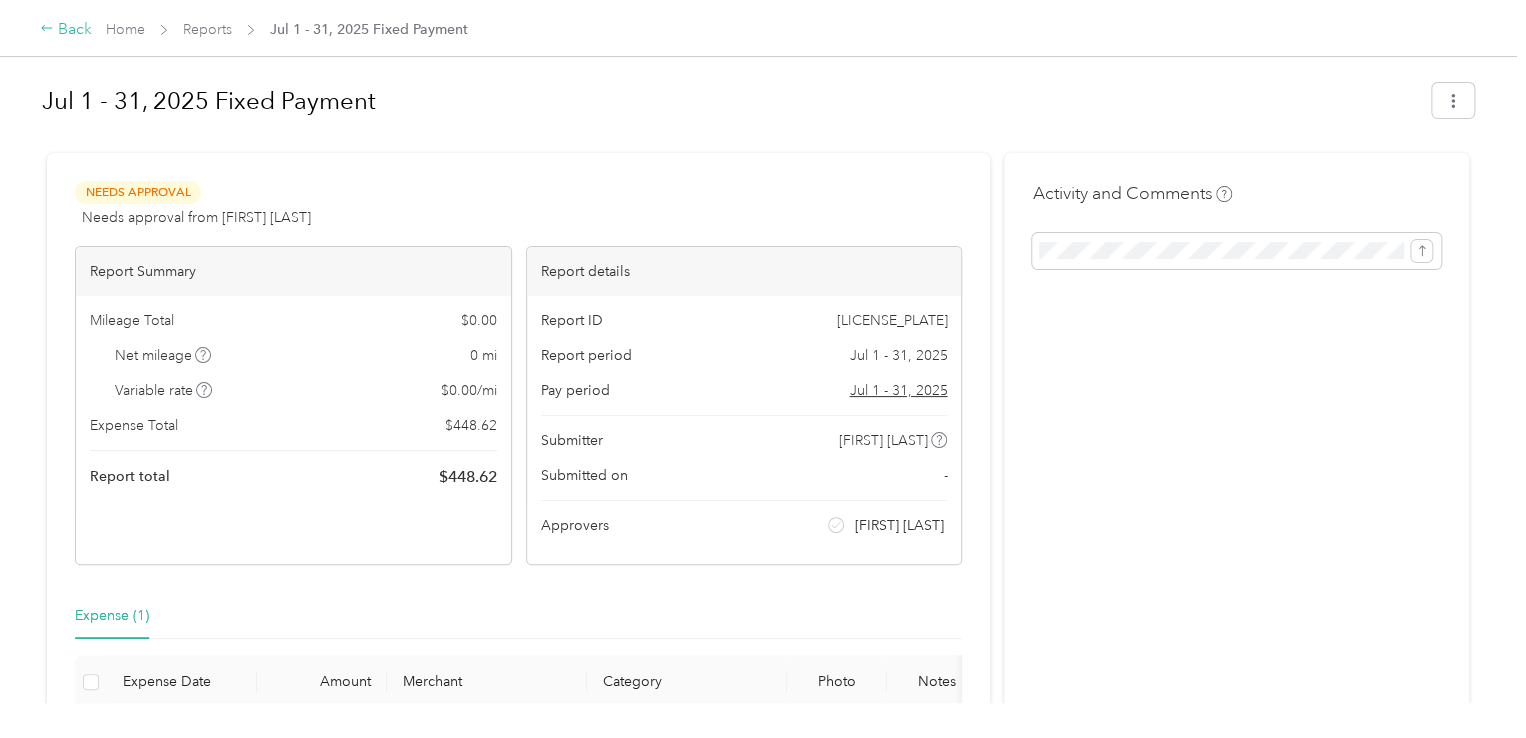 click 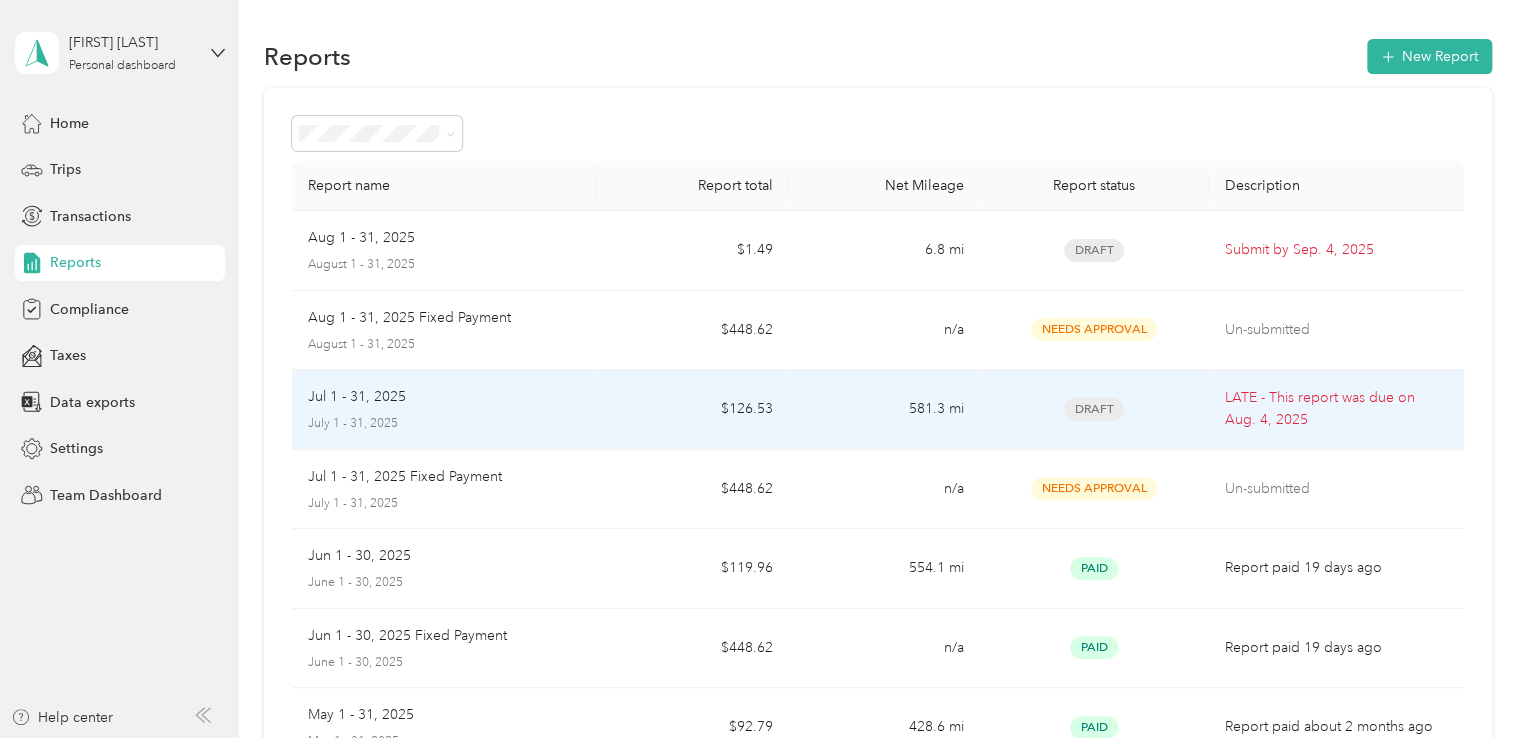 drag, startPoint x: 1080, startPoint y: 411, endPoint x: 1162, endPoint y: 463, distance: 97.097885 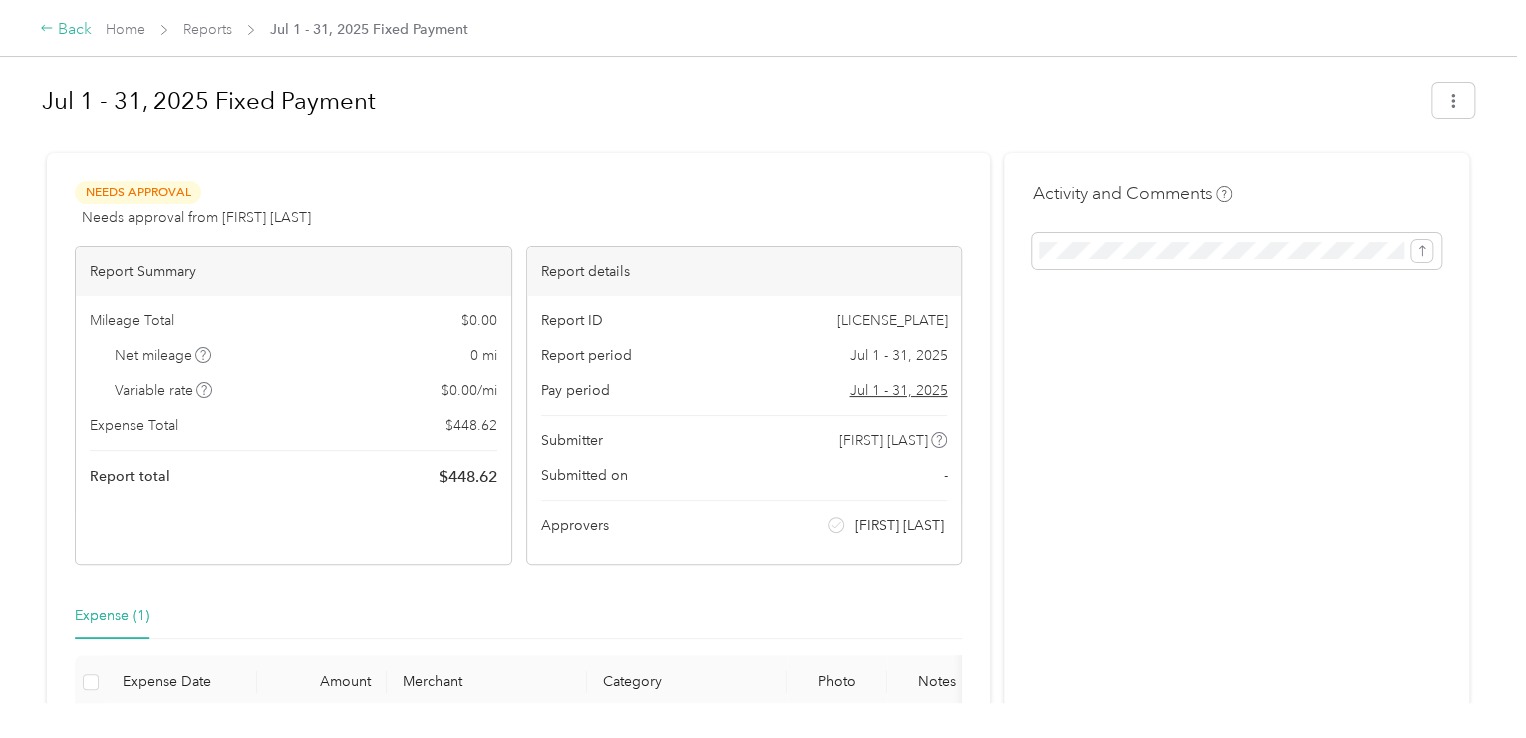 click on "Back" at bounding box center [66, 30] 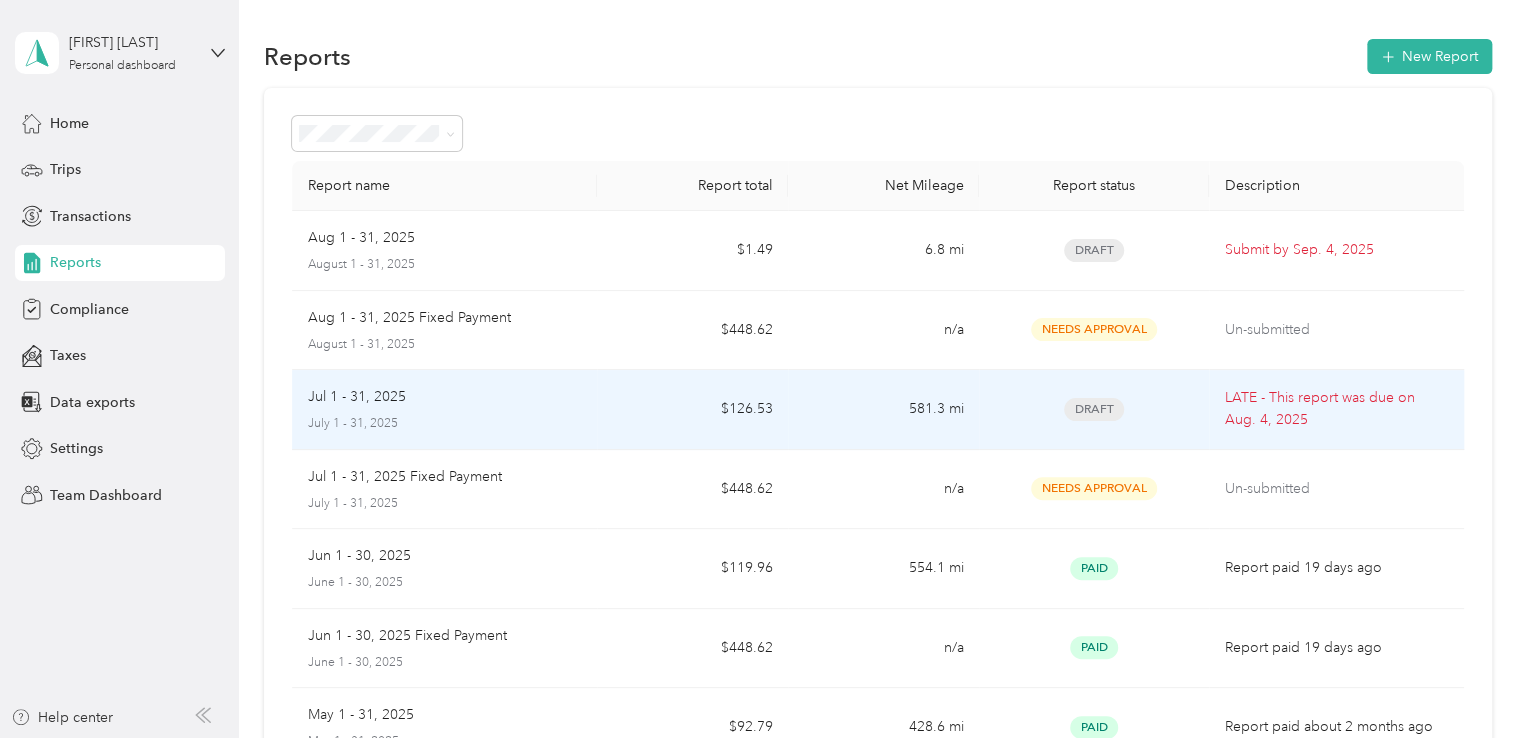 drag, startPoint x: 1265, startPoint y: 399, endPoint x: 925, endPoint y: 412, distance: 340.24844 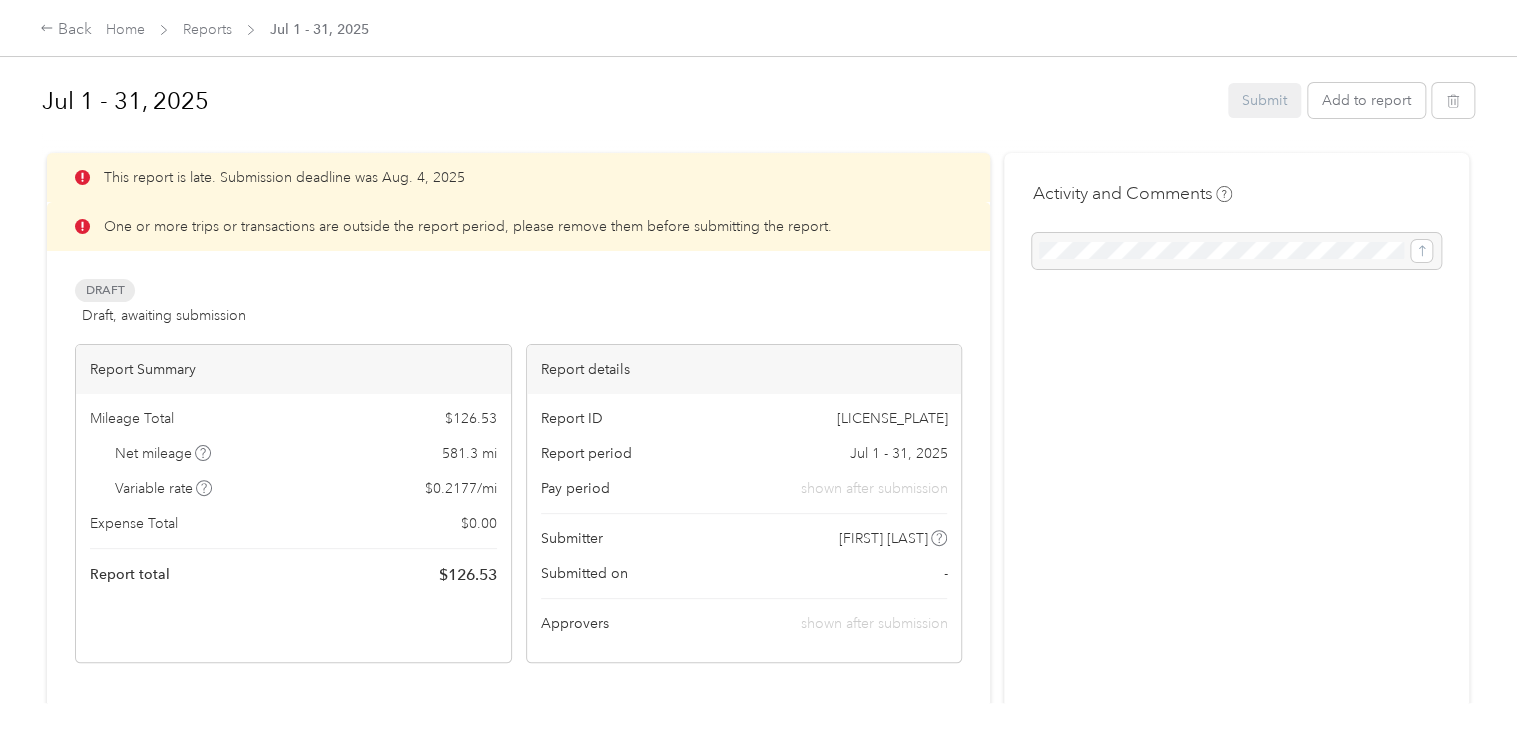 click on "Submit Add to report" at bounding box center (1351, 100) 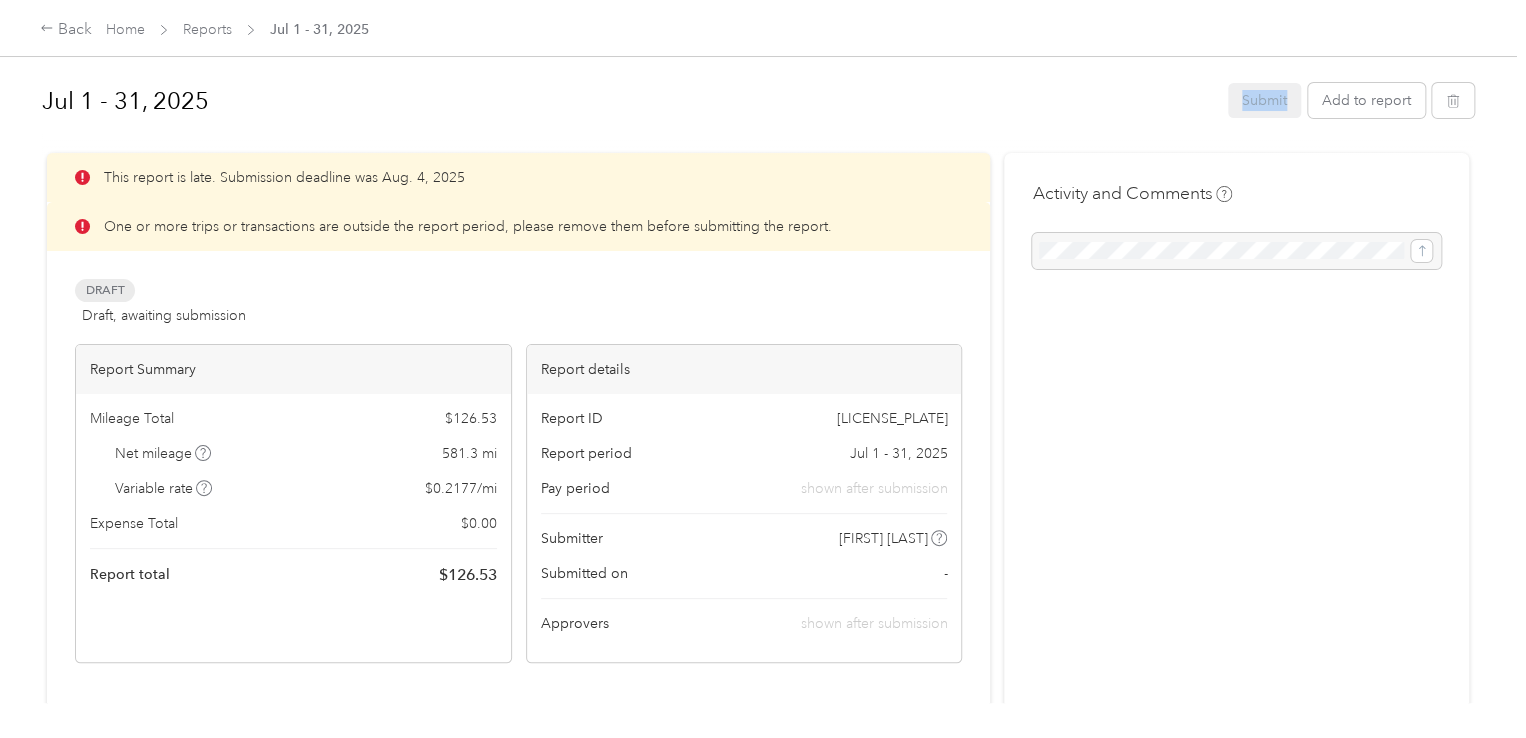 click on "Submit Add to report" at bounding box center (1351, 100) 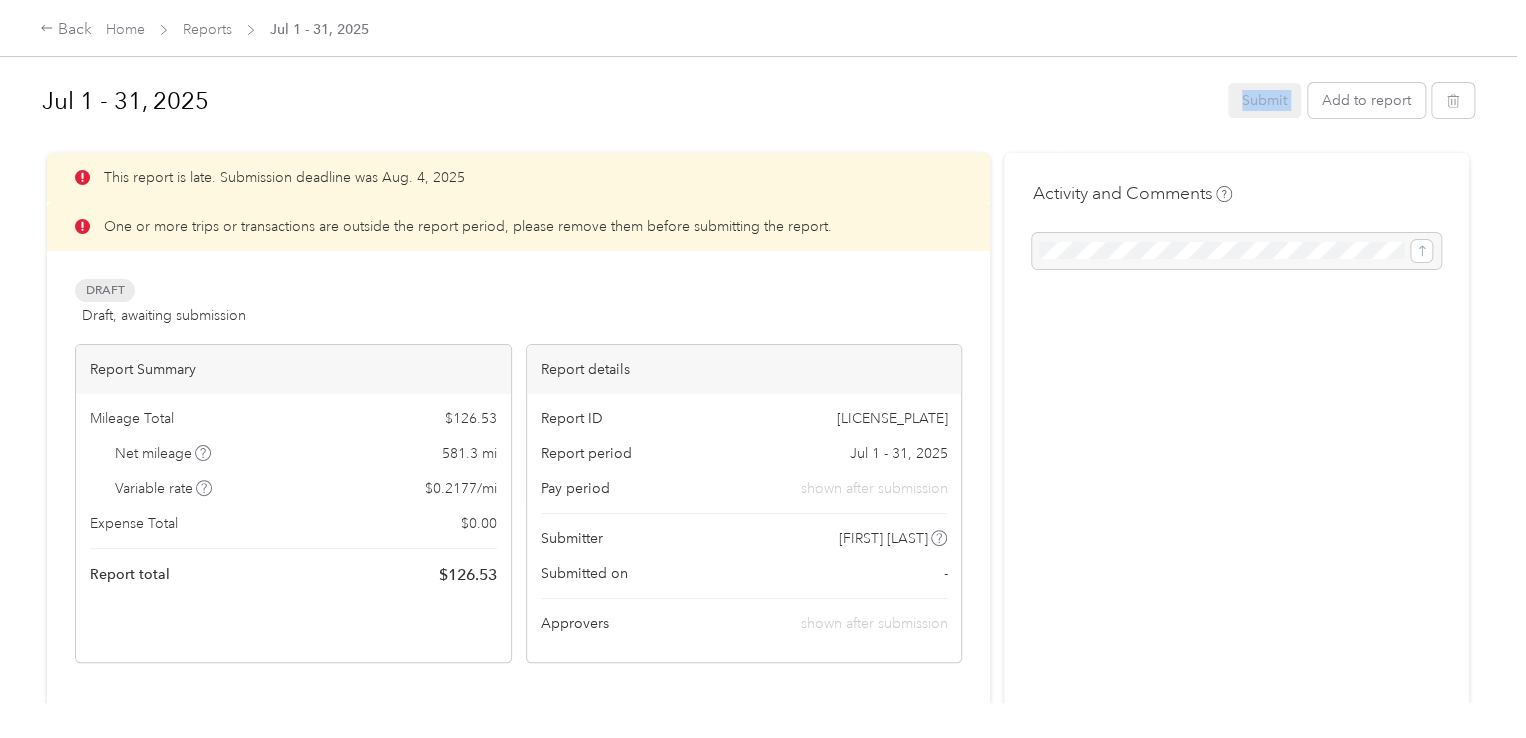 click on "Submit Add to report" at bounding box center [1351, 100] 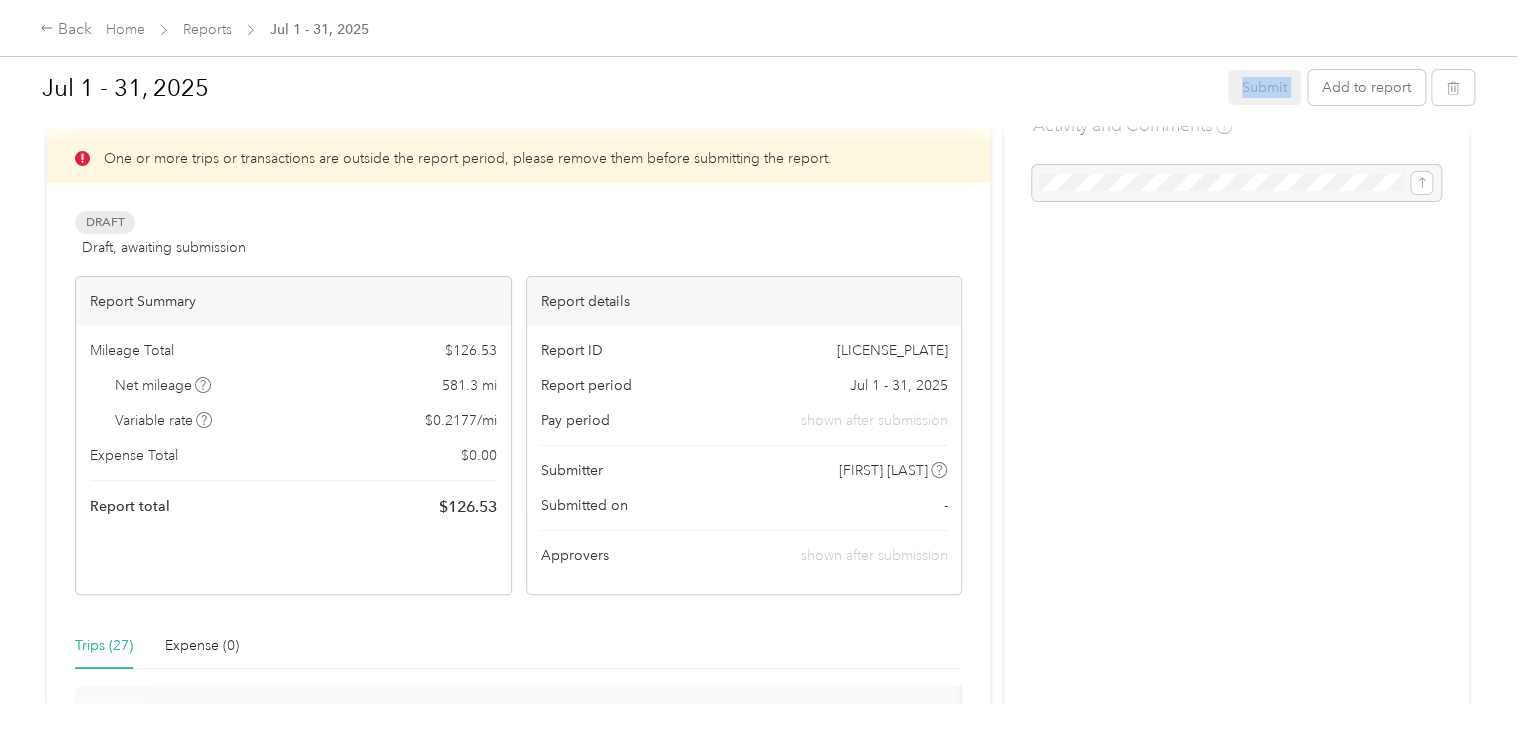 scroll, scrollTop: 0, scrollLeft: 0, axis: both 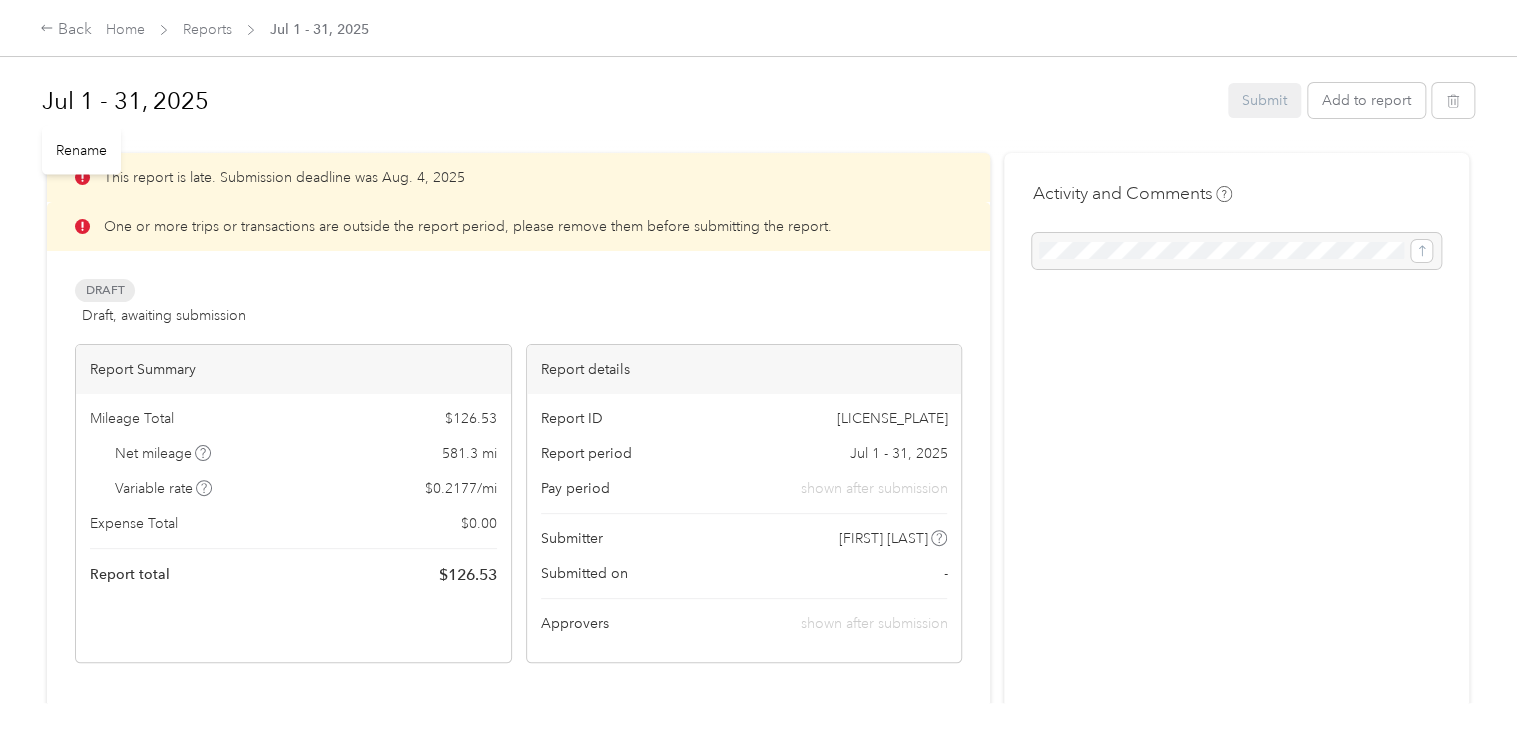 click on "Jul 1 - 31, 2025" at bounding box center [628, 101] 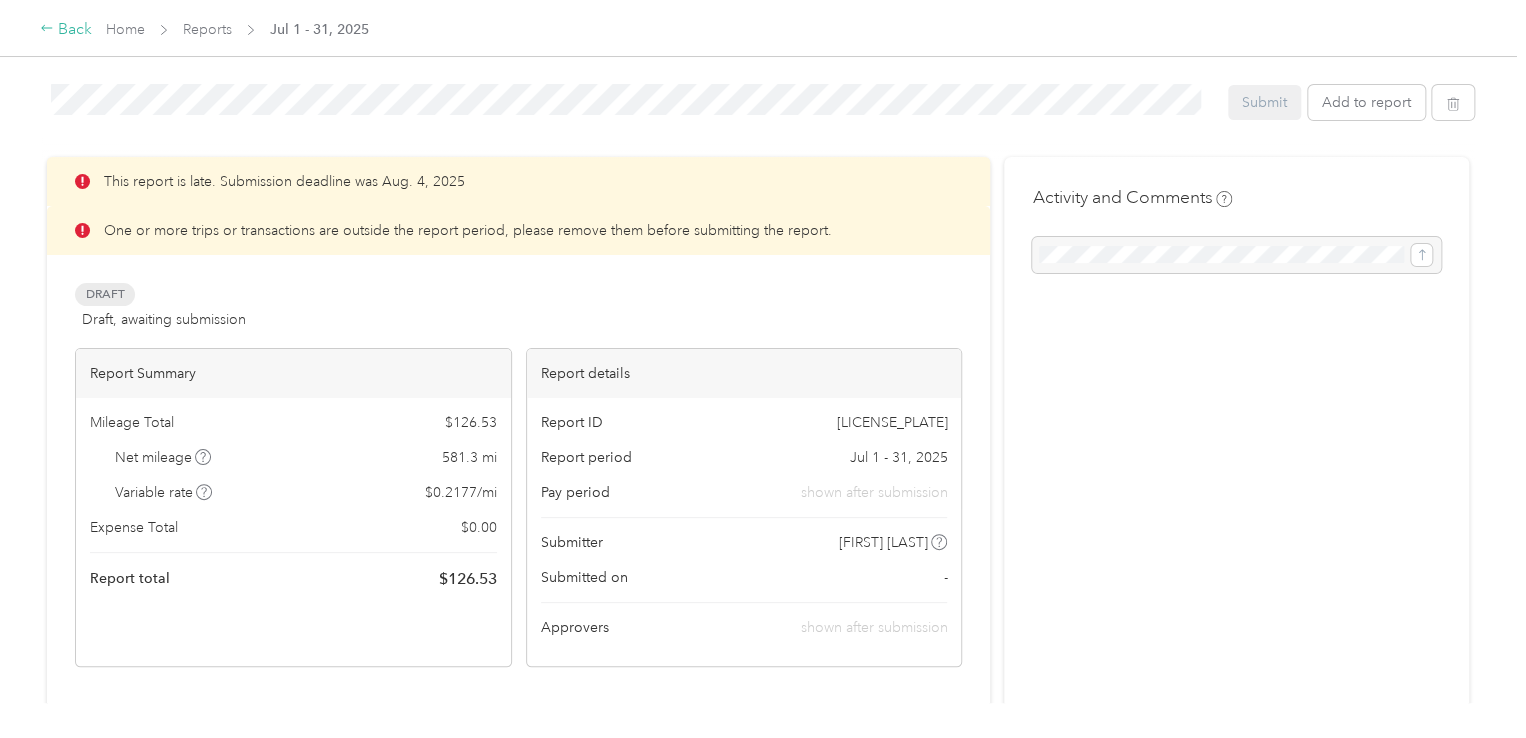 click on "Back" at bounding box center (66, 30) 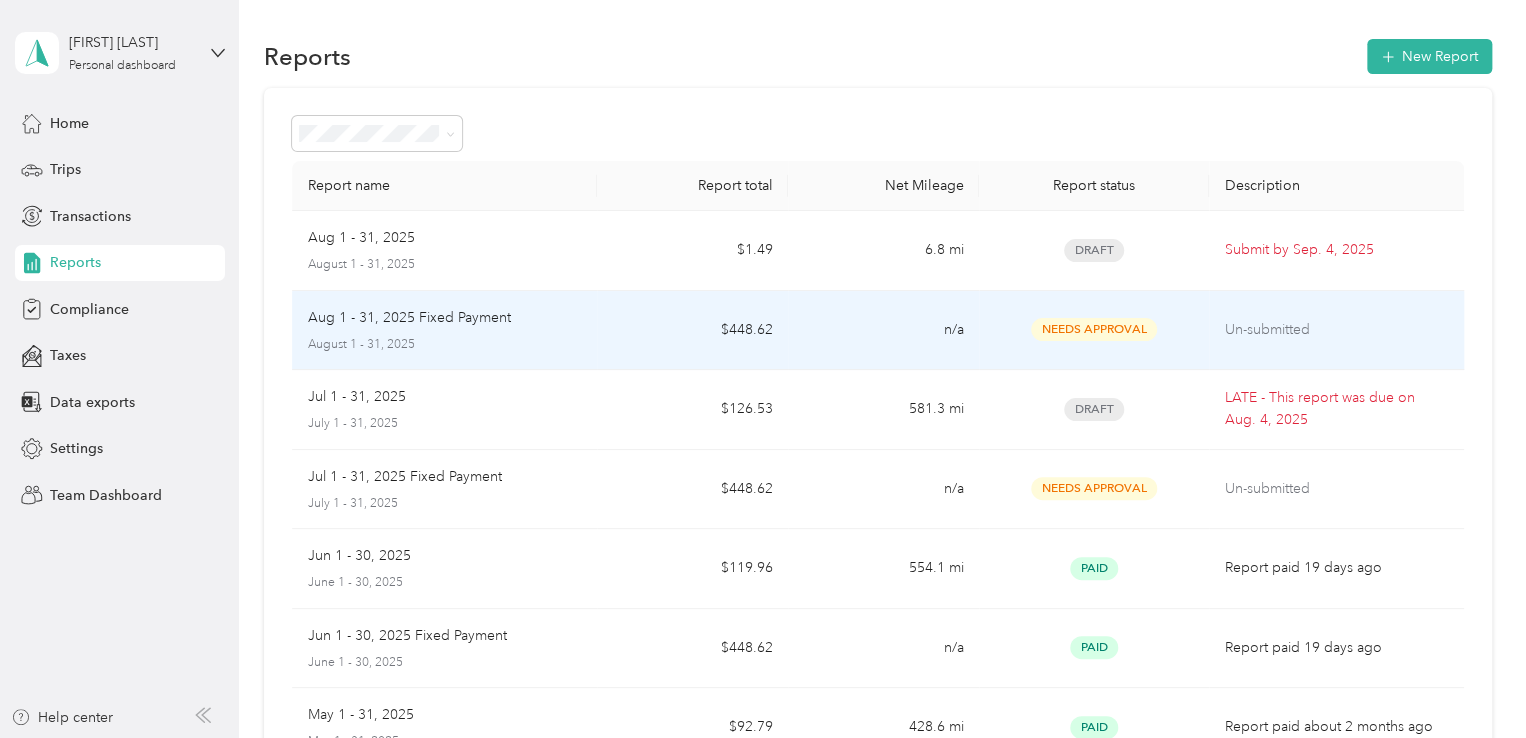 click on "Aug 1 - 31, 2025 Fixed Payment" at bounding box center [409, 318] 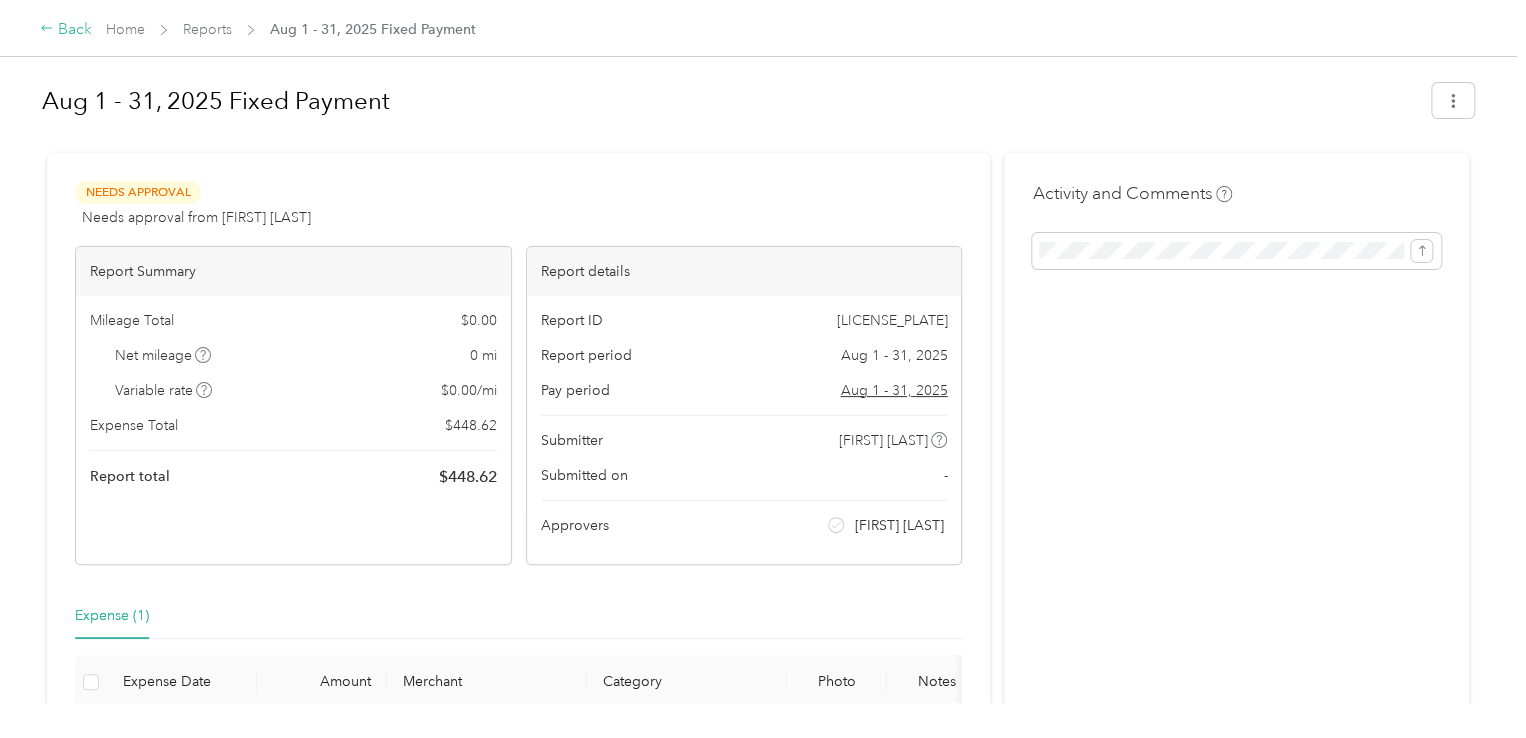 click on "Back" at bounding box center [66, 30] 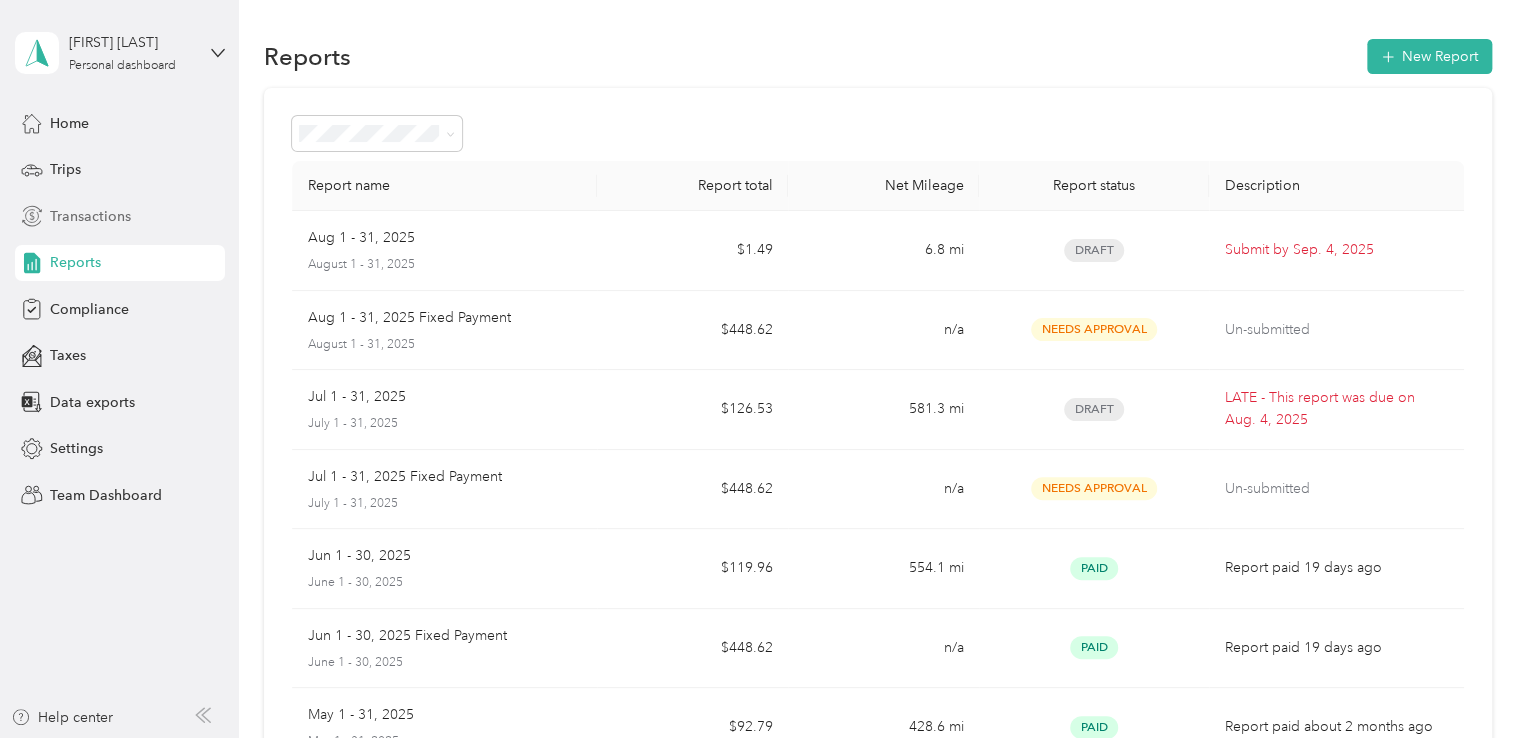 click on "Transactions" at bounding box center [90, 216] 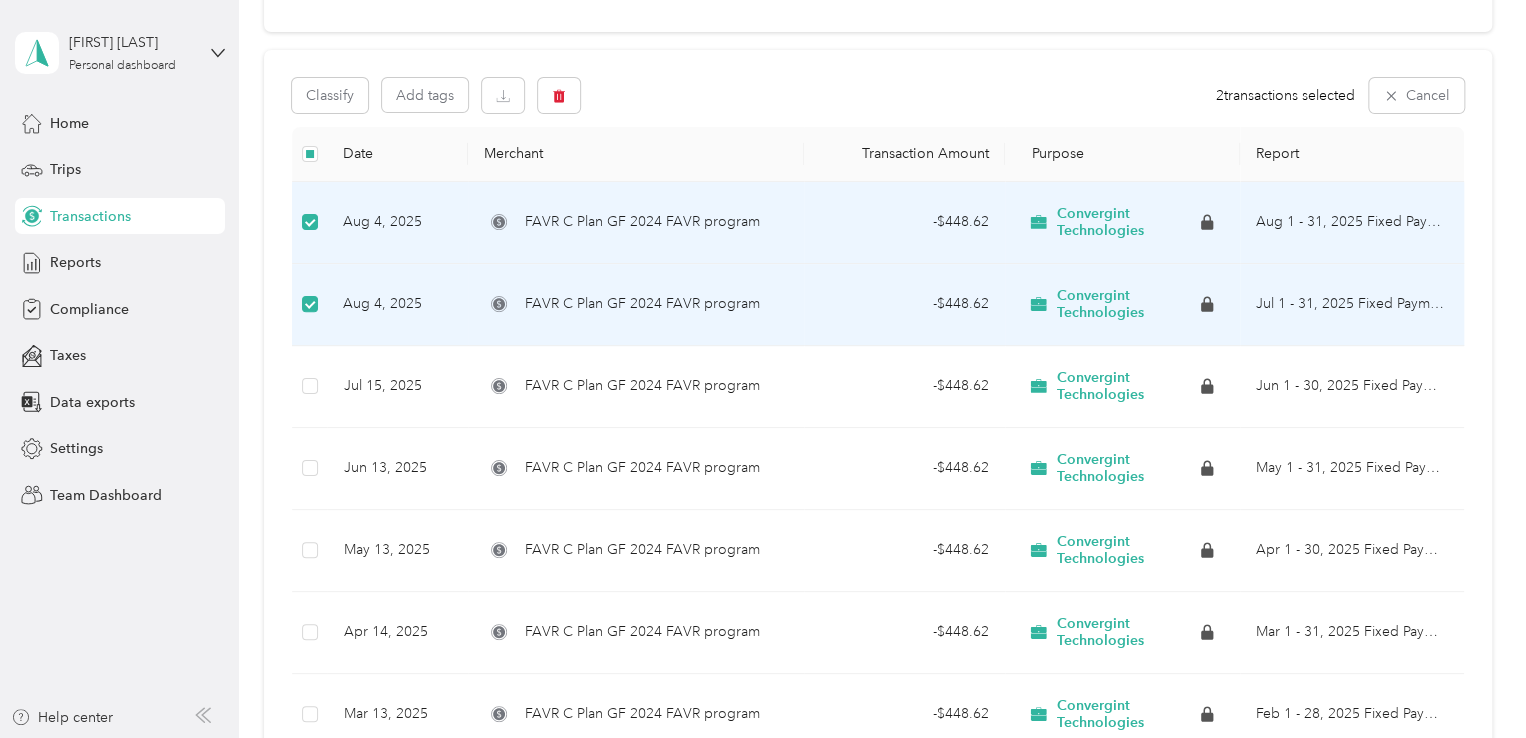 scroll, scrollTop: 137, scrollLeft: 0, axis: vertical 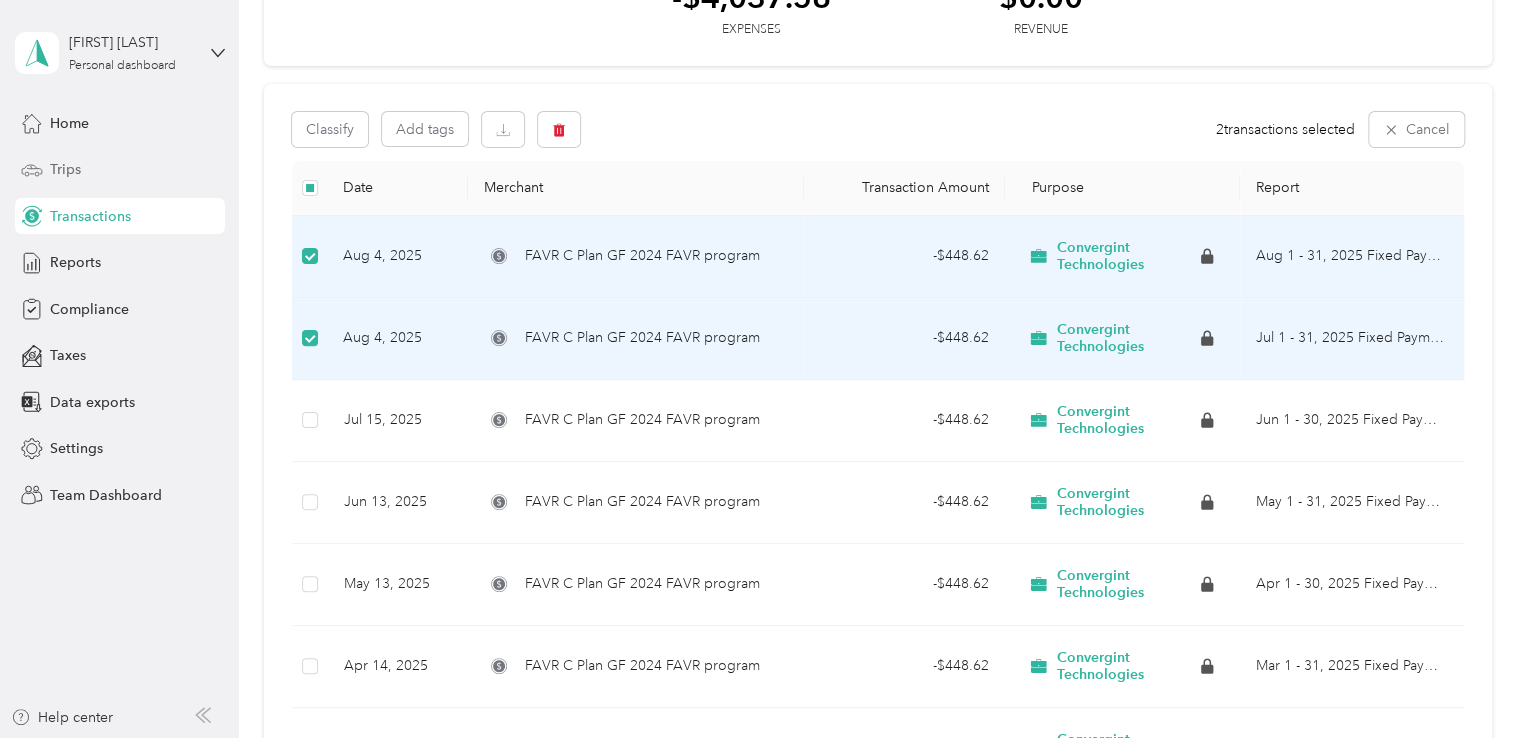 click on "Trips" at bounding box center [120, 170] 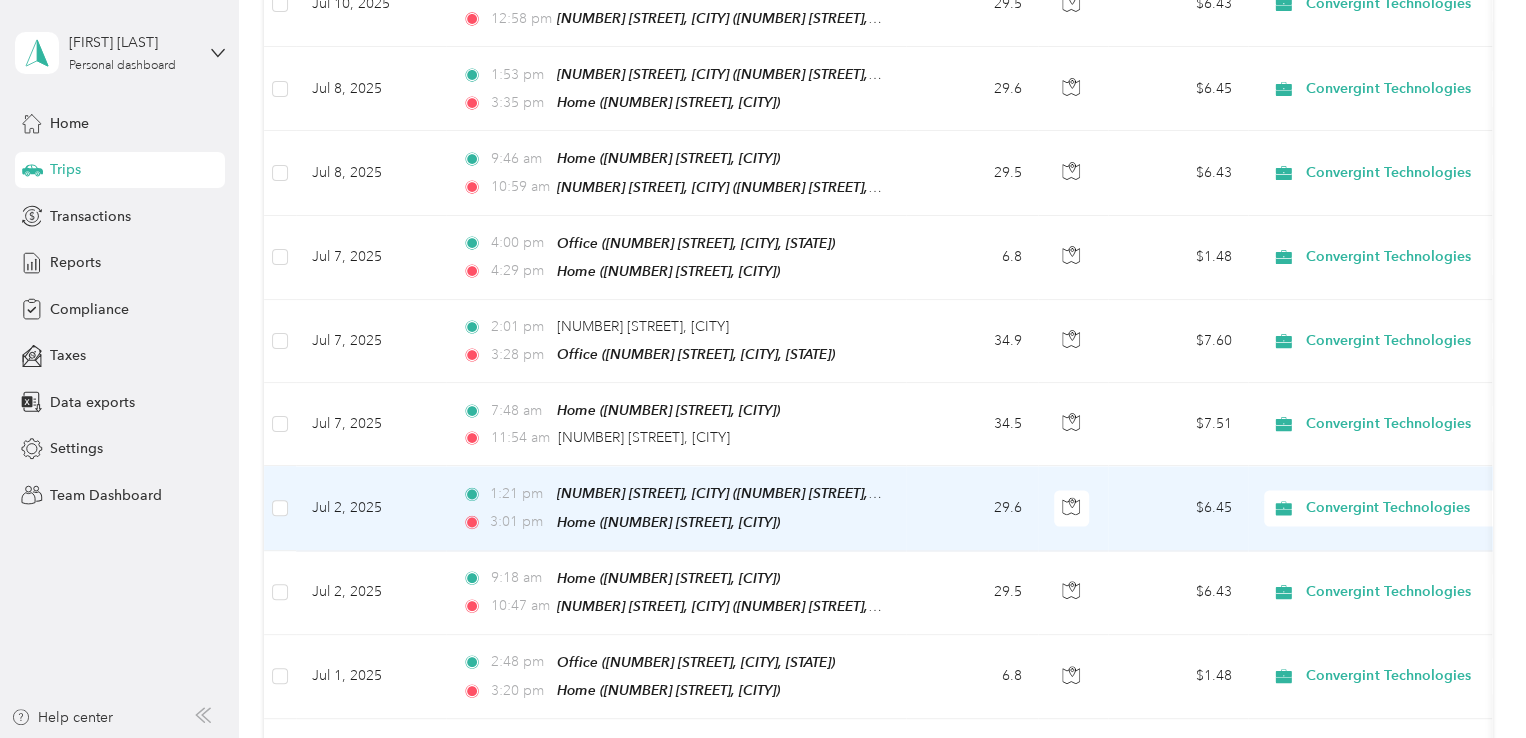 scroll, scrollTop: 1812, scrollLeft: 0, axis: vertical 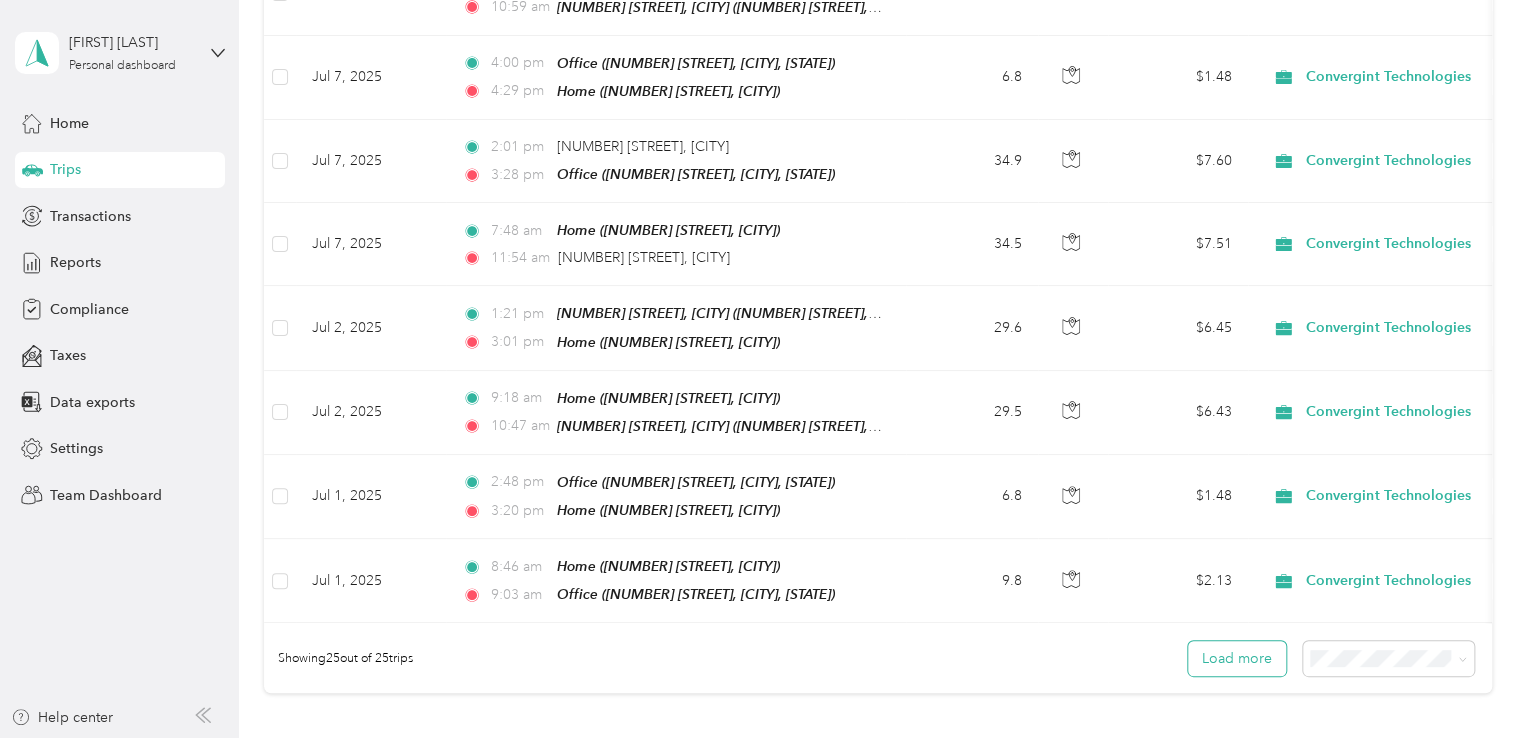 click on "Load more" at bounding box center (1237, 658) 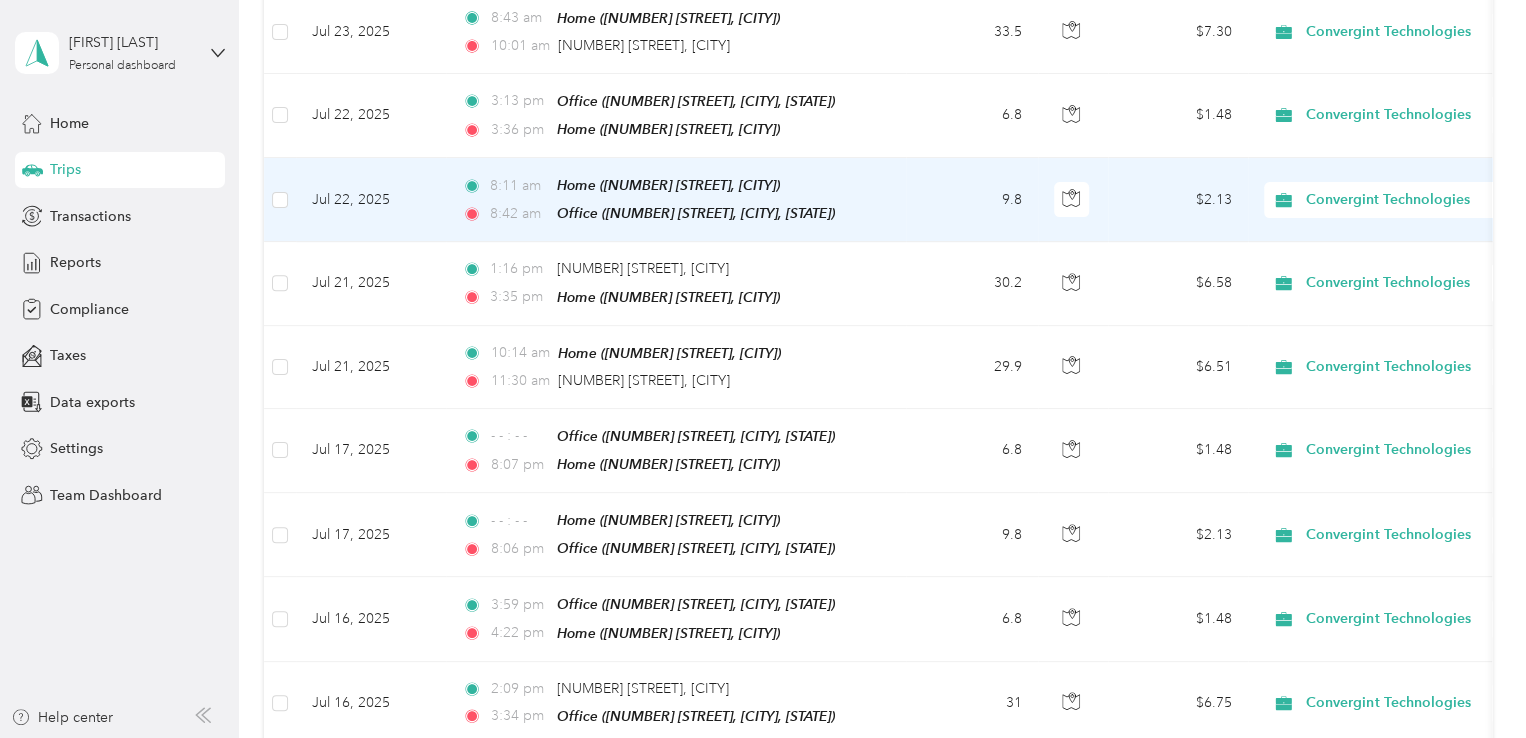 scroll, scrollTop: 212, scrollLeft: 0, axis: vertical 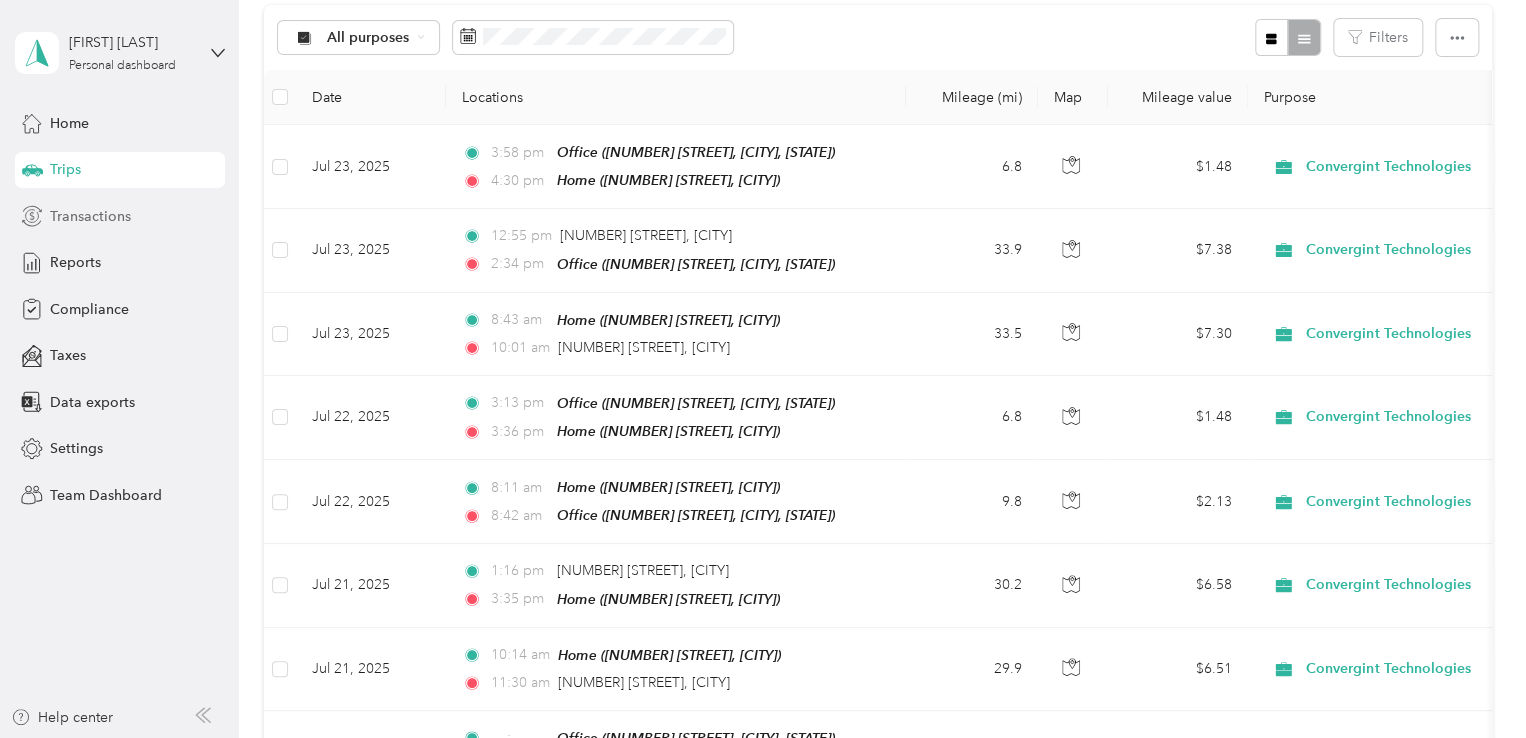 click on "Transactions" at bounding box center (120, 216) 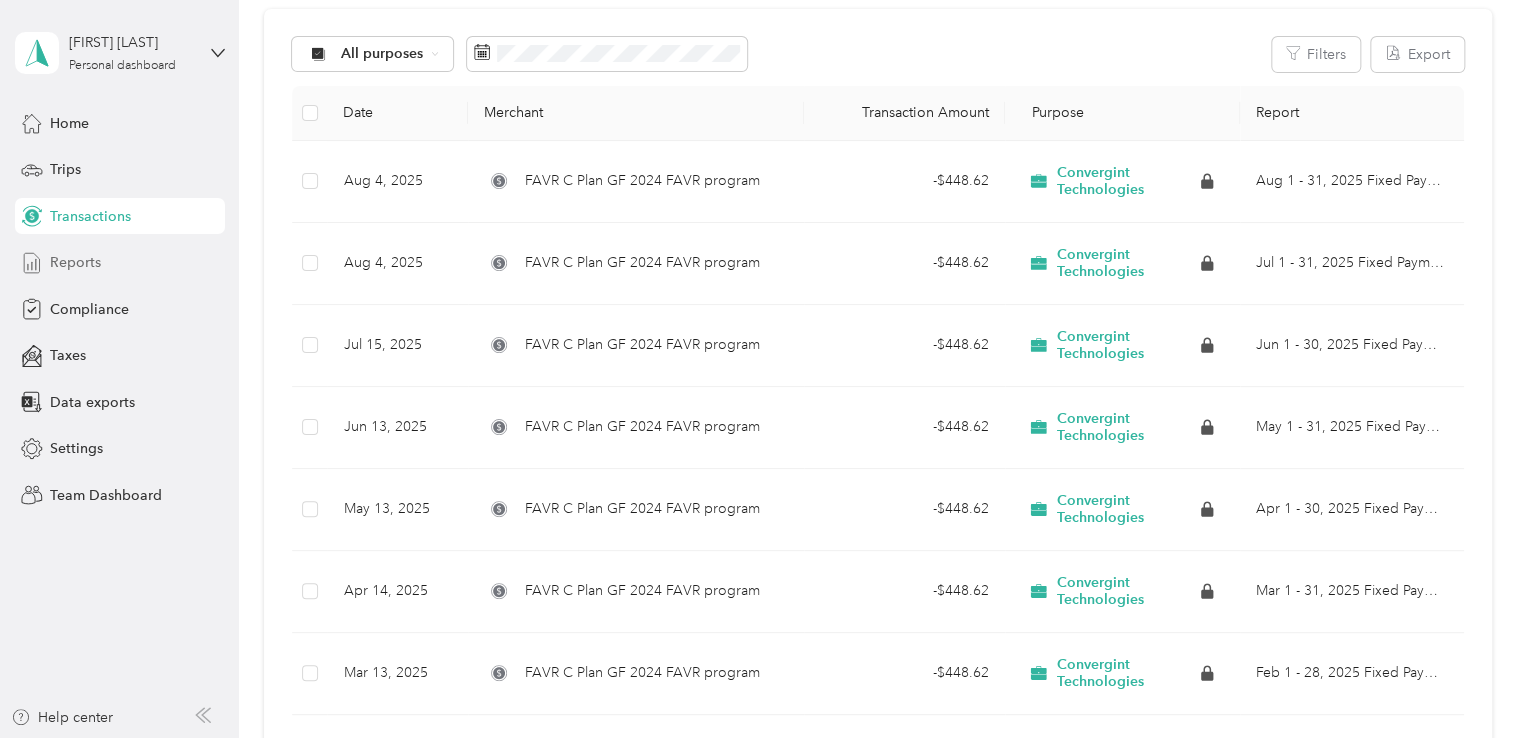 click on "Reports" at bounding box center [120, 263] 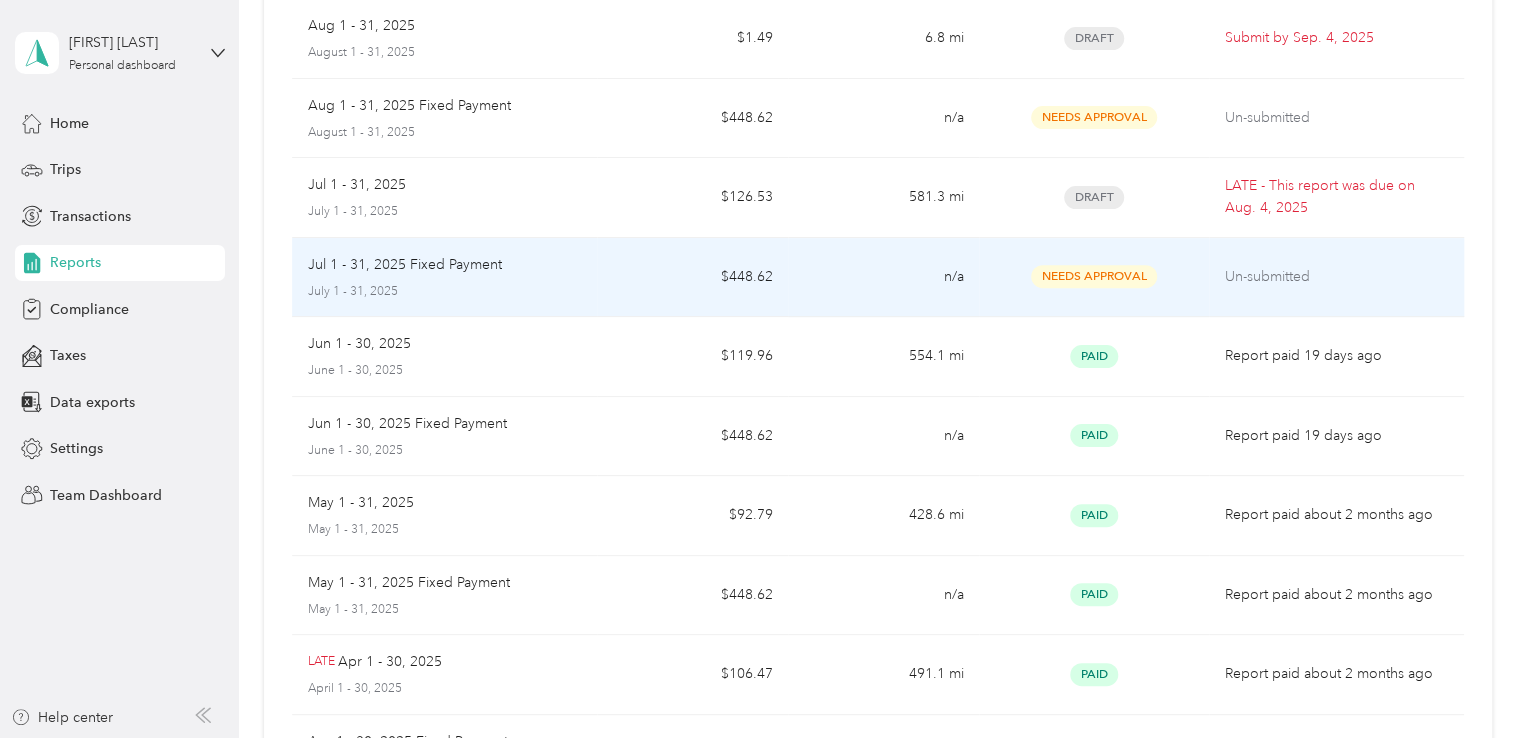 click on "Jul 1 - 31, 2025 Fixed Payment July 1 - 31, 2025" at bounding box center [445, 277] 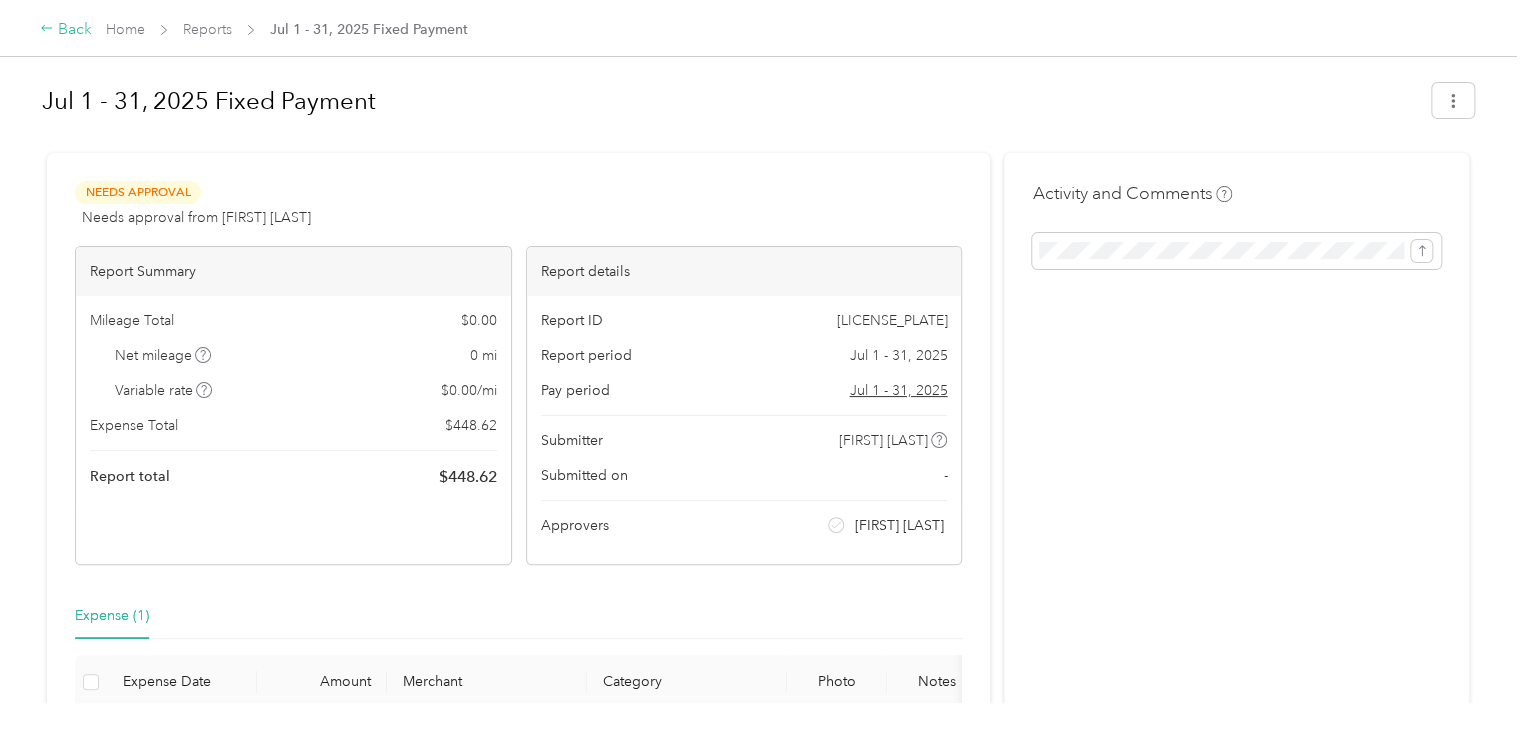 click on "Back" at bounding box center [66, 30] 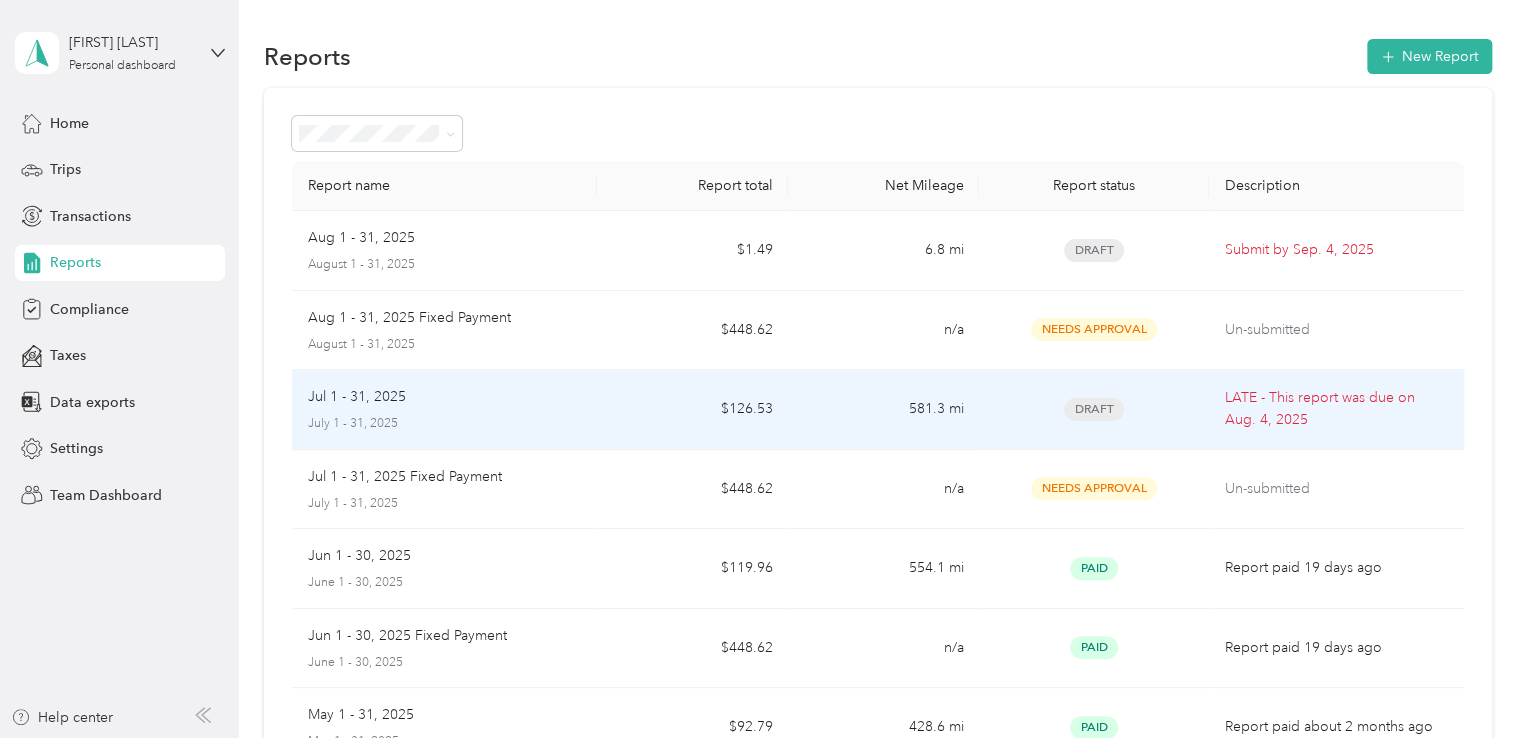click on "Jul 1 - 31, 2025 July 1 - 31, 2025" at bounding box center [445, 410] 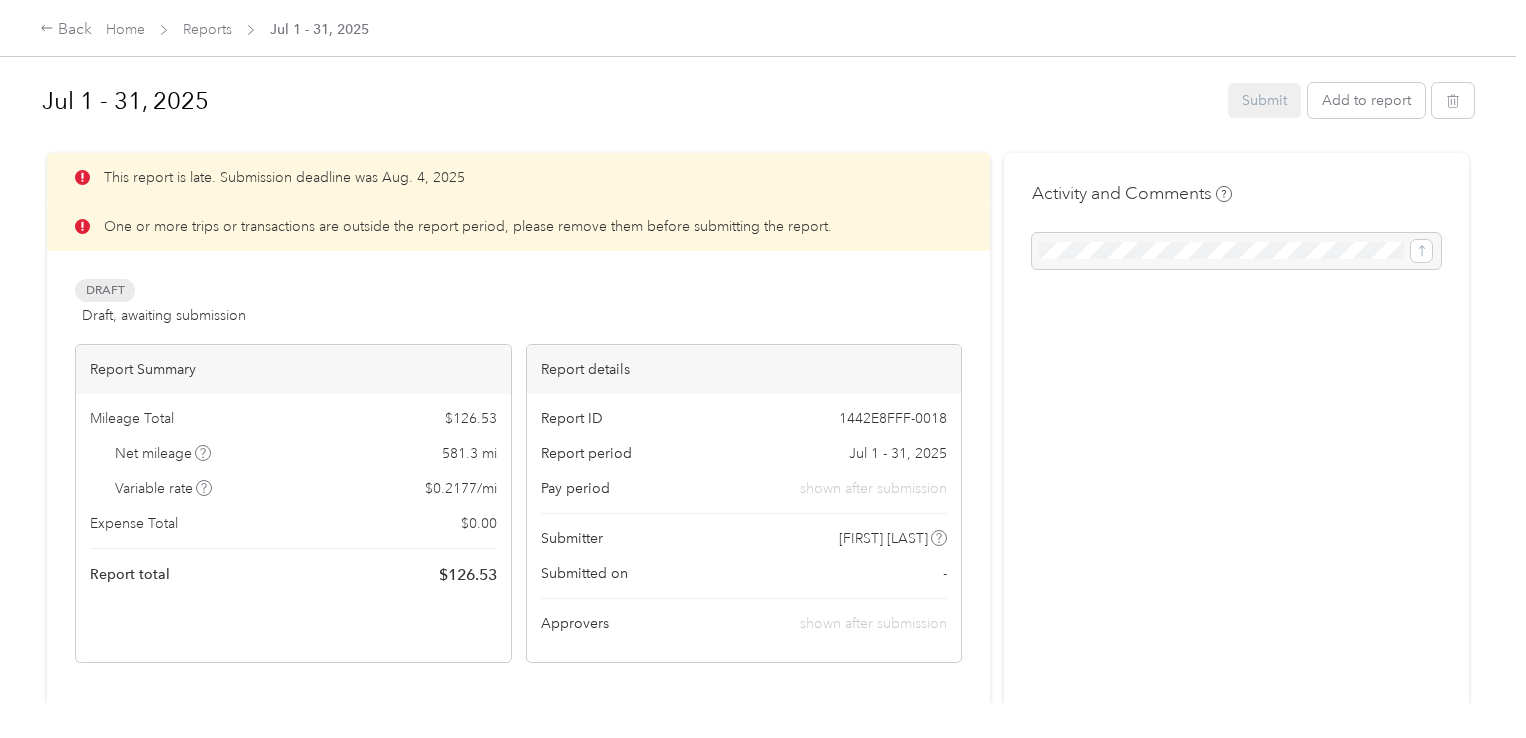 scroll, scrollTop: 0, scrollLeft: 0, axis: both 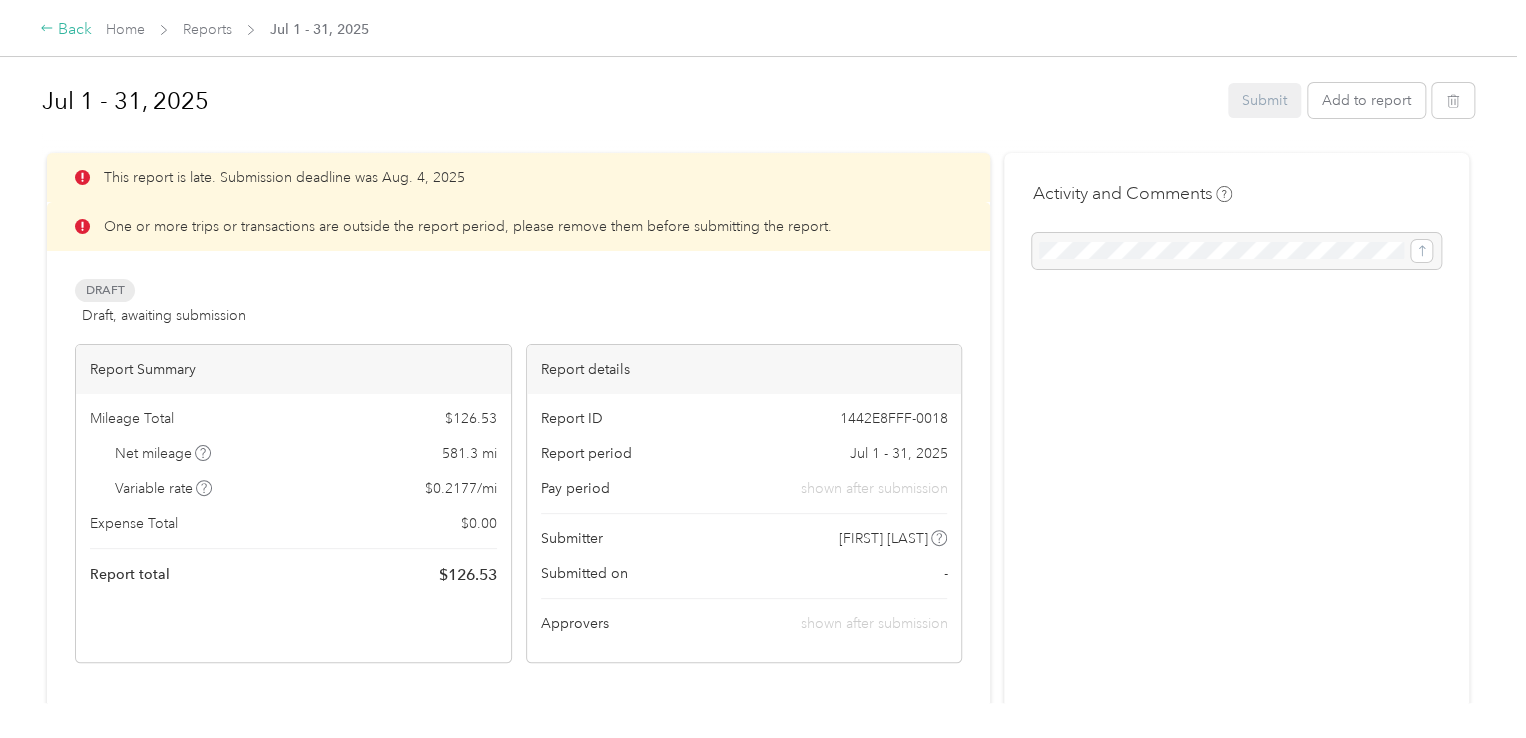 click on "Back" at bounding box center [66, 30] 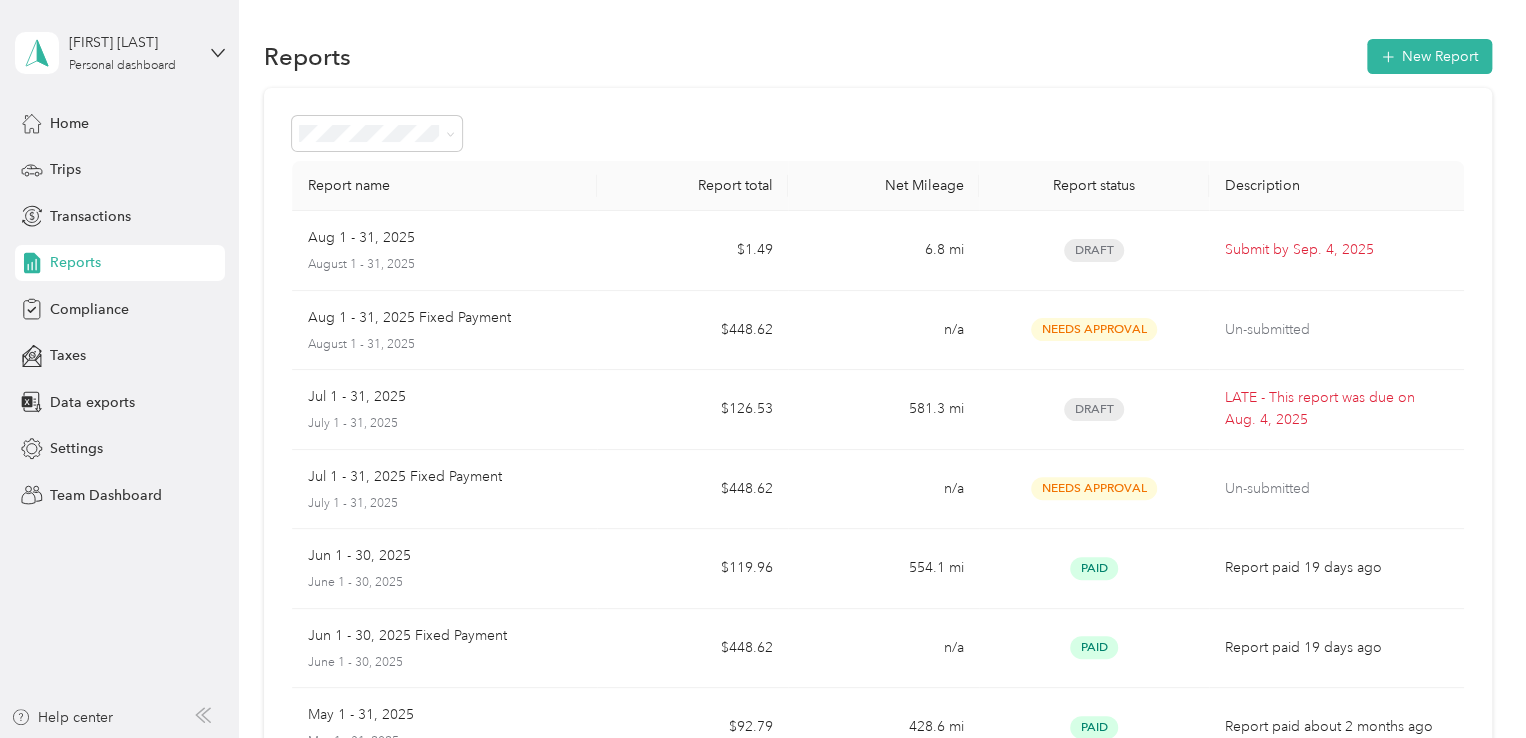 click on "Home Trips Transactions Reports Compliance Taxes Data exports Settings Team Dashboard" at bounding box center [120, 309] 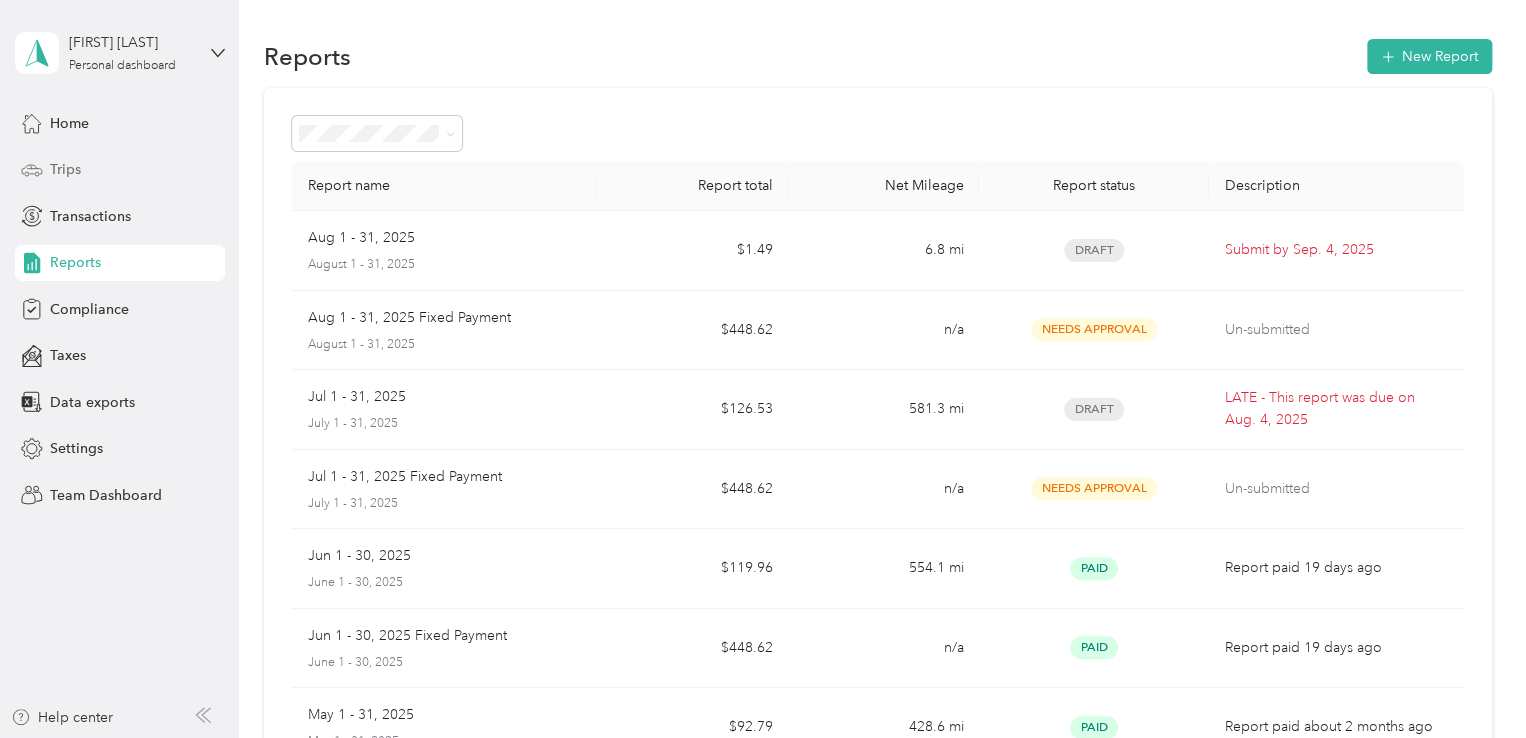 click on "Trips" at bounding box center [120, 170] 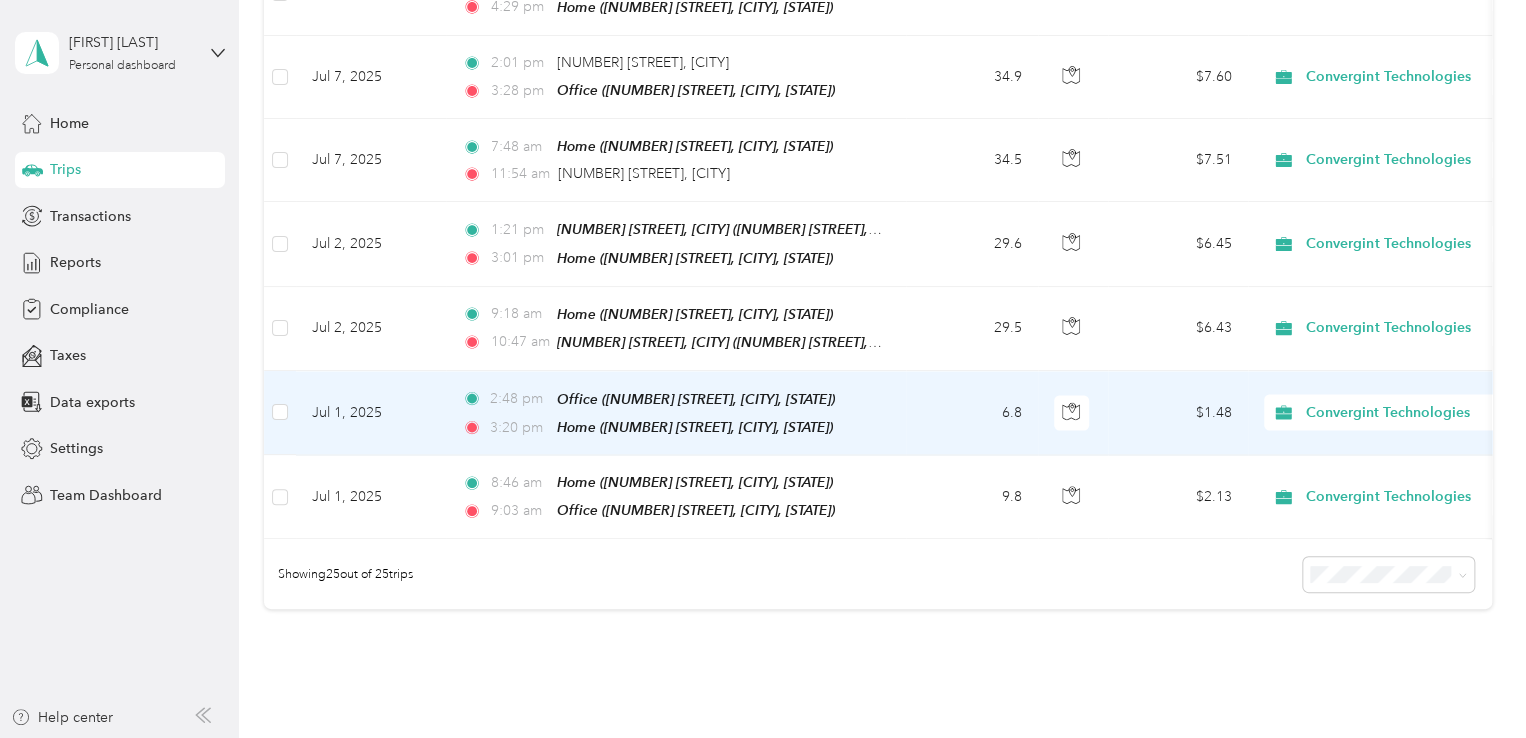 scroll, scrollTop: 1900, scrollLeft: 0, axis: vertical 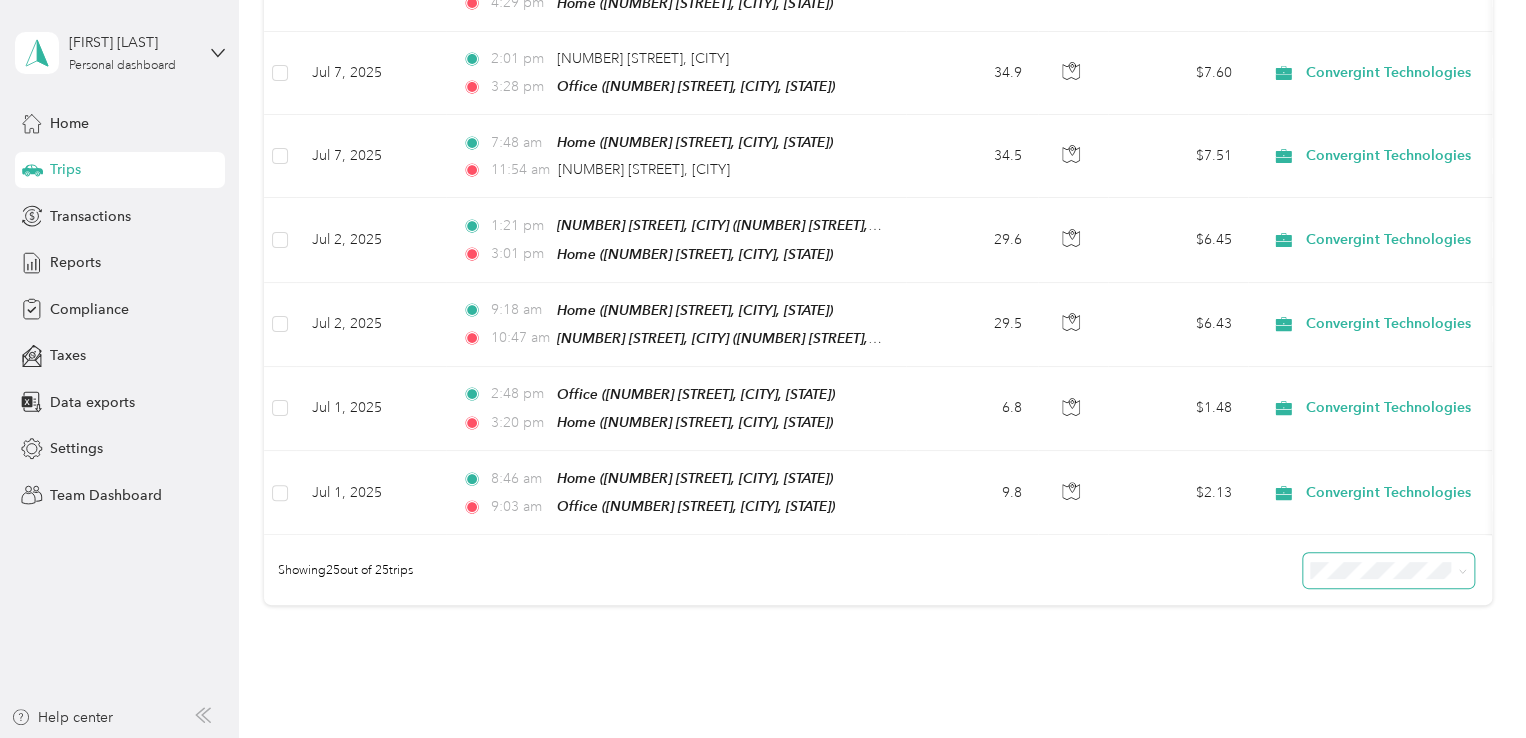 click at bounding box center (1462, 570) 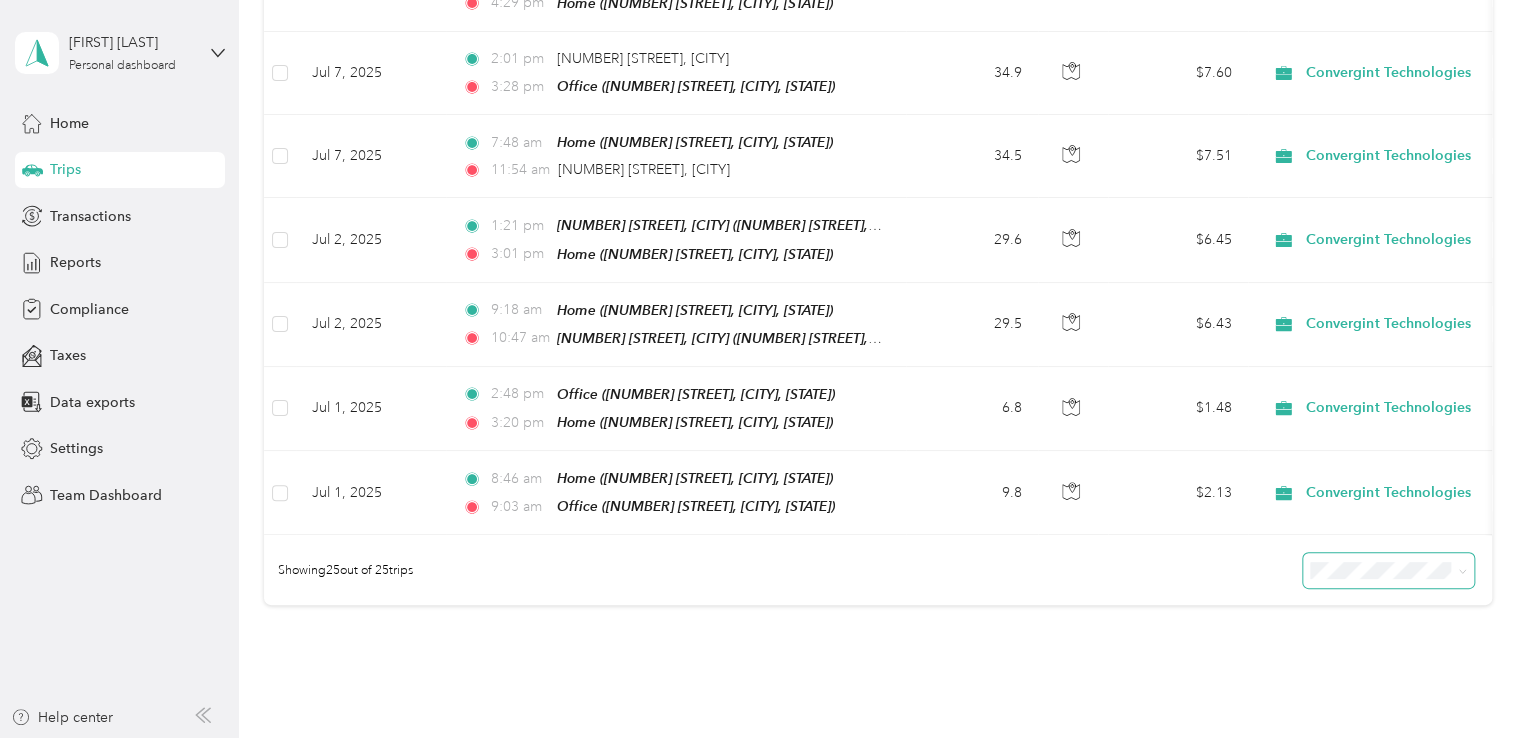 click 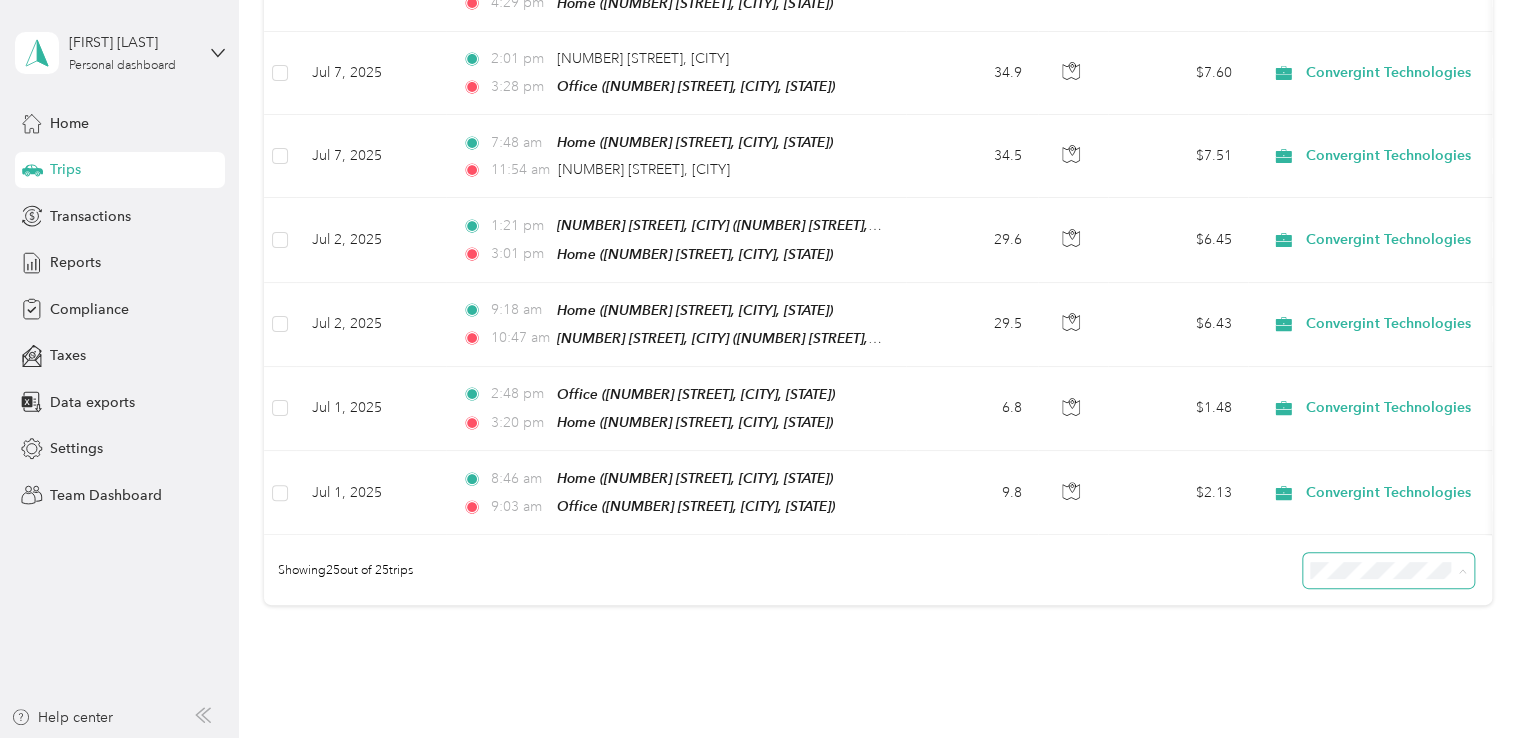click on "50 per load" at bounding box center [1383, 609] 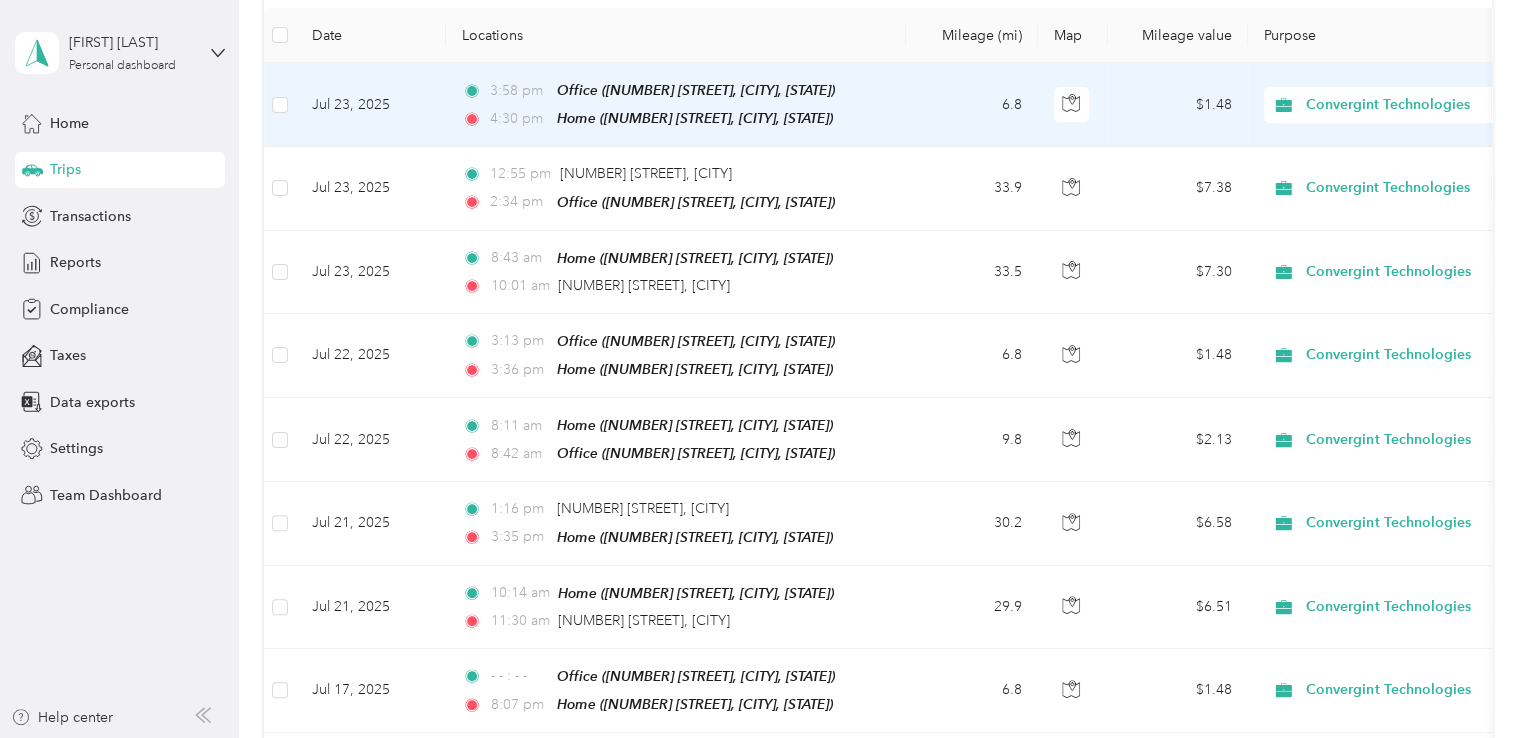 scroll, scrollTop: 0, scrollLeft: 0, axis: both 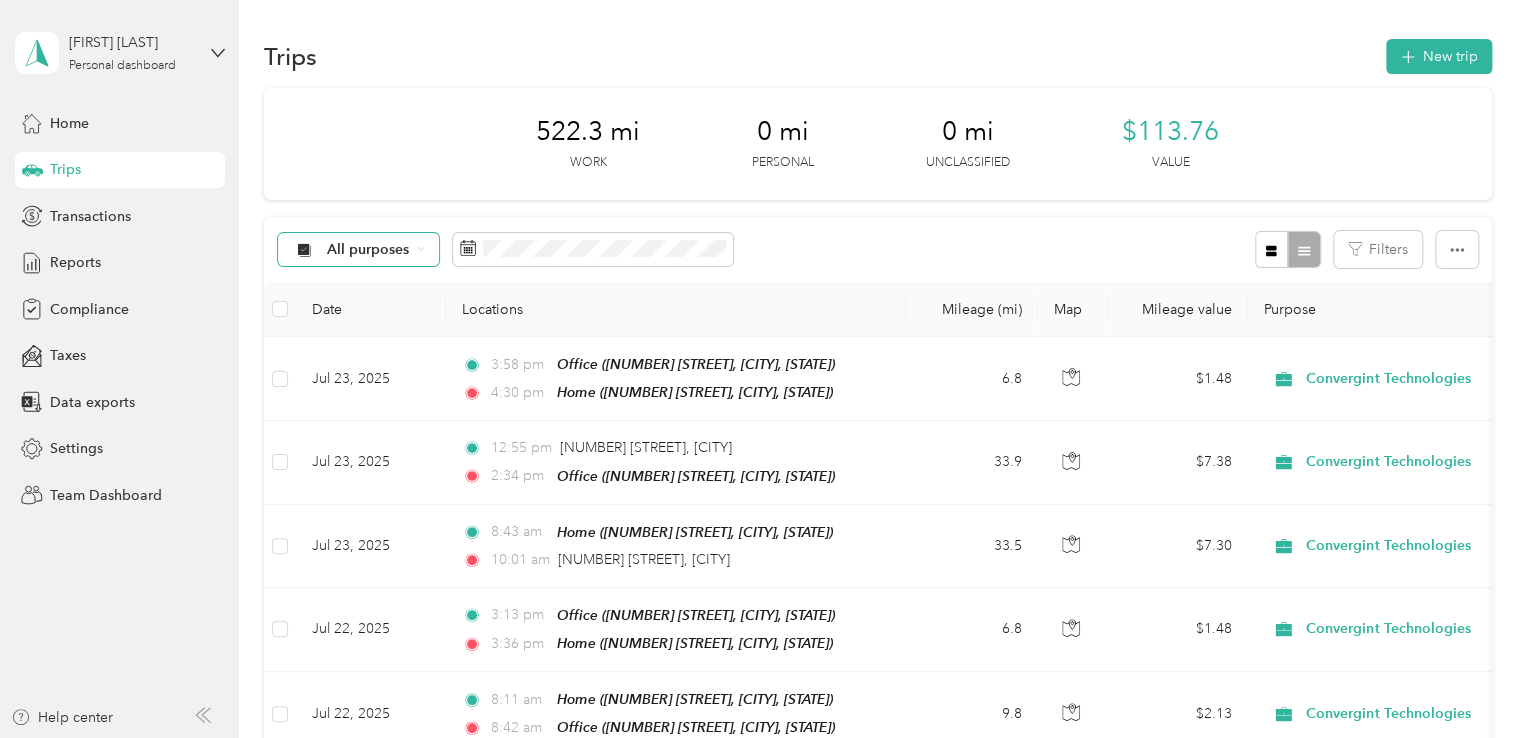 click on "All purposes" at bounding box center (368, 250) 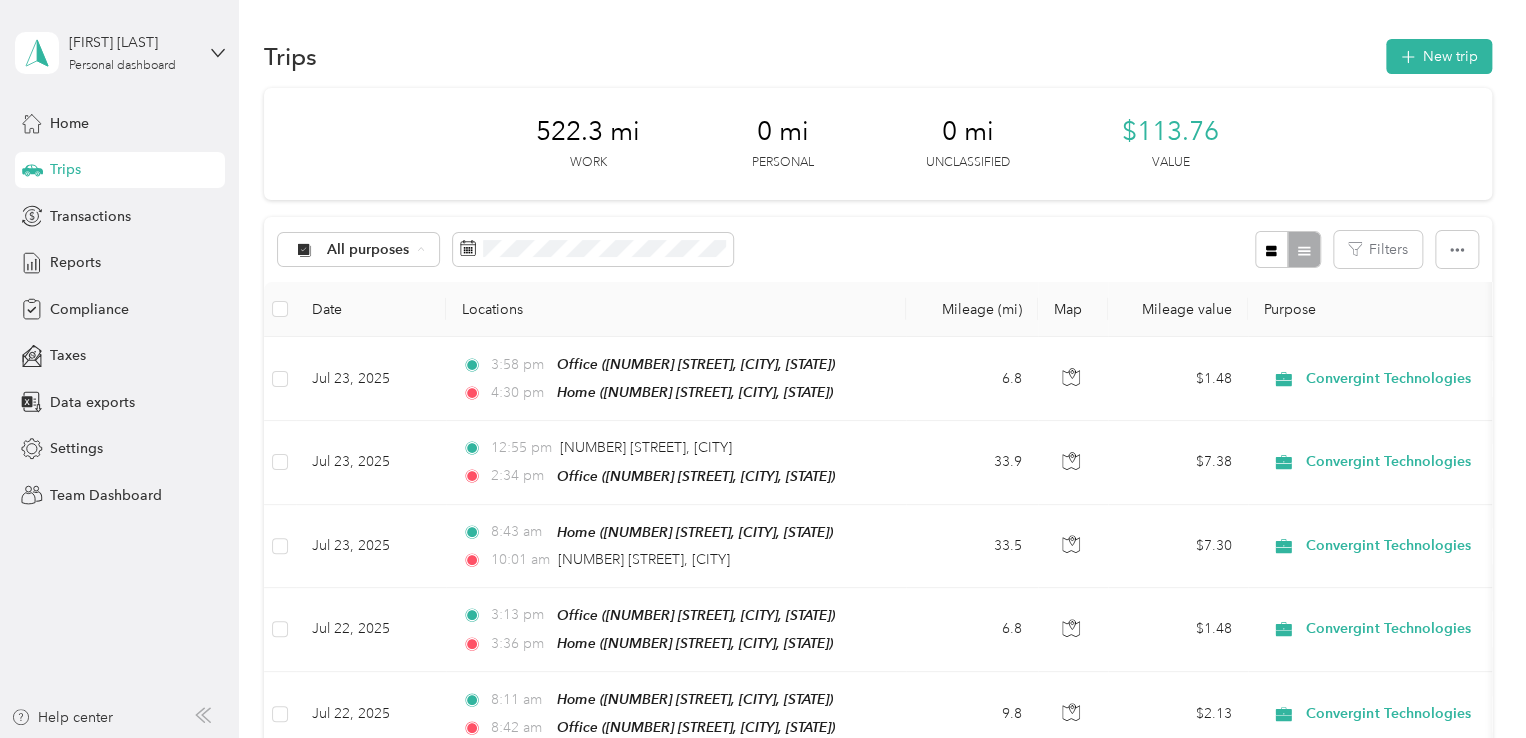 click on "Unclassified" at bounding box center [409, 320] 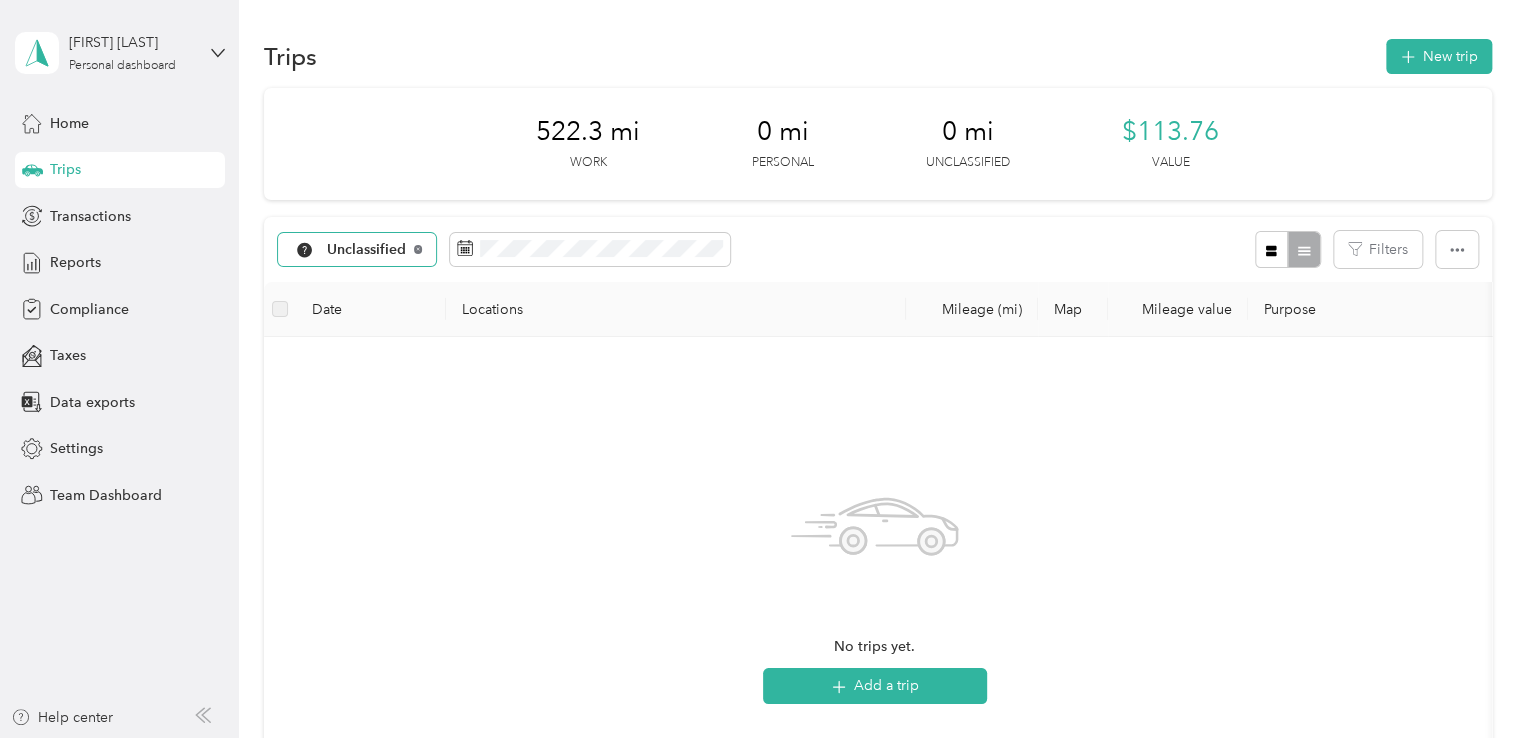click 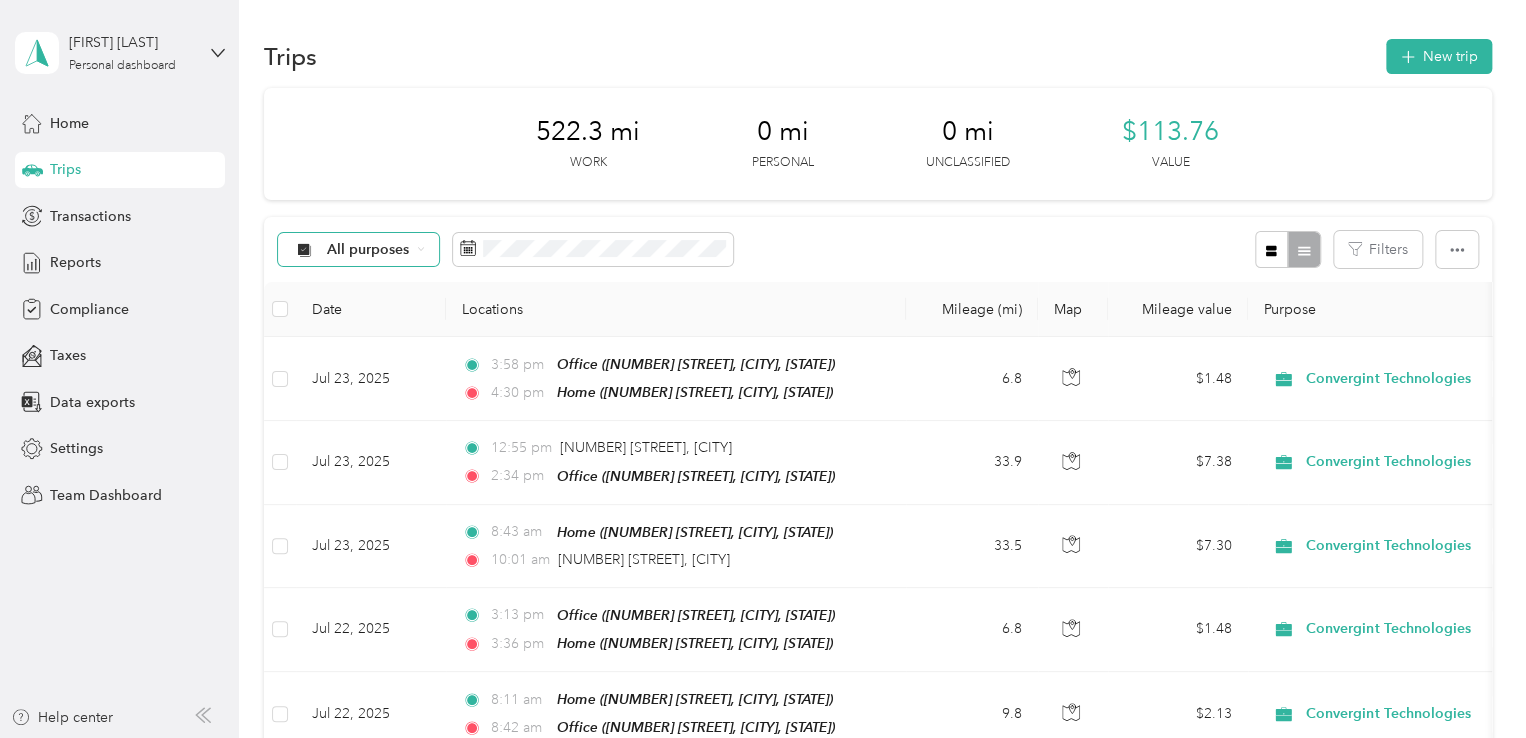 click on "All purposes" at bounding box center (368, 250) 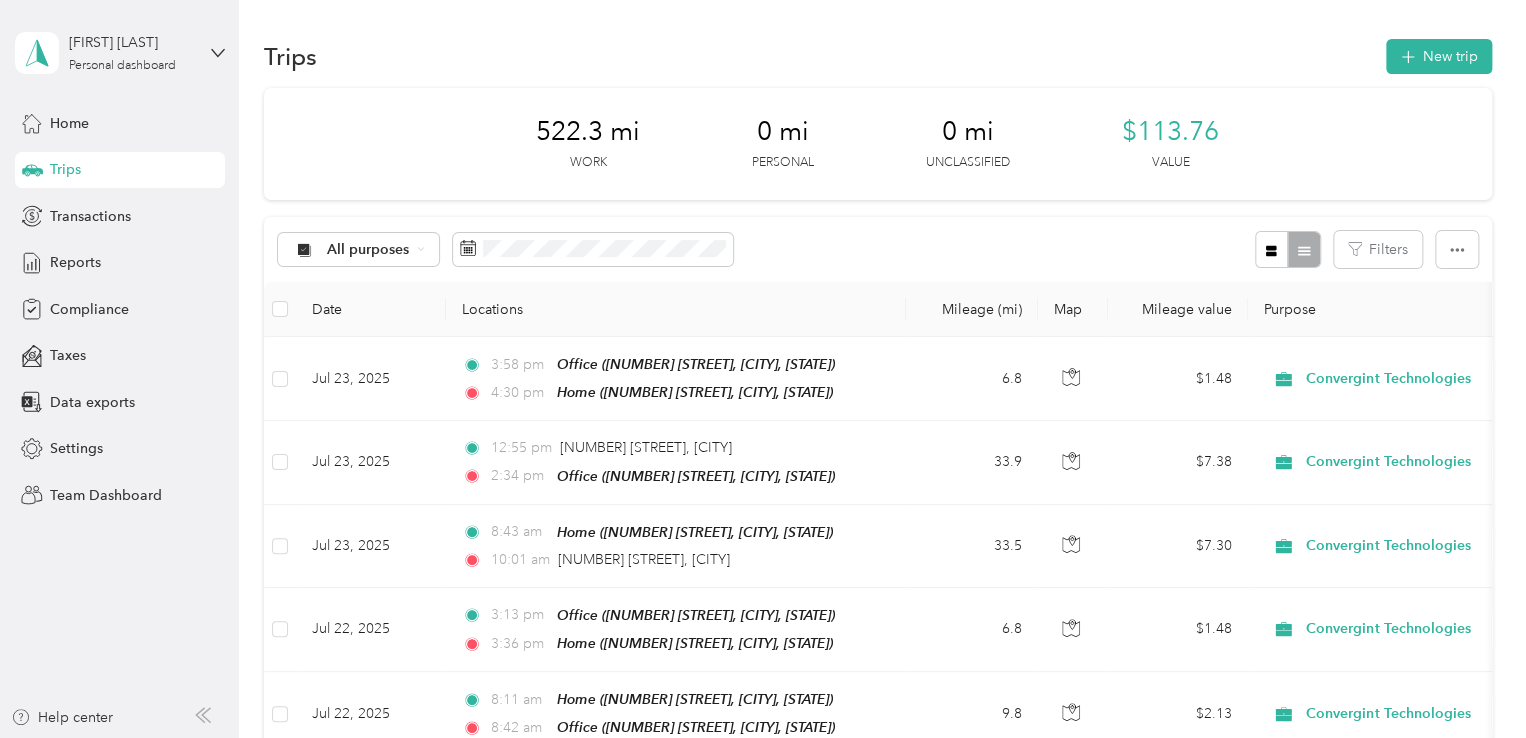 click on "Michael Semonella Personal dashboard Home Trips Transactions Reports Compliance Taxes Data exports Settings Team Dashboard   Help center Trips New trip 522.3   mi Work 0   mi Personal 0   mi Unclassified $113.76 Value All purposes Filters Date Locations Mileage (mi) Map Mileage value Purpose Track Method Report                     Jul 23, 2025 3:58 pm Office (999 South Oyster Bay Road, Bethpage, New York) 4:30 pm Home  (2060 Longfellow Avenue, East Meadow, New York) 6.8 $1.48 Convergint Technologies Manual Jul 1 - 31, 2025 Jul 23, 2025 12:55 pm 80 Pine Street, New York 2:34 pm Office (999 South Oyster Bay Road, Bethpage, New York) 33.9 $7.38 Convergint Technologies Manual Jul 1 - 31, 2025 Jul 23, 2025 8:43 am Home  (2060 Longfellow Avenue, East Meadow, New York) 10:01 am 80 Pine Street, New York 33.5 $7.30 Convergint Technologies Manual Jul 1 - 31, 2025 Jul 22, 2025 3:13 pm Office (999 South Oyster Bay Road, Bethpage, New York) 3:36 pm Home  (2060 Longfellow Avenue, East Meadow, New York) 6.8 $1.48" at bounding box center (758, 369) 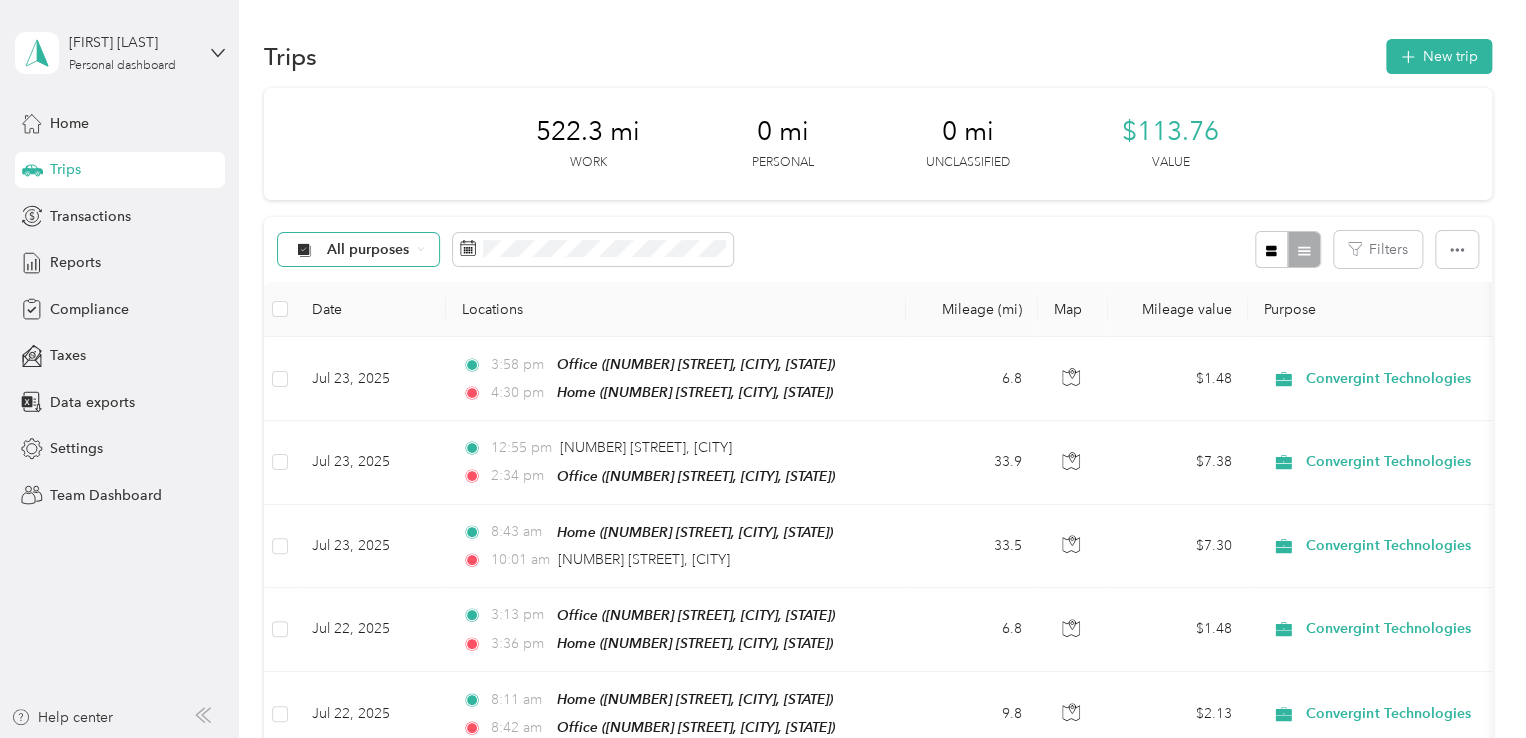 click on "All purposes" at bounding box center [368, 250] 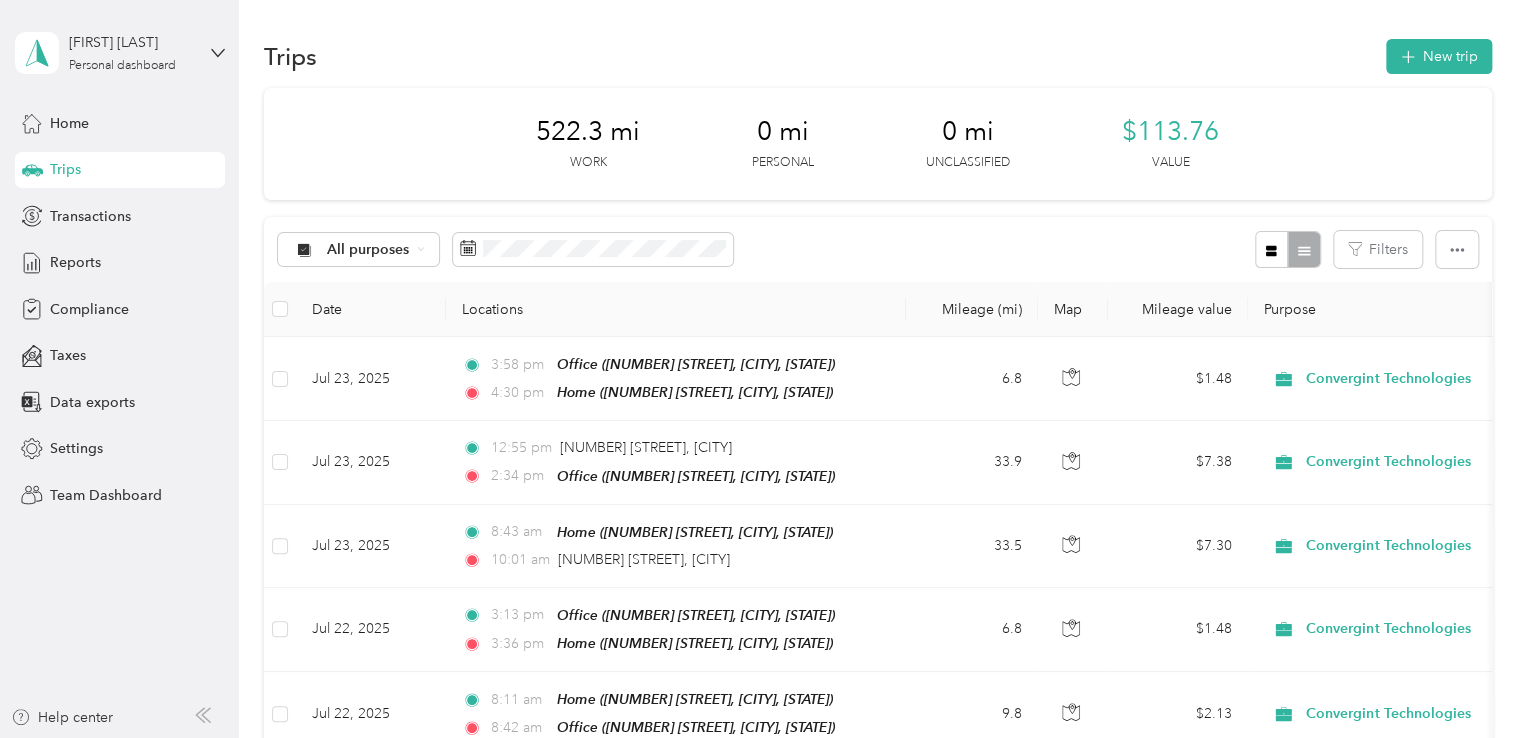 click on "Personal" at bounding box center [409, 388] 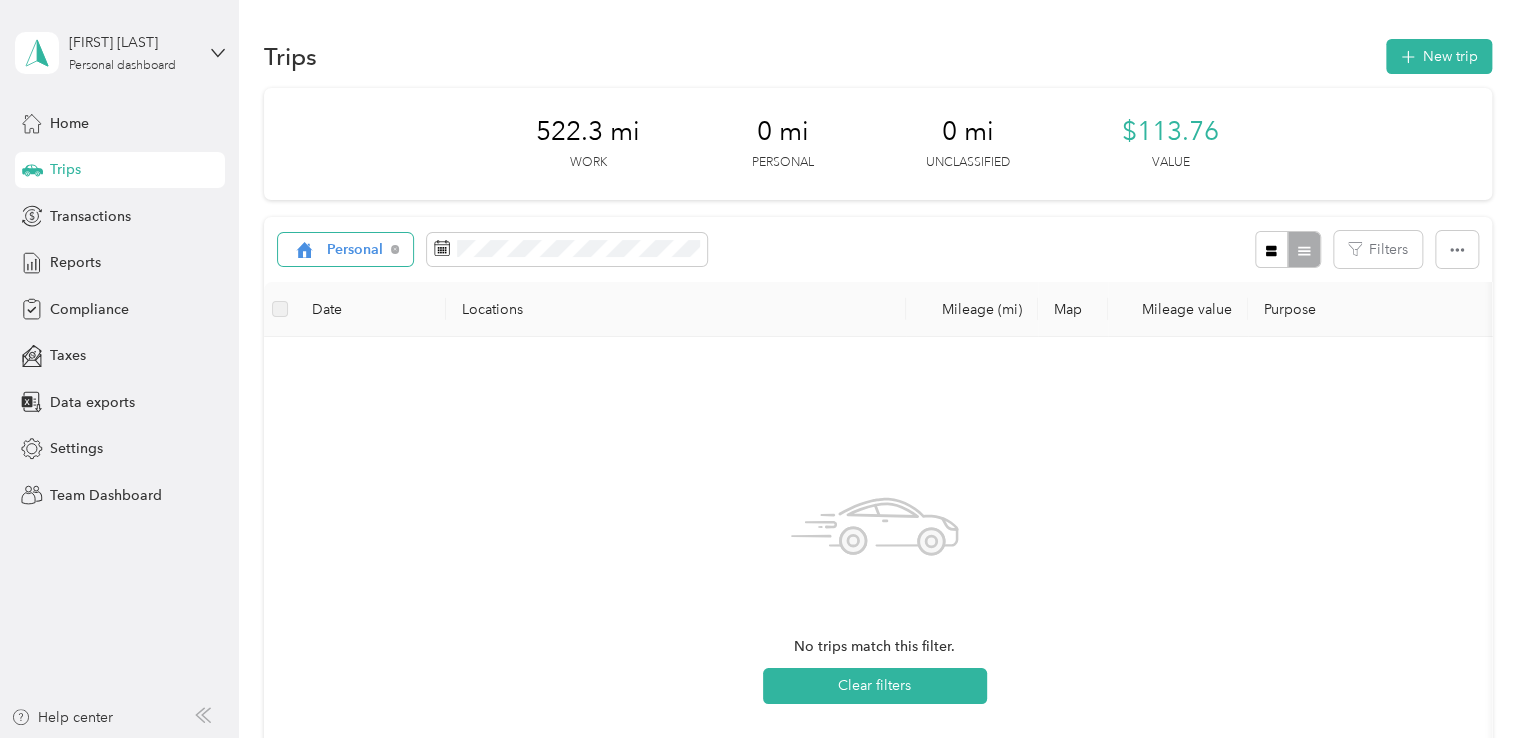 click on "Personal" at bounding box center (355, 250) 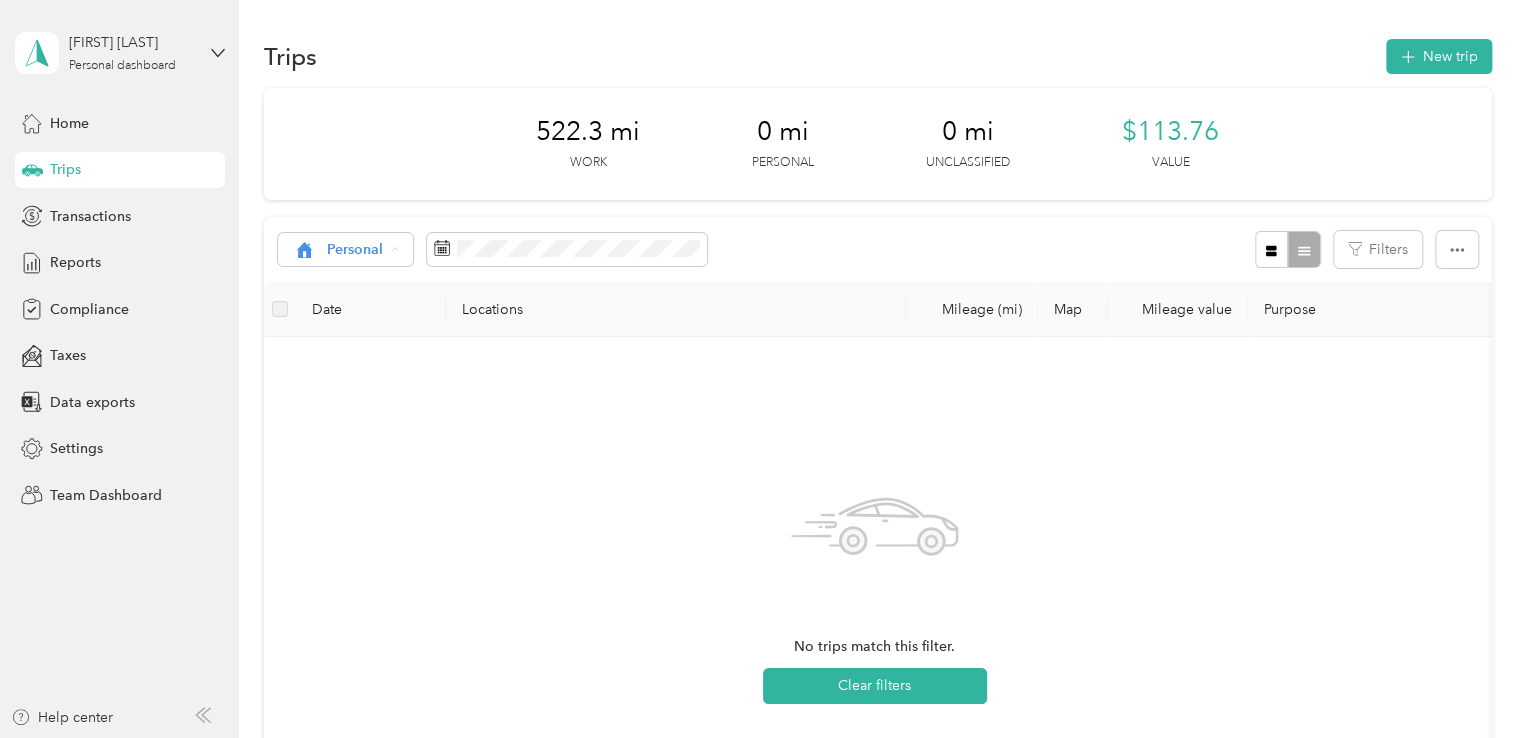 click on "All purposes Unclassified Convergint Technologies Personal" at bounding box center (392, 338) 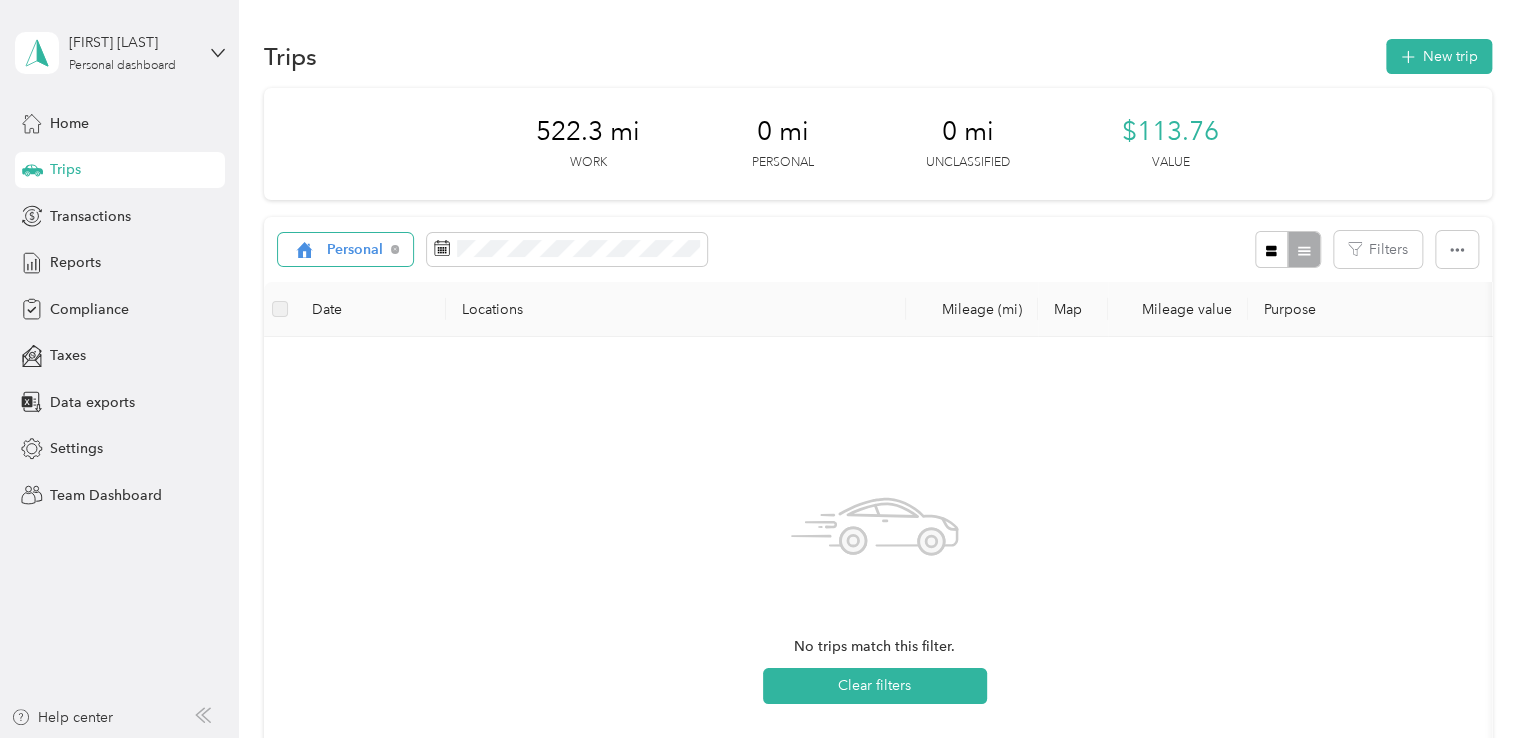click on "Personal" at bounding box center (355, 250) 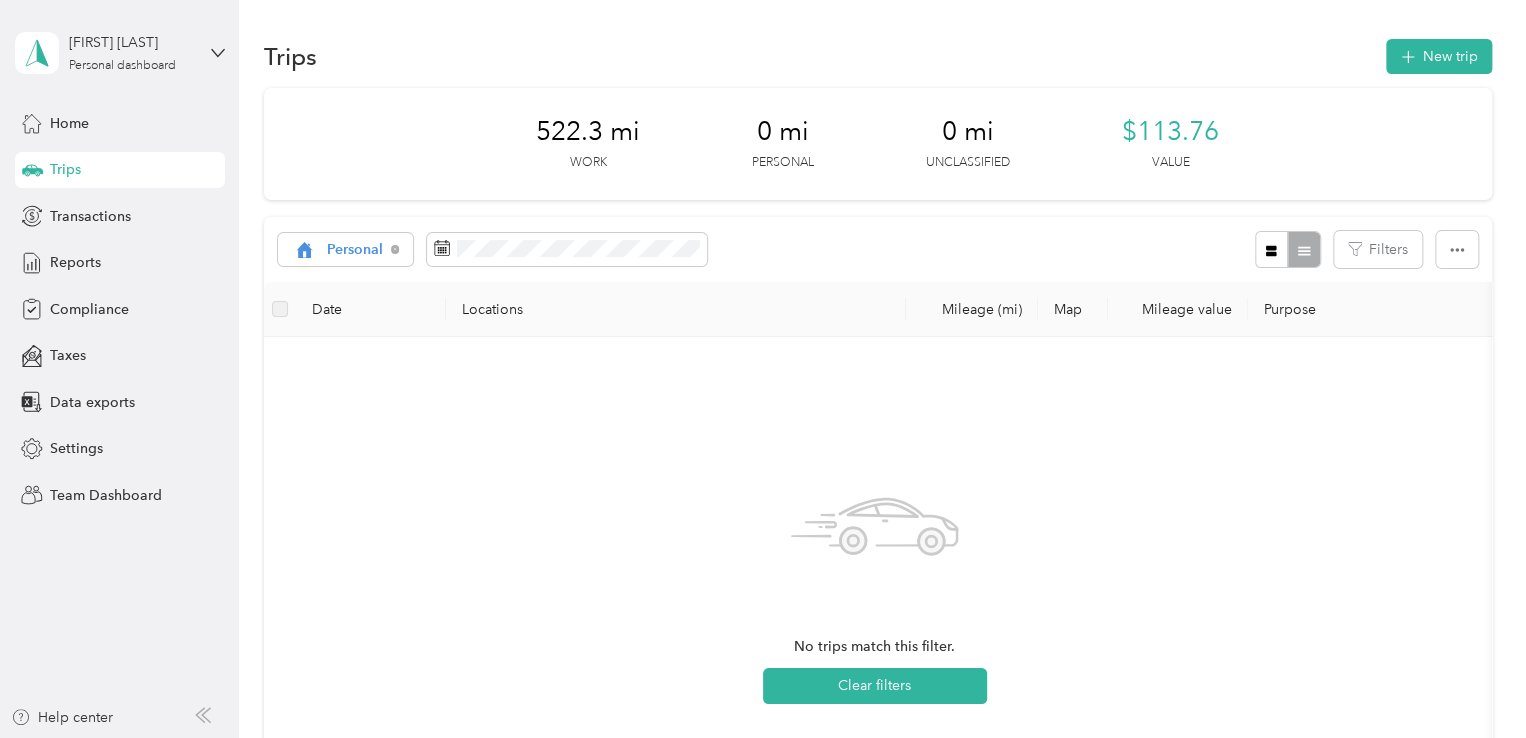 click on "Convergint Technologies" at bounding box center (392, 355) 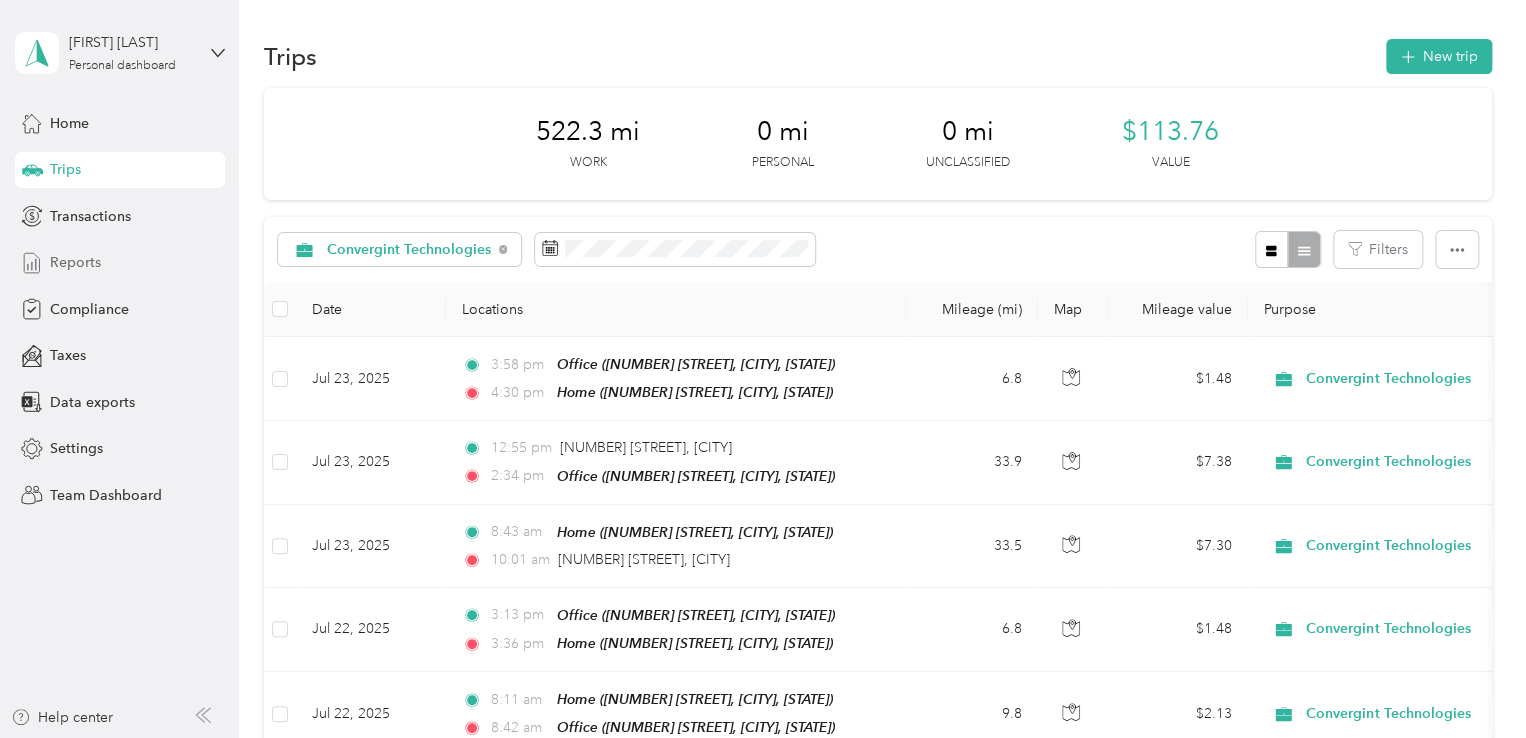 click on "Reports" at bounding box center [120, 263] 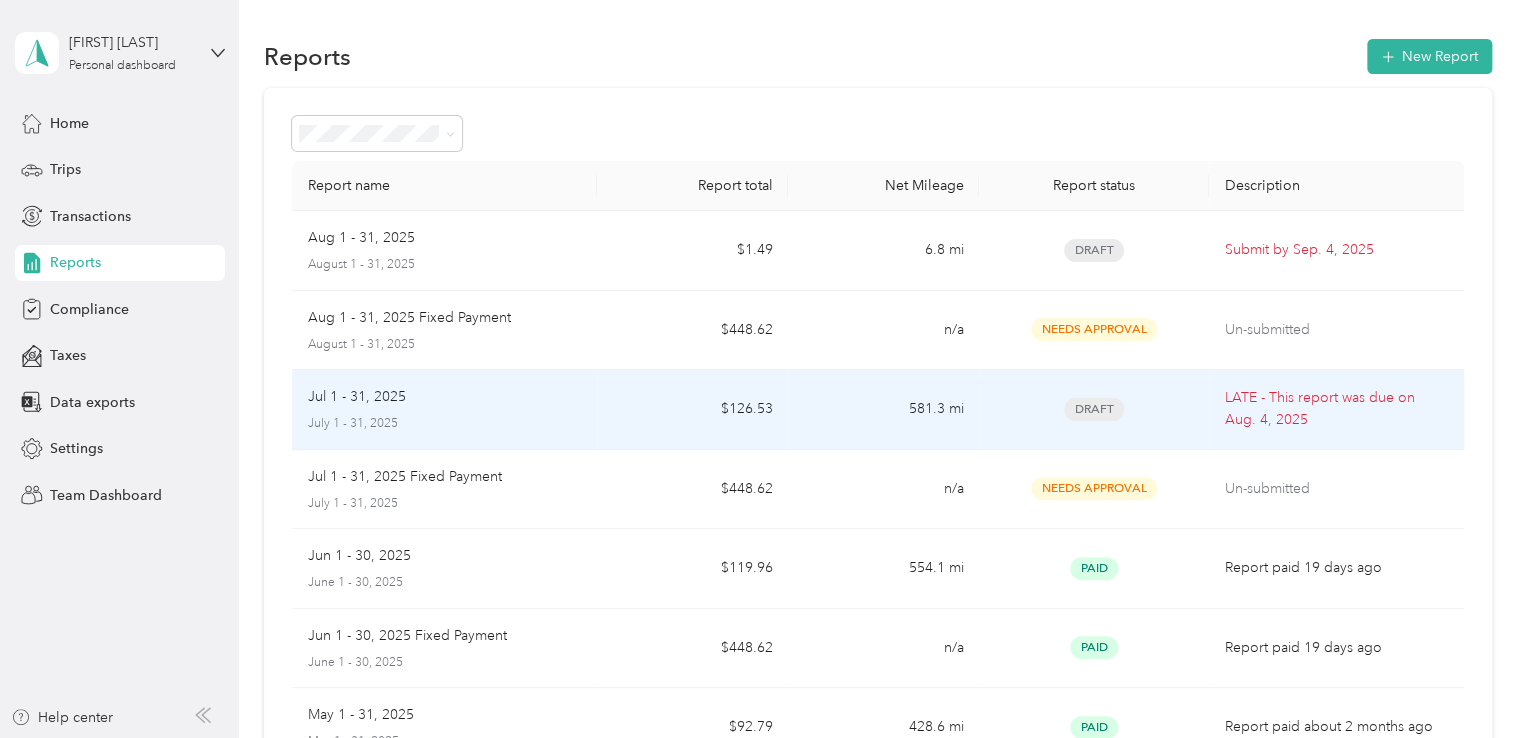 click on "Draft" at bounding box center [1094, 409] 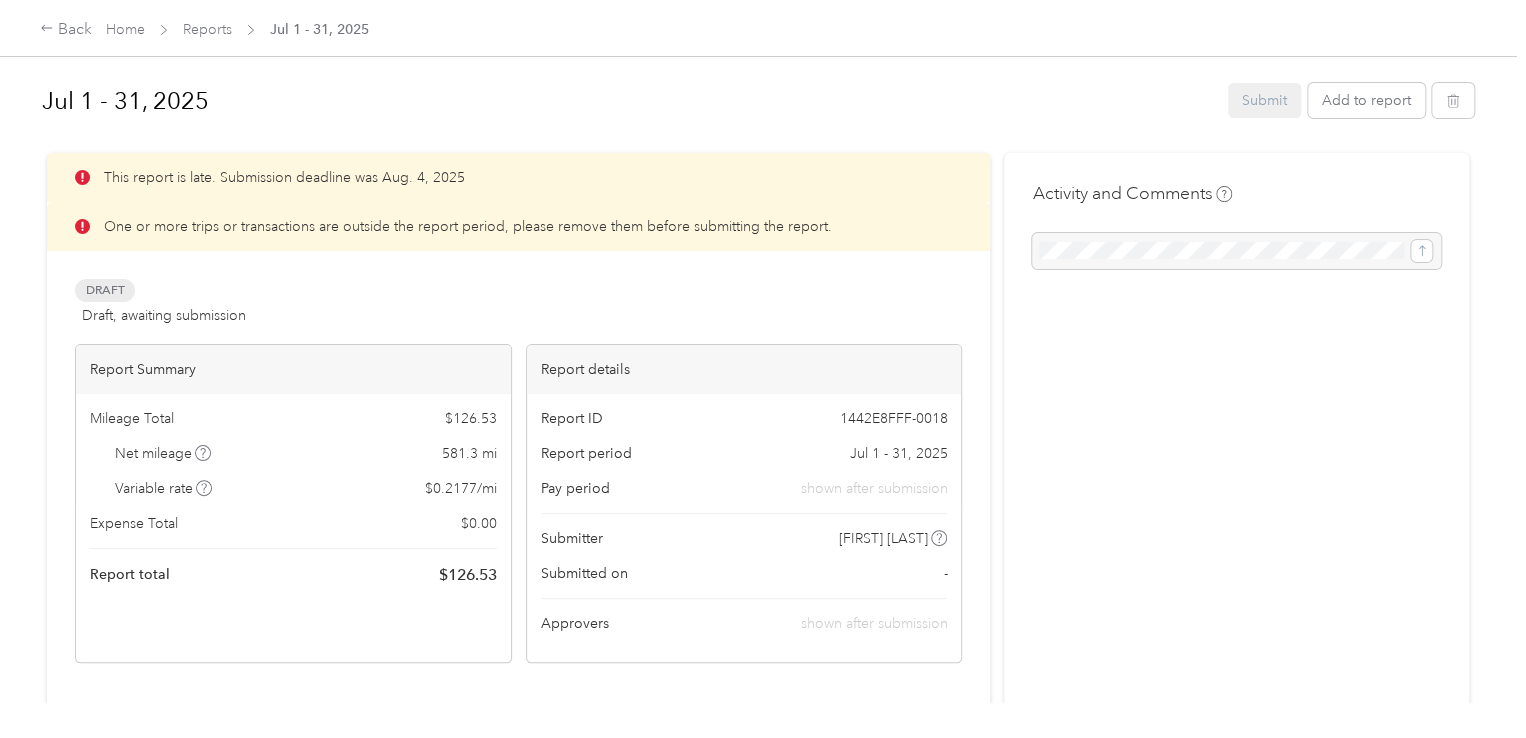 click on "shown after submission" at bounding box center [873, 623] 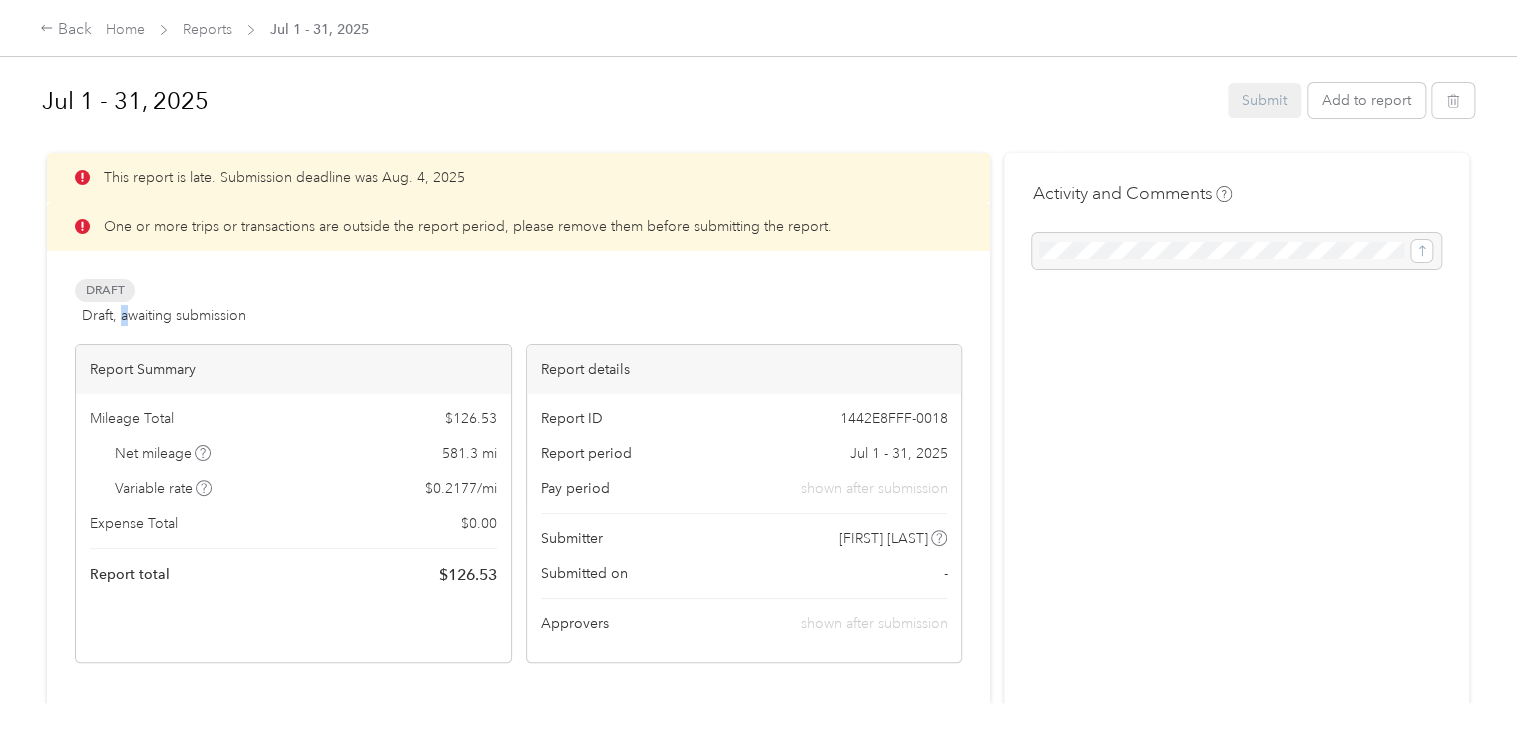click on "Draft, awaiting submission" at bounding box center [164, 315] 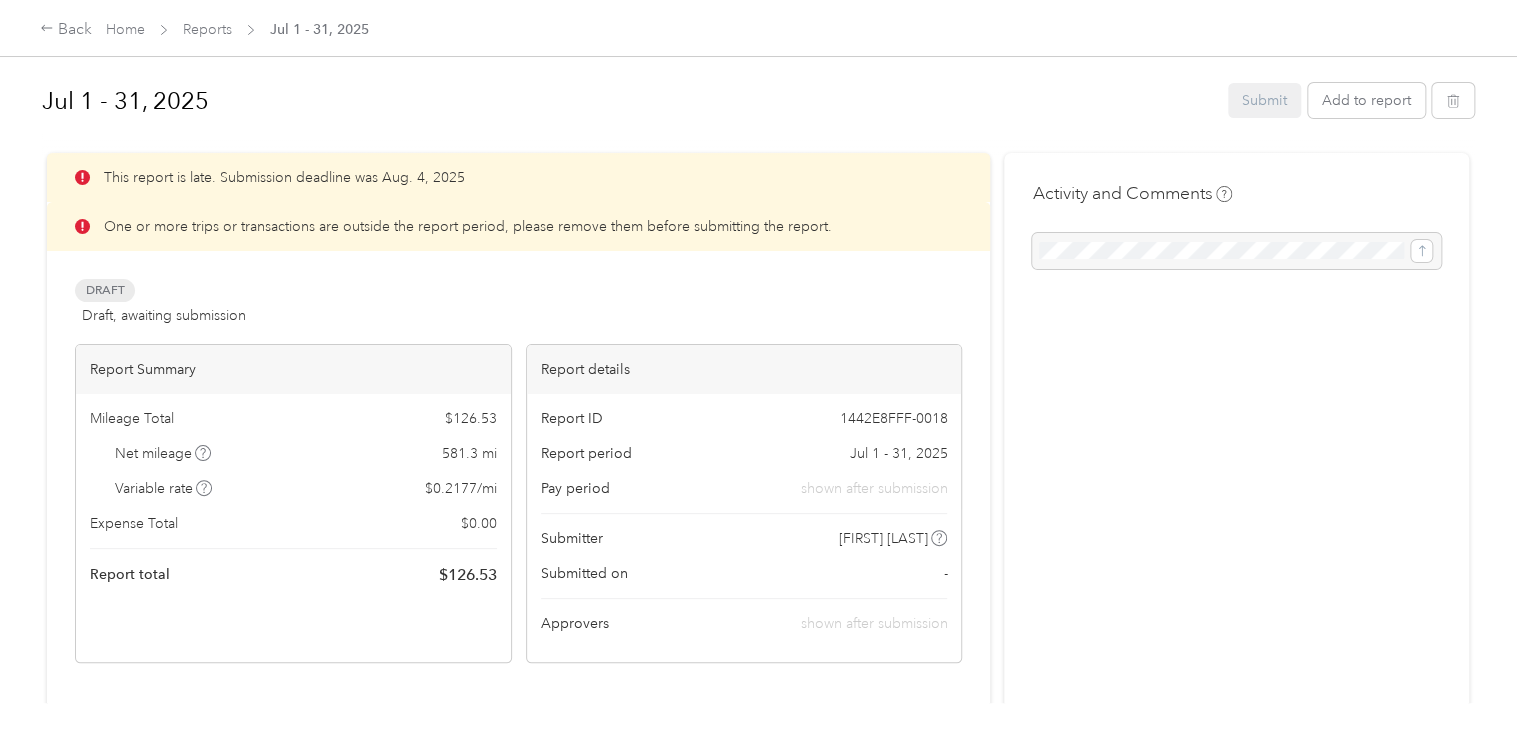 click on "Draft Draft, awaiting submission View  activity & comments" at bounding box center [518, 303] 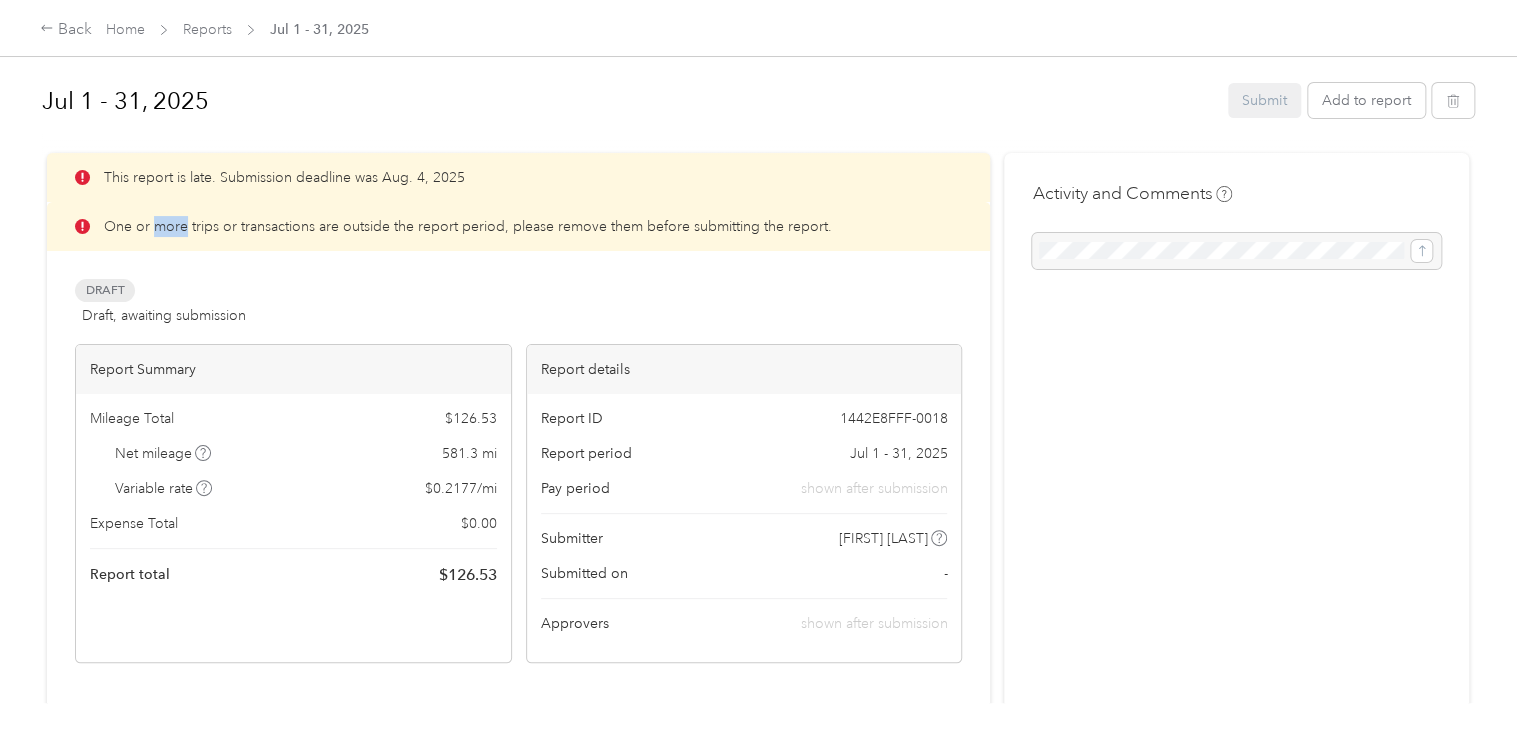 click on "One or more trips or transactions are outside the report period, please remove them before submitting the report." at bounding box center [468, 226] 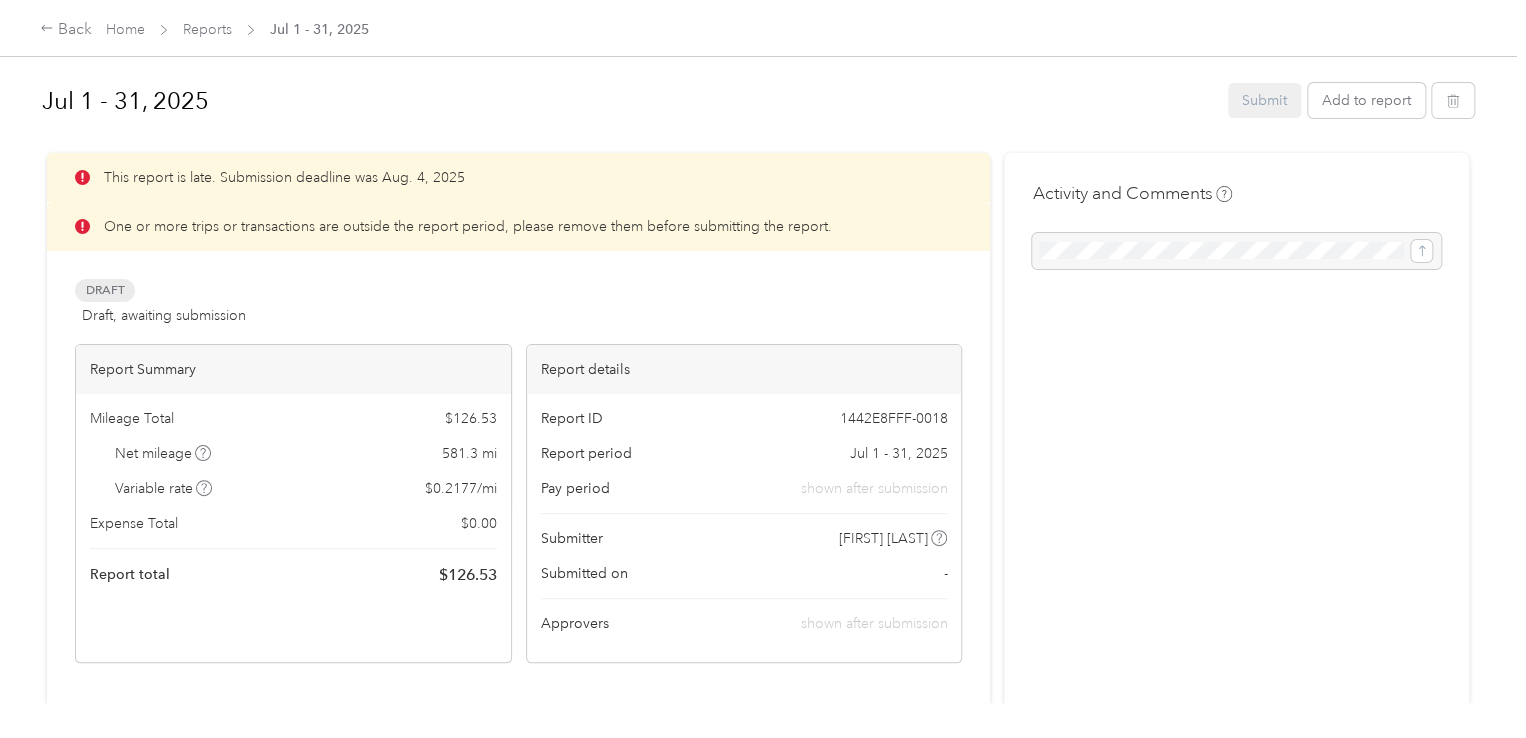 click on "Jul 1 - 31, 2025 Submit Add to report" at bounding box center (758, 104) 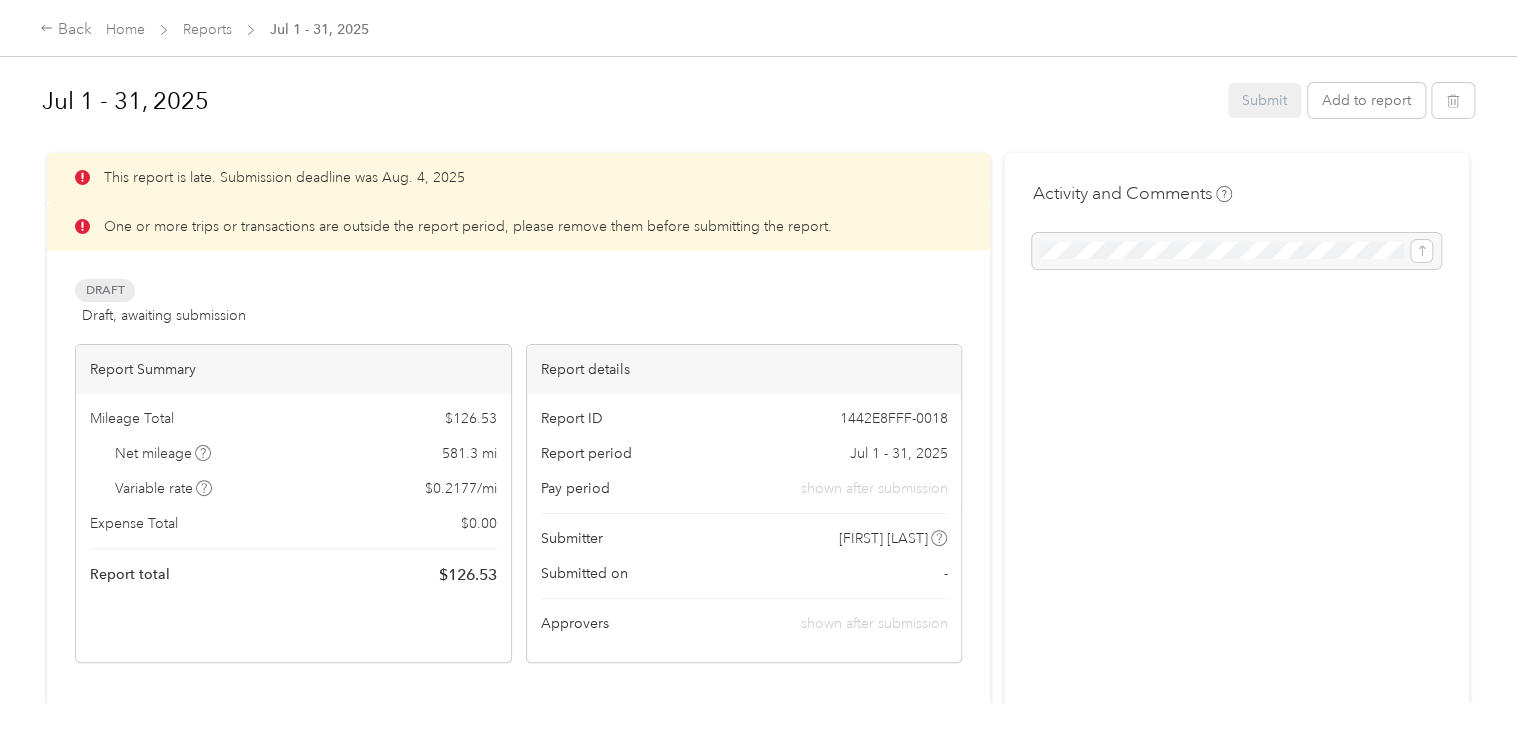 click on "Jul 1 - 31, 2025" at bounding box center [319, 29] 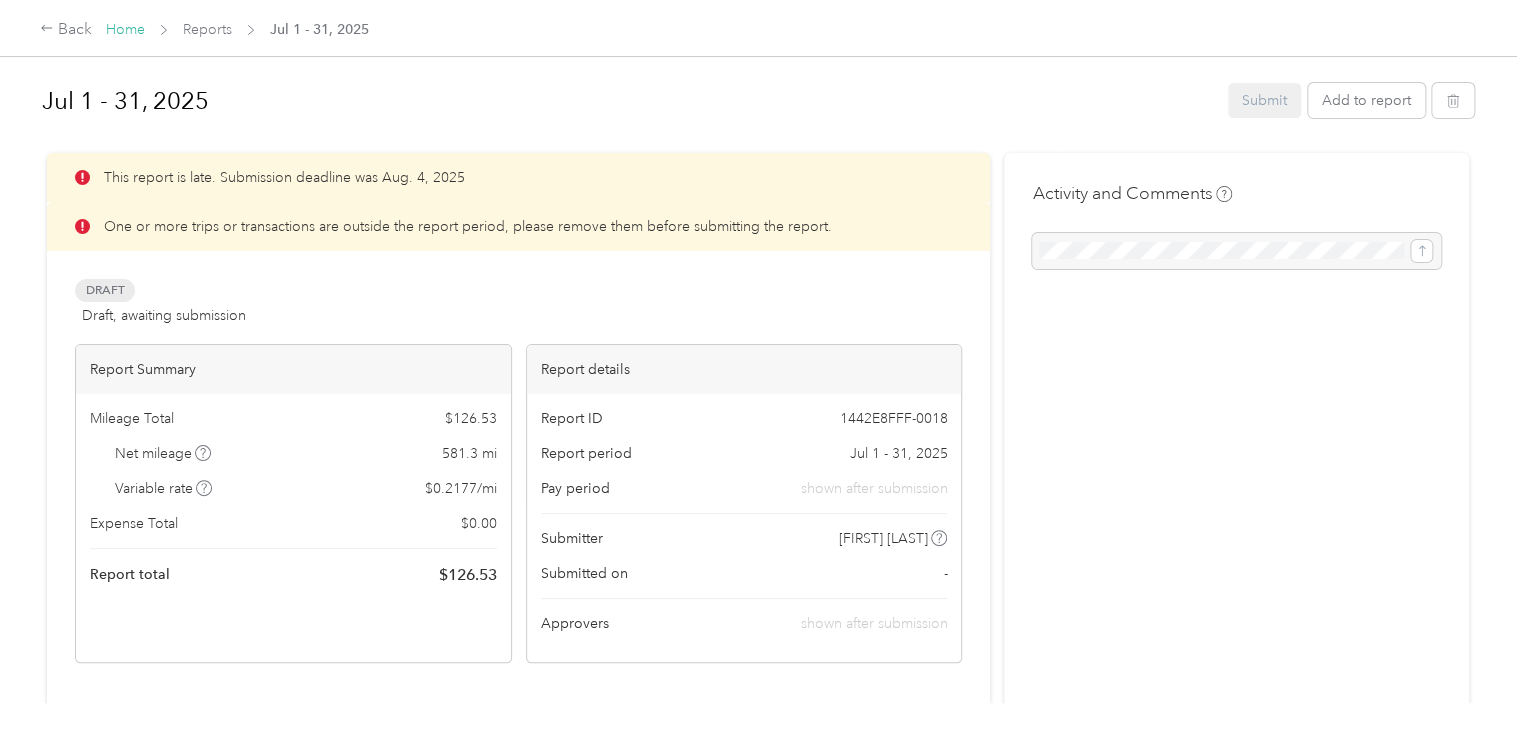 click on "Home" at bounding box center [125, 29] 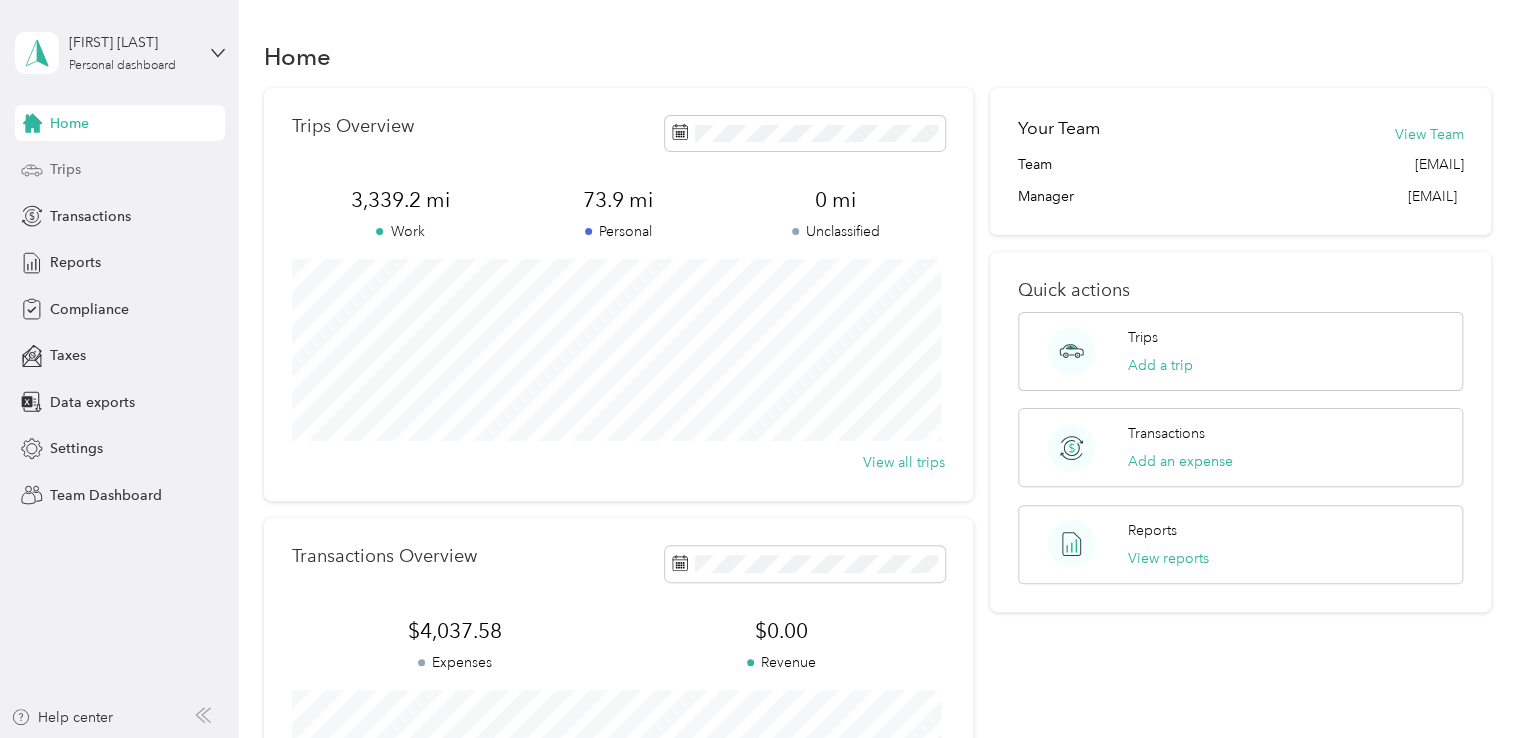 click on "Trips" at bounding box center [120, 170] 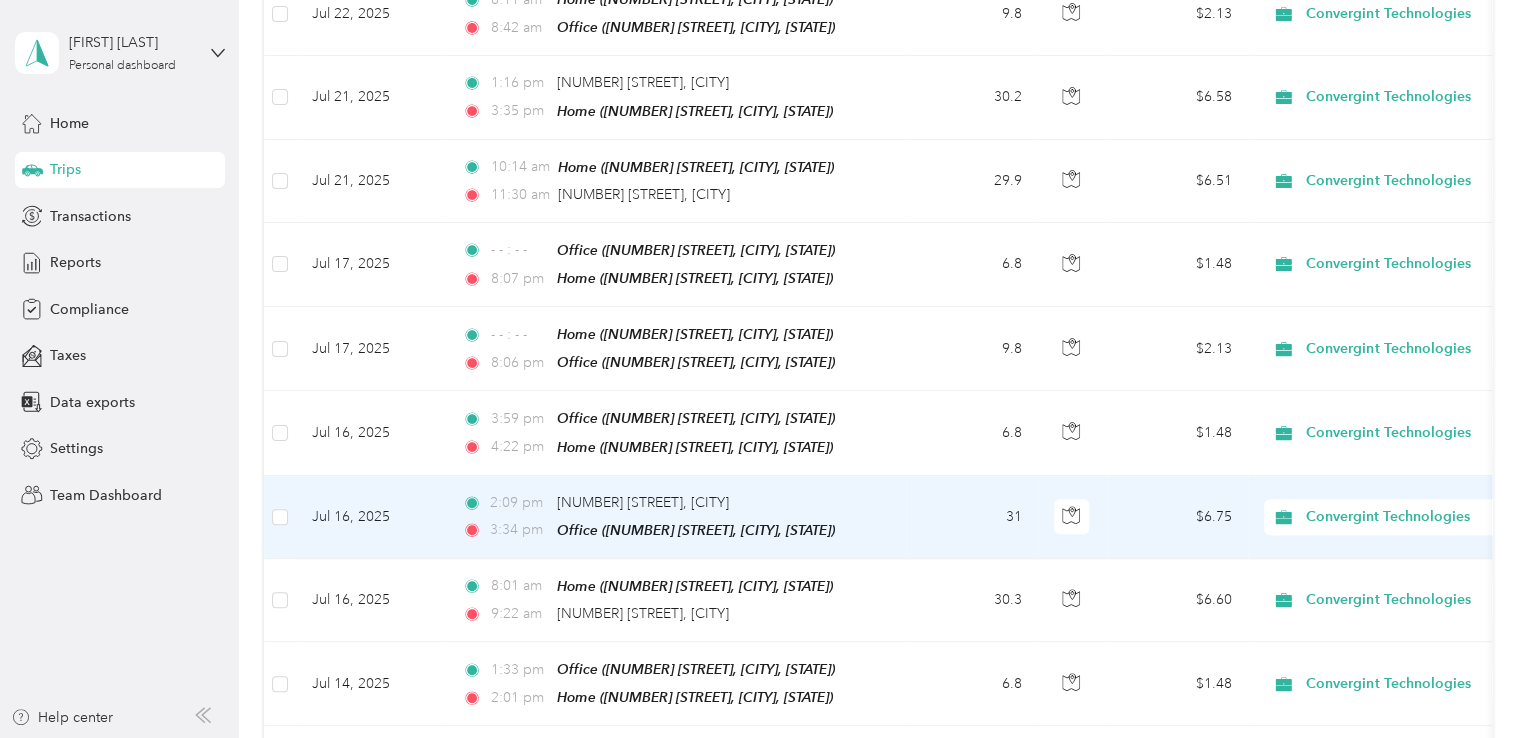 scroll, scrollTop: 0, scrollLeft: 0, axis: both 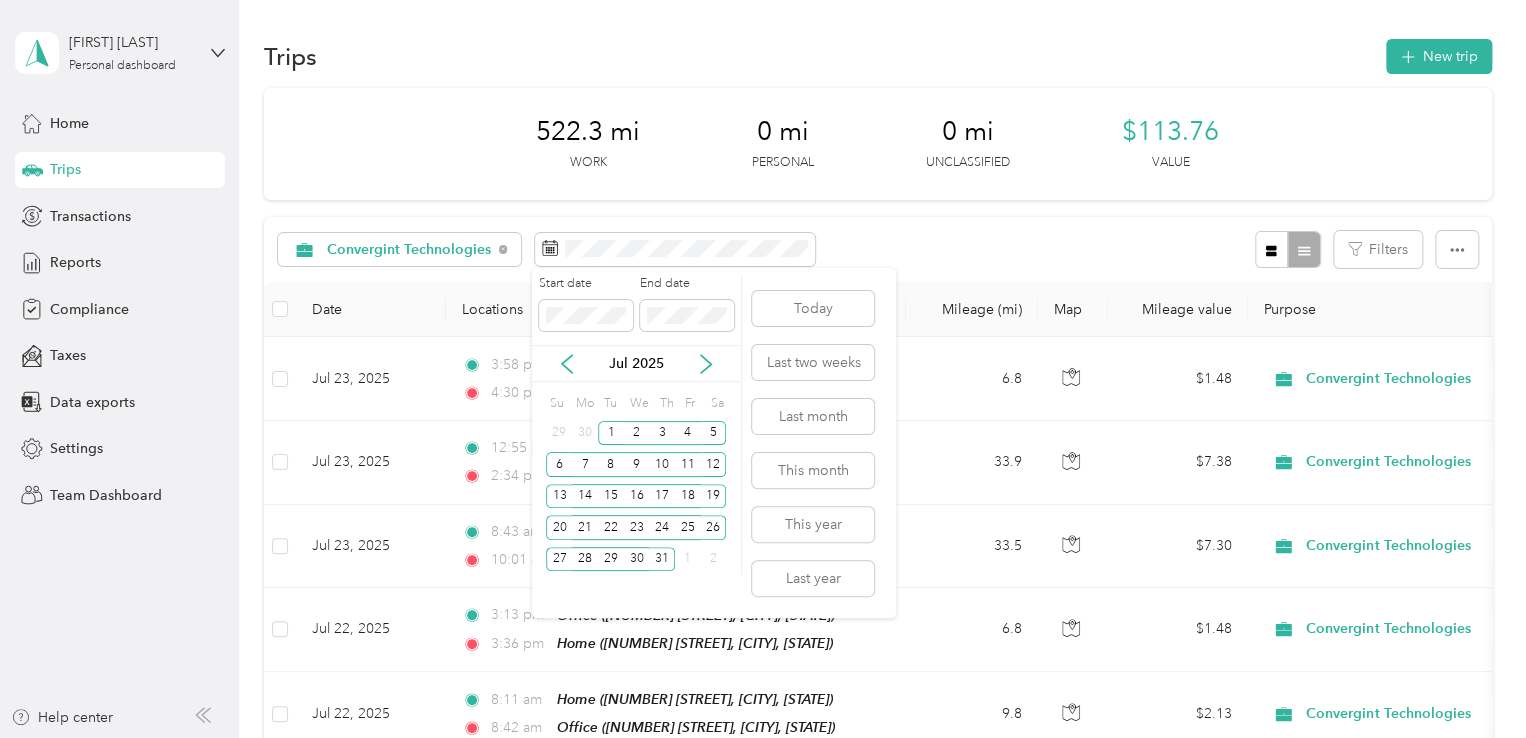 click on "Jul 2025" at bounding box center [636, 363] 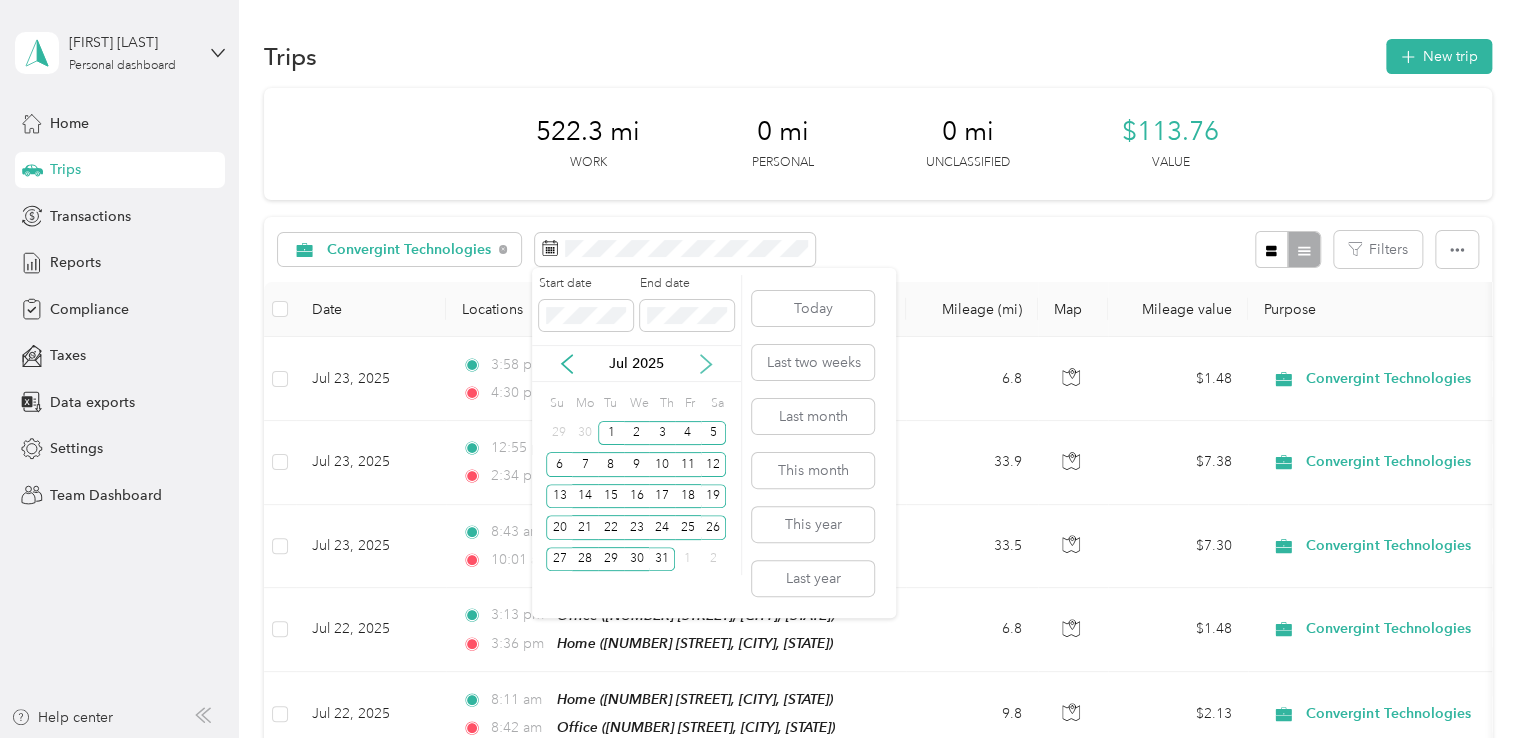 click 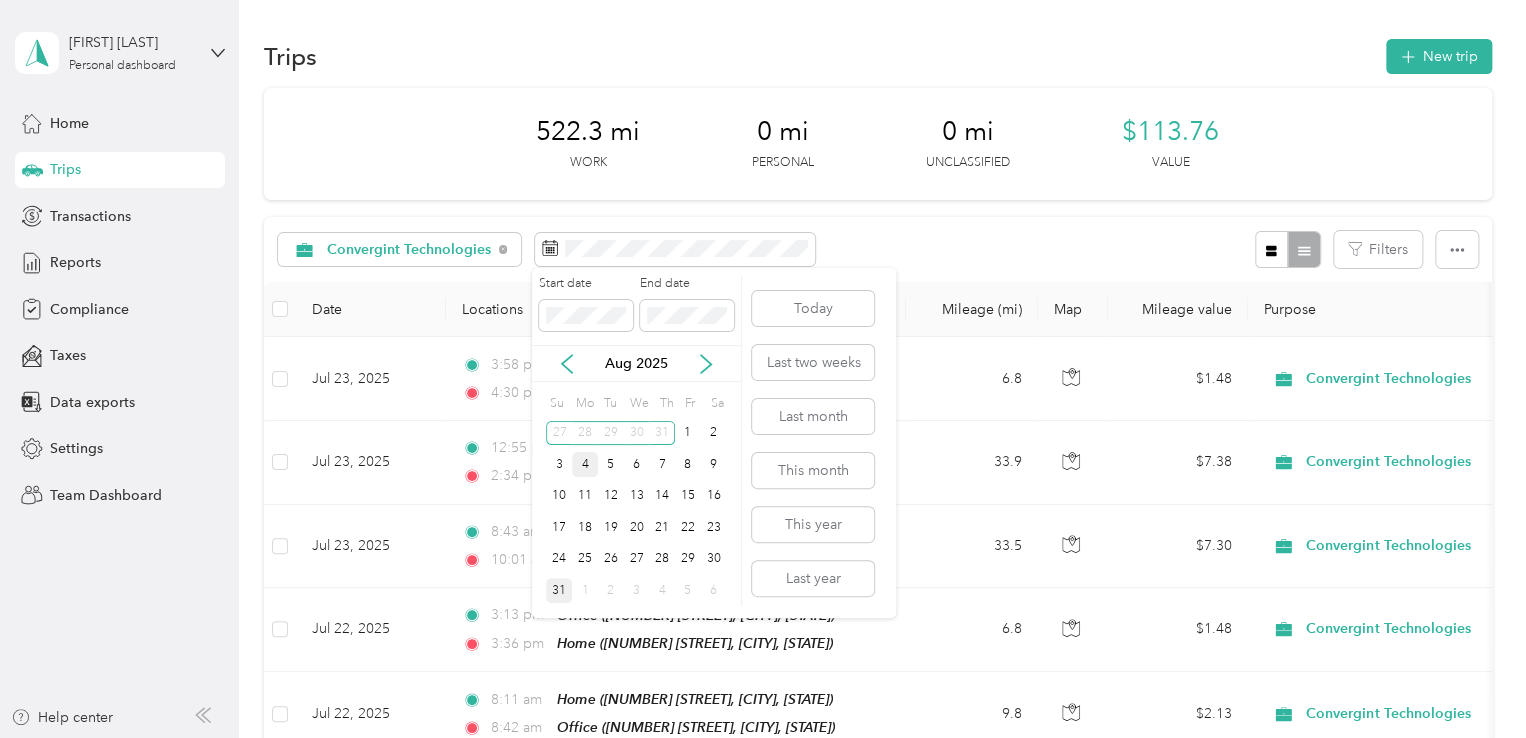 click on "31" at bounding box center [559, 590] 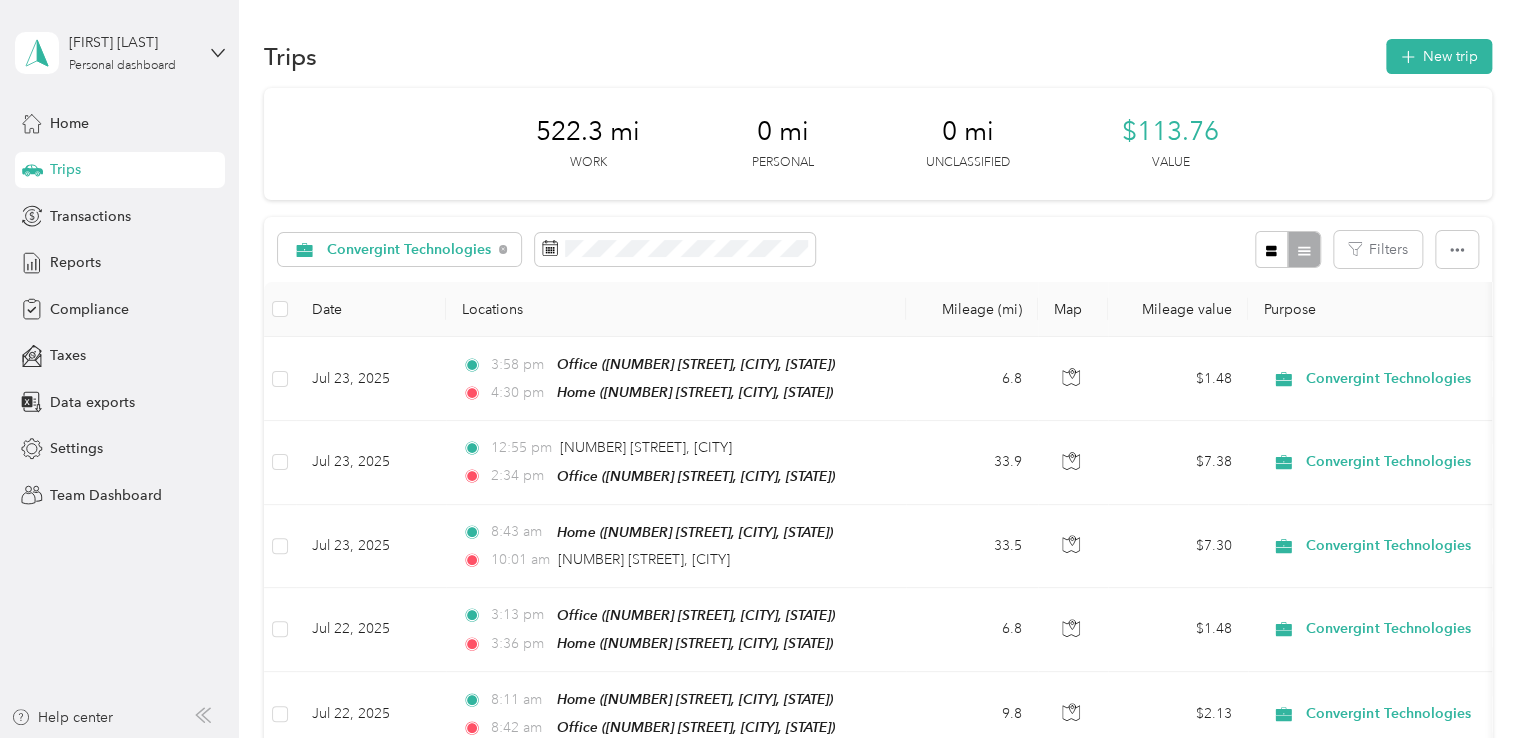 click on "Trips New trip" at bounding box center (878, 56) 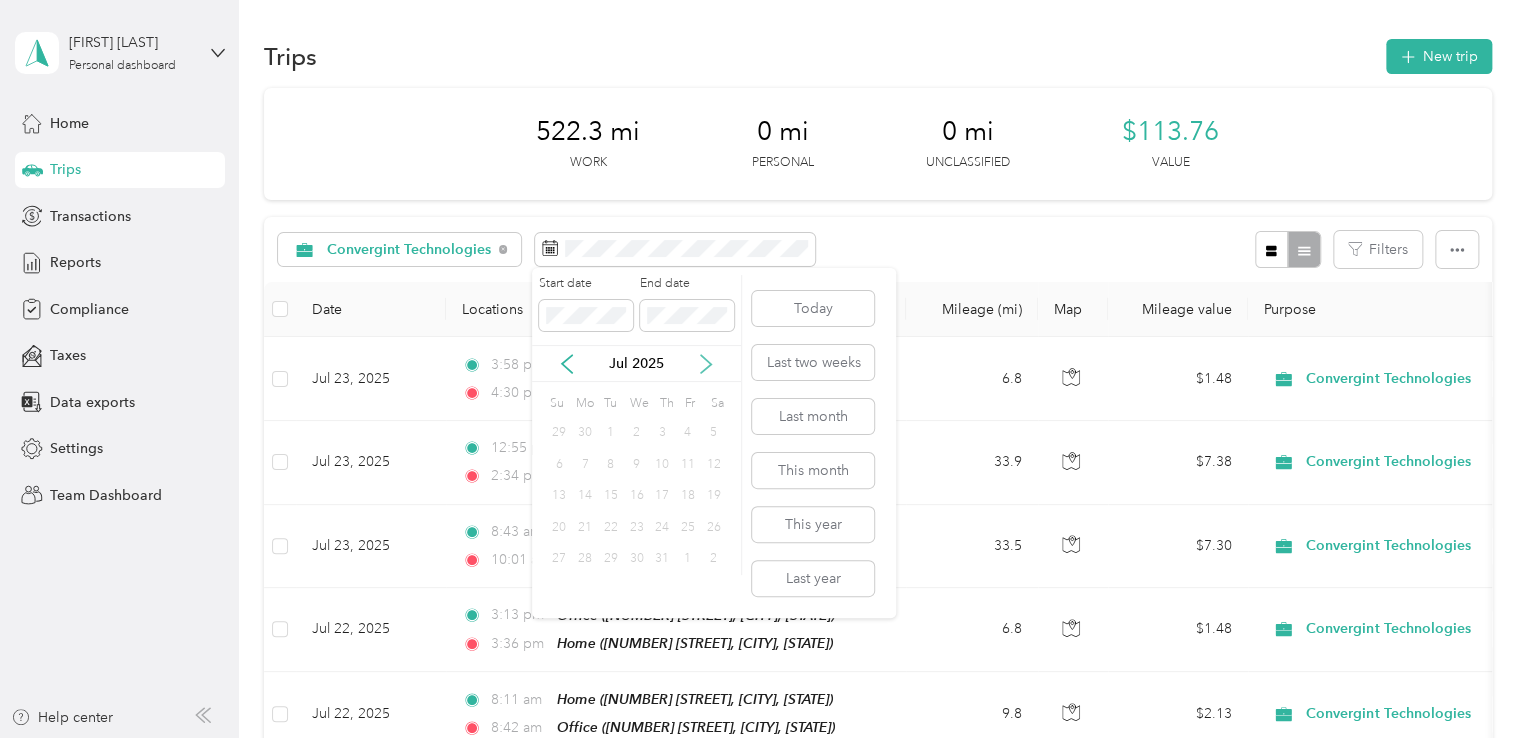 click 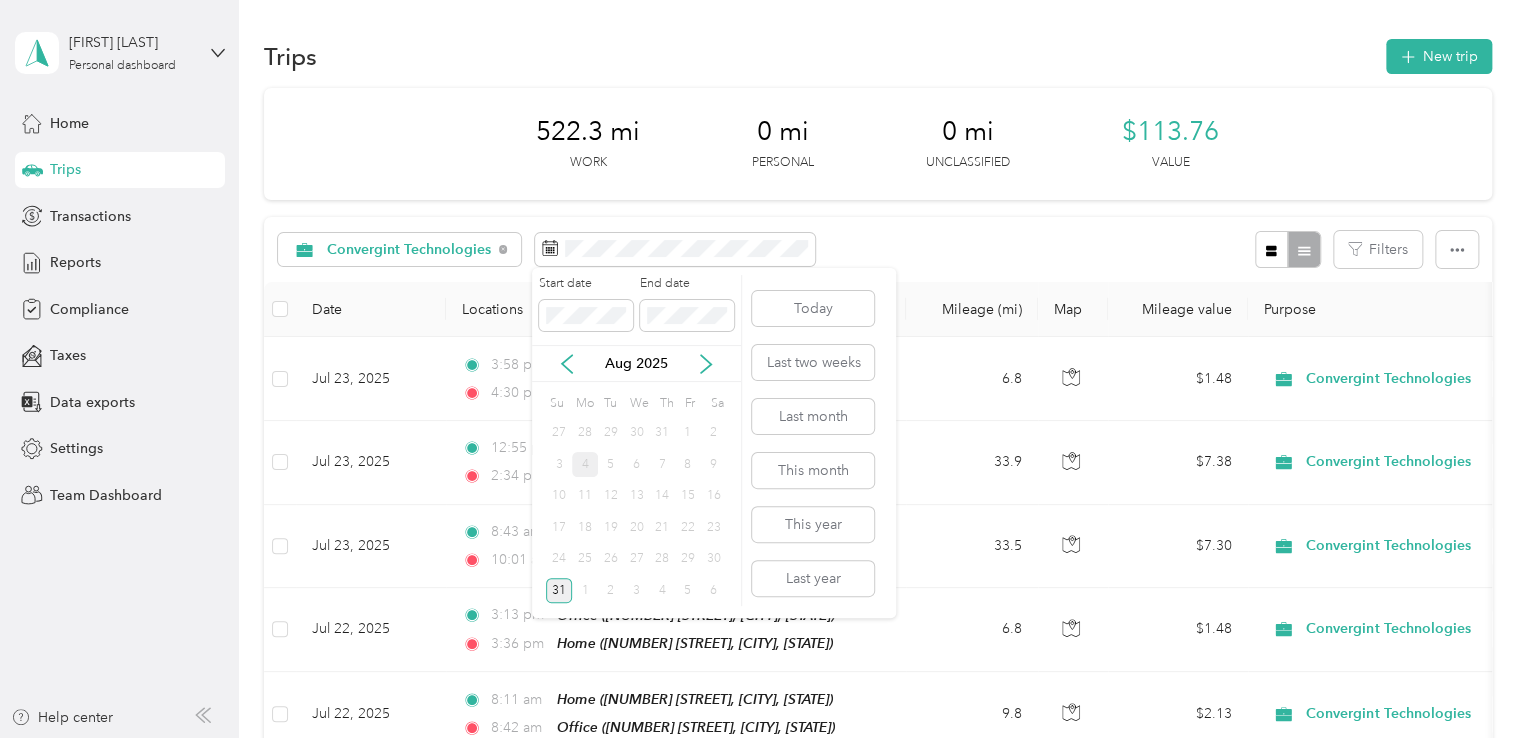 click on "31" at bounding box center (559, 590) 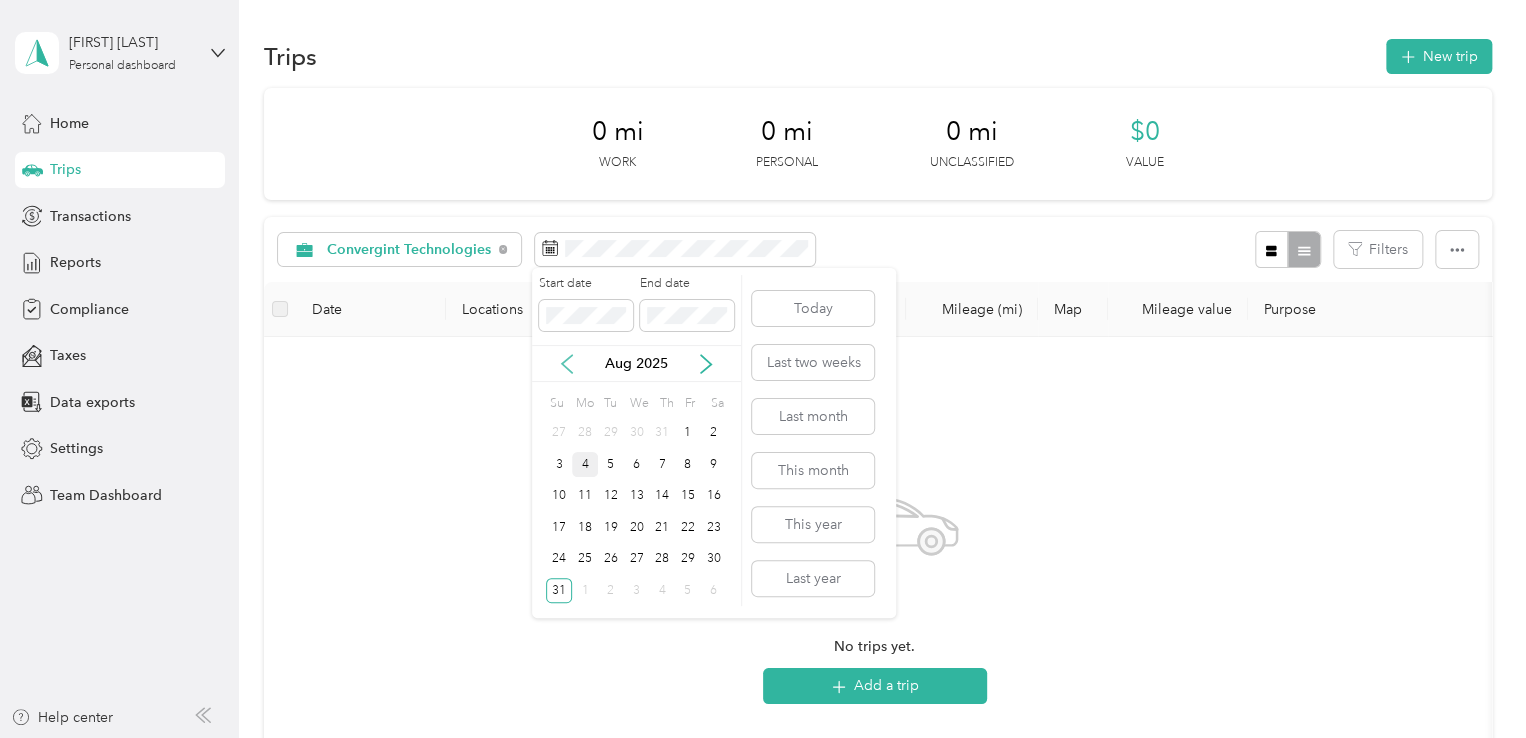 click 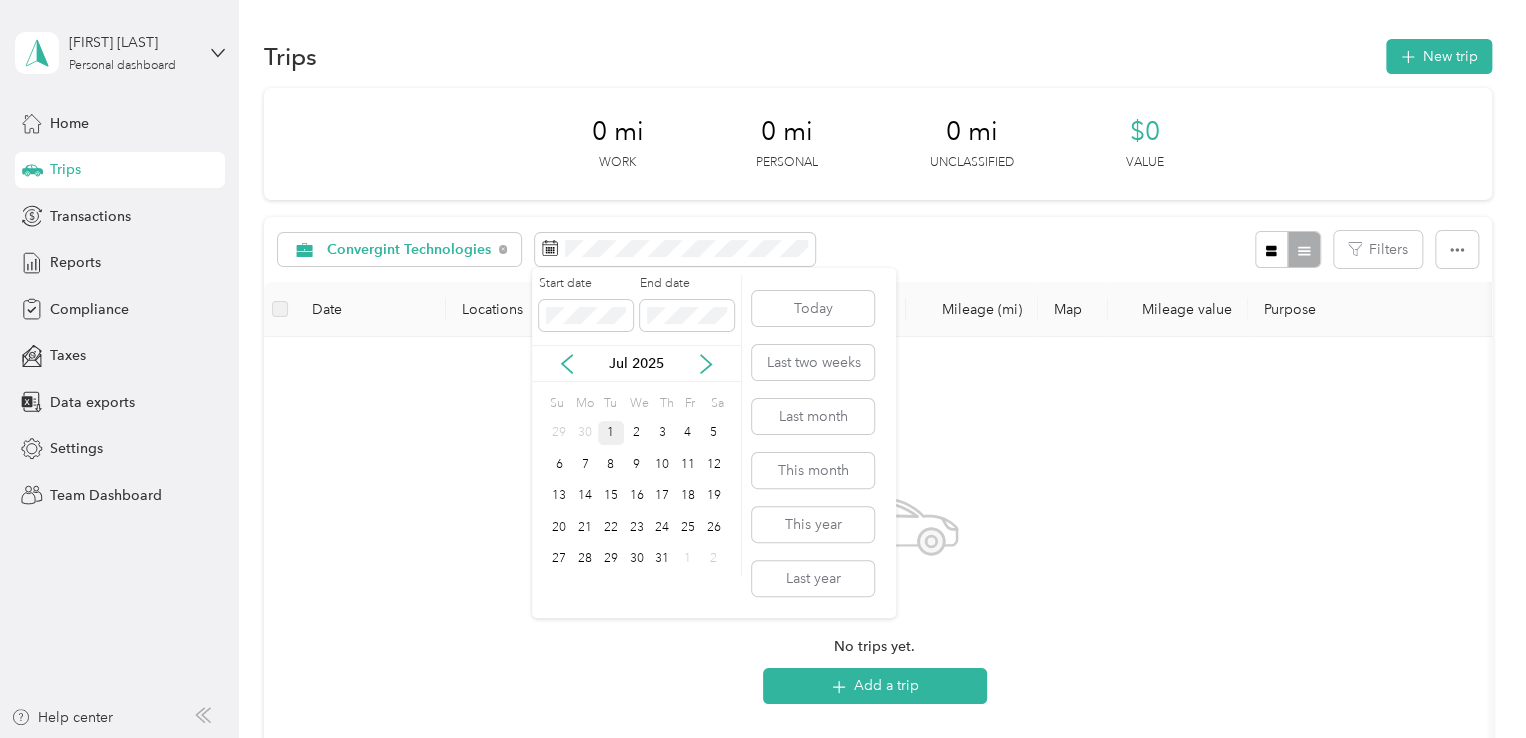 click on "1" at bounding box center (611, 433) 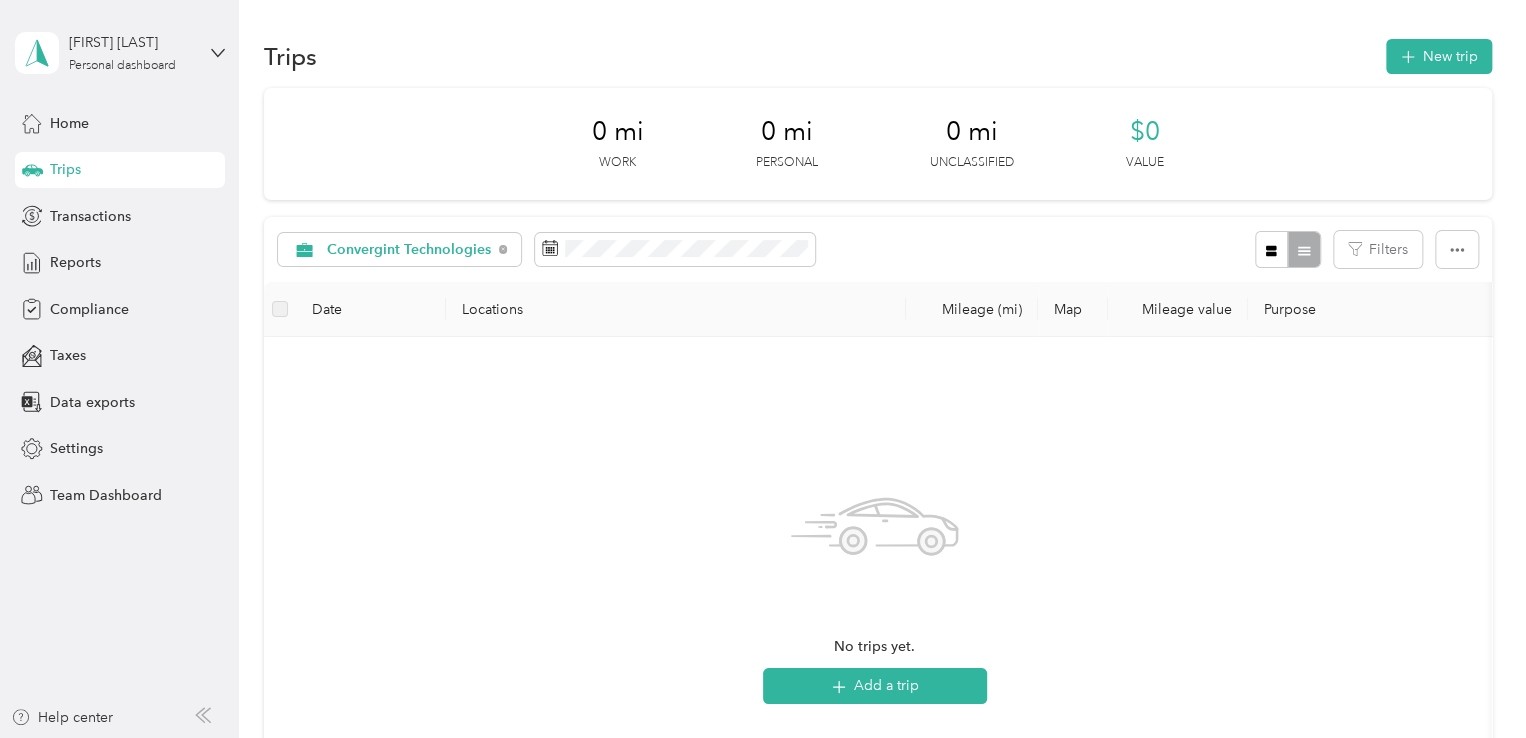 click on "No trips yet. Add a trip" at bounding box center [875, 591] 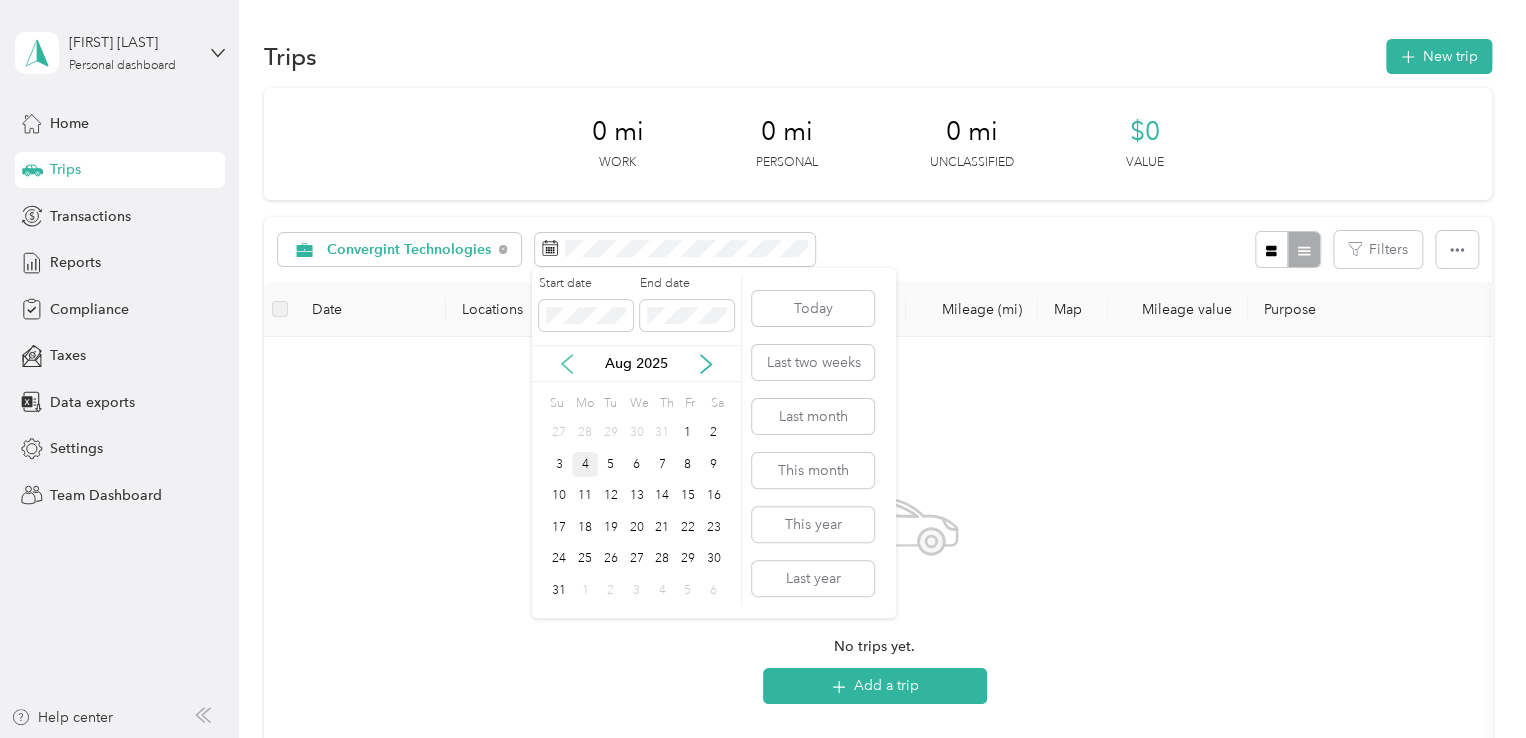 click 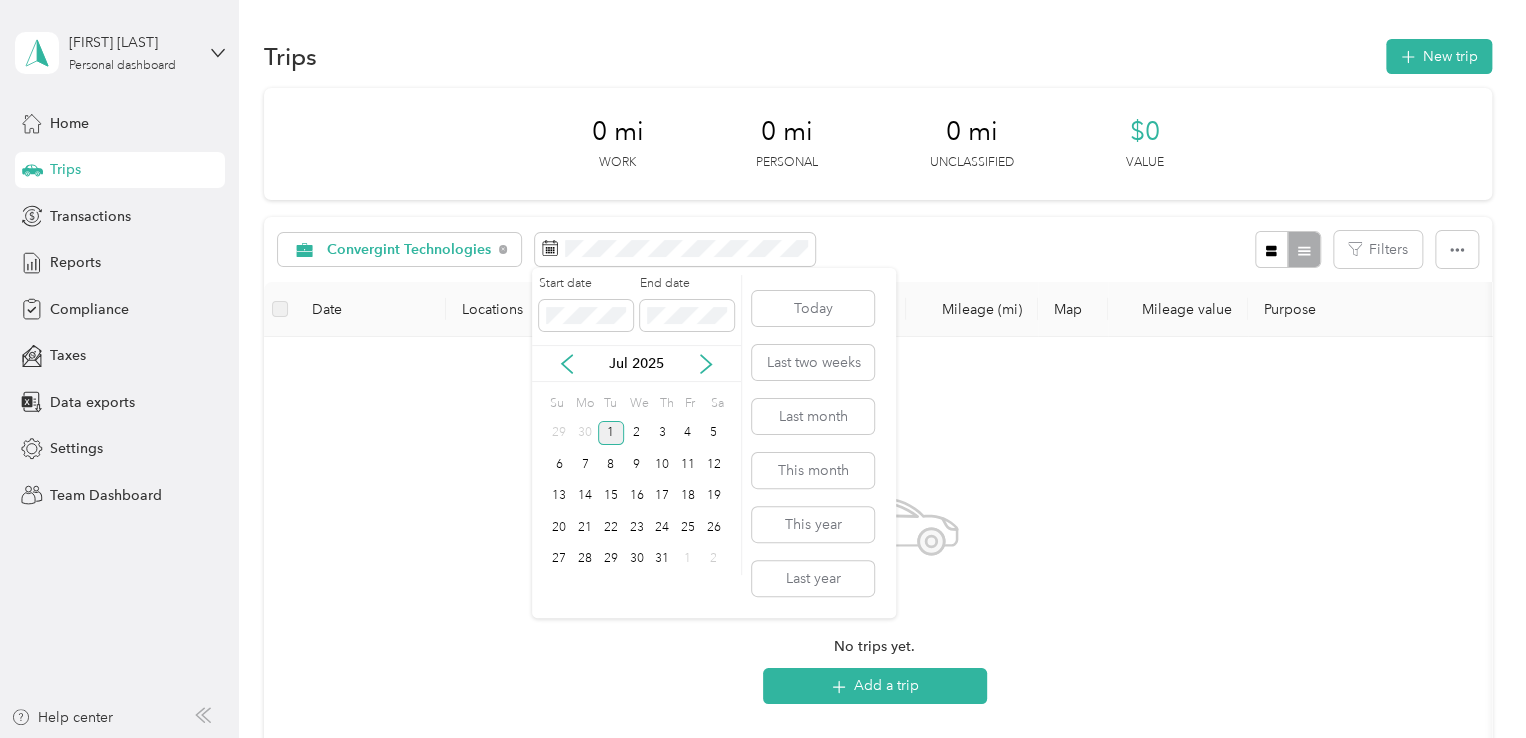 click on "1" at bounding box center (611, 433) 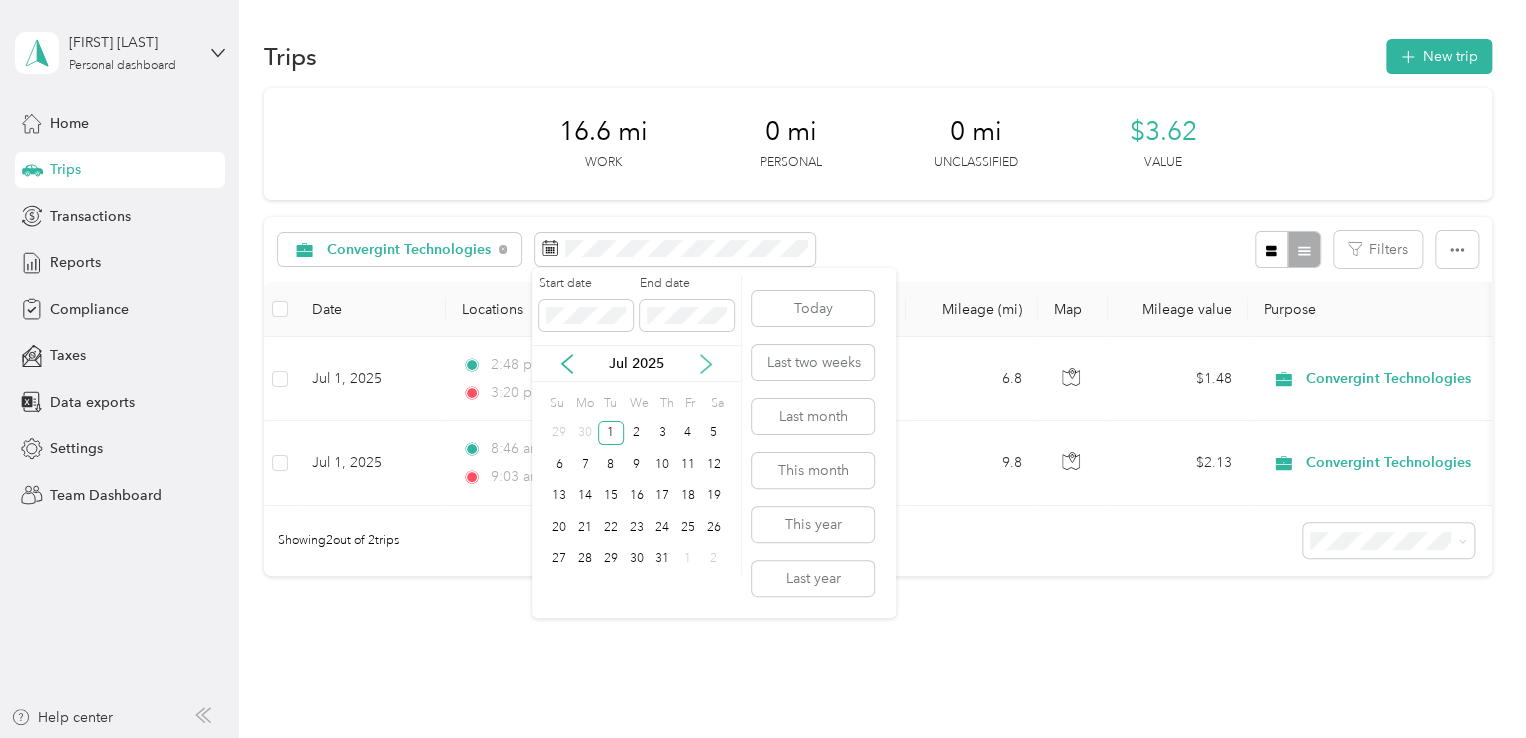 click 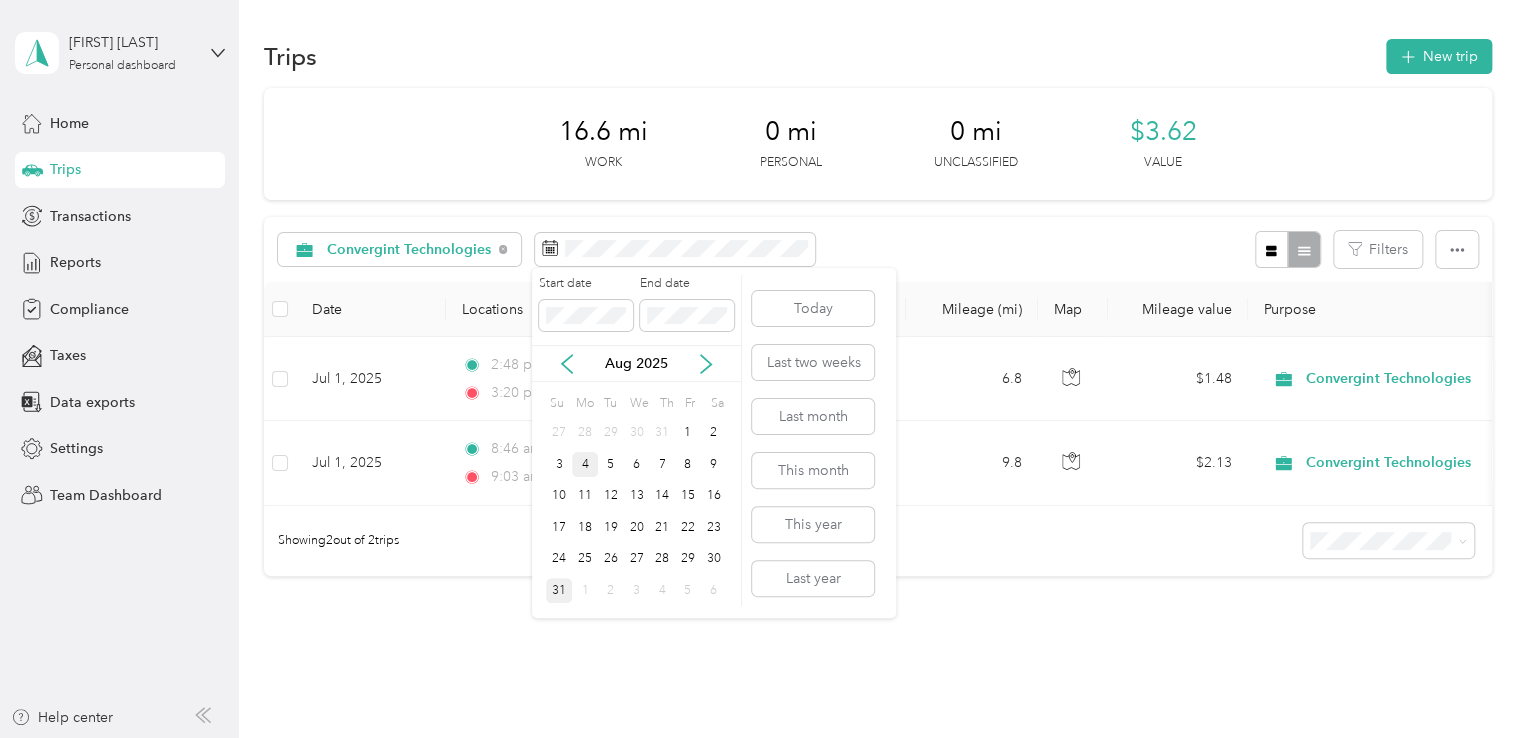 click on "31" at bounding box center (559, 590) 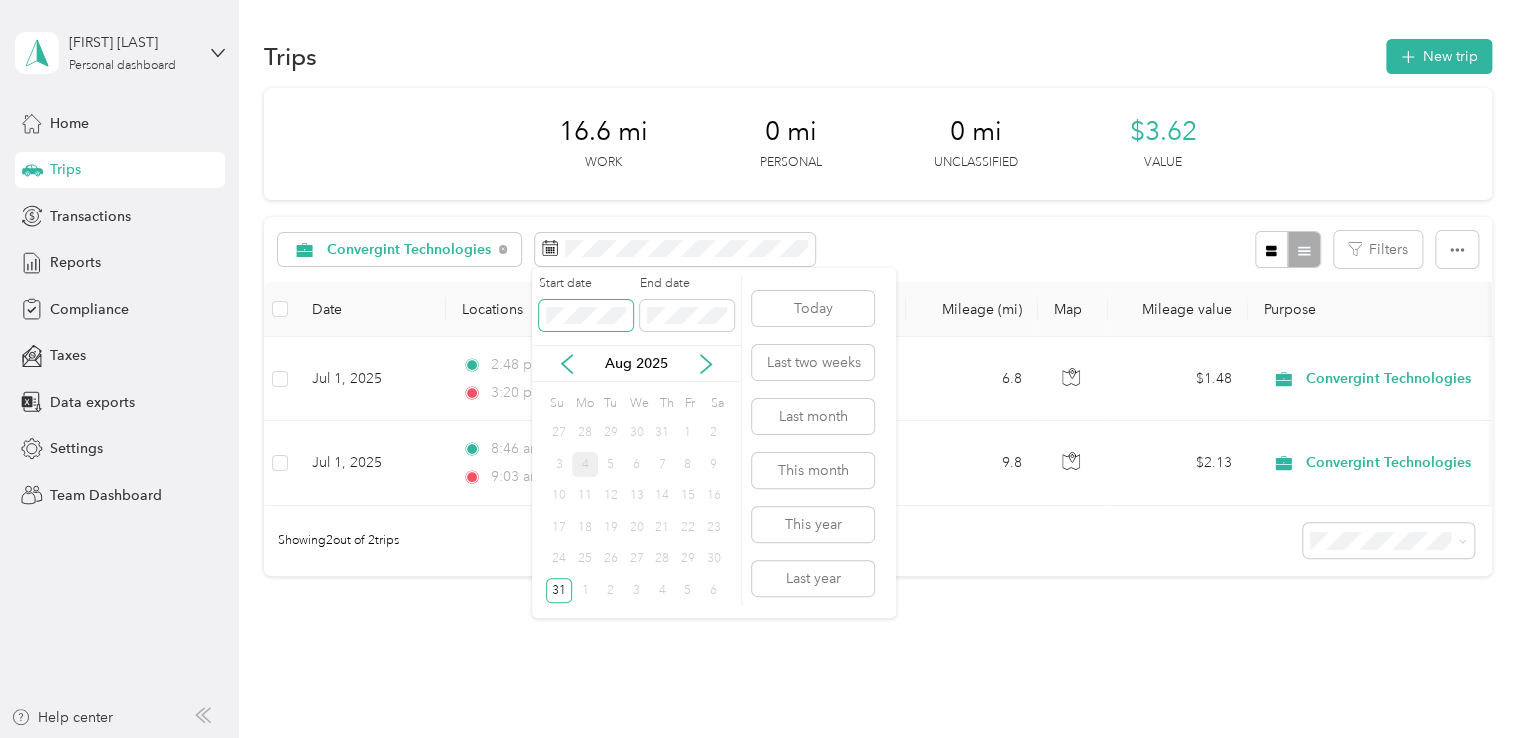 click on "Michael Semonella Personal dashboard Home Trips Transactions Reports Compliance Taxes Data exports Settings Team Dashboard   Help center Trips New trip 16.6   mi Work 0   mi Personal 0   mi Unclassified $3.62 Value Convergint Technologies Filters Date Locations Mileage (mi) Map Mileage value Purpose Track Method Report                     Jul 1, 2025 2:48 pm Office (999 South Oyster Bay Road, Bethpage, New York) 3:20 pm Home  (2060 Longfellow Avenue, East Meadow, New York) 6.8 $1.48 Convergint Technologies Manual Jul 1 - 31, 2025 Jul 1, 2025 8:46 am Home  (2060 Longfellow Avenue, East Meadow, New York) 9:03 am Office (999 South Oyster Bay Road, Bethpage, New York) 9.8 $2.13 Convergint Technologies Manual Jul 1 - 31, 2025 Showing  2  out of   2  trips Start date   End date   Aug 2025 Su Mo Tu We Th Fr Sa 27 28 29 30 31 1 2 3 4 5 6 7 8 9 10 11 12 13 14 15 16 17 18 19 20 21 22 23 24 25 26 27 28 29 30 31 1 2 3 4 5 6 Today Last two weeks Last month This month This year Last year" at bounding box center (758, 369) 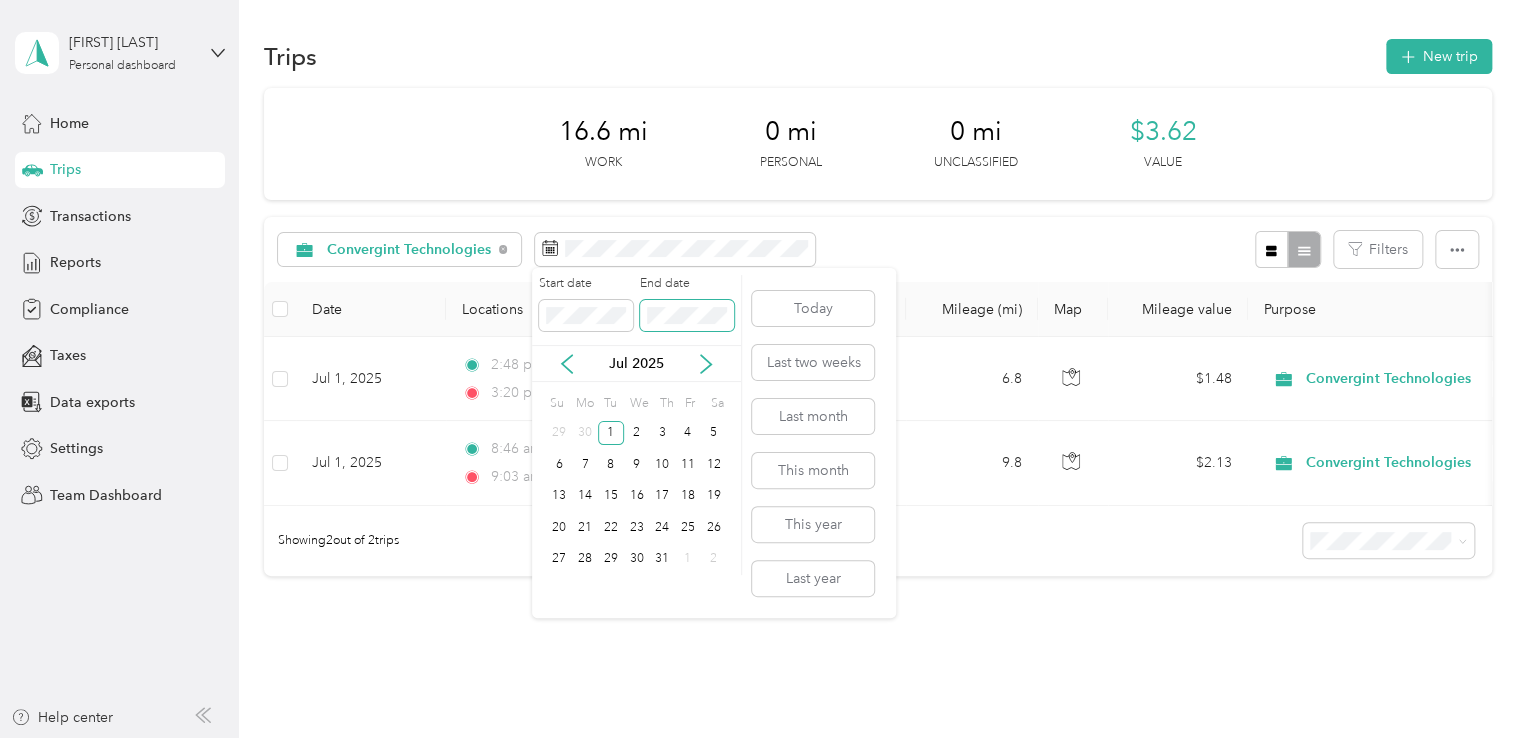 click at bounding box center [687, 316] 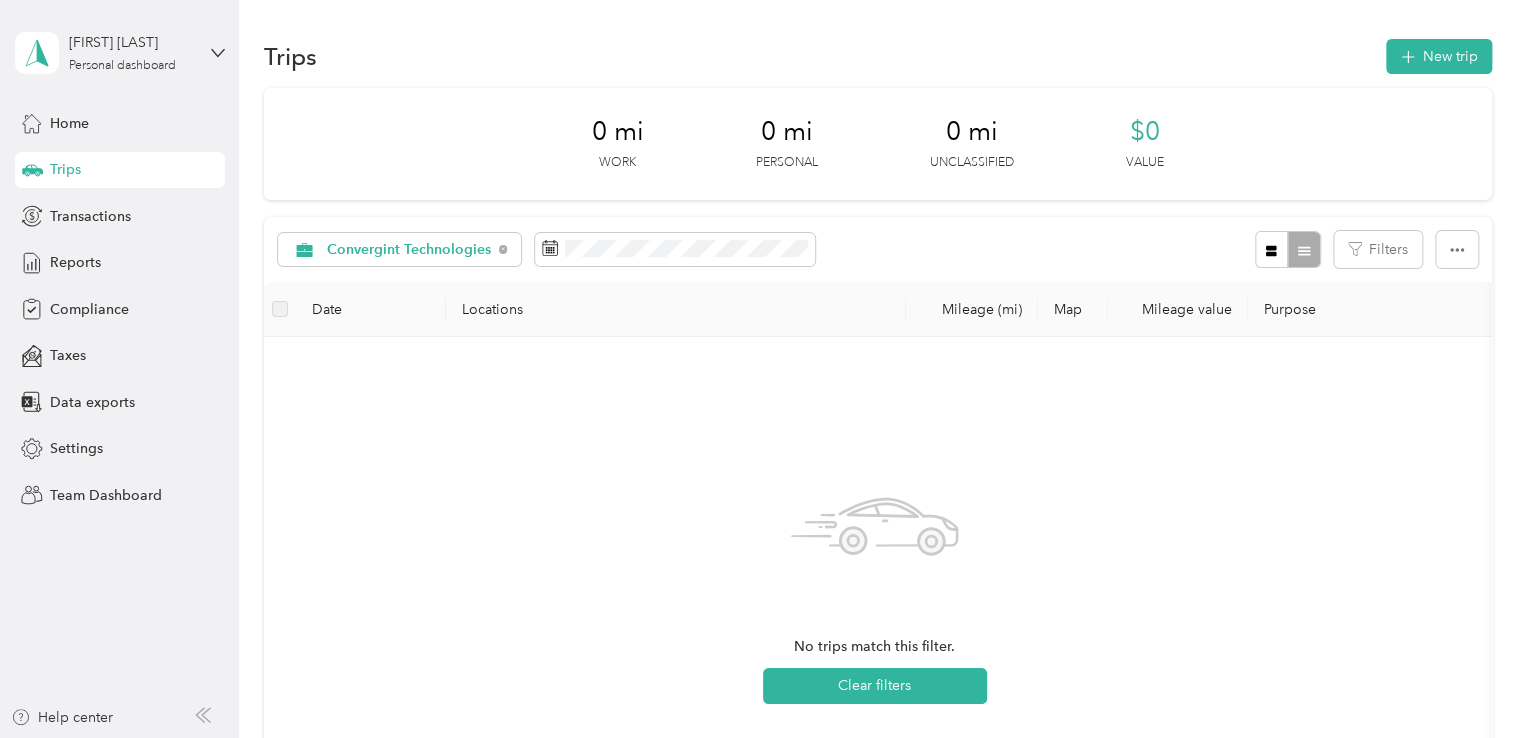 click on "No trips match this filter. Clear filters" at bounding box center [875, 591] 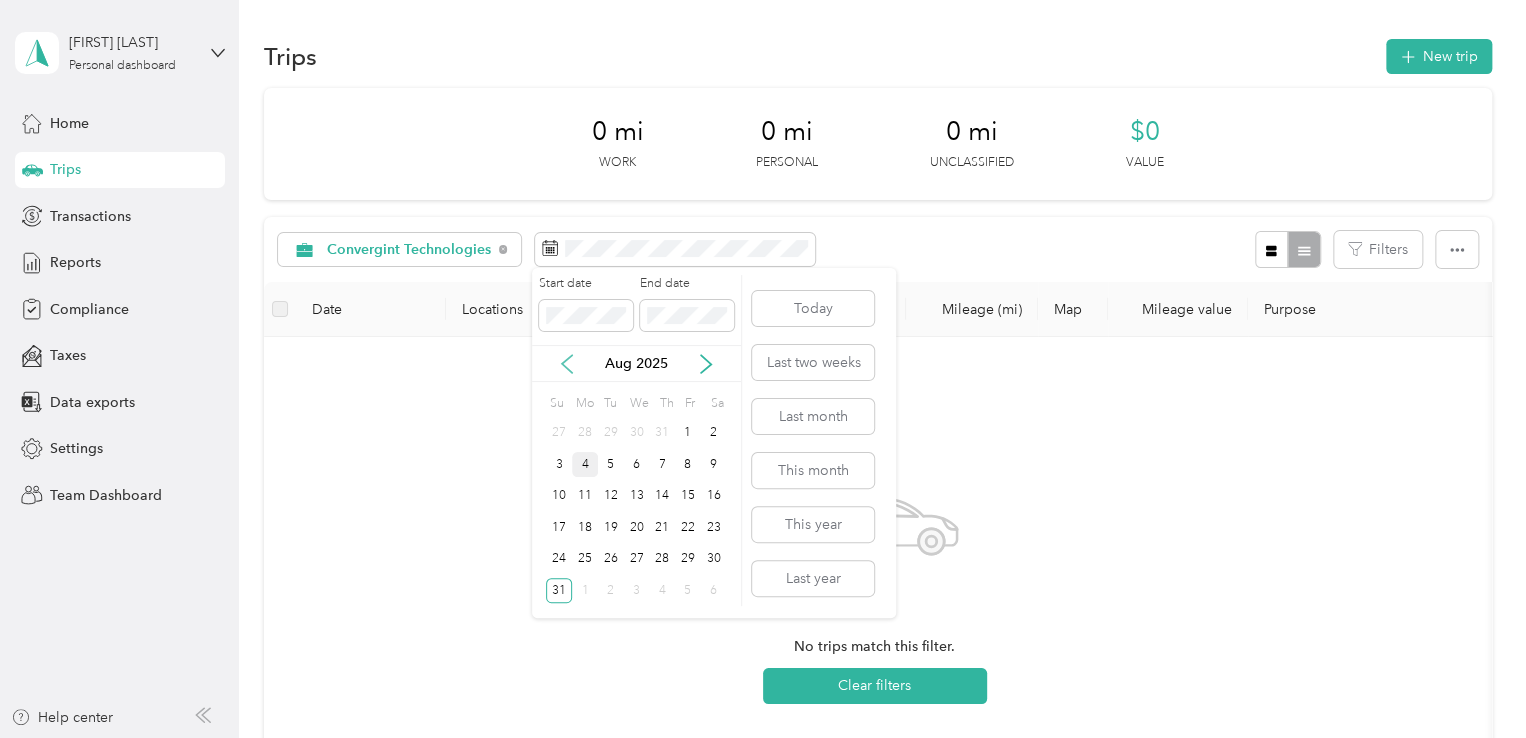 click 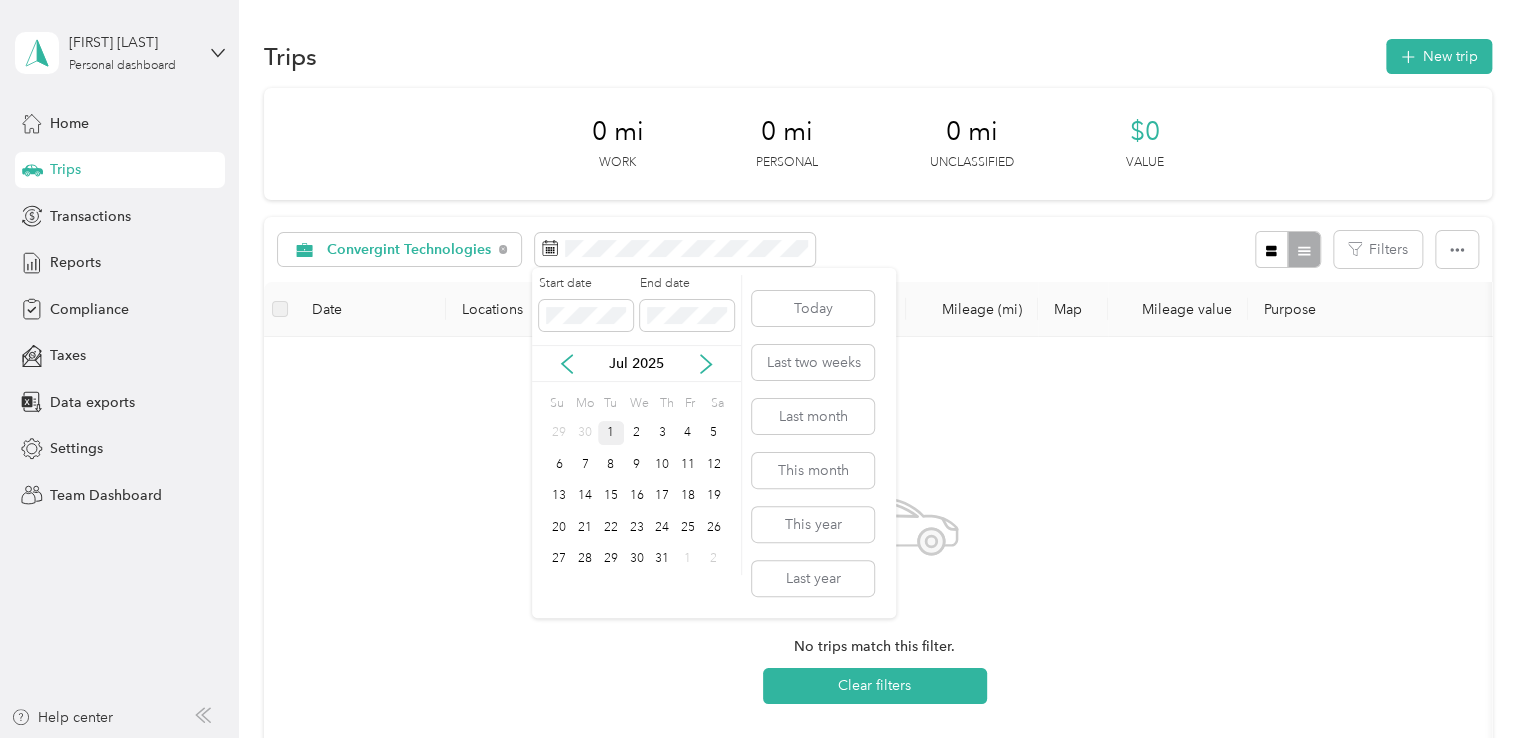click on "1" at bounding box center [611, 433] 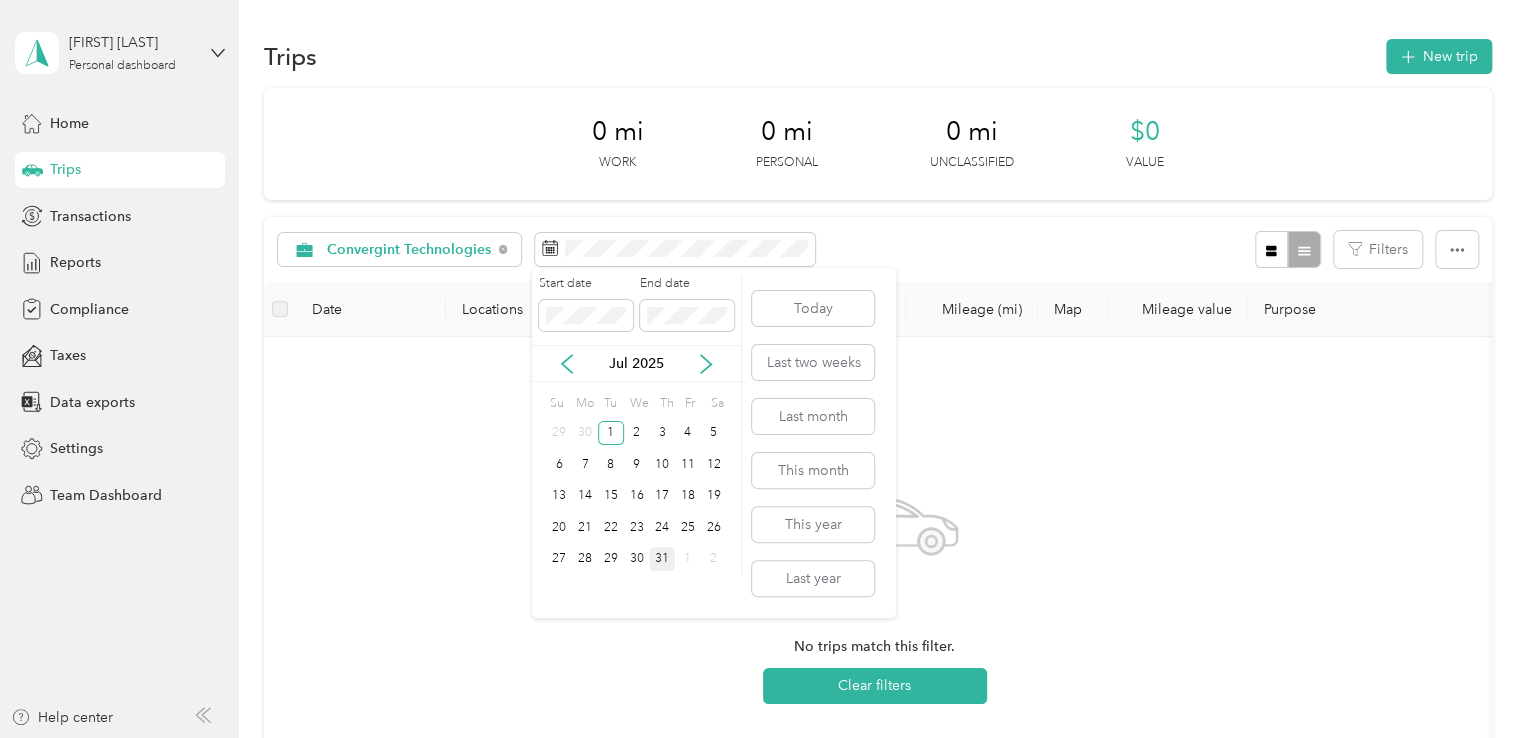 click on "31" at bounding box center (662, 559) 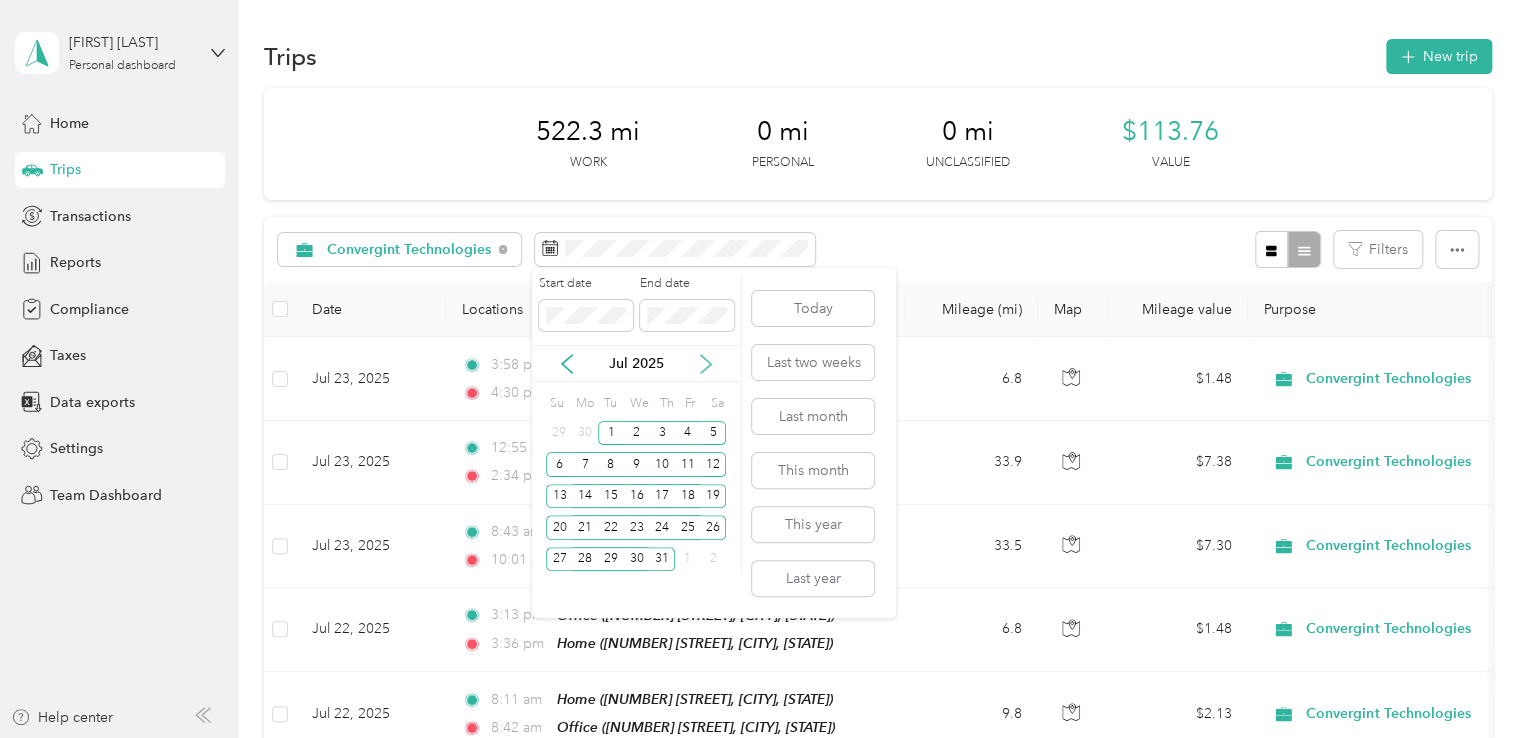 click 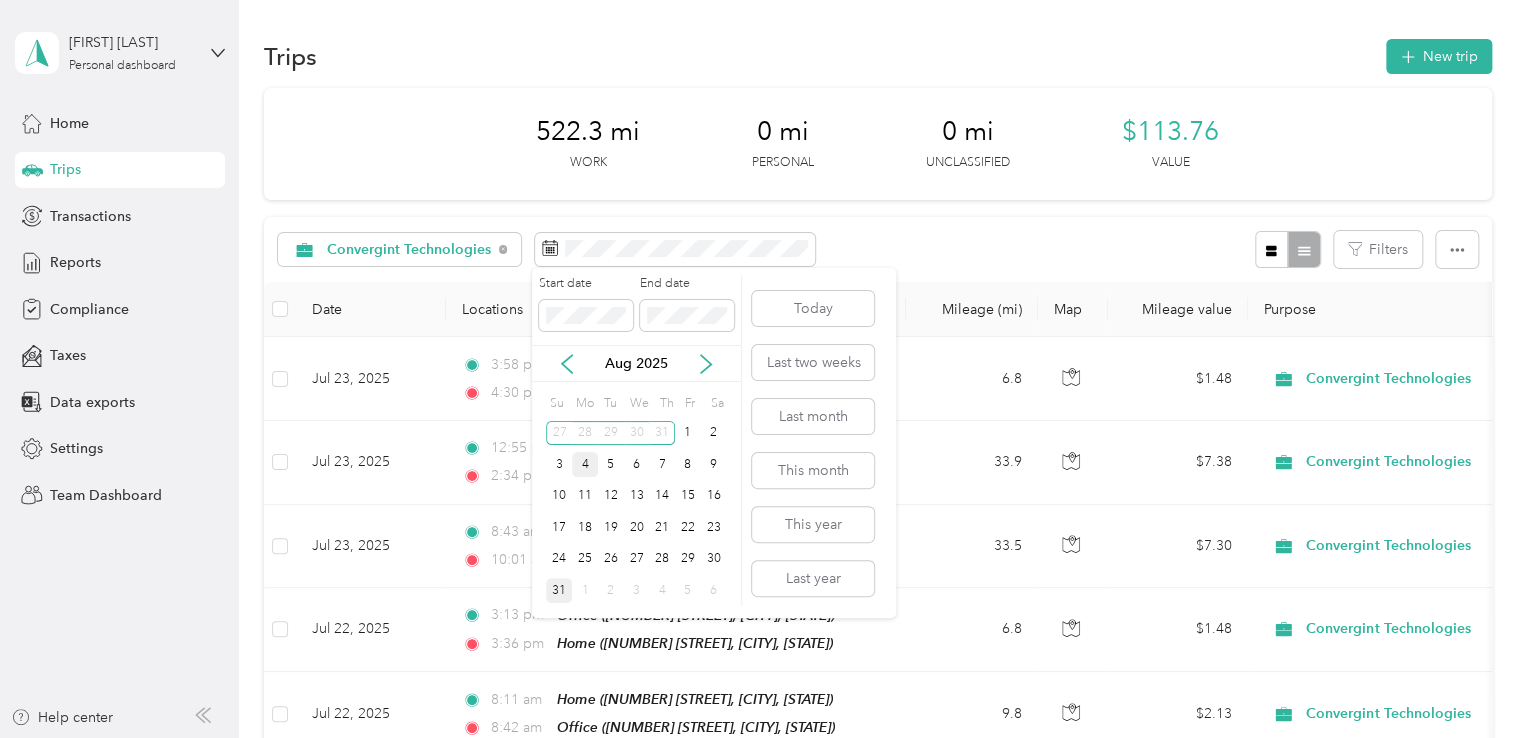 click on "31" at bounding box center (559, 590) 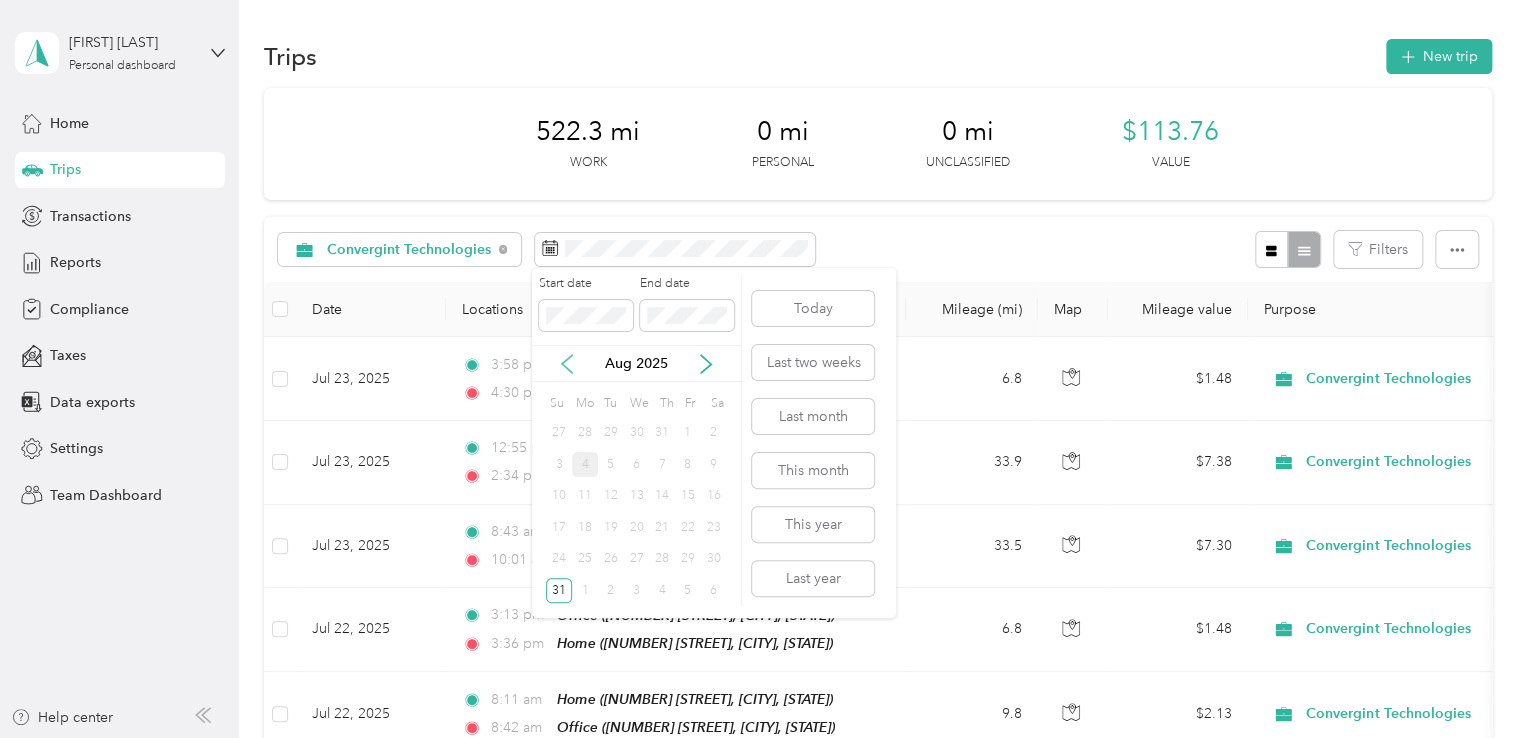 click 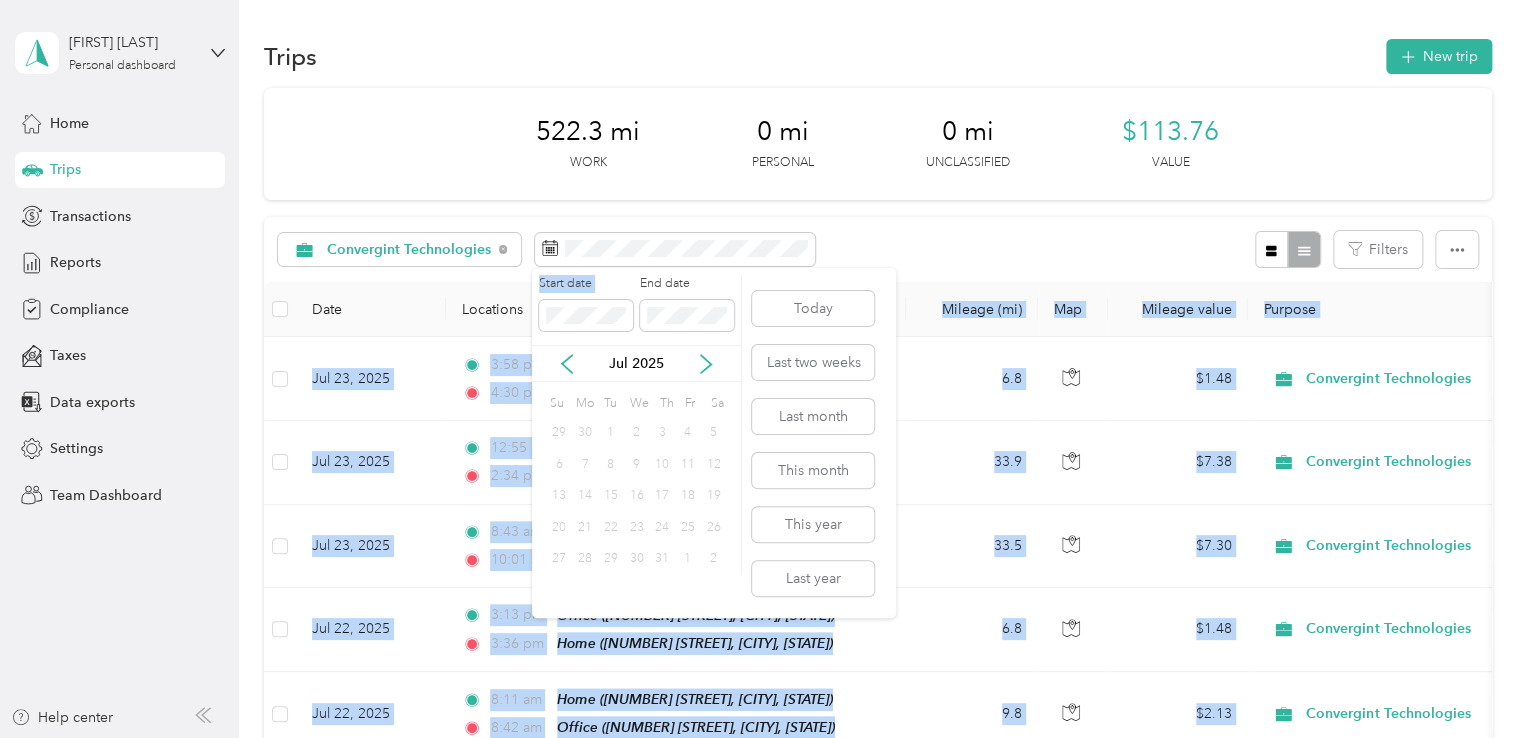 drag, startPoint x: 630, startPoint y: 318, endPoint x: 515, endPoint y: 317, distance: 115.00435 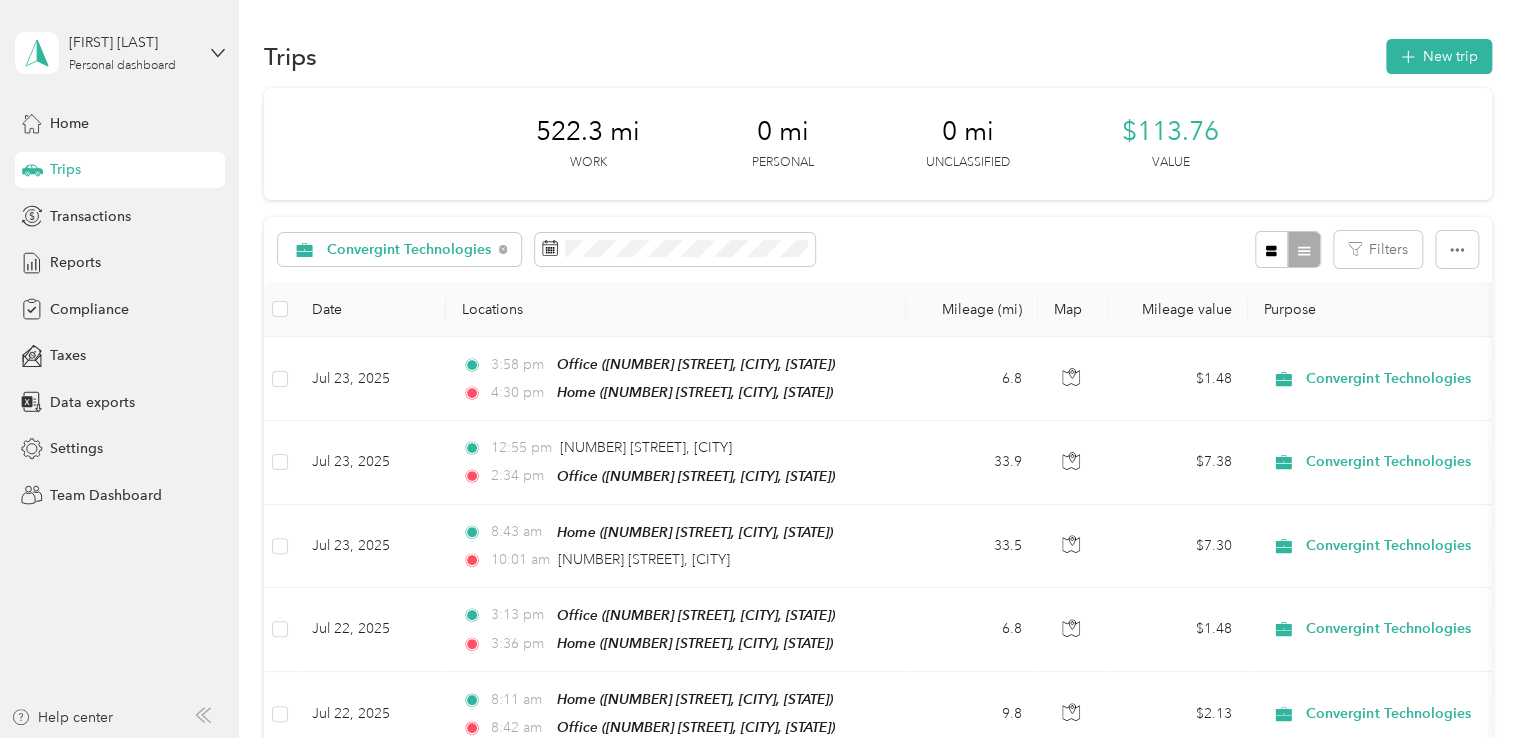 click on "522.3   mi Work 0   mi Personal 0   mi Unclassified $113.76 Value" at bounding box center (878, 144) 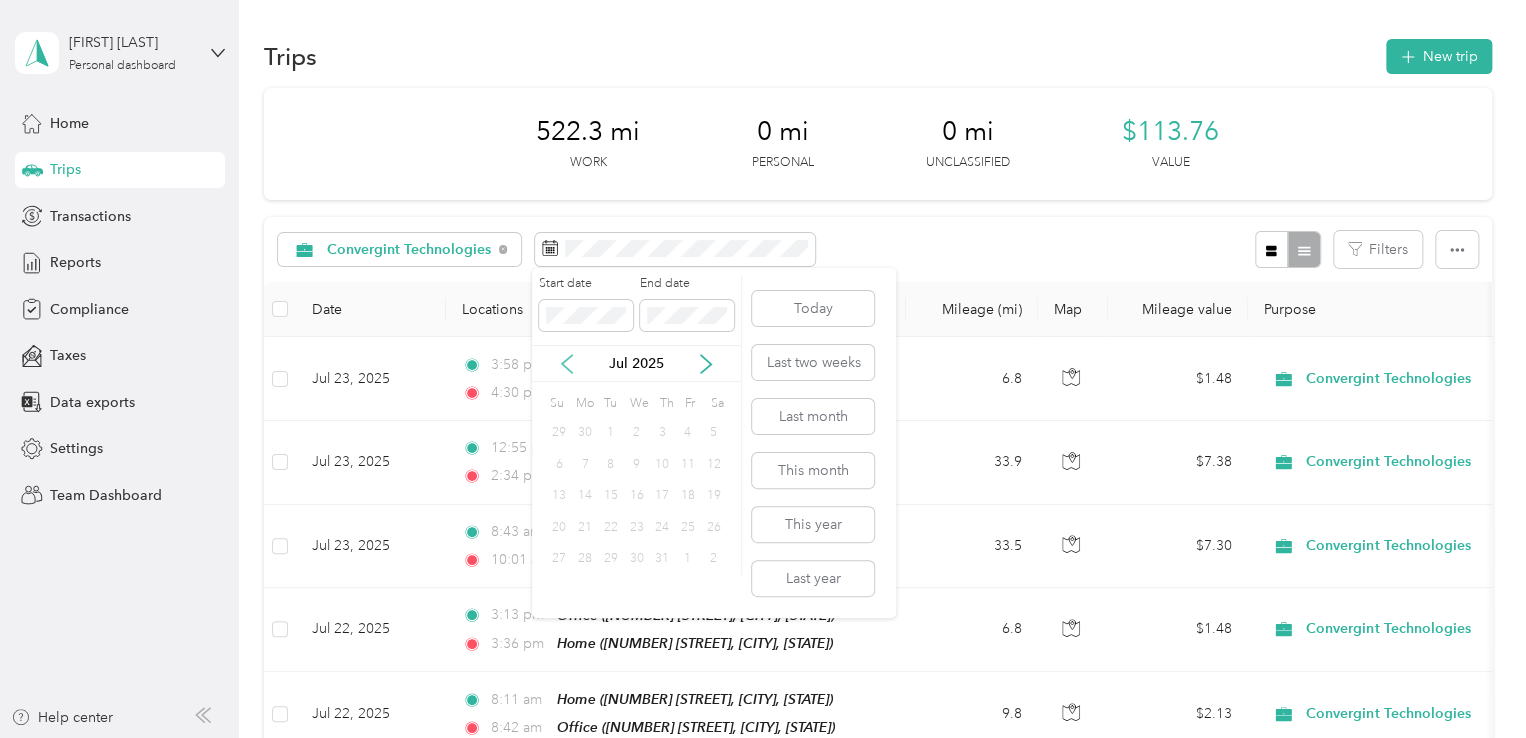 click 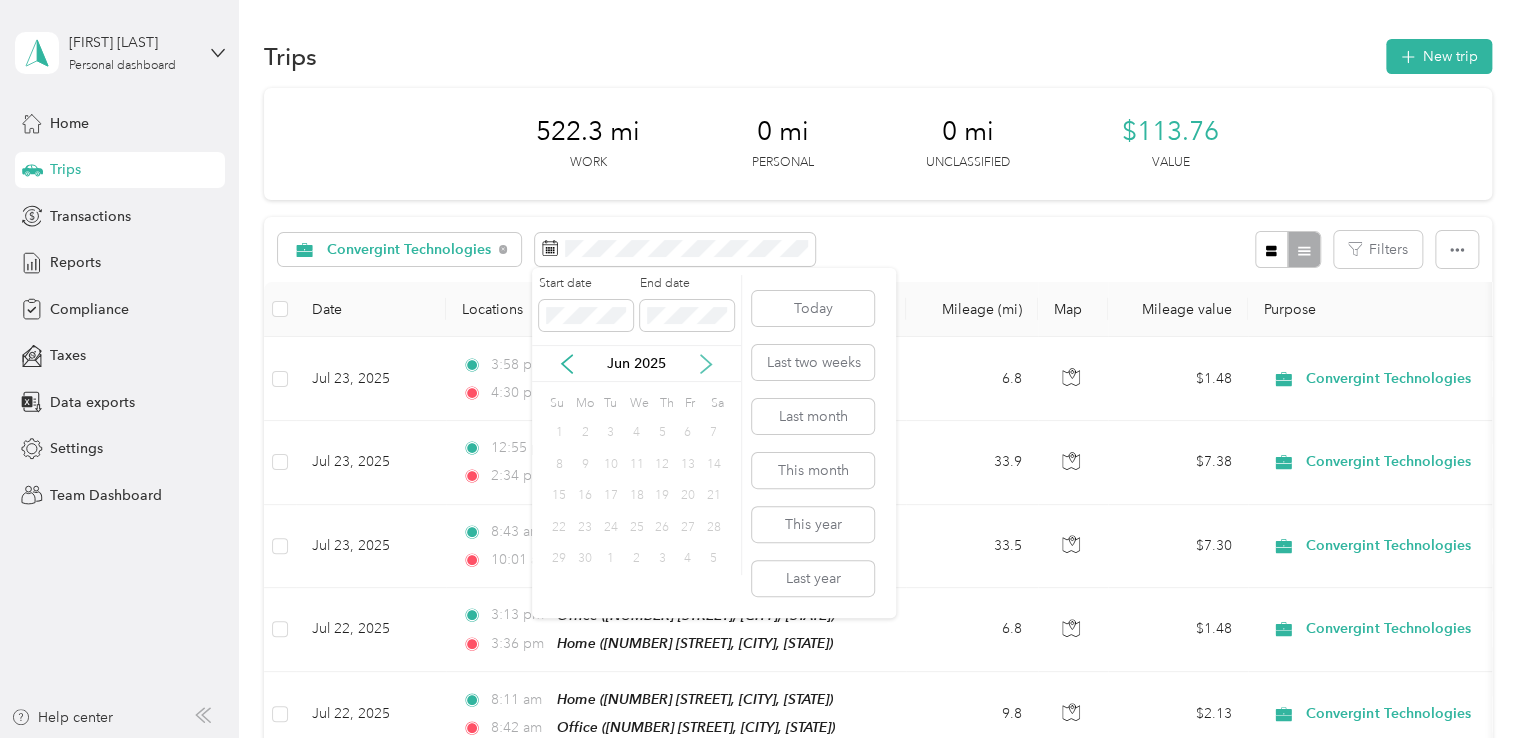 click 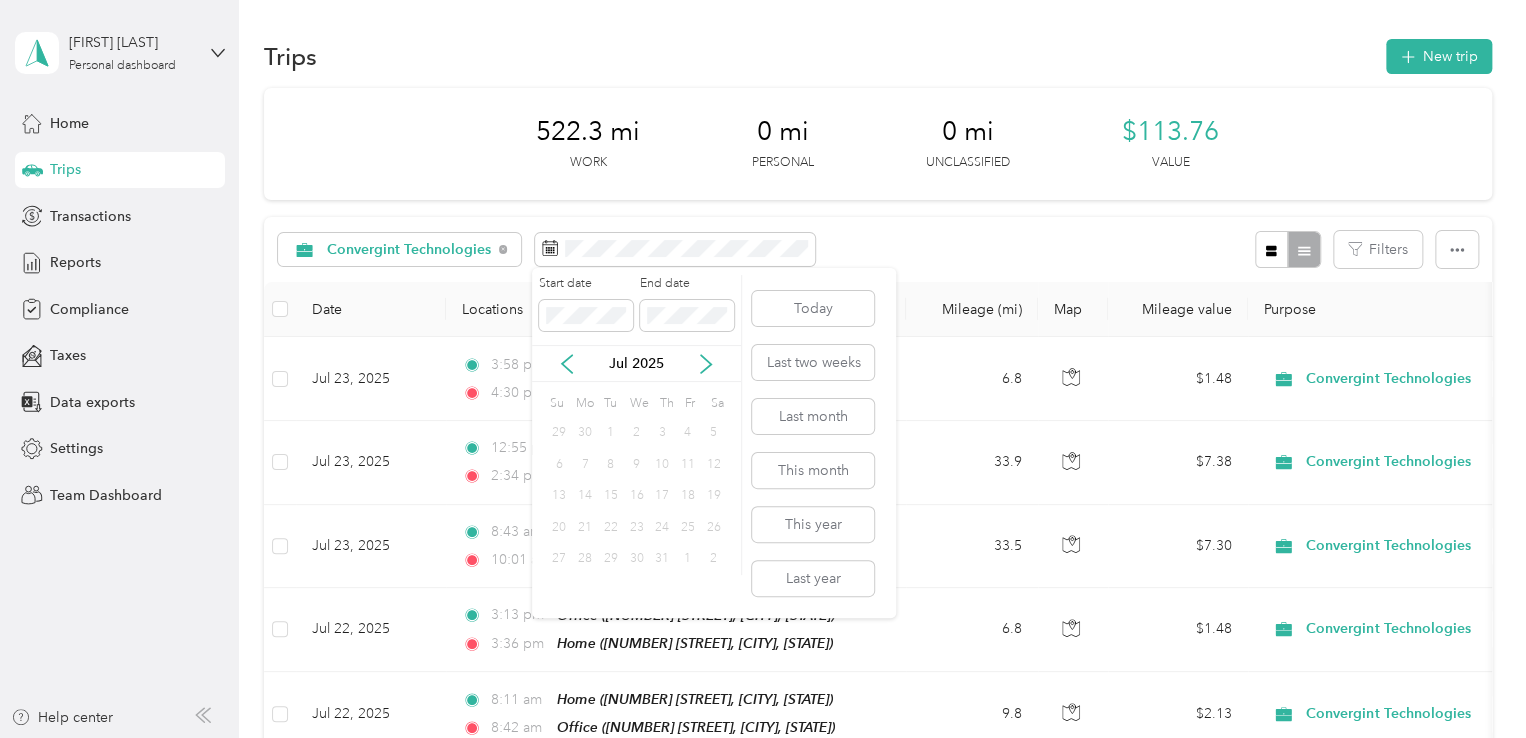 click on "1" at bounding box center [611, 433] 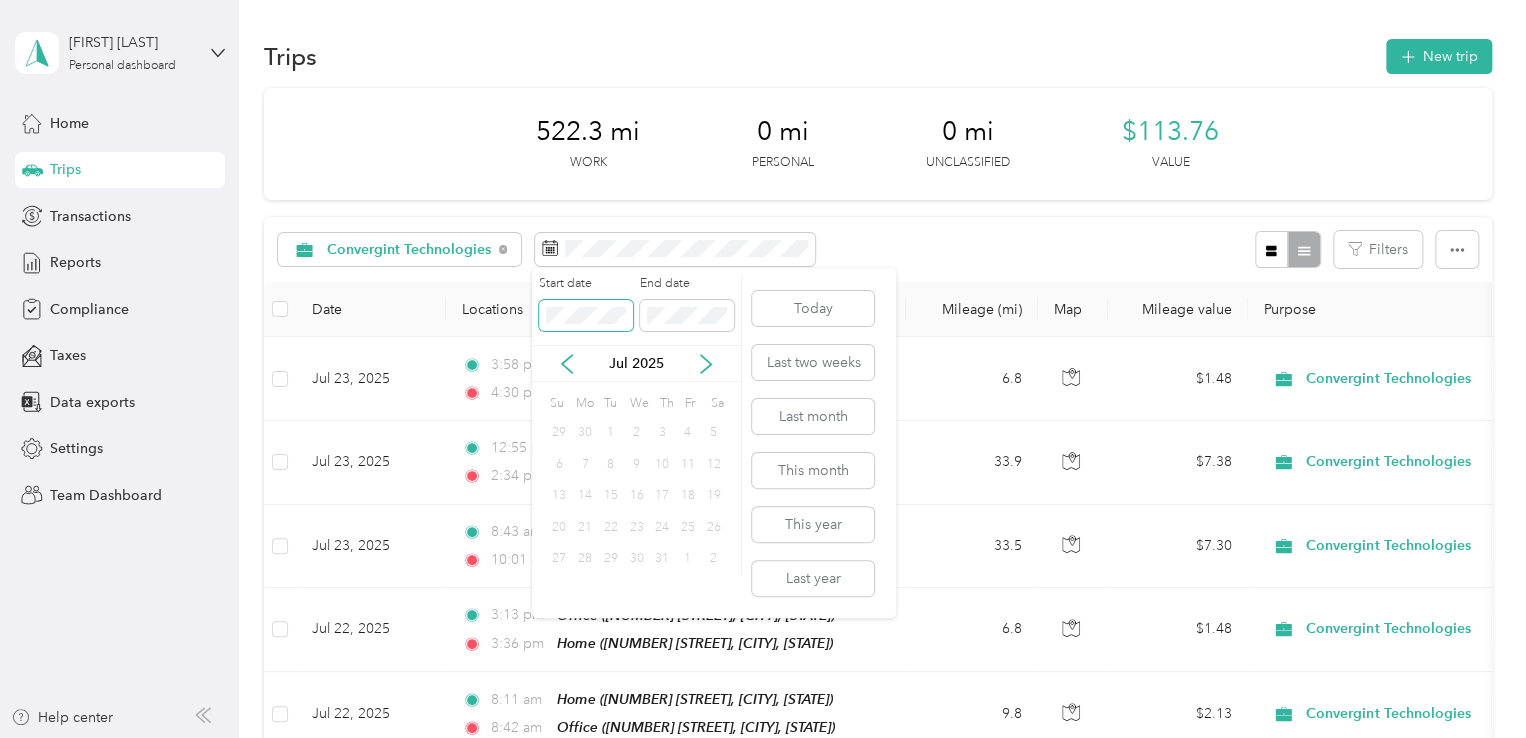 click on "Michael Semonella Personal dashboard Home Trips Transactions Reports Compliance Taxes Data exports Settings Team Dashboard   Help center Trips New trip 522.3   mi Work 0   mi Personal 0   mi Unclassified $113.76 Value Convergint Technologies Filters Date Locations Mileage (mi) Map Mileage value Purpose Track Method Report                     Jul 23, 2025 3:58 pm Office (999 South Oyster Bay Road, Bethpage, New York) 4:30 pm Home  (2060 Longfellow Avenue, East Meadow, New York) 6.8 $1.48 Convergint Technologies Manual Jul 1 - 31, 2025 Jul 23, 2025 12:55 pm 80 Pine Street, New York 2:34 pm Office (999 South Oyster Bay Road, Bethpage, New York) 33.9 $7.38 Convergint Technologies Manual Jul 1 - 31, 2025 Jul 23, 2025 8:43 am Home  (2060 Longfellow Avenue, East Meadow, New York) 10:01 am 80 Pine Street, New York 33.5 $7.30 Convergint Technologies Manual Jul 1 - 31, 2025 Jul 22, 2025 3:13 pm Office (999 South Oyster Bay Road, Bethpage, New York) 3:36 pm Home  (2060 Longfellow Avenue, East Meadow, New York)" at bounding box center (758, 369) 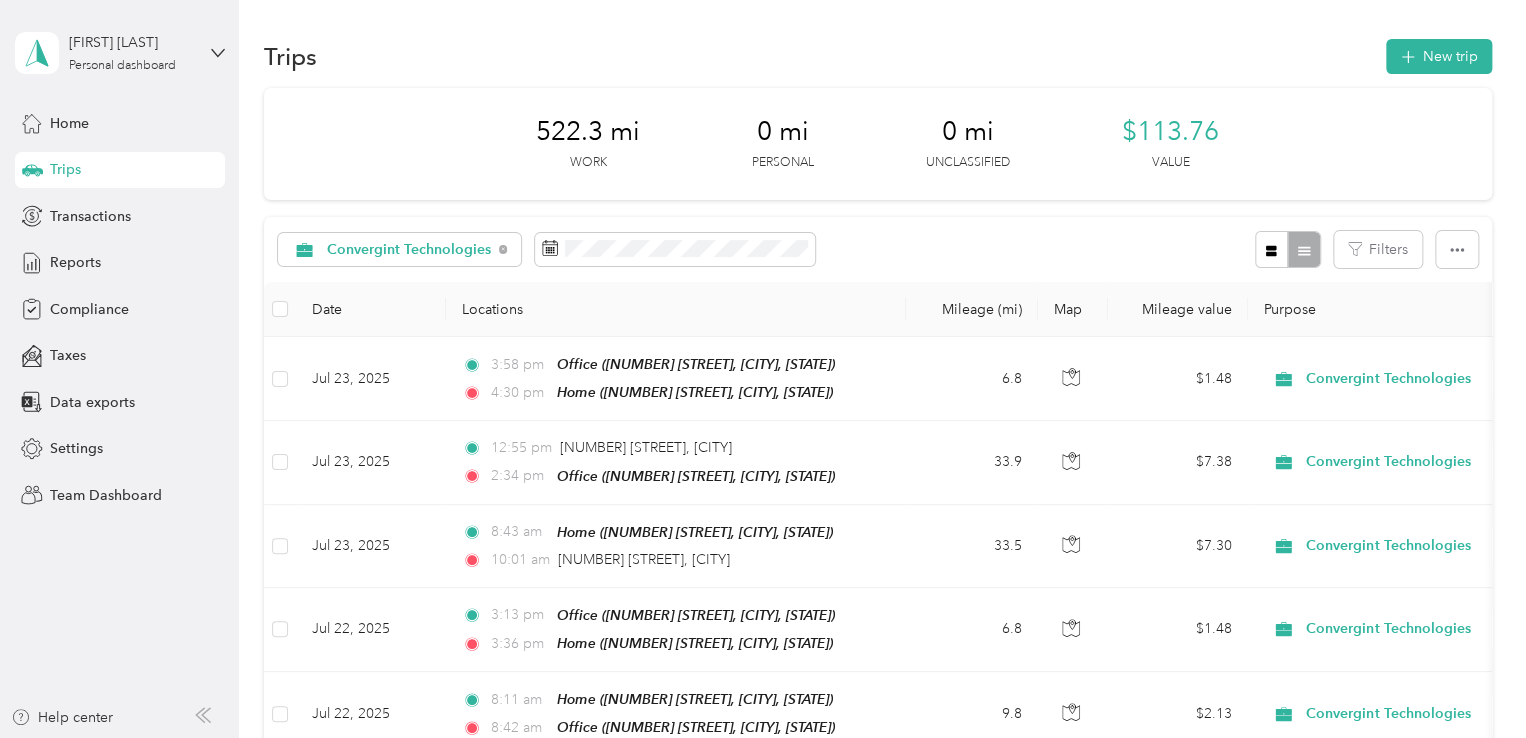 click on "Trips New trip" at bounding box center (878, 56) 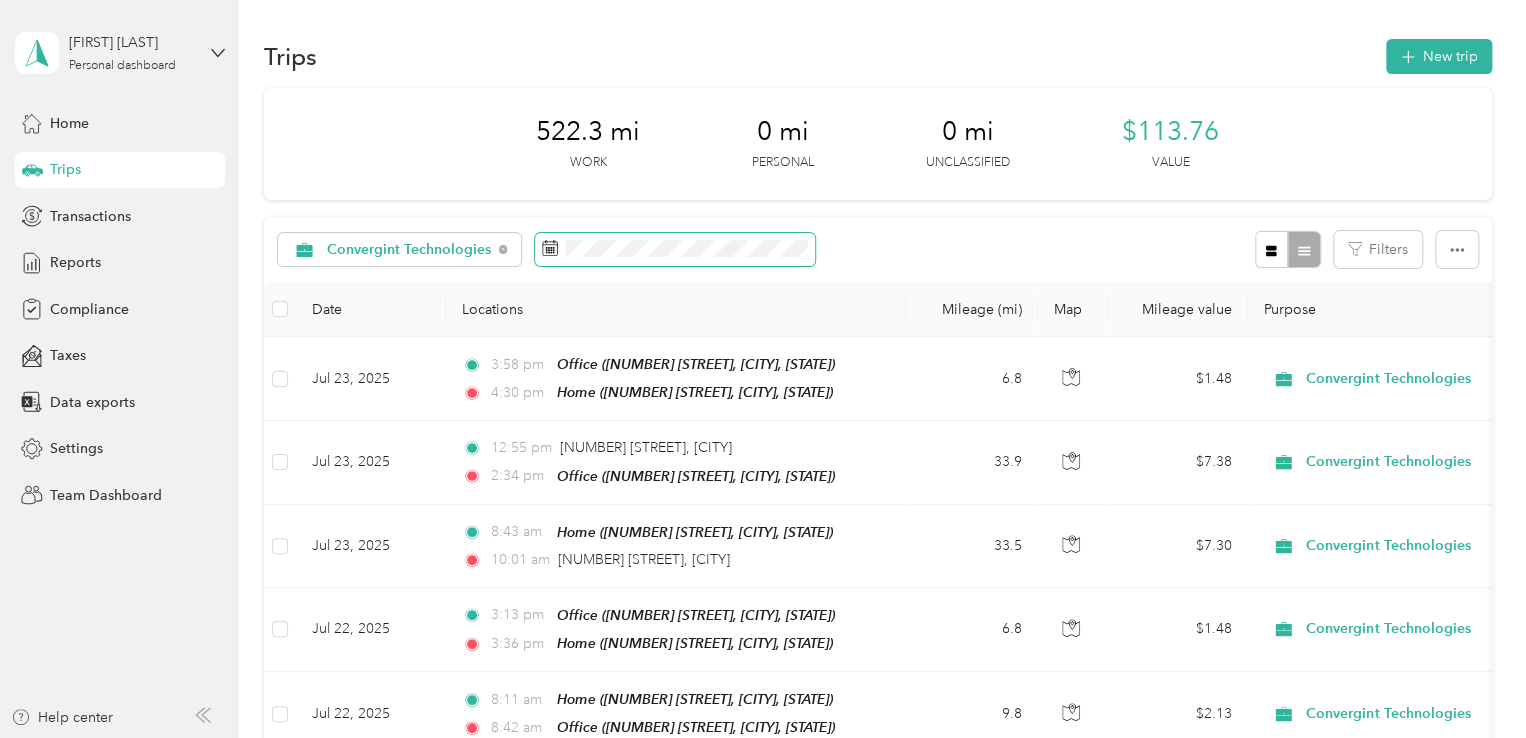 click 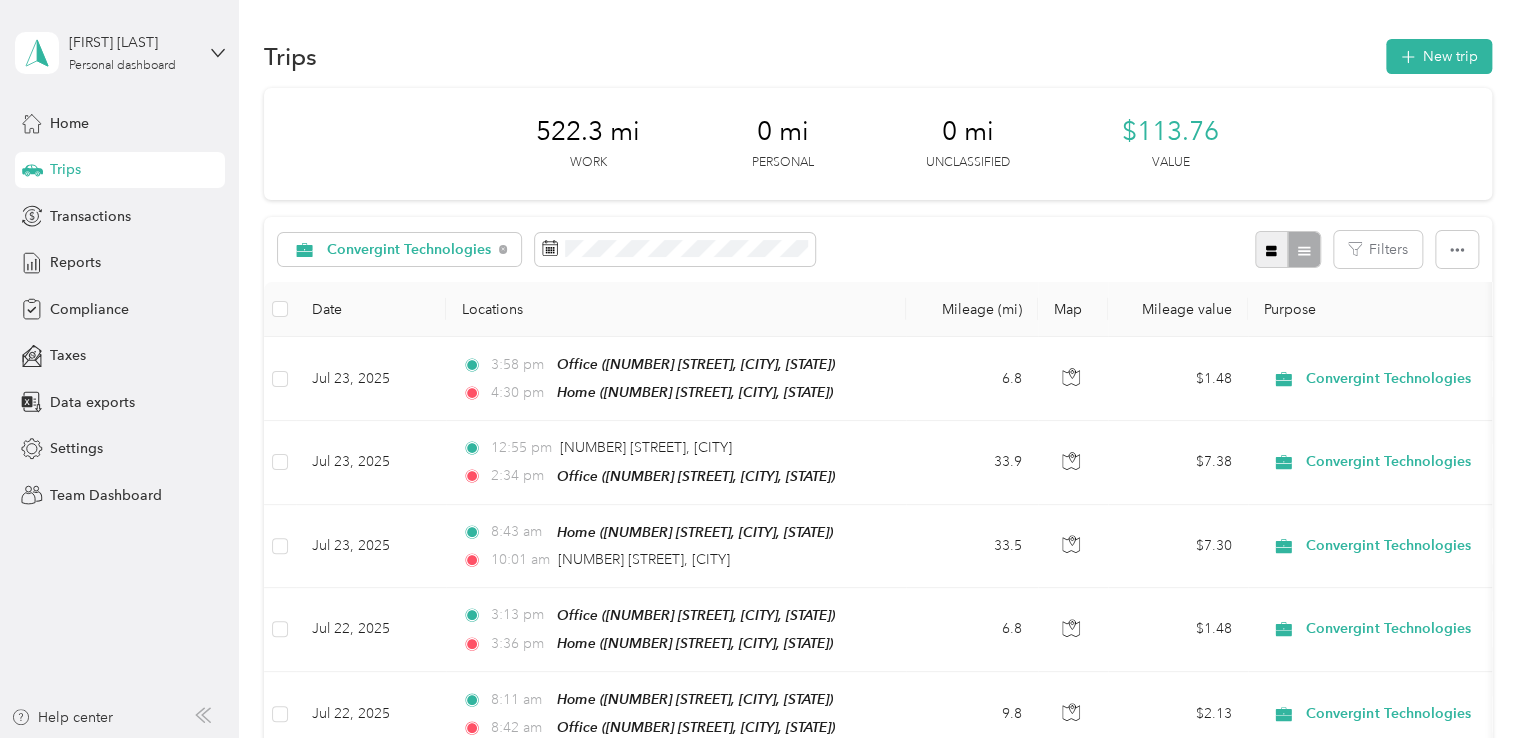 click at bounding box center (1272, 249) 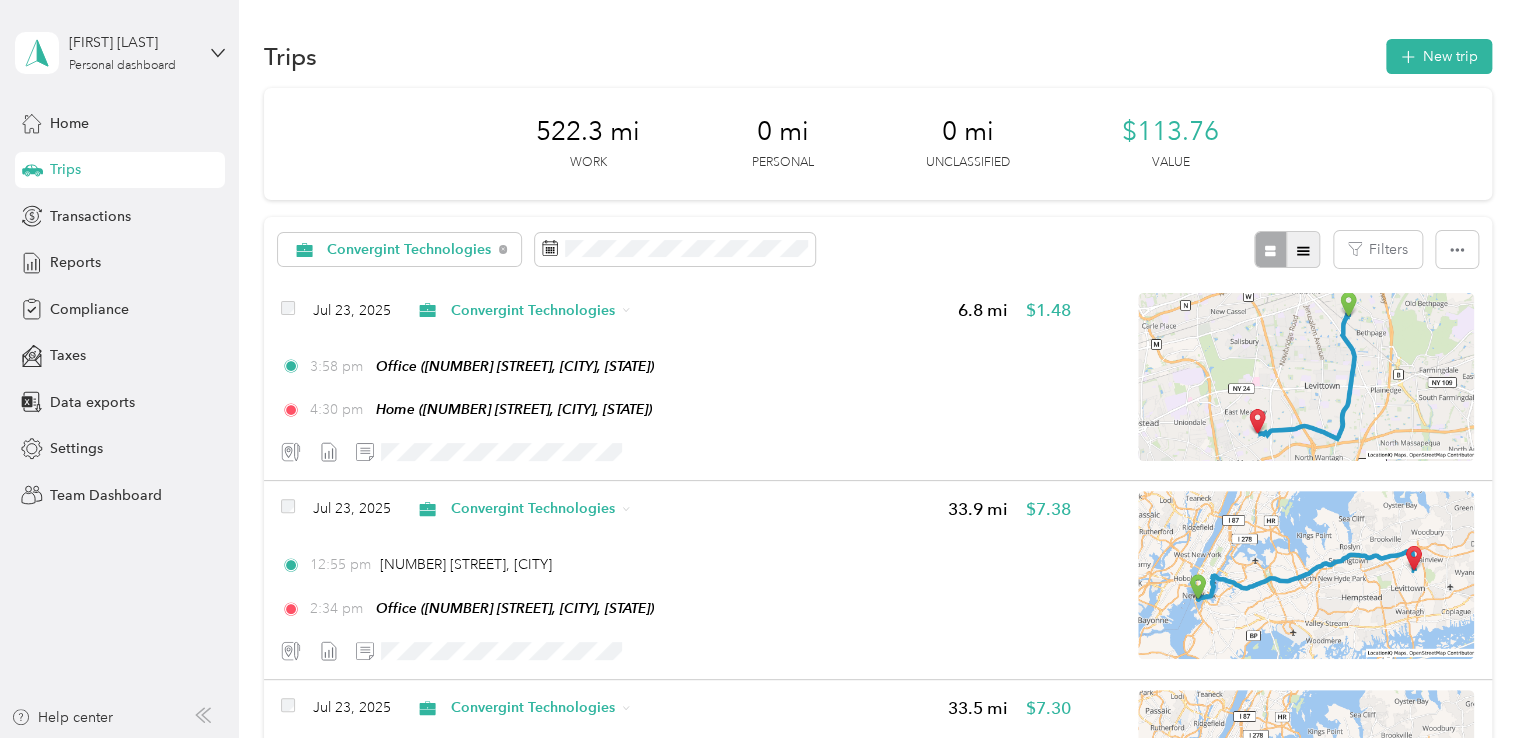 click 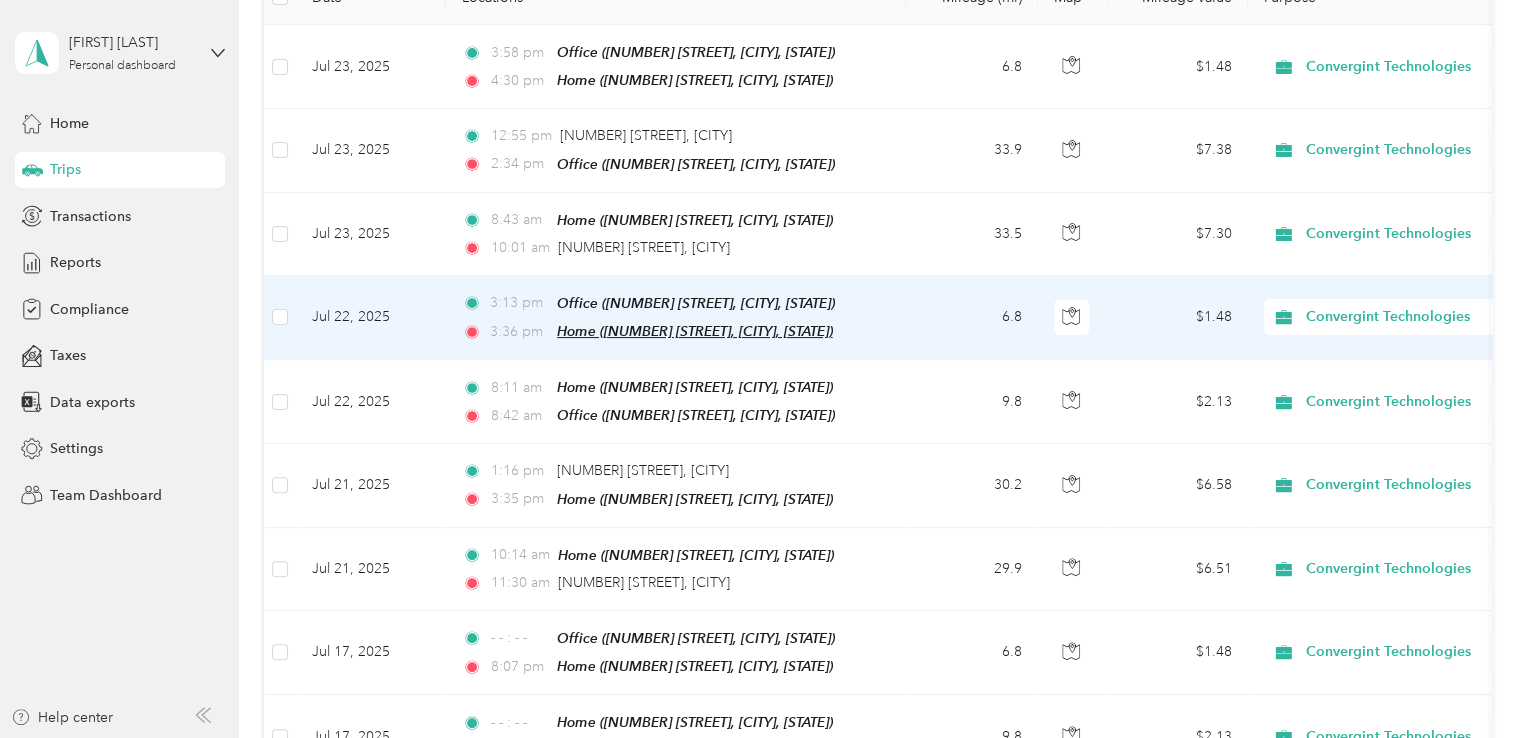 scroll, scrollTop: 0, scrollLeft: 0, axis: both 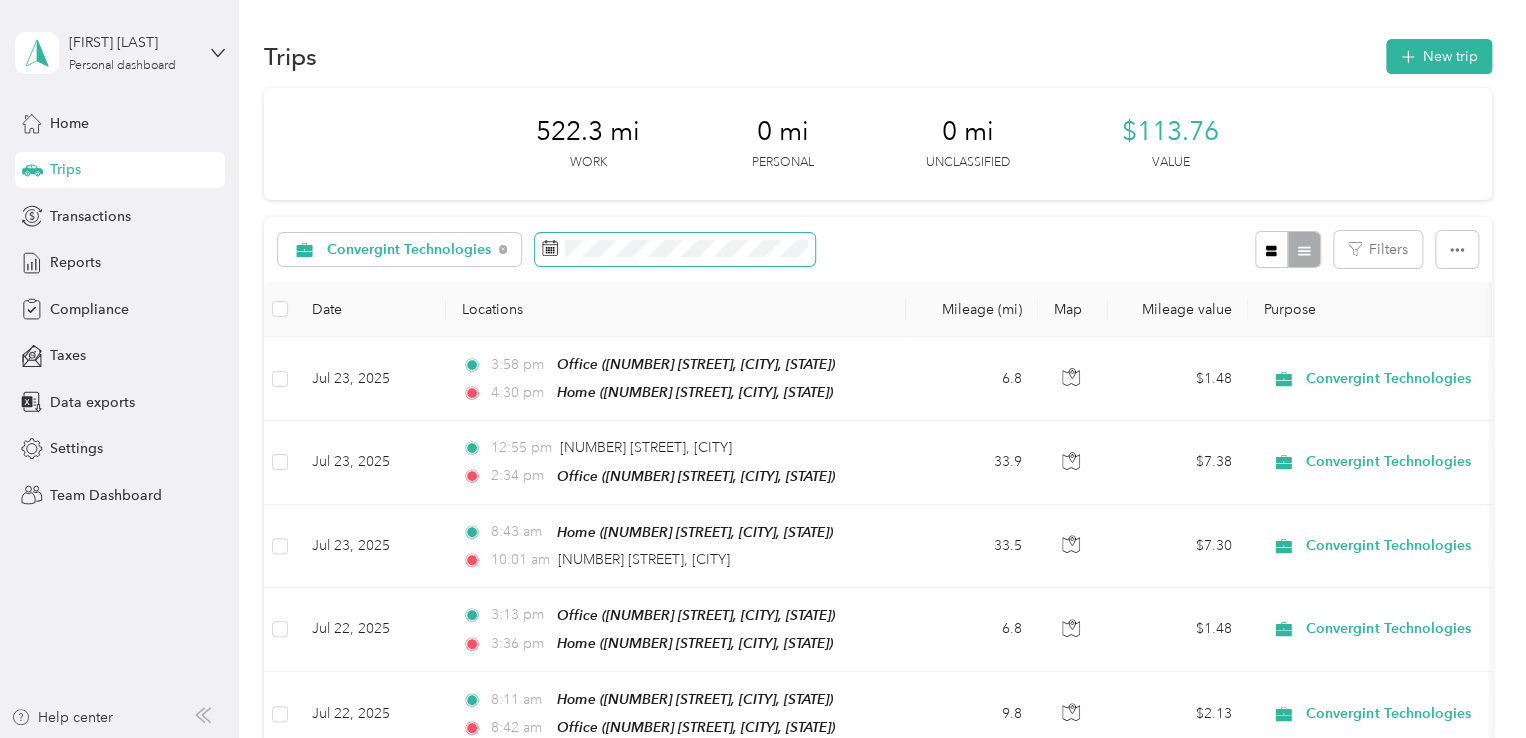 click 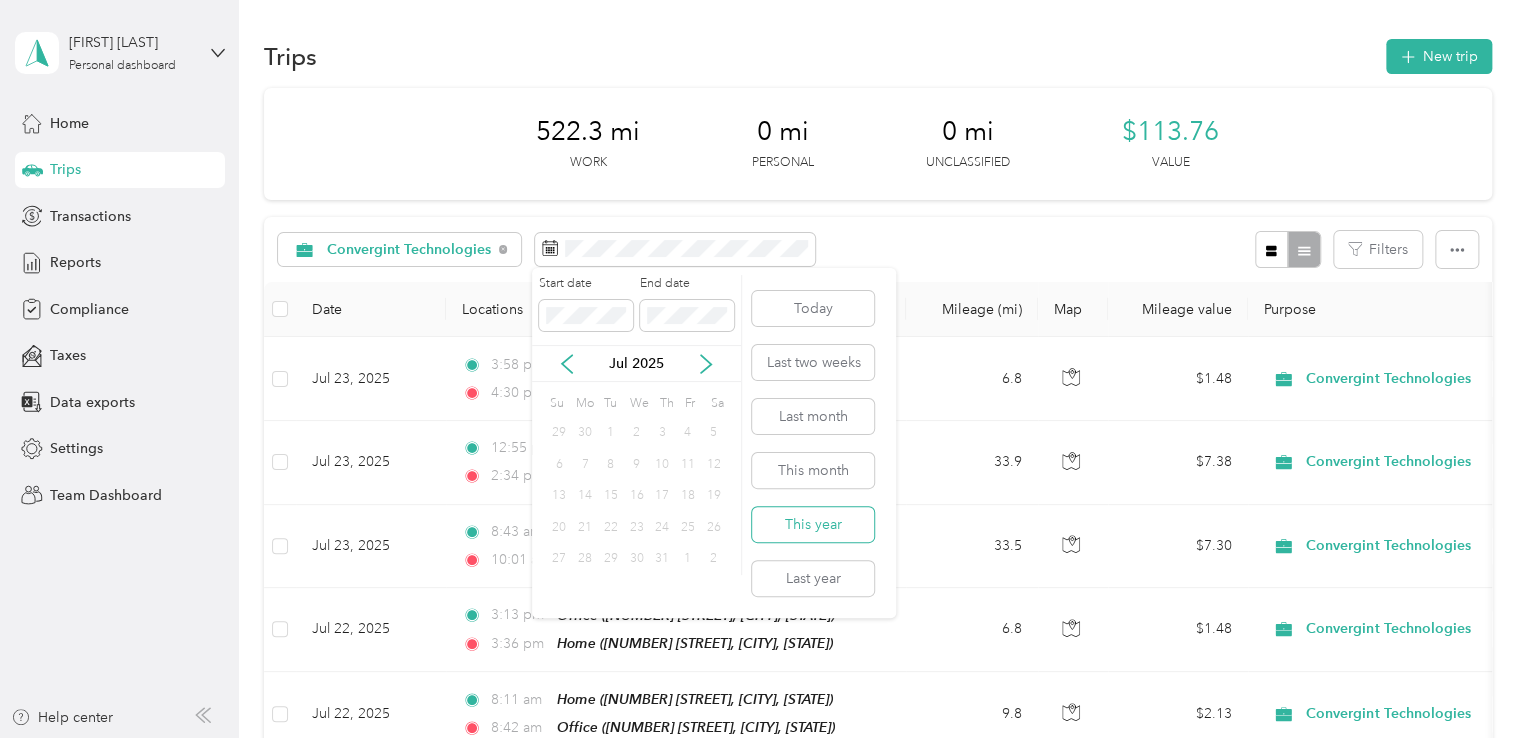 click on "This year" at bounding box center [813, 524] 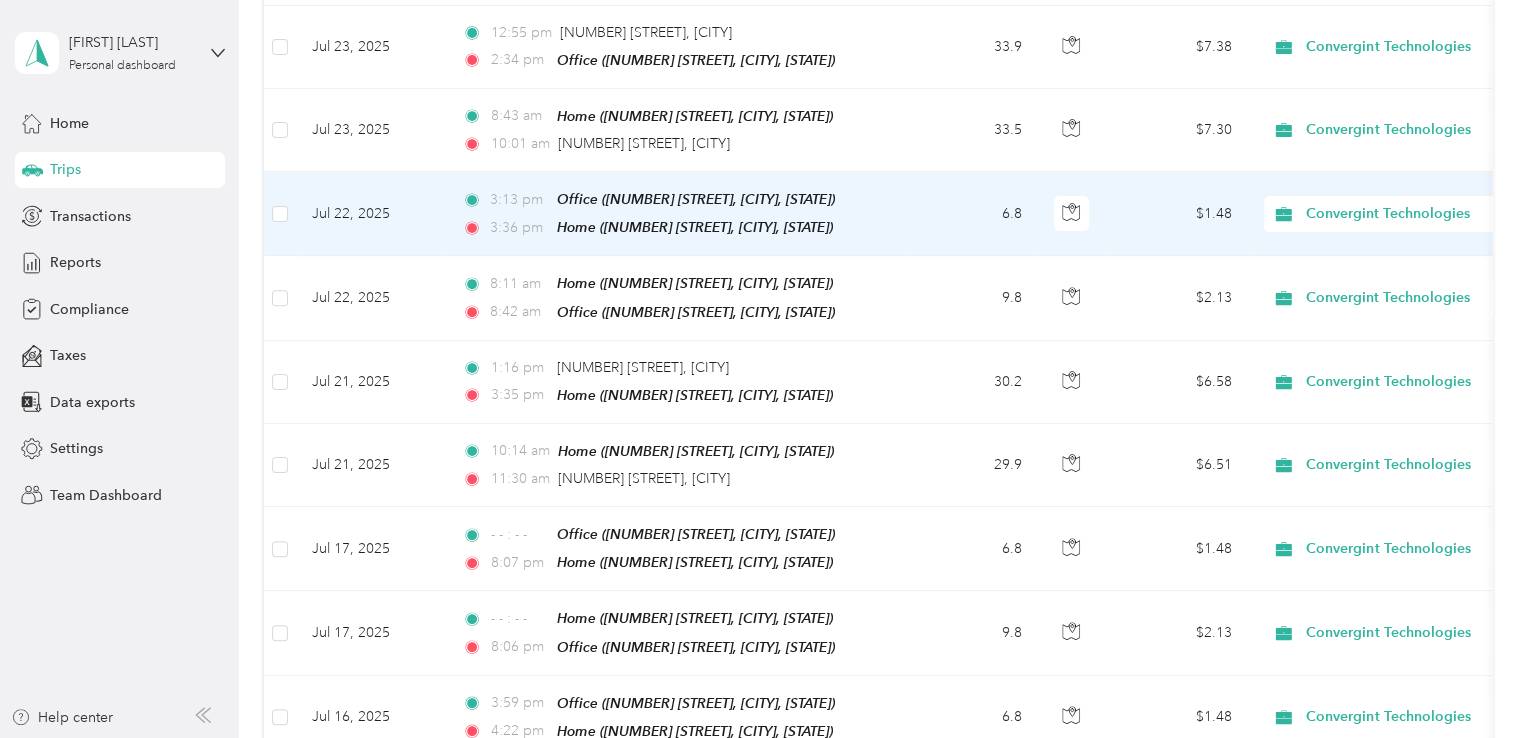 scroll, scrollTop: 0, scrollLeft: 0, axis: both 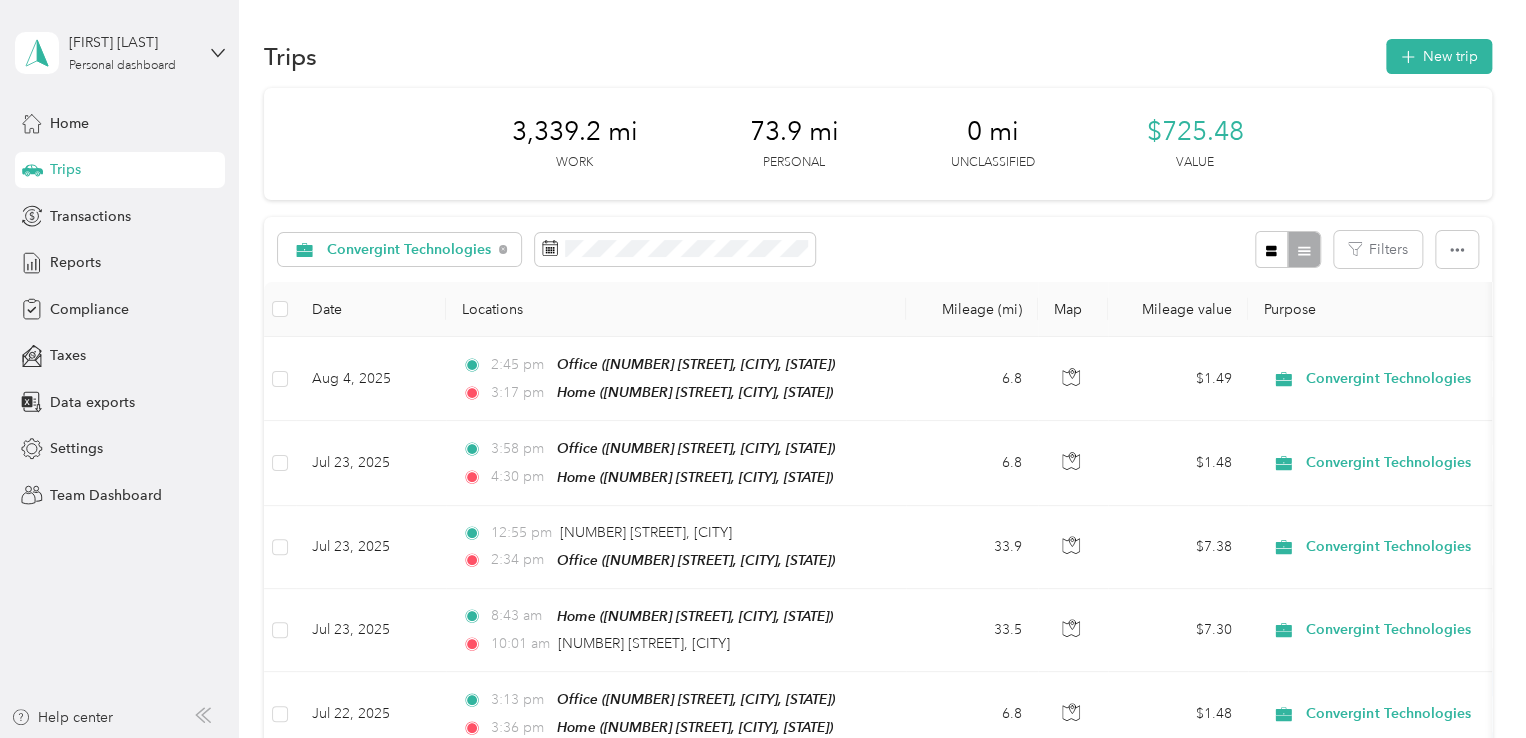 click on "Trips" at bounding box center (65, 169) 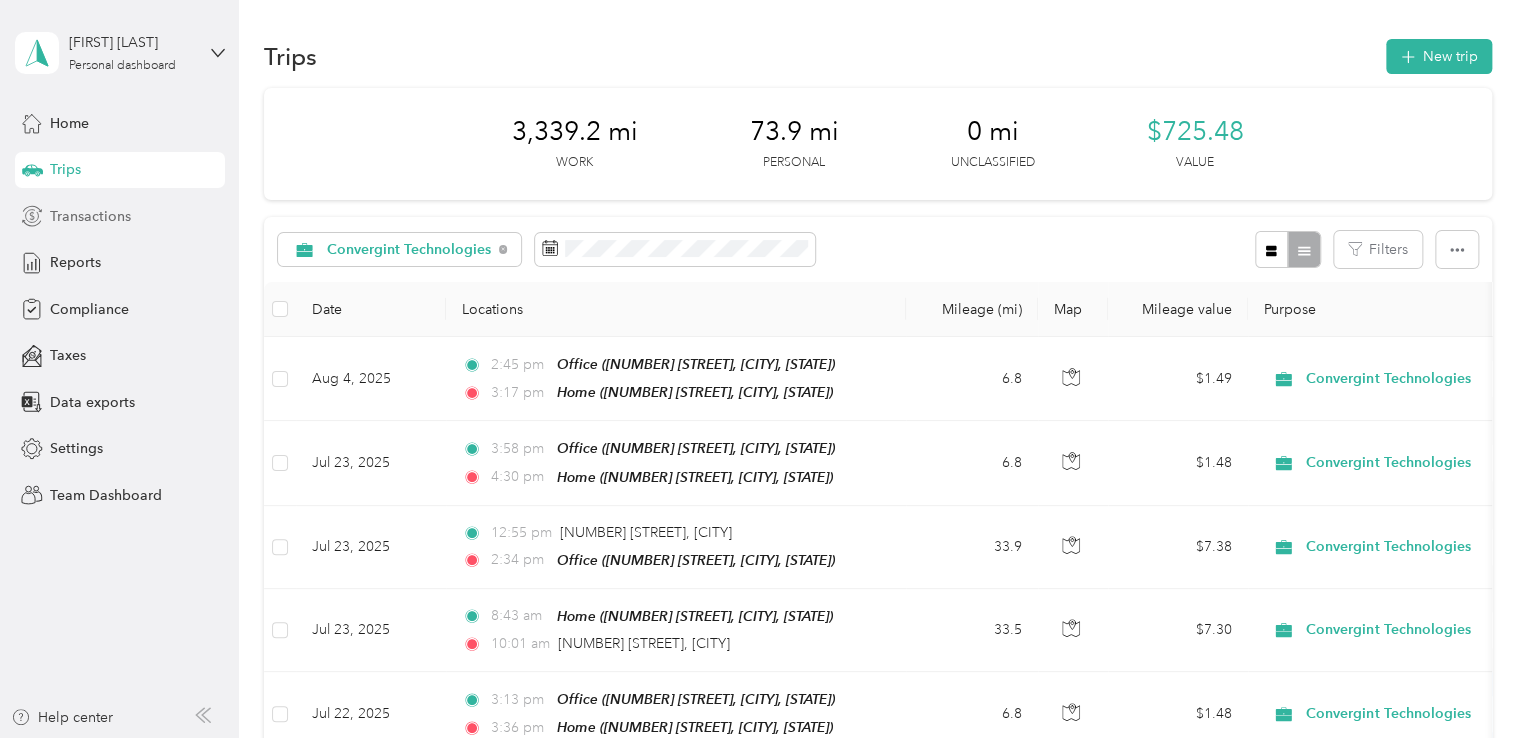click on "Transactions" at bounding box center [90, 216] 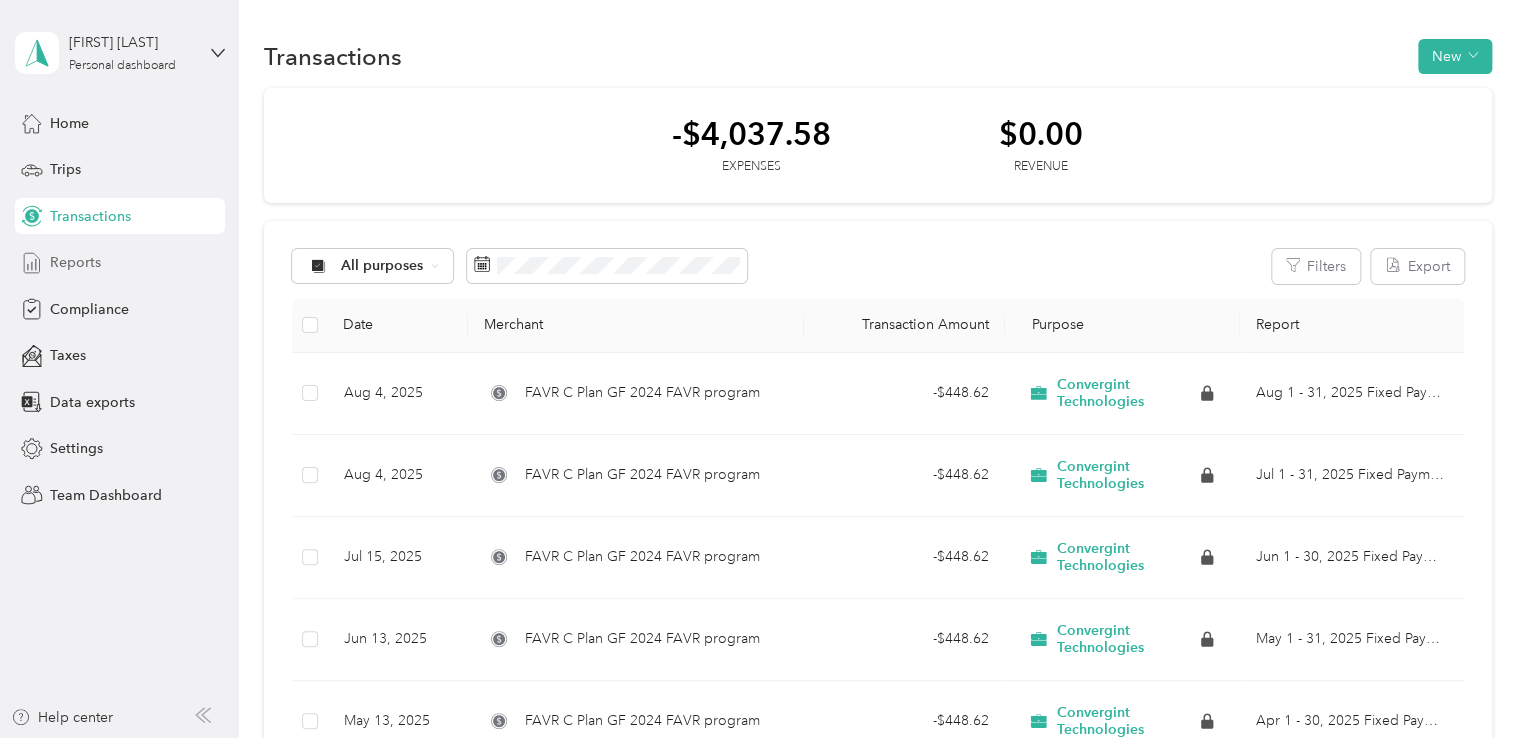 click on "Reports" at bounding box center (75, 262) 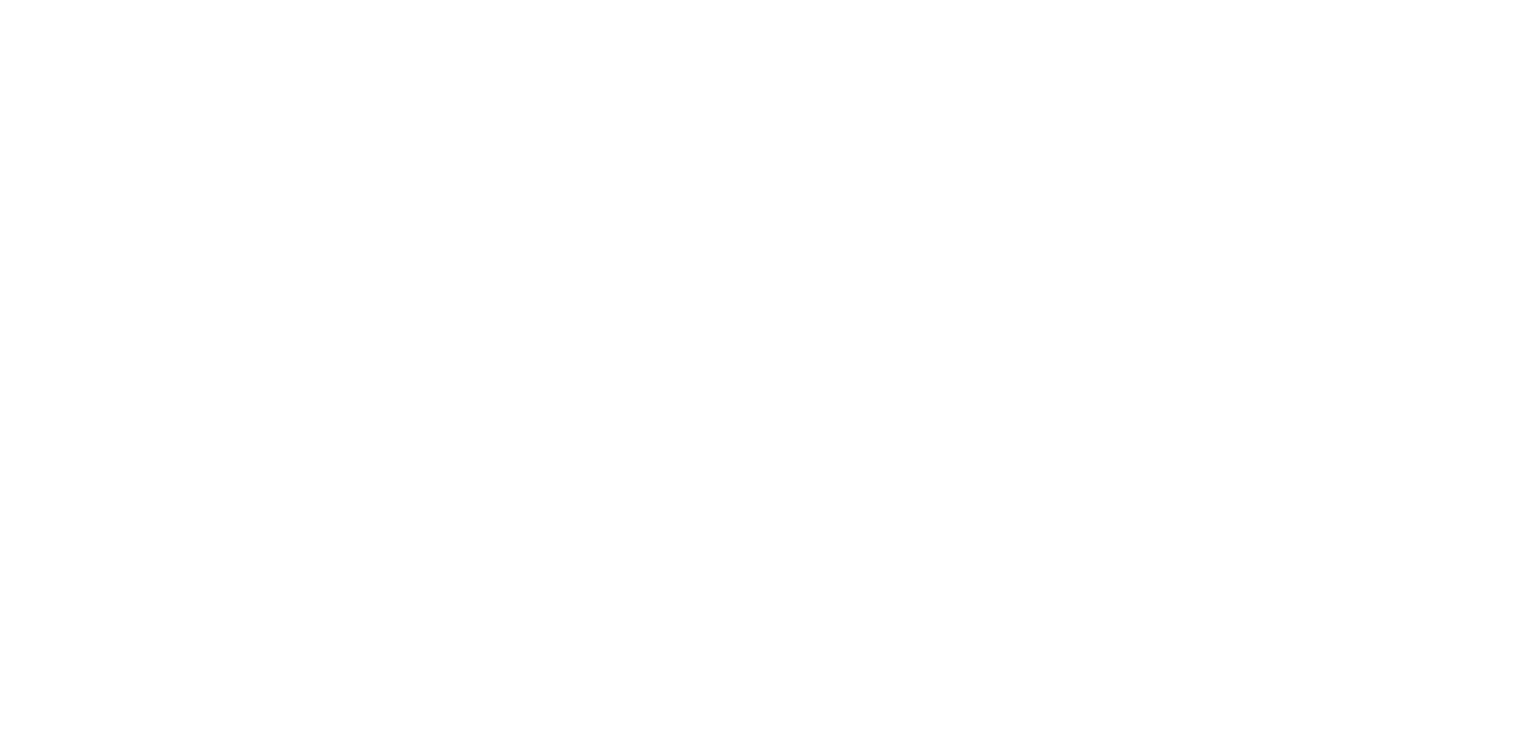 scroll, scrollTop: 0, scrollLeft: 0, axis: both 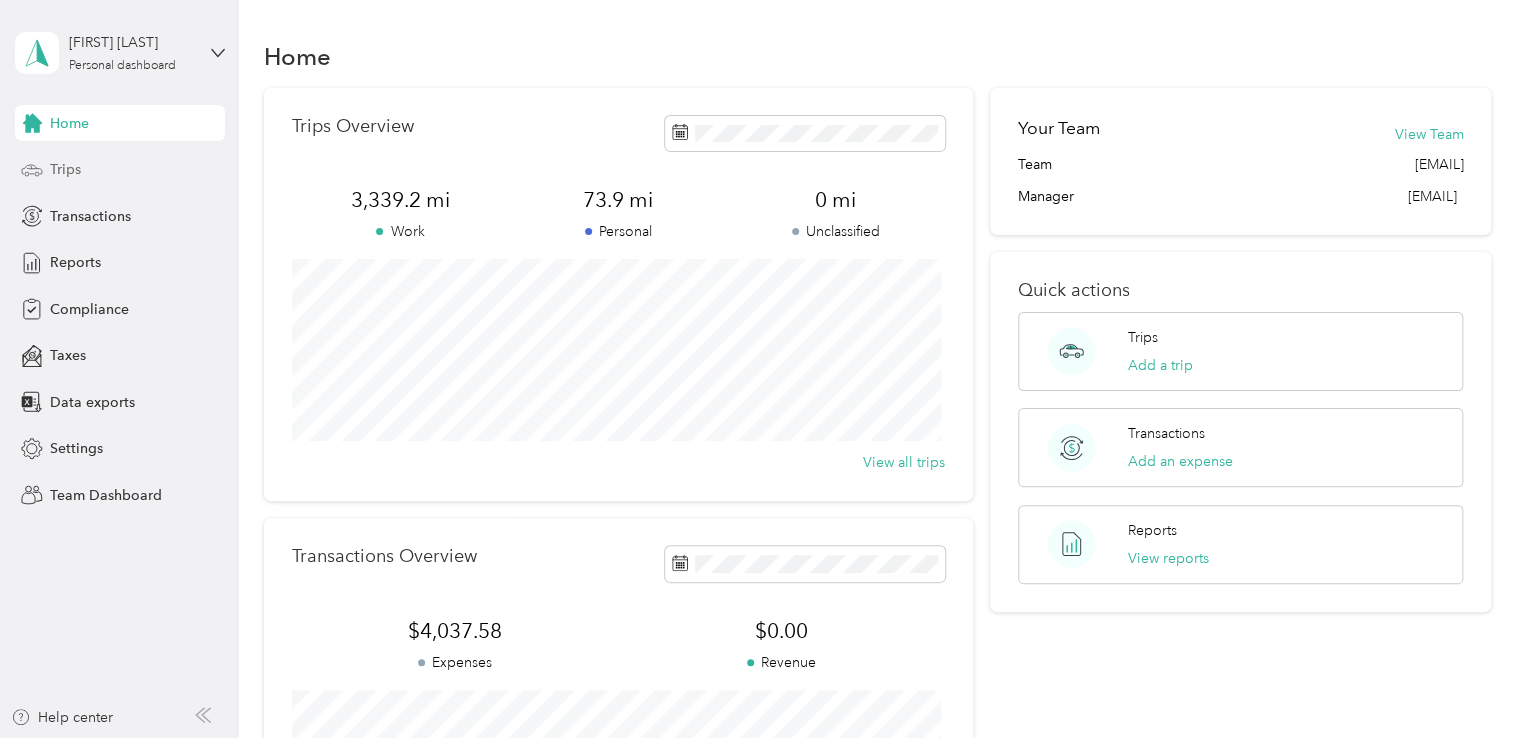click on "Trips" at bounding box center (120, 170) 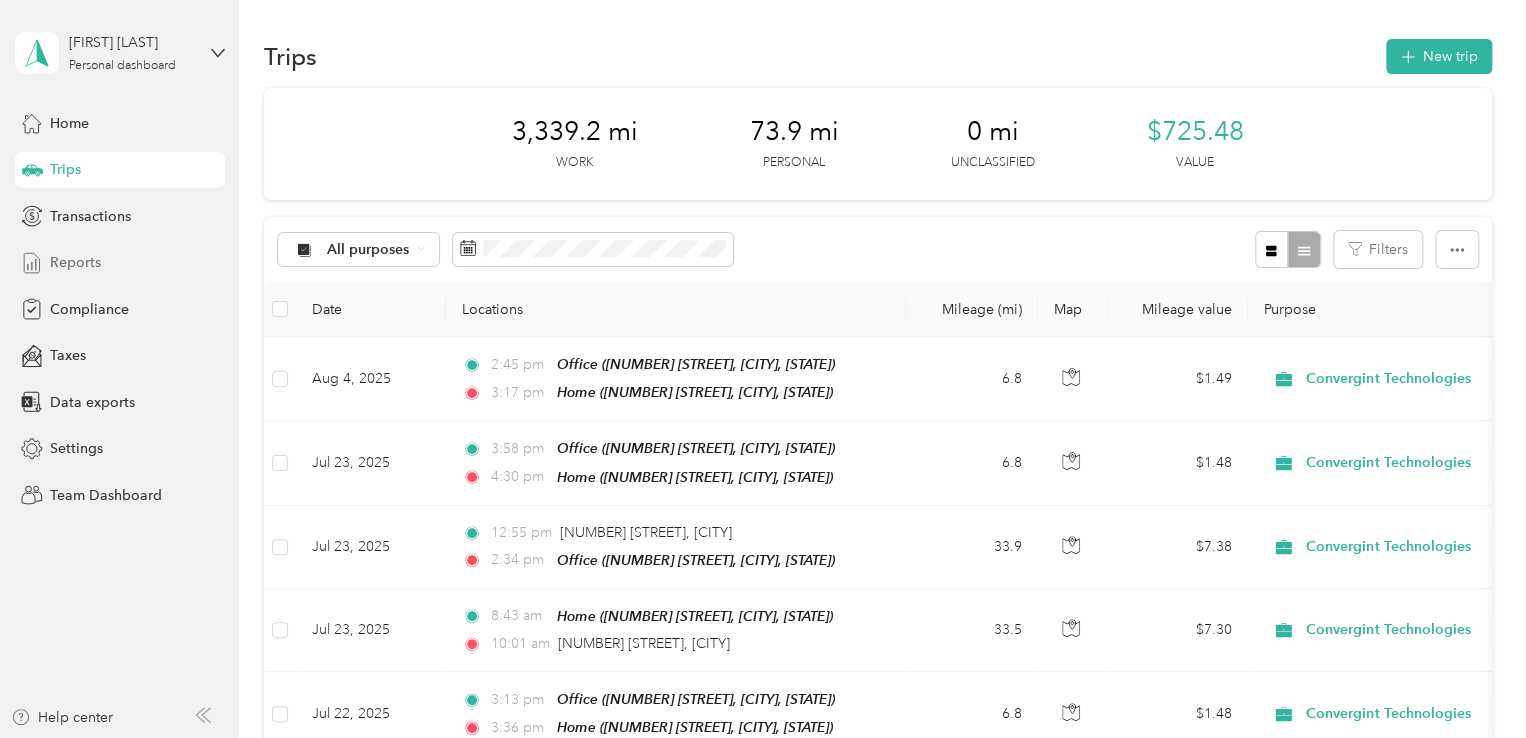 click on "Reports" at bounding box center (75, 262) 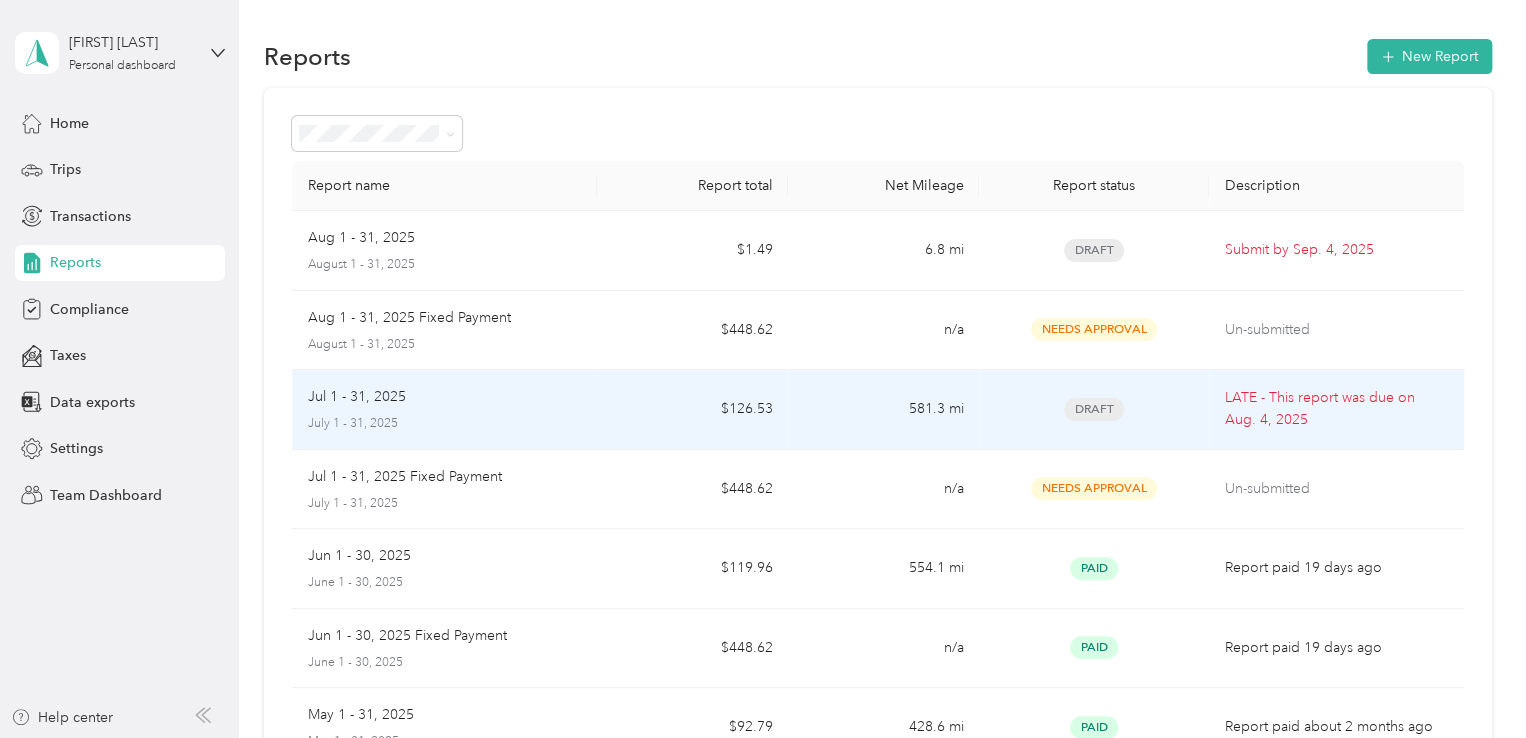click on "Draft" at bounding box center [1094, 409] 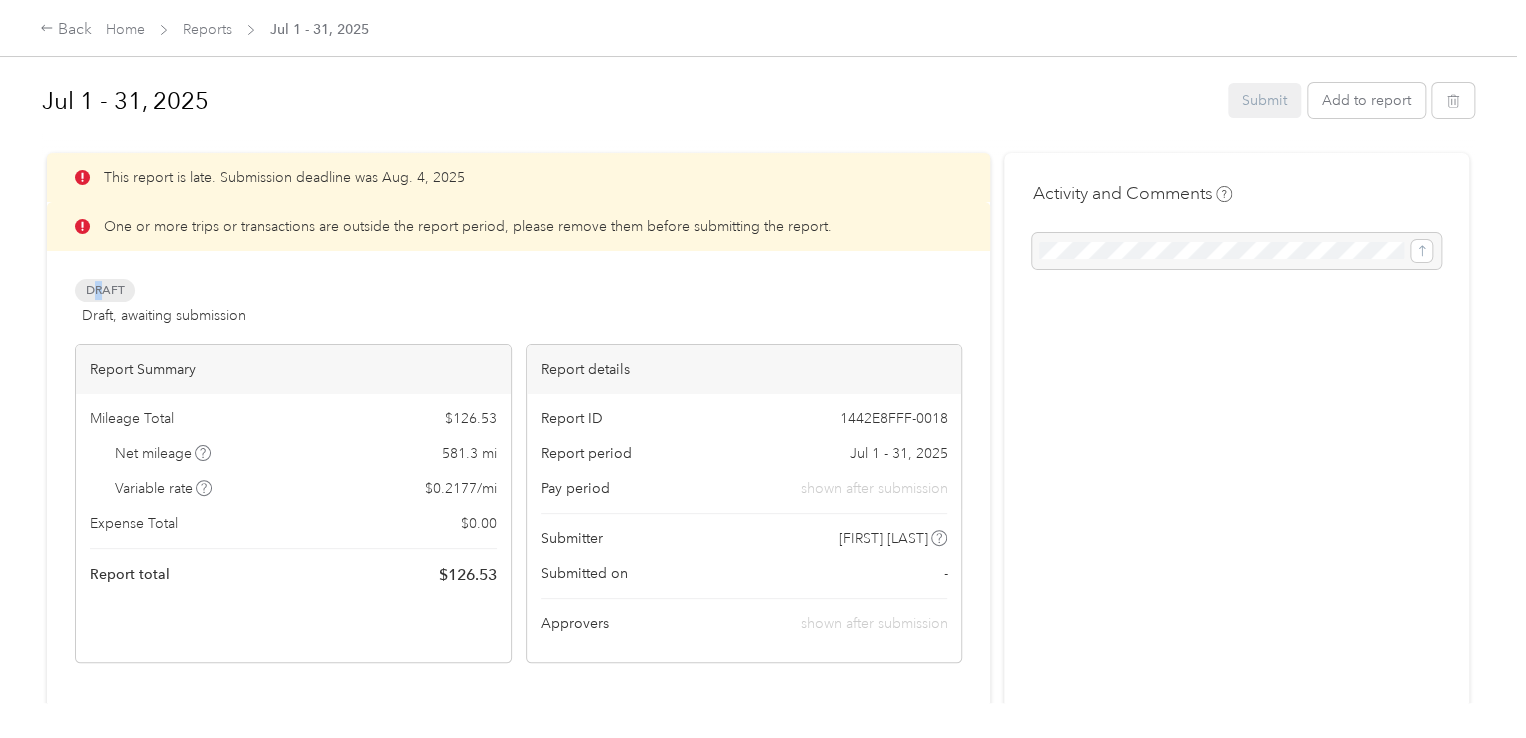click on "Draft" at bounding box center [105, 290] 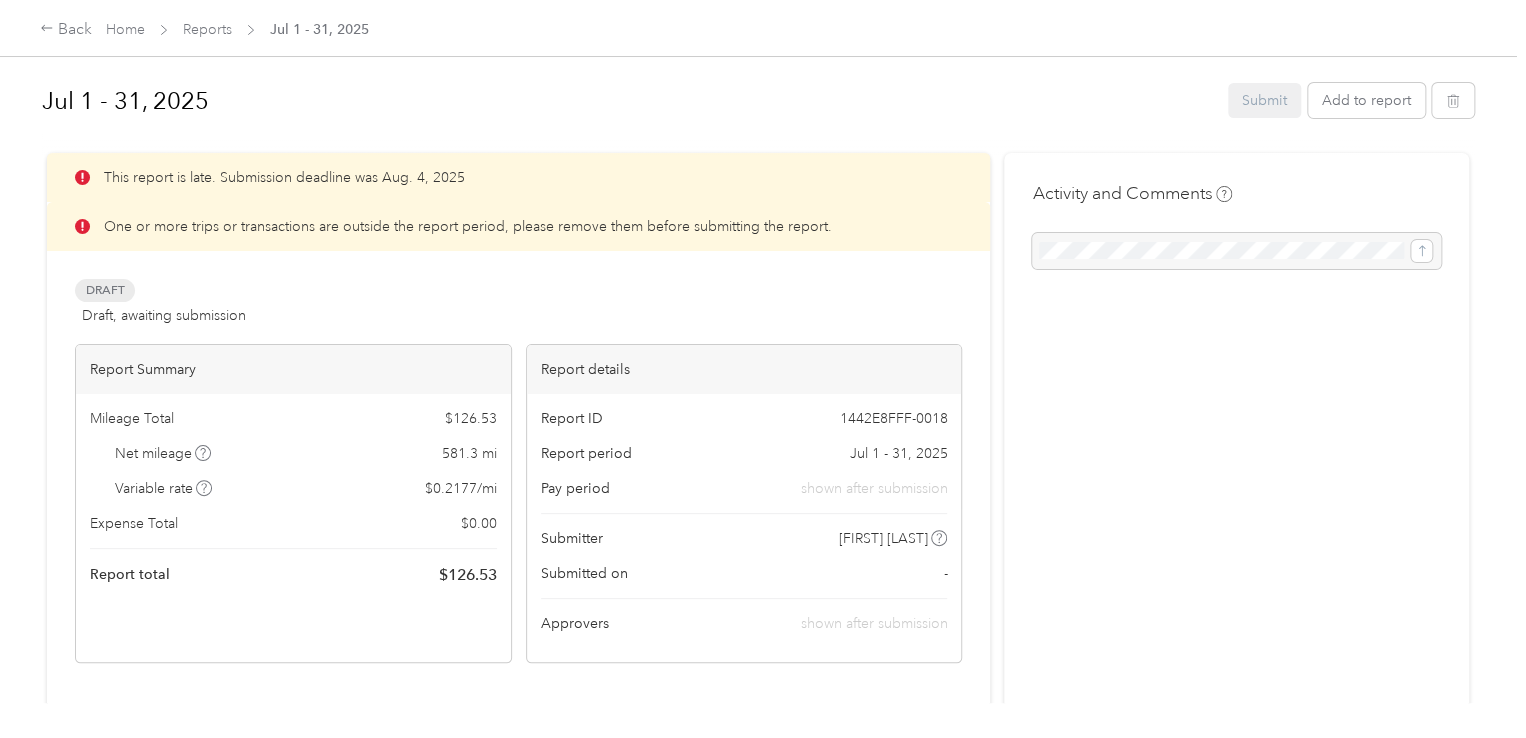 click on "Back Home Reports Jul 1 - 31, 2025" at bounding box center [763, 28] 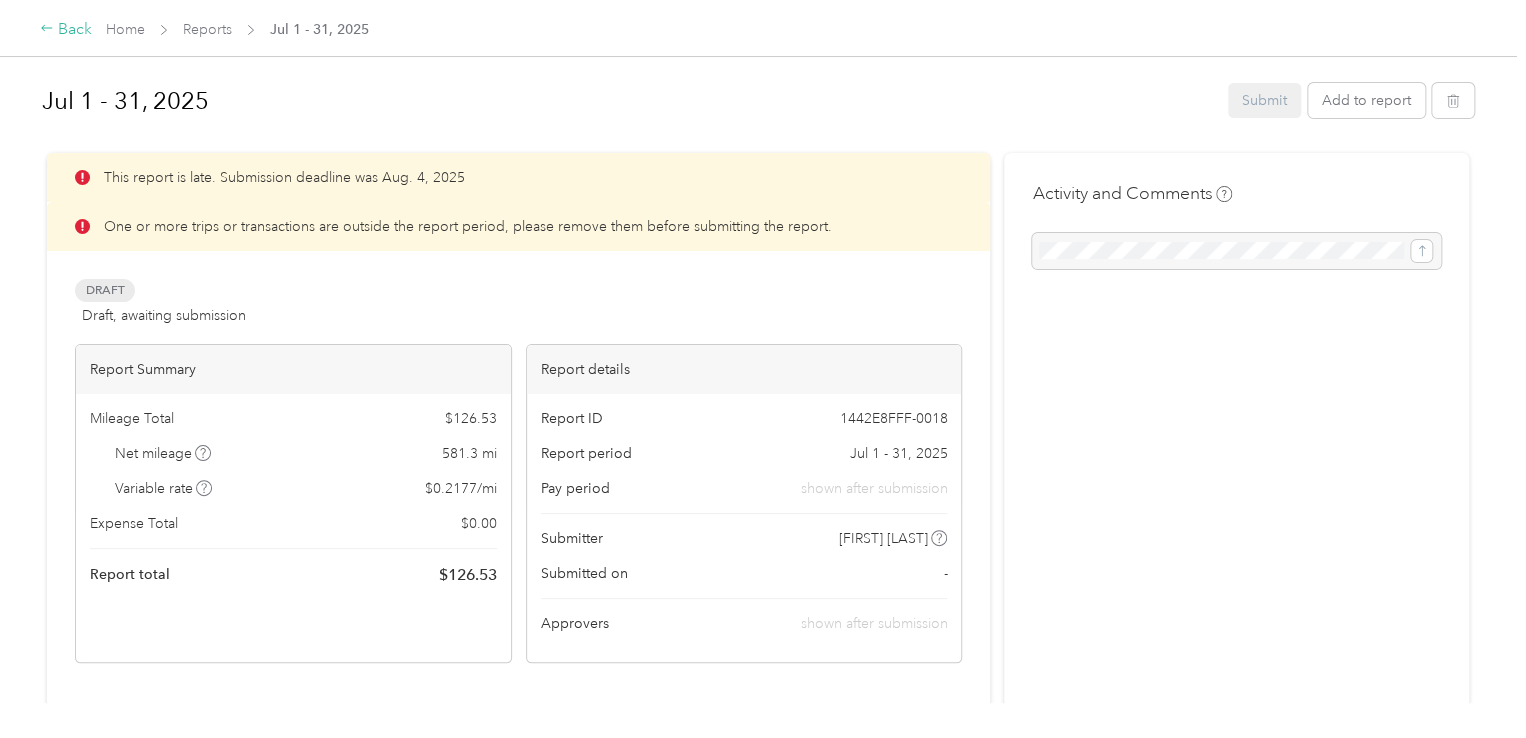 click on "Back" at bounding box center [66, 30] 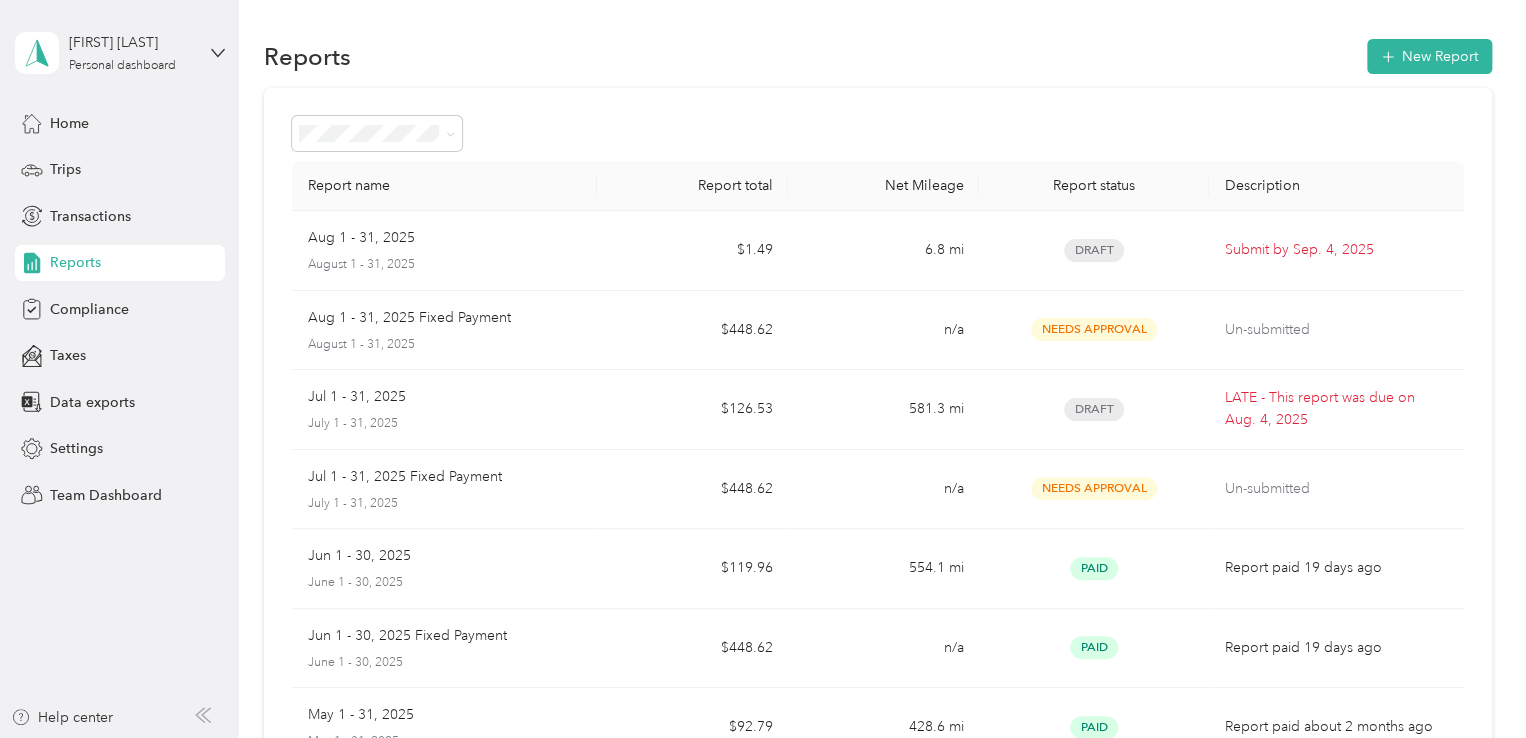 click on "Home Trips Transactions Reports Compliance Taxes Data exports Settings Team Dashboard" at bounding box center [120, 309] 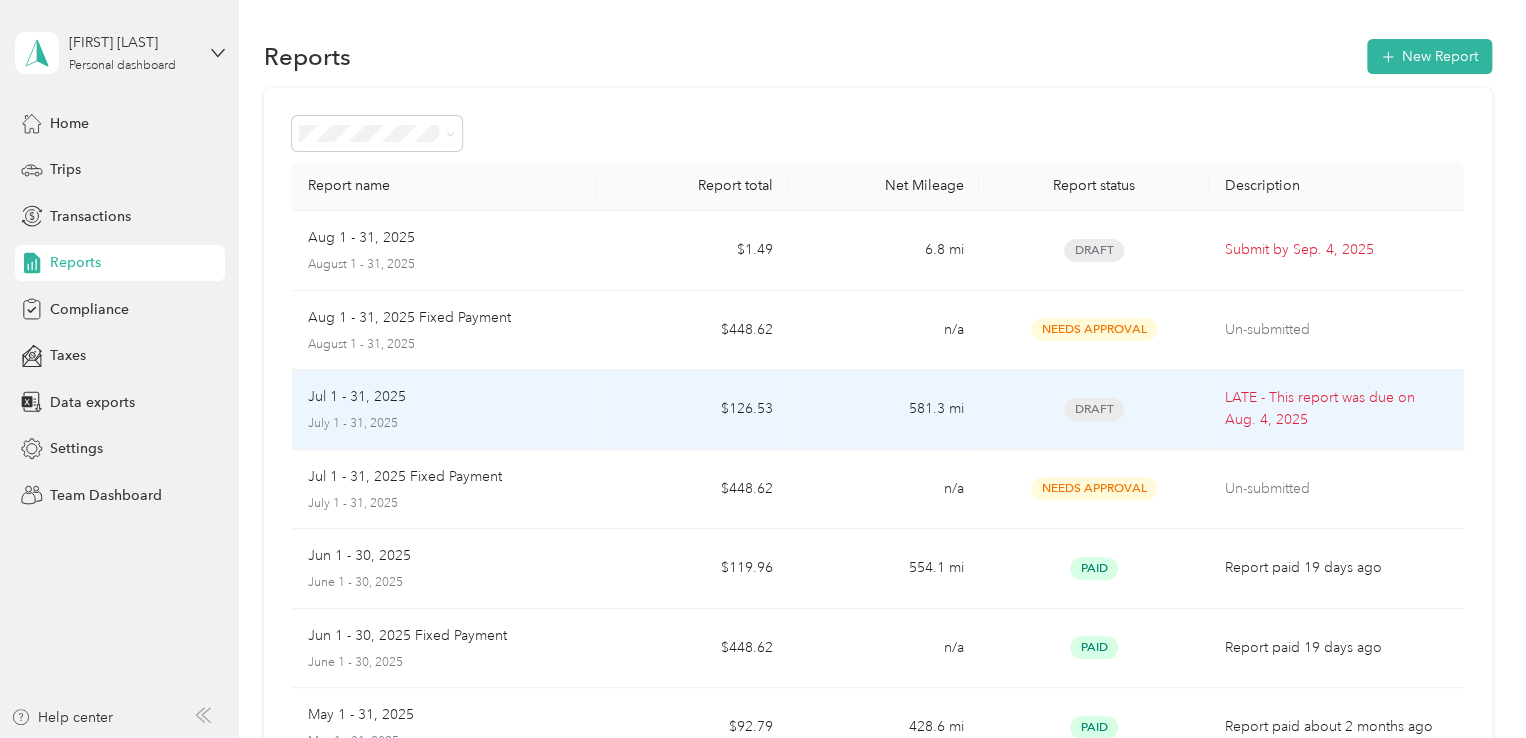 click on "Draft" at bounding box center [1094, 409] 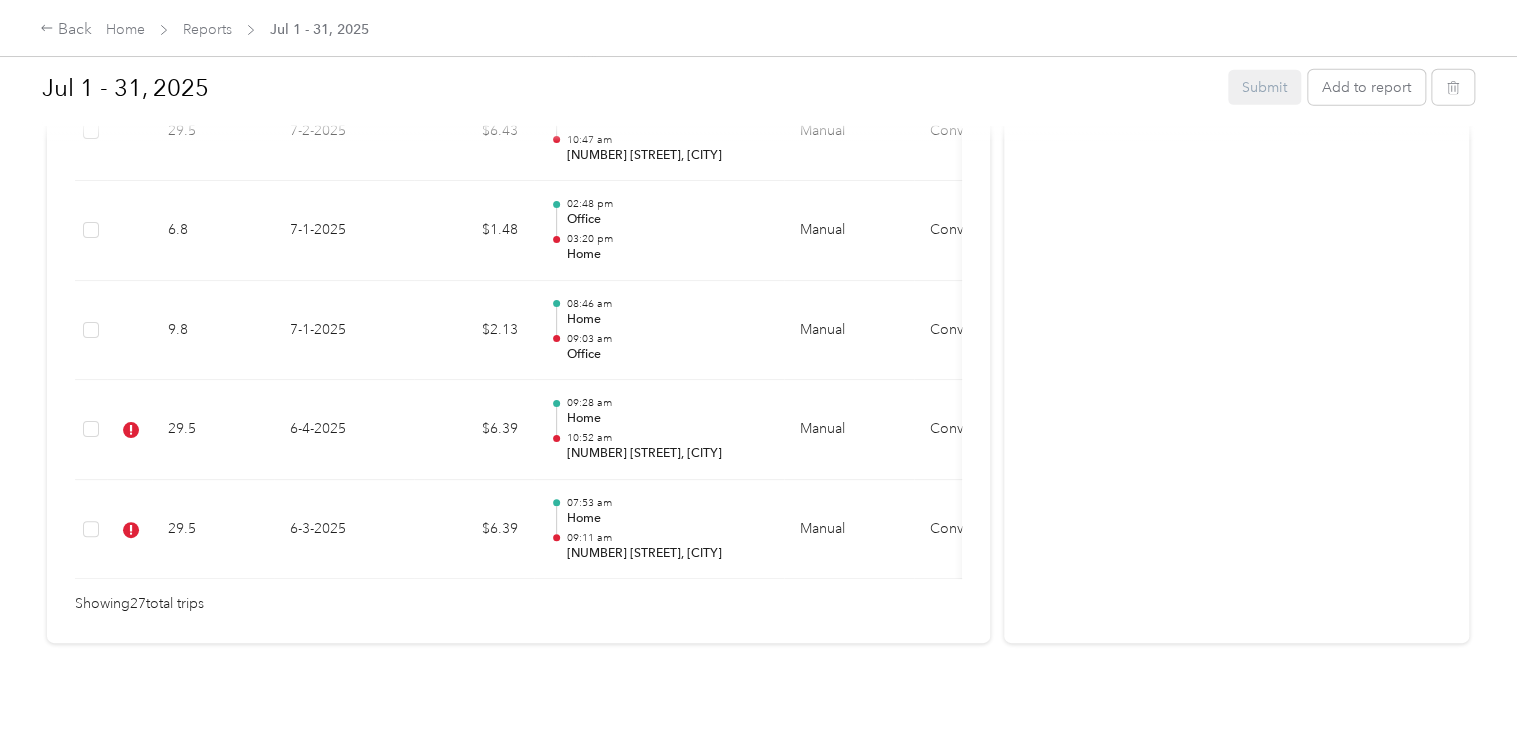 scroll, scrollTop: 2900, scrollLeft: 0, axis: vertical 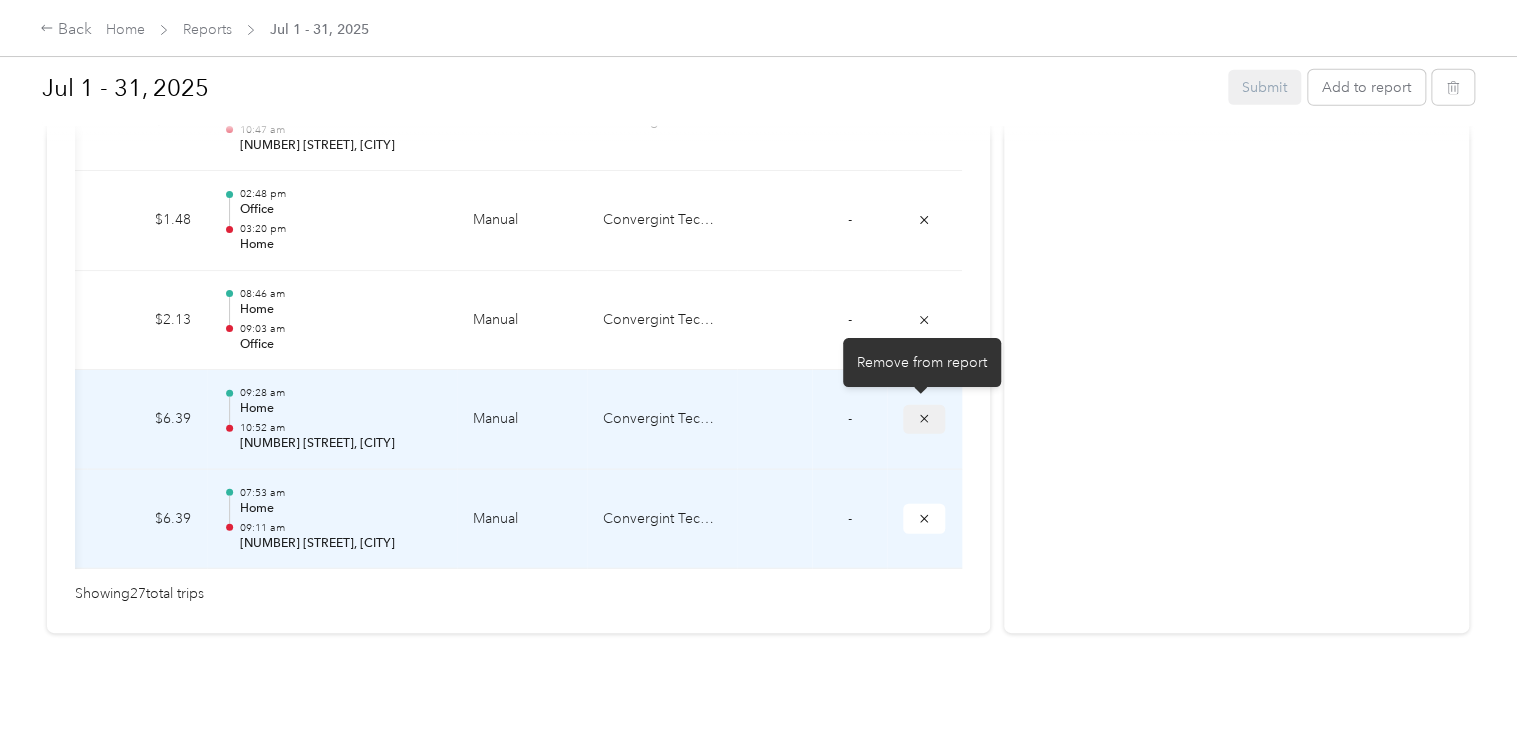 click 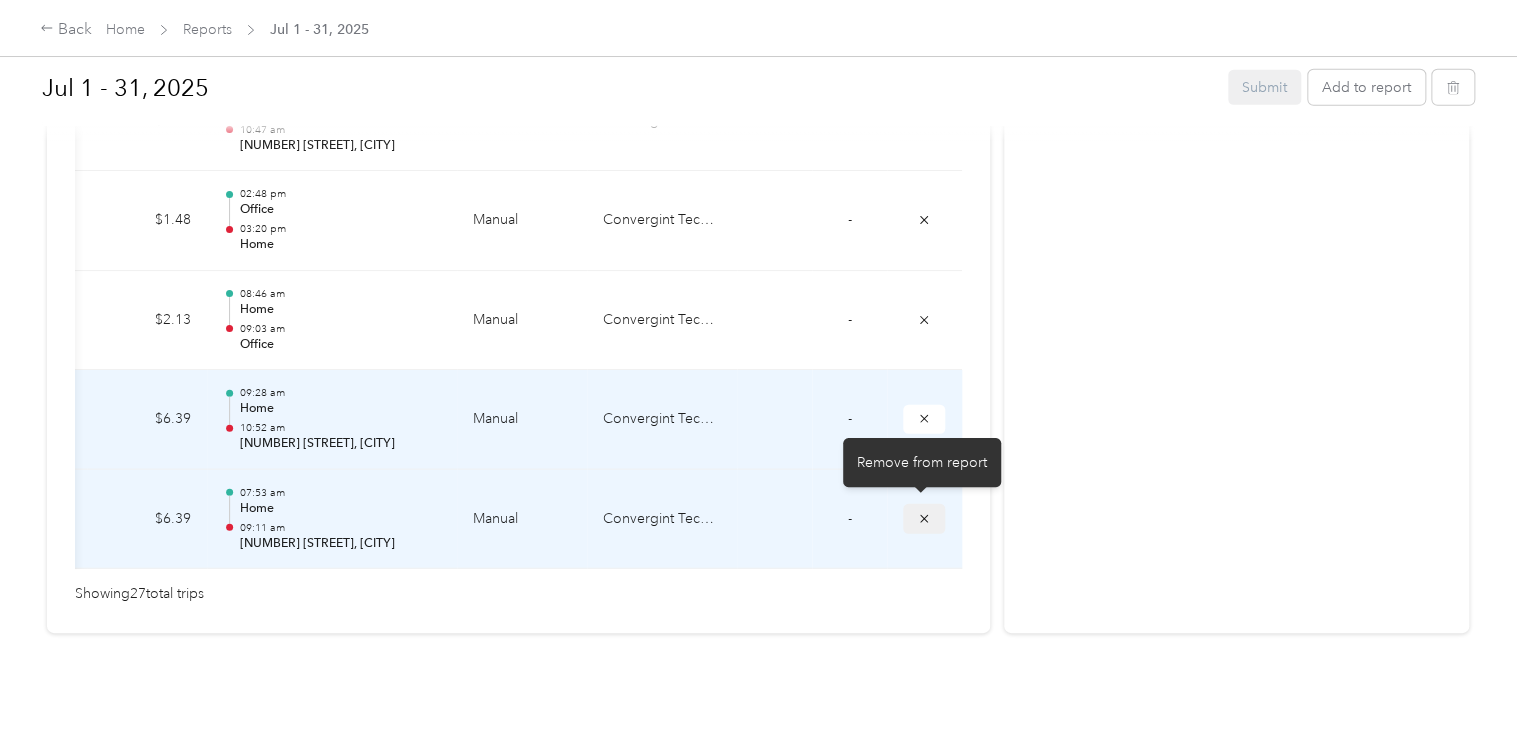 click 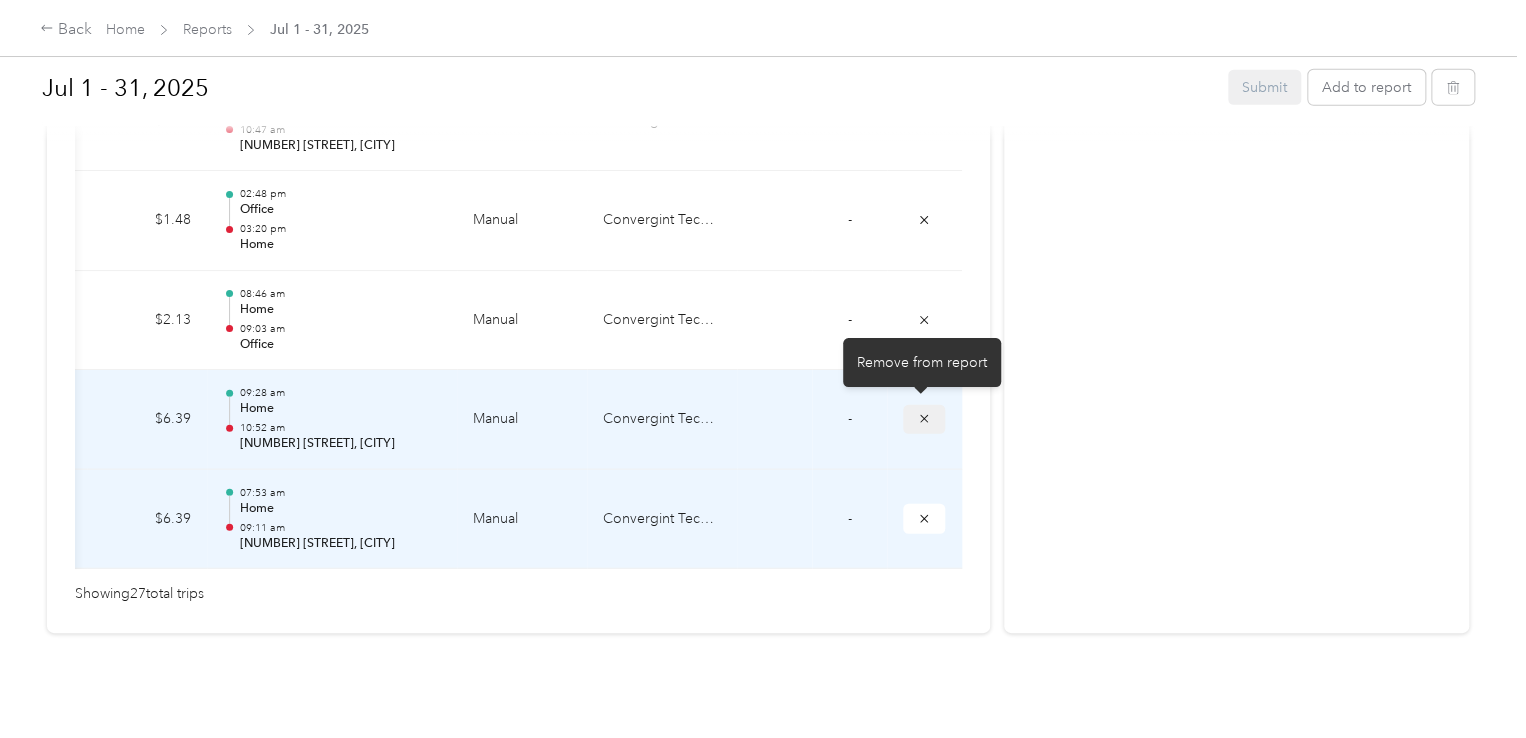 click 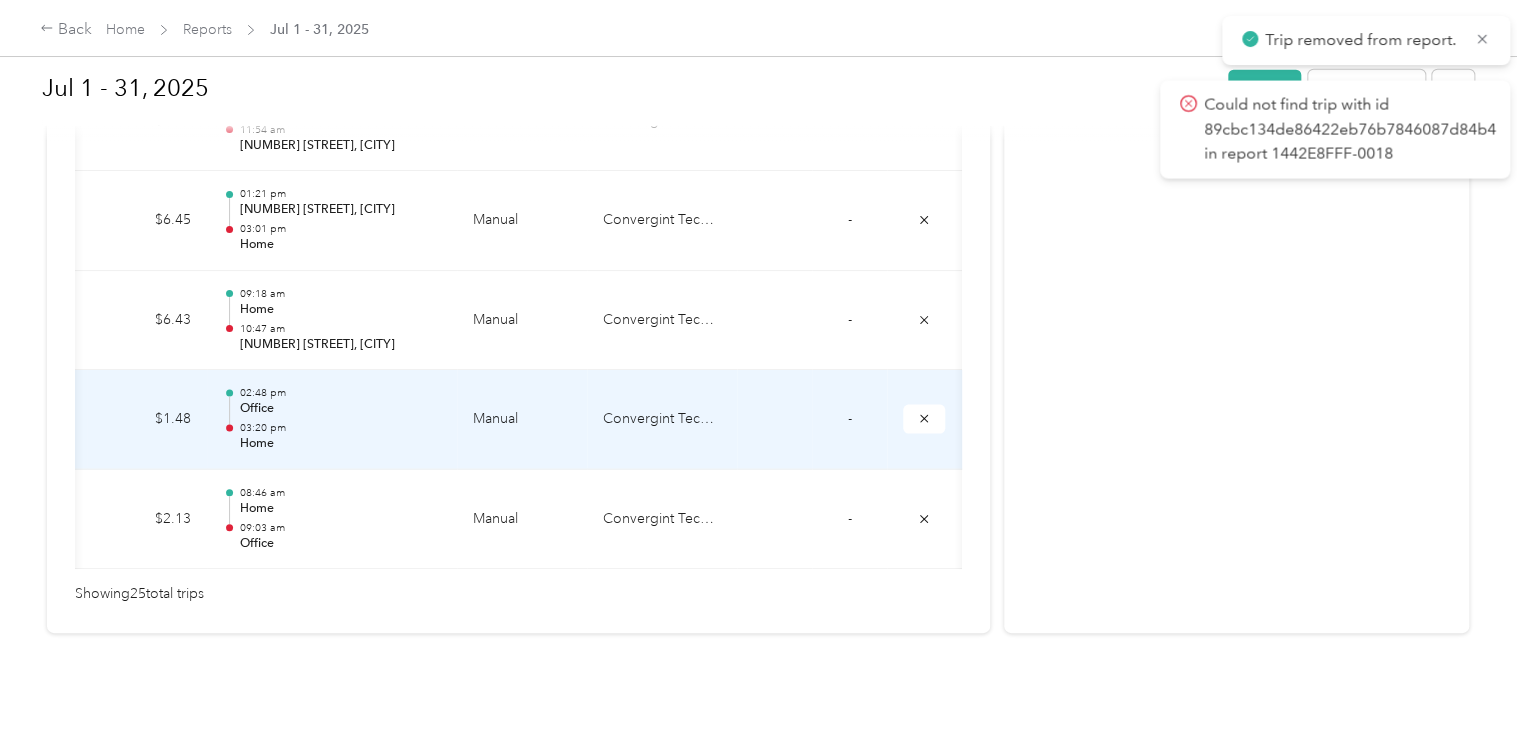 scroll, scrollTop: 0, scrollLeft: 284, axis: horizontal 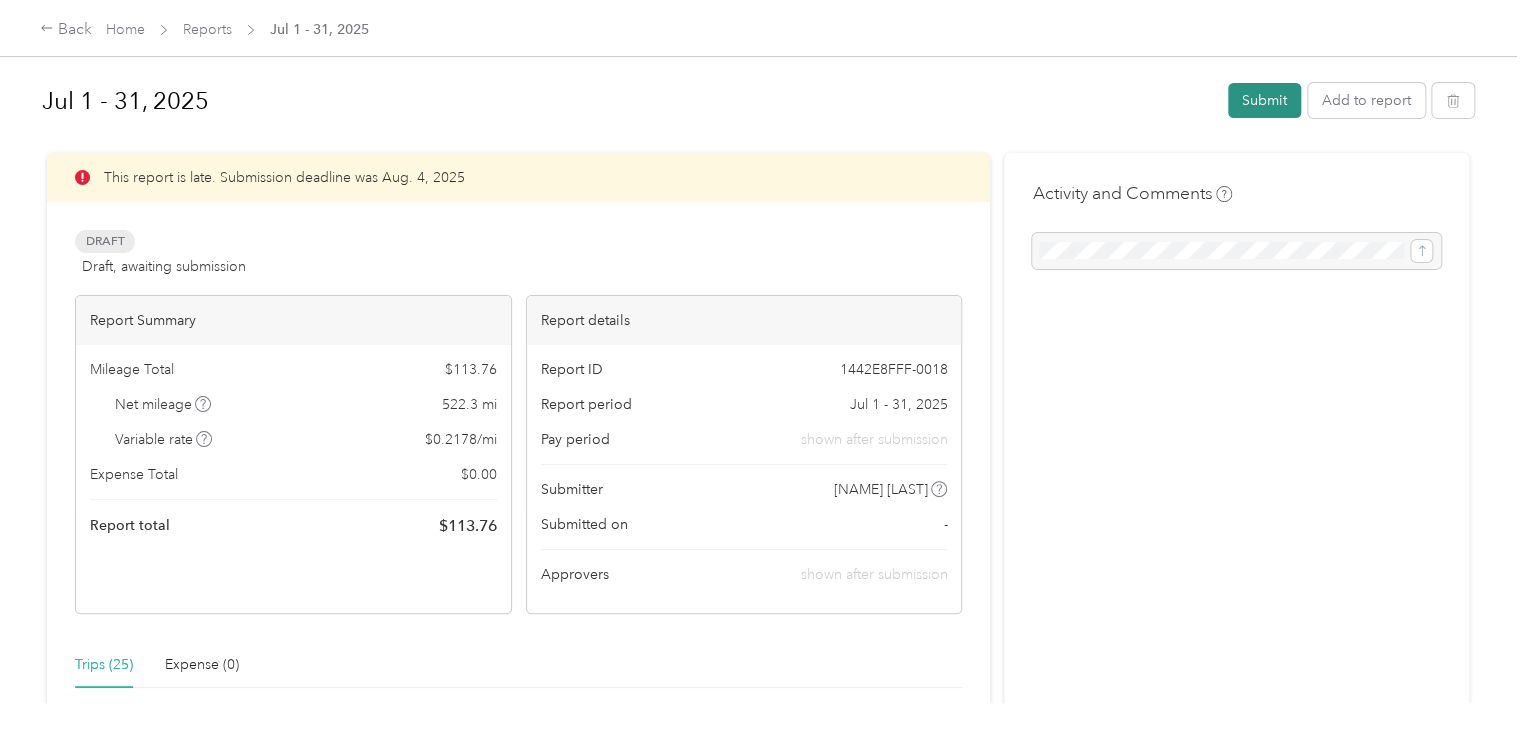 click on "Submit" at bounding box center (1264, 100) 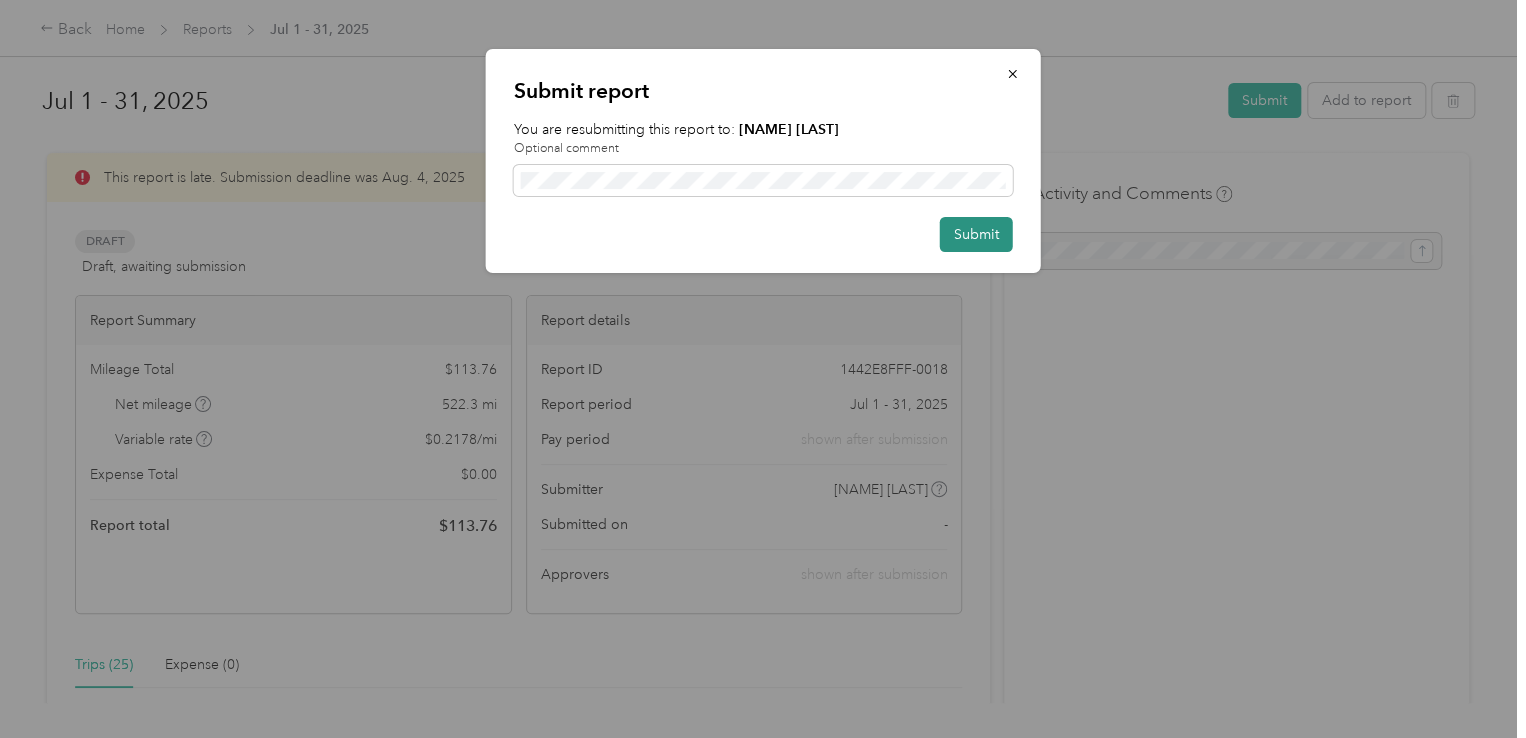 click on "Submit" at bounding box center [976, 234] 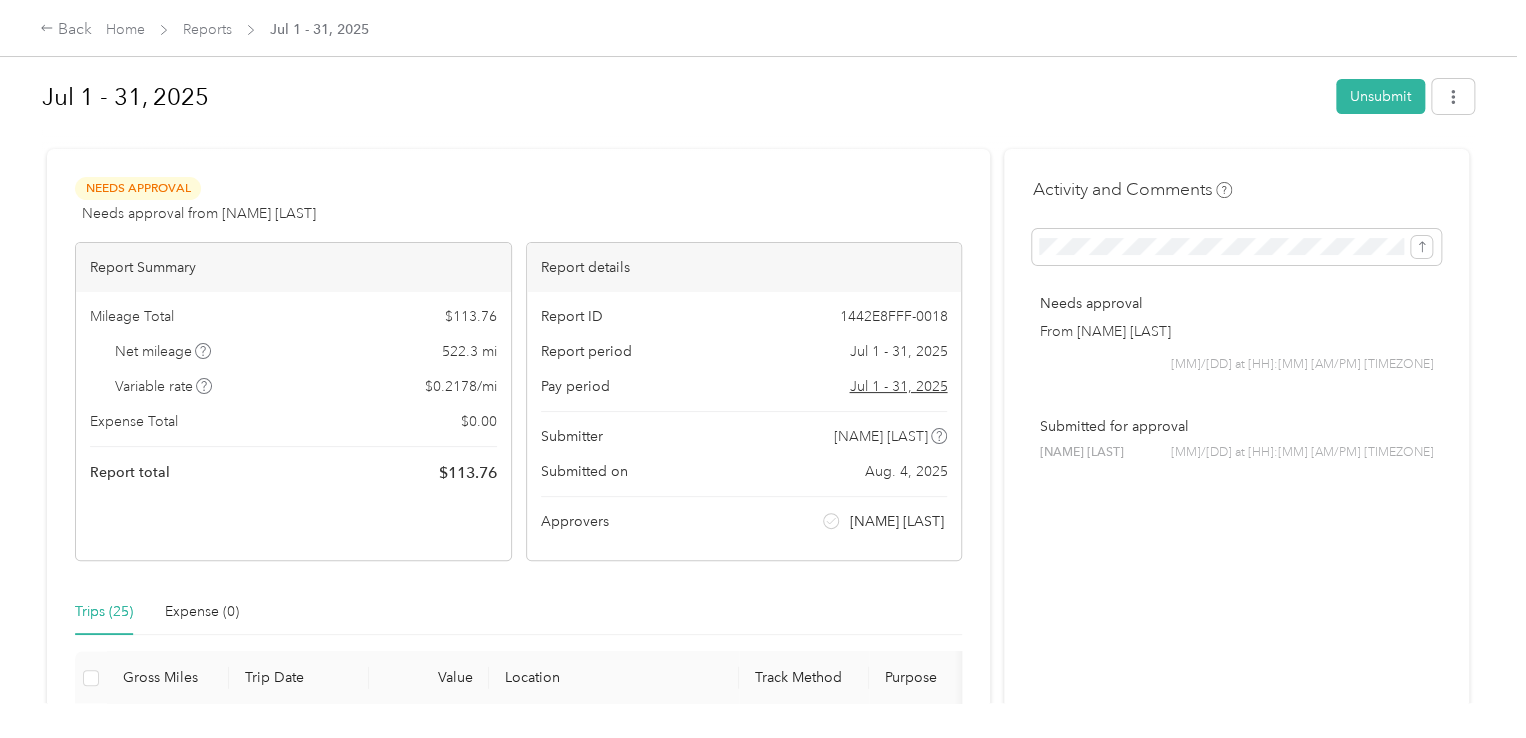 scroll, scrollTop: 0, scrollLeft: 0, axis: both 